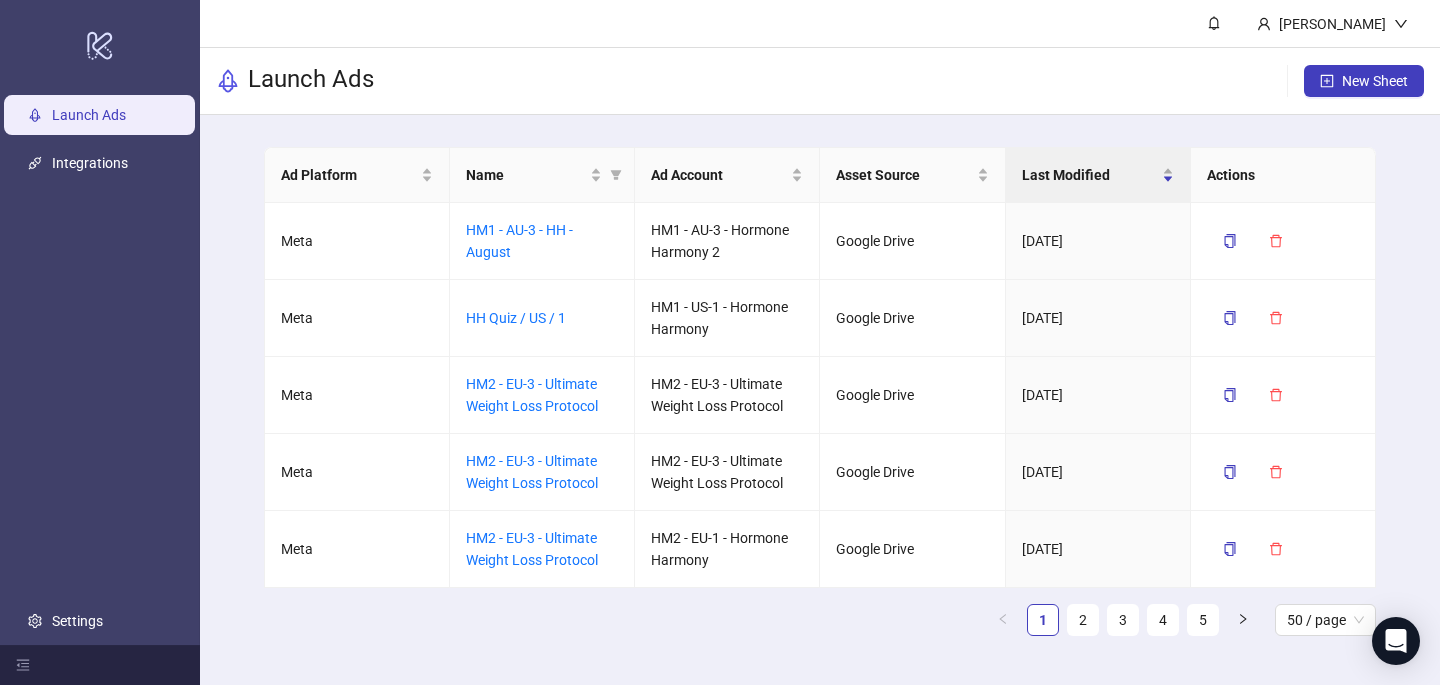 scroll, scrollTop: 0, scrollLeft: 0, axis: both 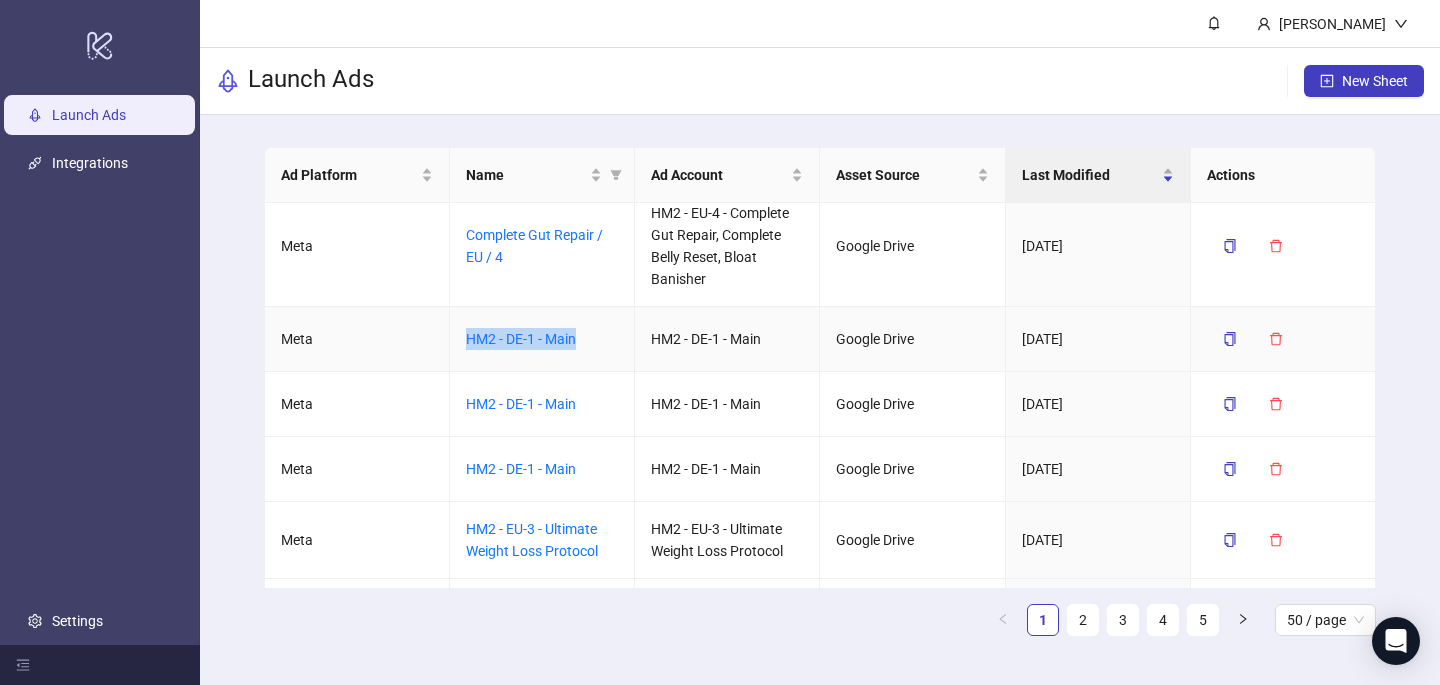 drag, startPoint x: 586, startPoint y: 336, endPoint x: 463, endPoint y: 336, distance: 123 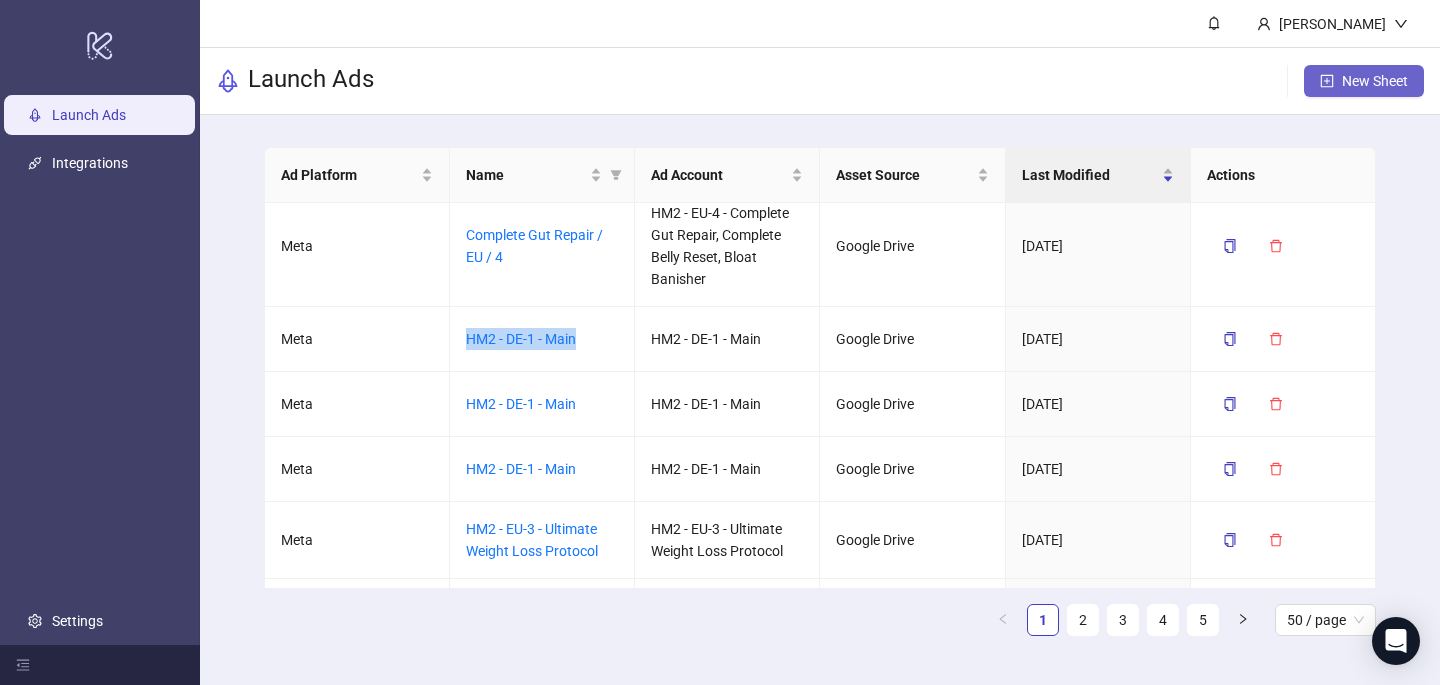 click on "New Sheet" at bounding box center (1375, 81) 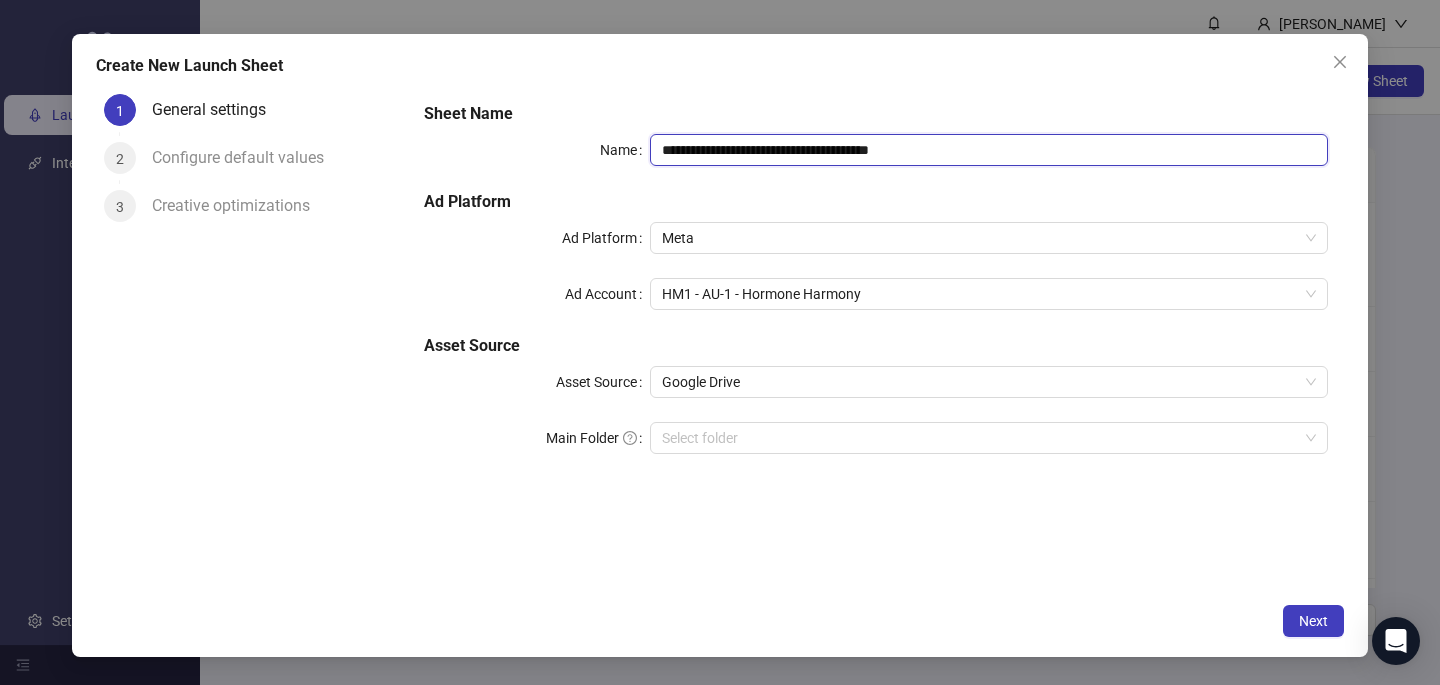 click on "**********" at bounding box center (989, 150) 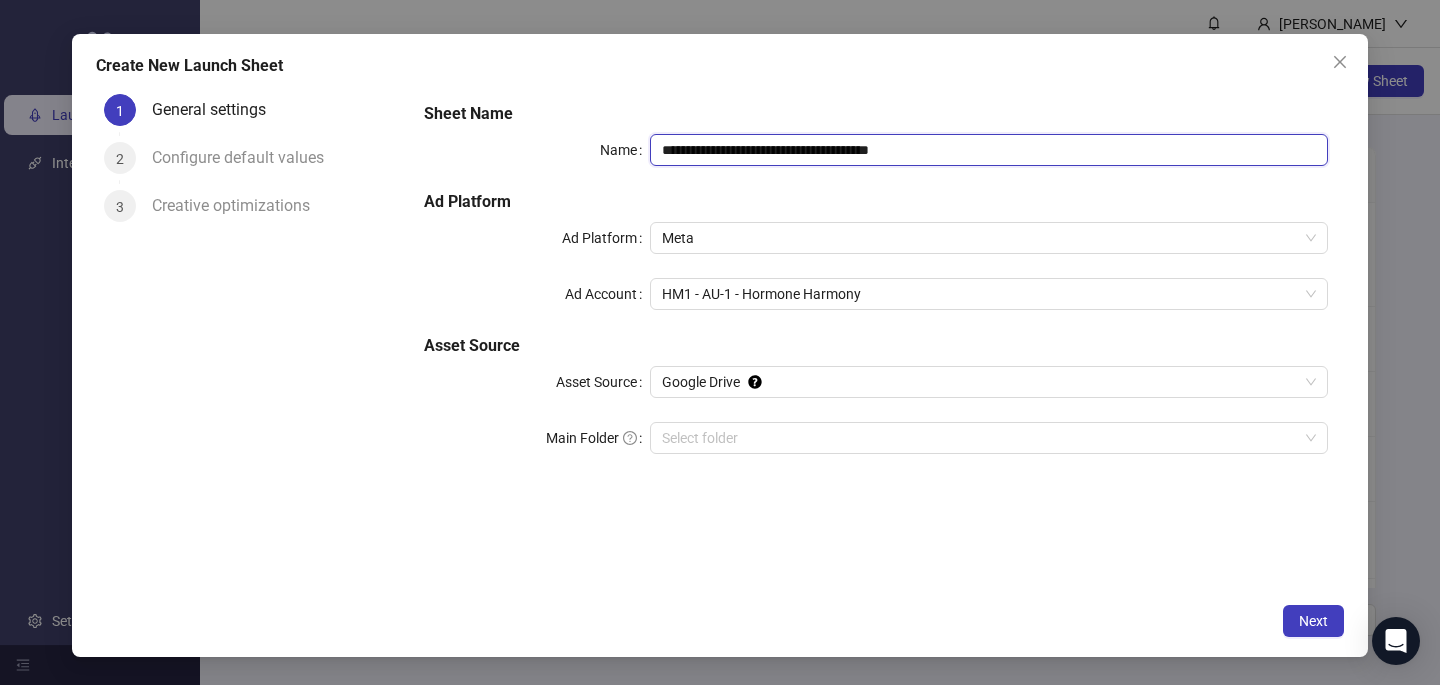 paste 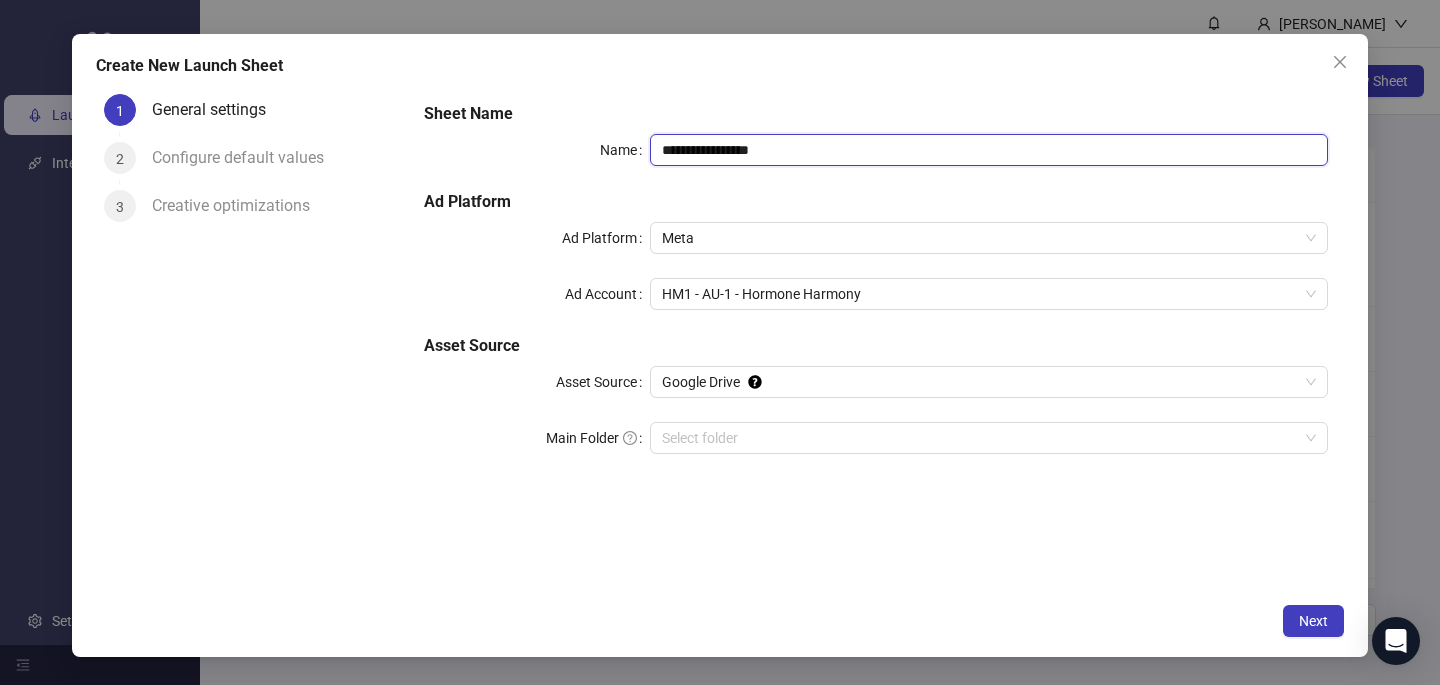 type on "**********" 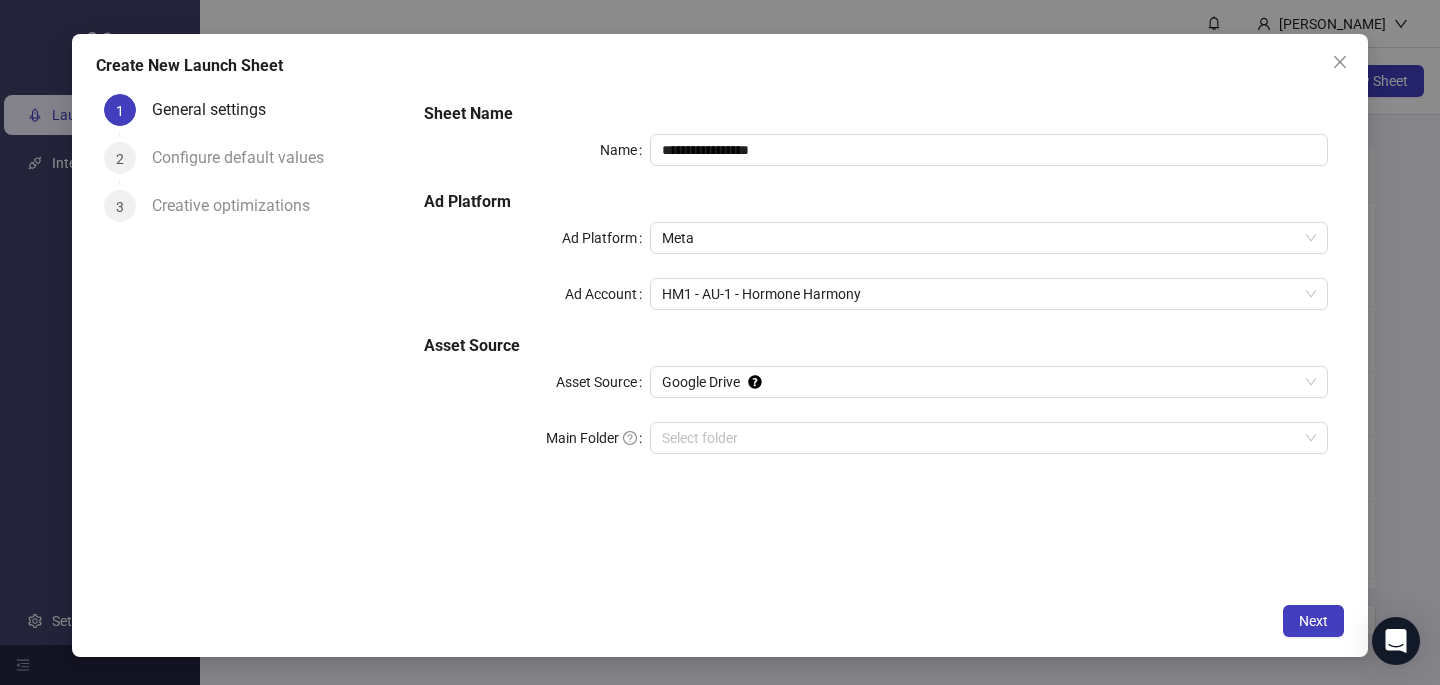 click on "**********" at bounding box center [720, 345] 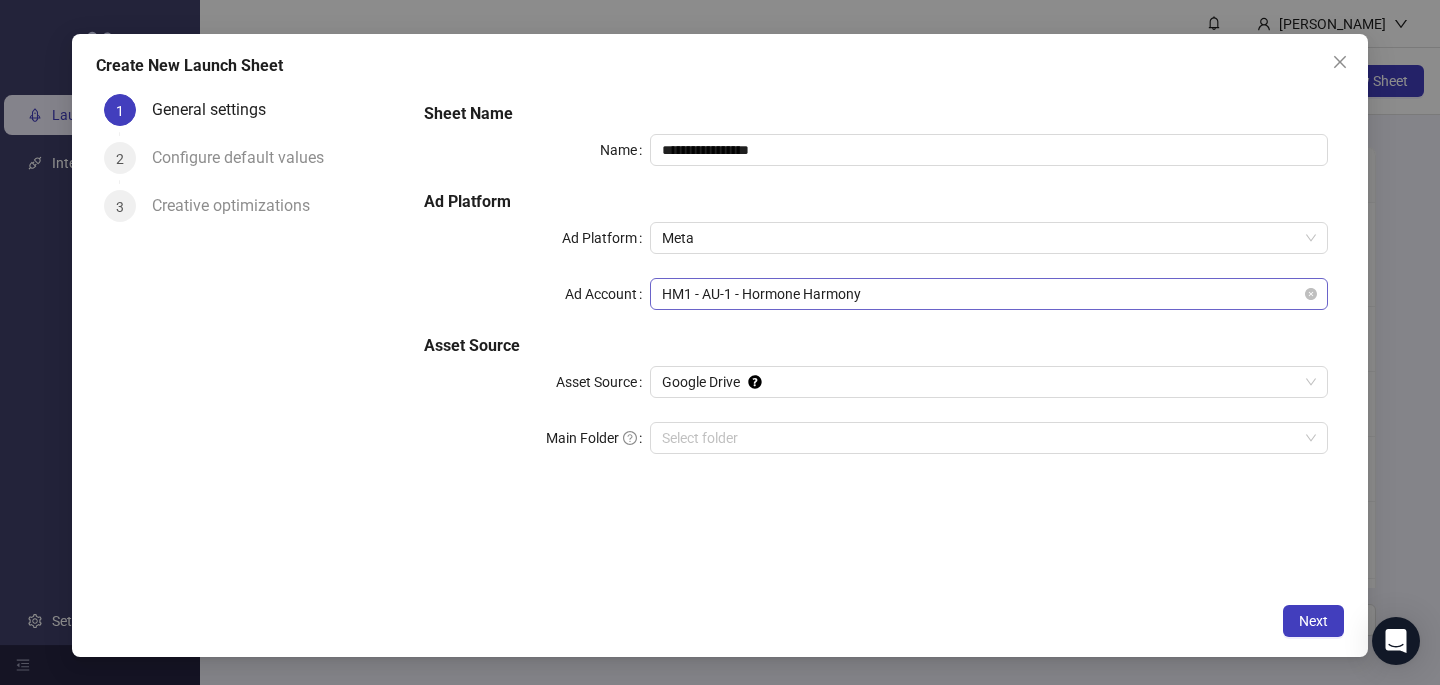 click on "HM1 - AU-1 - Hormone Harmony" at bounding box center (989, 294) 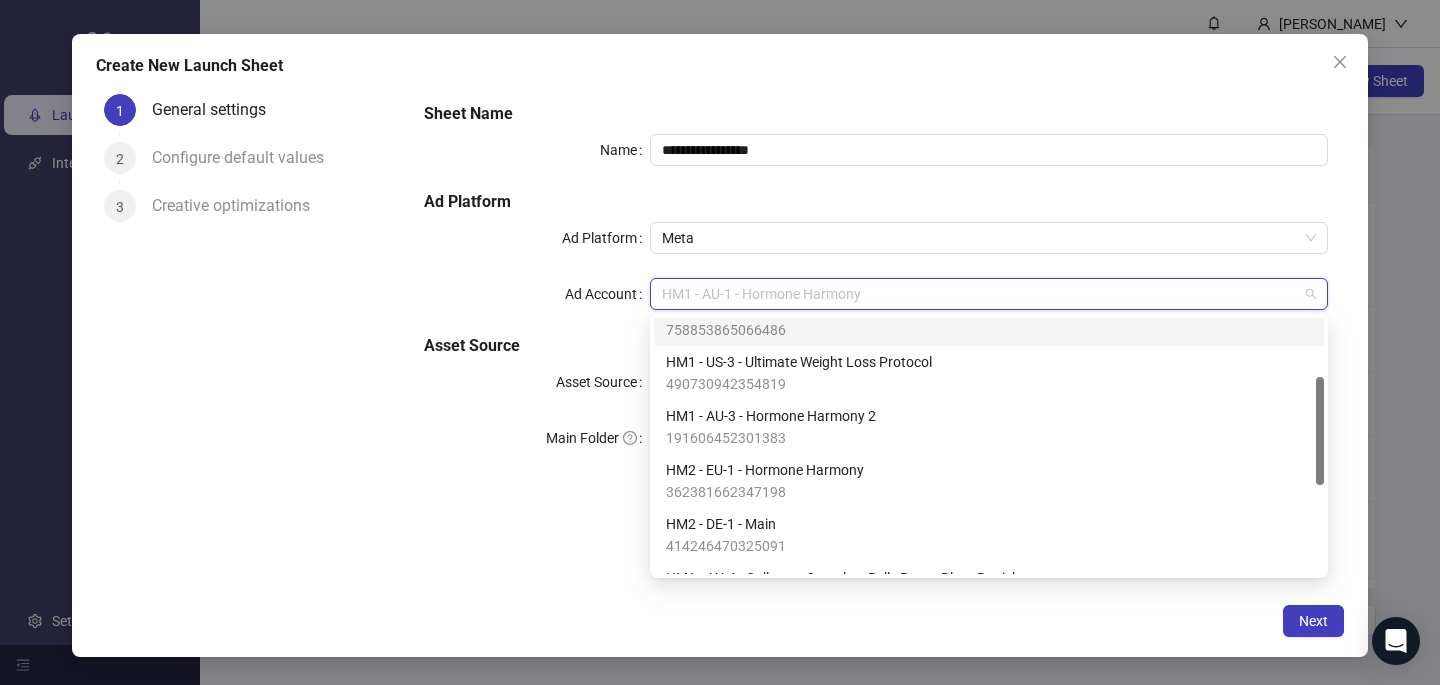 scroll, scrollTop: 153, scrollLeft: 0, axis: vertical 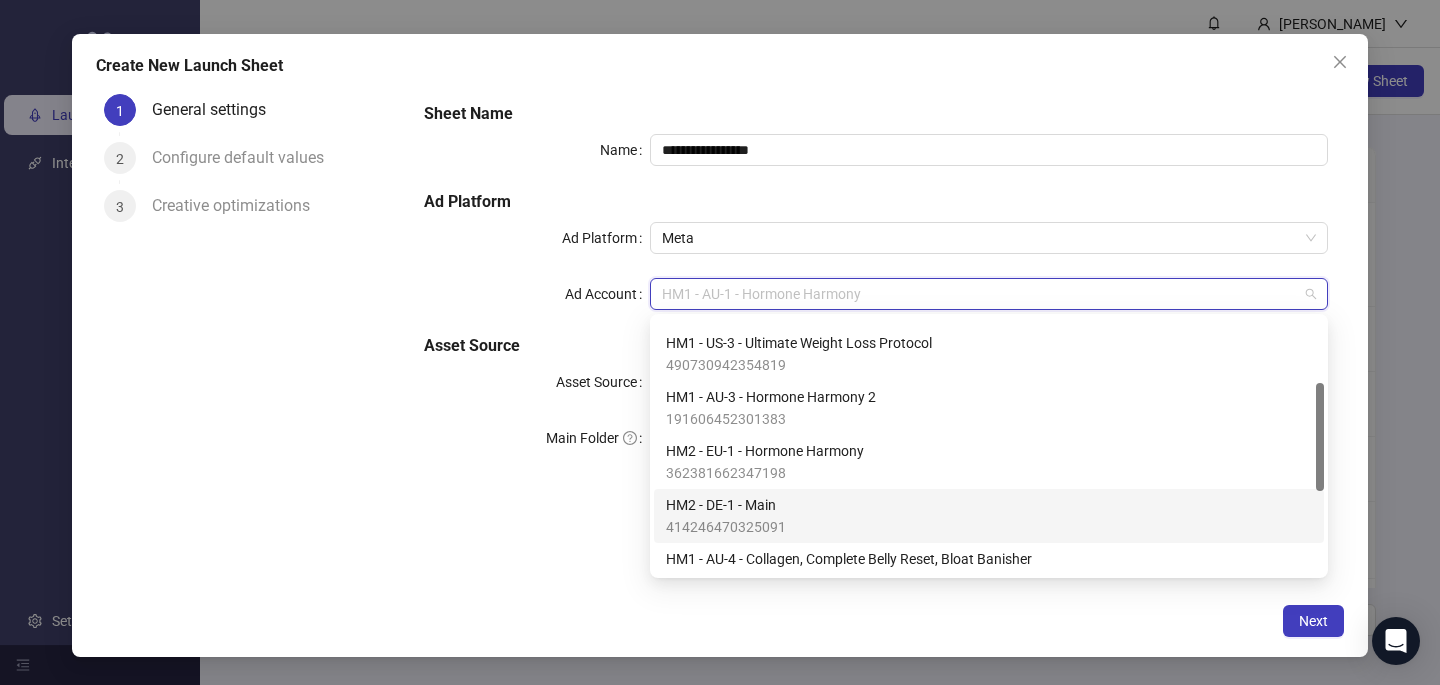 click on "HM2 - DE-1 - Main" at bounding box center (726, 505) 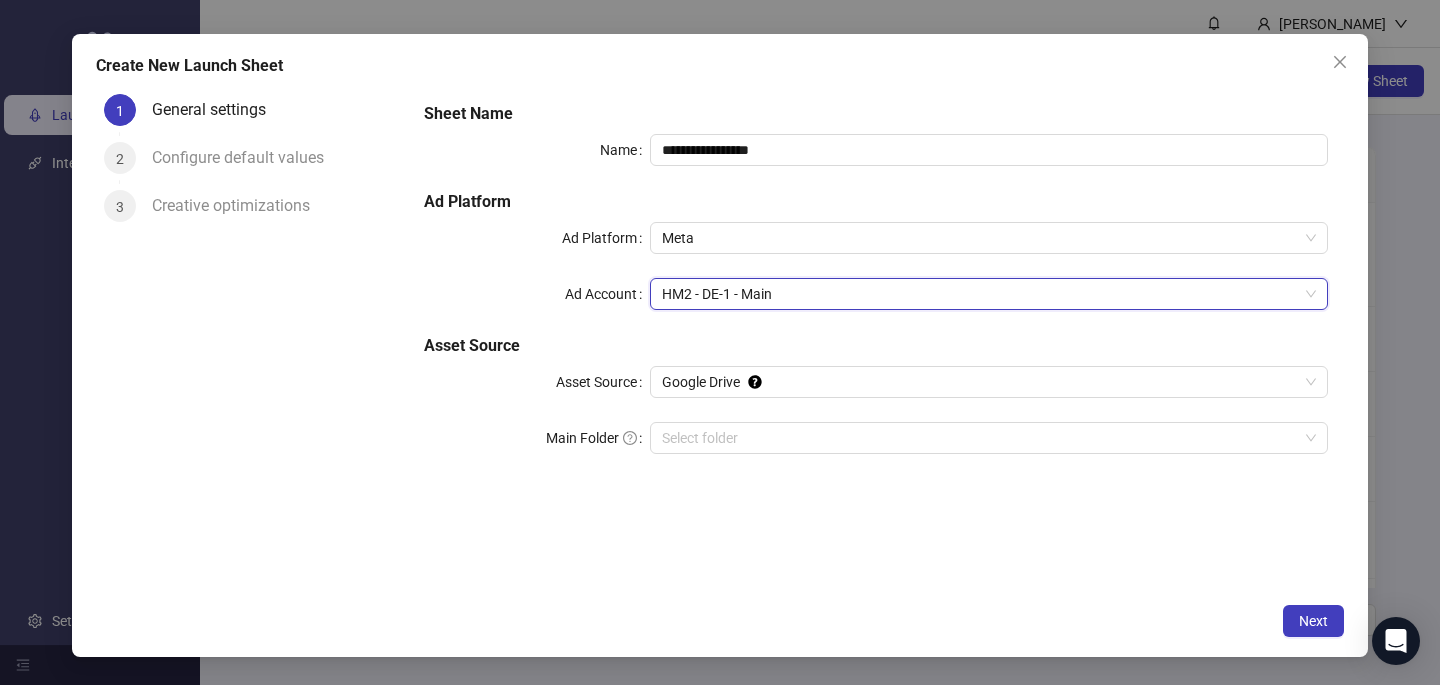 click on "**********" at bounding box center (876, 339) 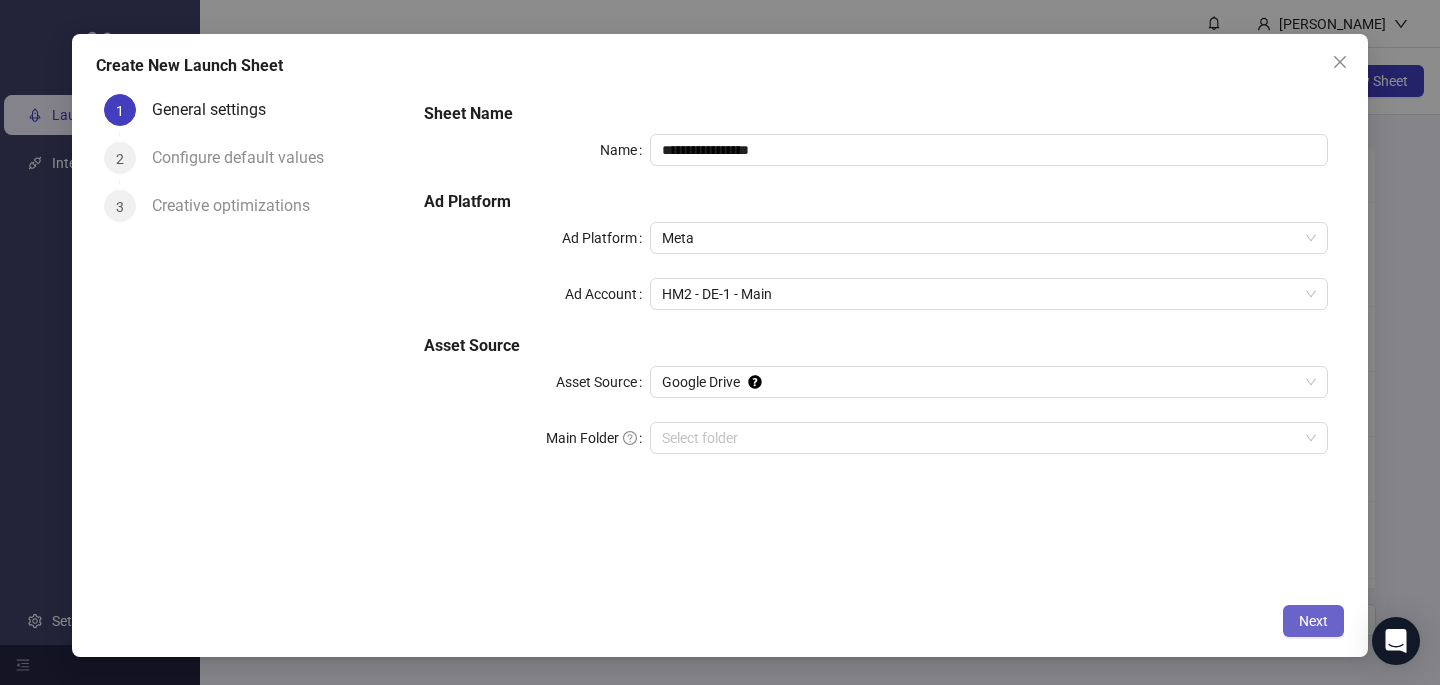 click on "Next" at bounding box center [1313, 621] 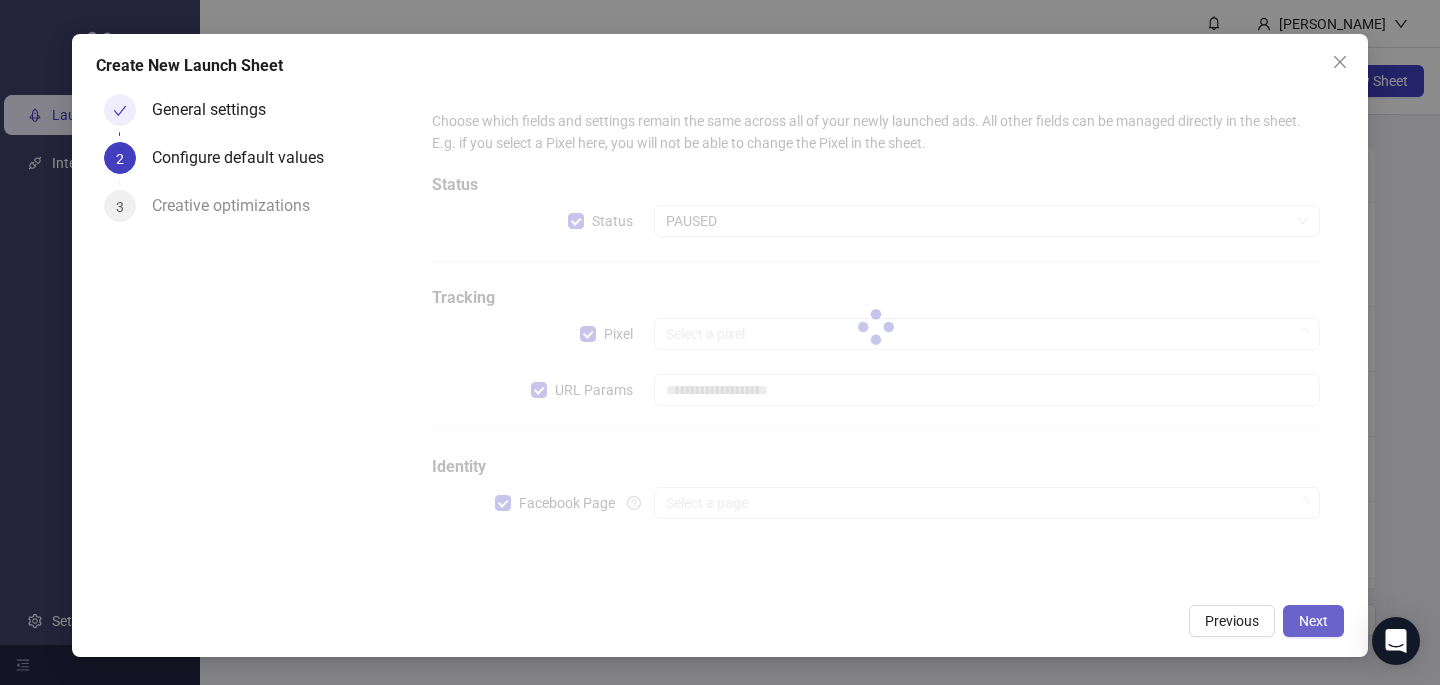 click on "Next" at bounding box center (1313, 621) 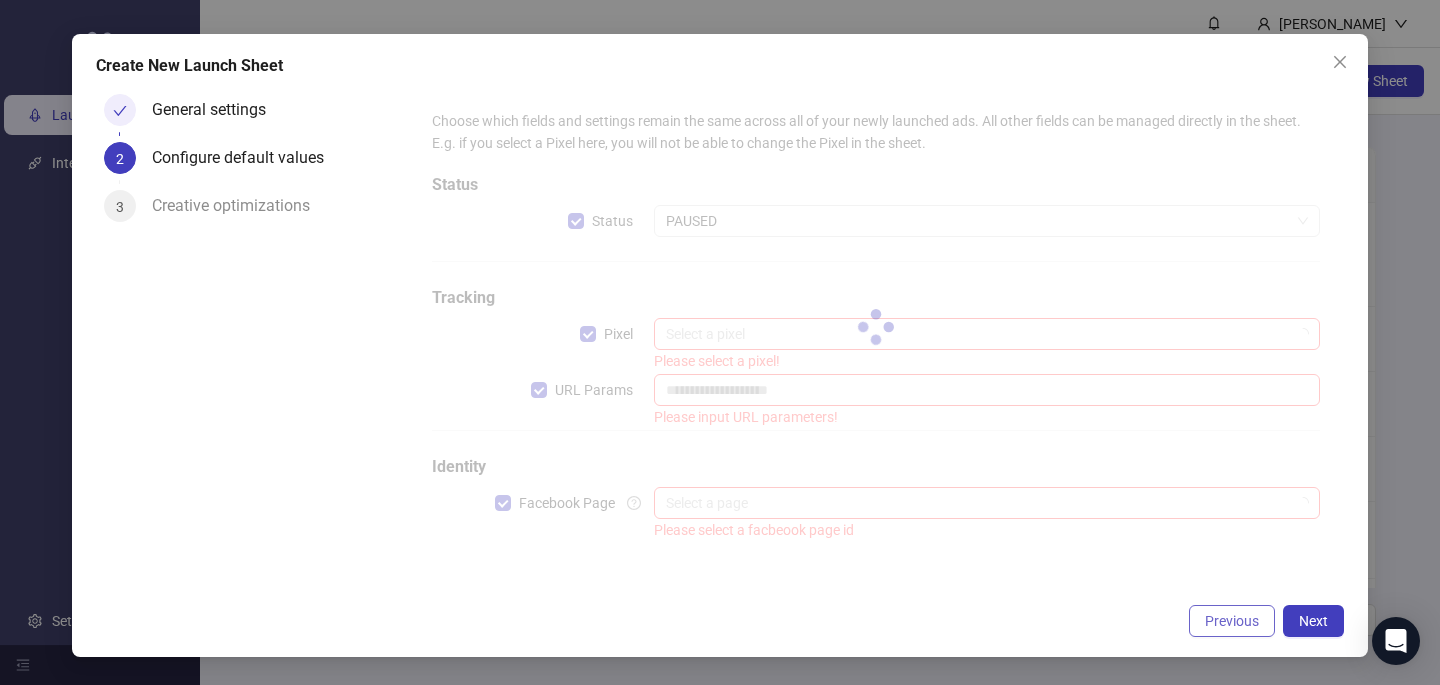 click on "Previous" at bounding box center (1232, 621) 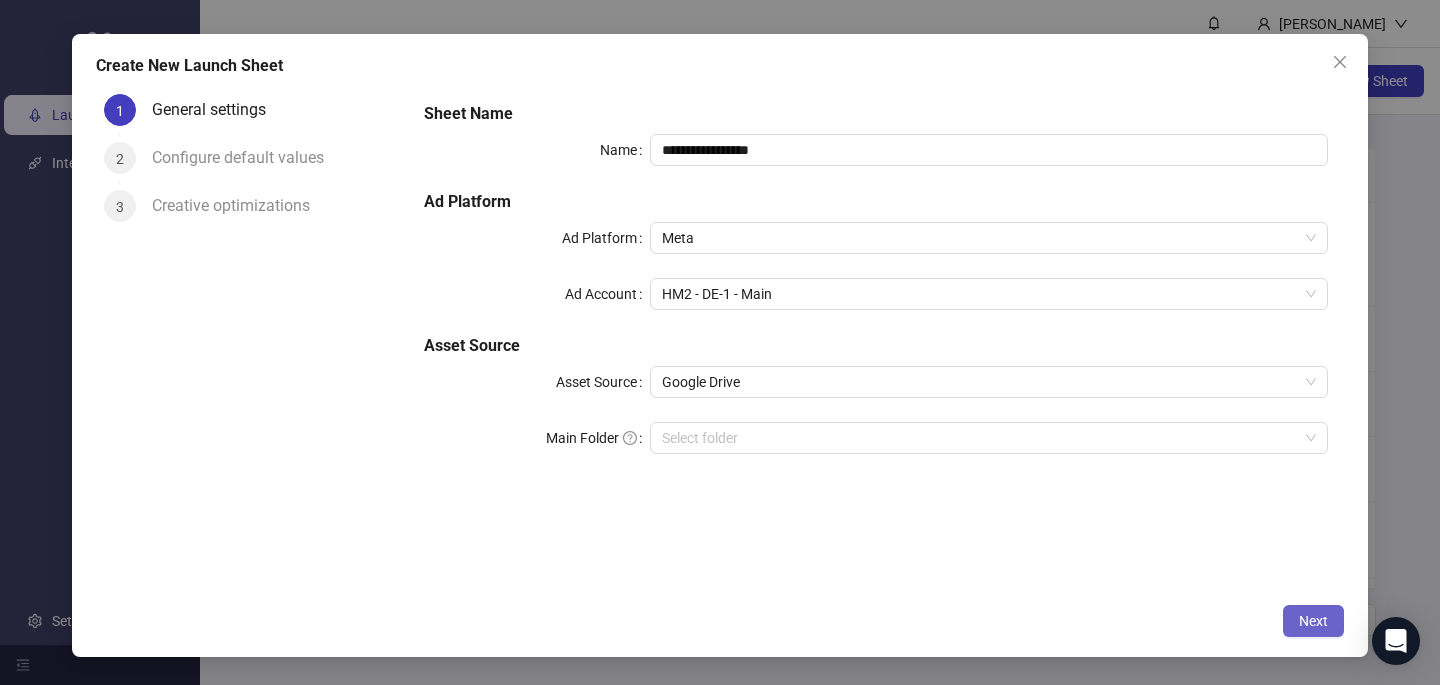 click on "Next" at bounding box center (1313, 621) 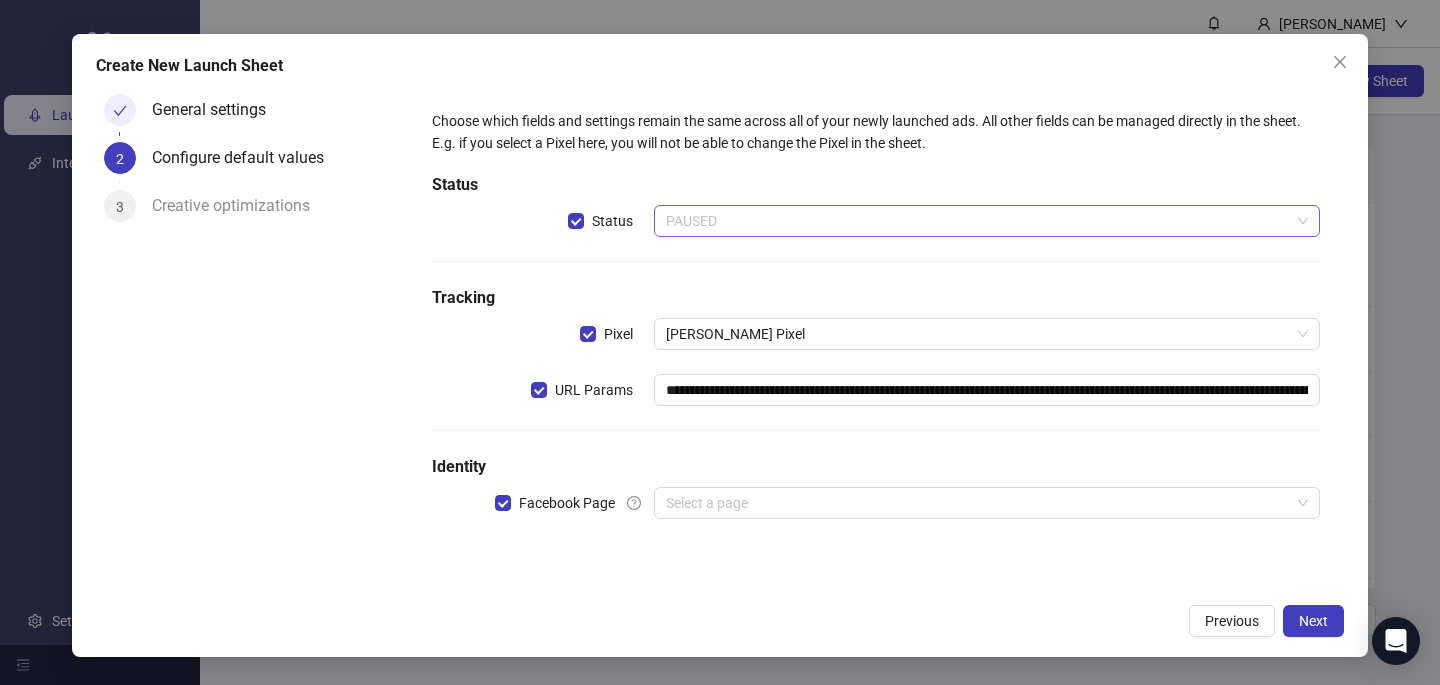 click on "PAUSED" at bounding box center [987, 221] 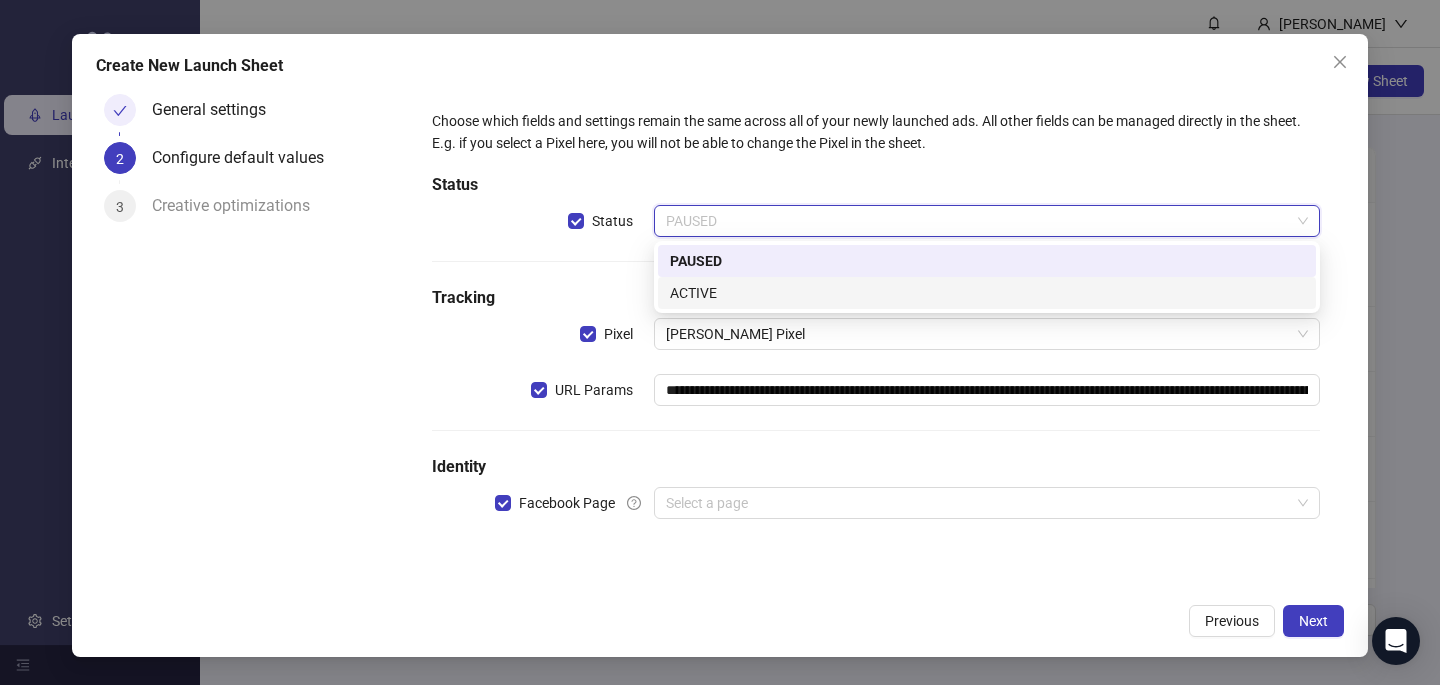 click on "ACTIVE" at bounding box center [987, 293] 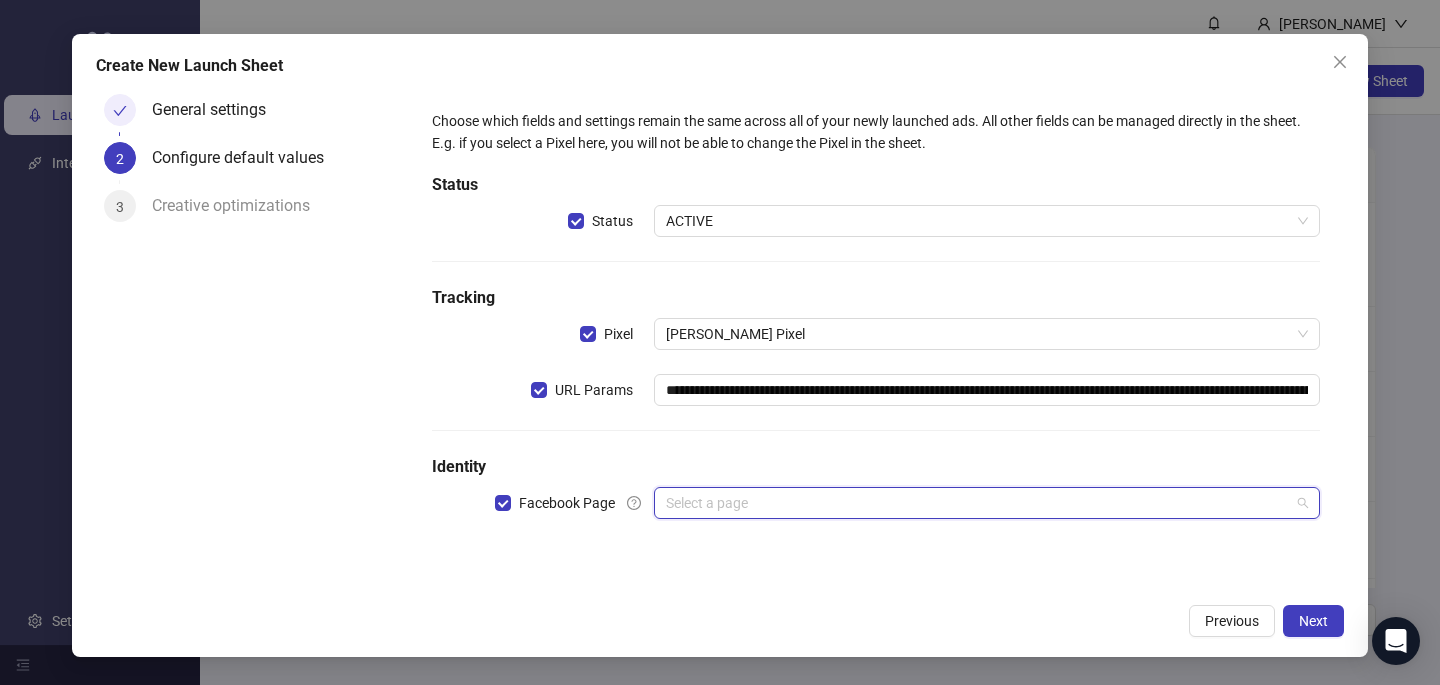 click at bounding box center (978, 503) 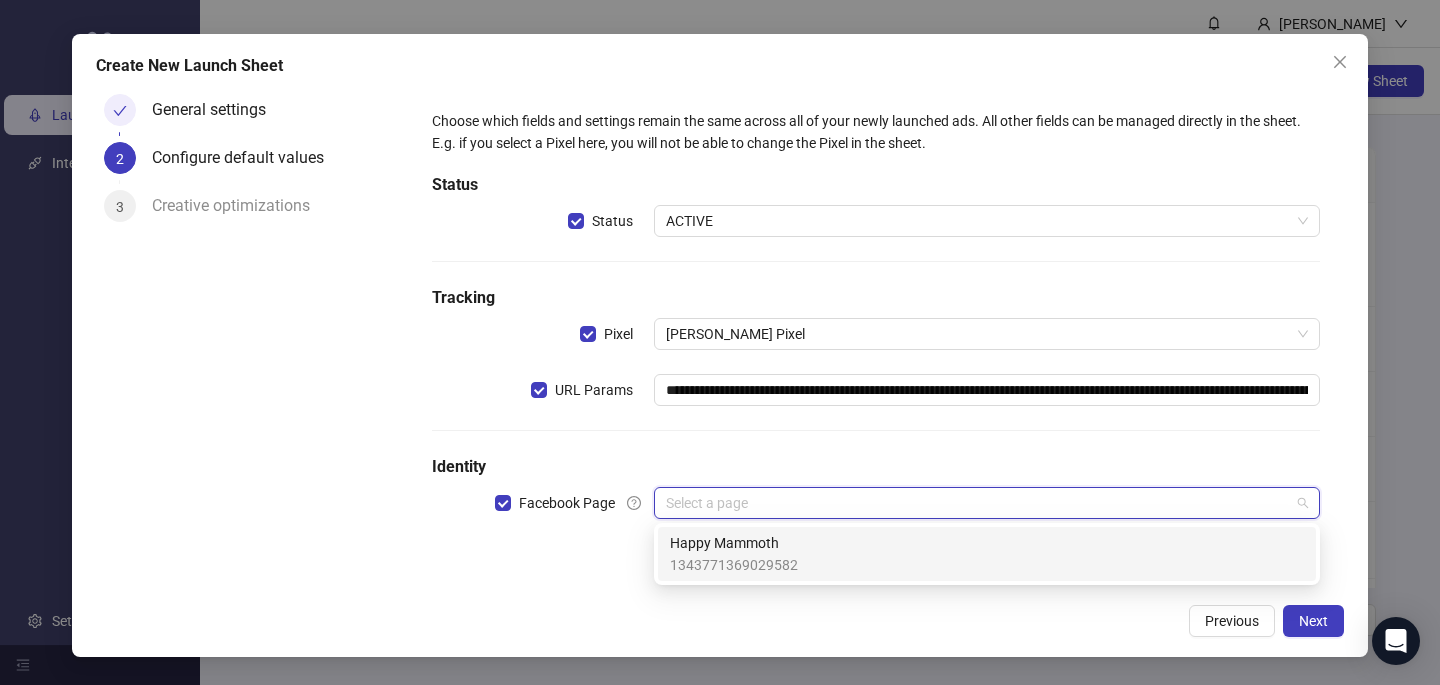 click on "Happy Mammoth" at bounding box center [734, 543] 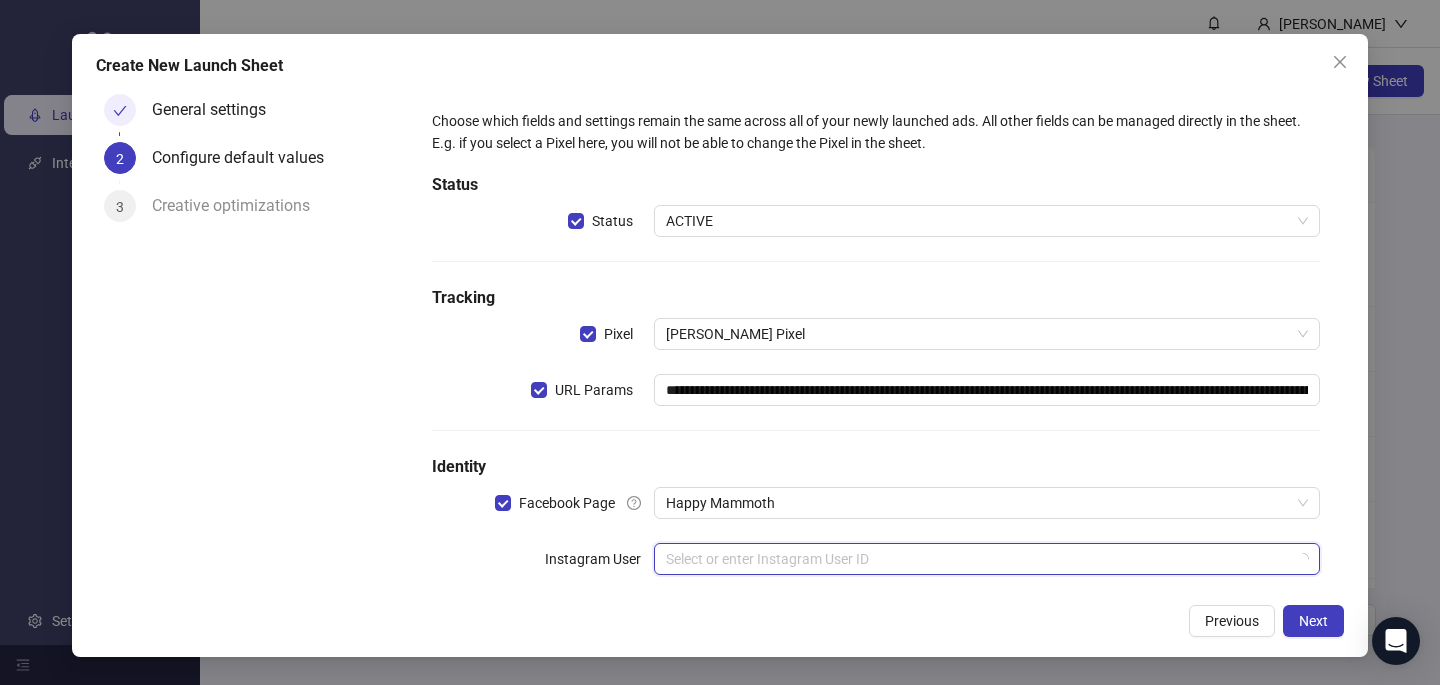 click at bounding box center [978, 559] 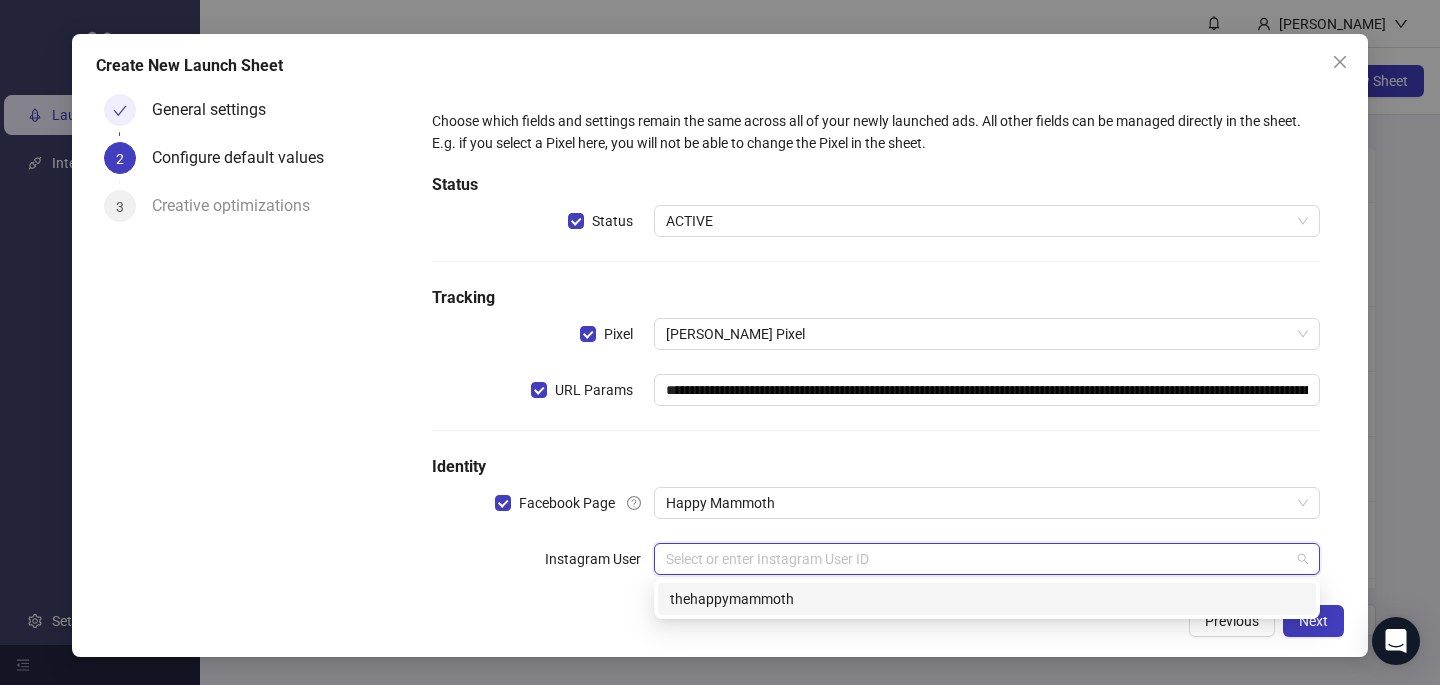 click on "thehappymammoth" at bounding box center [987, 599] 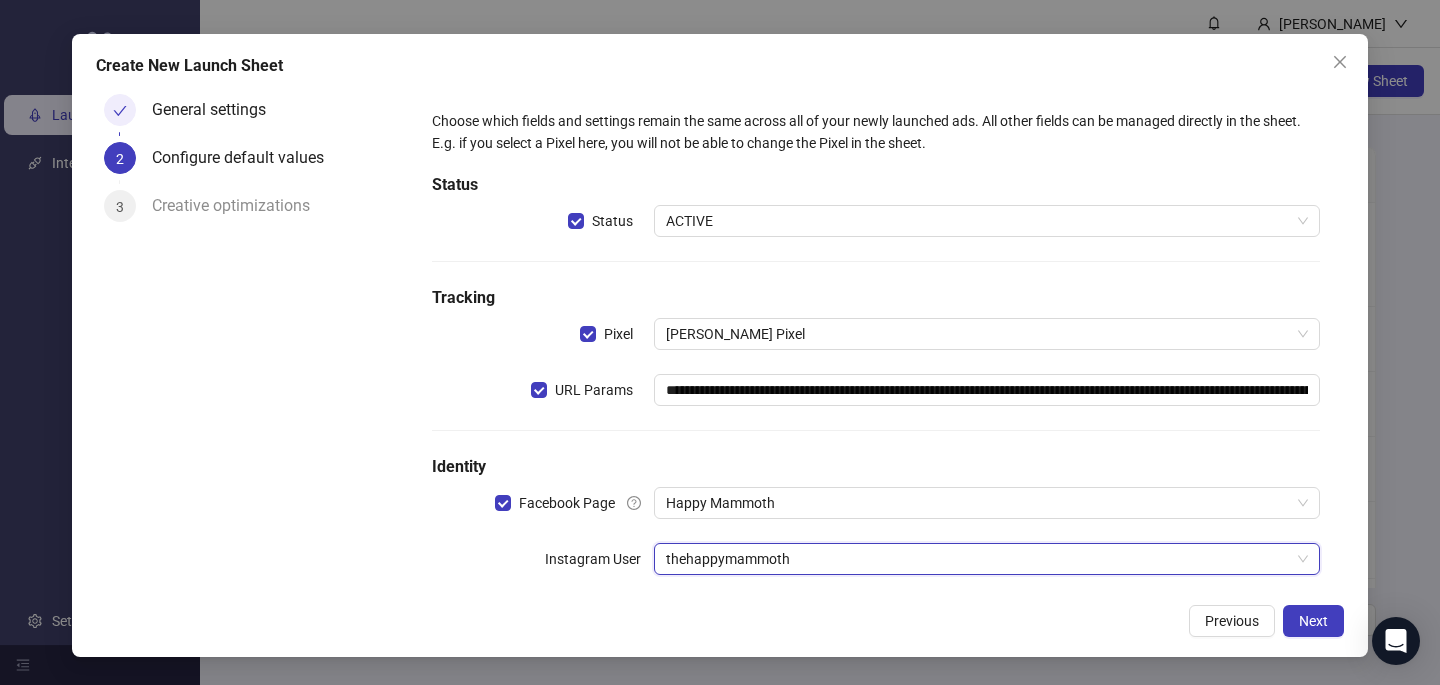 click on "Previous Next" at bounding box center [720, 621] 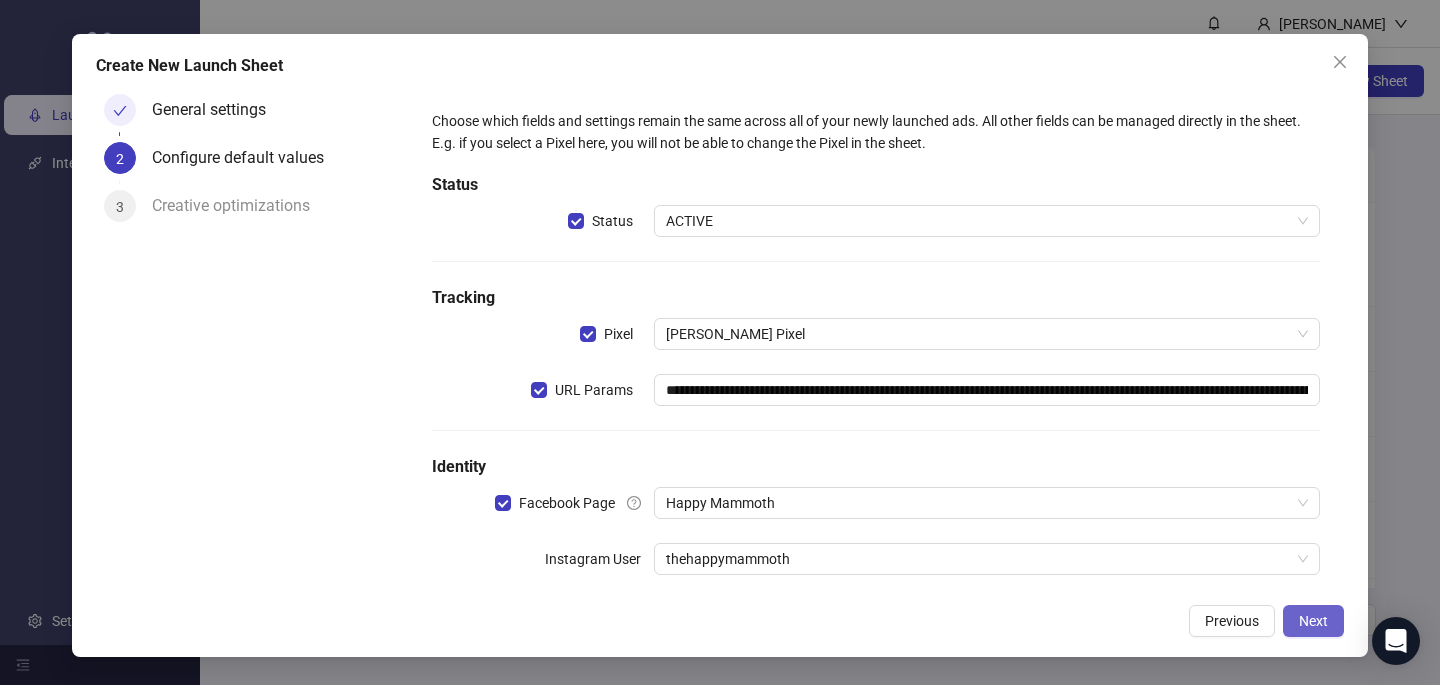 click on "Next" at bounding box center (1313, 621) 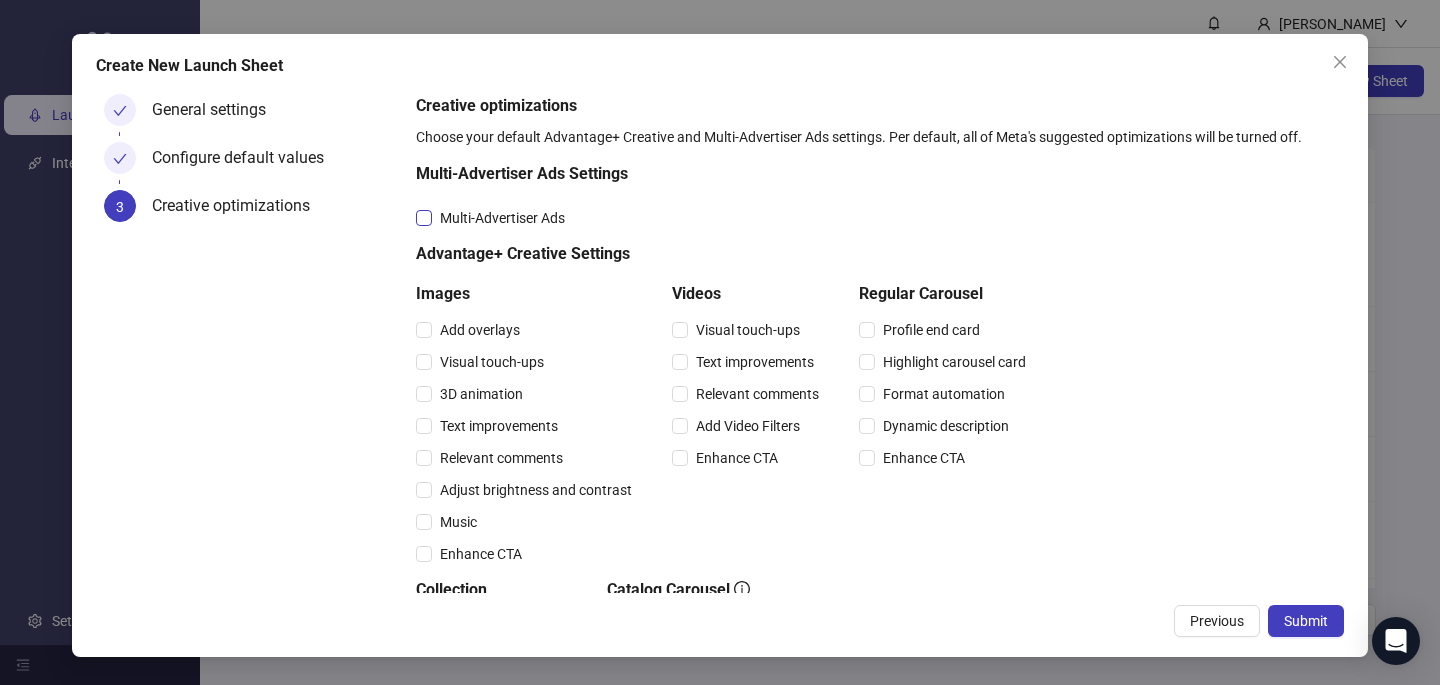click on "Multi-Advertiser Ads" at bounding box center (502, 218) 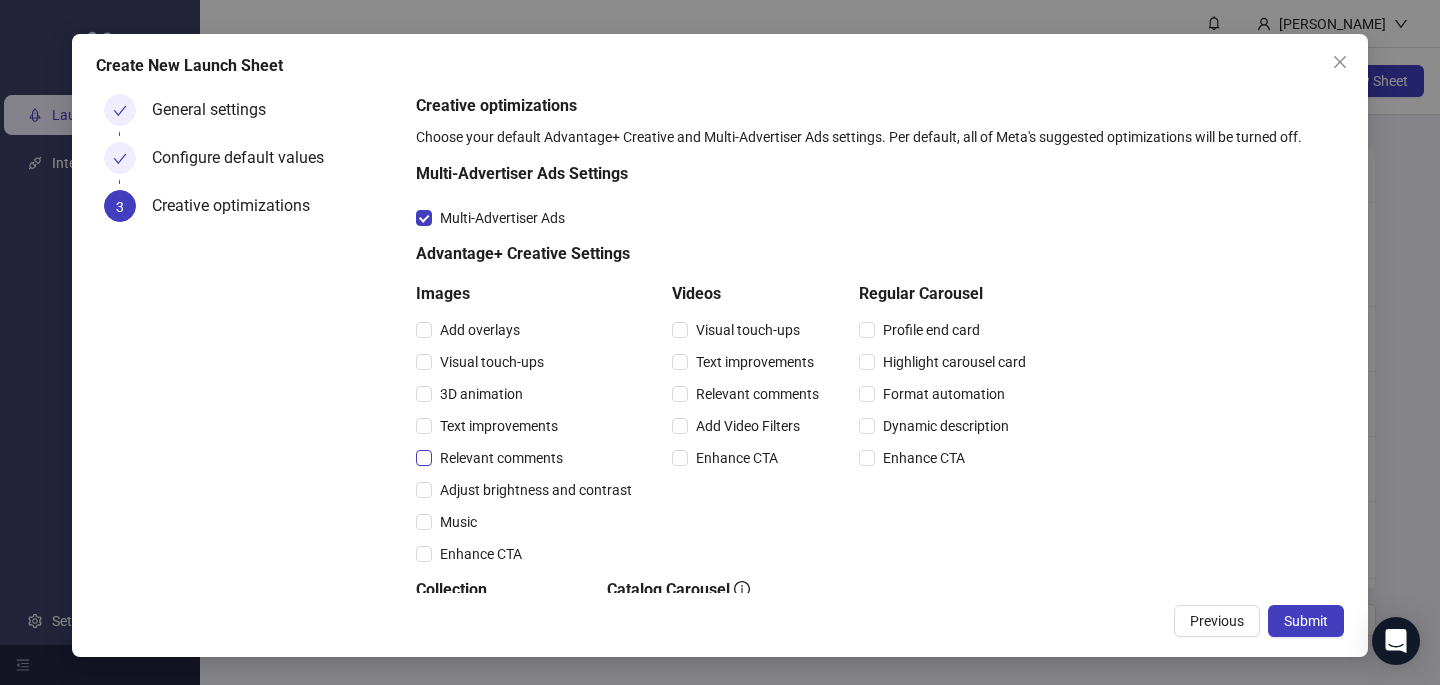 click on "Relevant comments" at bounding box center [501, 458] 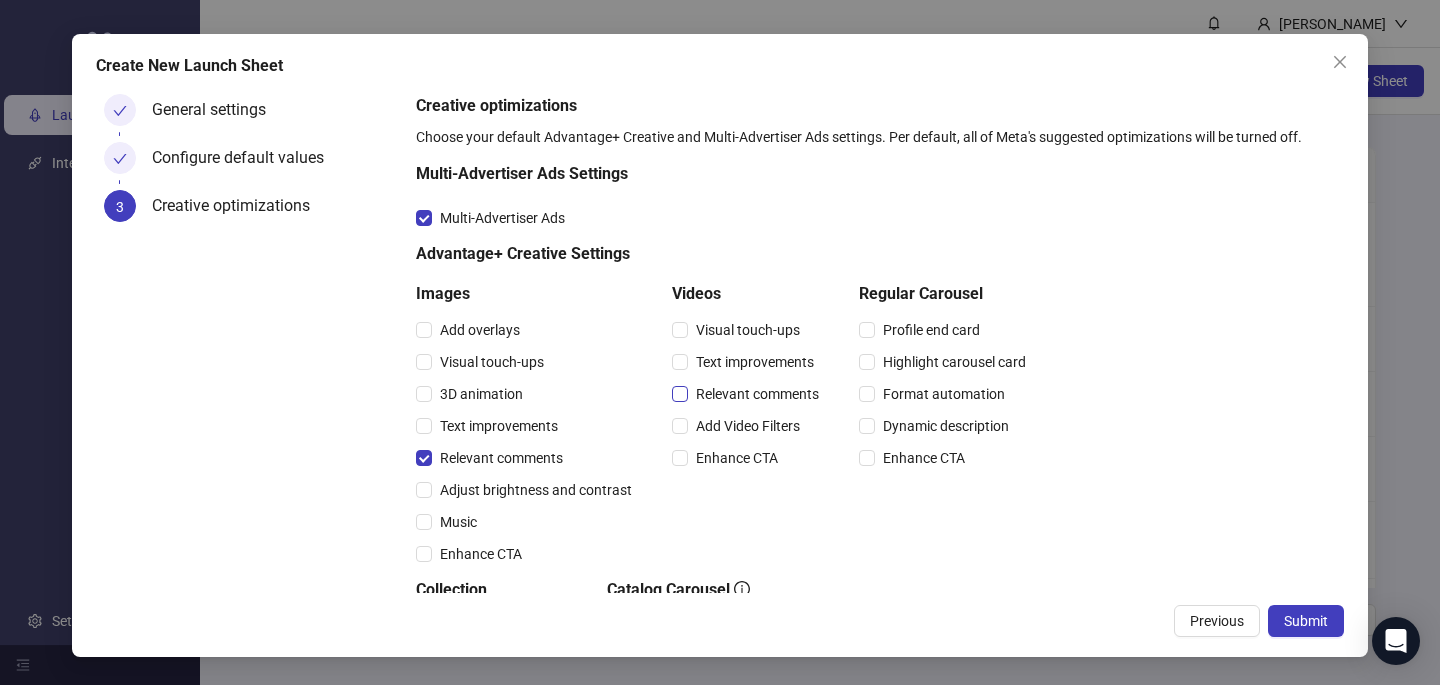 click on "Relevant comments" at bounding box center [757, 394] 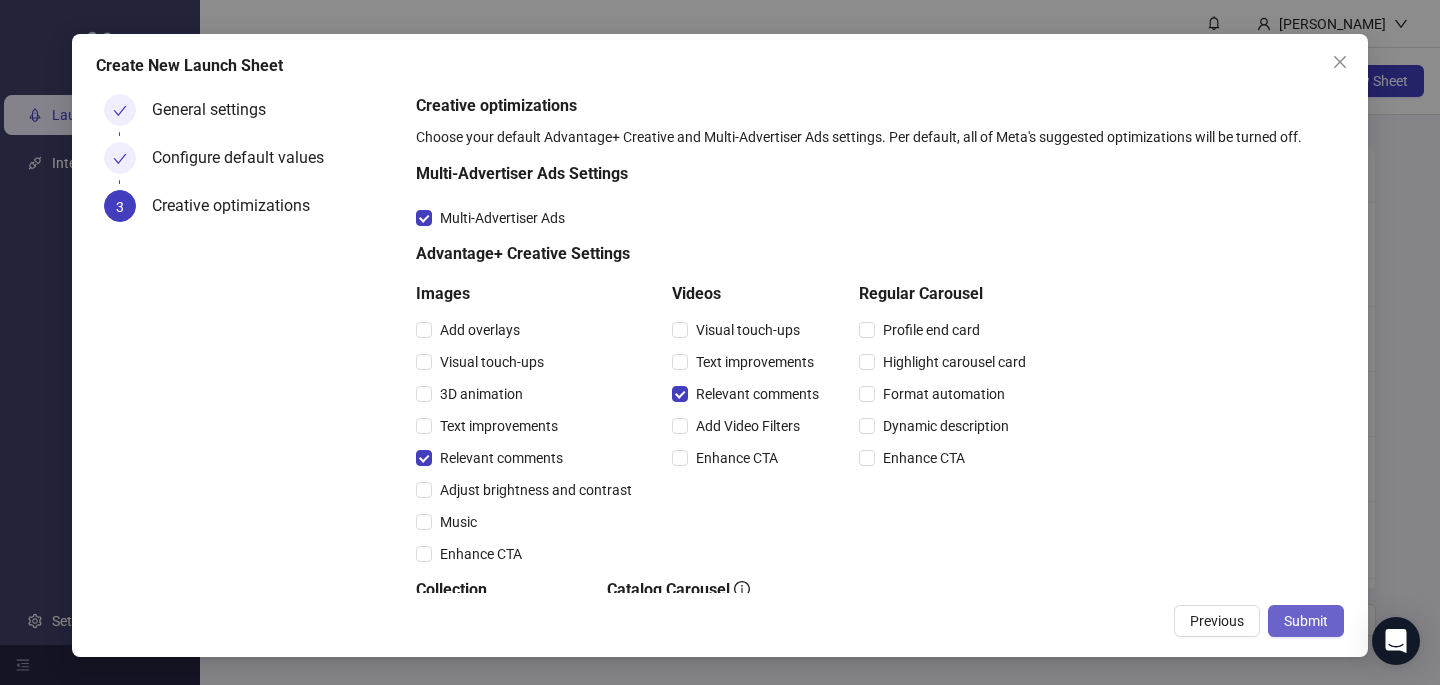 click on "Submit" at bounding box center (1306, 621) 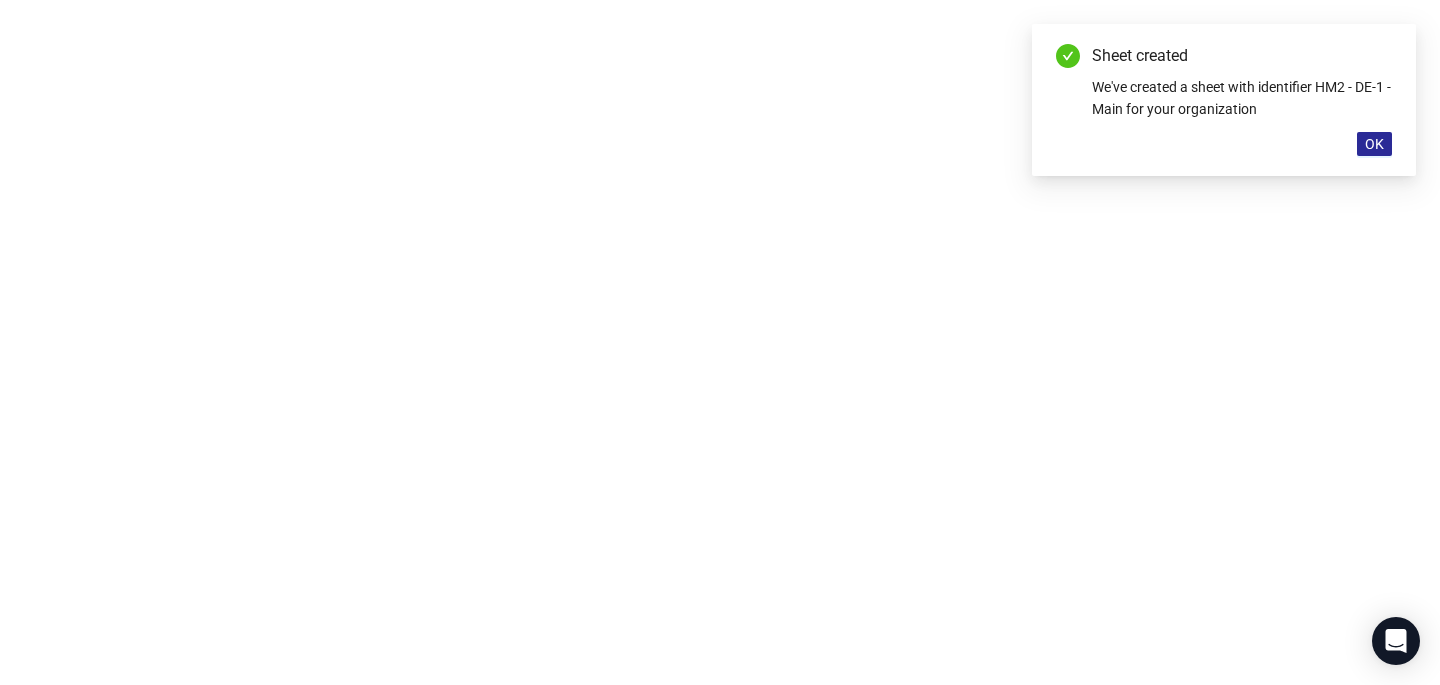 click on "OK" at bounding box center [1374, 144] 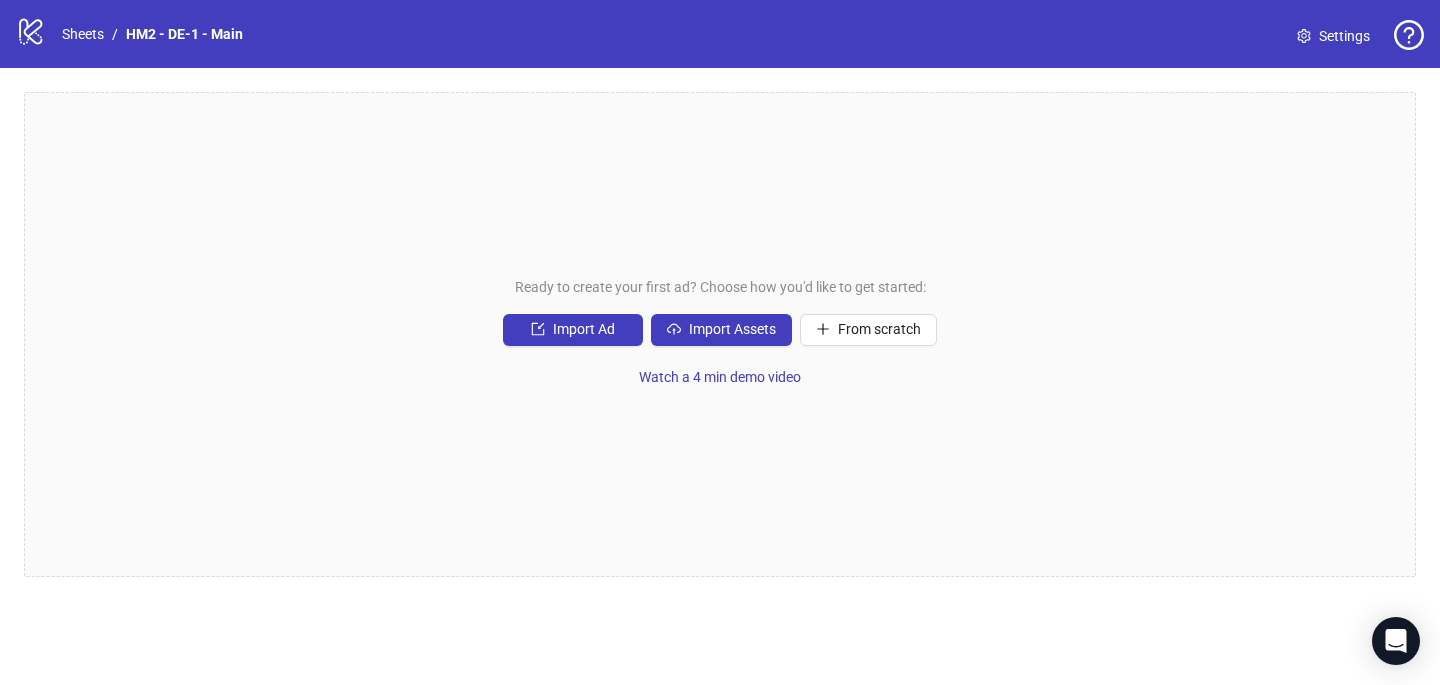 click on "Import Assets" at bounding box center [721, 330] 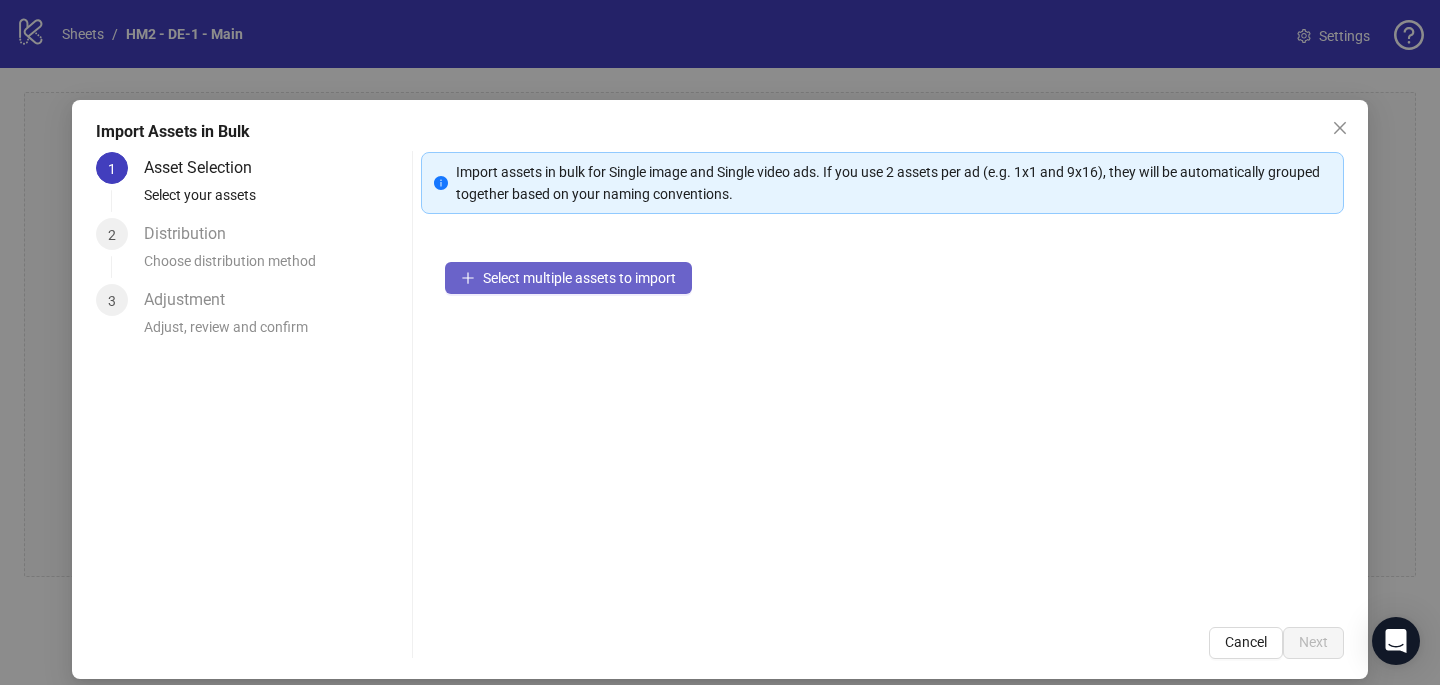 click on "Select multiple assets to import" at bounding box center [579, 278] 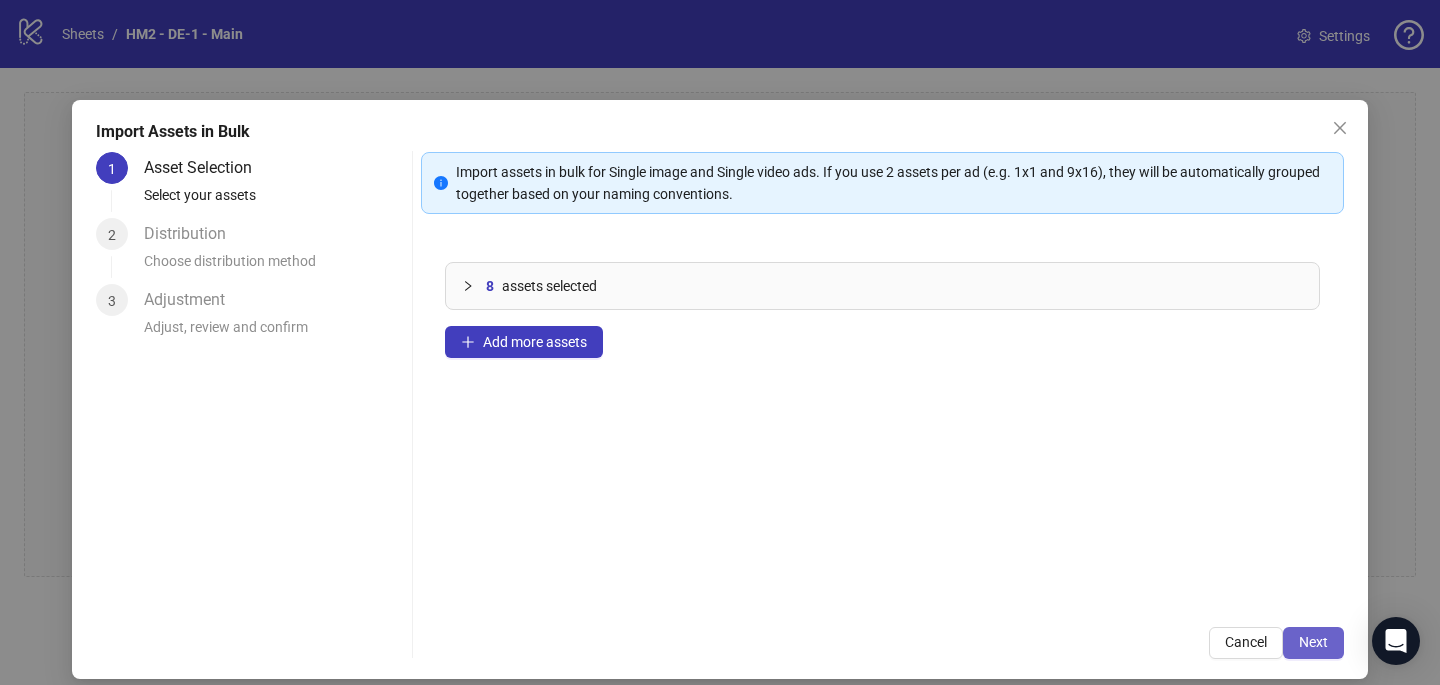 click on "Next" at bounding box center (1313, 642) 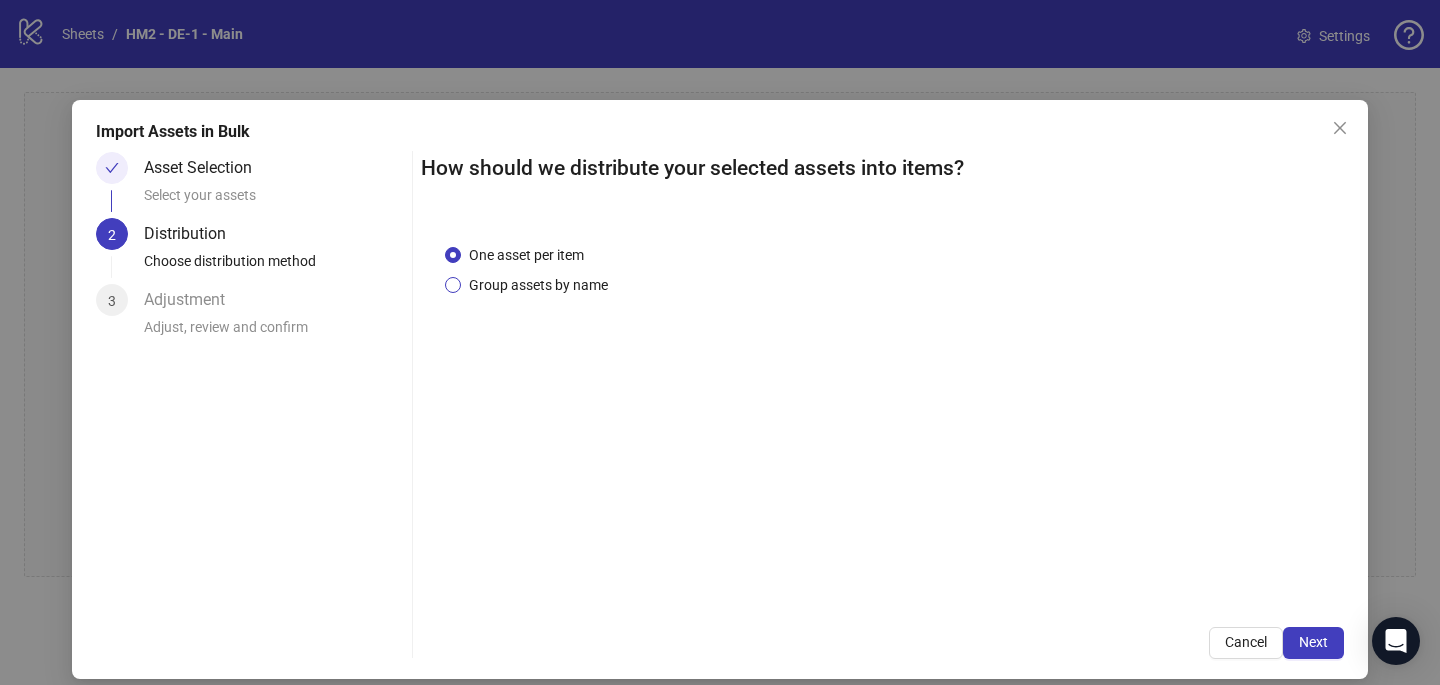 click on "Group assets by name" at bounding box center (538, 285) 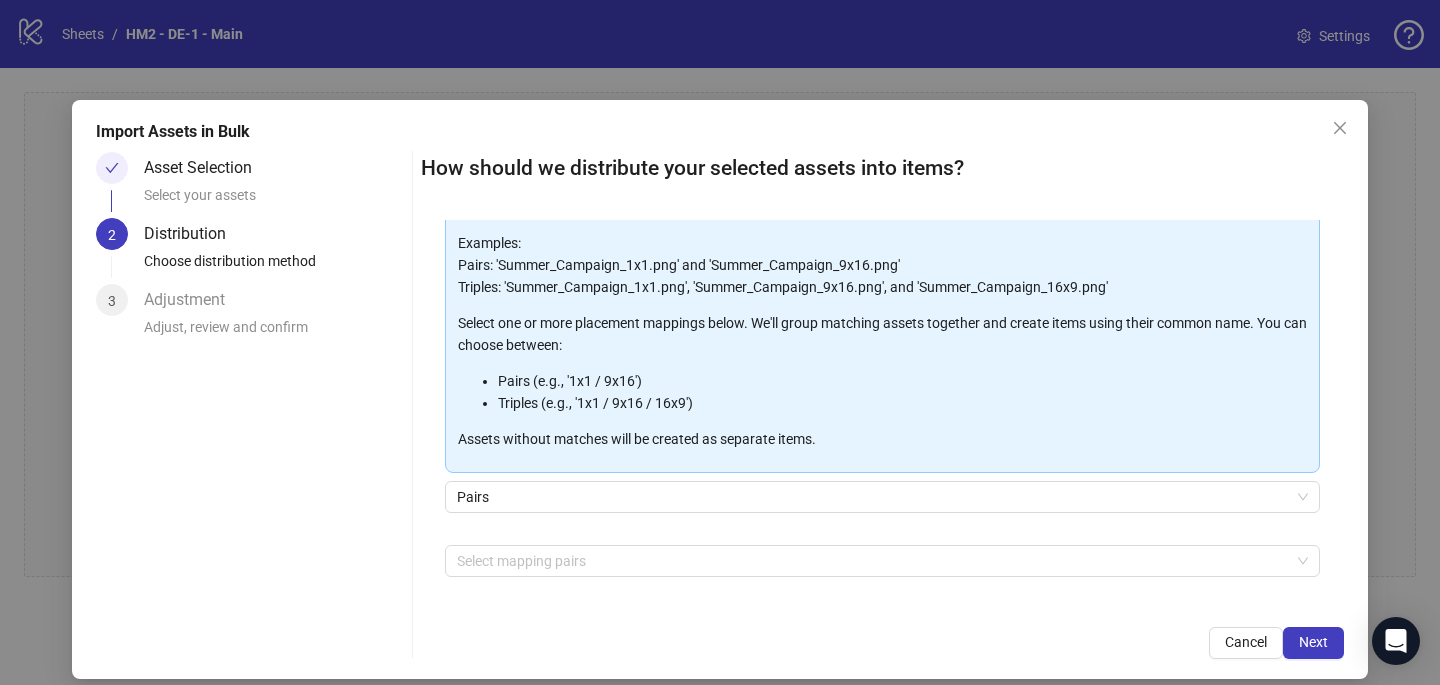 scroll, scrollTop: 203, scrollLeft: 0, axis: vertical 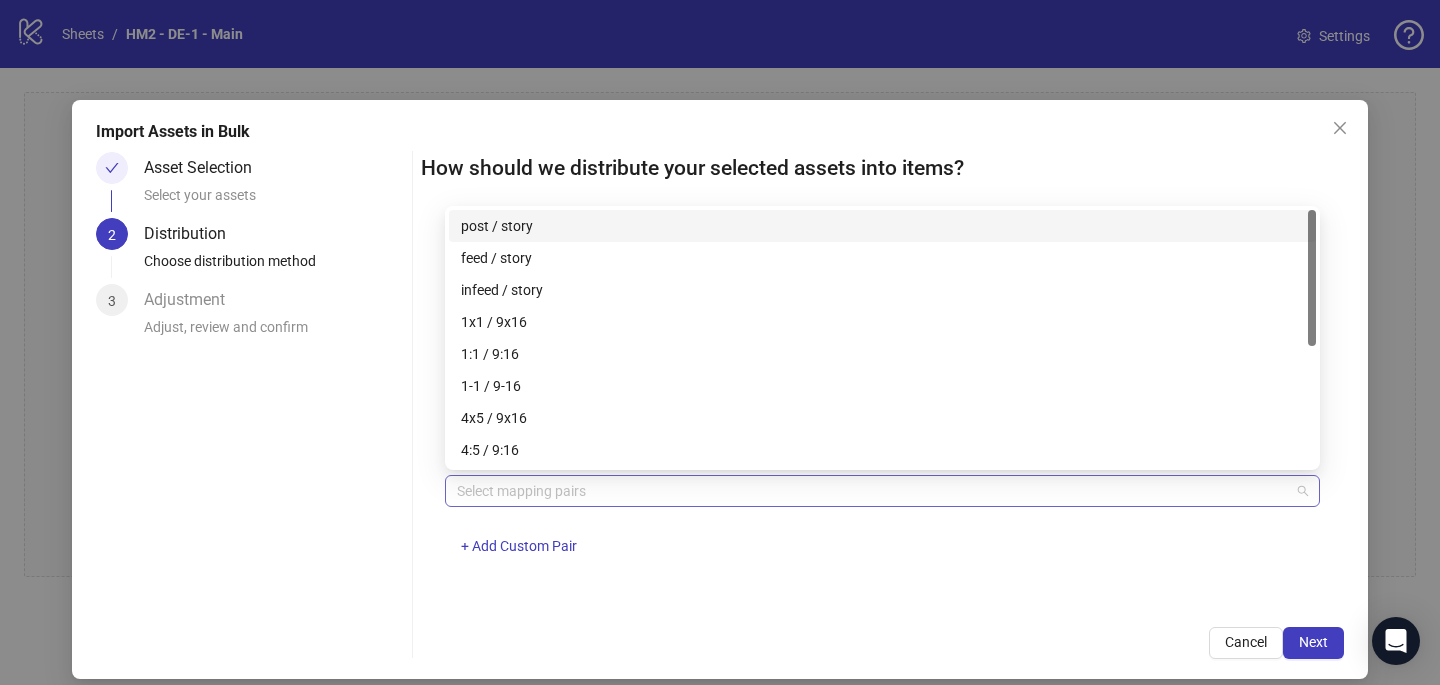 click at bounding box center (872, 491) 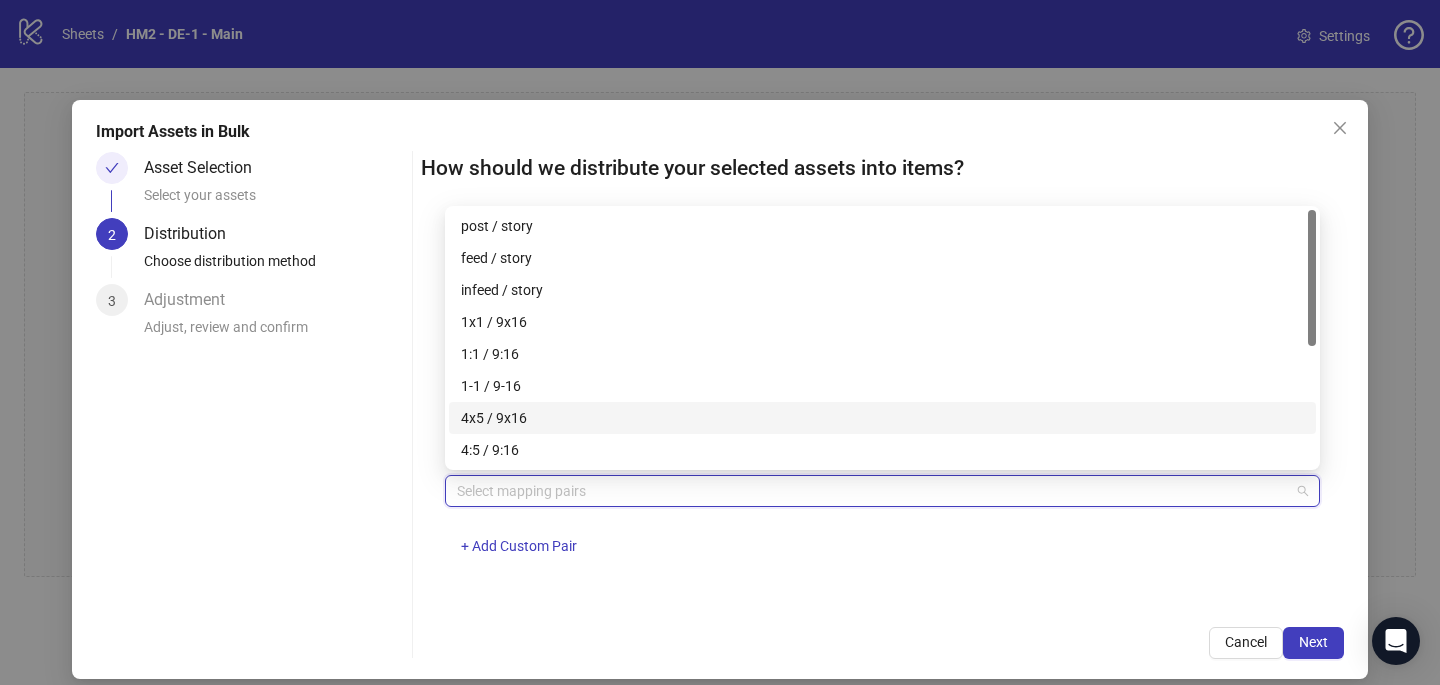 click on "4x5 / 9x16" at bounding box center (882, 418) 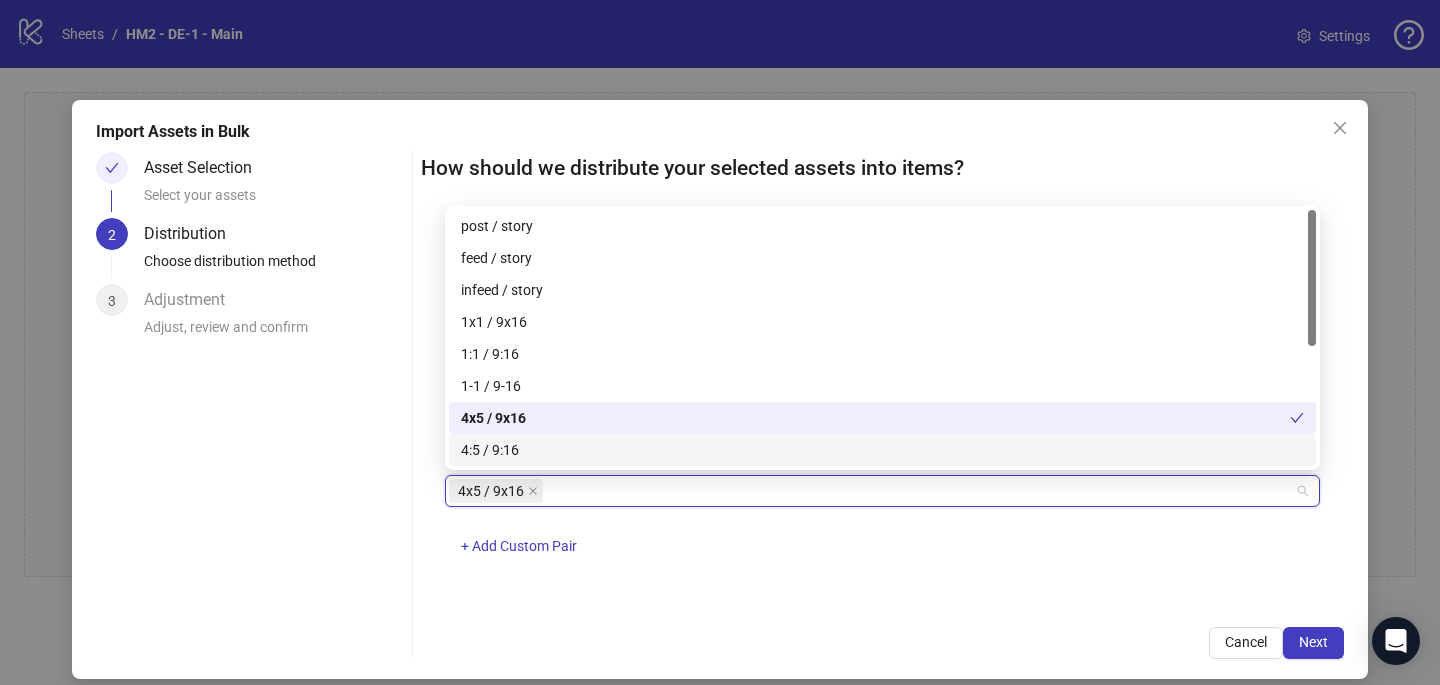 click on "4x5 / 9x16   + Add Custom Pair" at bounding box center [882, 527] 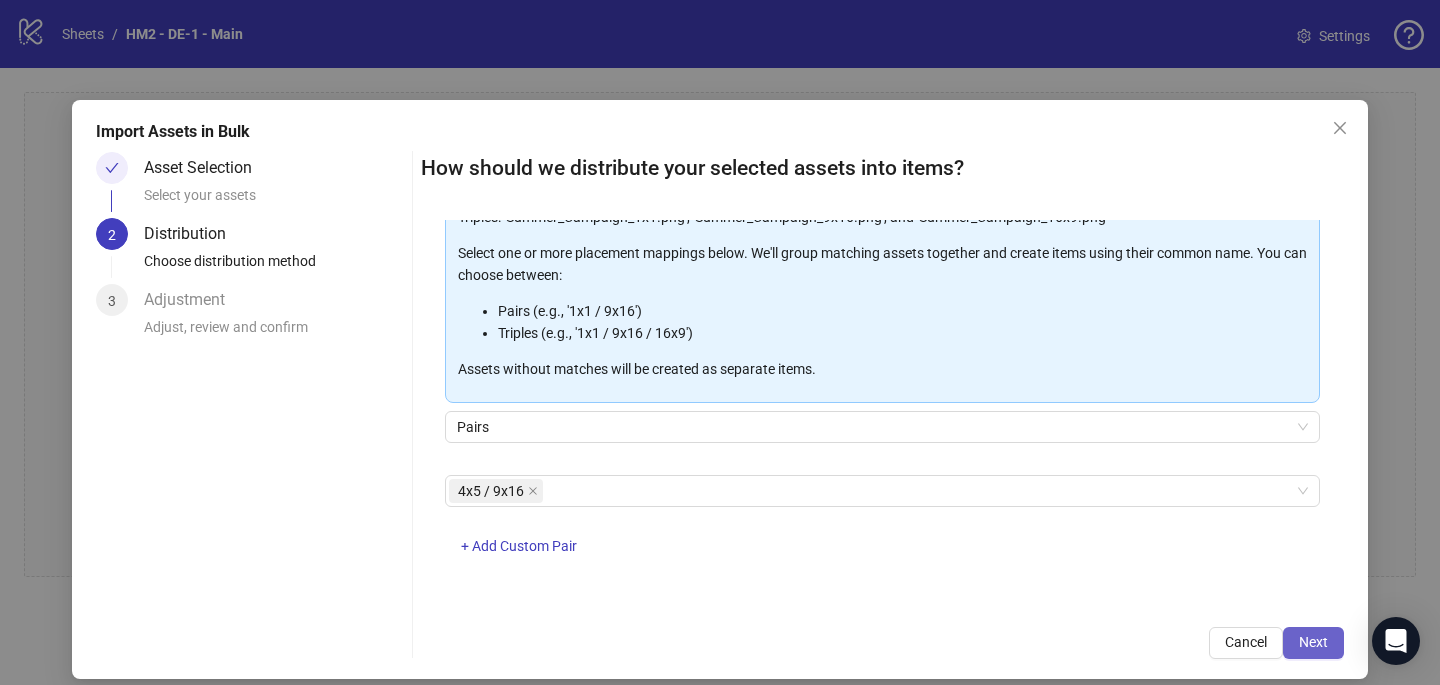 click on "Next" at bounding box center (1313, 642) 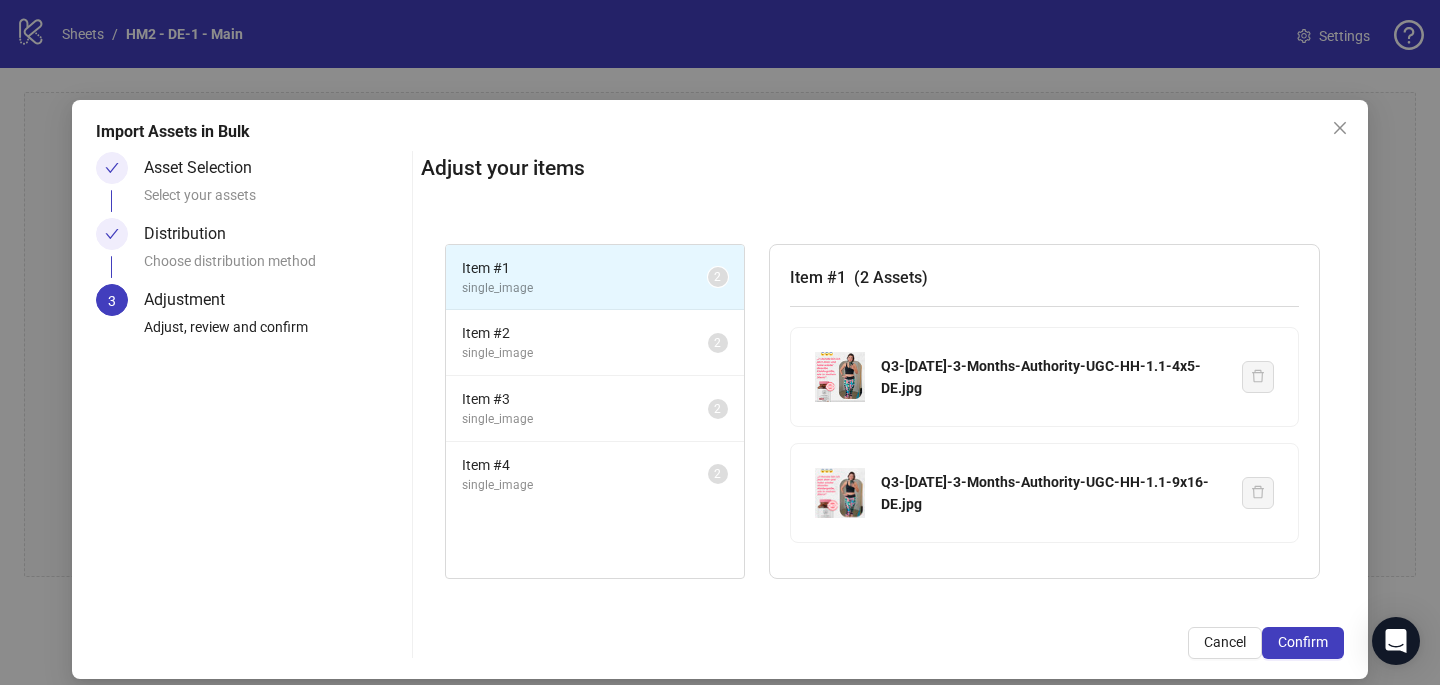 click on "Confirm" at bounding box center [1303, 642] 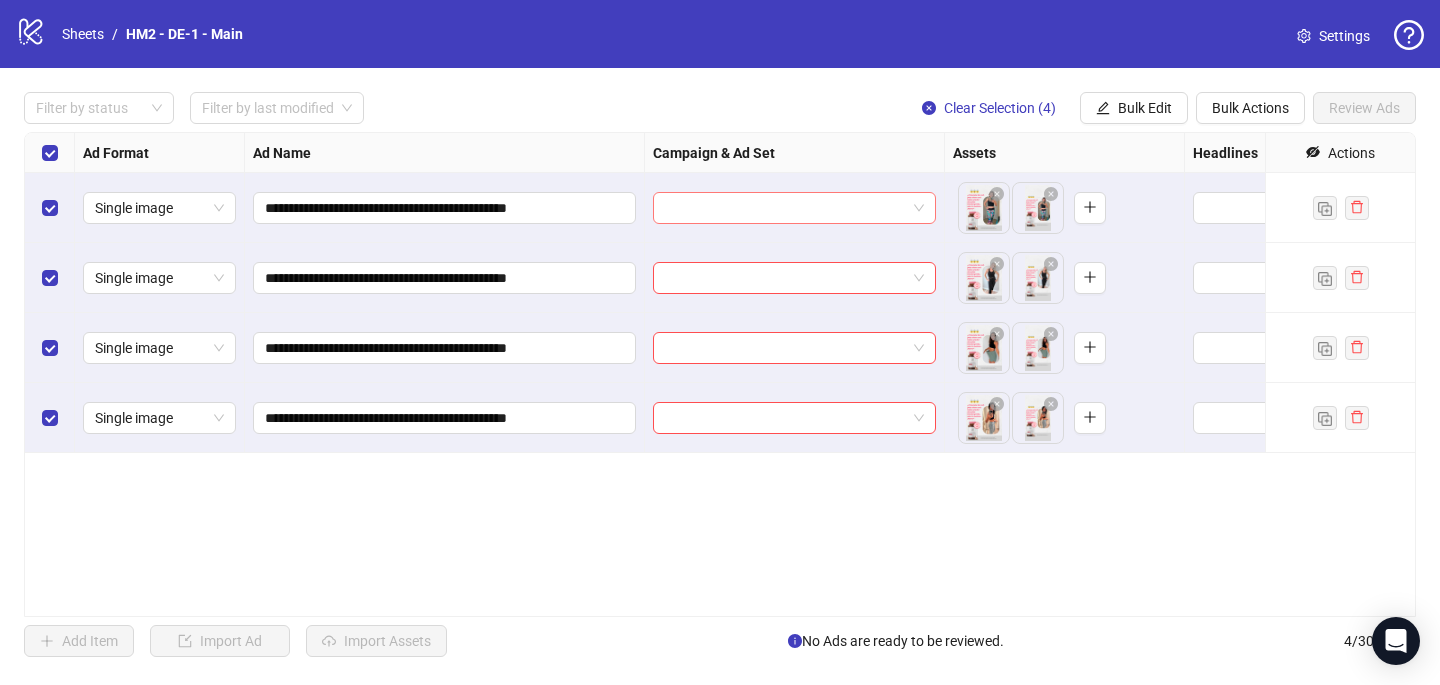 click at bounding box center [785, 208] 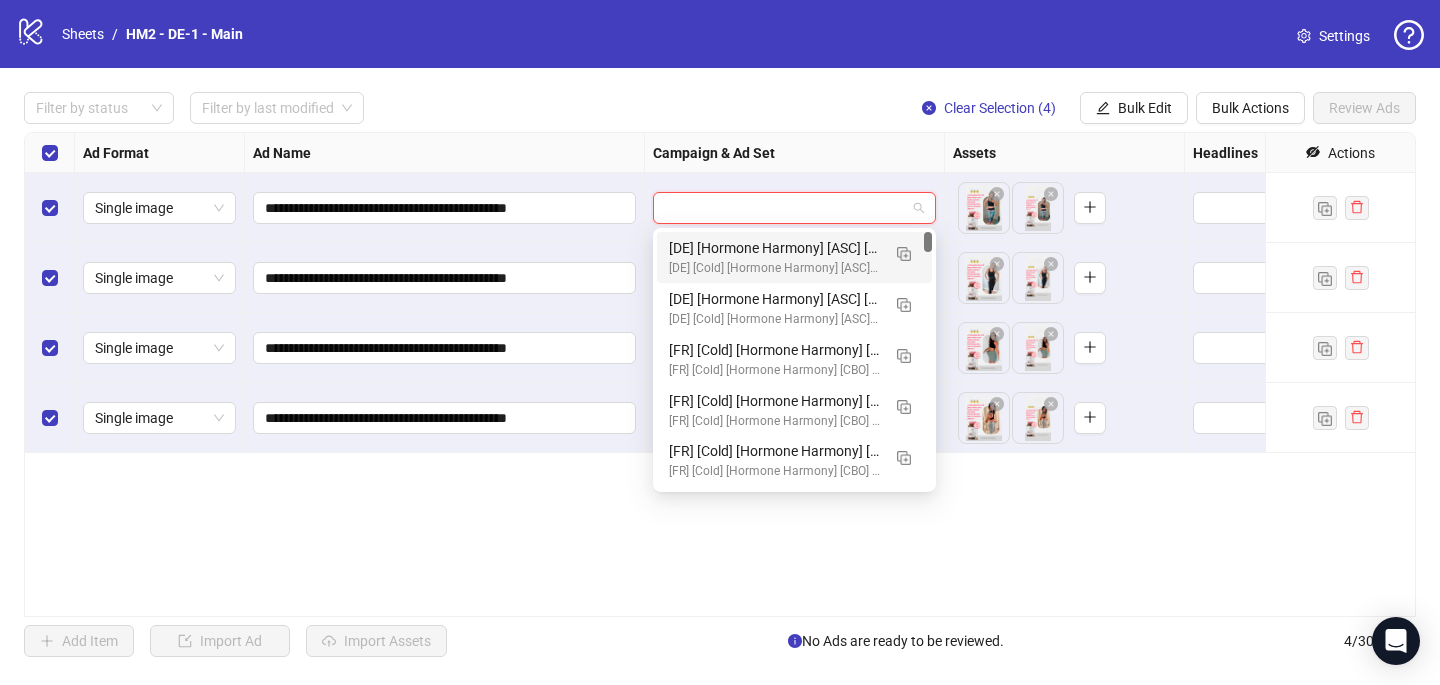 paste on "**********" 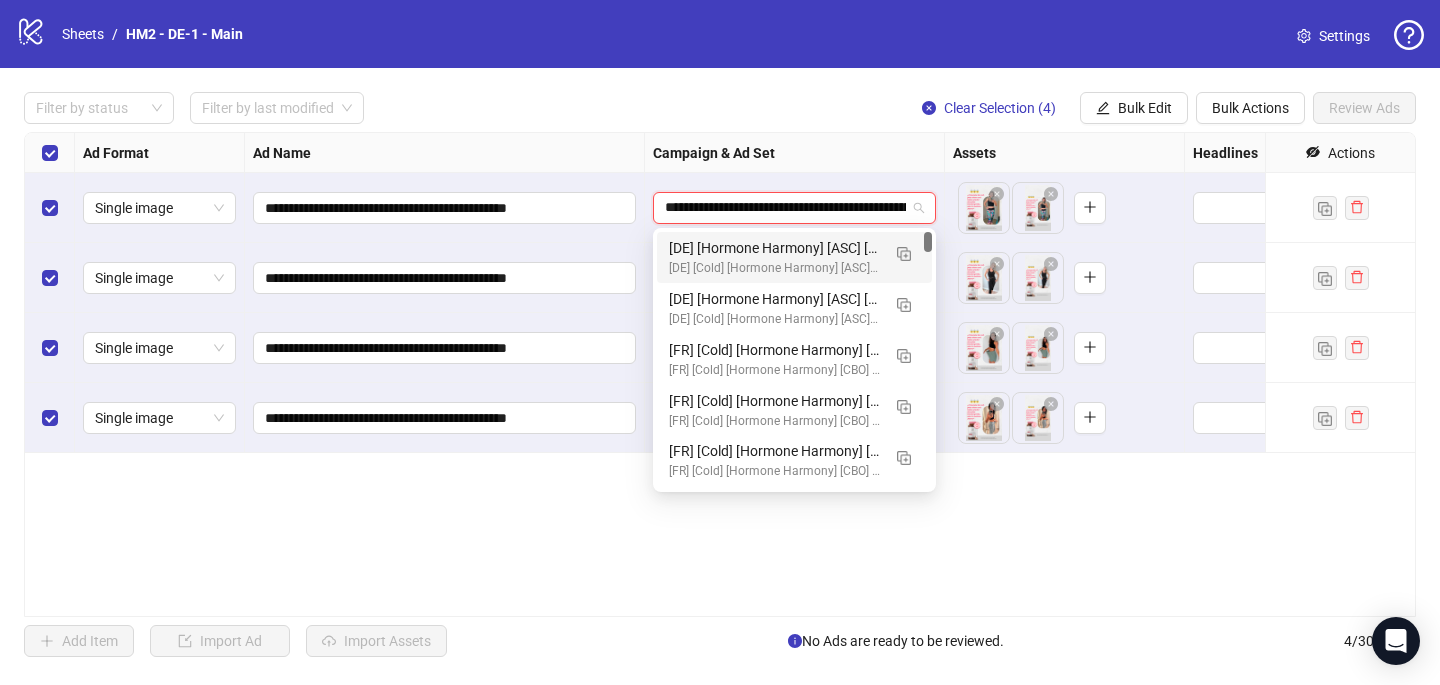 scroll, scrollTop: 0, scrollLeft: 749, axis: horizontal 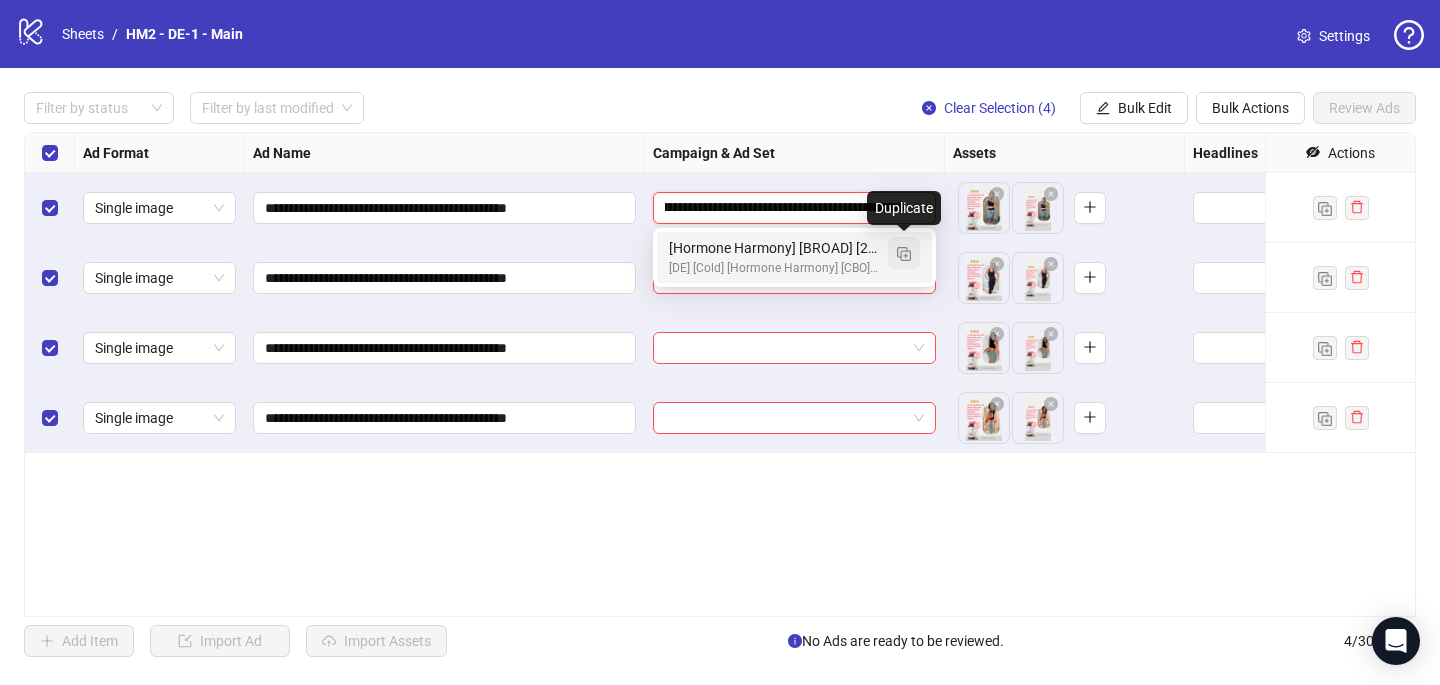 click at bounding box center [904, 254] 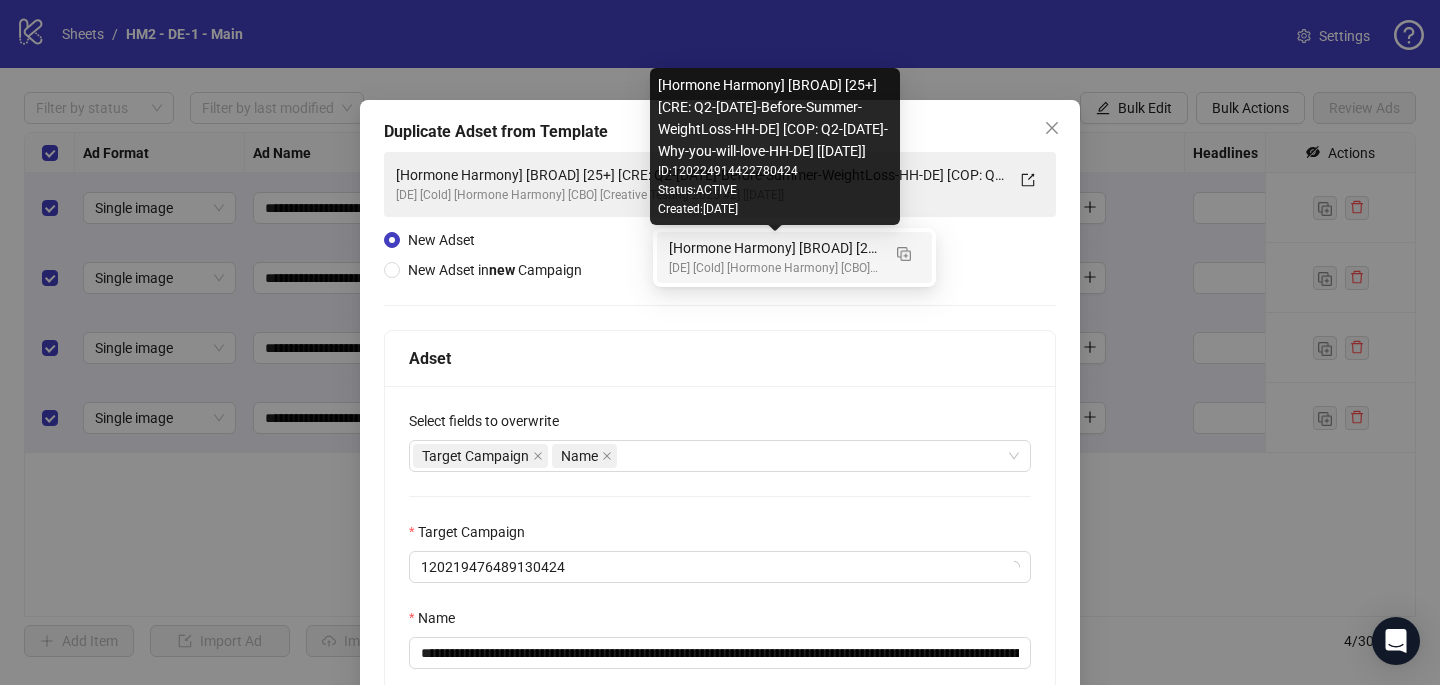 type on "**********" 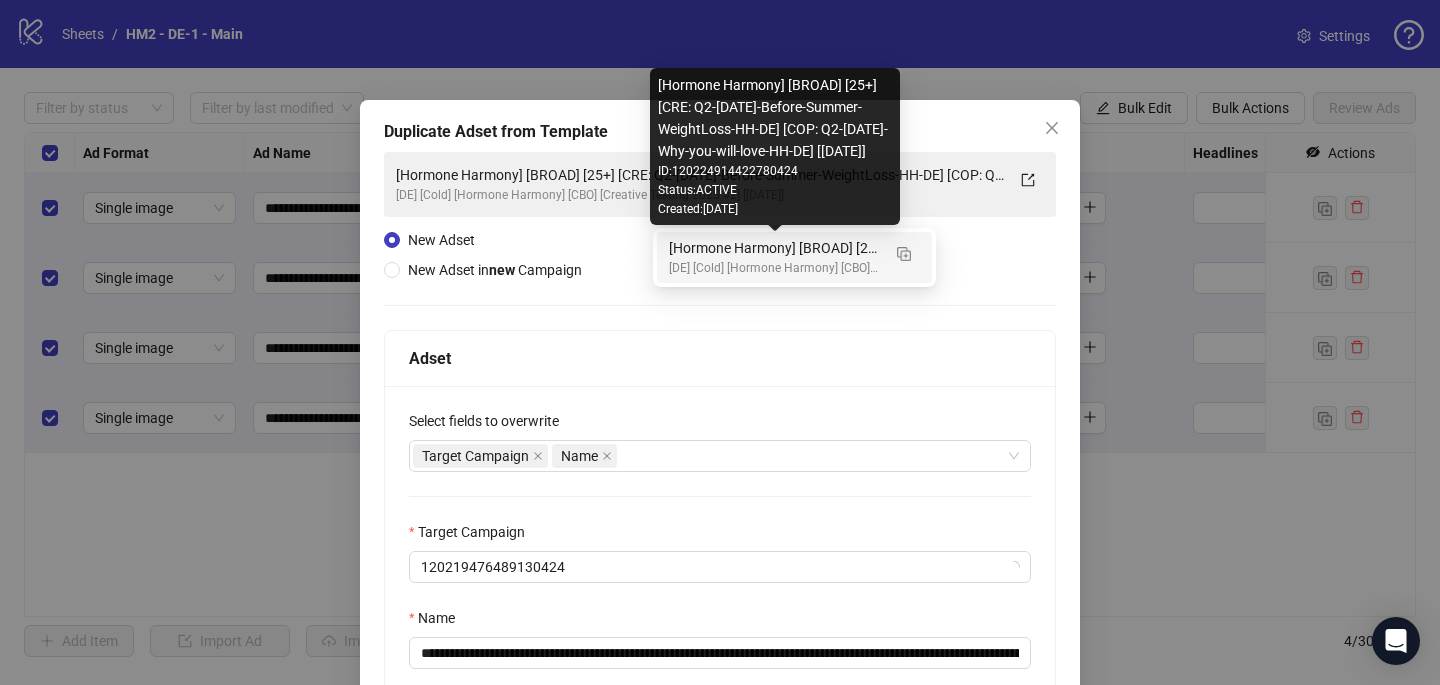 type 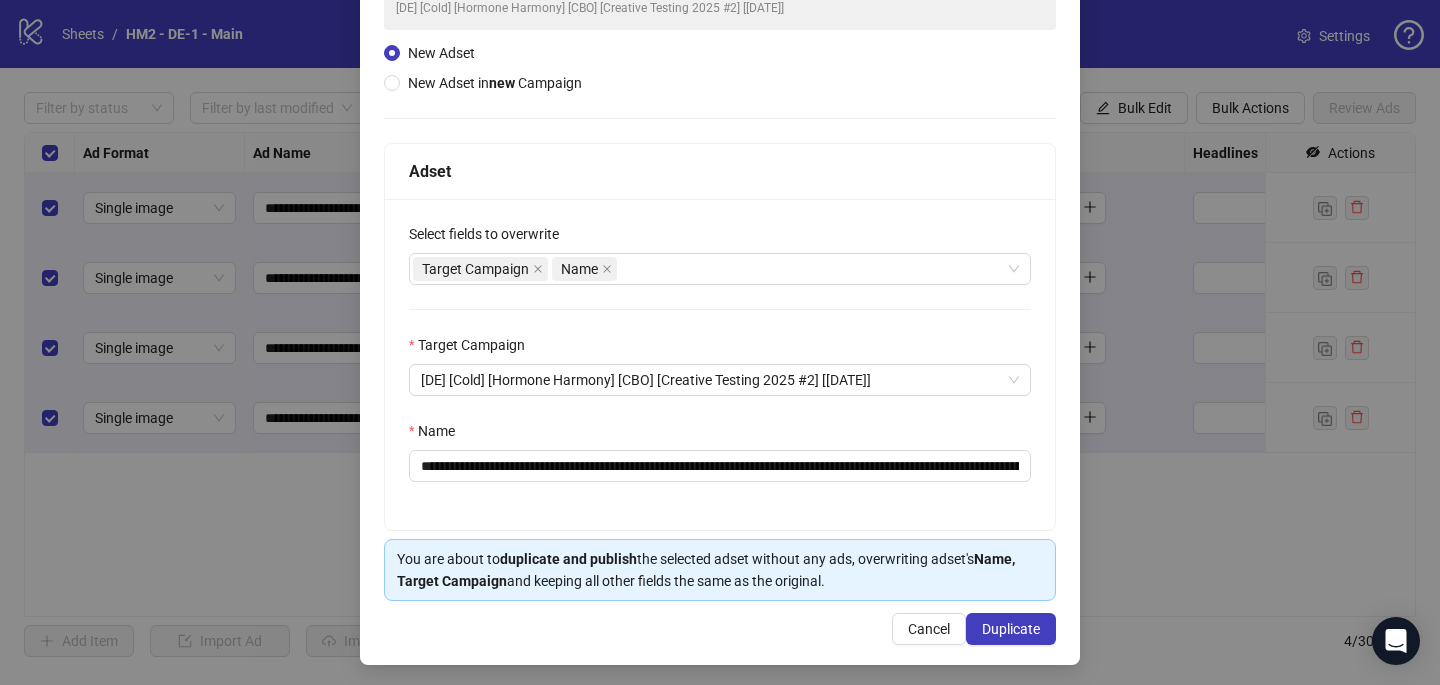 scroll, scrollTop: 187, scrollLeft: 0, axis: vertical 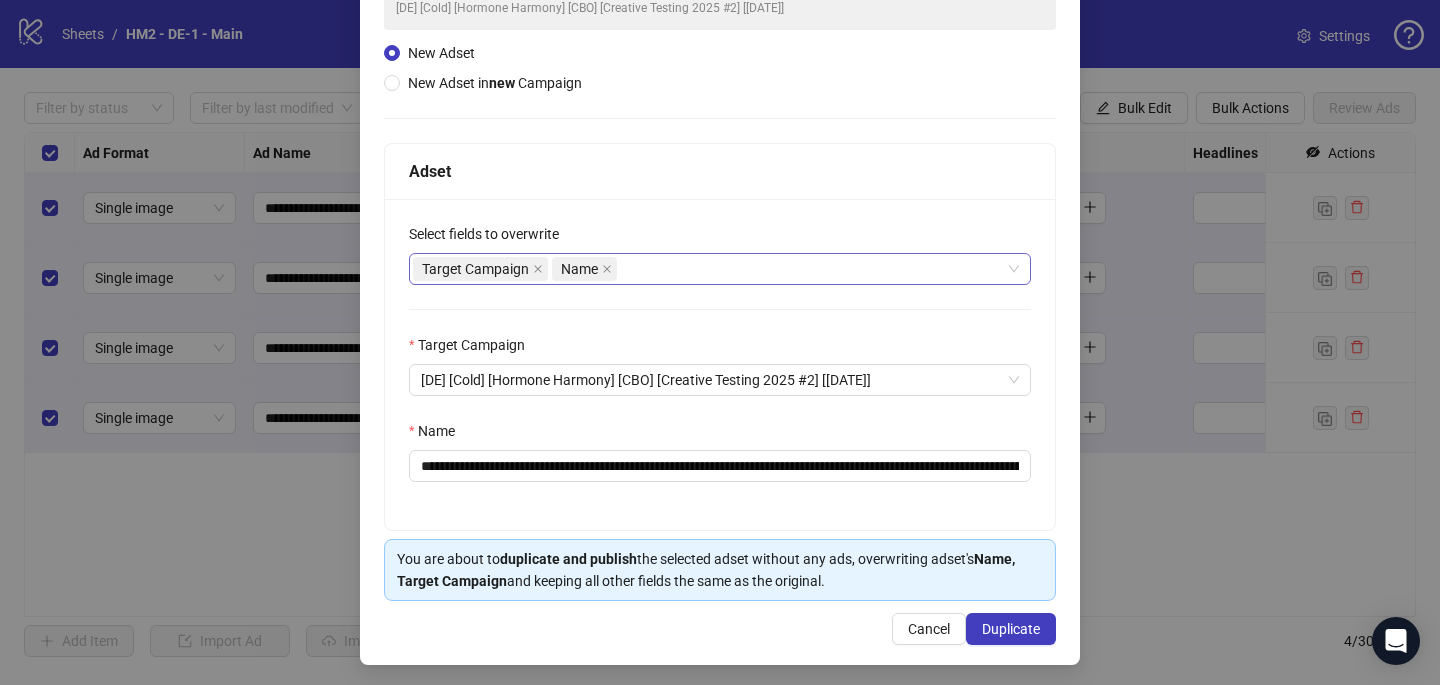 click on "Target Campaign Name" at bounding box center [709, 269] 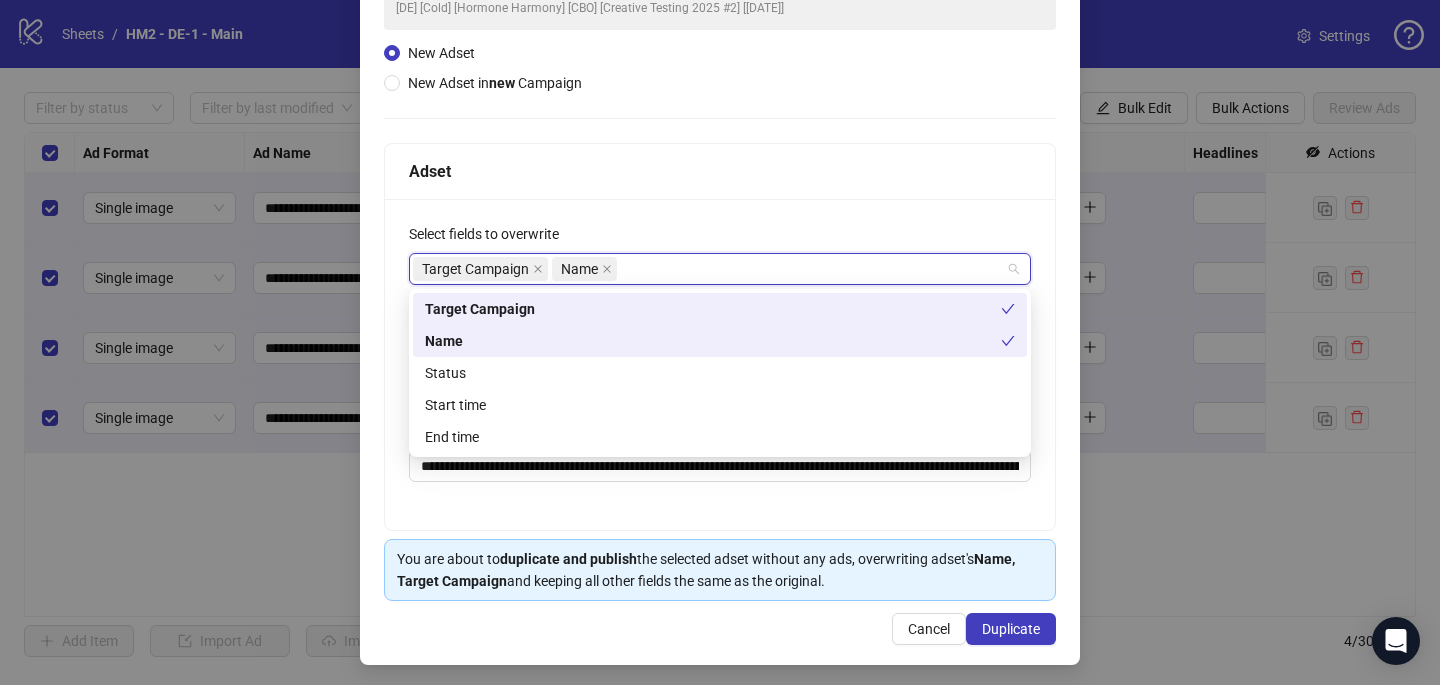 click on "**********" at bounding box center [720, 364] 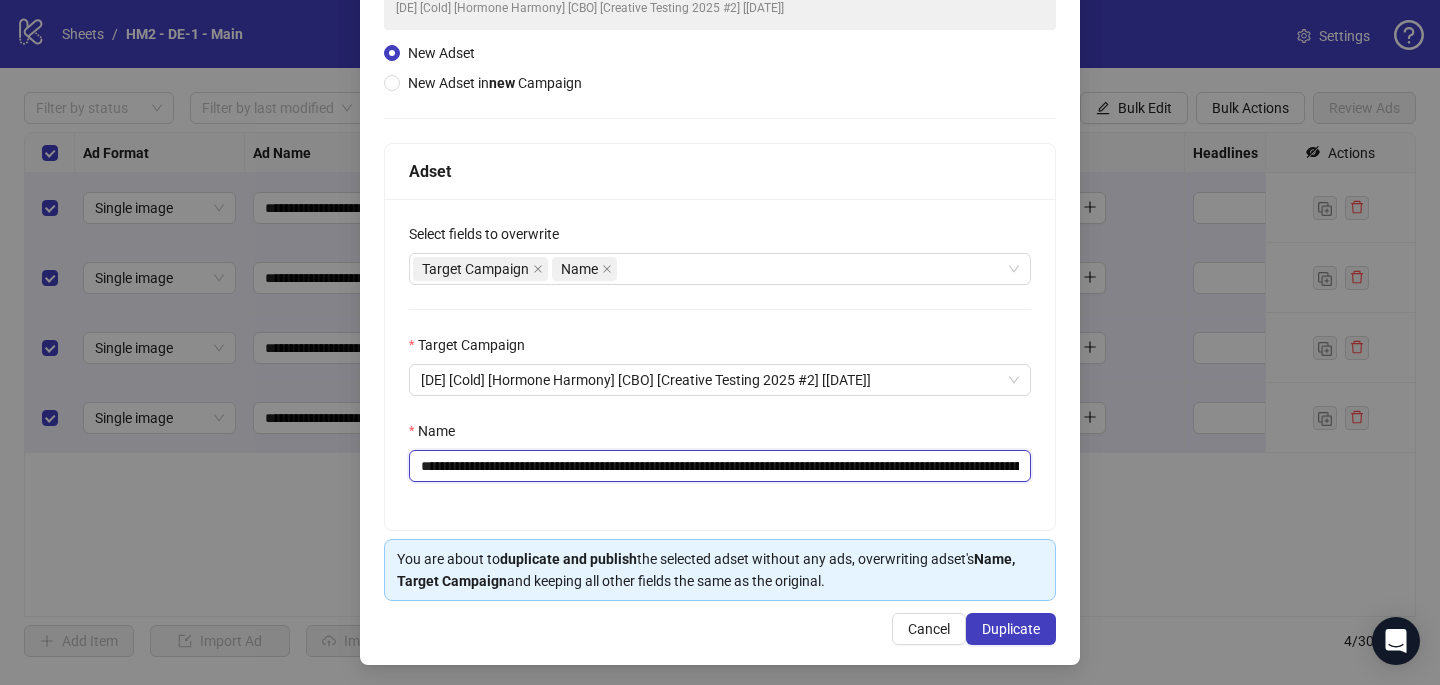 drag, startPoint x: 1006, startPoint y: 464, endPoint x: 677, endPoint y: 467, distance: 329.01367 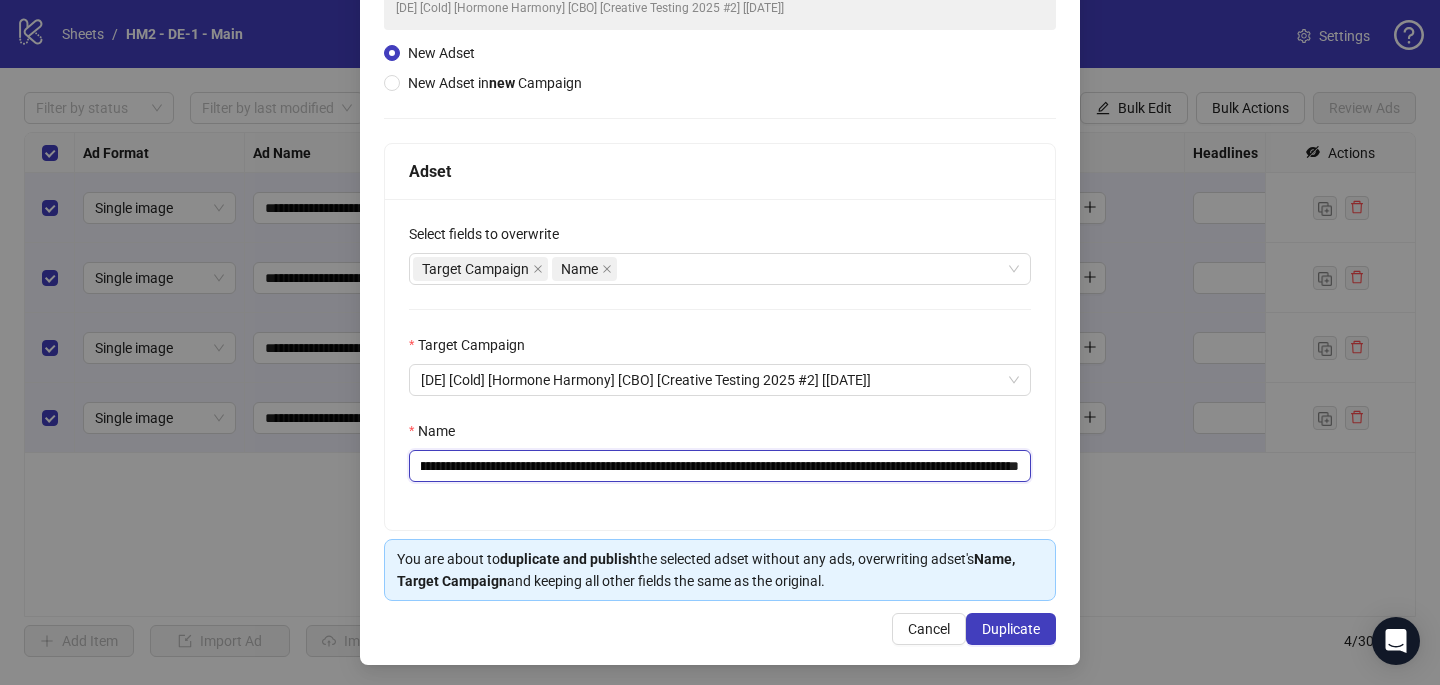 scroll, scrollTop: 0, scrollLeft: 386, axis: horizontal 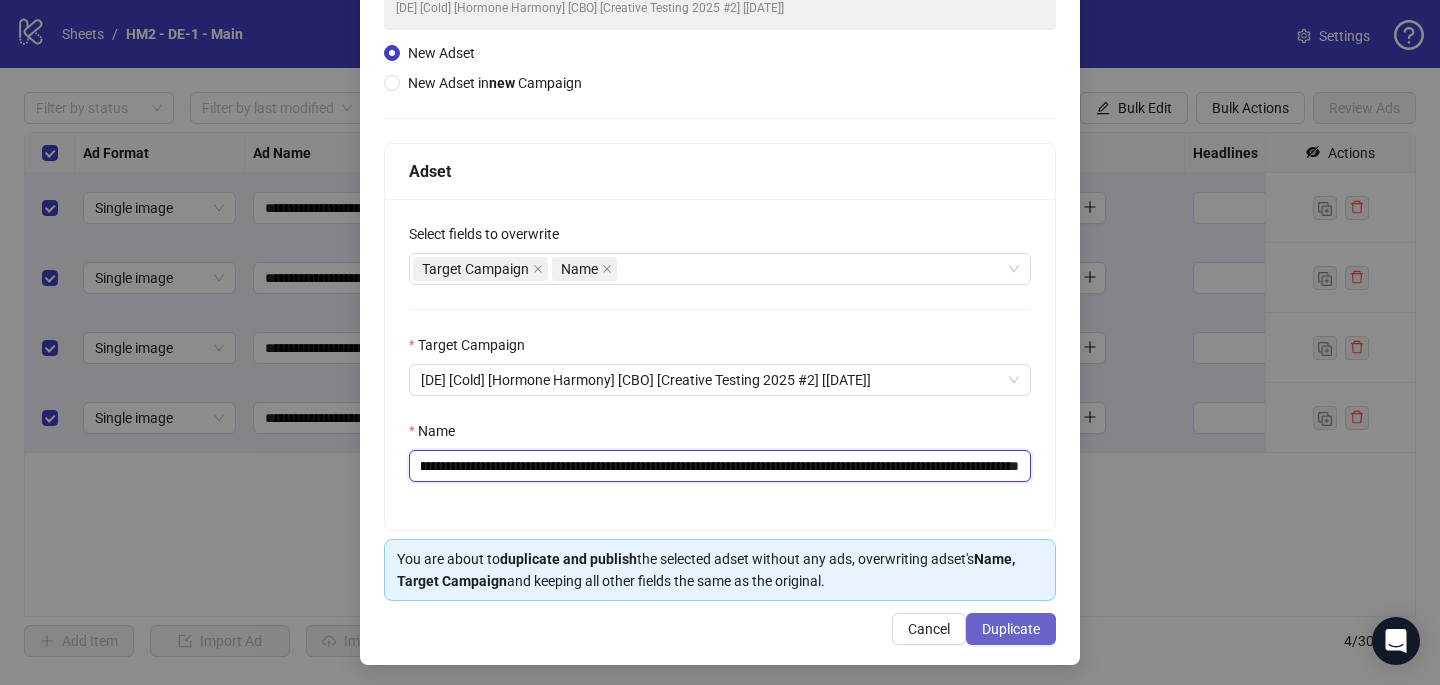 type on "**********" 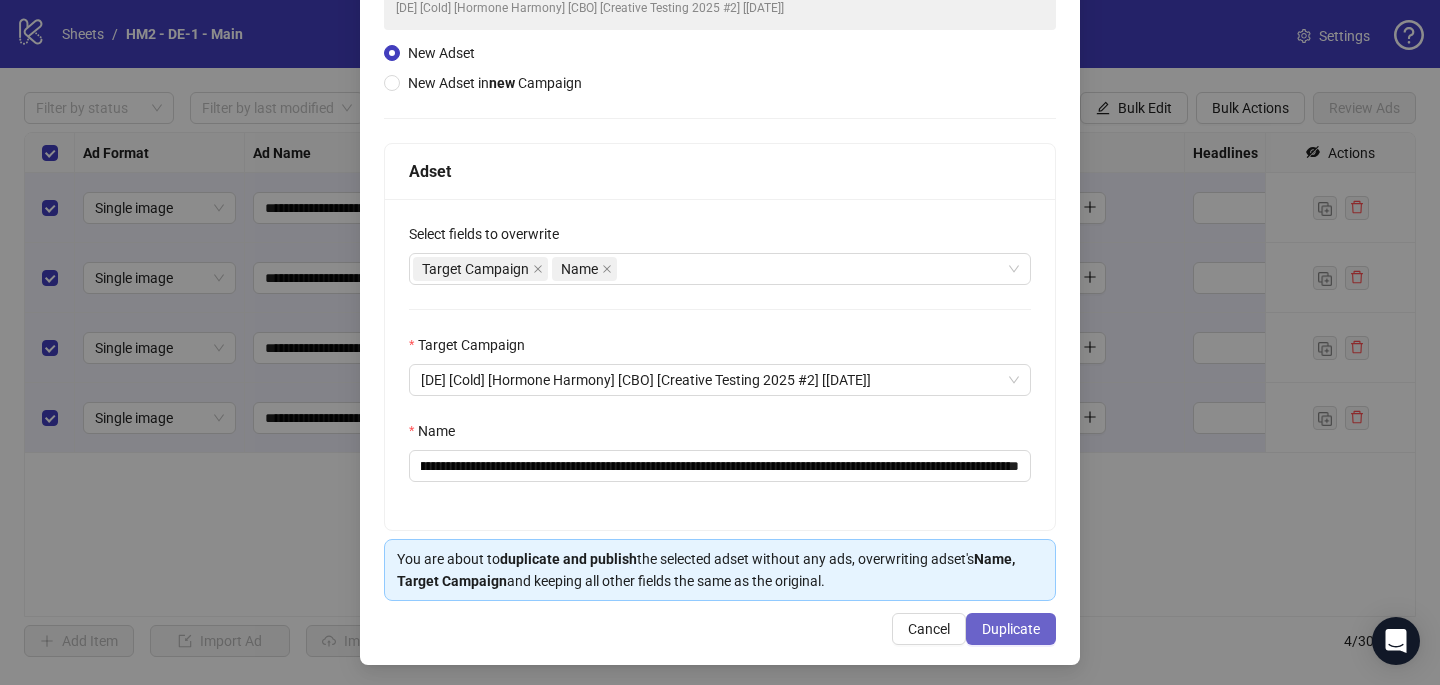scroll, scrollTop: 0, scrollLeft: 0, axis: both 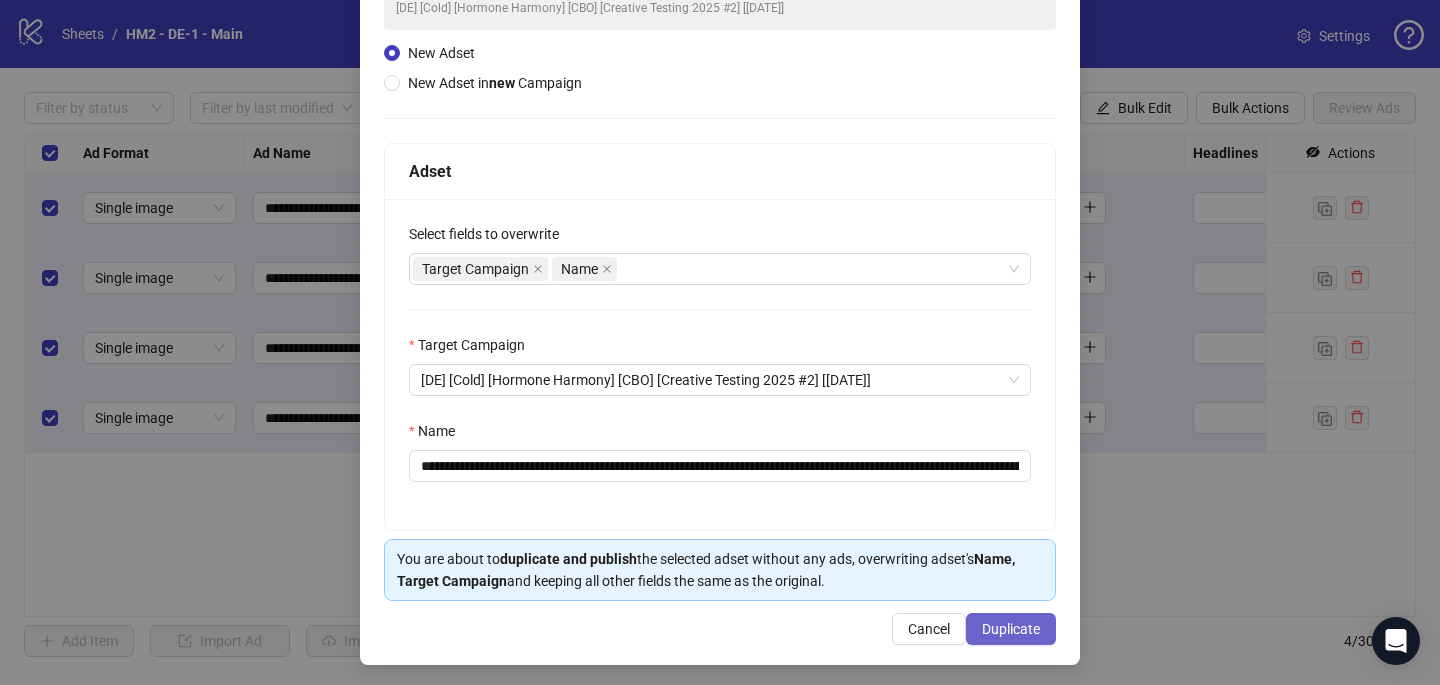click on "Duplicate" at bounding box center (1011, 629) 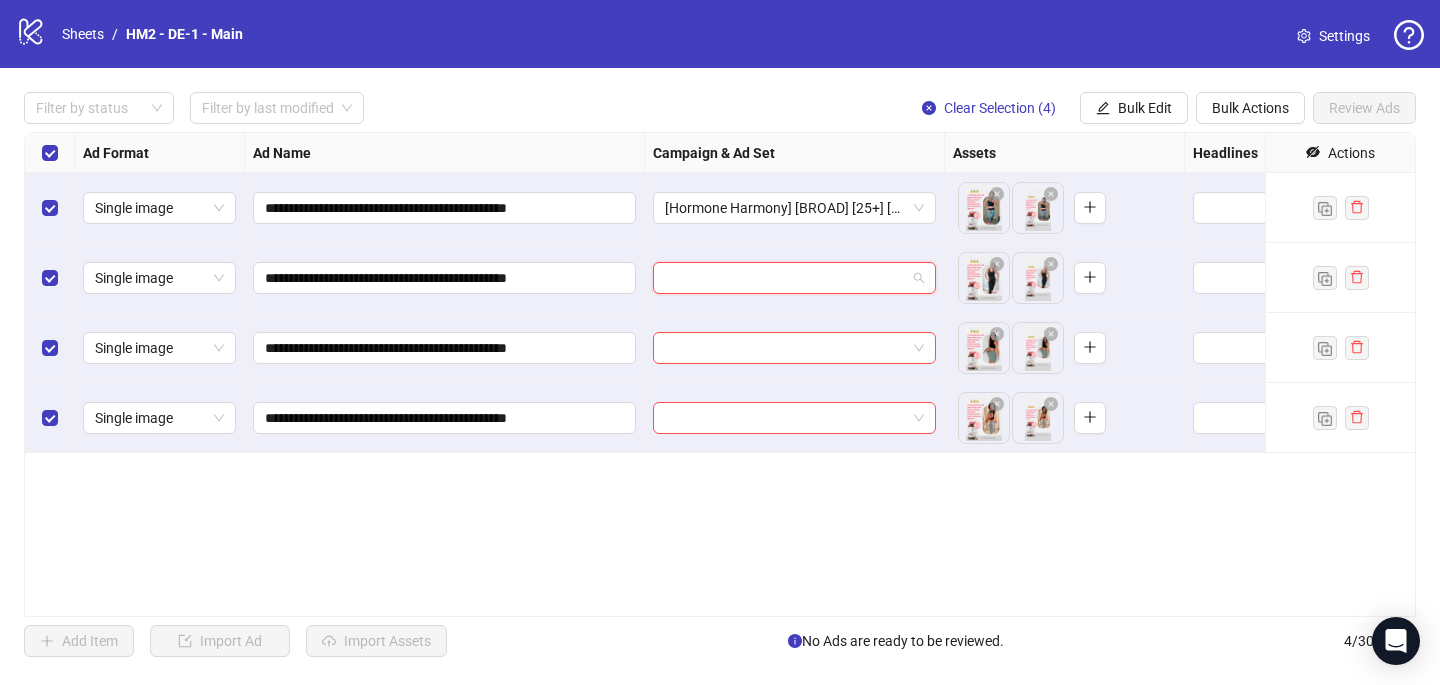 click at bounding box center [785, 278] 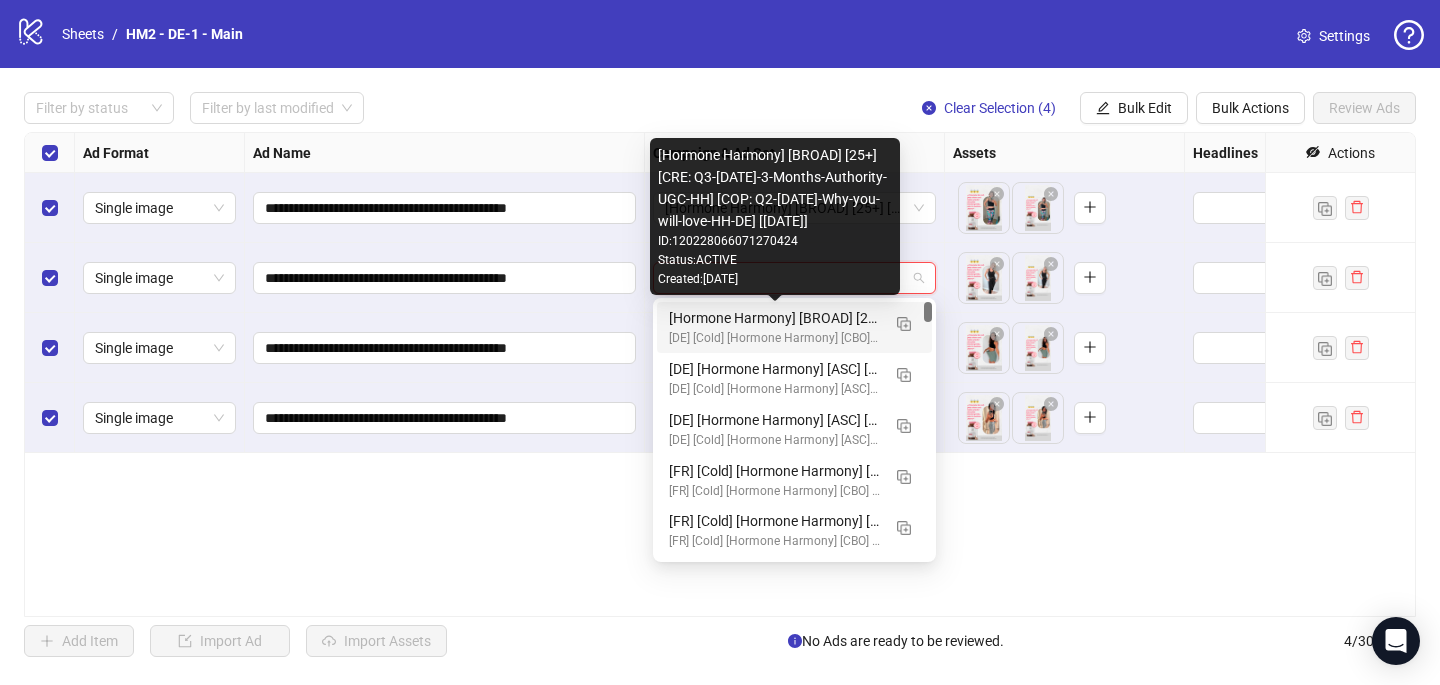 click on "[Hormone Harmony] [BROAD] [25+] [CRE: Q3-07-JUL-2025-3-Months-Authority-UGC-HH] [COP: Q2-05-MAY-2025-Why-you-will-love-HH-DE] [30 July 2025]" at bounding box center [774, 318] 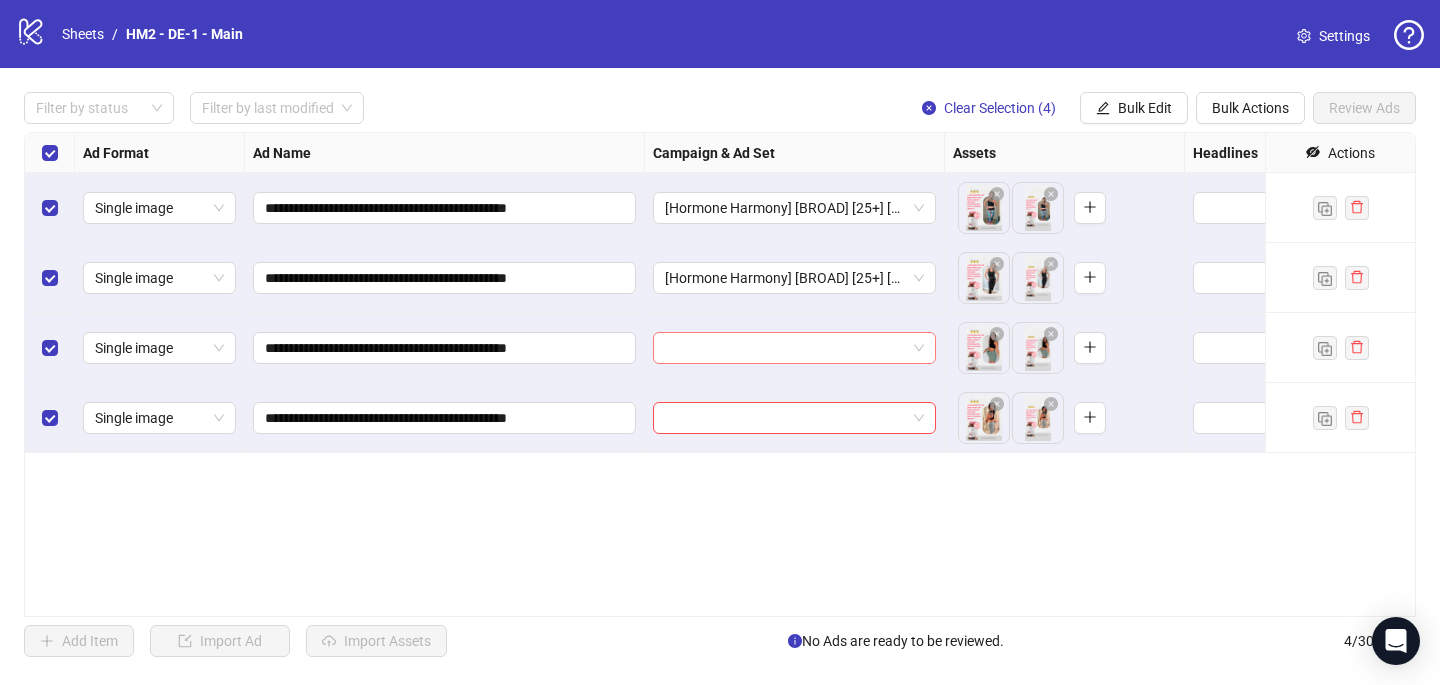 click at bounding box center [785, 348] 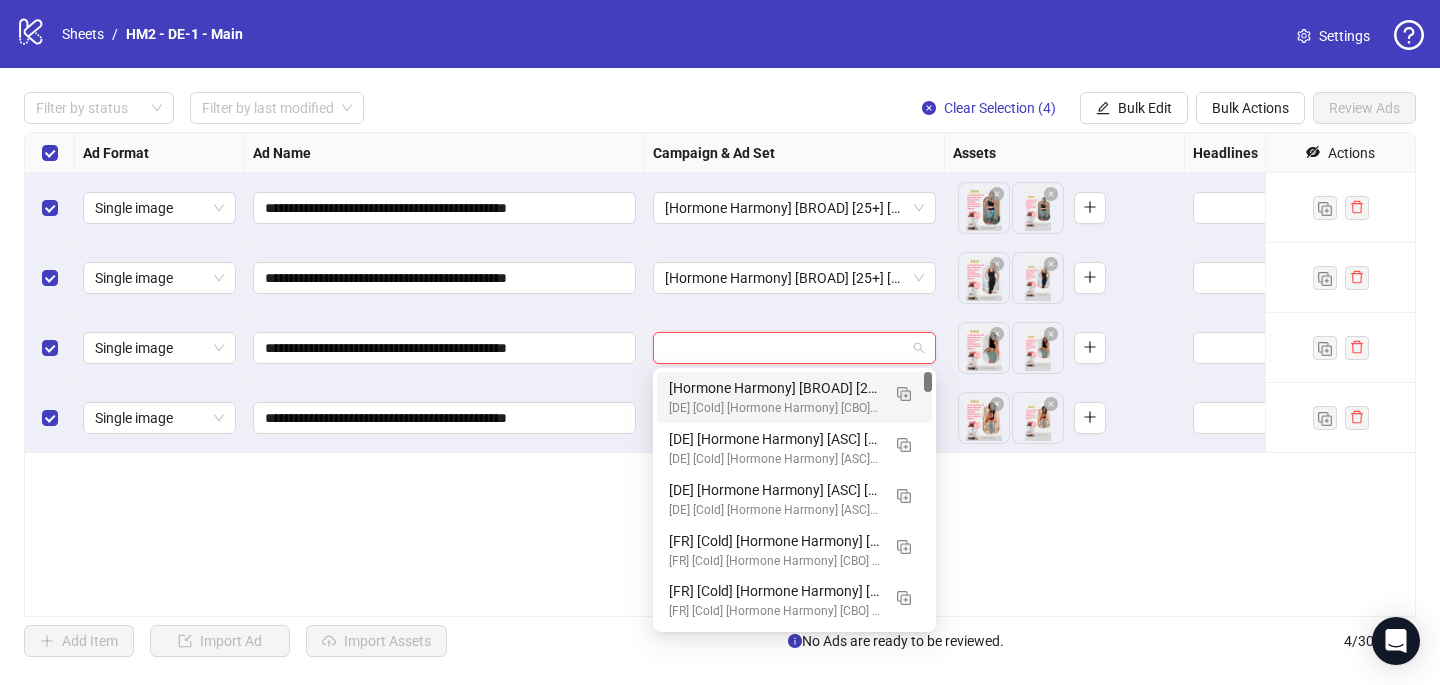 click on "[Hormone Harmony] [BROAD] [25+] [CRE: Q3-07-JUL-2025-3-Months-Authority-UGC-HH] [COP: Q2-05-MAY-2025-Why-you-will-love-HH-DE] [30 July 2025]" at bounding box center (774, 388) 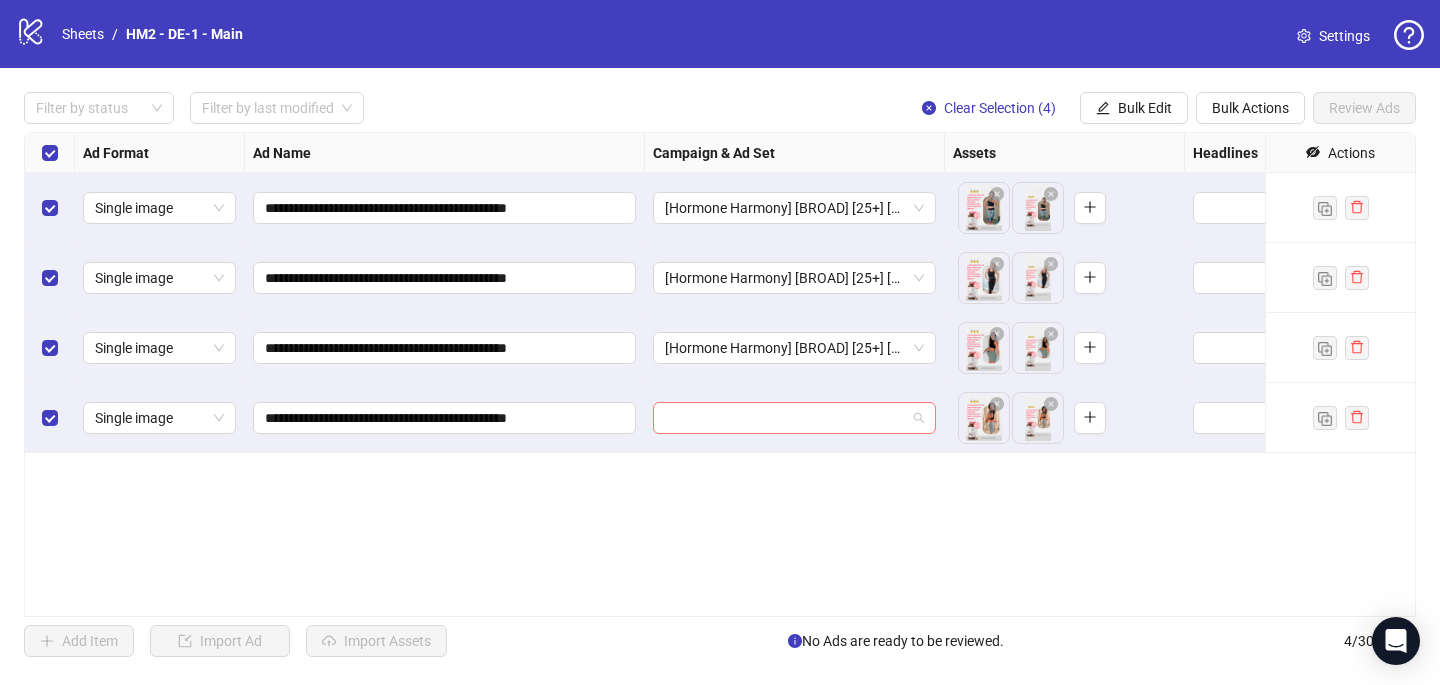 click at bounding box center (785, 418) 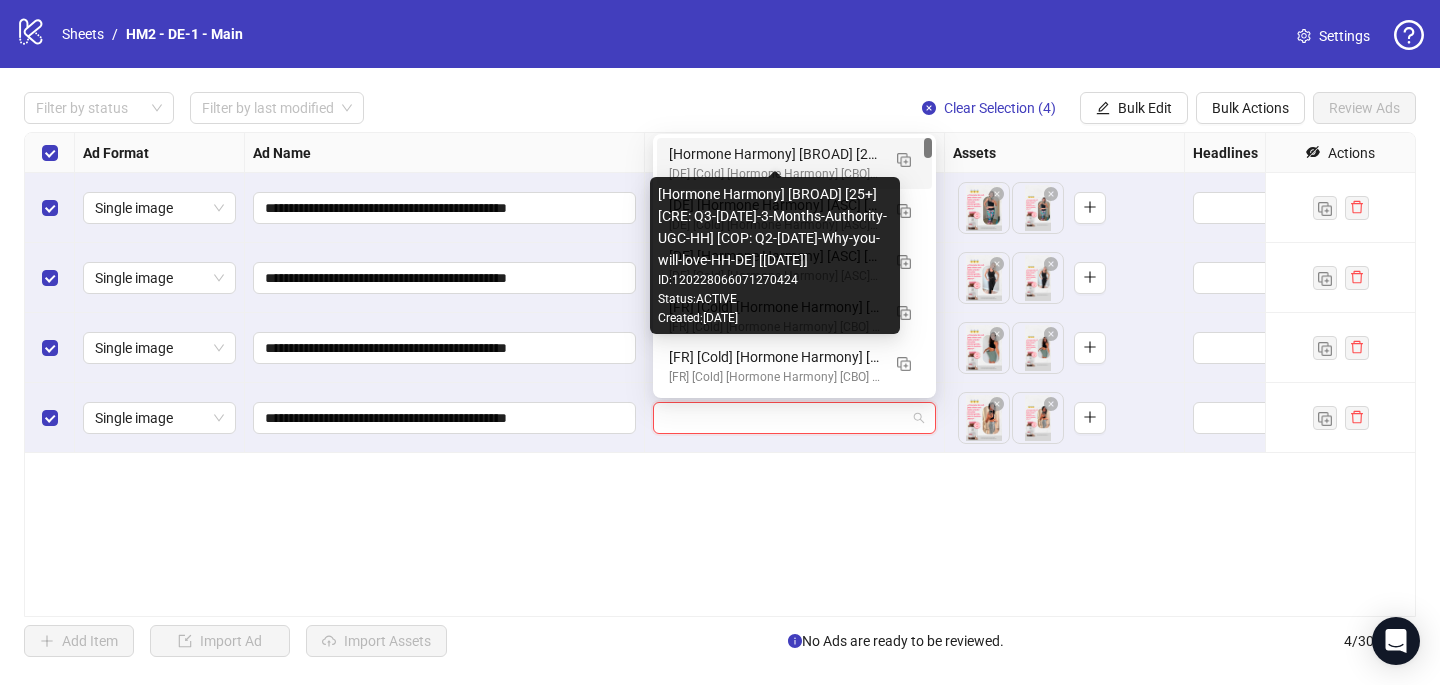 click on "[Hormone Harmony] [BROAD] [25+] [CRE: Q3-07-JUL-2025-3-Months-Authority-UGC-HH] [COP: Q2-05-MAY-2025-Why-you-will-love-HH-DE] [30 July 2025]" at bounding box center (774, 154) 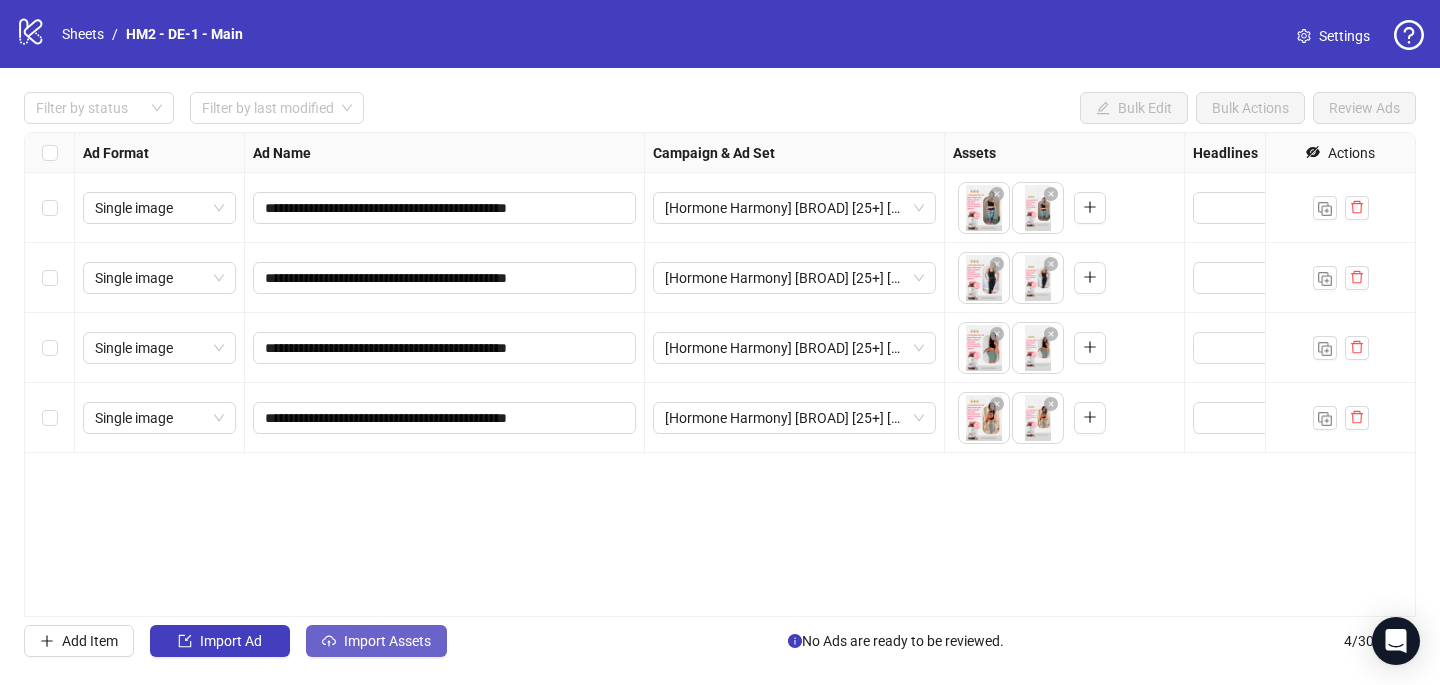click on "Import Assets" at bounding box center (376, 641) 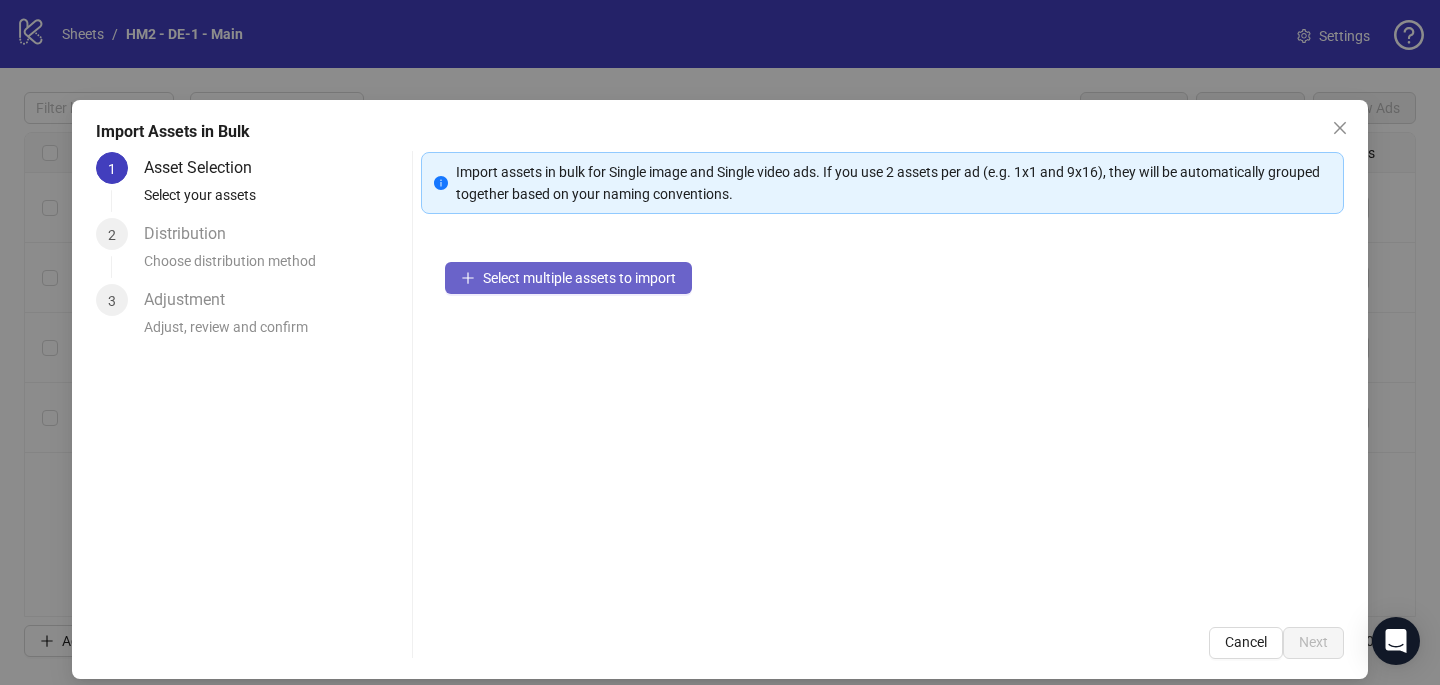 click on "Select multiple assets to import" at bounding box center (579, 278) 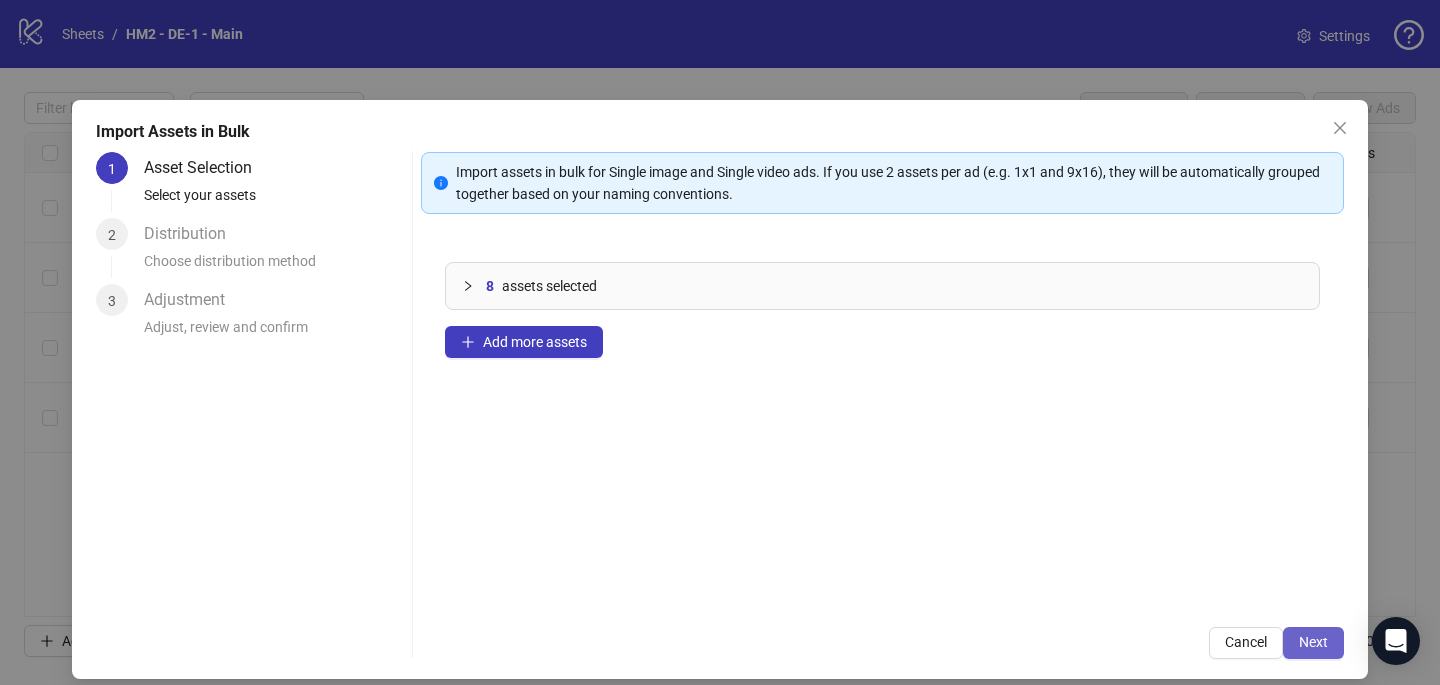 click on "Next" at bounding box center [1313, 642] 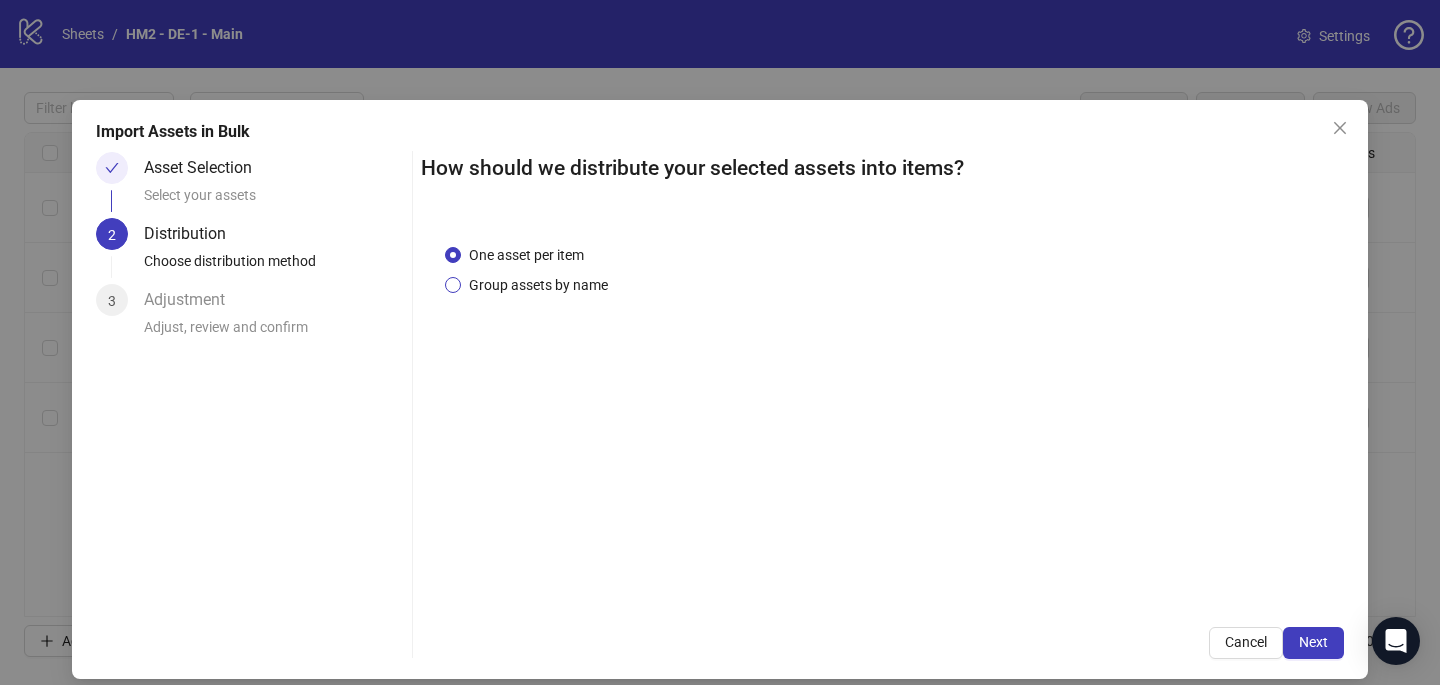 click on "Group assets by name" at bounding box center [538, 285] 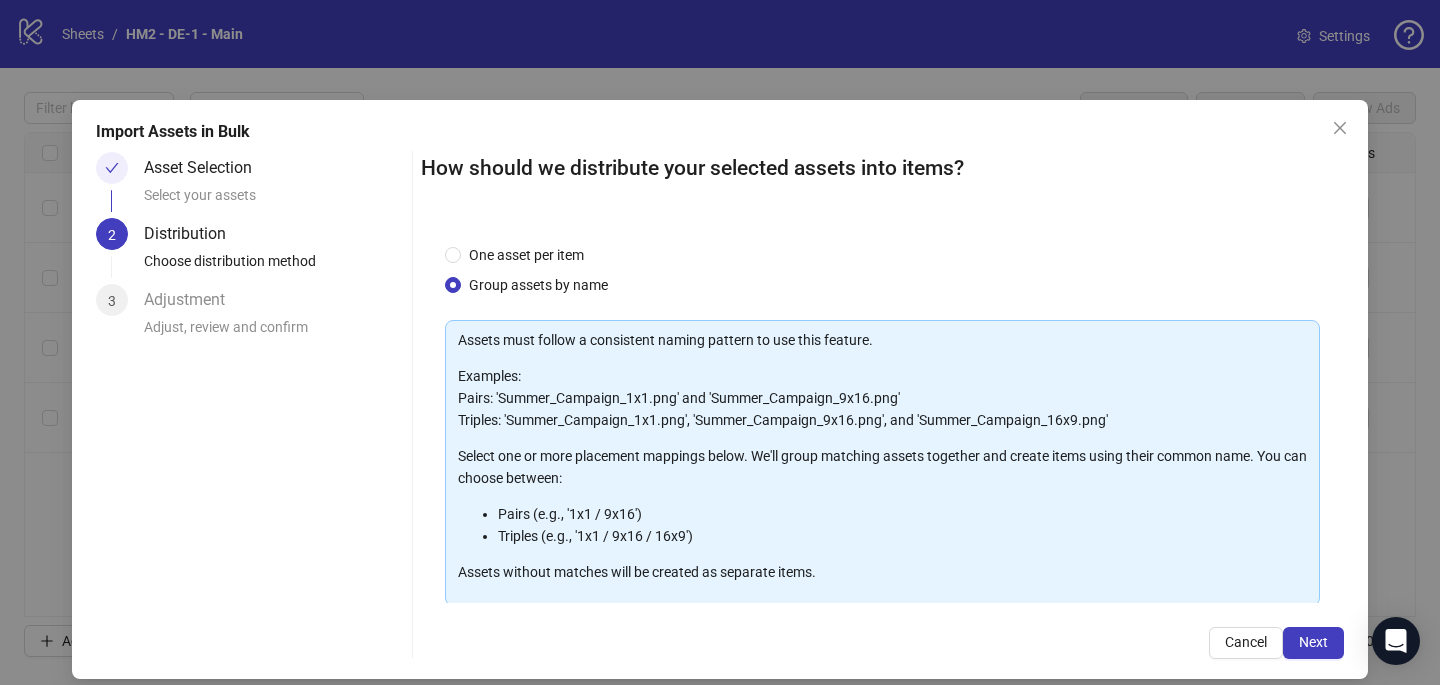 scroll, scrollTop: 203, scrollLeft: 0, axis: vertical 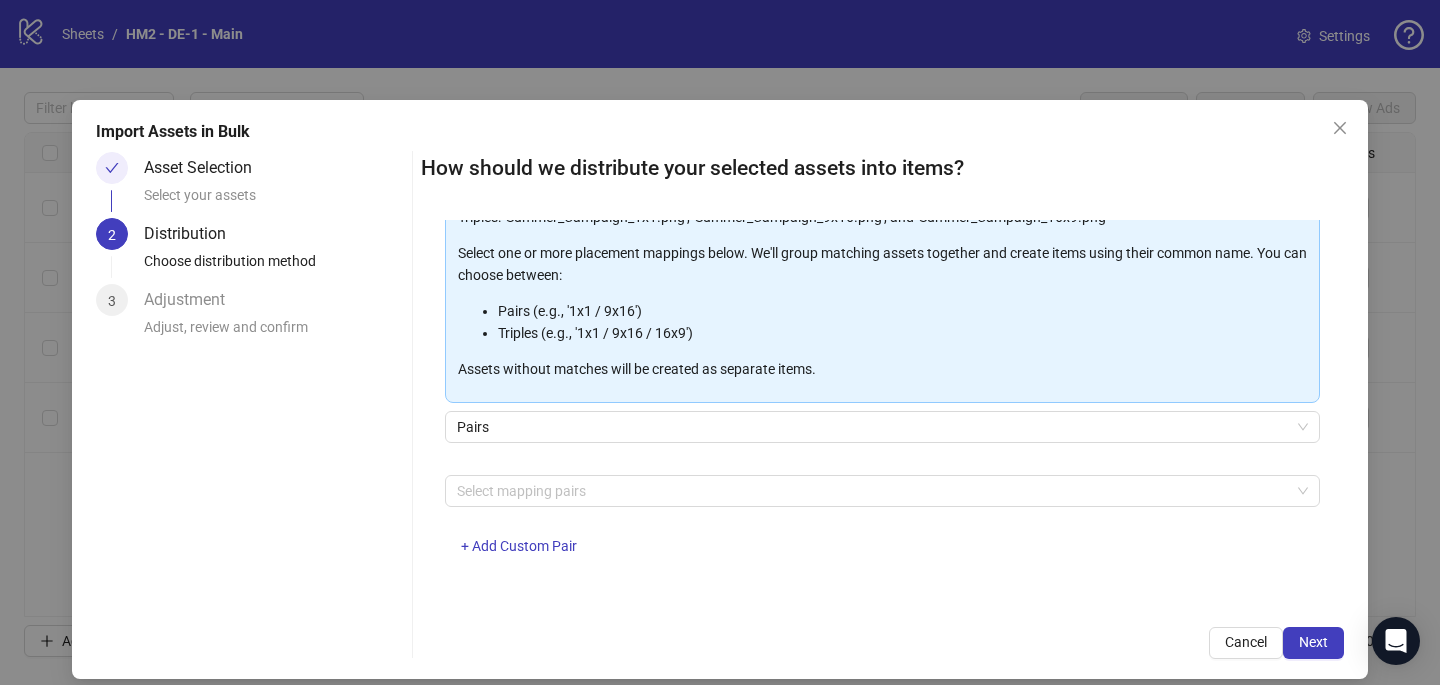 click on "Select mapping pairs + Add Custom Pair" at bounding box center (882, 527) 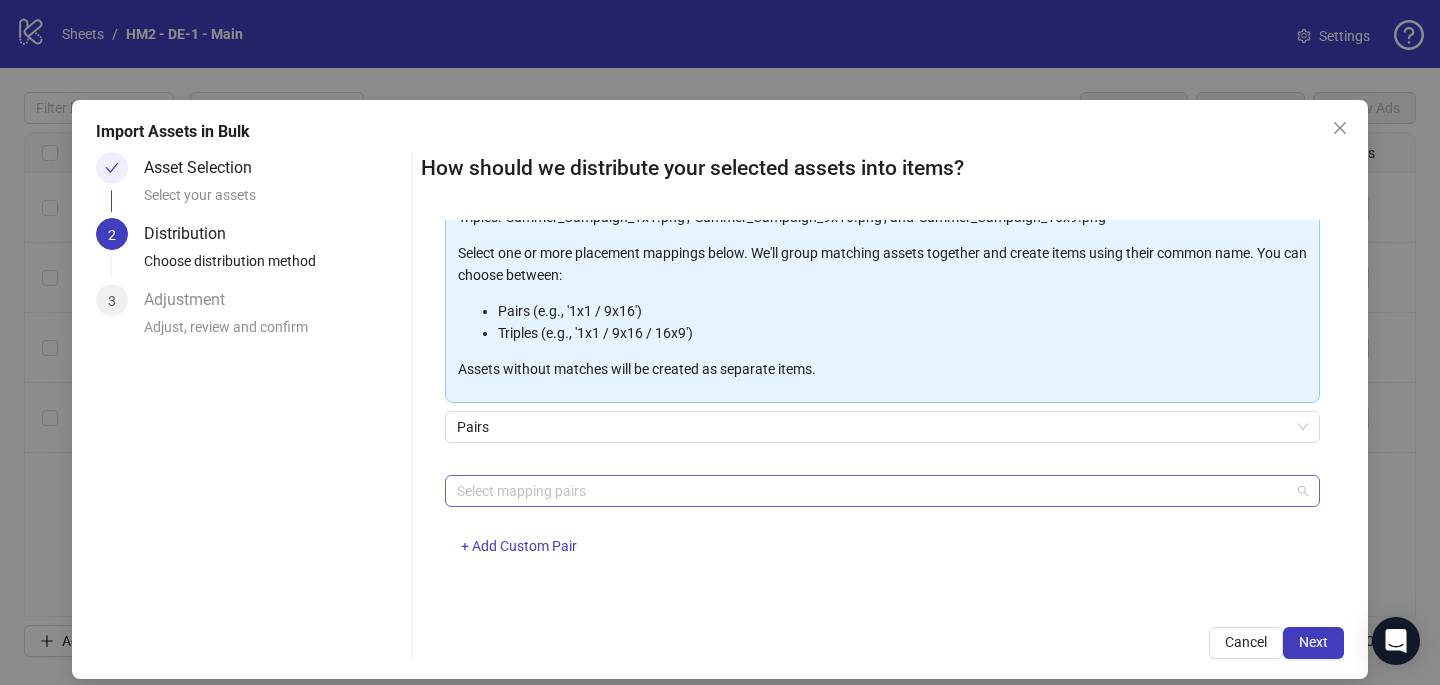 click at bounding box center (872, 491) 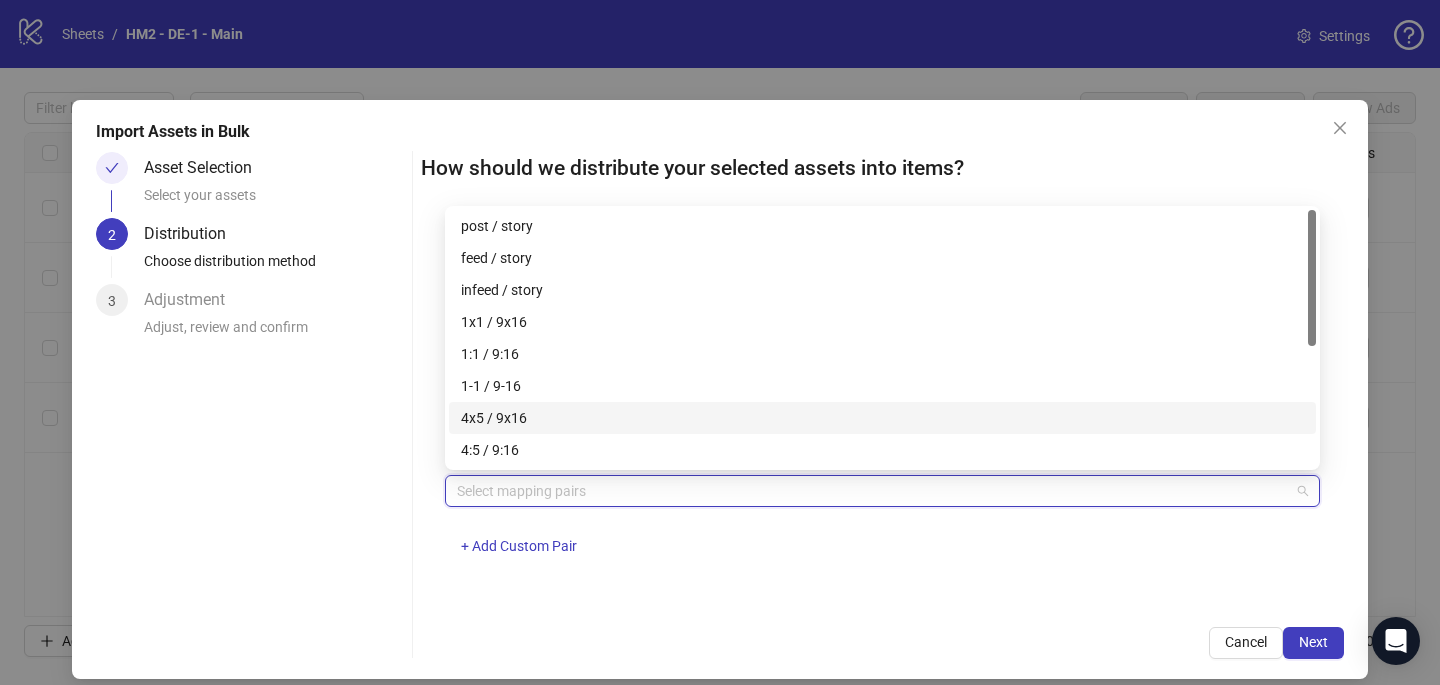 click on "4x5 / 9x16" at bounding box center (882, 418) 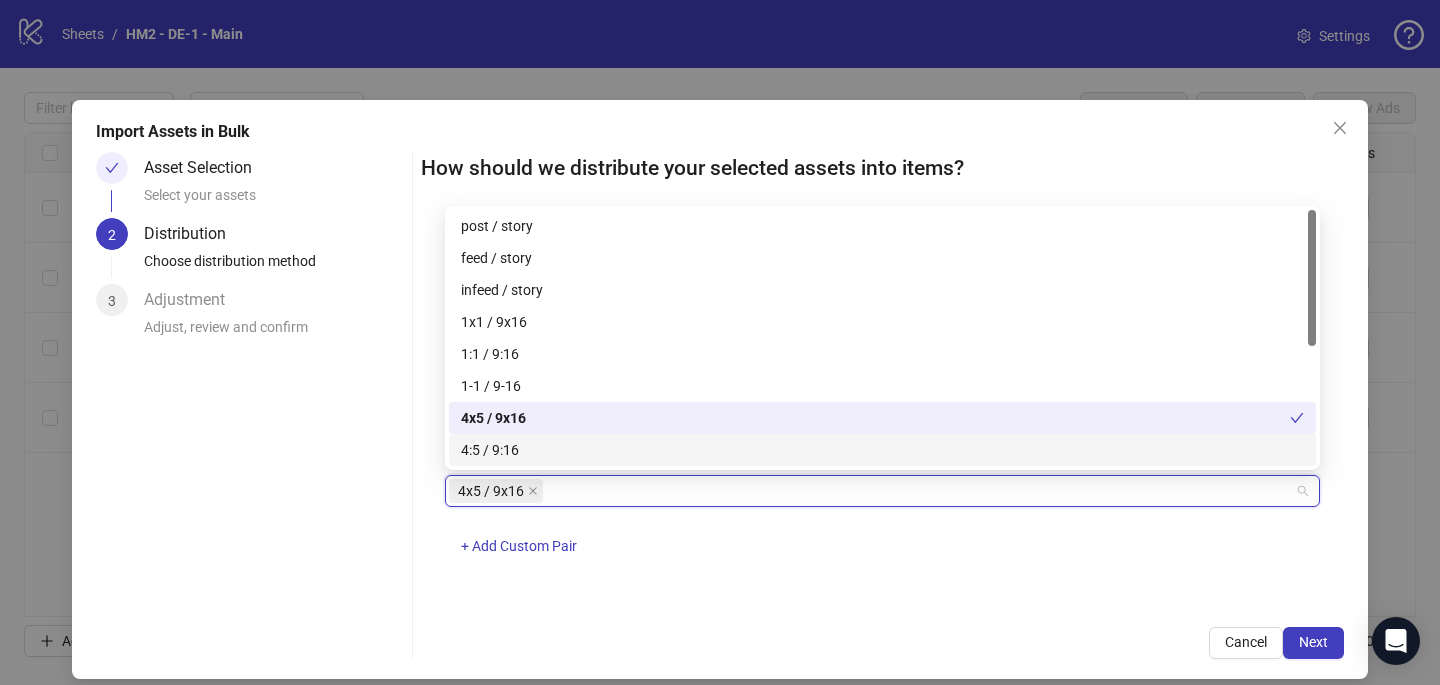 click on "4x5 / 9x16   + Add Custom Pair" at bounding box center (882, 527) 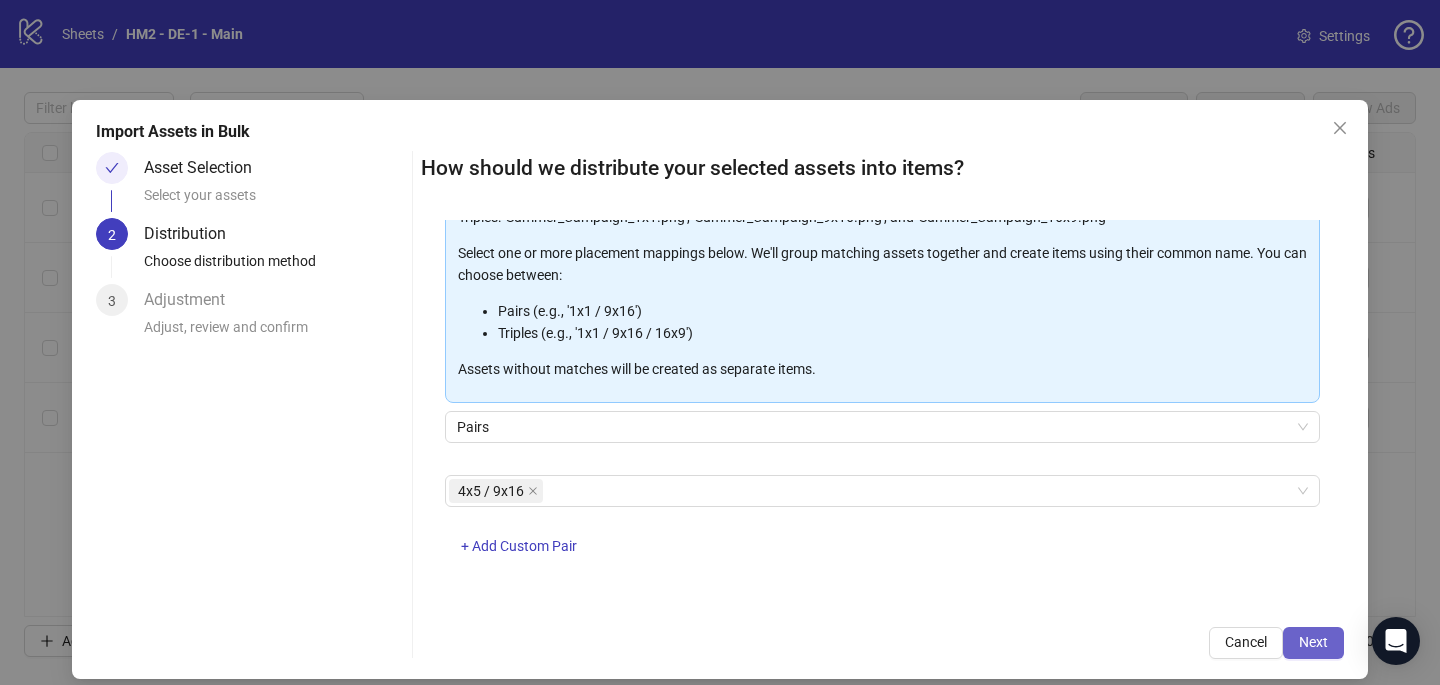 click on "Next" at bounding box center [1313, 643] 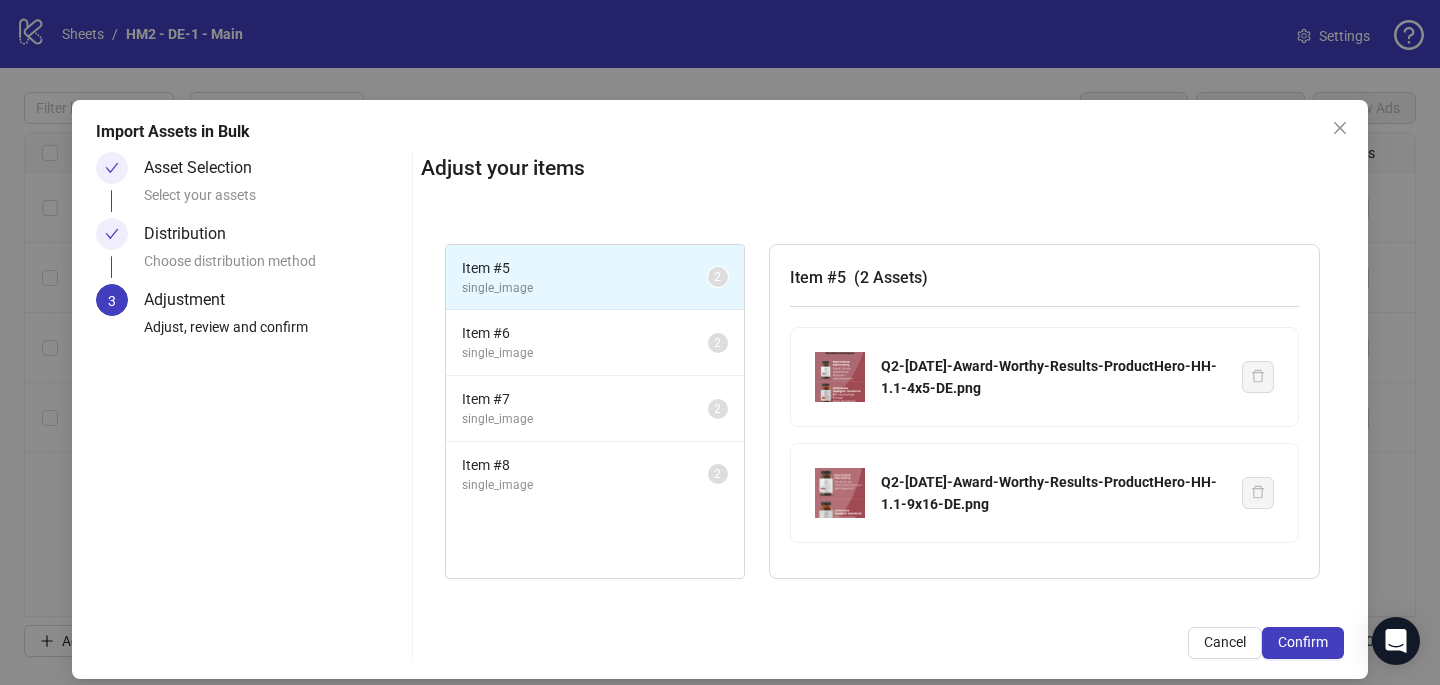 click on "Confirm" at bounding box center (1303, 643) 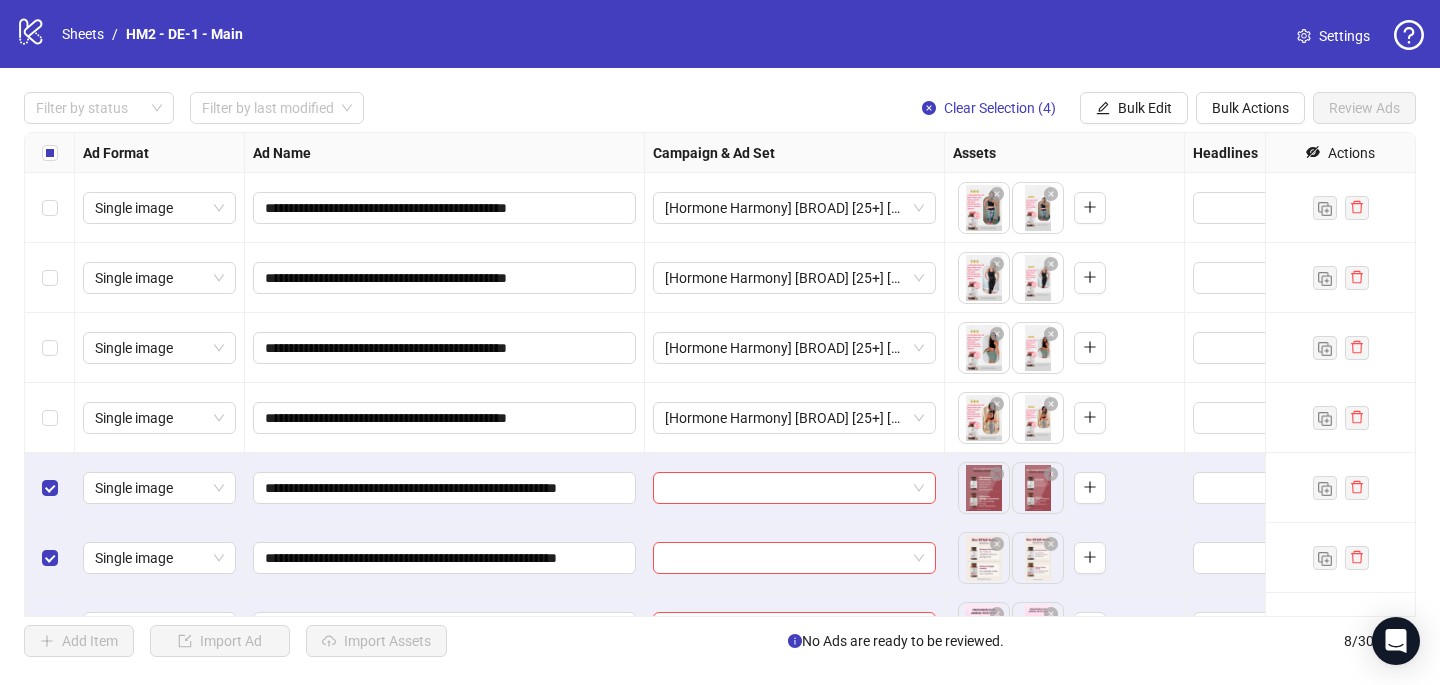 scroll, scrollTop: 117, scrollLeft: 0, axis: vertical 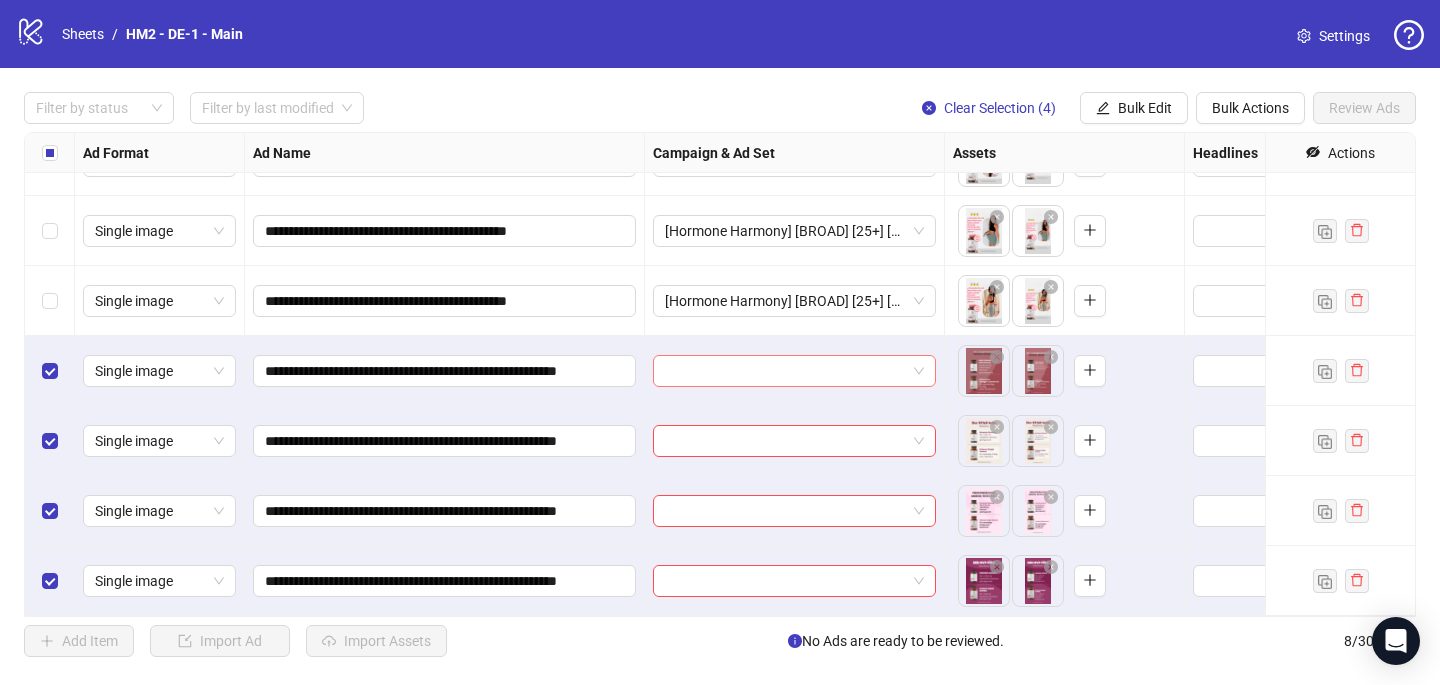 click at bounding box center (785, 371) 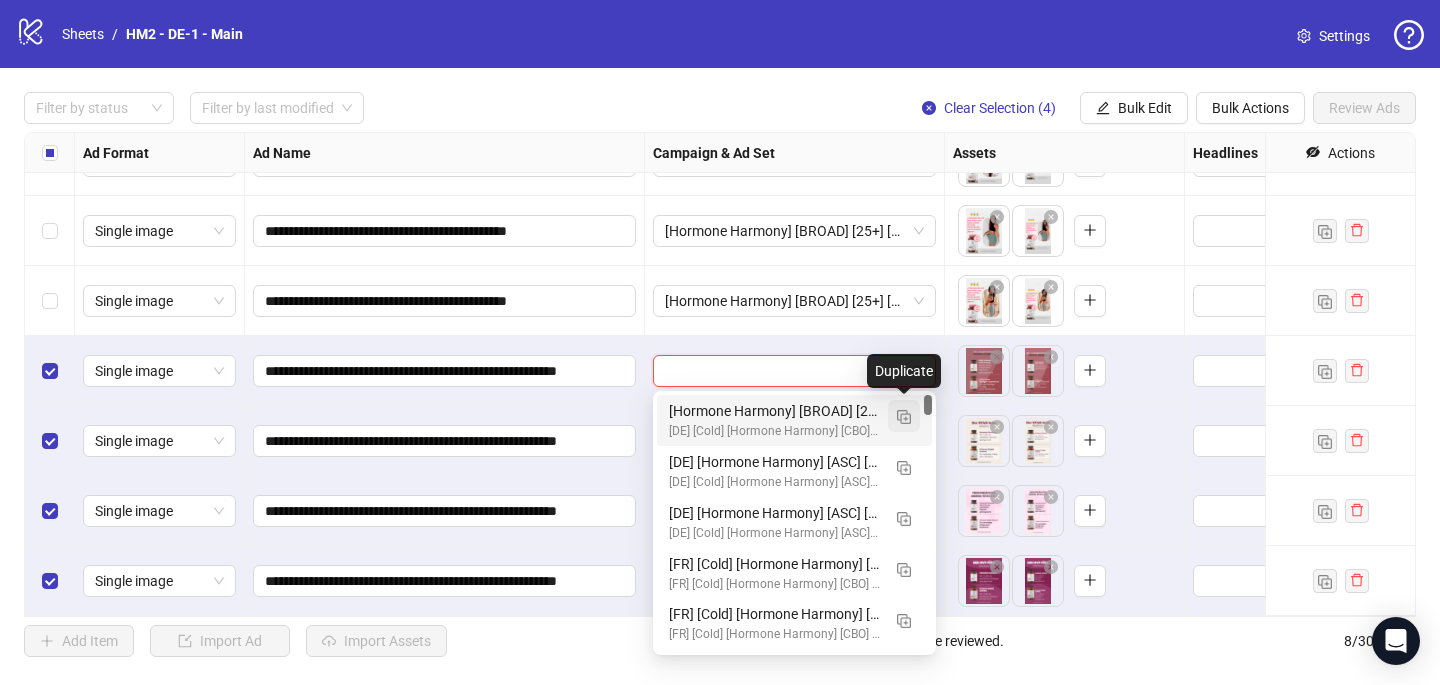 click at bounding box center (904, 417) 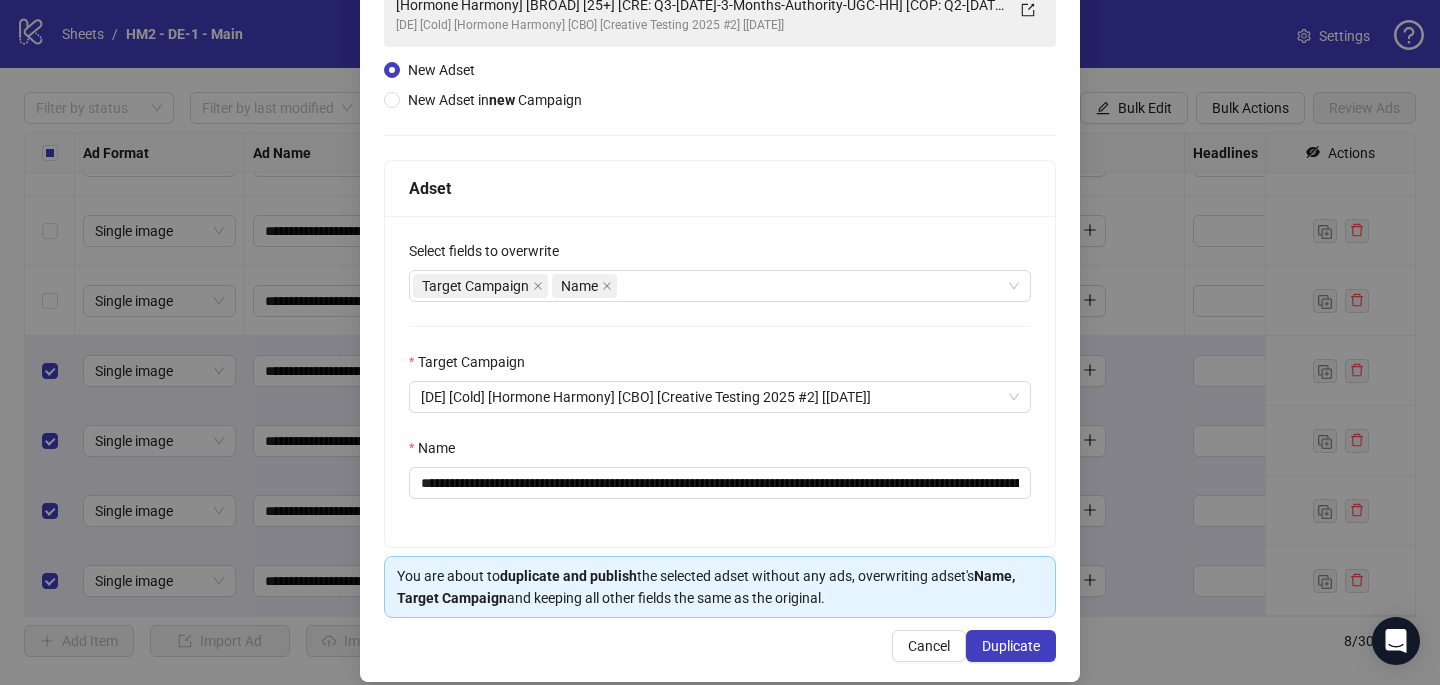 scroll, scrollTop: 171, scrollLeft: 0, axis: vertical 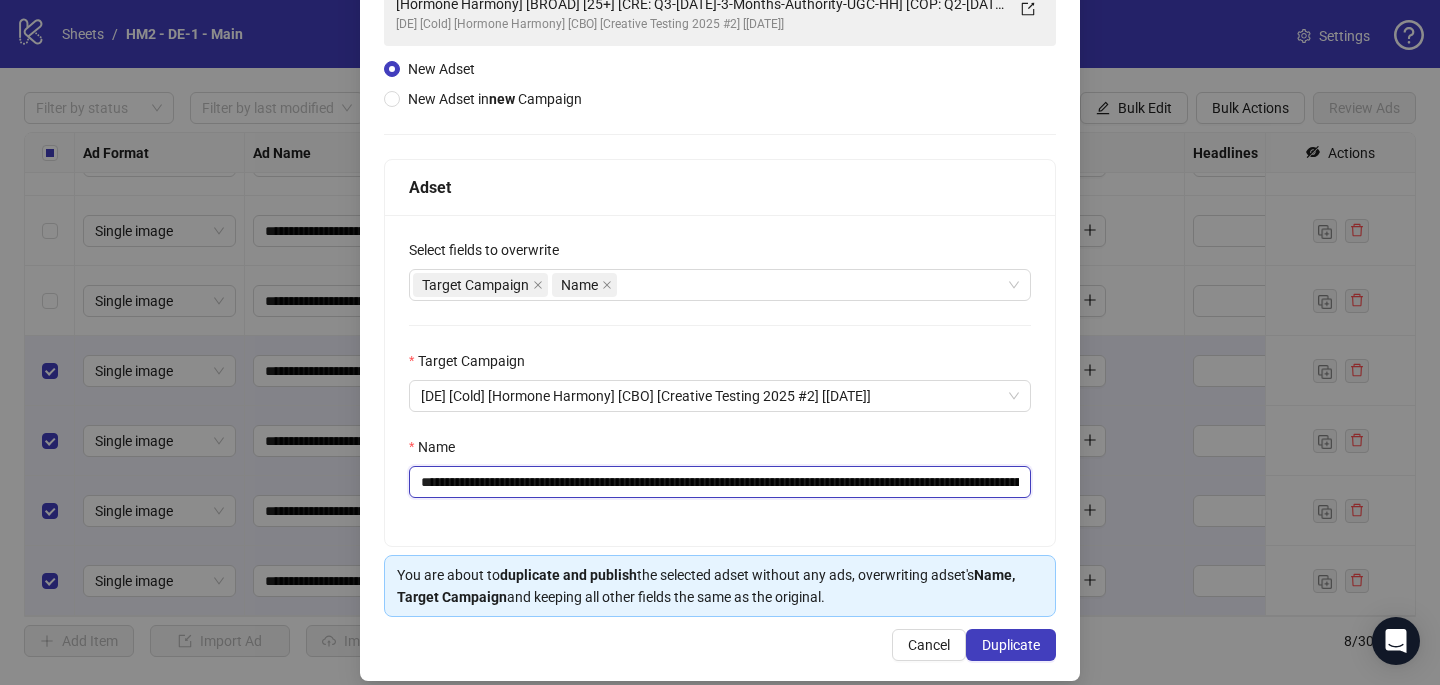 drag, startPoint x: 953, startPoint y: 482, endPoint x: 677, endPoint y: 484, distance: 276.00723 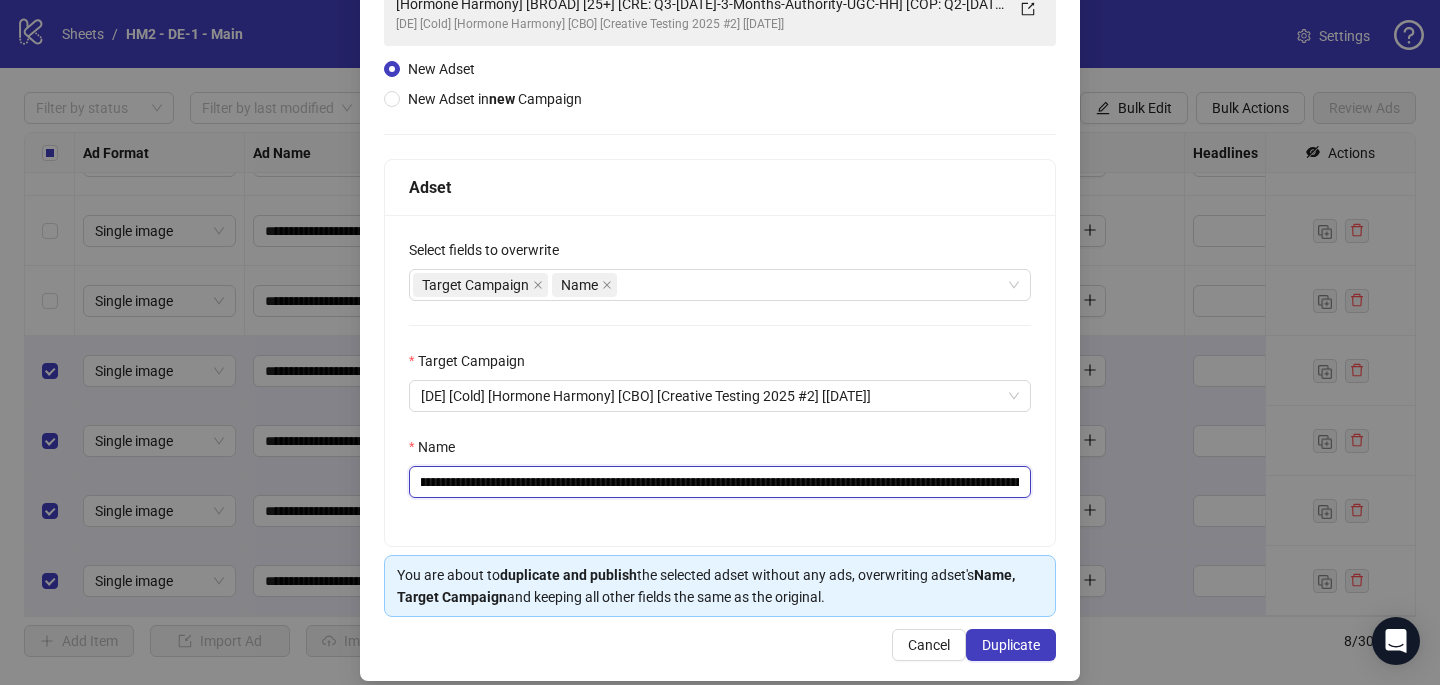 scroll, scrollTop: 0, scrollLeft: 331, axis: horizontal 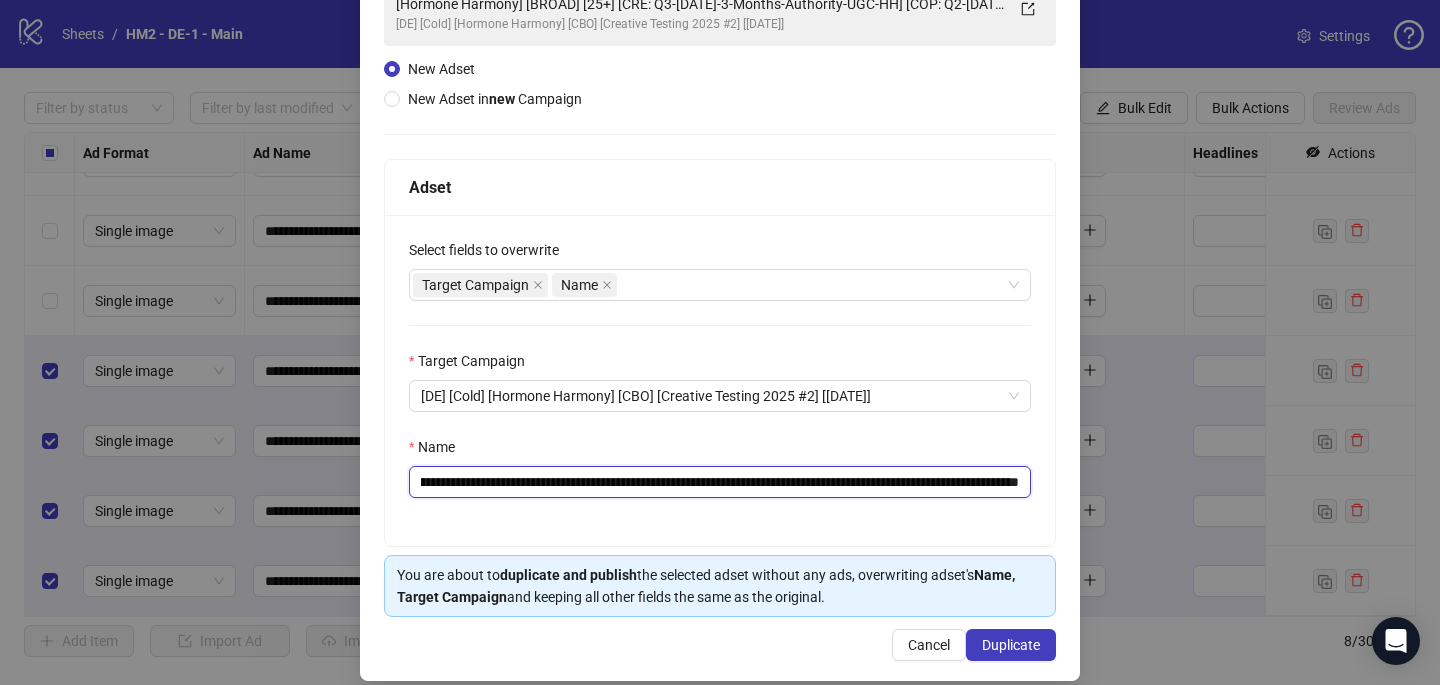 click on "**********" at bounding box center (720, 482) 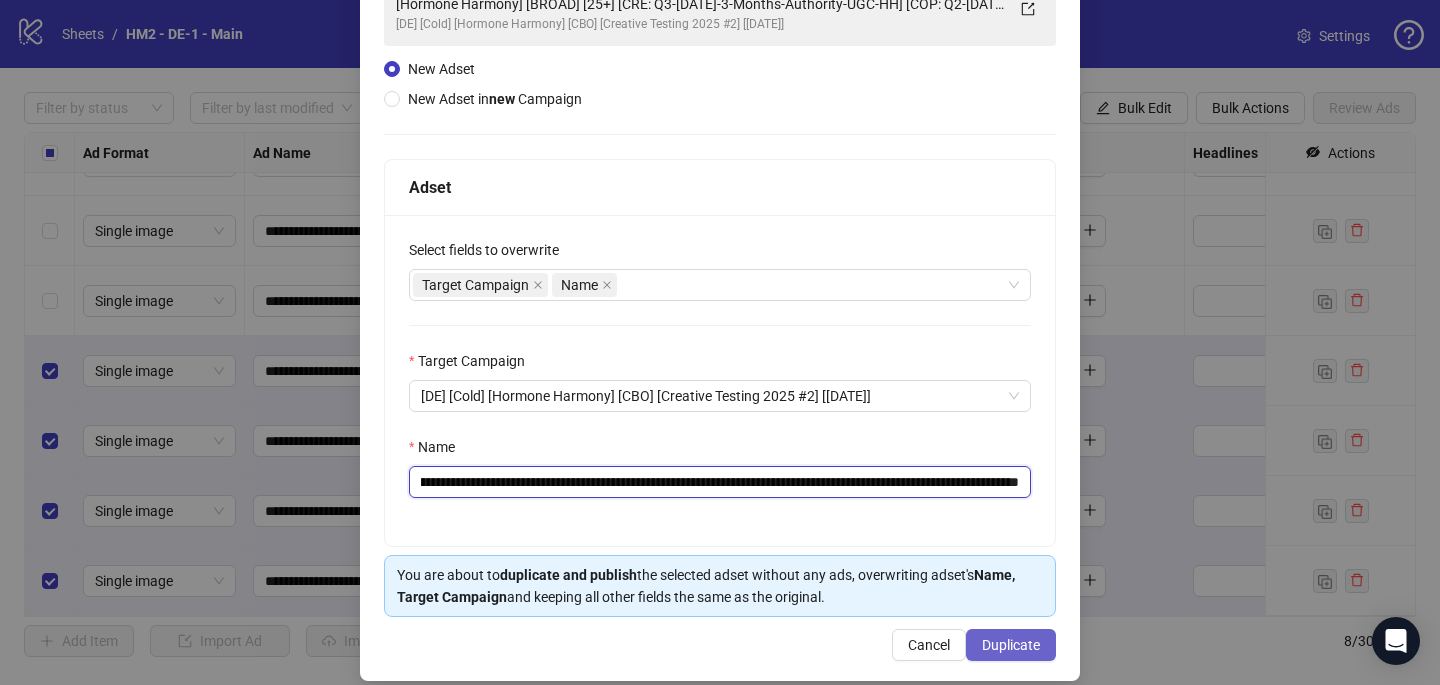type on "**********" 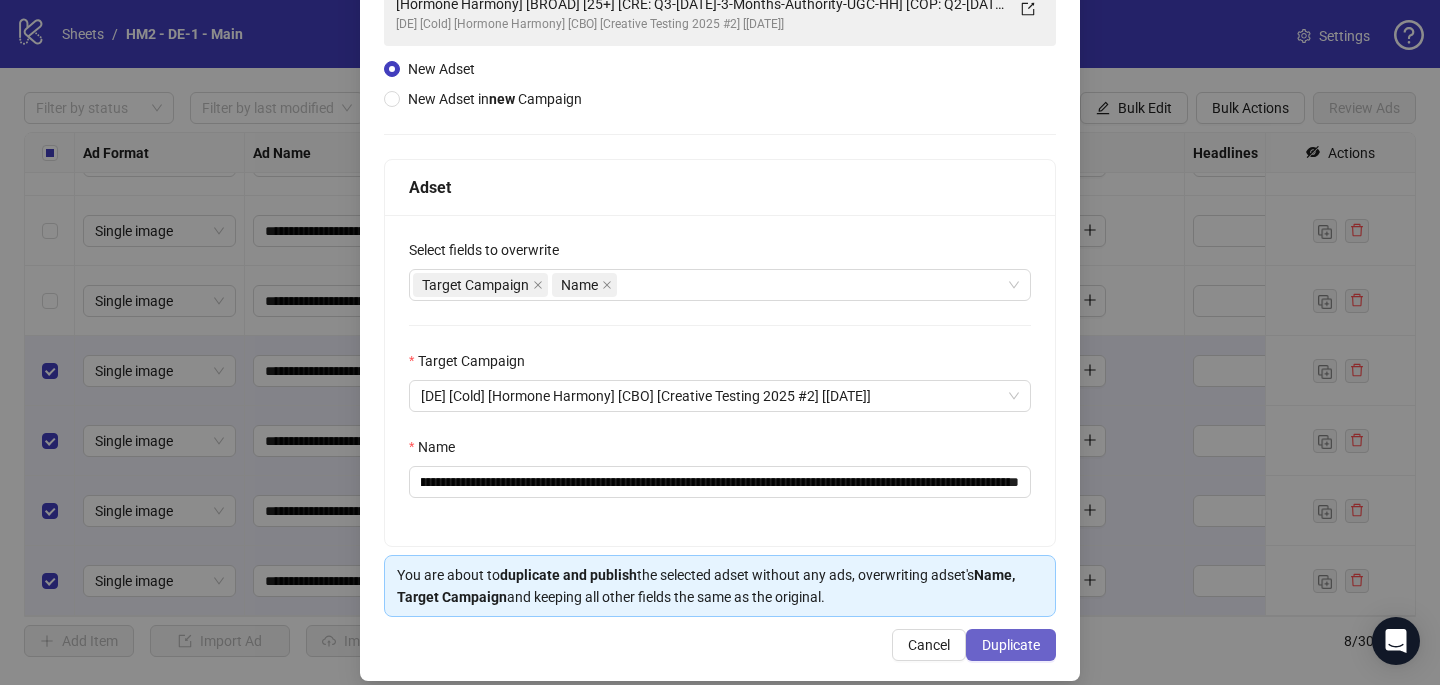 click on "Duplicate" at bounding box center (1011, 645) 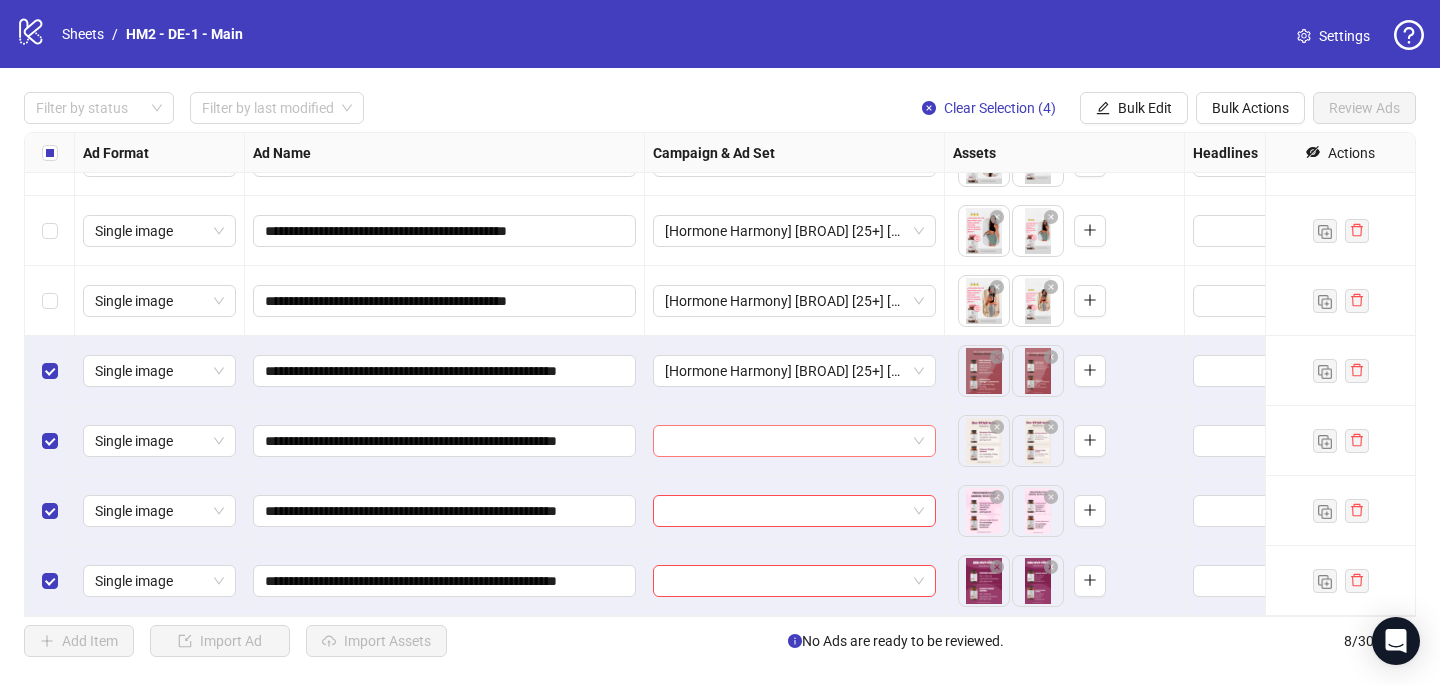 click at bounding box center [785, 441] 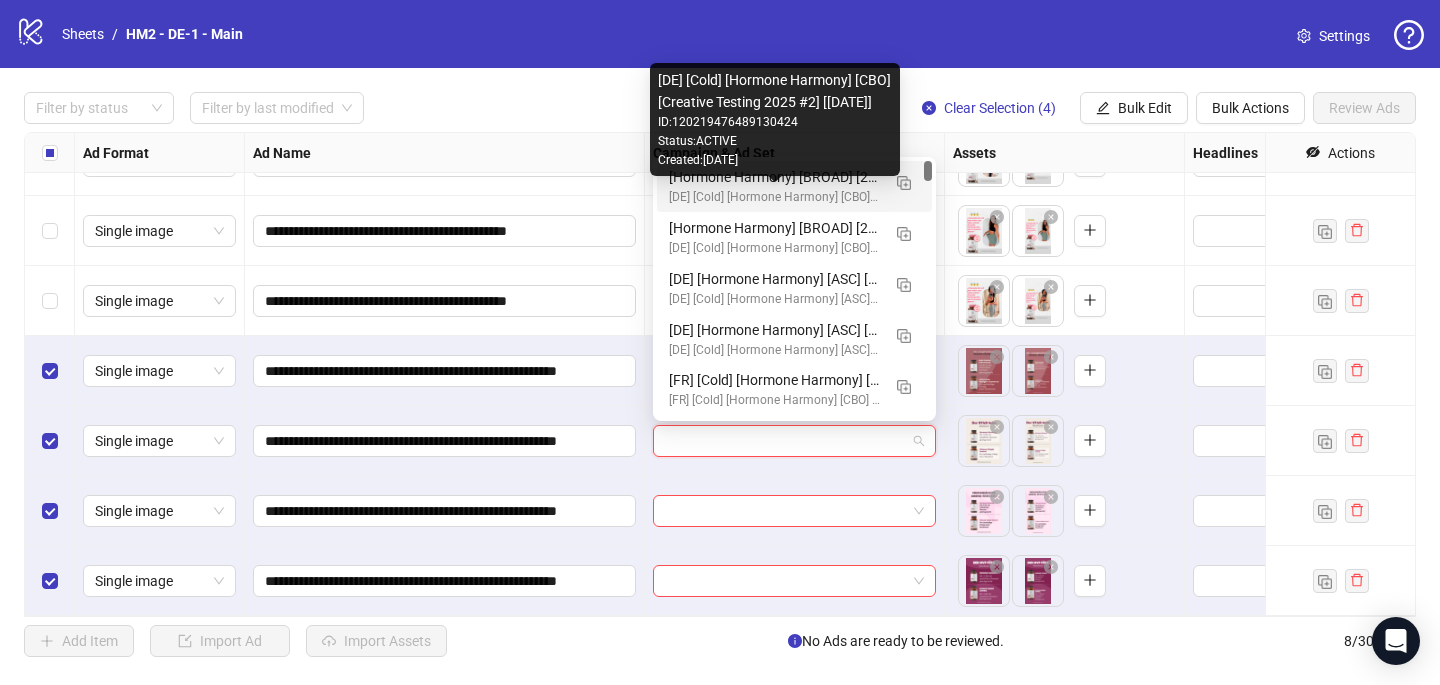 click on "[DE] [Cold] [Hormone Harmony] [CBO] [Creative Testing 2025 #2] [6 Apr 2025]" at bounding box center (774, 197) 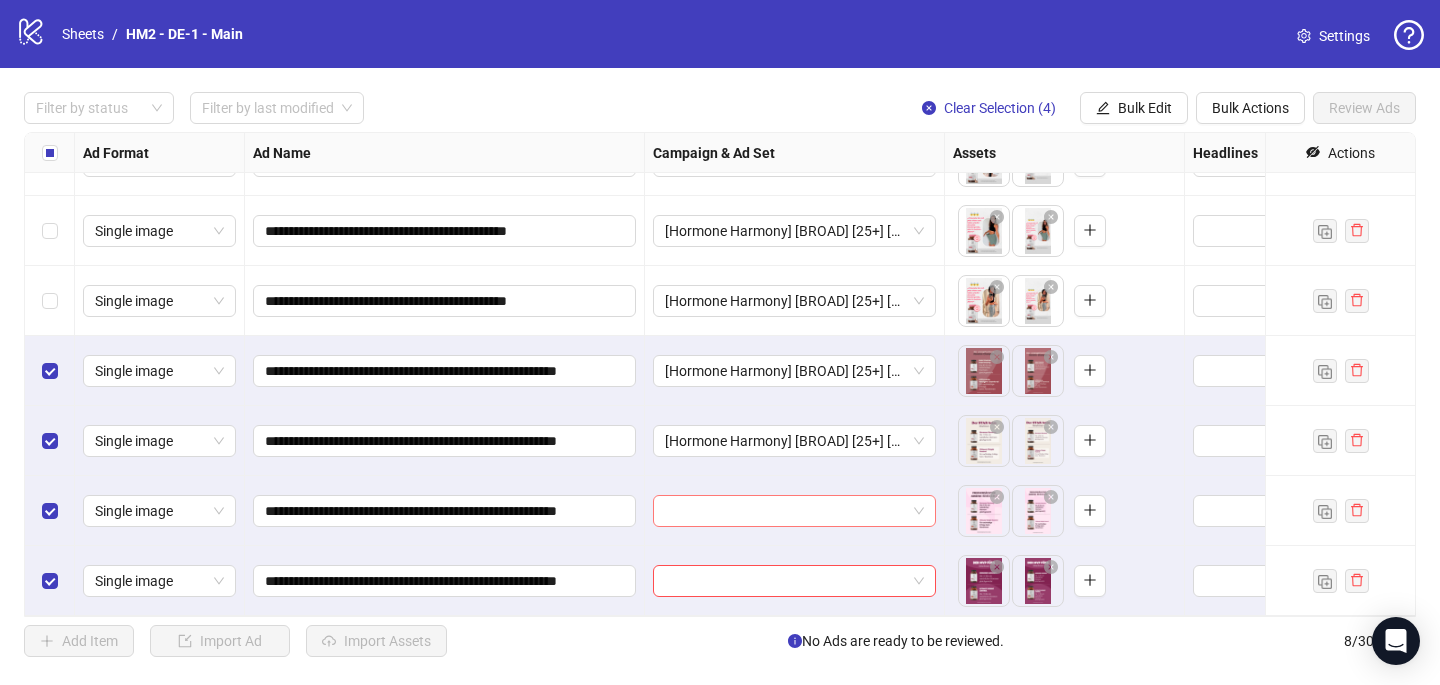click at bounding box center (785, 511) 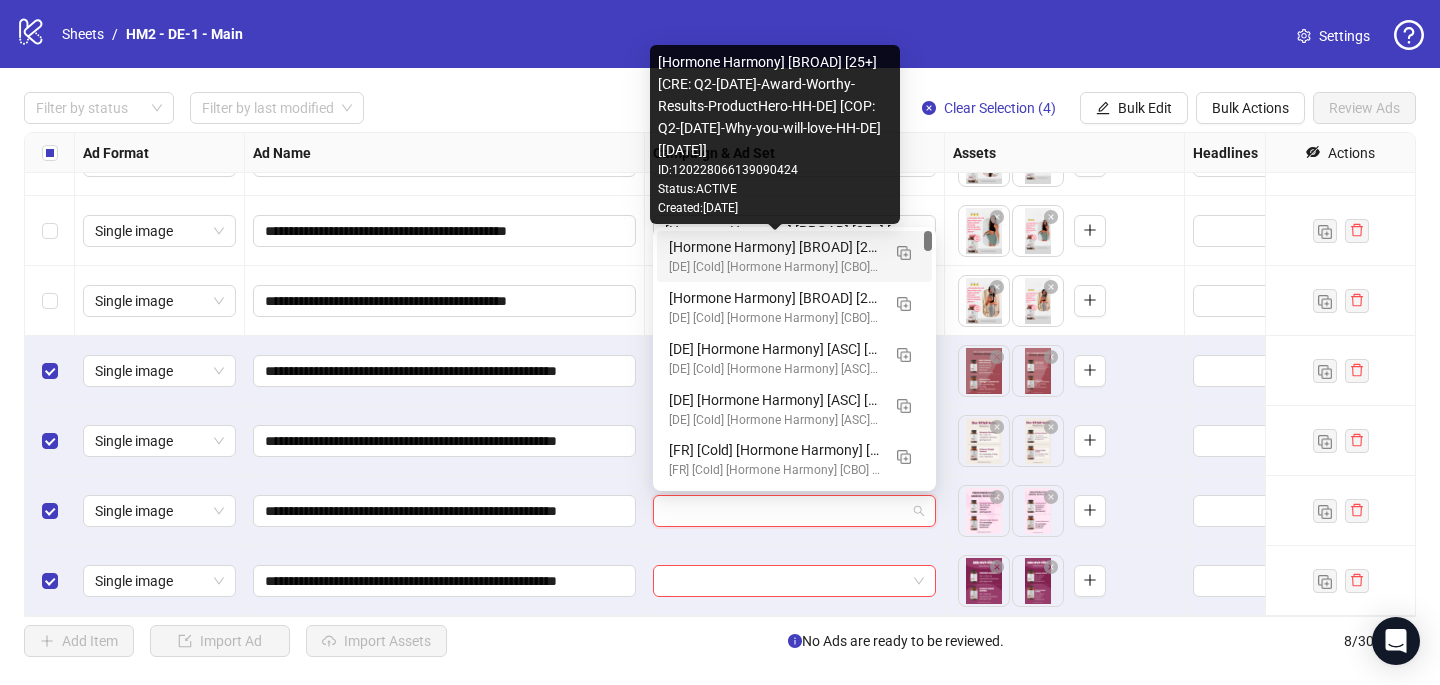 click on "[Hormone Harmony] [BROAD] [25+] [CRE: Q2-07-JUL-2025-Award-Worthy-Results-ProductHero-HH-DE] [COP: Q2-05-MAY-2025-Why-you-will-love-HH-DE] [30 July 2025]" at bounding box center (774, 247) 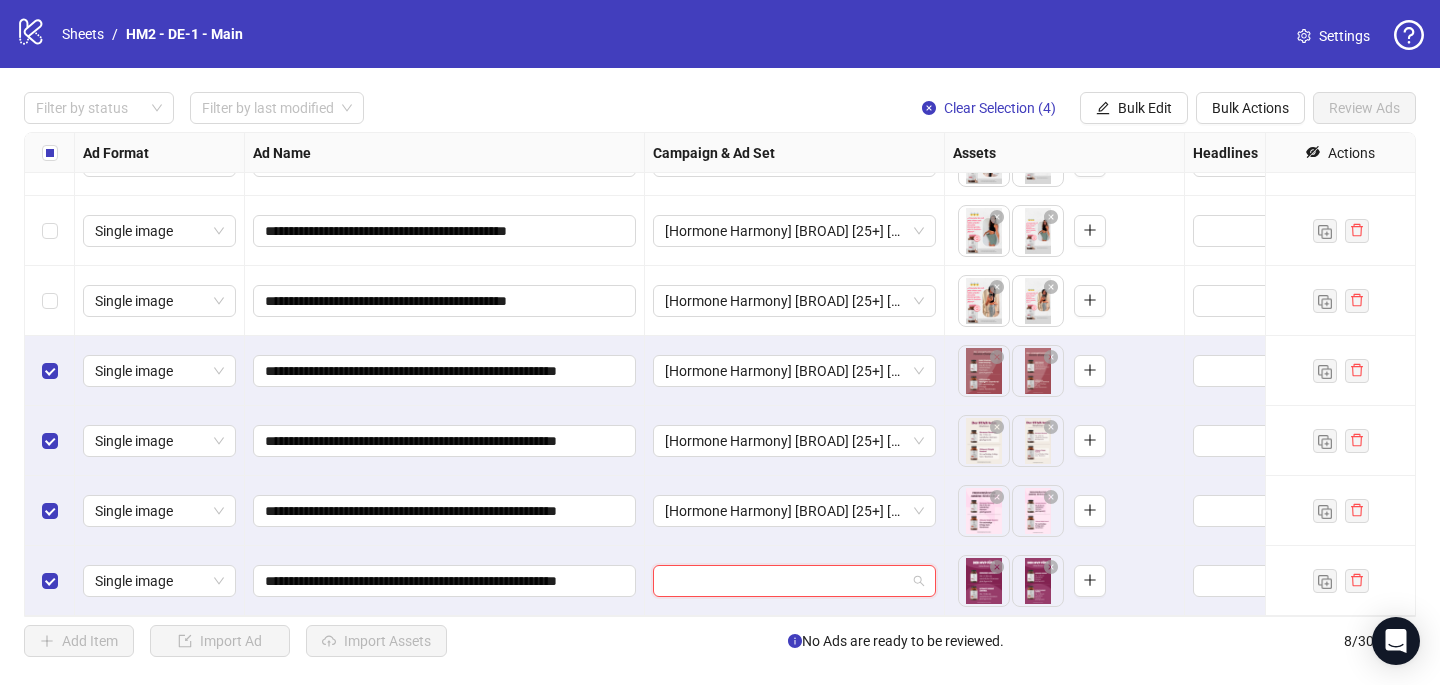 click at bounding box center [785, 581] 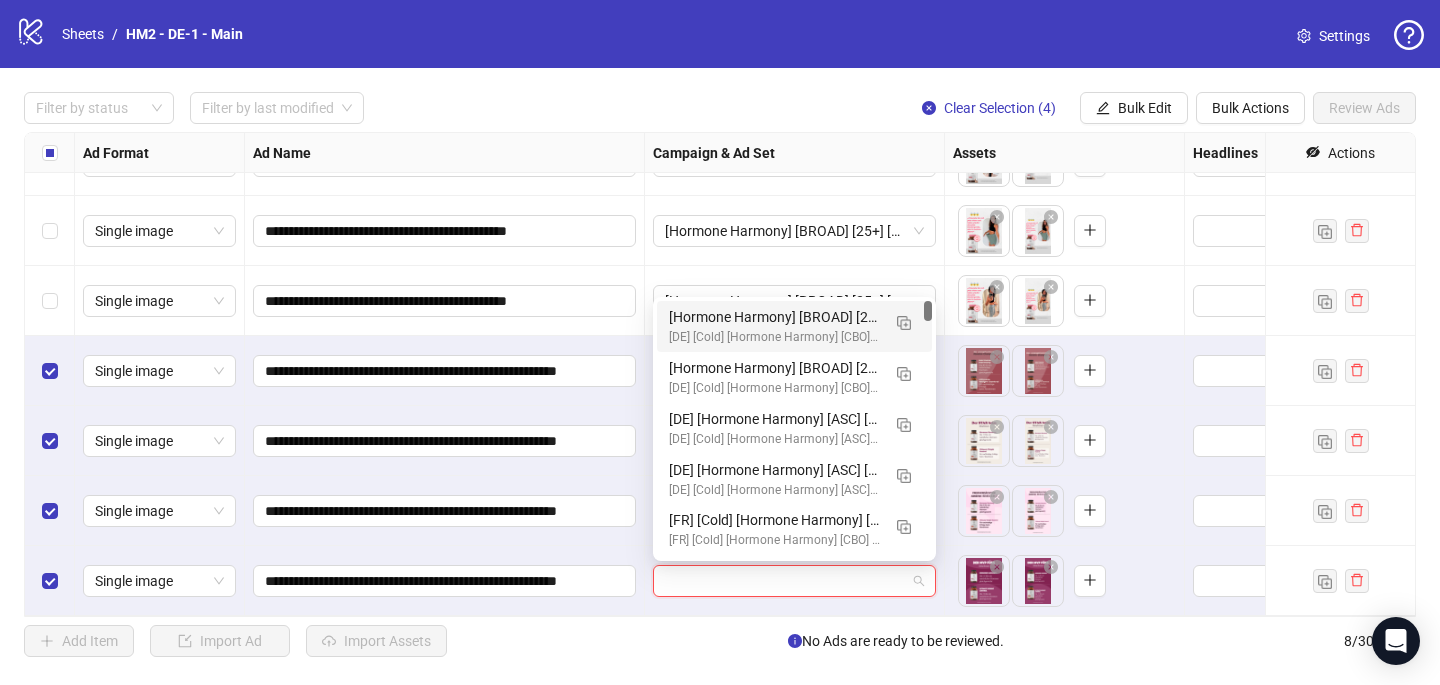 click on "[Hormone Harmony] [BROAD] [25+] [CRE: Q2-07-JUL-2025-Award-Worthy-Results-ProductHero-HH-DE] [COP: Q2-05-MAY-2025-Why-you-will-love-HH-DE] [30 July 2025] [DE] [Cold] [Hormone Harmony] [CBO] [Creative Testing 2025 #2] [6 Apr 2025]" at bounding box center (794, 326) 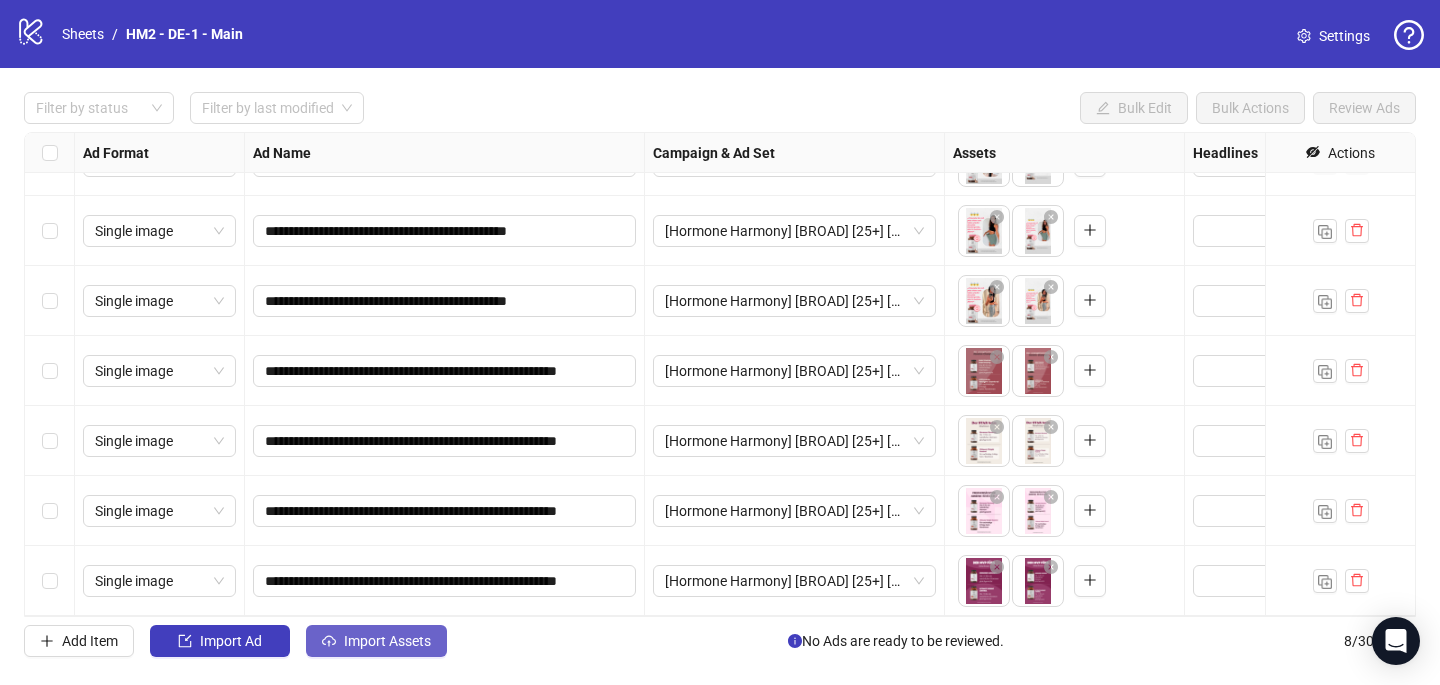 click on "Import Assets" at bounding box center [387, 641] 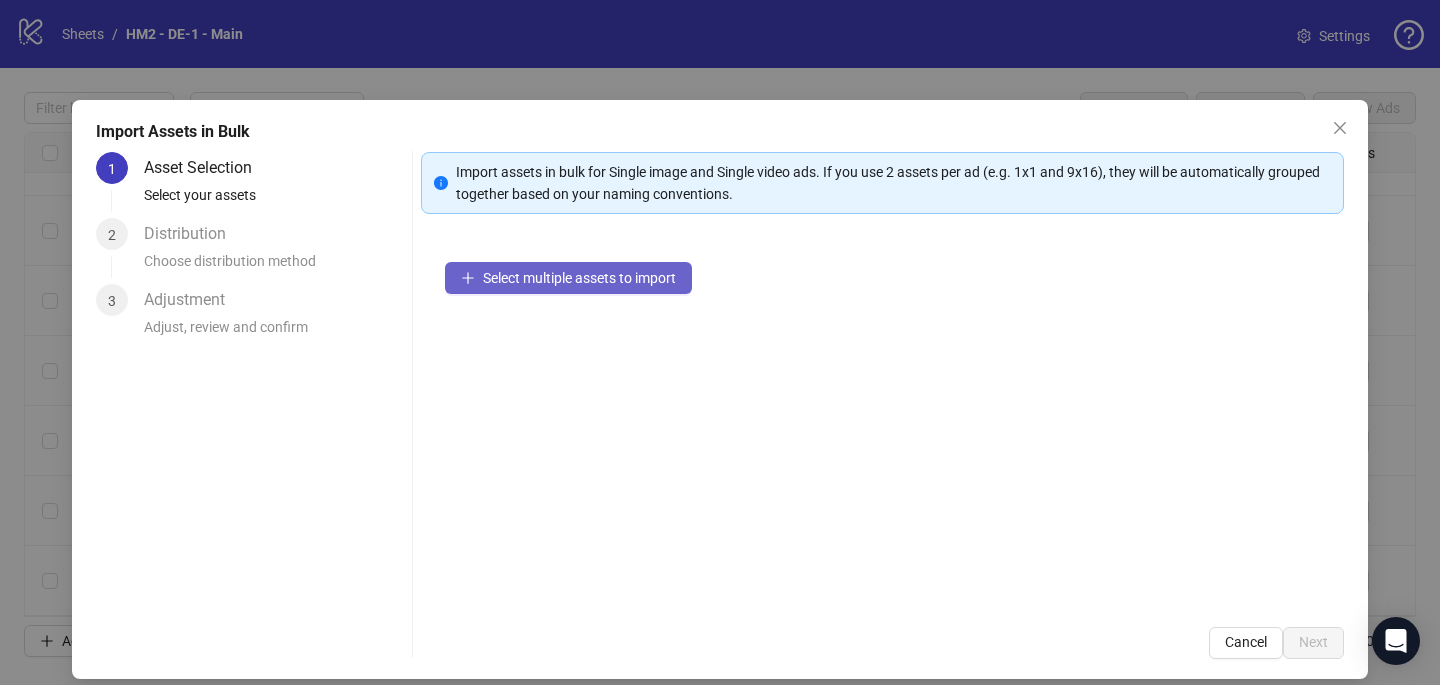 click at bounding box center [468, 278] 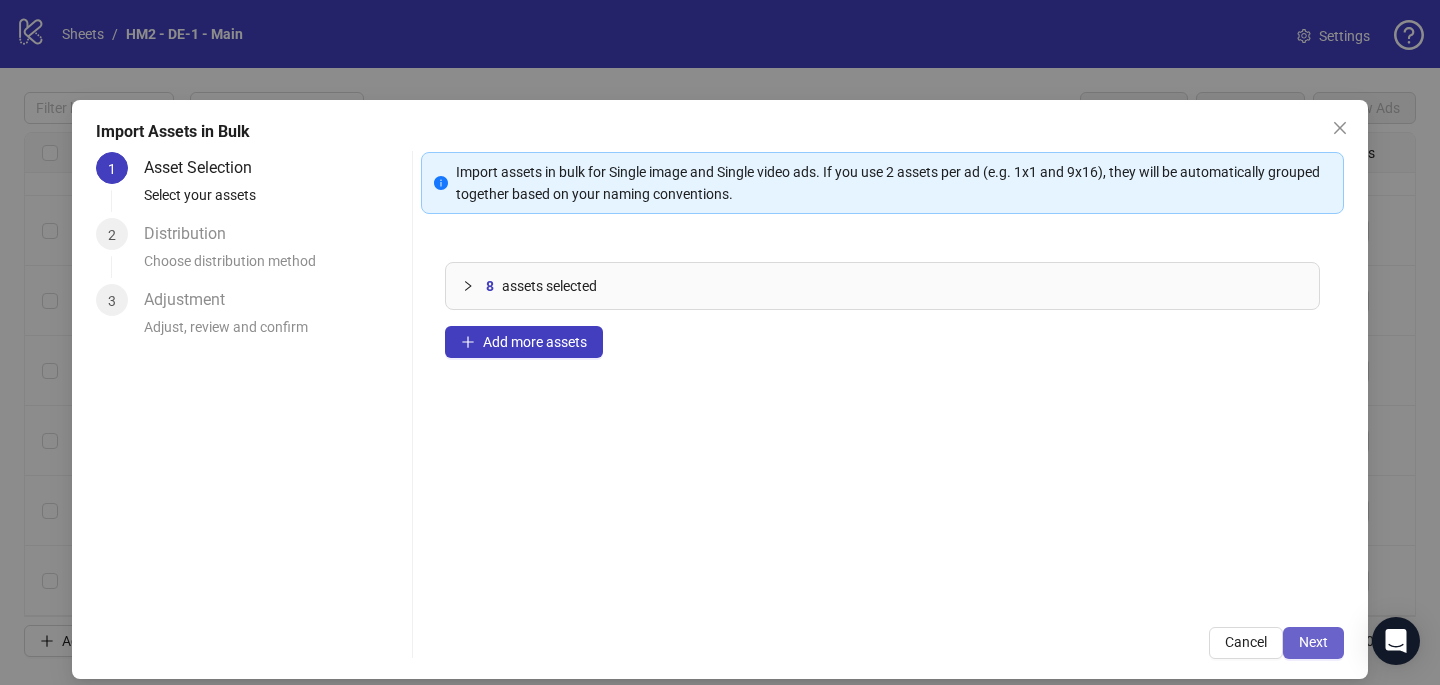 click on "Next" at bounding box center [1313, 642] 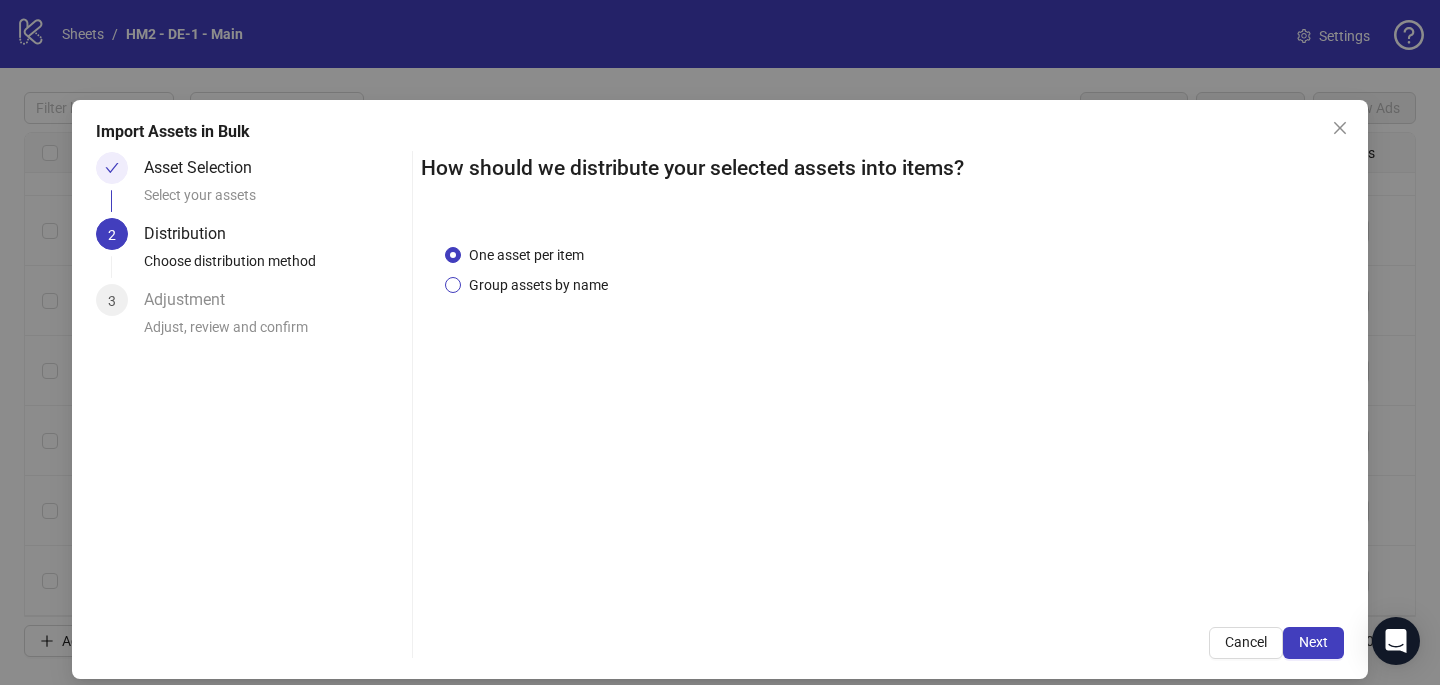 click on "Group assets by name" at bounding box center [538, 285] 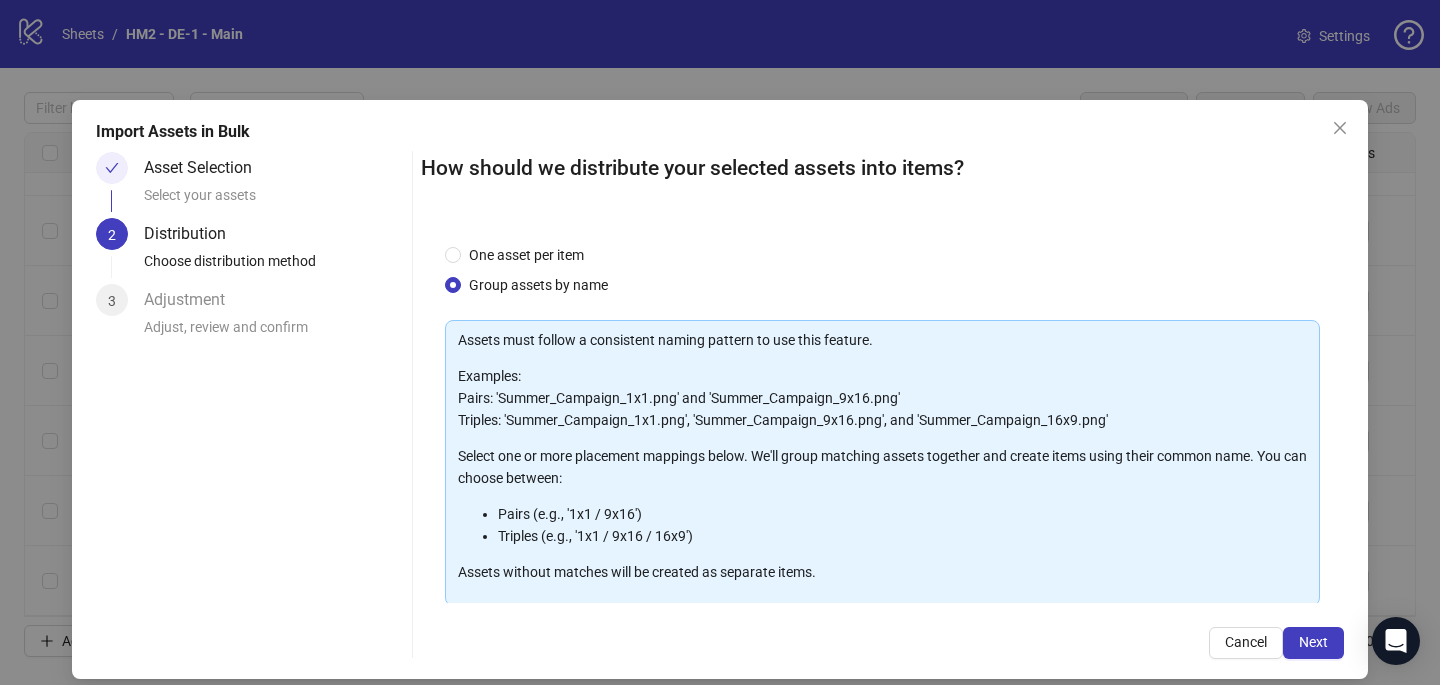 scroll, scrollTop: 203, scrollLeft: 0, axis: vertical 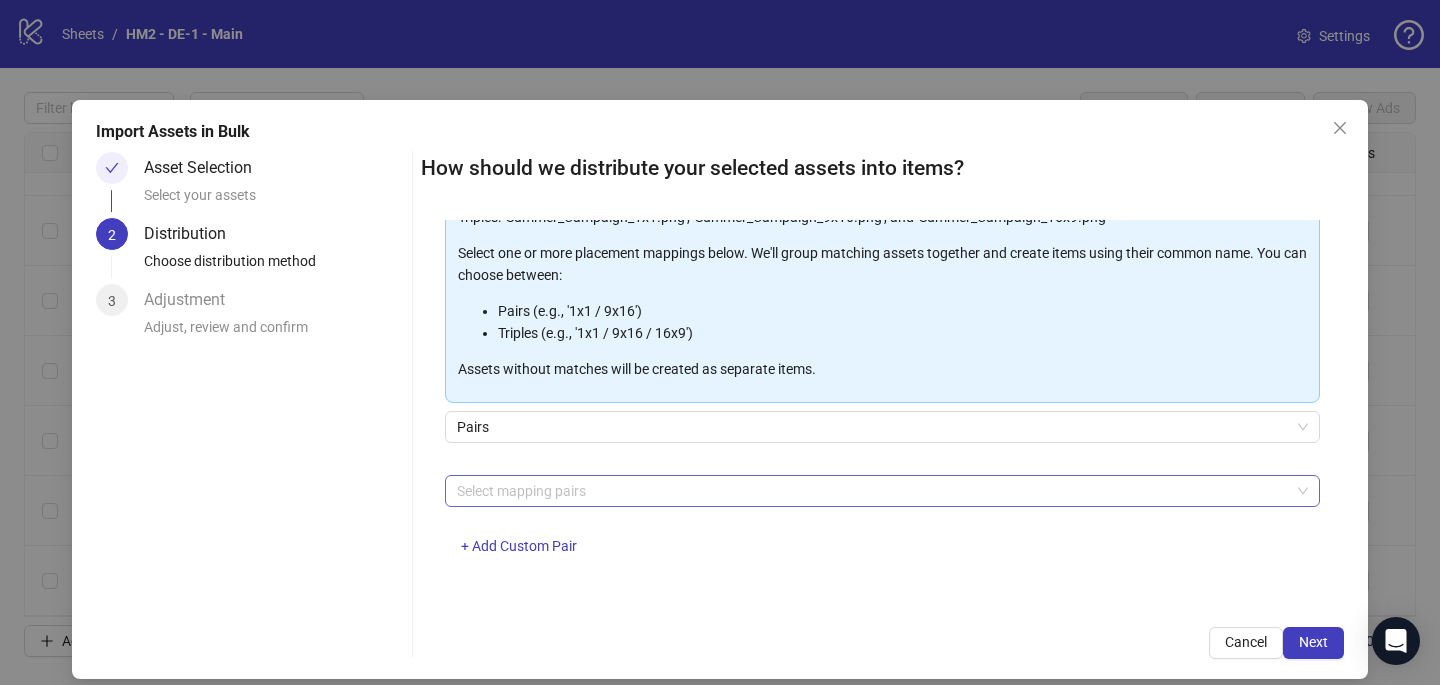 click at bounding box center [872, 491] 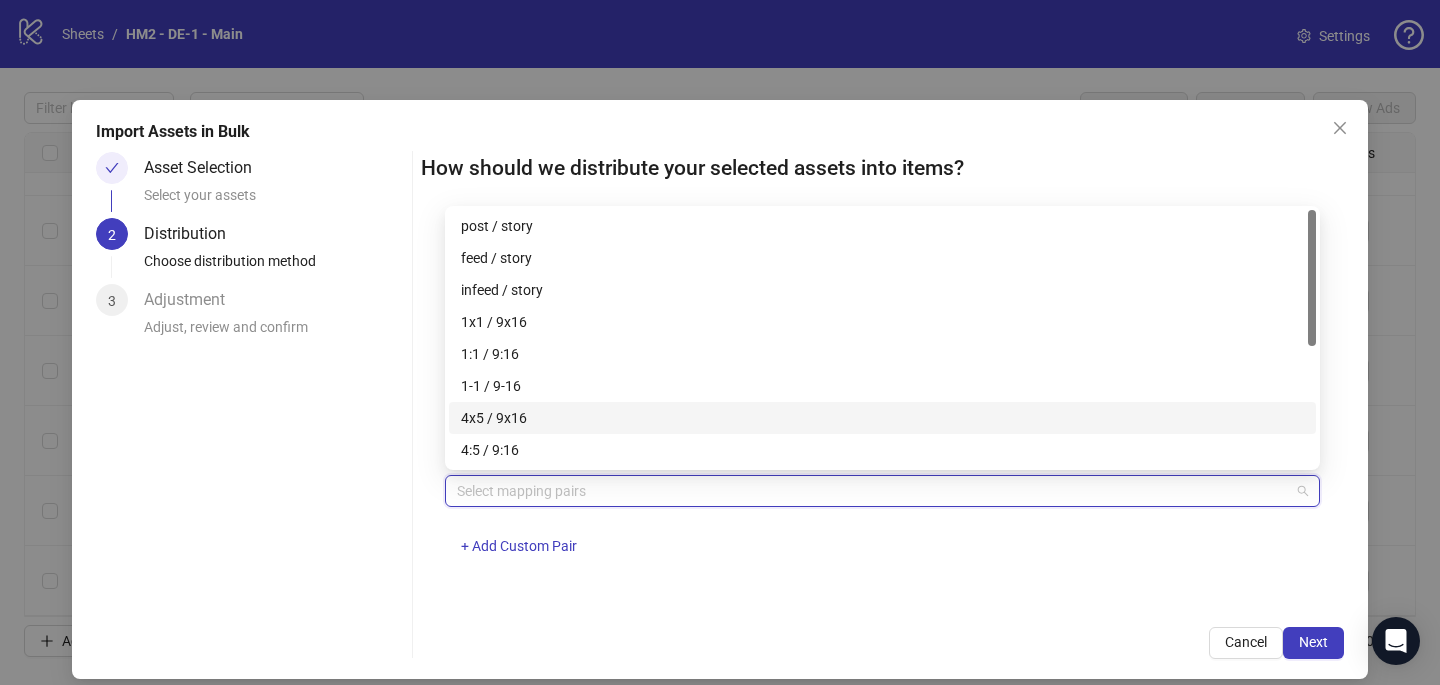 click on "4x5 / 9x16" at bounding box center [882, 418] 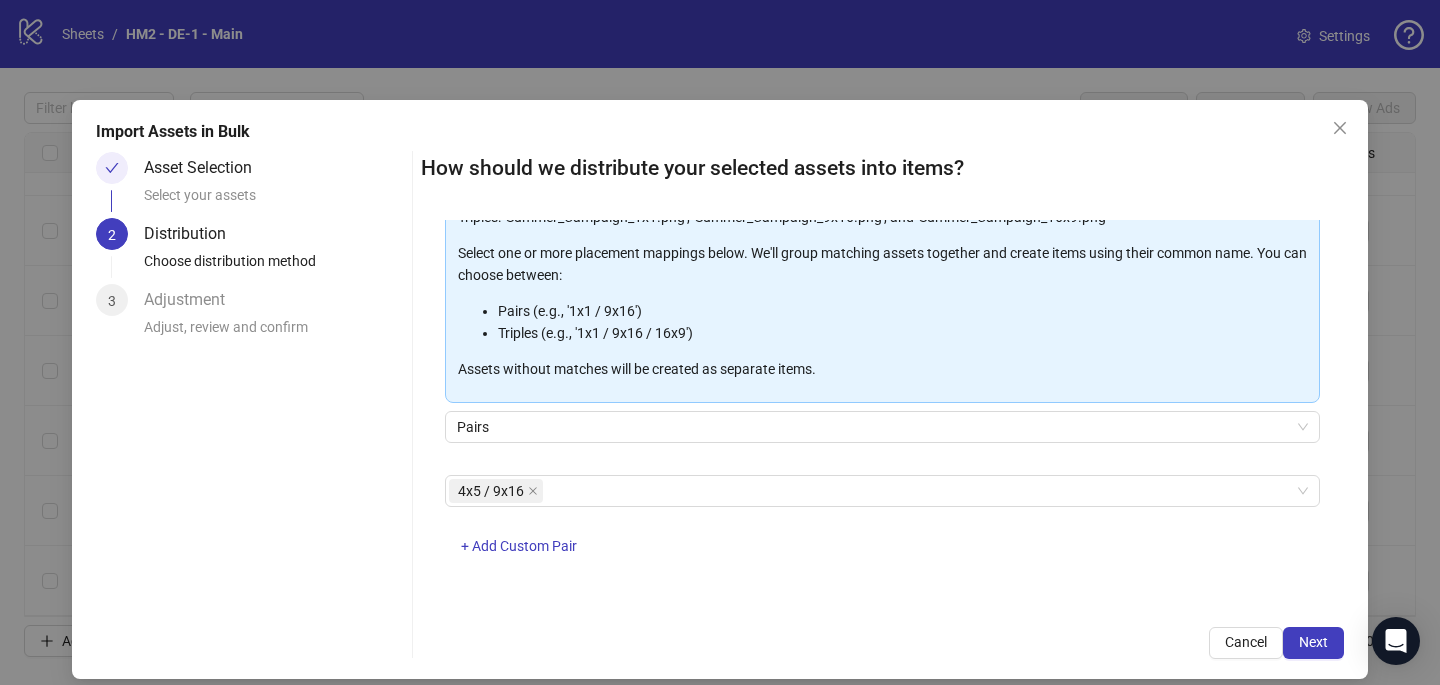 click on "4x5 / 9x16   + Add Custom Pair" at bounding box center [882, 527] 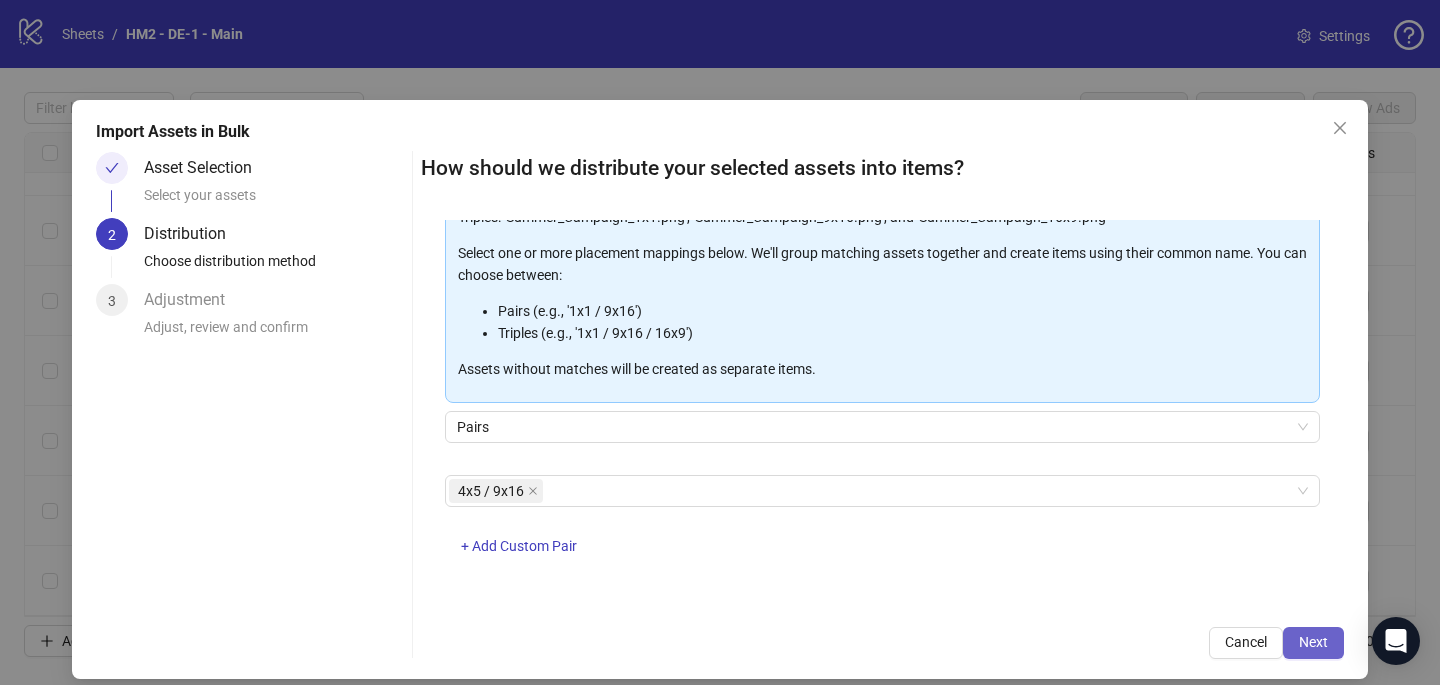 click on "Next" at bounding box center [1313, 642] 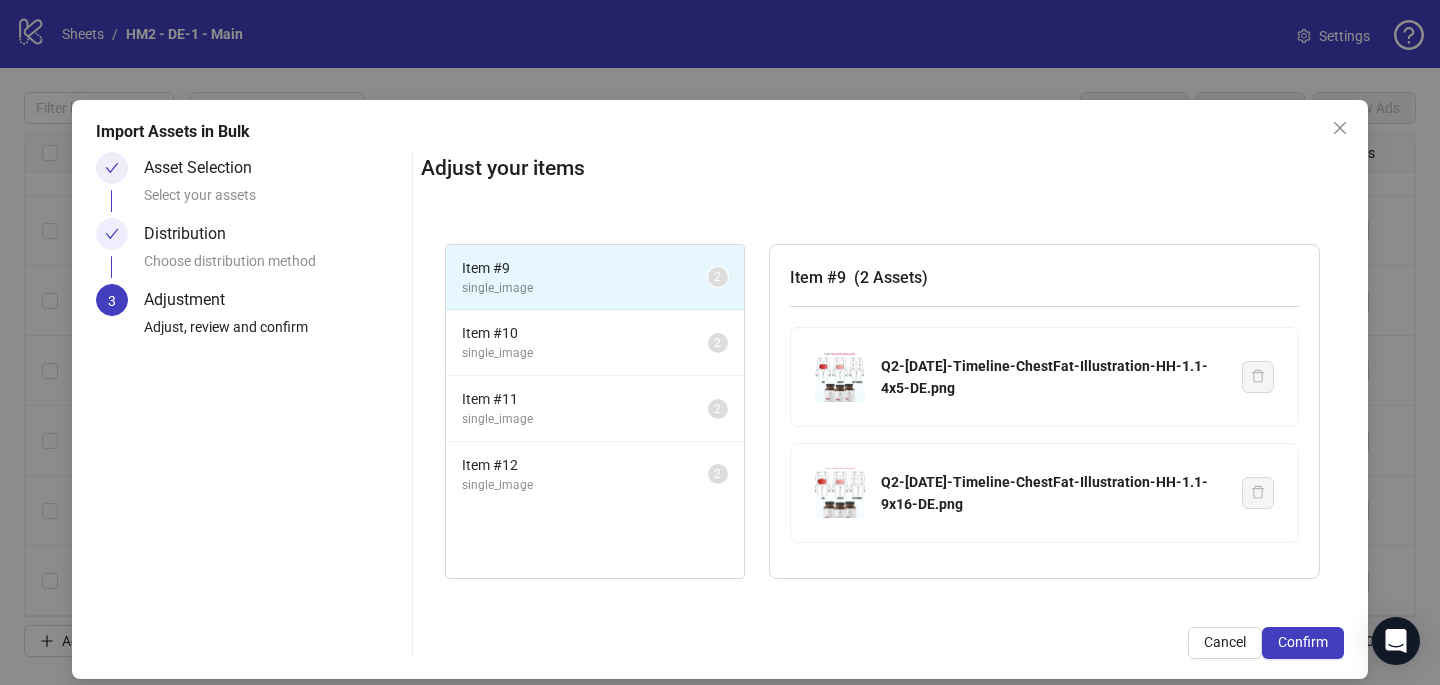 click on "Confirm" at bounding box center (1303, 642) 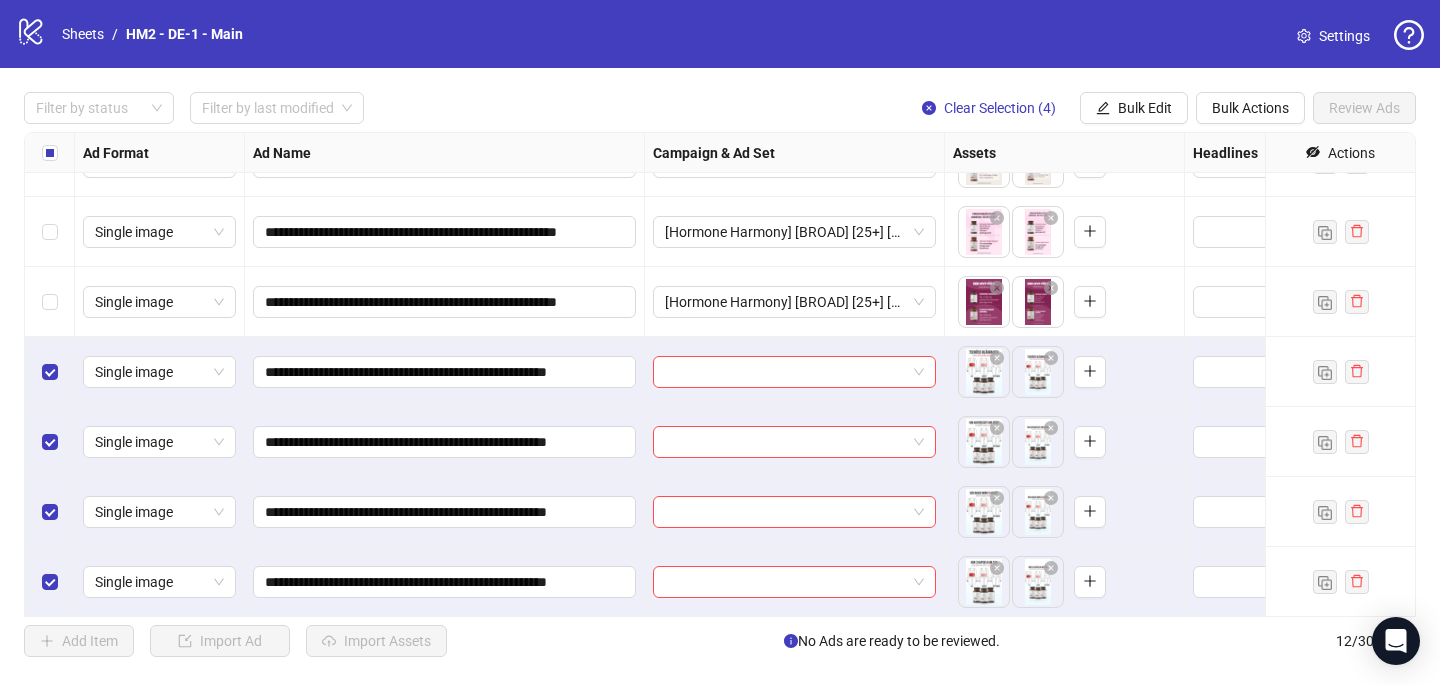 scroll, scrollTop: 397, scrollLeft: 0, axis: vertical 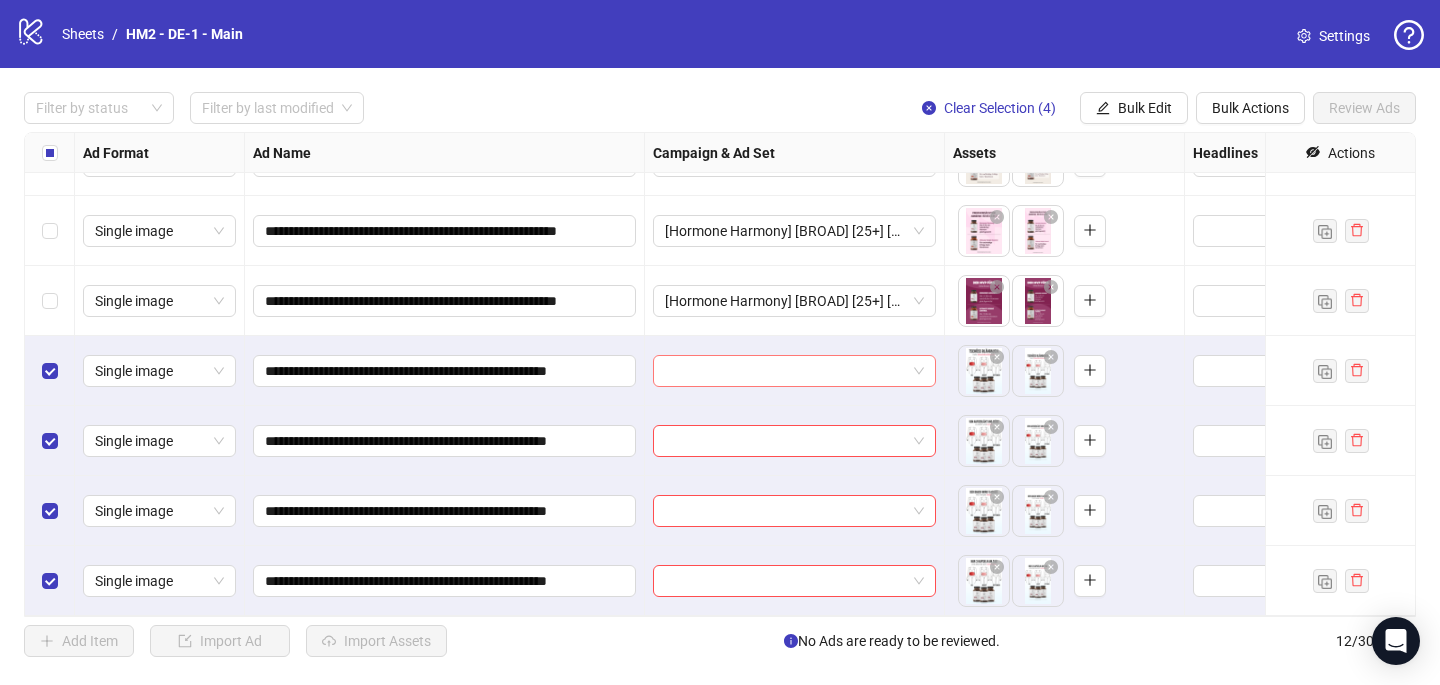 click at bounding box center (785, 371) 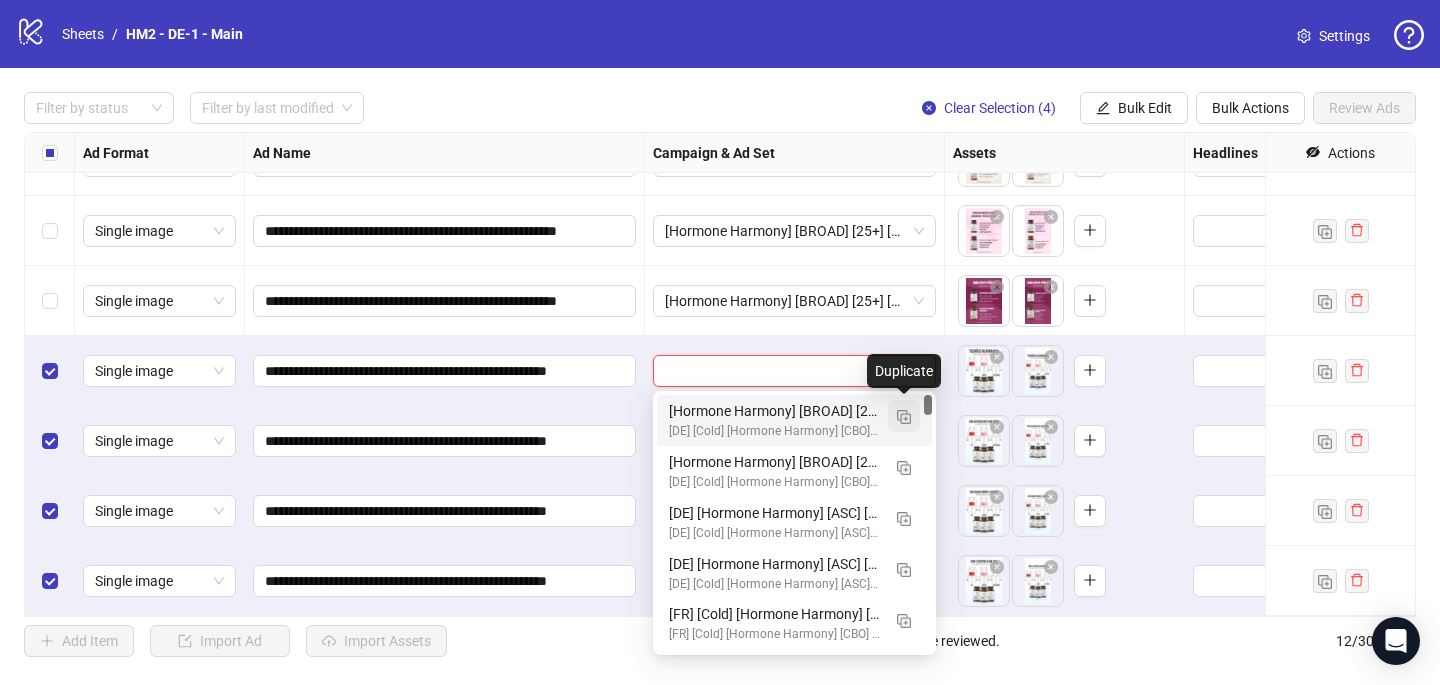 click at bounding box center (904, 417) 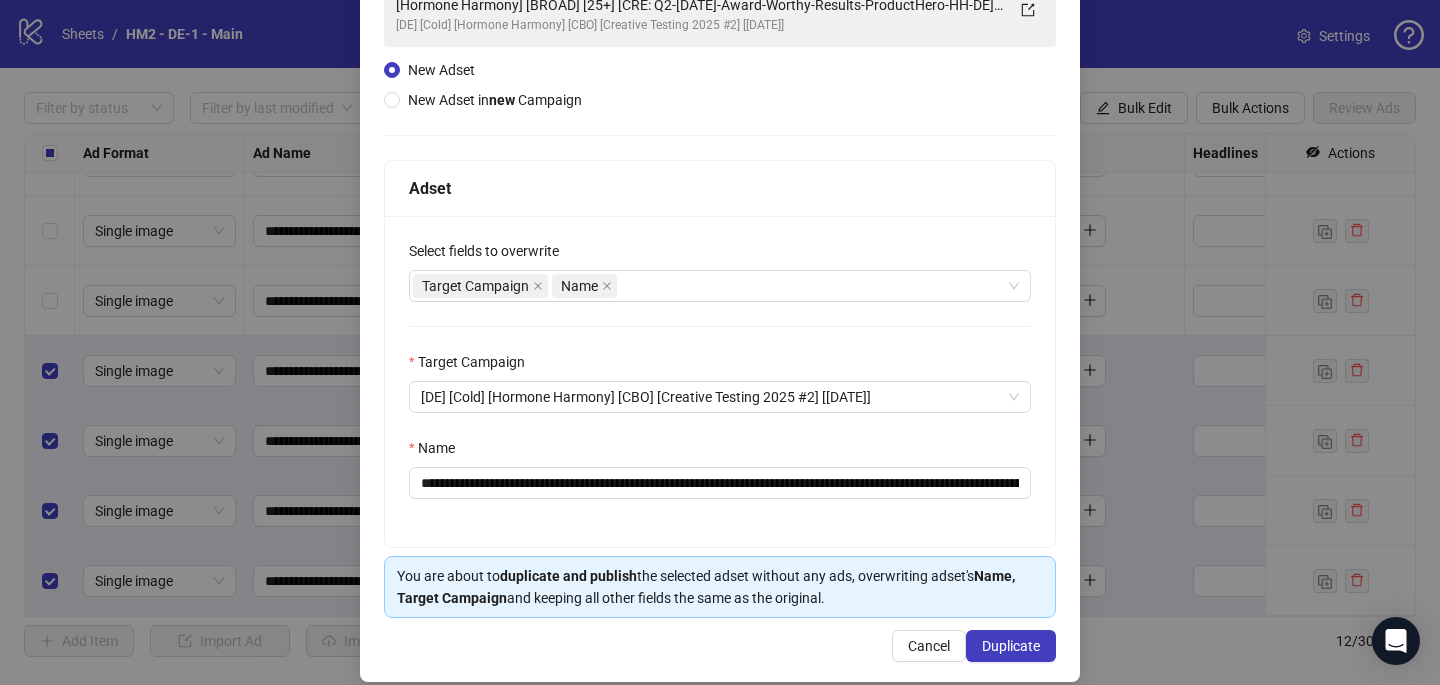 scroll, scrollTop: 173, scrollLeft: 0, axis: vertical 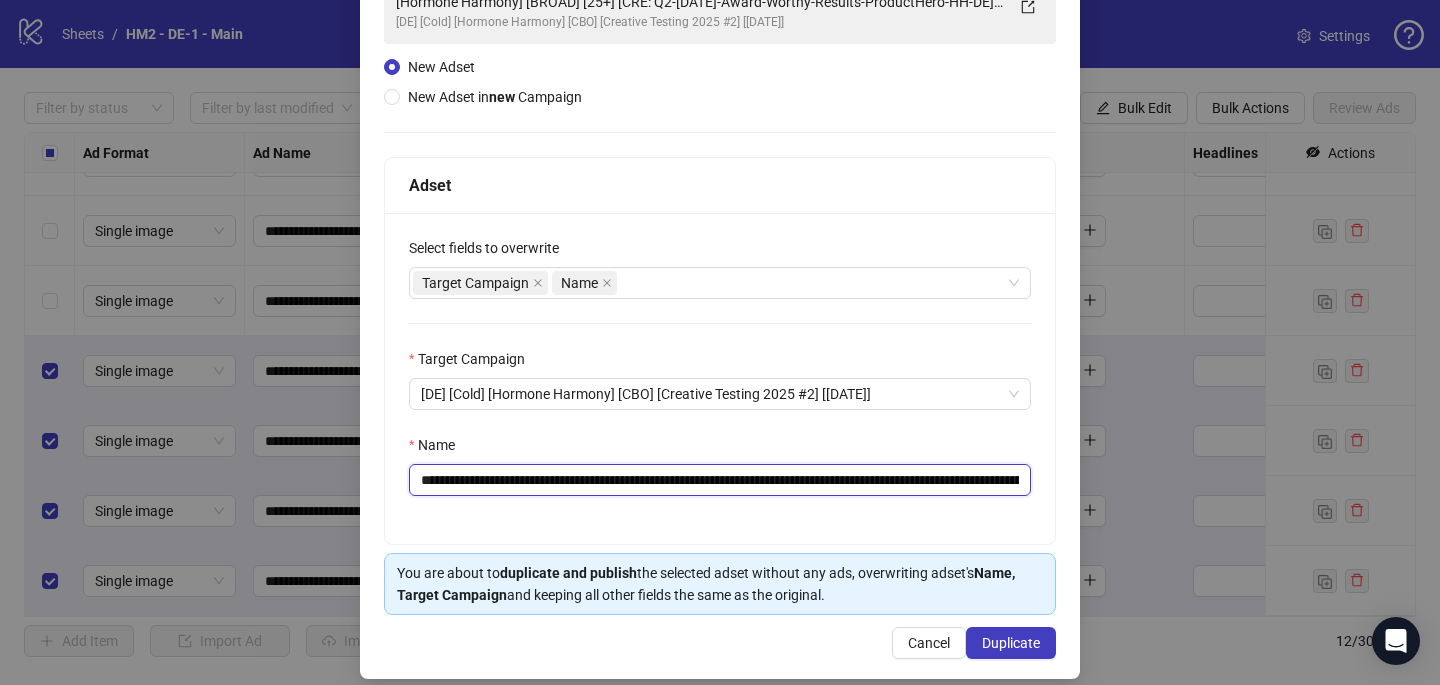 drag, startPoint x: 1017, startPoint y: 482, endPoint x: 893, endPoint y: 477, distance: 124.10077 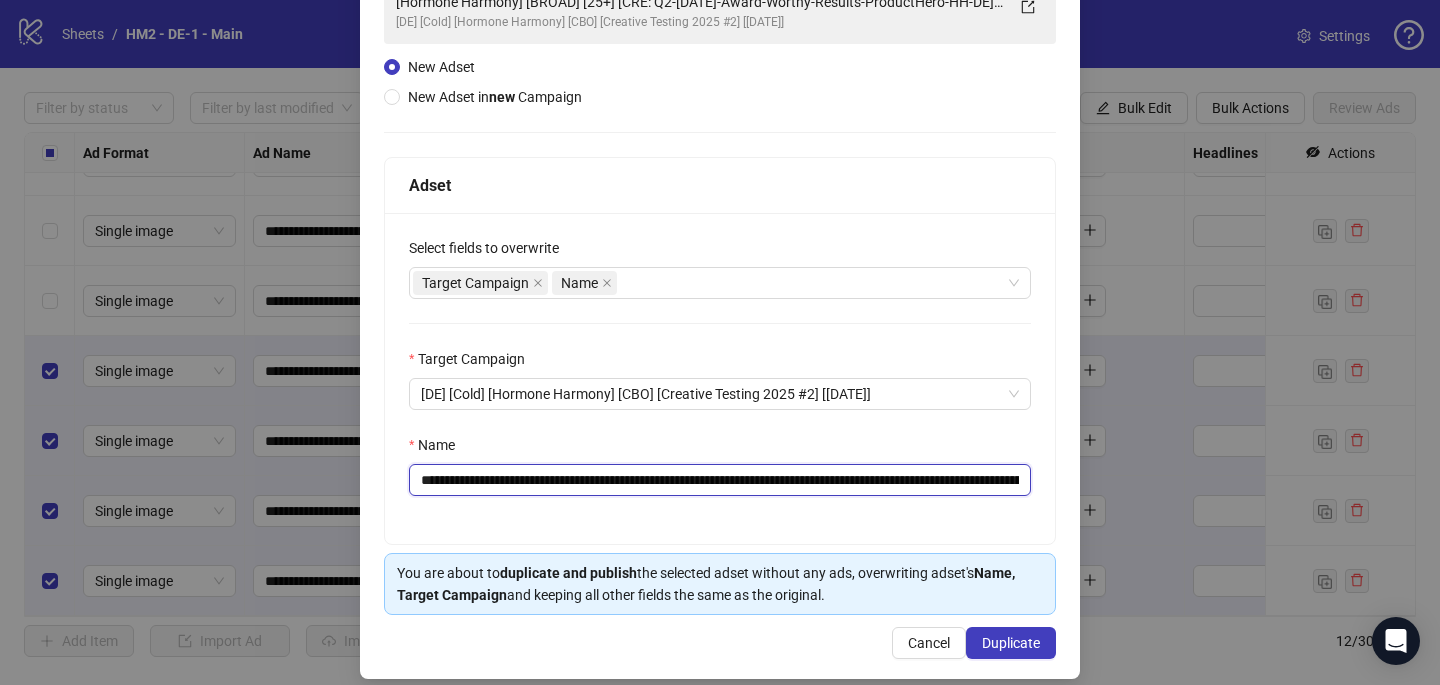 drag, startPoint x: 928, startPoint y: 480, endPoint x: 677, endPoint y: 480, distance: 251 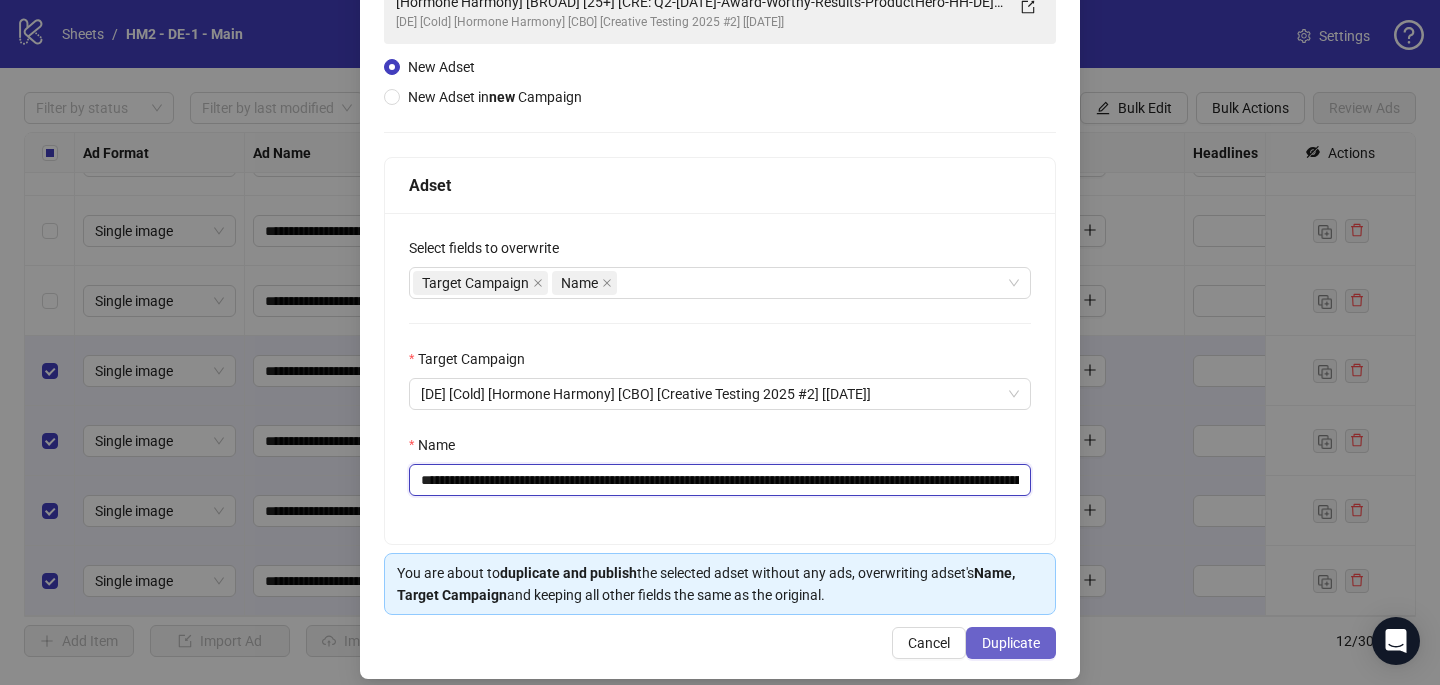 type on "**********" 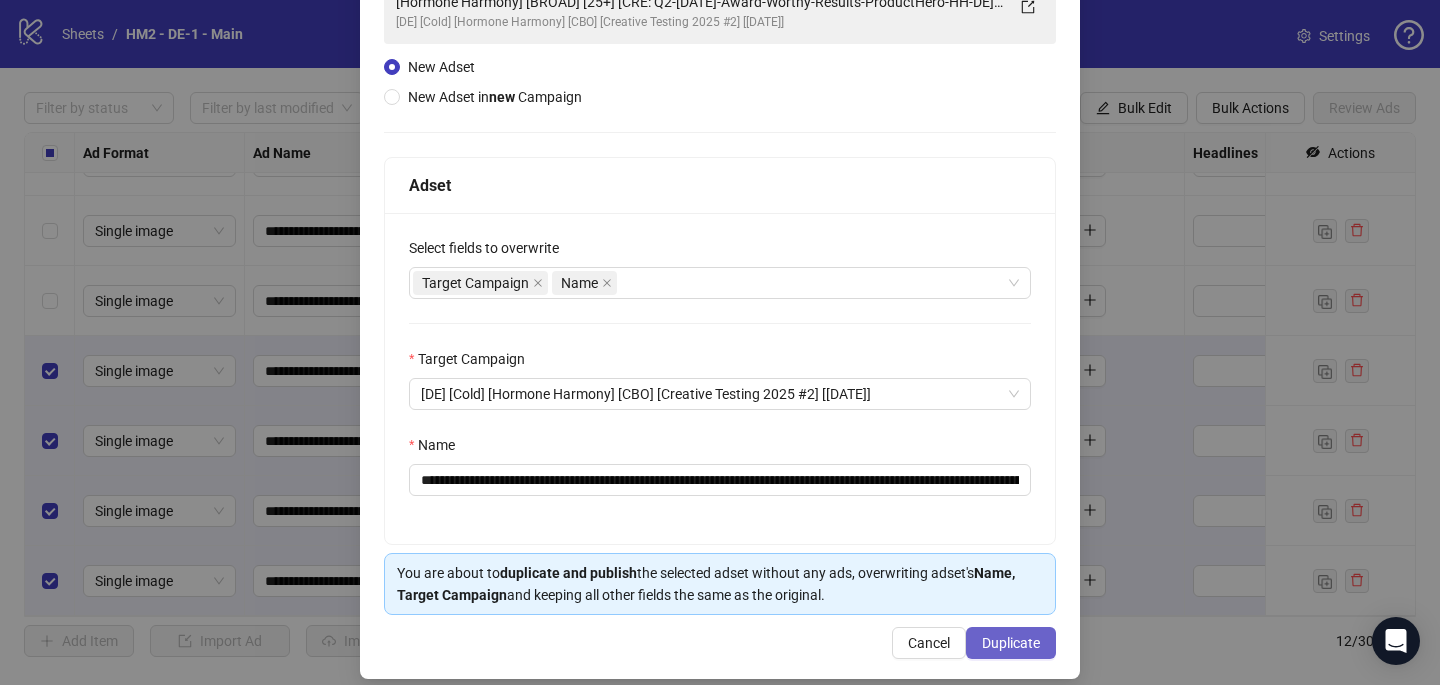click on "Duplicate" at bounding box center [1011, 643] 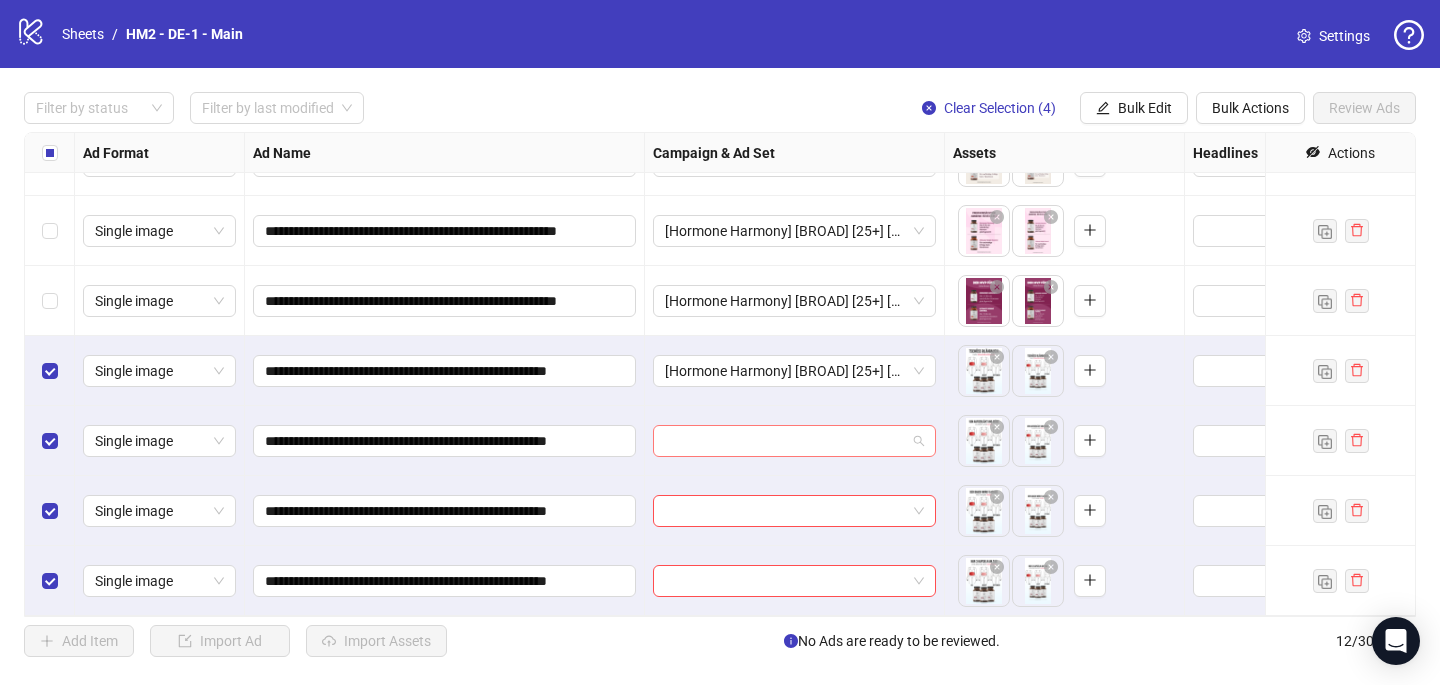 click at bounding box center [785, 441] 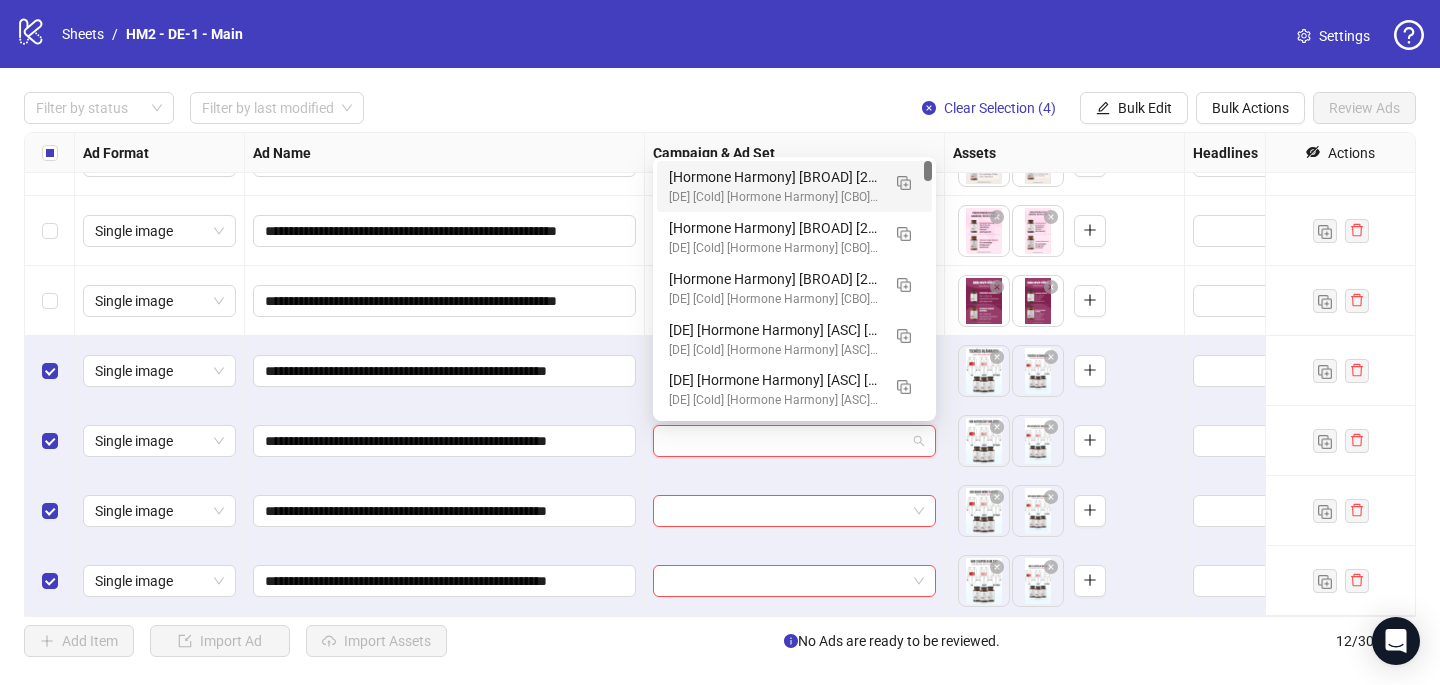 click on "[Hormone Harmony] [BROAD] [25+] [CRE: Q2-07-JUL-2025-Timeline-ChestFat-Illustration-HH-DE] [COP: Q2-05-MAY-2025-Why-you-will-love-HH-DE] [30 July 2025] (copy)" at bounding box center (774, 177) 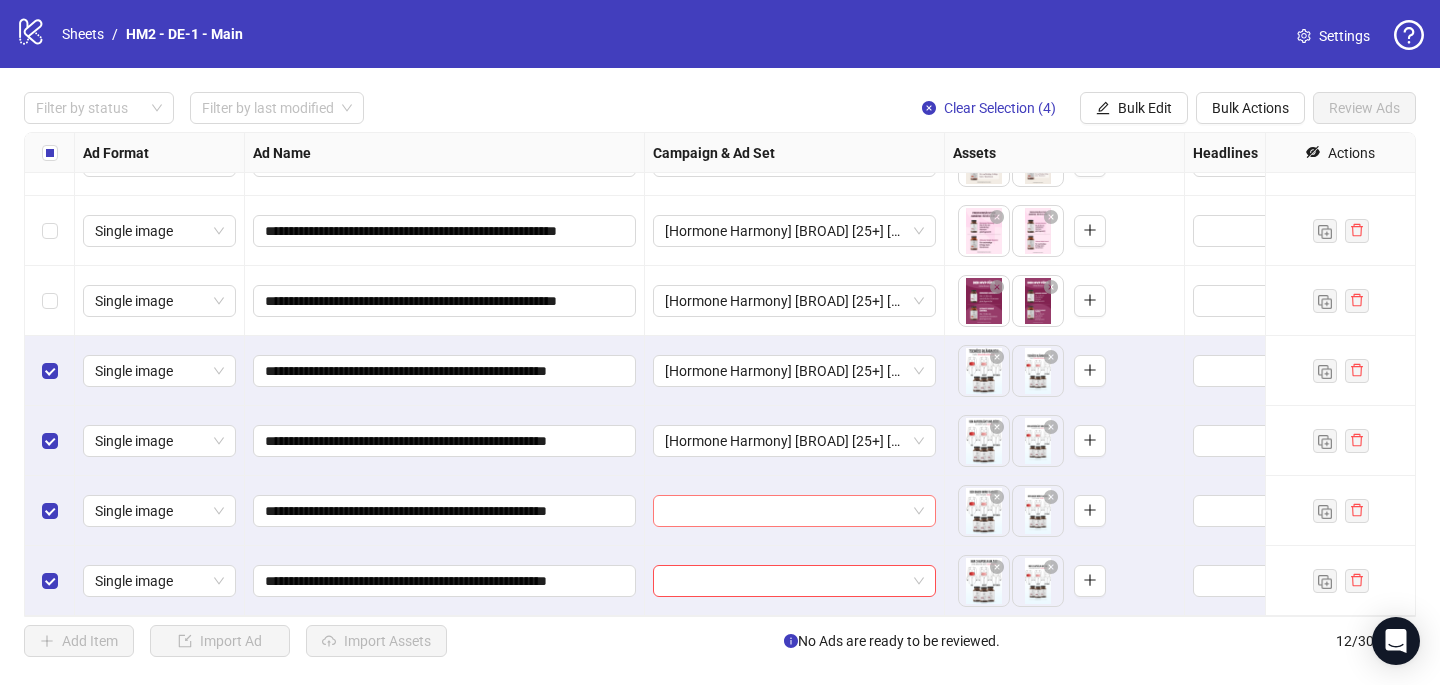 click at bounding box center [794, 511] 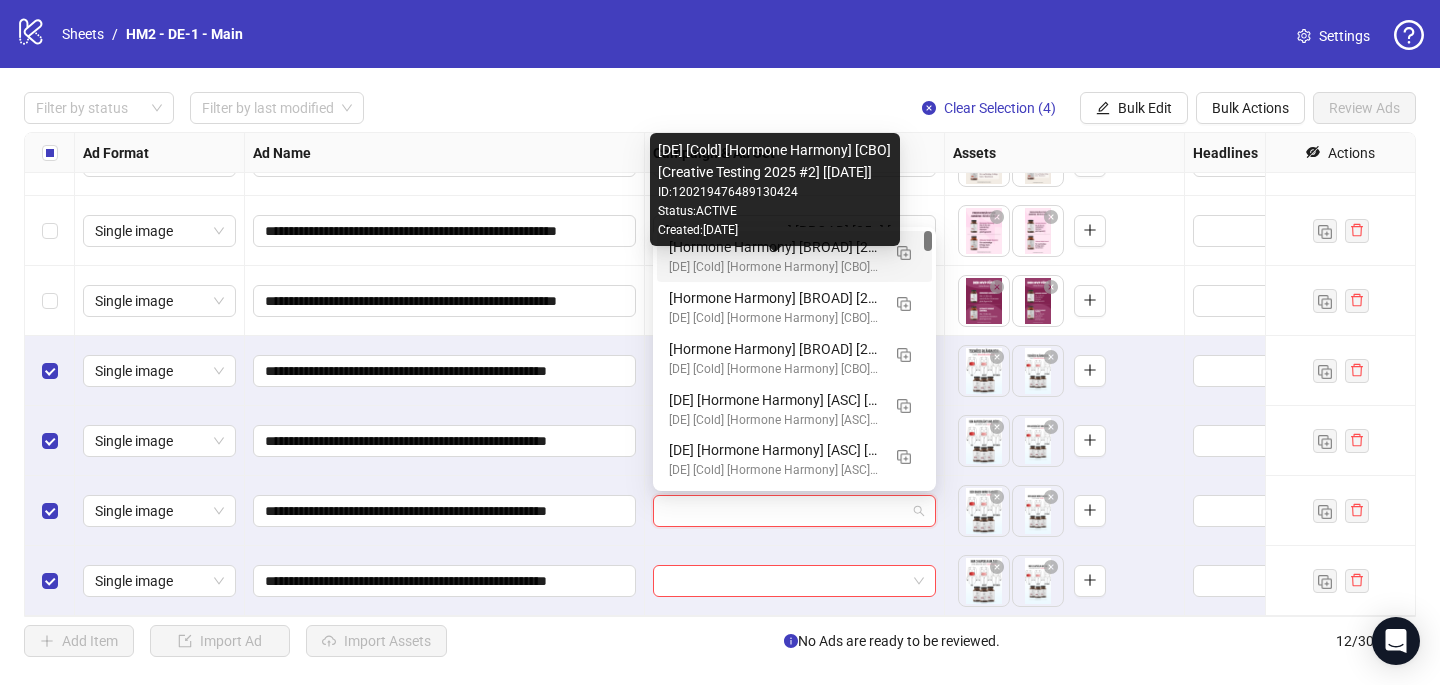 click on "[DE] [Cold] [Hormone Harmony] [CBO] [Creative Testing 2025 #2] [6 Apr 2025]" at bounding box center [774, 267] 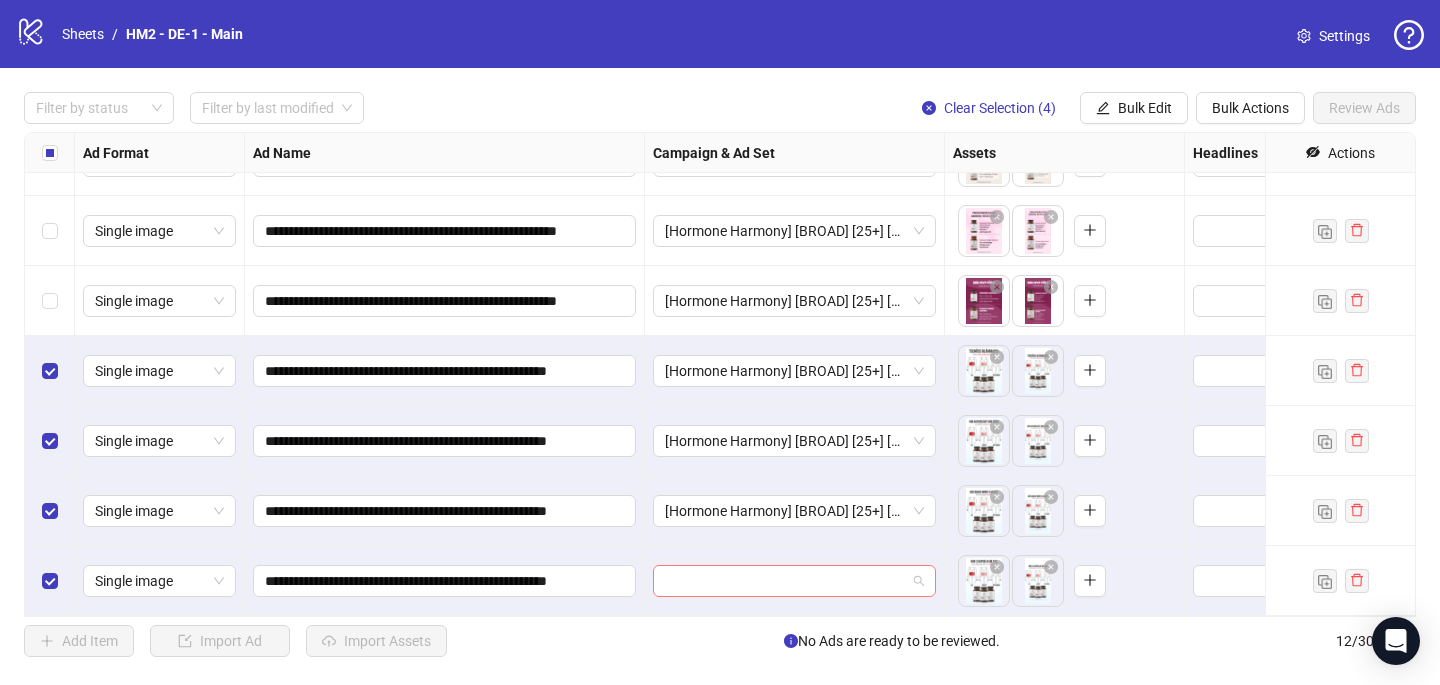 click at bounding box center (785, 581) 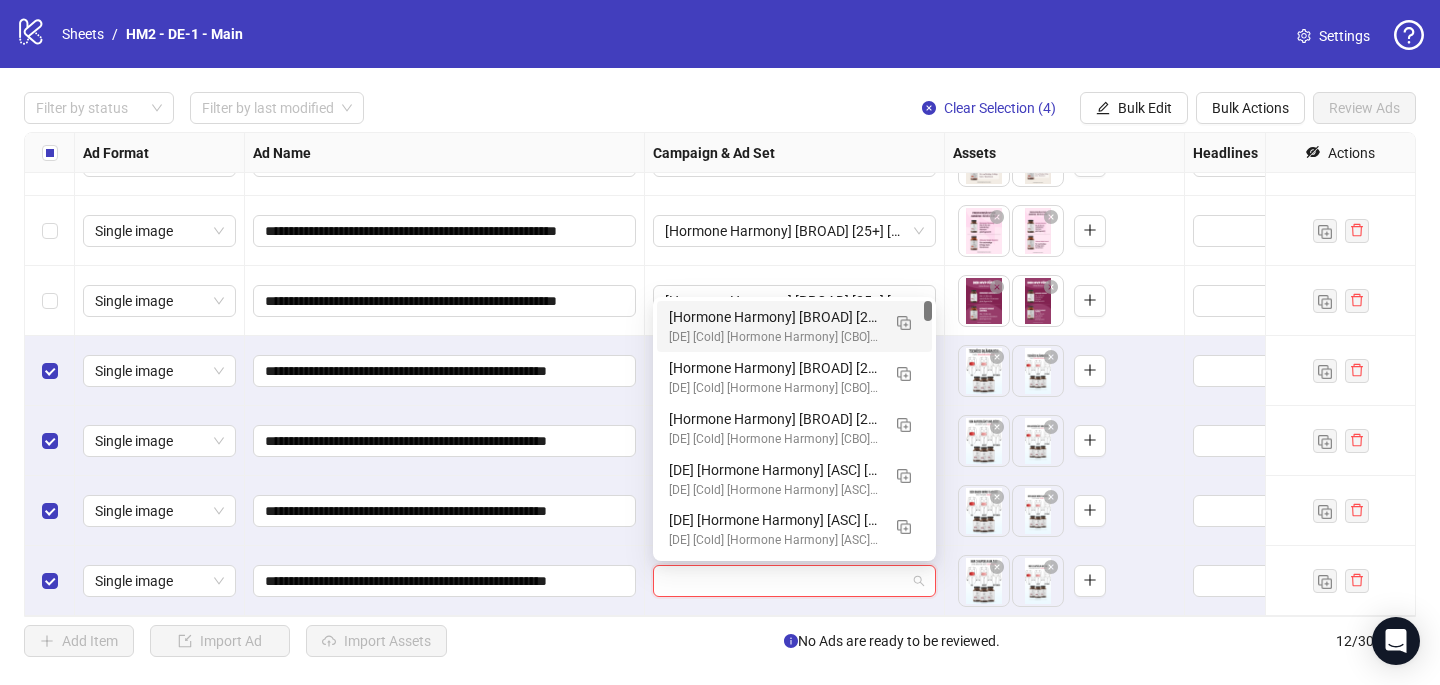 click on "[Hormone Harmony] [BROAD] [25+] [CRE: Q2-07-JUL-2025-Timeline-ChestFat-Illustration-HH-DE] [COP: Q2-05-MAY-2025-Why-you-will-love-HH-DE] [30 July 2025] (copy)" at bounding box center (774, 317) 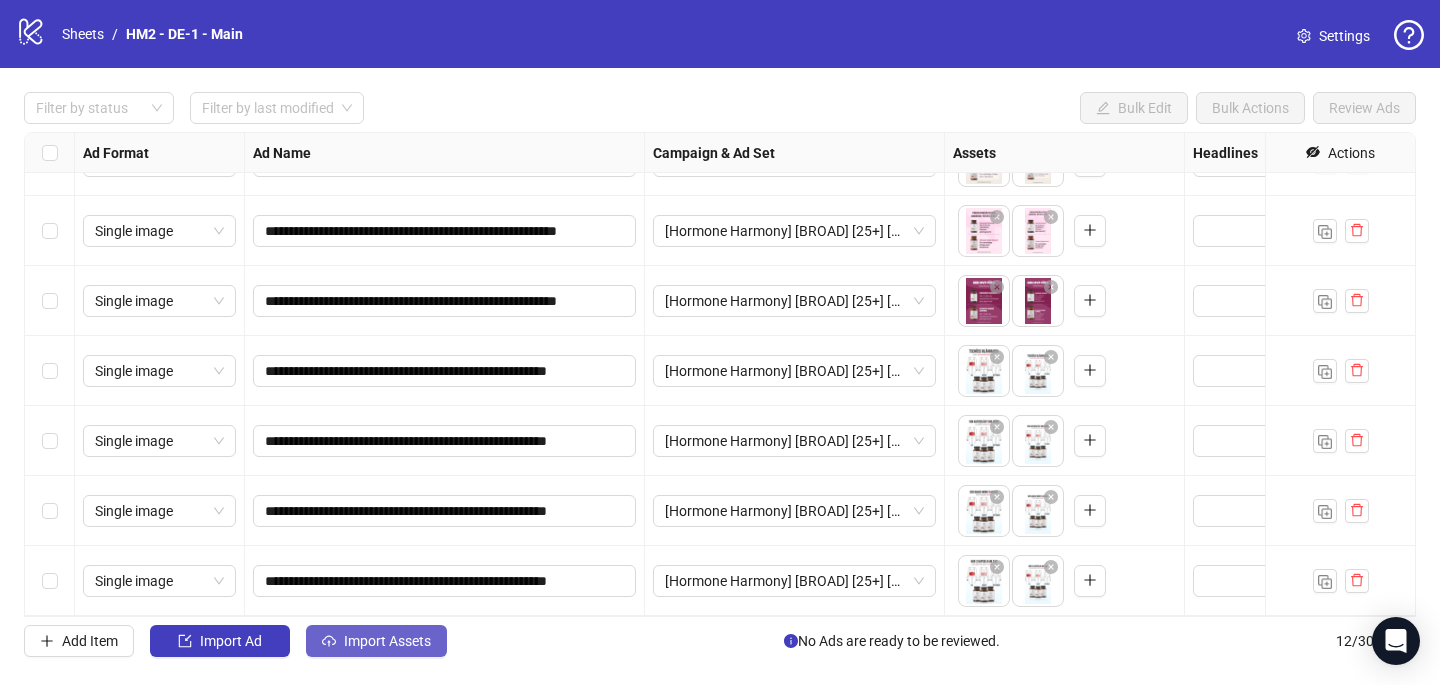 click on "Import Assets" at bounding box center [387, 641] 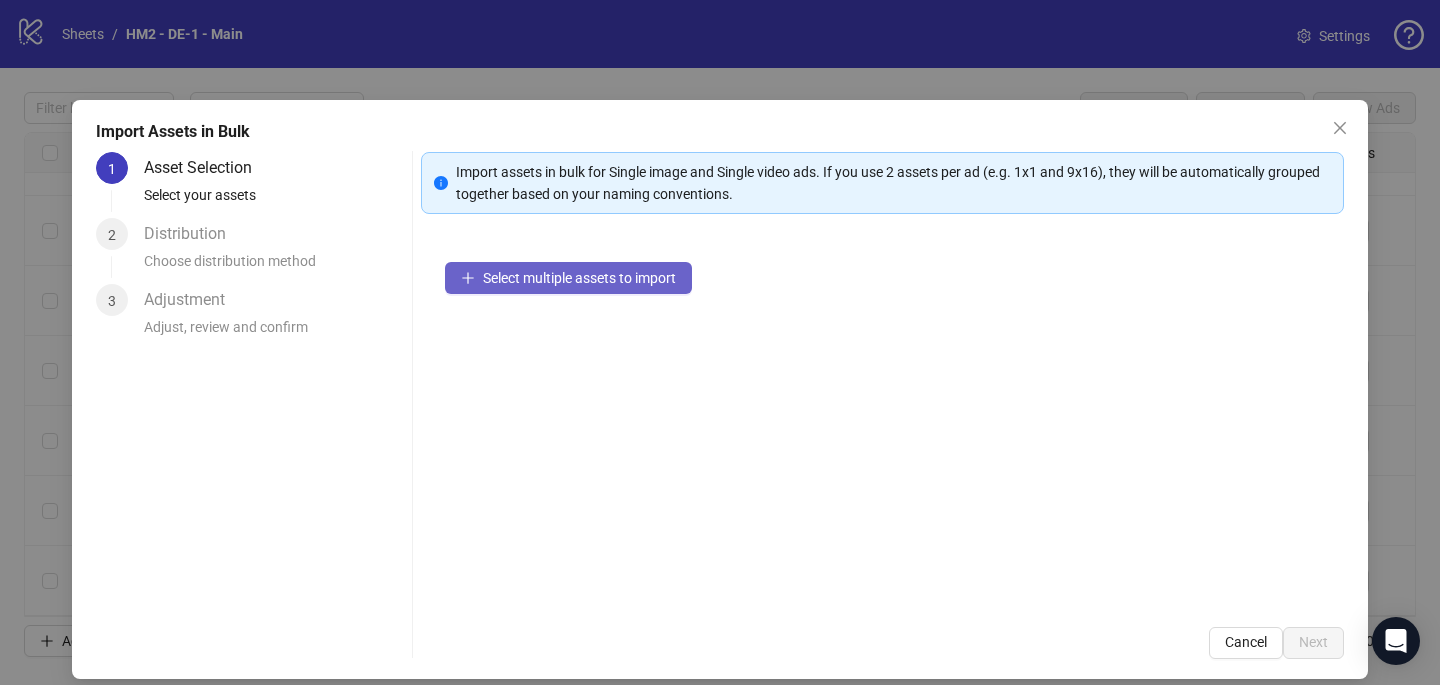 click on "Select multiple assets to import" at bounding box center [579, 278] 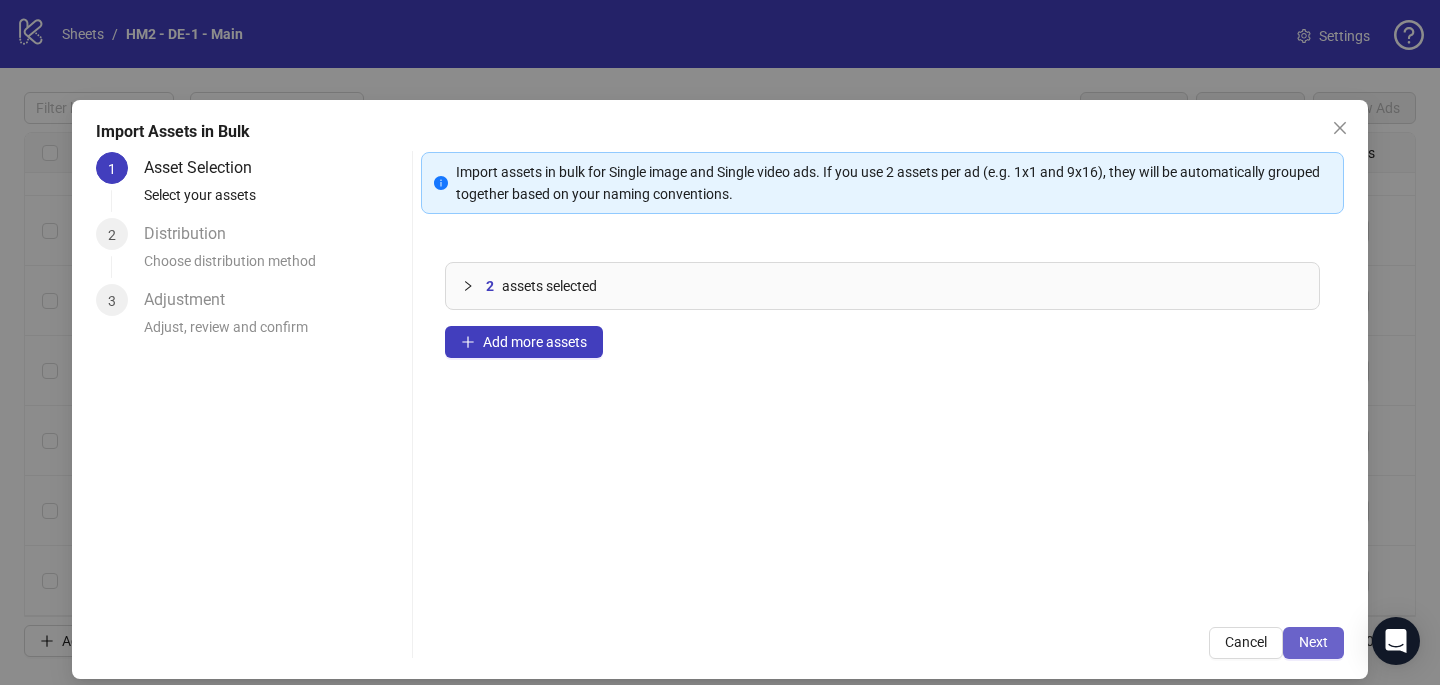 click on "Next" at bounding box center [1313, 642] 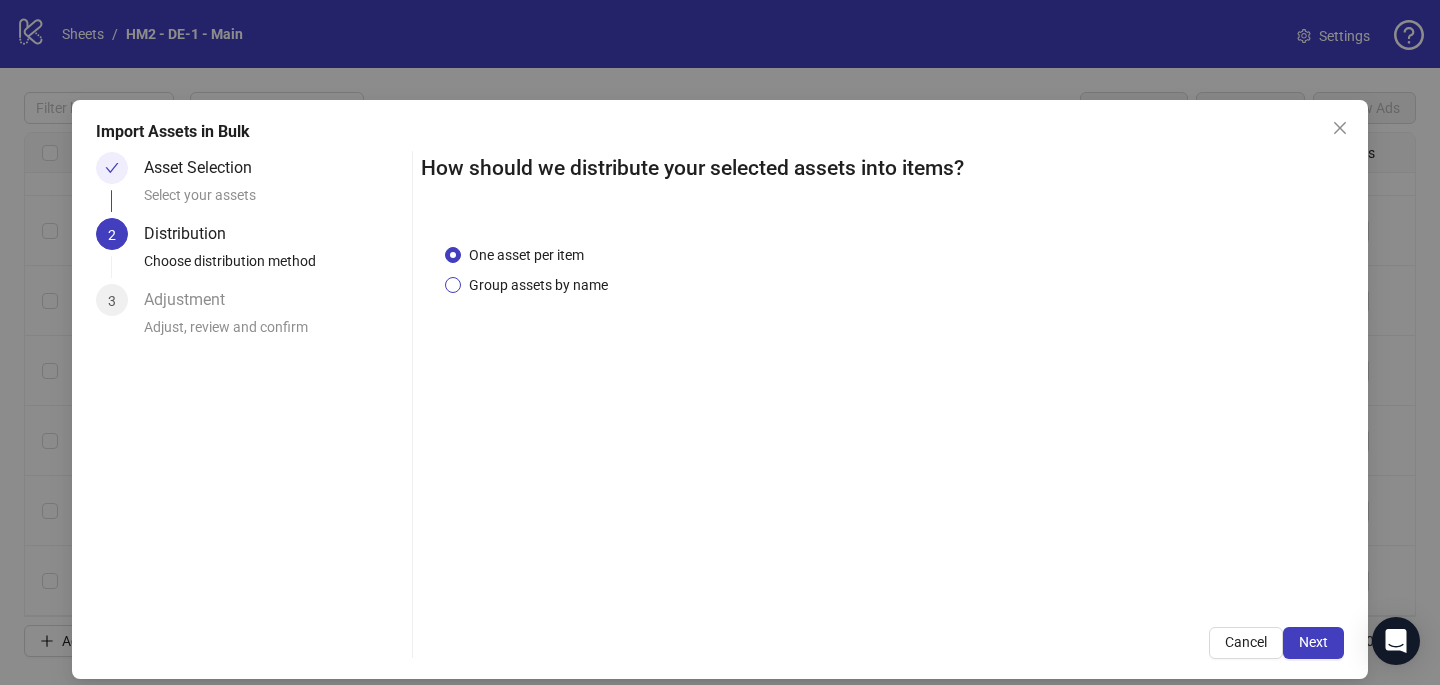 click on "Group assets by name" at bounding box center (538, 285) 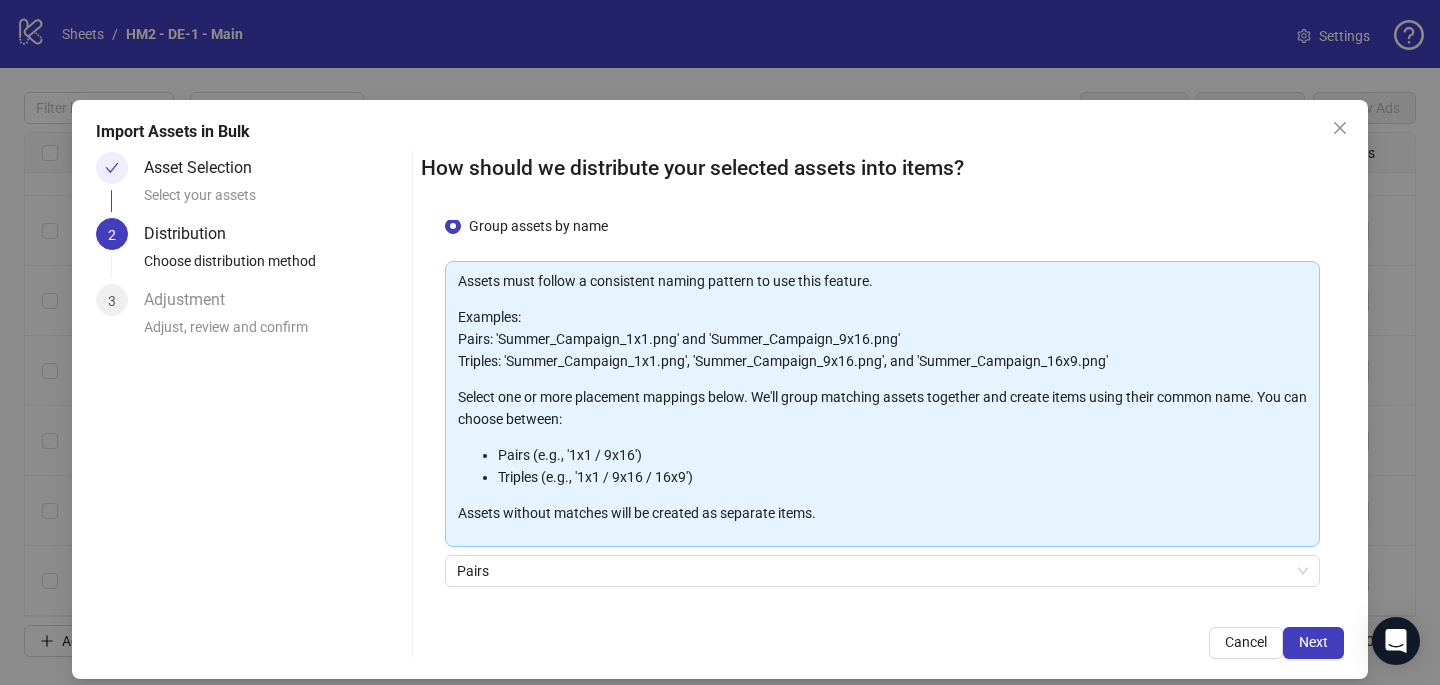 scroll, scrollTop: 203, scrollLeft: 0, axis: vertical 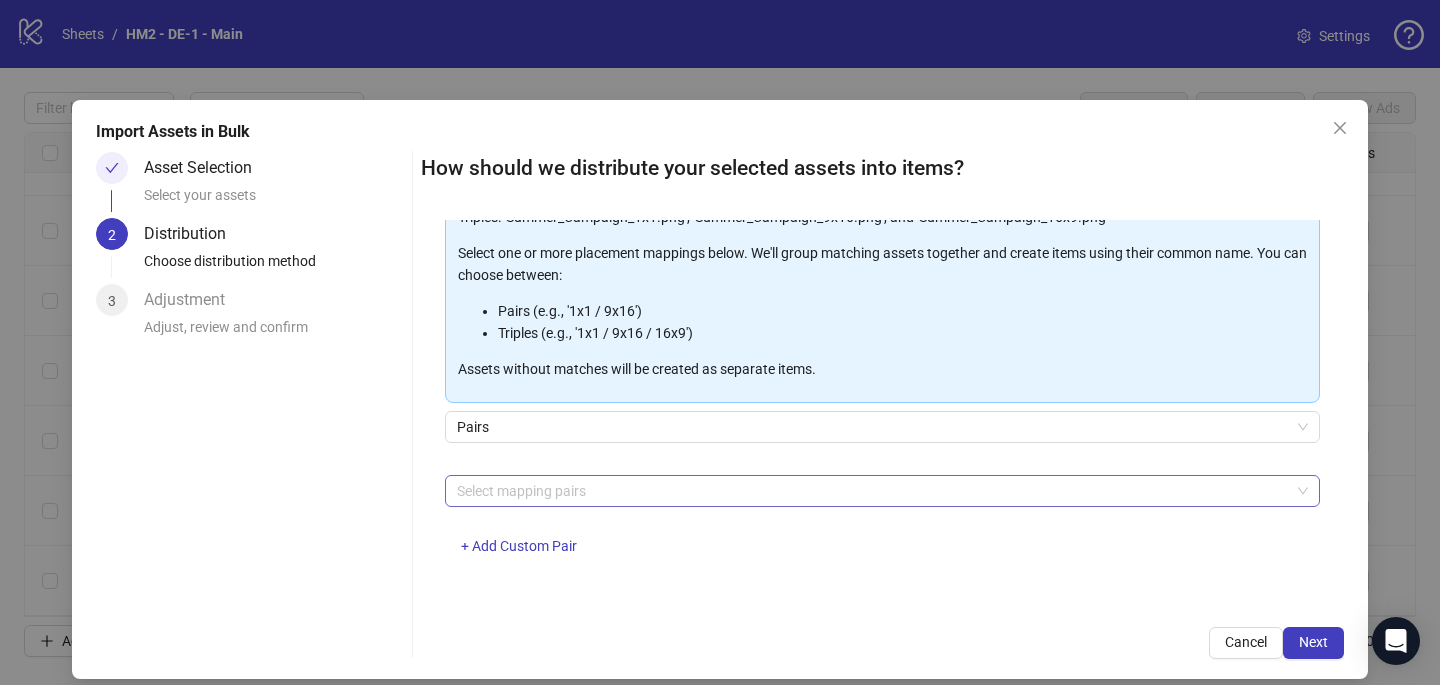 click at bounding box center (872, 491) 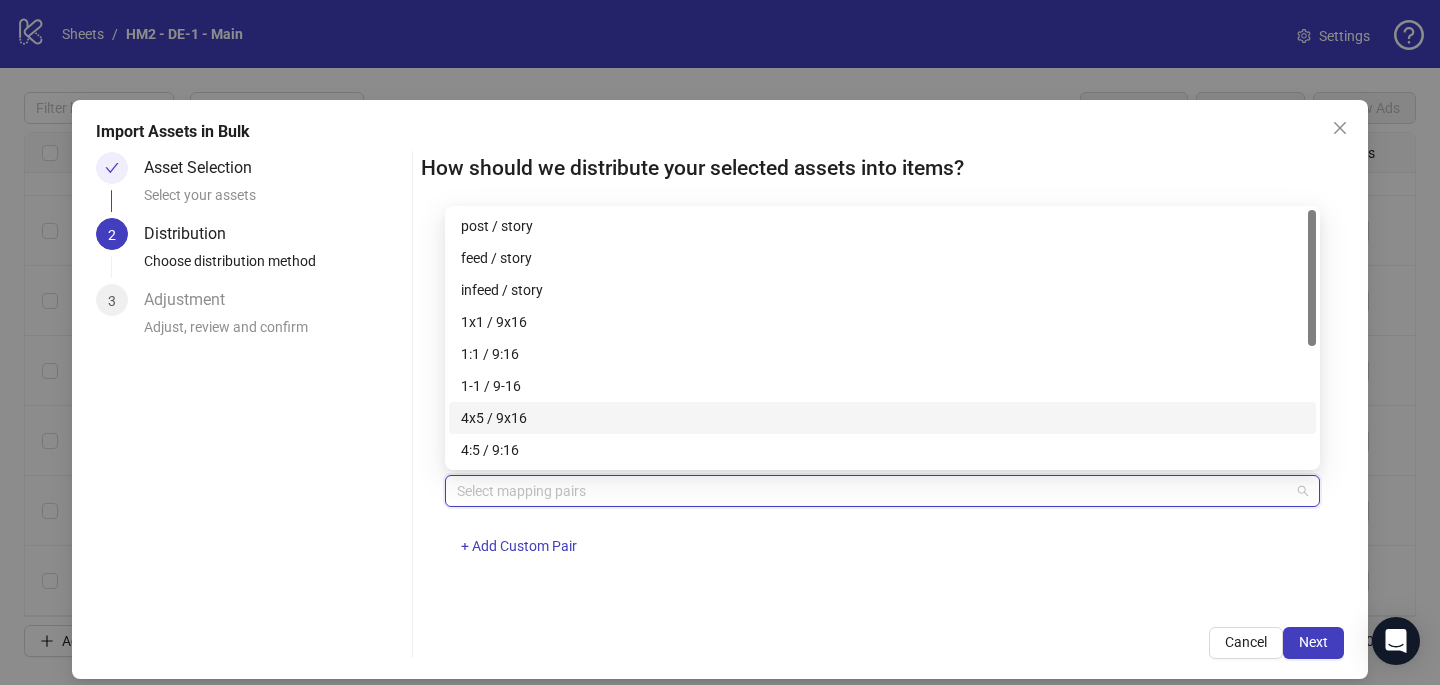 click on "4x5 / 9x16" at bounding box center (882, 418) 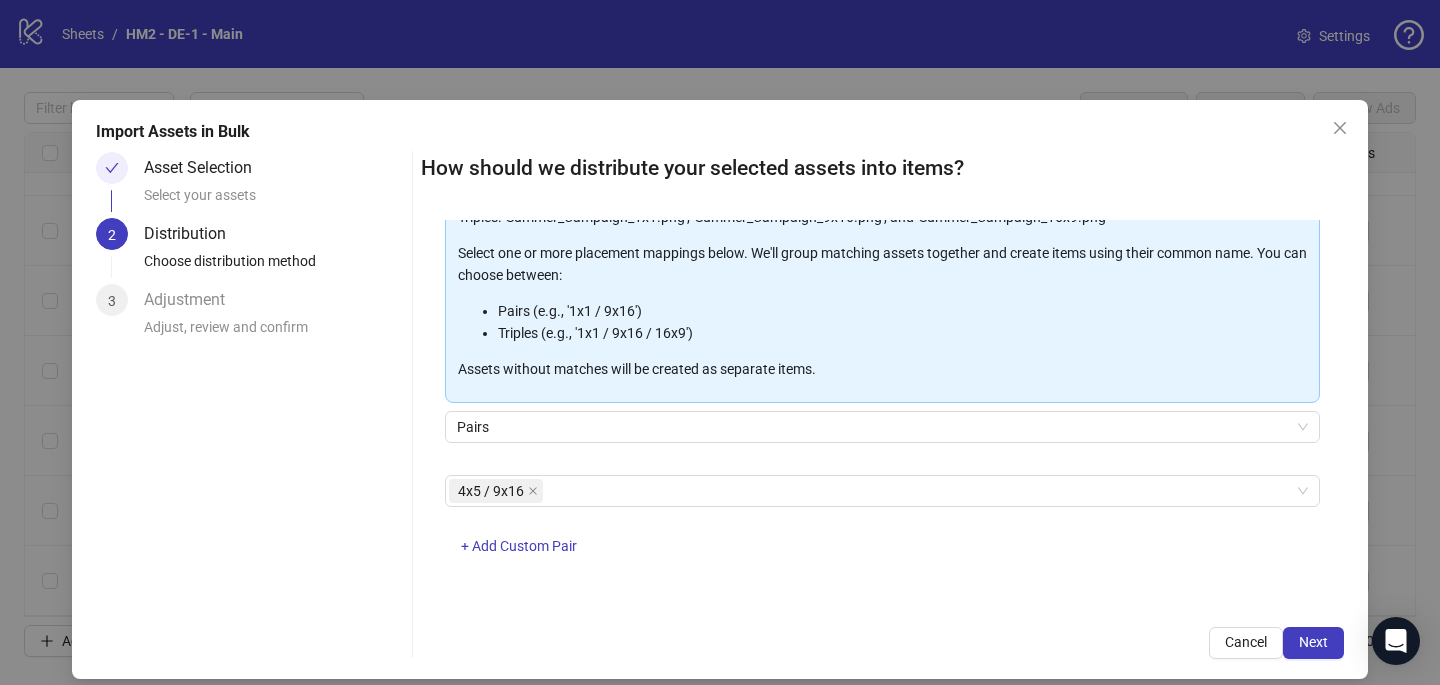 click on "One asset per item Group assets by name Assets must follow a consistent naming pattern to use this feature. Examples: Pairs: 'Summer_Campaign_1x1.png' and 'Summer_Campaign_9x16.png' Triples: 'Summer_Campaign_1x1.png', 'Summer_Campaign_9x16.png', and 'Summer_Campaign_16x9.png' Select one or more placement mappings below. We'll group matching assets together and create items using their common name. You can choose between: Pairs (e.g., '1x1 / 9x16') Triples (e.g., '1x1 / 9x16 / 16x9') Assets without matches will be created as separate items. Pairs 4x5 / 9x16   + Add Custom Pair" at bounding box center (882, 411) 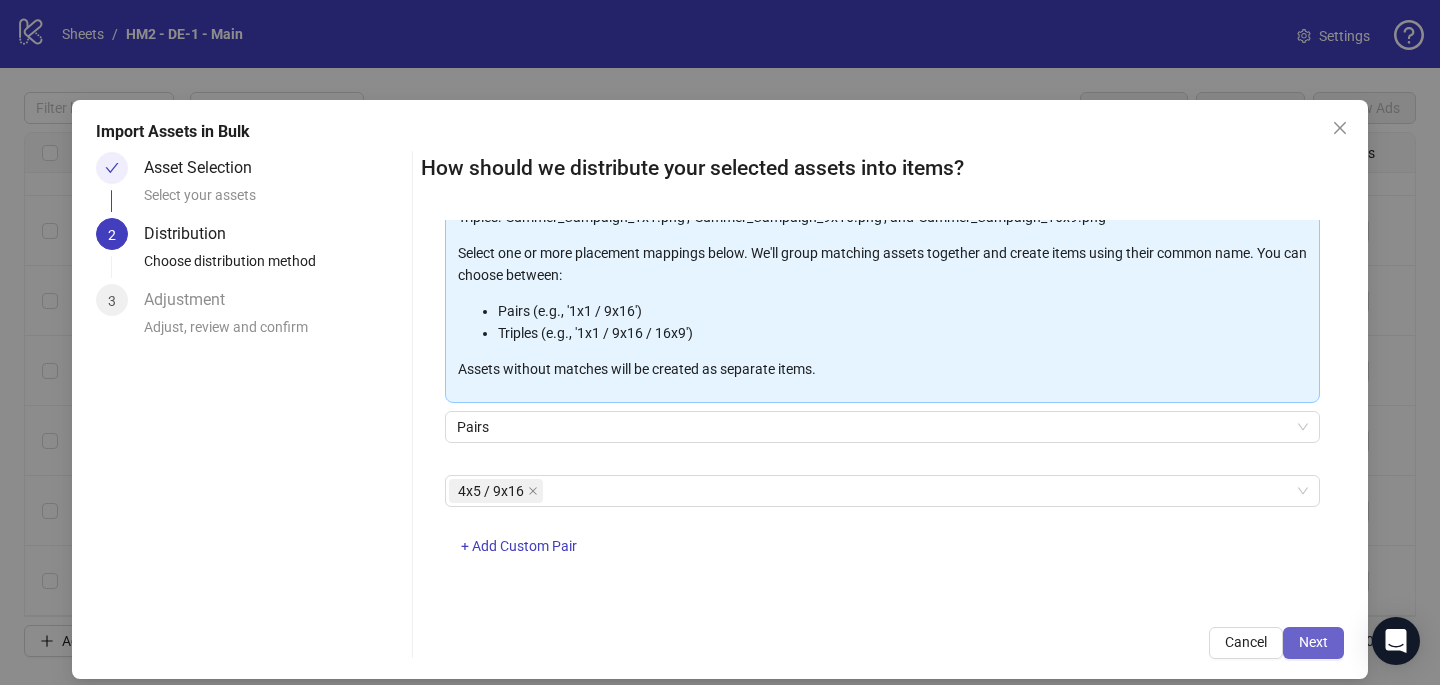 click on "Next" at bounding box center (1313, 642) 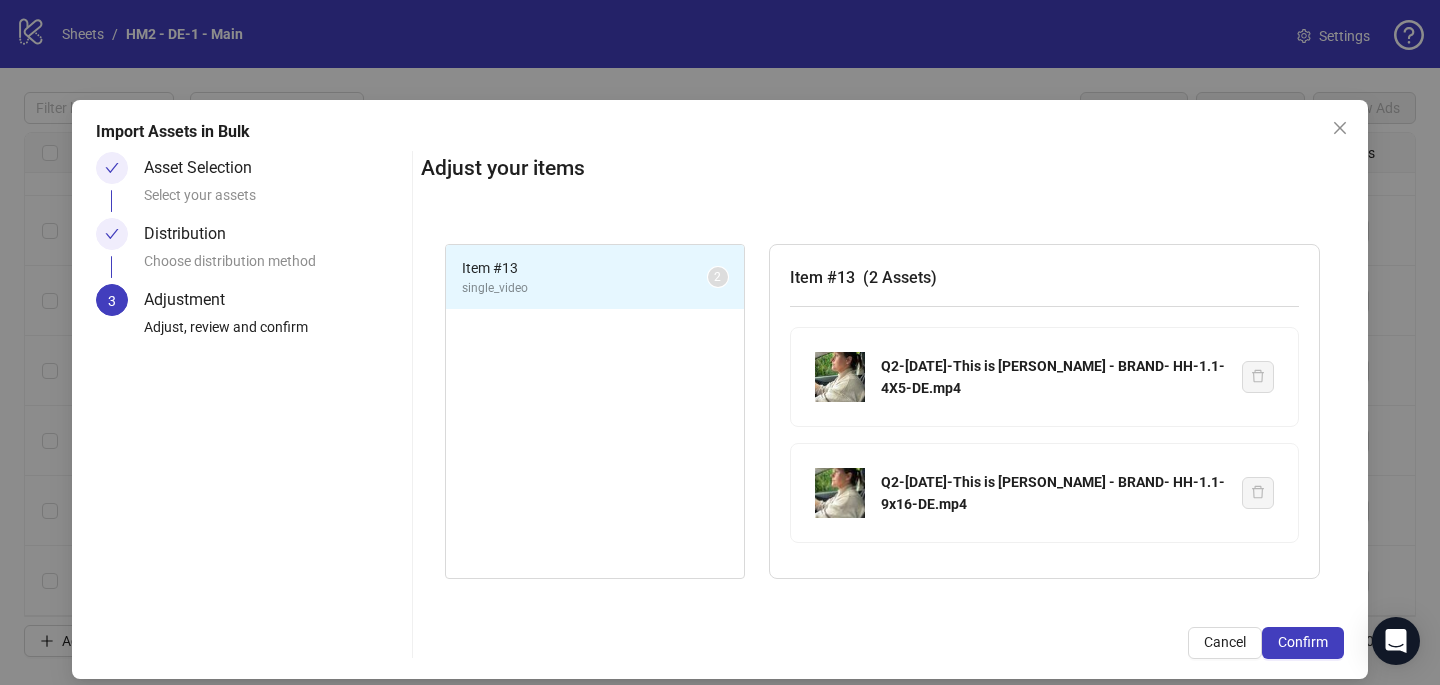 click on "Confirm" at bounding box center (1303, 642) 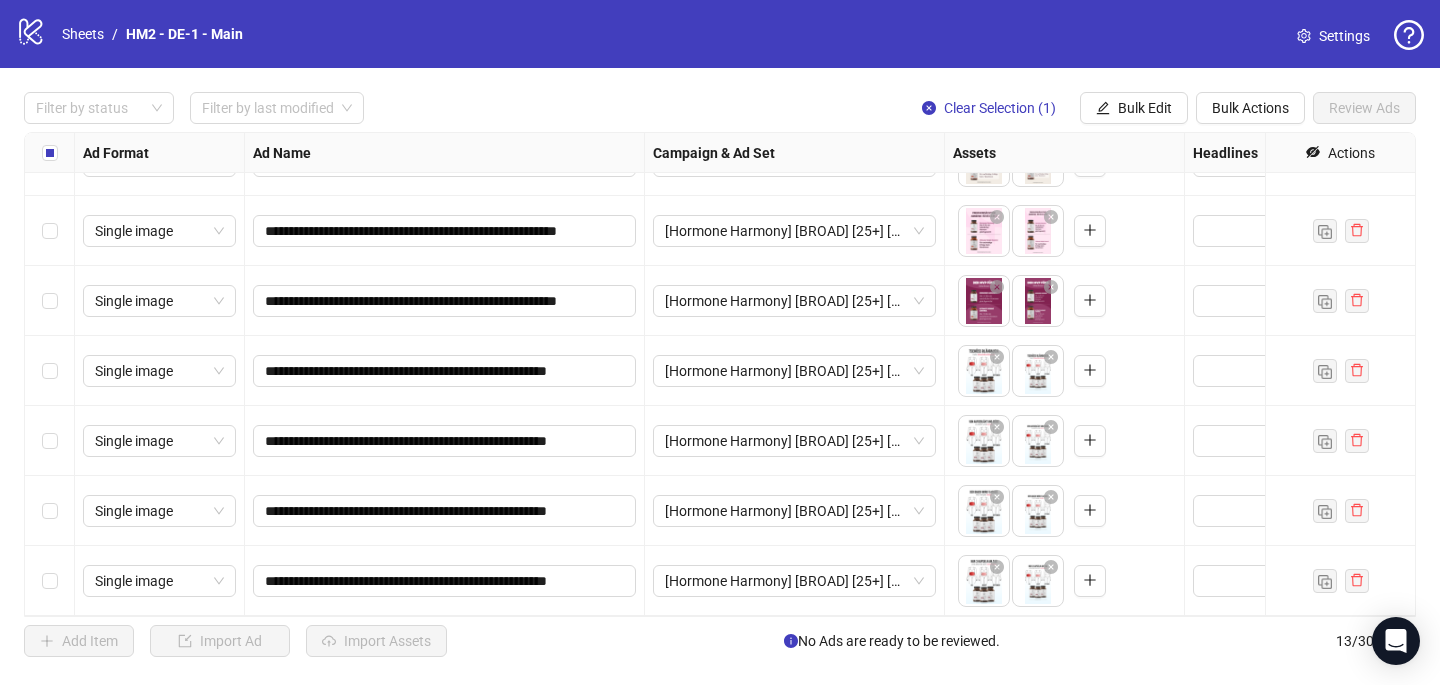 scroll, scrollTop: 467, scrollLeft: 0, axis: vertical 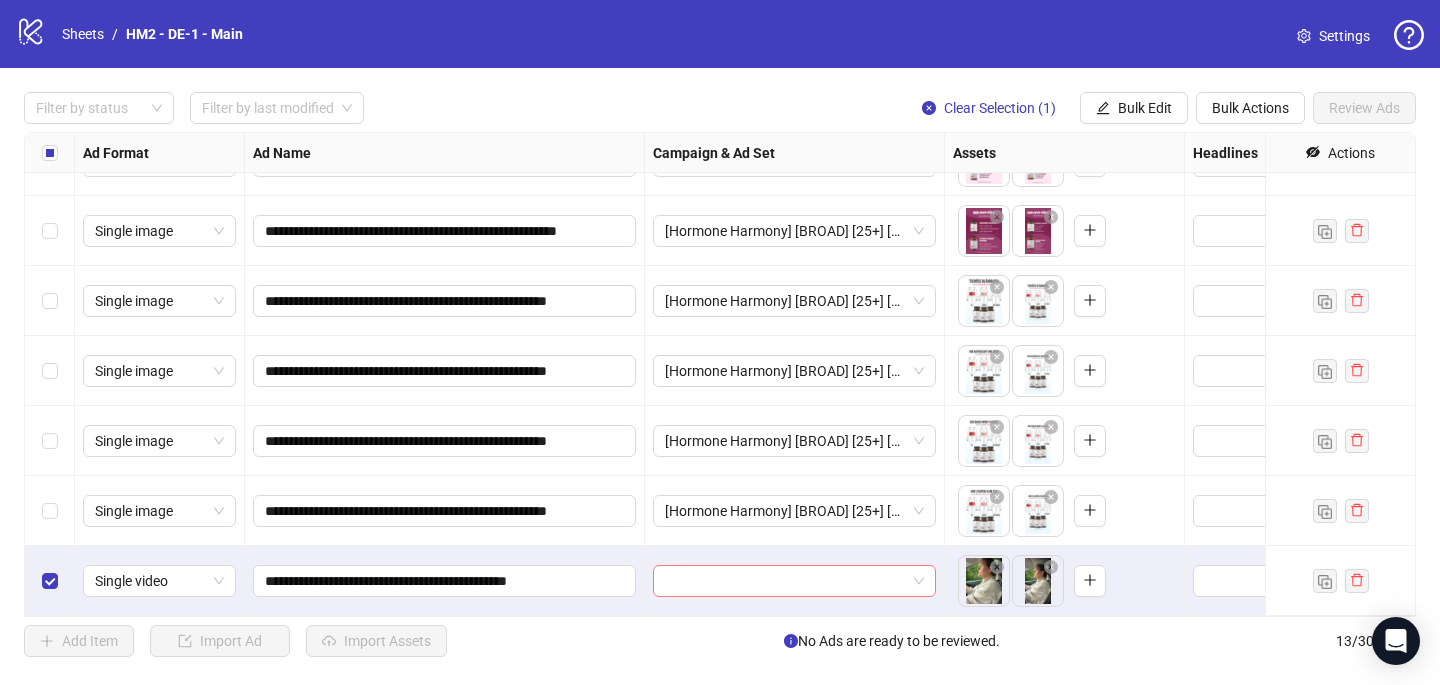 click at bounding box center (785, 581) 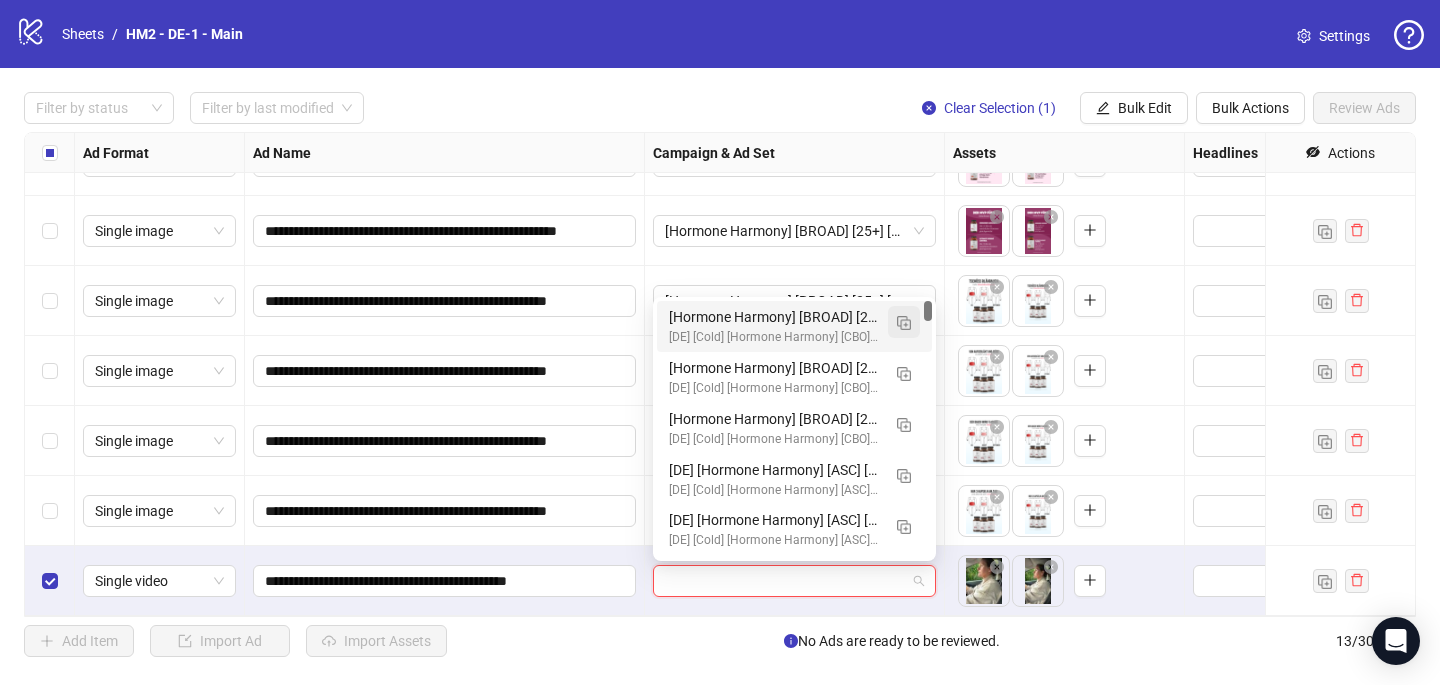 click at bounding box center [904, 323] 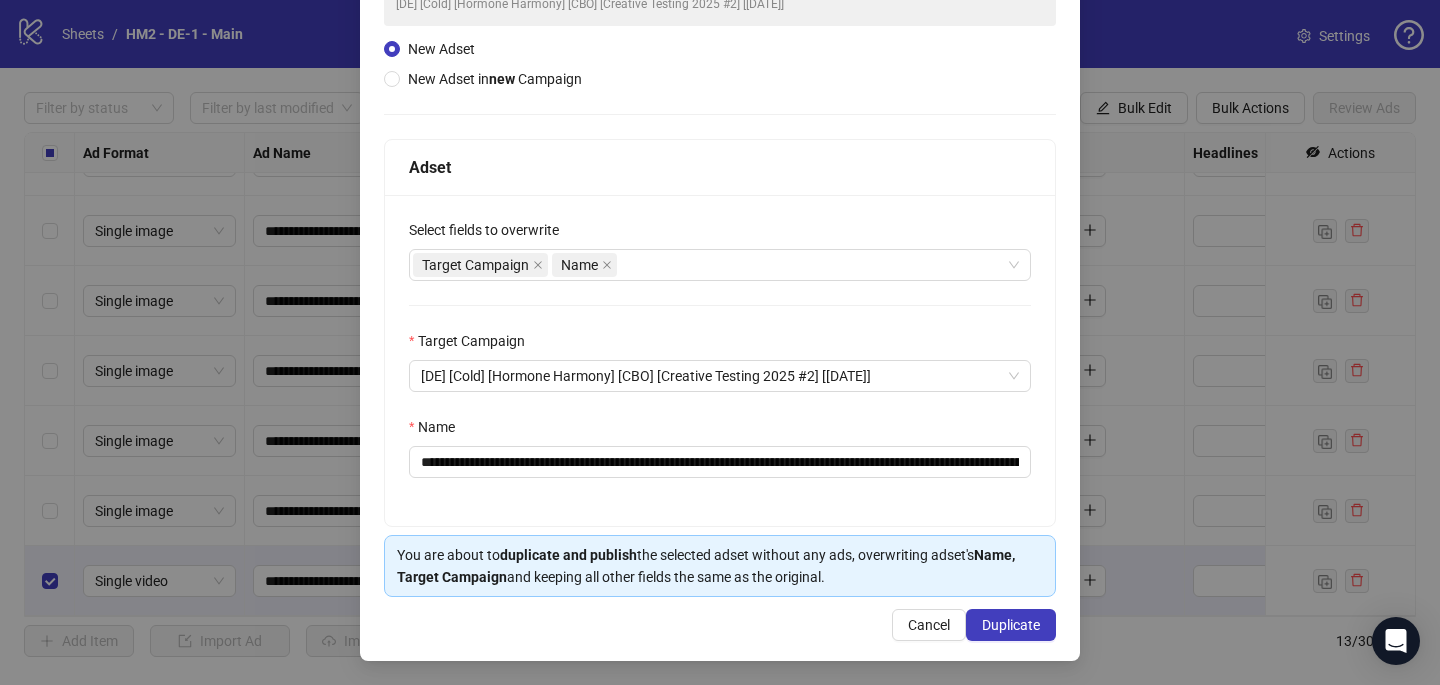 scroll, scrollTop: 192, scrollLeft: 0, axis: vertical 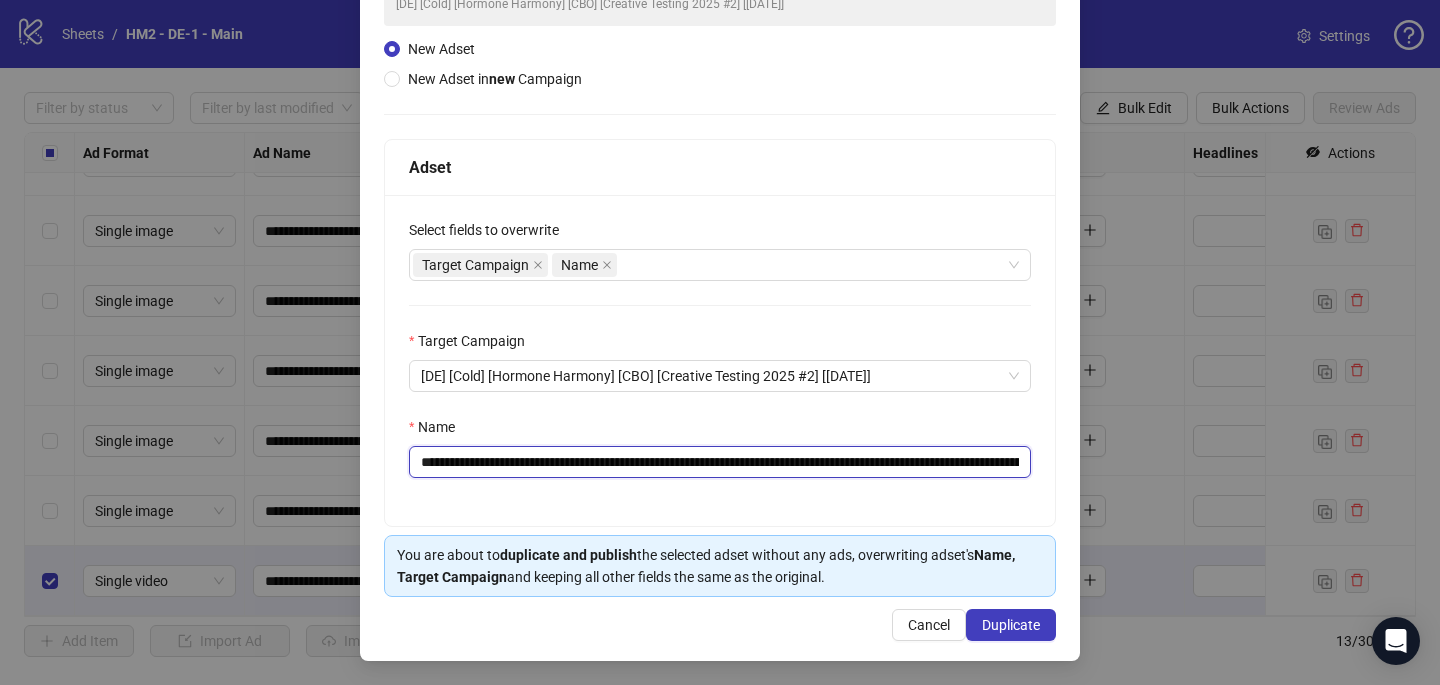 drag, startPoint x: 1008, startPoint y: 461, endPoint x: 678, endPoint y: 462, distance: 330.00153 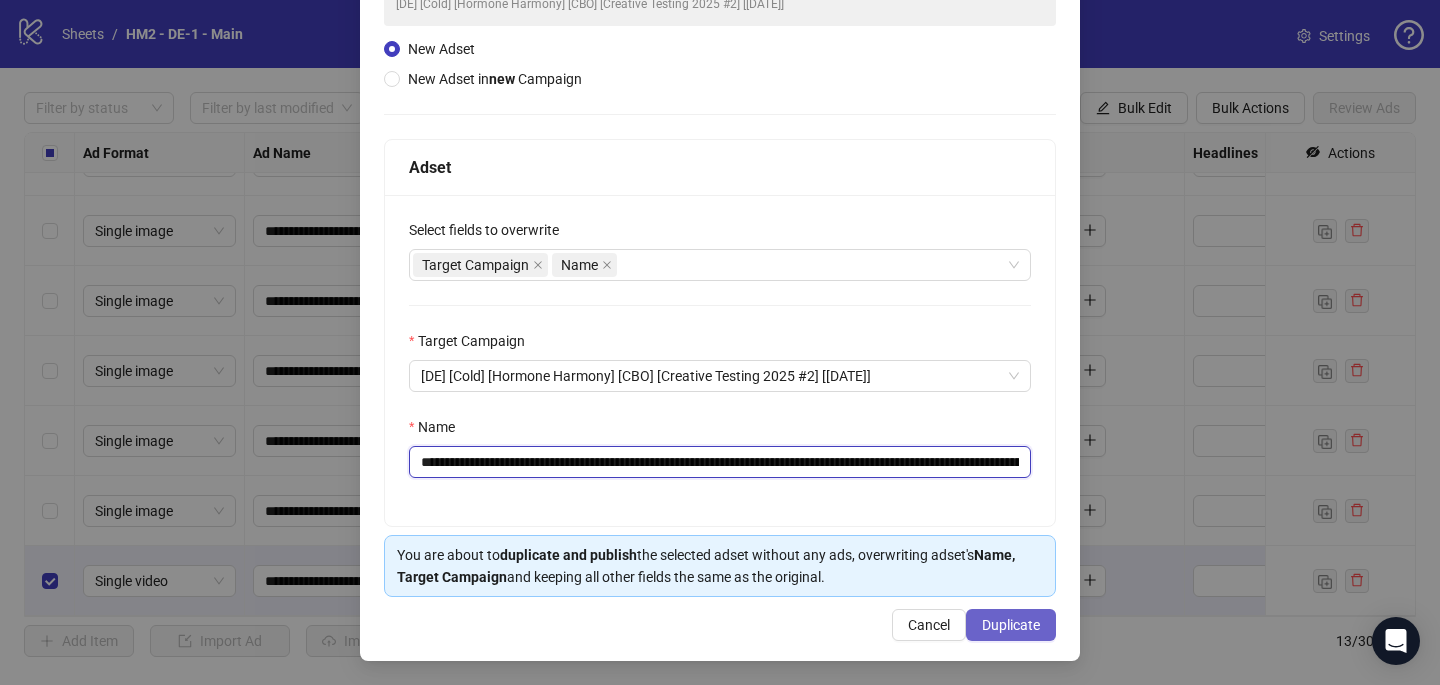 type on "**********" 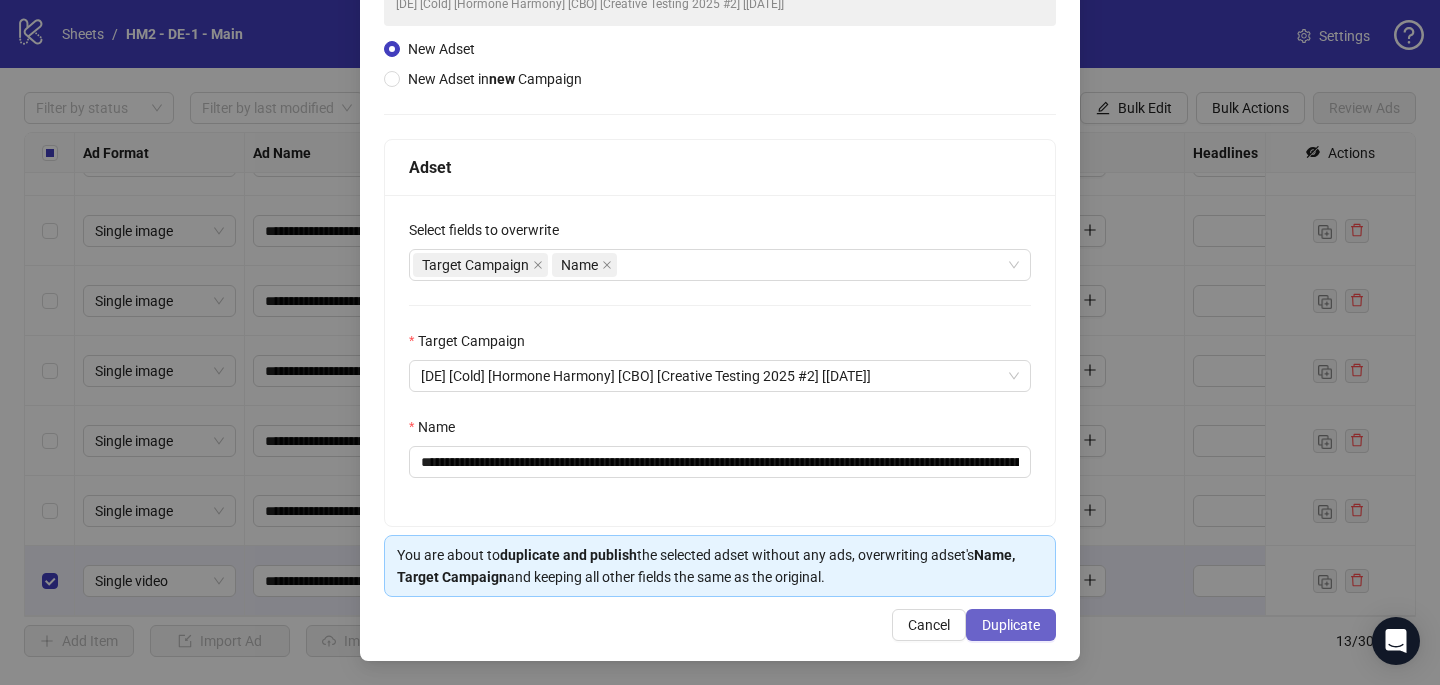 click on "Duplicate" at bounding box center (1011, 625) 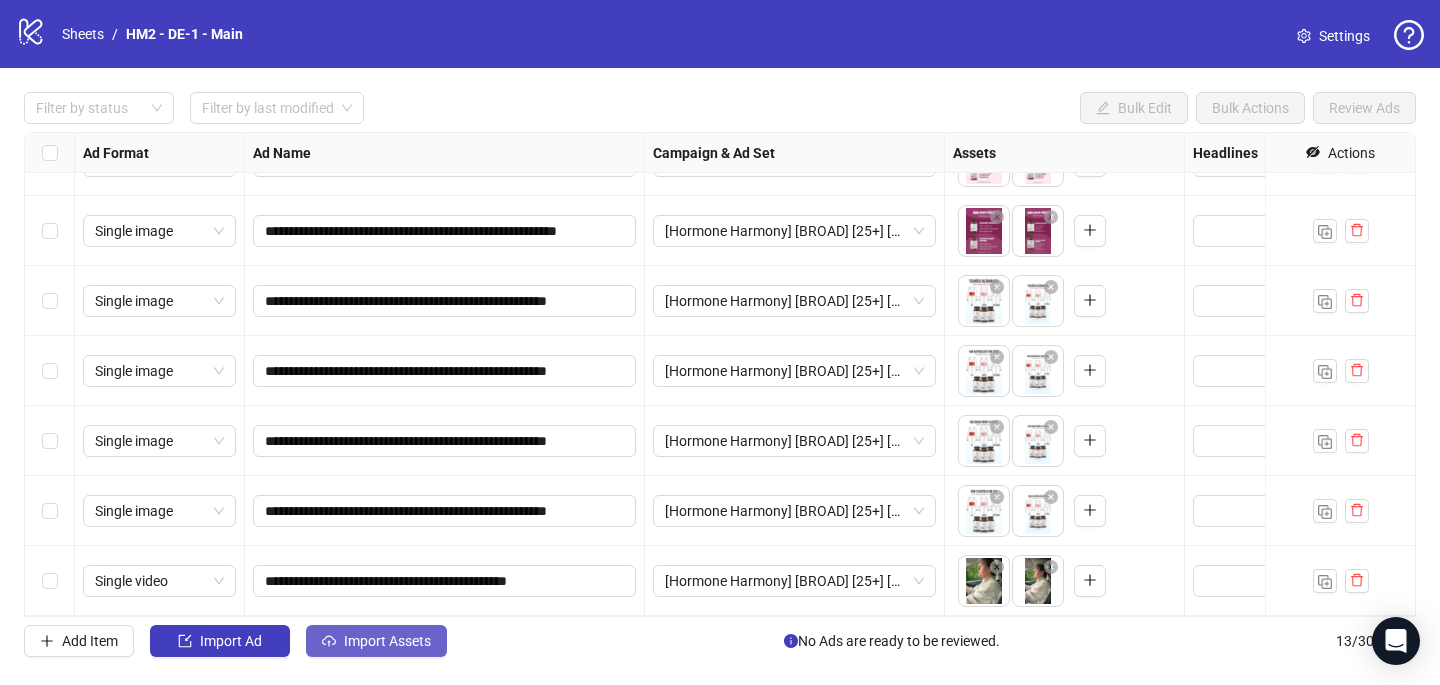 click on "Import Assets" at bounding box center (387, 641) 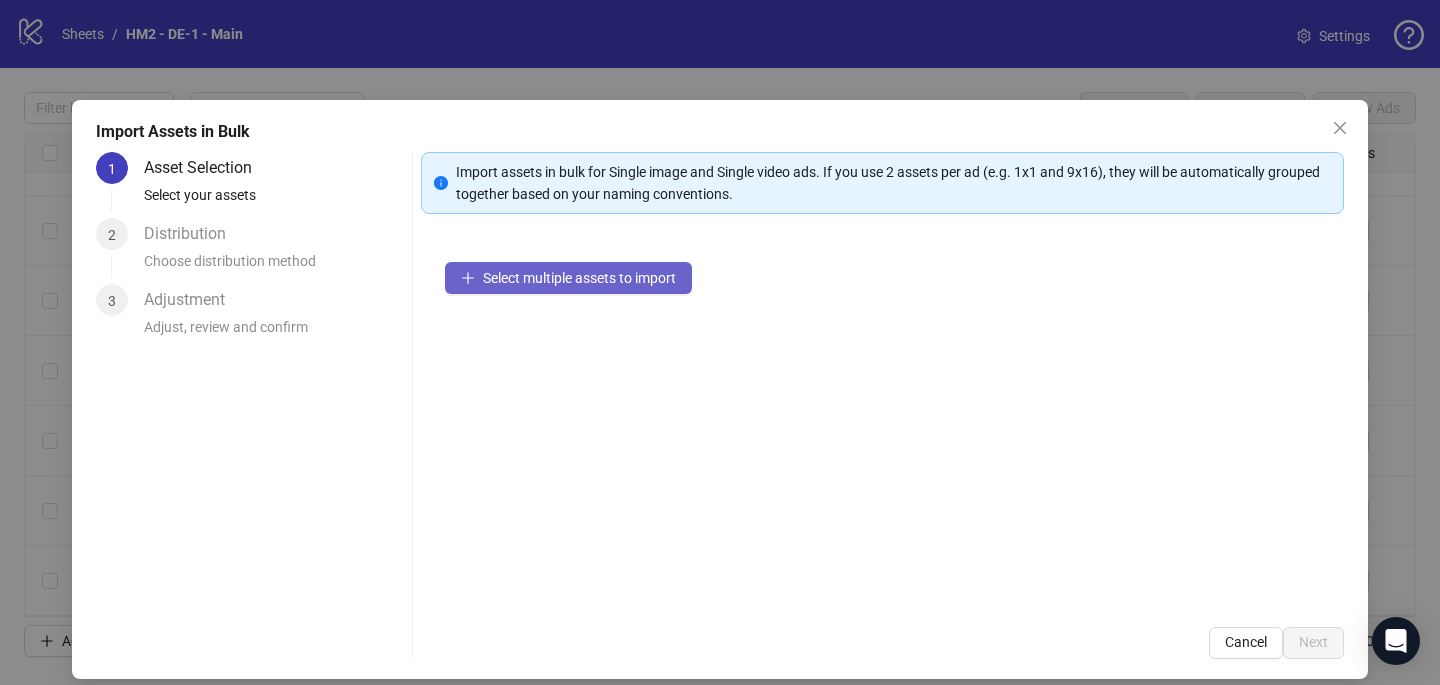 click on "Select multiple assets to import" at bounding box center [579, 278] 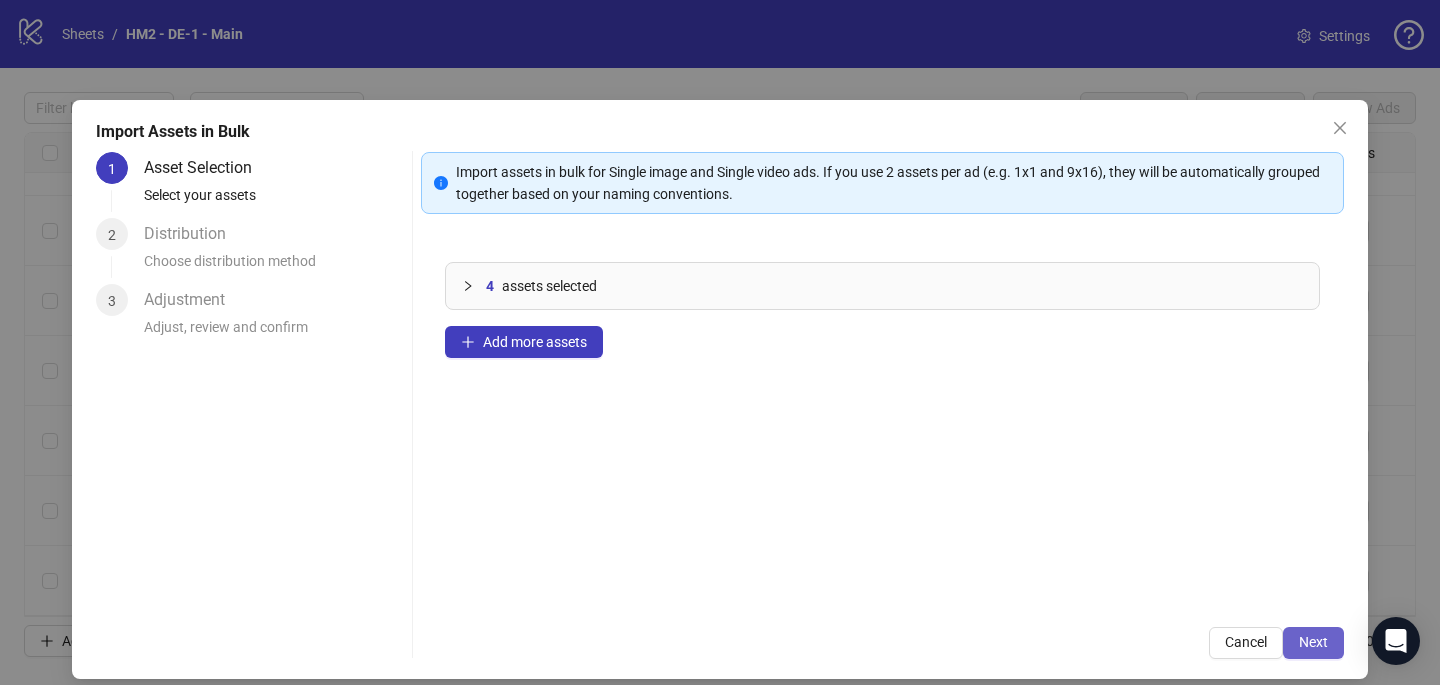 click on "Next" at bounding box center (1313, 642) 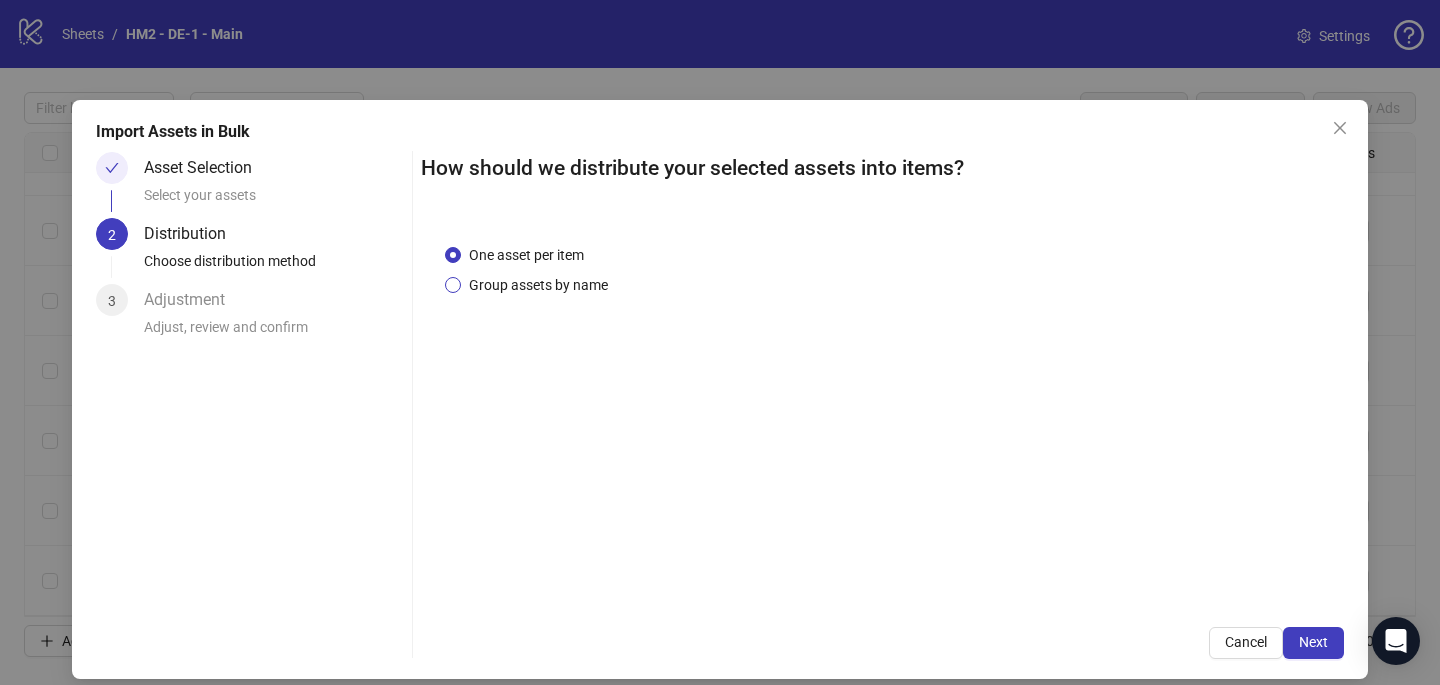 click on "Group assets by name" at bounding box center (538, 285) 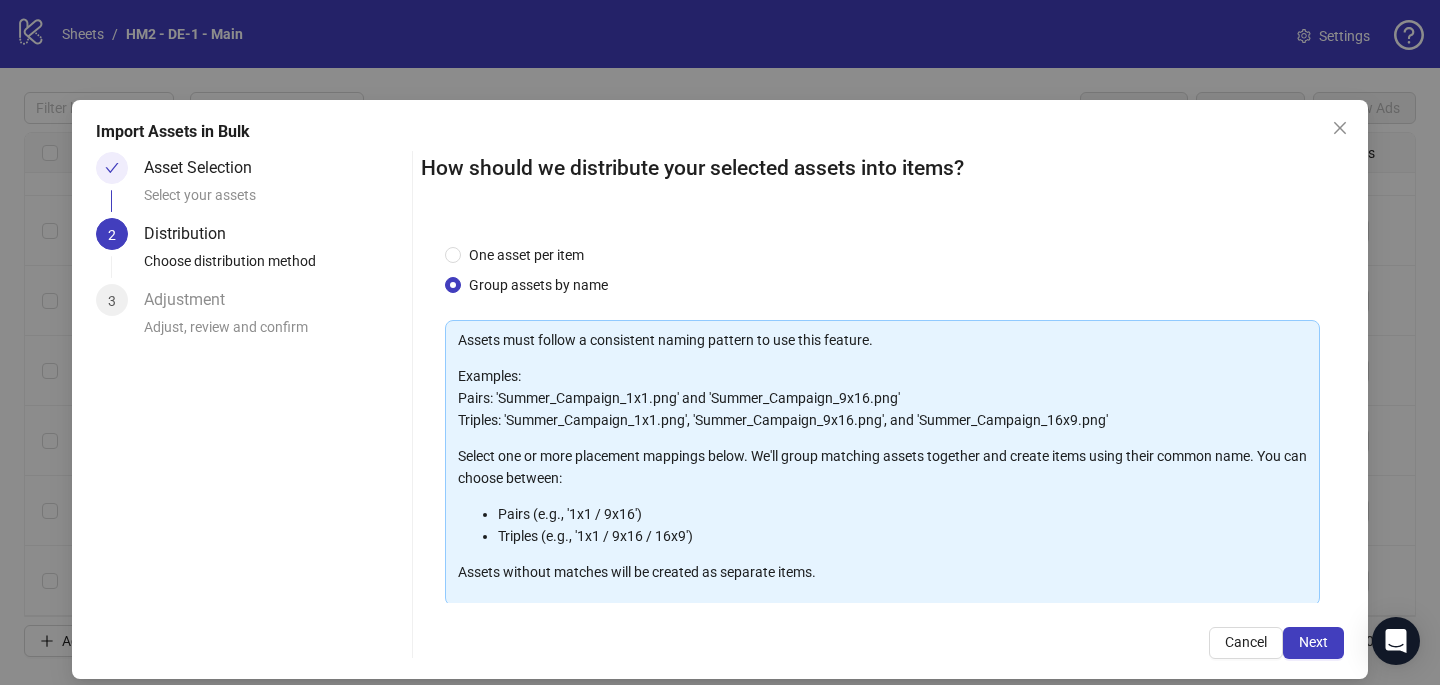 scroll, scrollTop: 203, scrollLeft: 0, axis: vertical 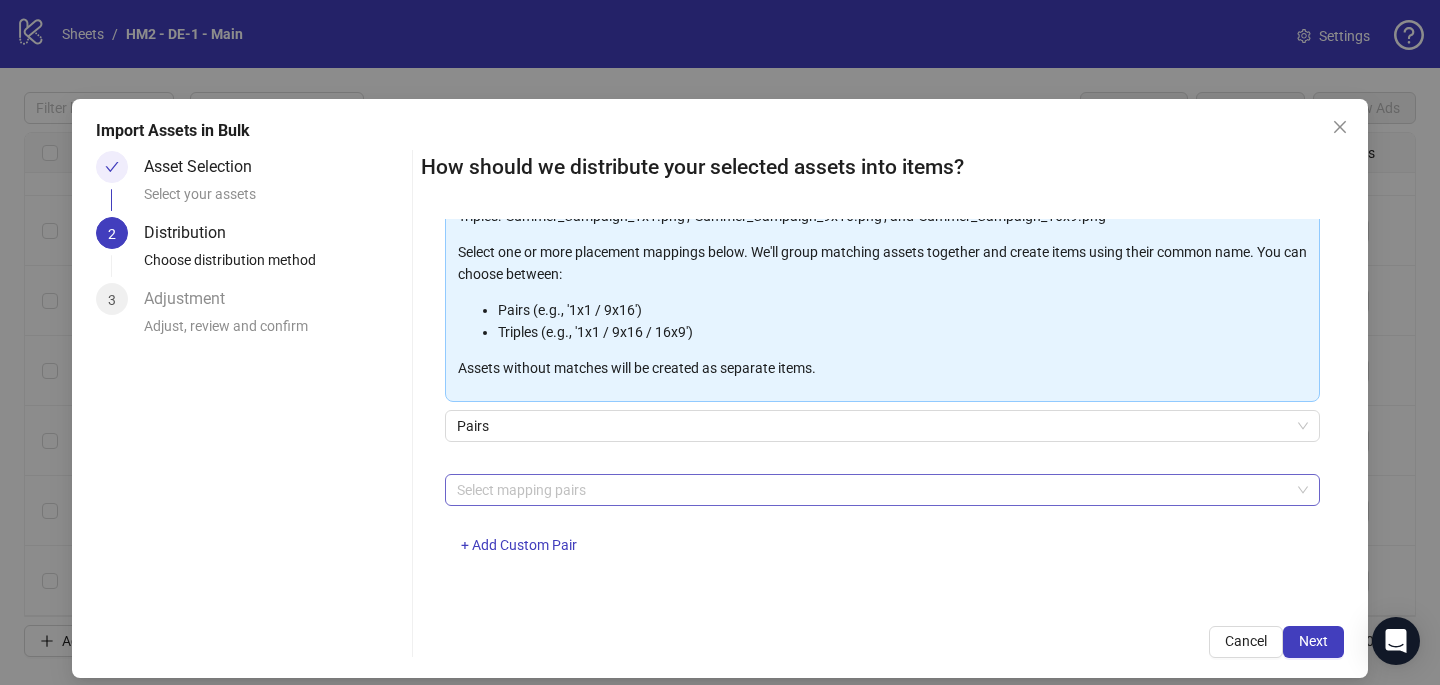 click on "Select mapping pairs" at bounding box center (882, 490) 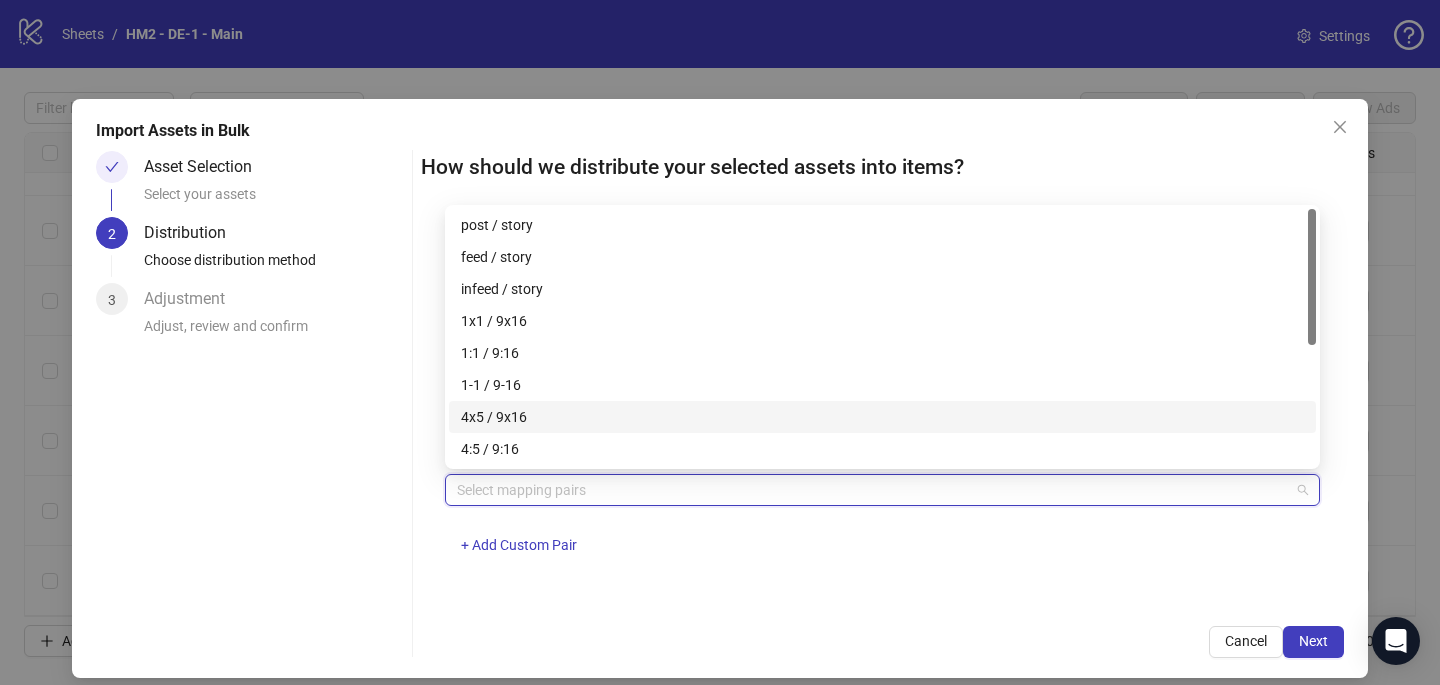 click on "4x5 / 9x16" at bounding box center [882, 417] 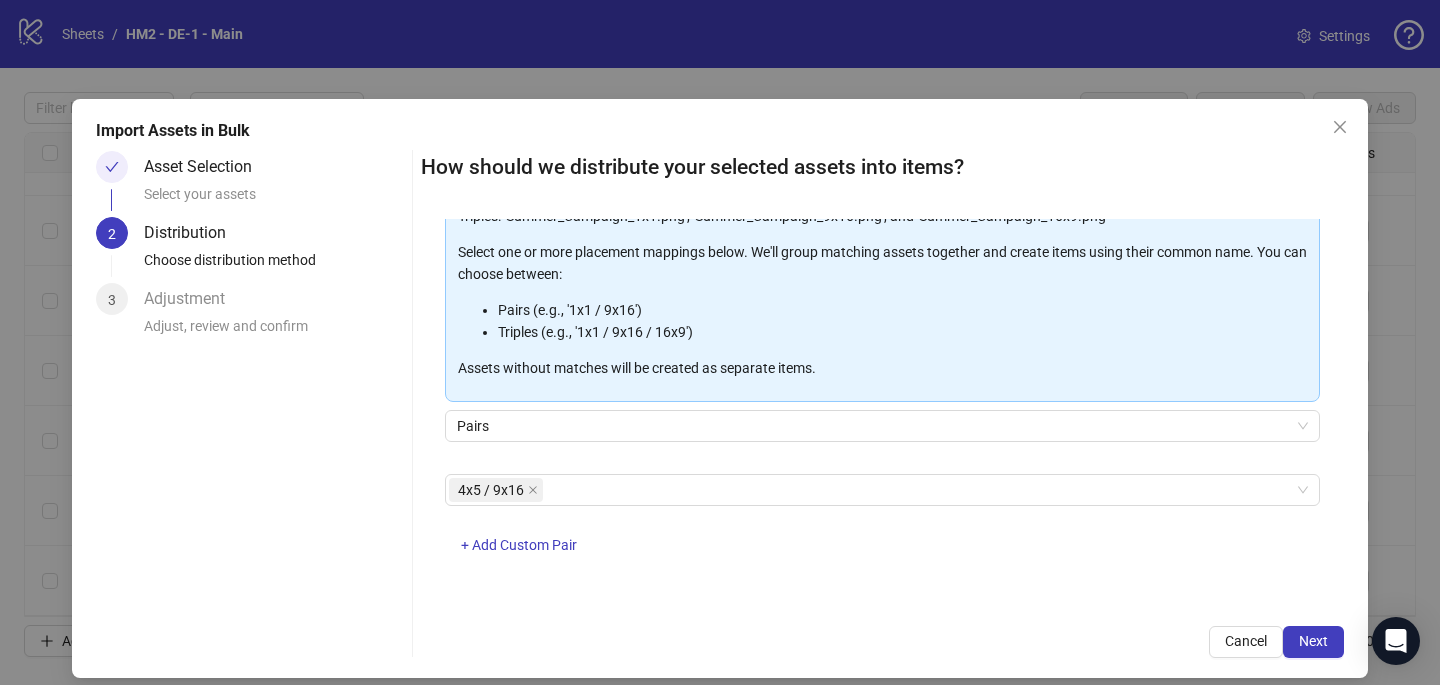 click on "4x5 / 9x16   + Add Custom Pair" at bounding box center (882, 526) 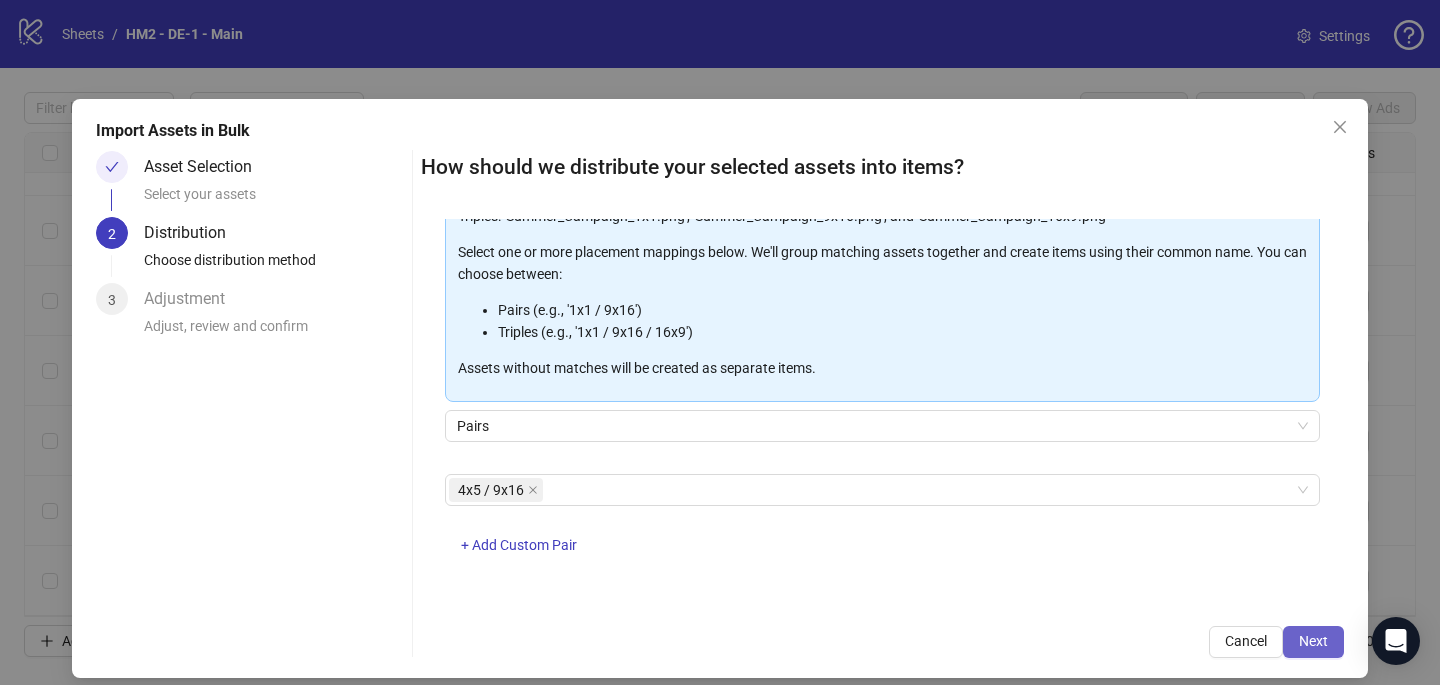 click on "Next" at bounding box center (1313, 641) 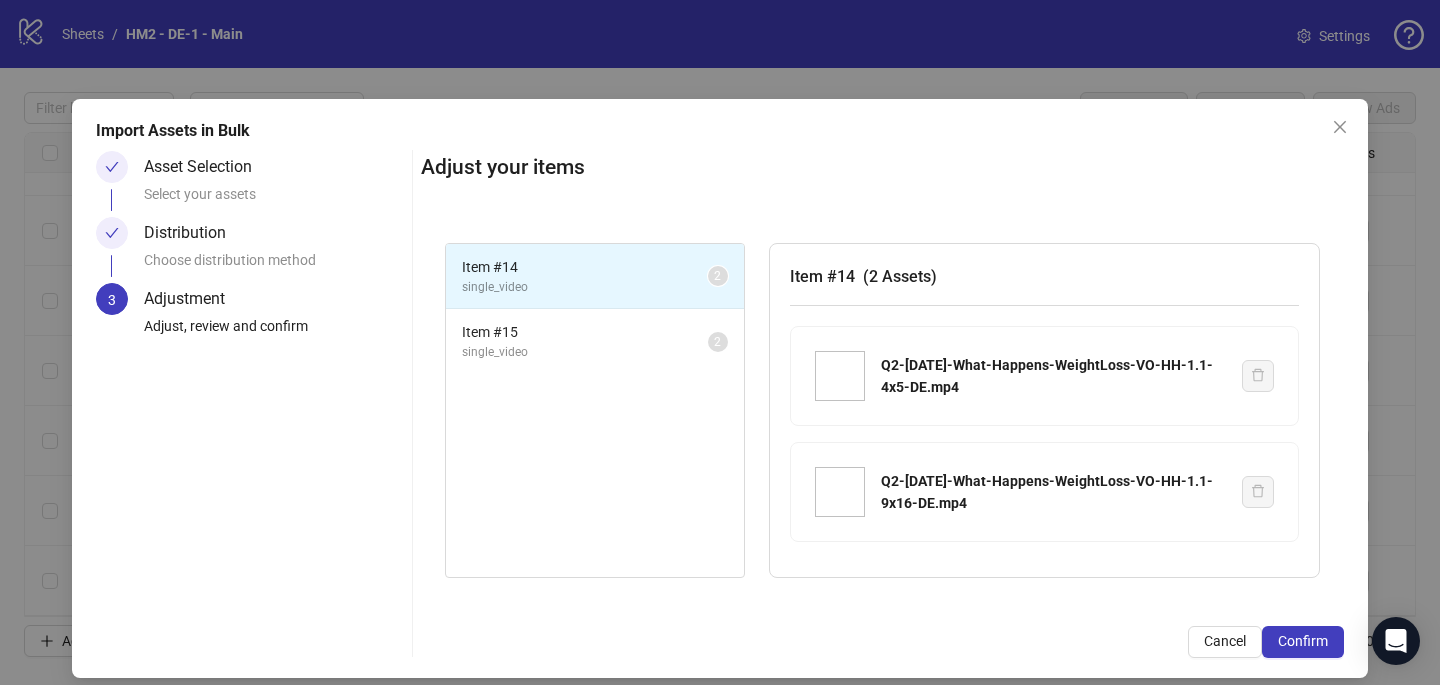 click on "Confirm" at bounding box center [1303, 641] 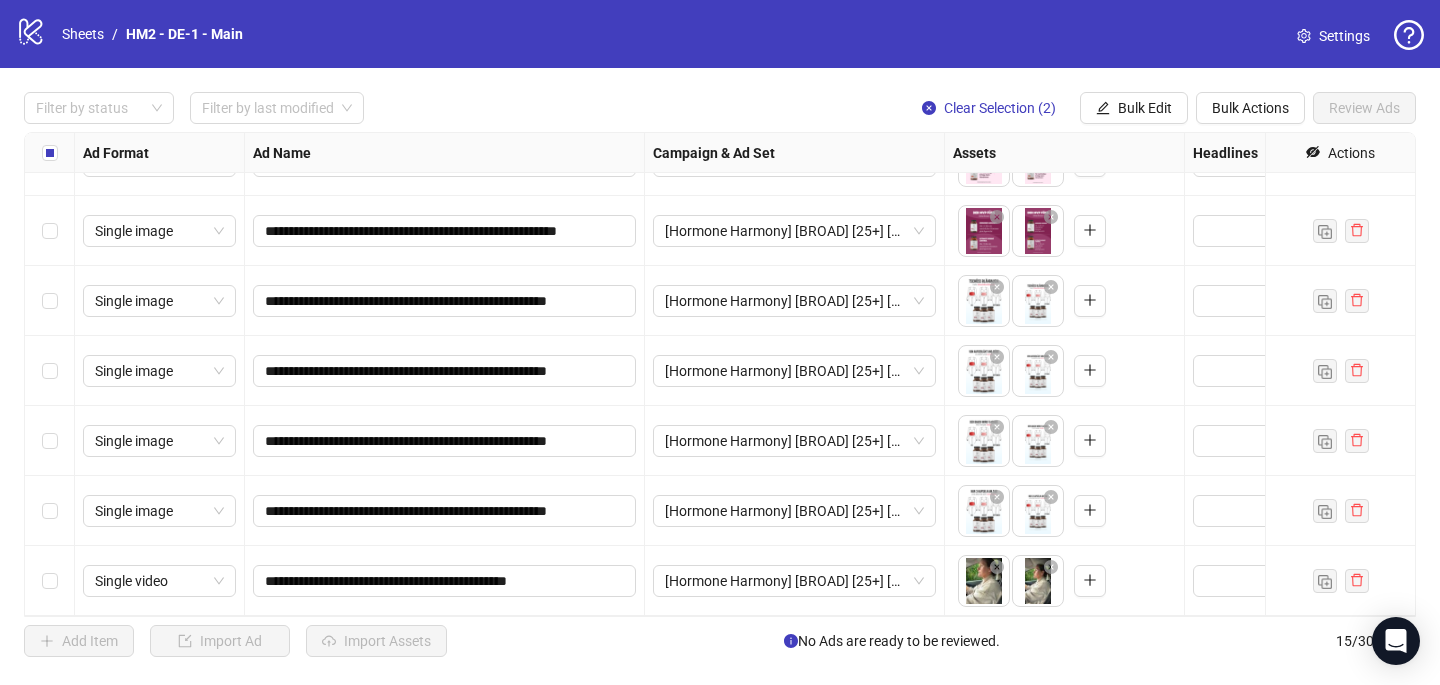 scroll, scrollTop: 561, scrollLeft: 0, axis: vertical 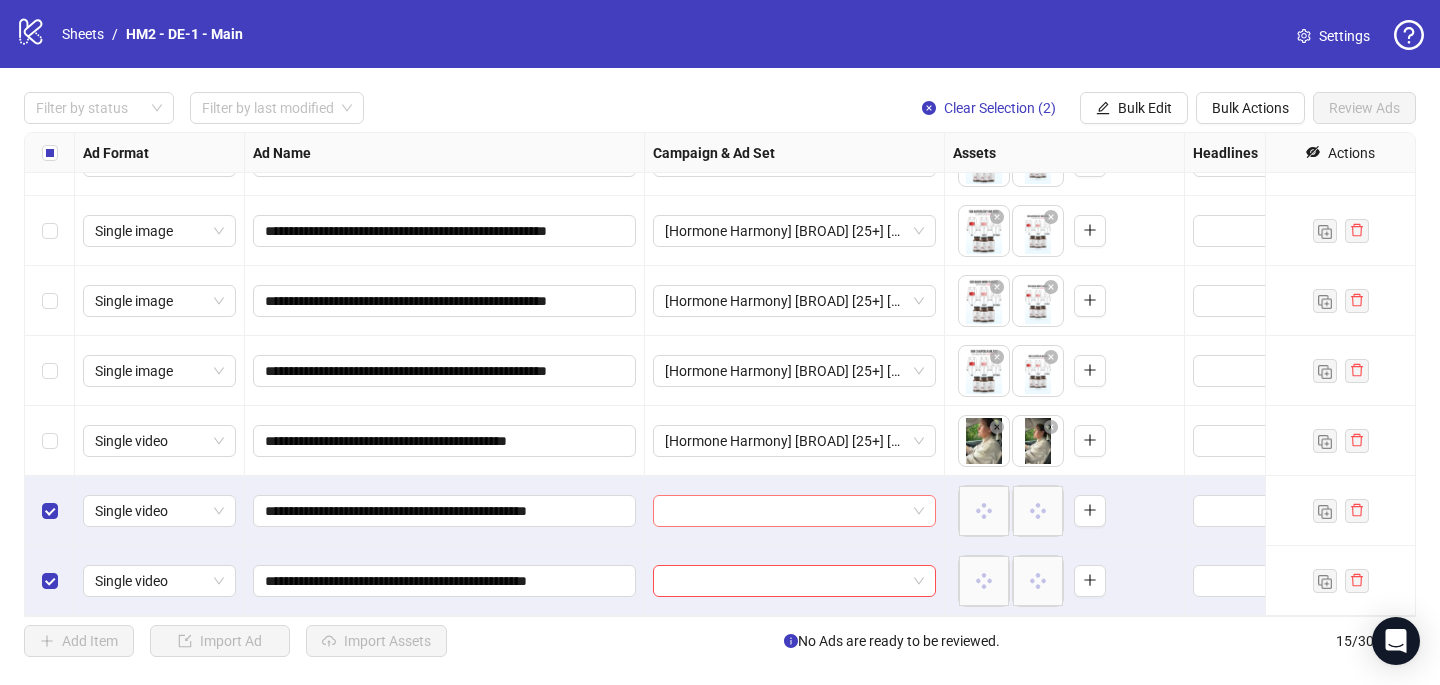 click at bounding box center (785, 511) 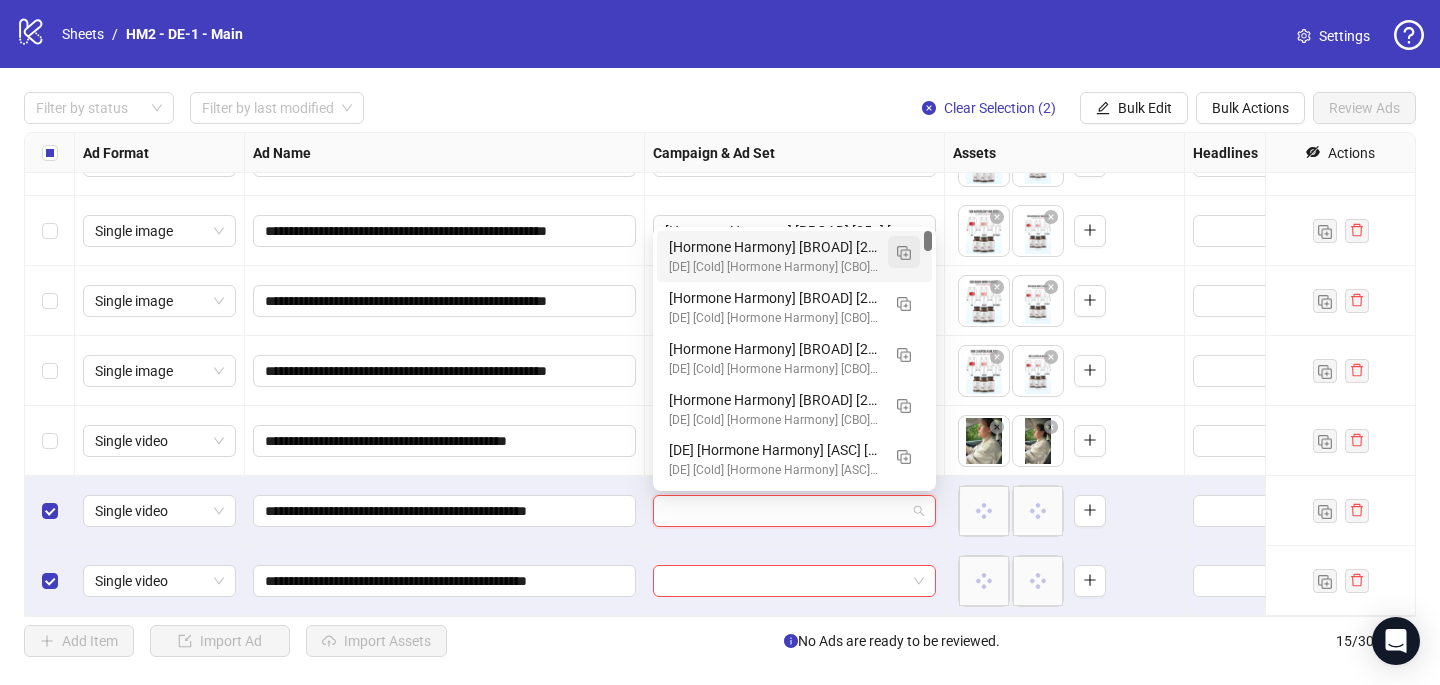 click at bounding box center (904, 252) 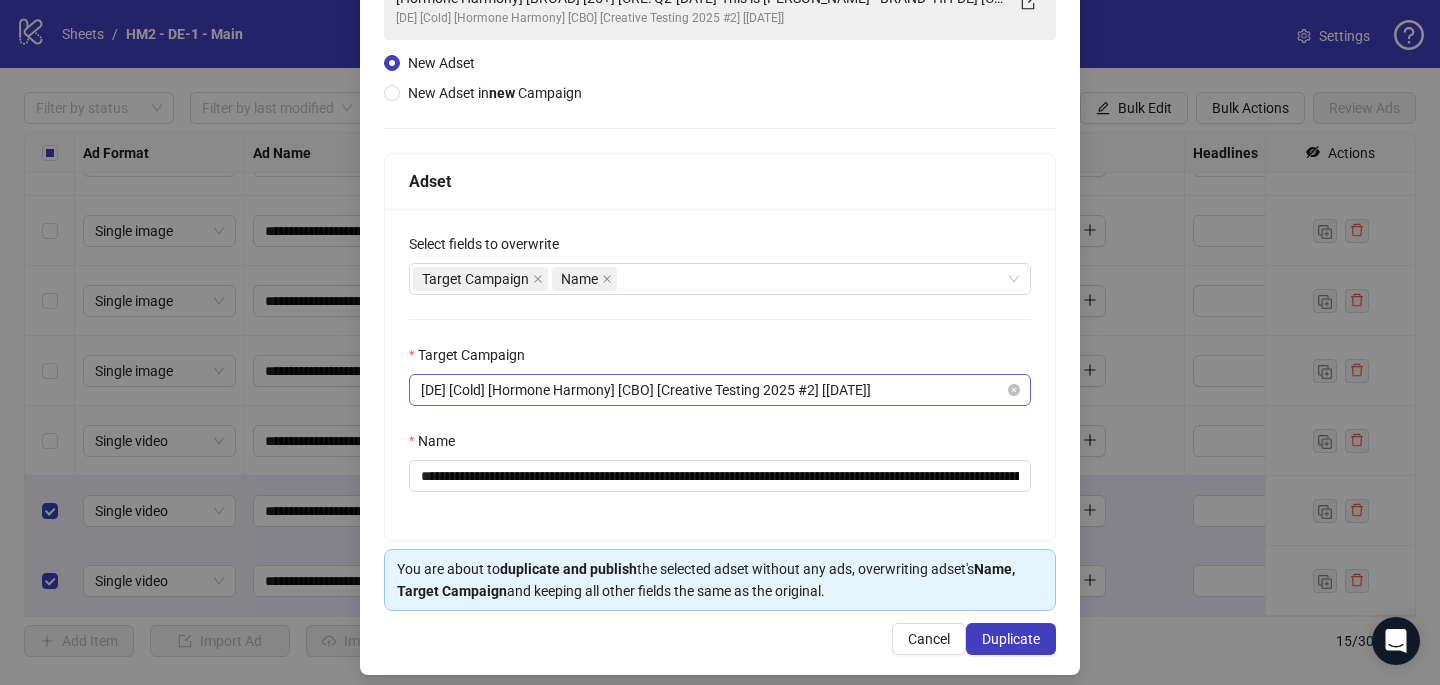 scroll, scrollTop: 192, scrollLeft: 0, axis: vertical 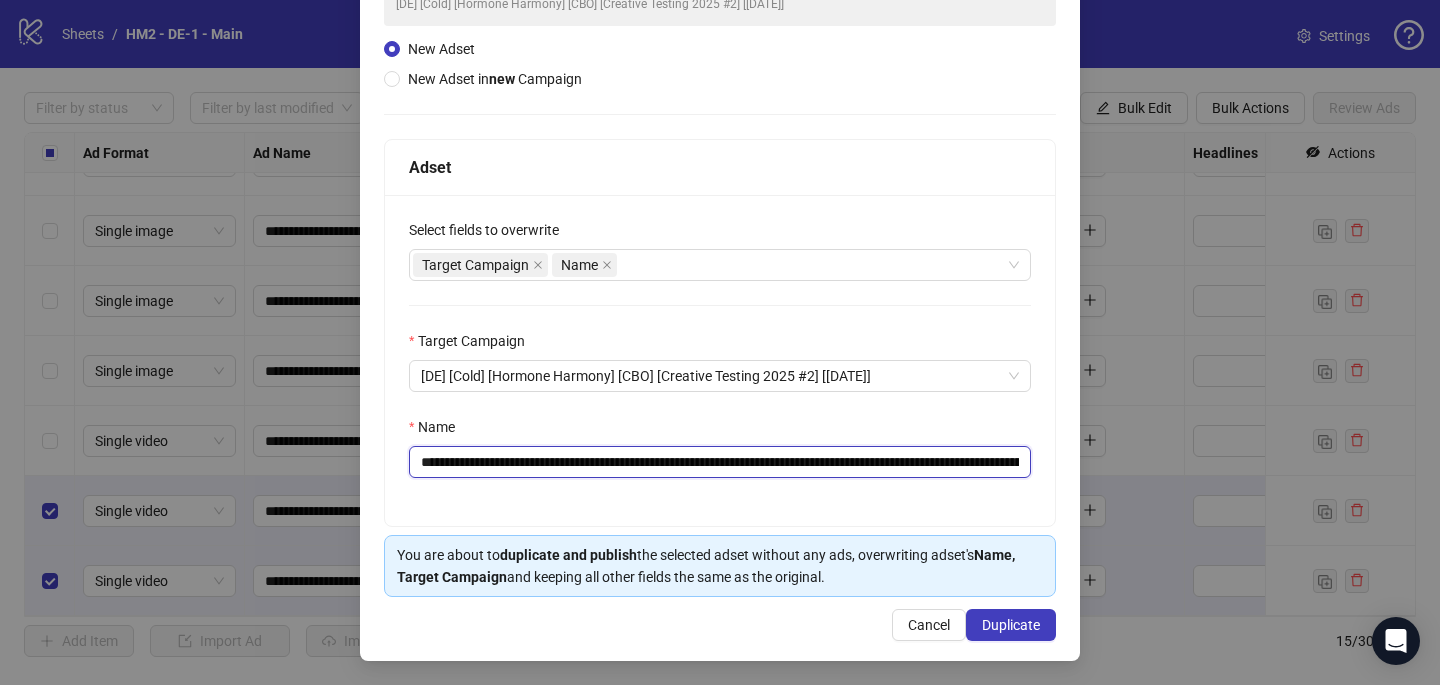 drag, startPoint x: 970, startPoint y: 463, endPoint x: 681, endPoint y: 464, distance: 289.00174 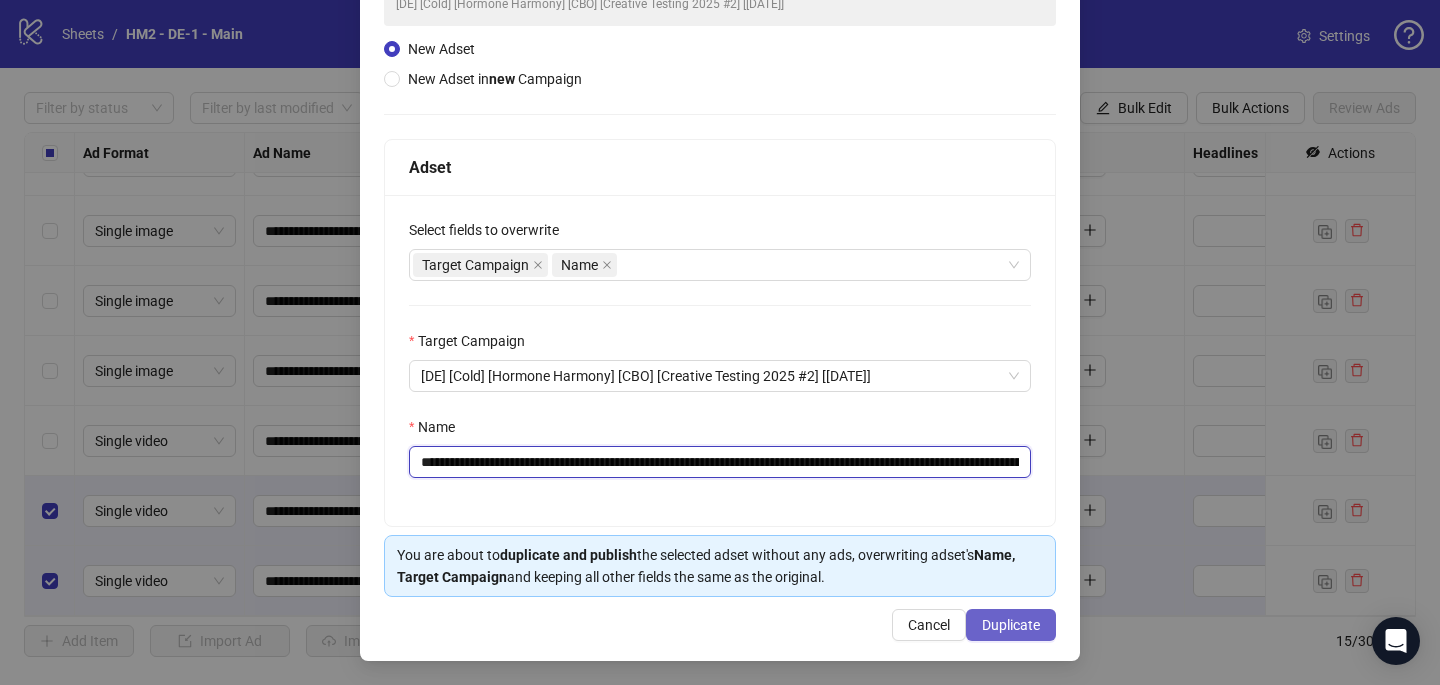 type on "**********" 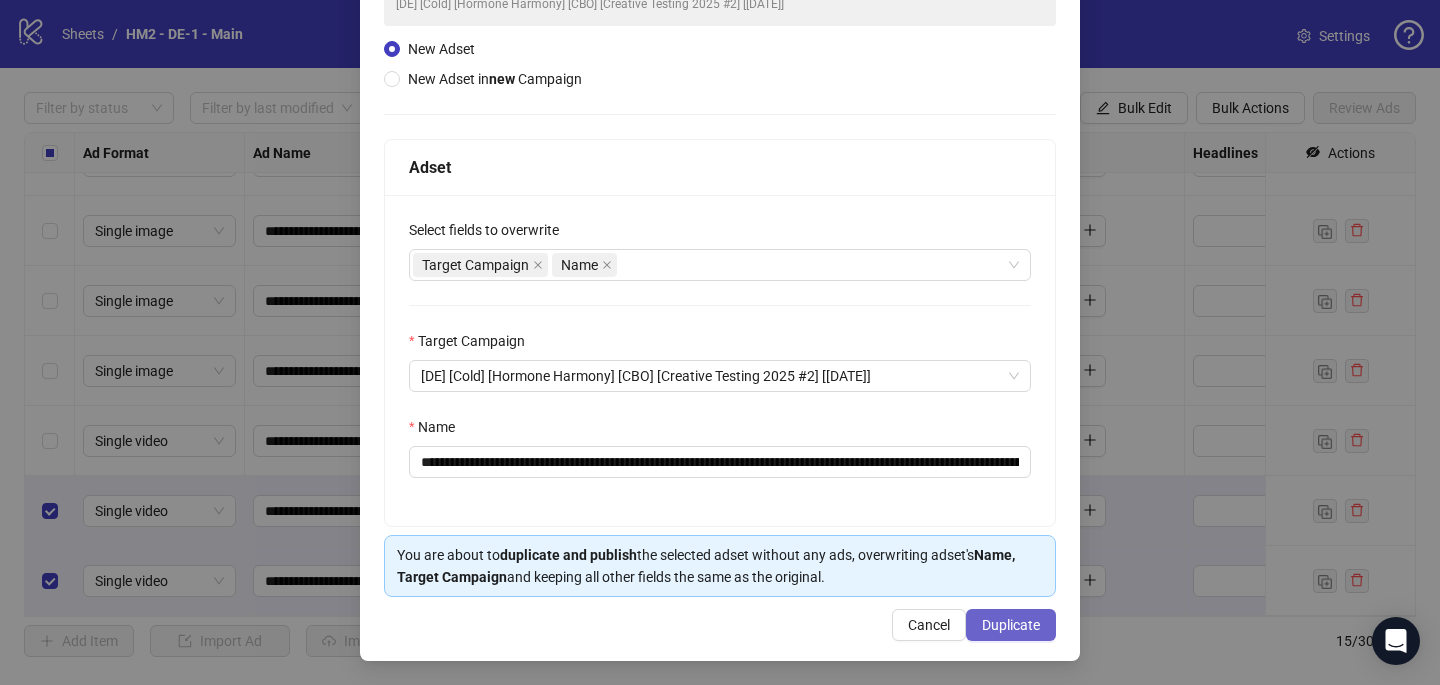 click on "Duplicate" at bounding box center [1011, 625] 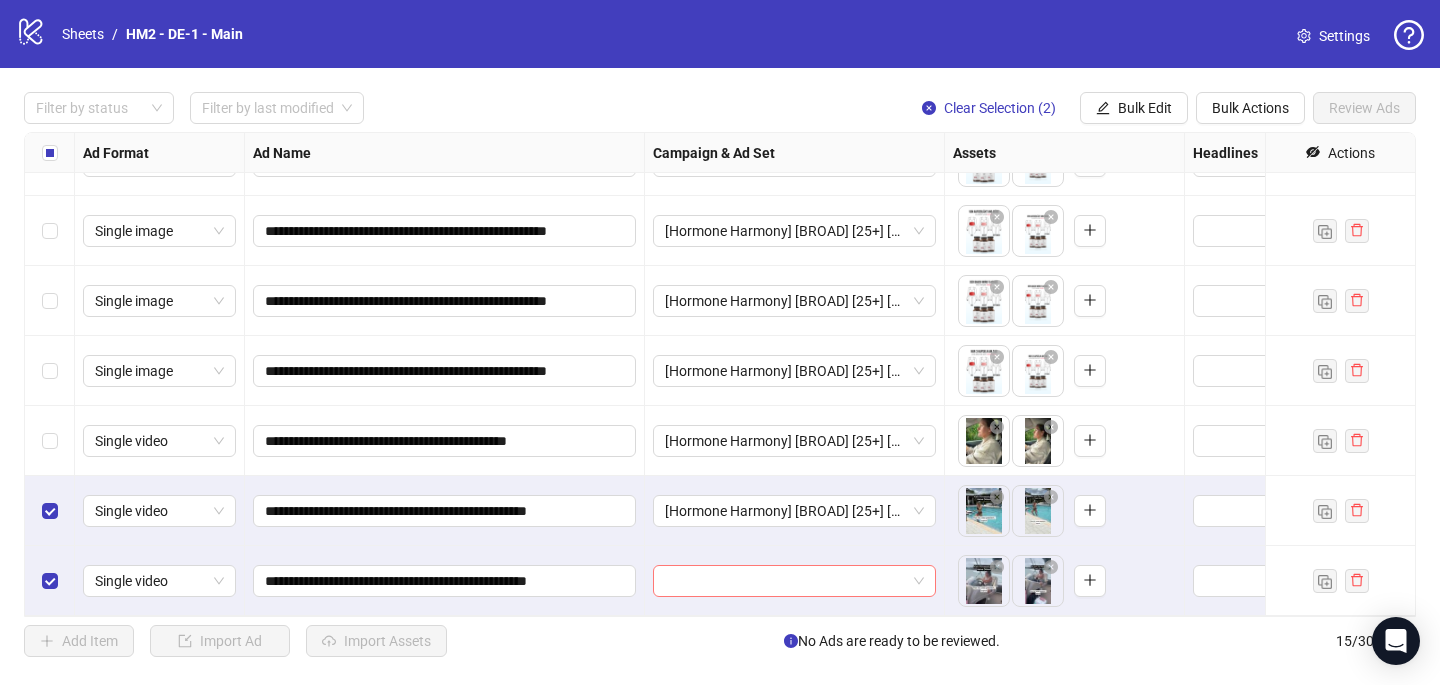 click at bounding box center [785, 581] 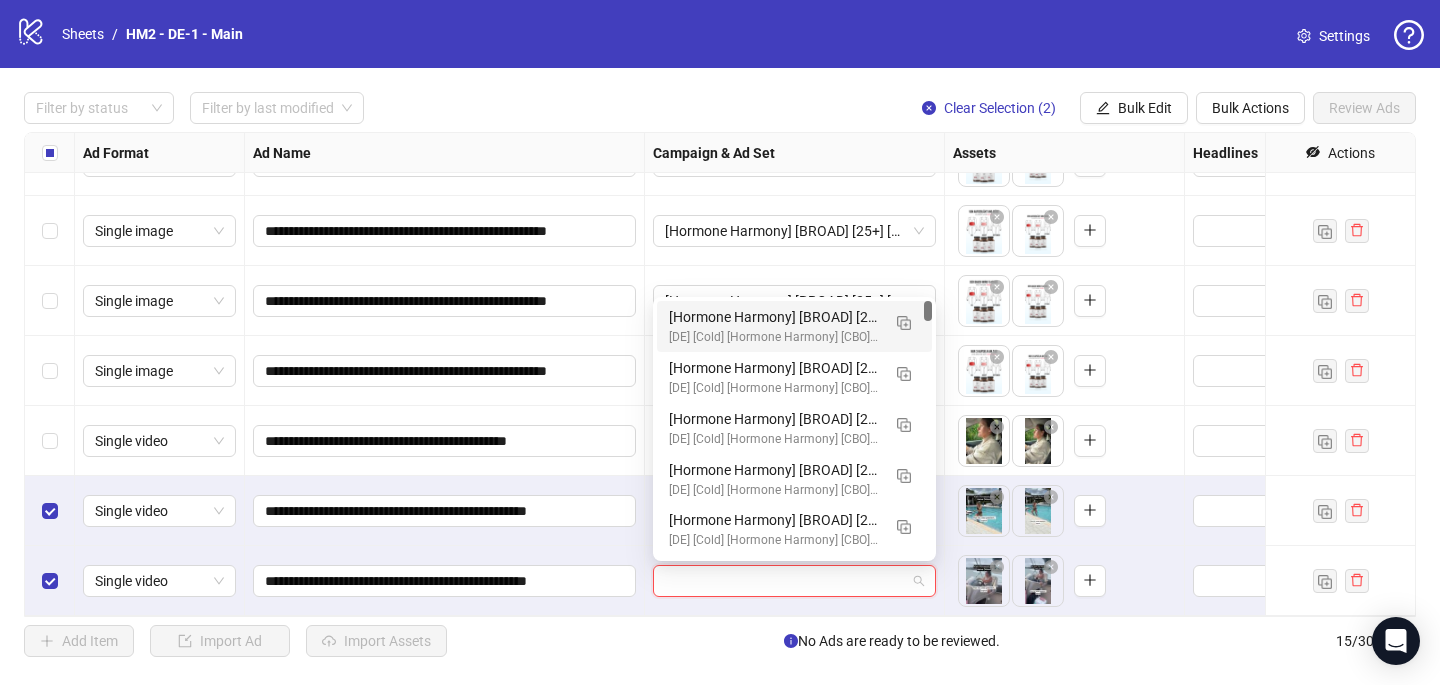 click on "[Hormone Harmony] [BROAD] [25+] [CRE: Q2-07-JUL-2025-What-Happens-WeightLoss-VO-HH-DE] [COP: Q2-05-MAY-2025-Why-you-will-love-HH-DE] [30 July 2025] (copy) (copy) (copy)" at bounding box center (774, 317) 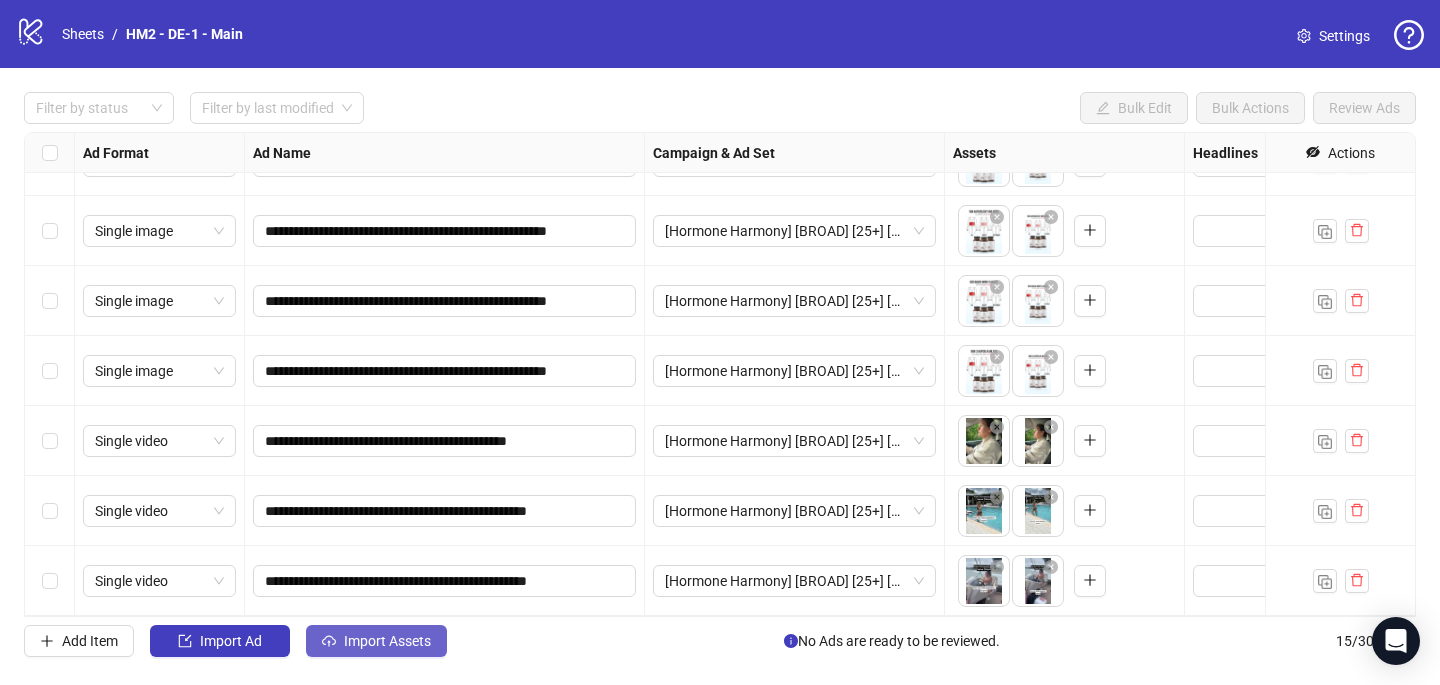 click on "Import Assets" at bounding box center [387, 641] 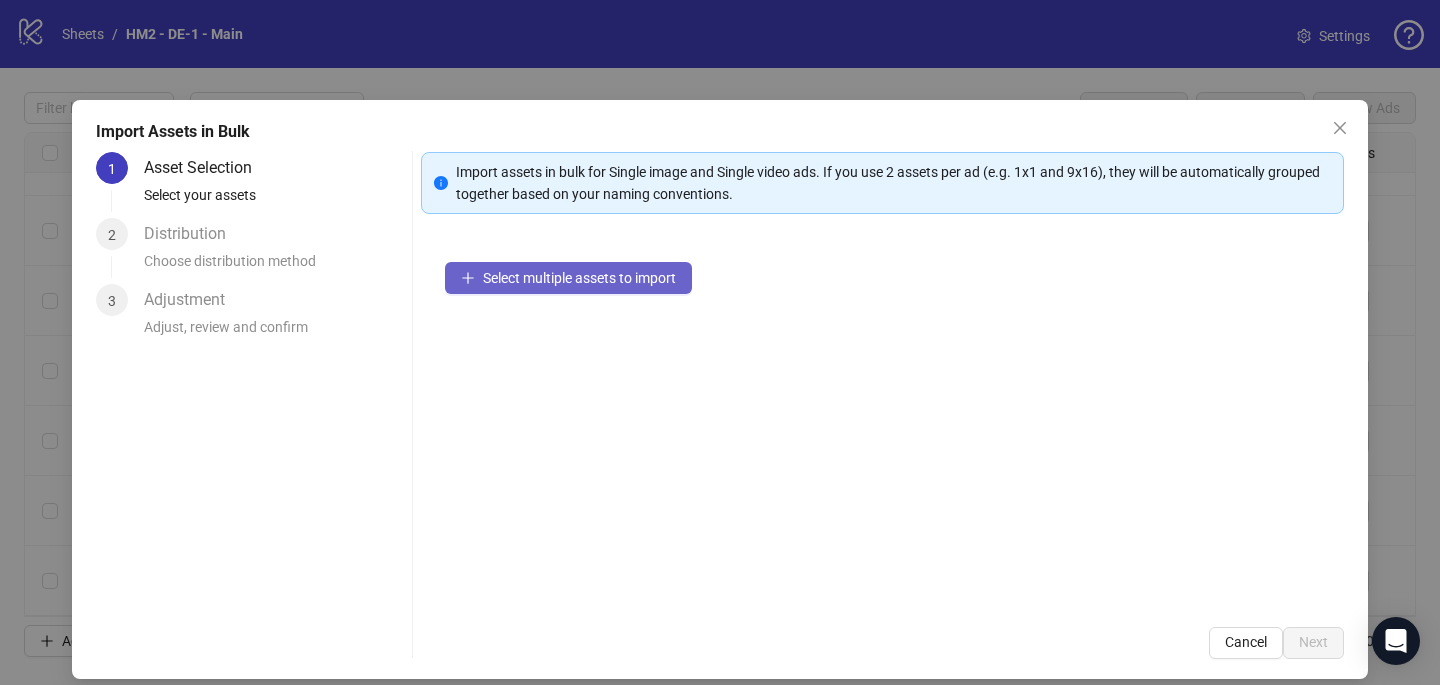 click on "Select multiple assets to import" at bounding box center (568, 278) 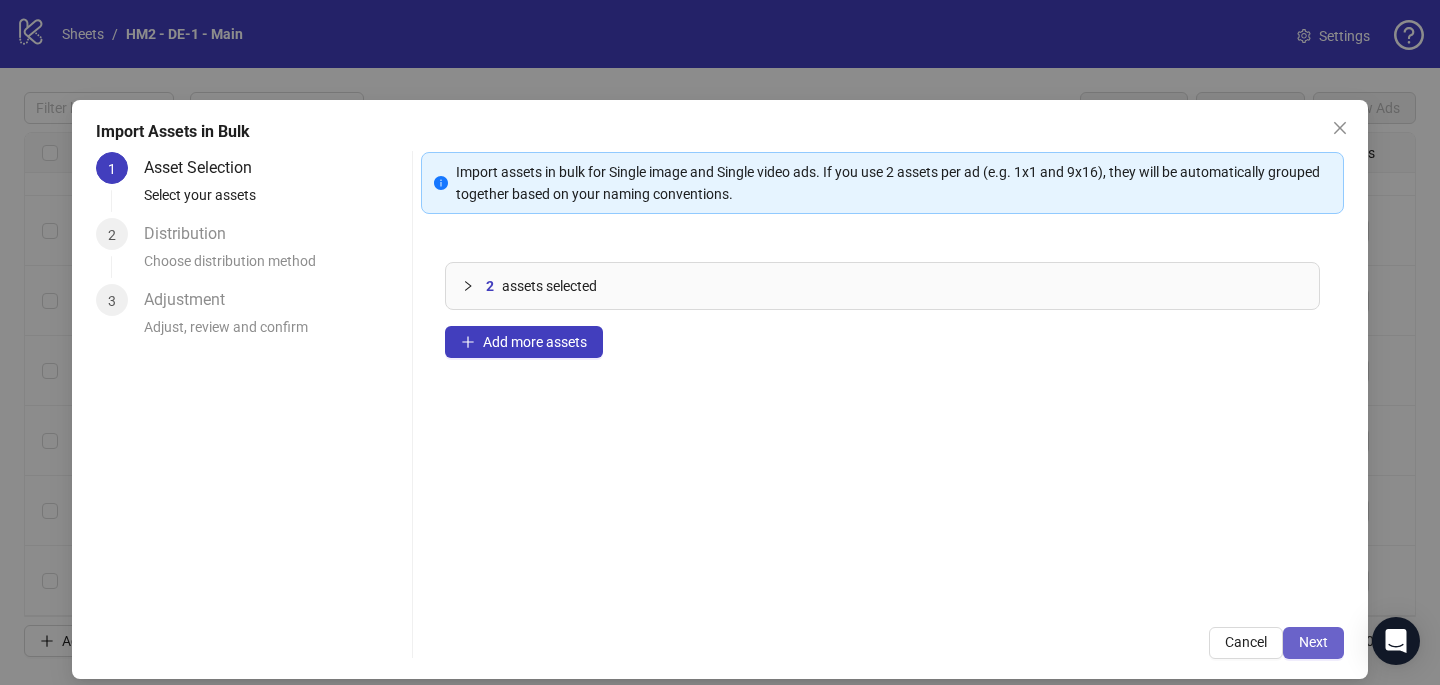 click on "Next" at bounding box center [1313, 642] 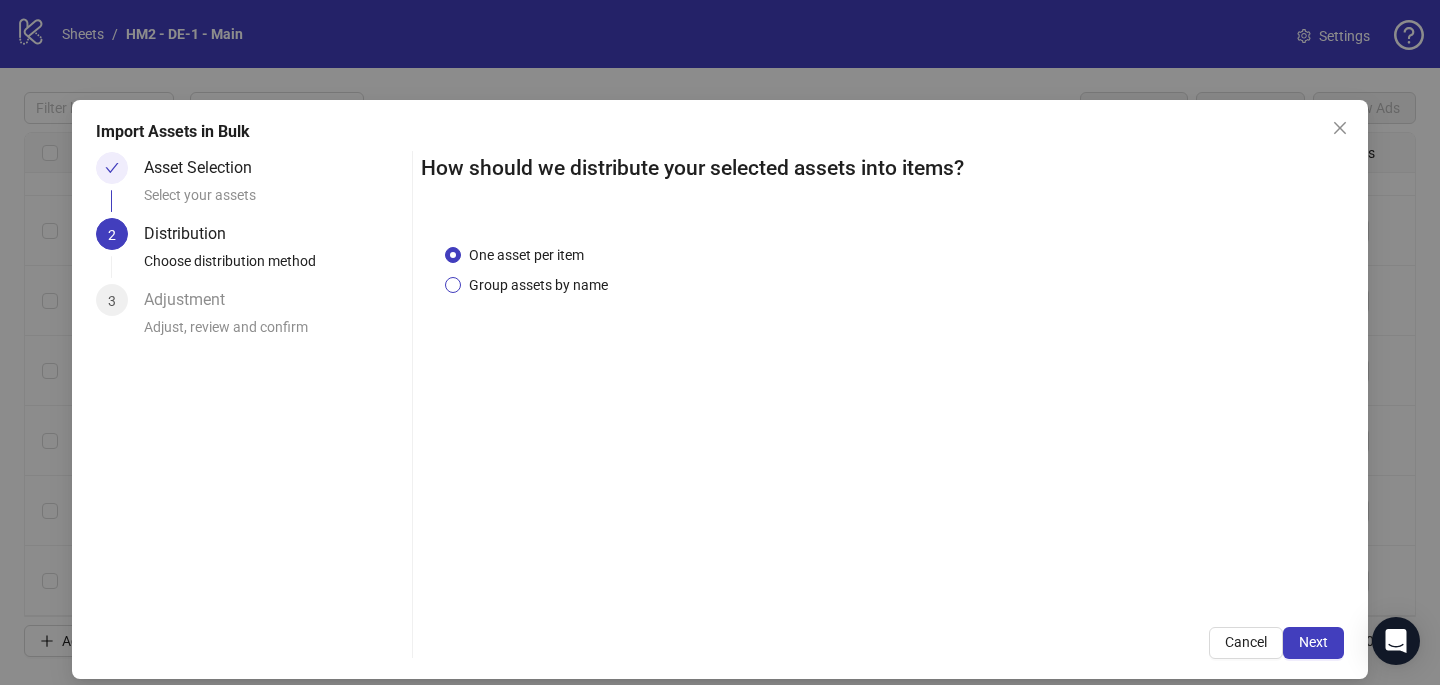 click on "Group assets by name" at bounding box center [538, 285] 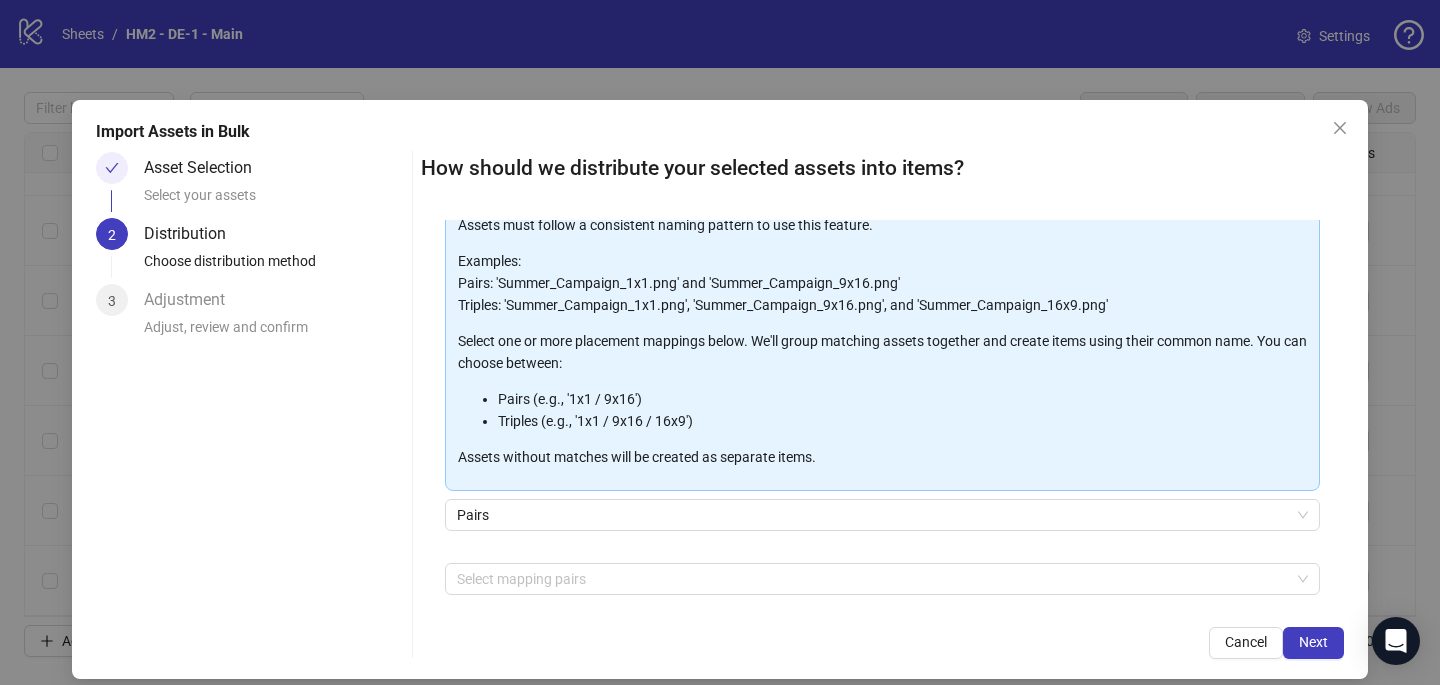 scroll, scrollTop: 203, scrollLeft: 0, axis: vertical 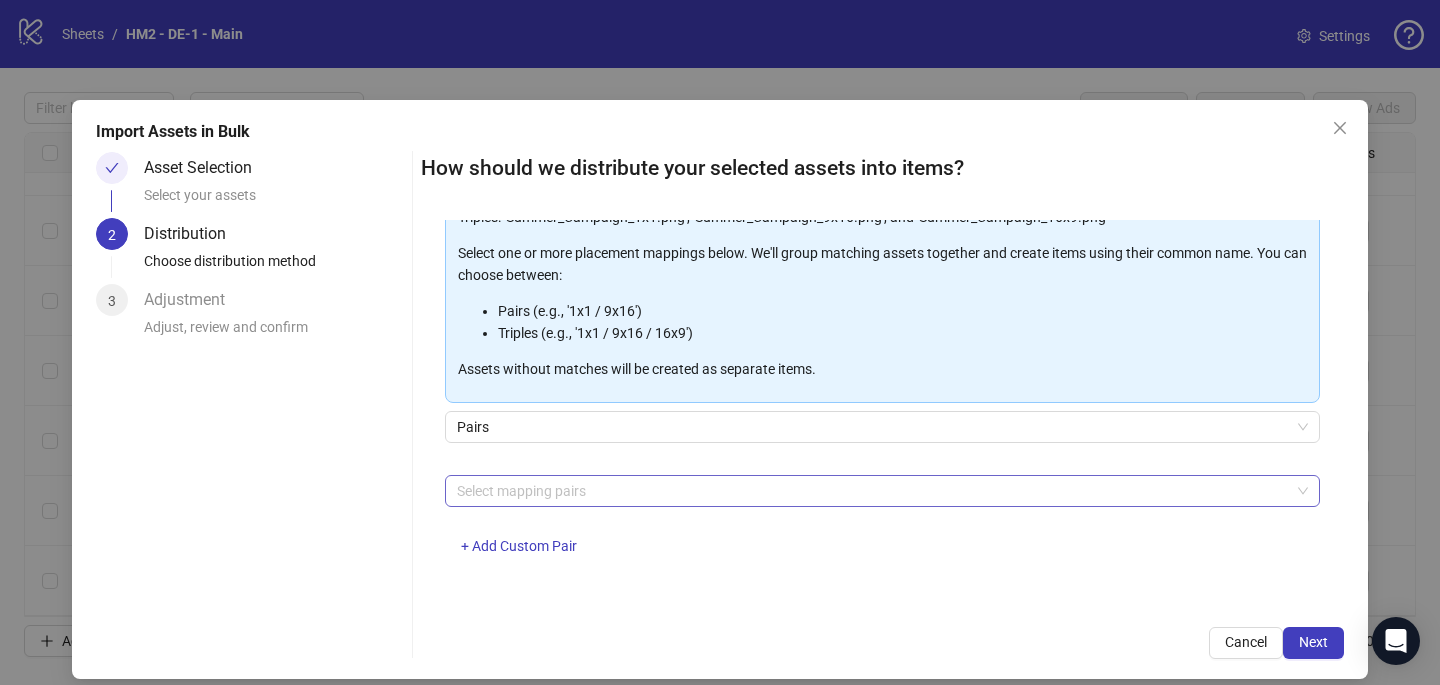 click at bounding box center [872, 491] 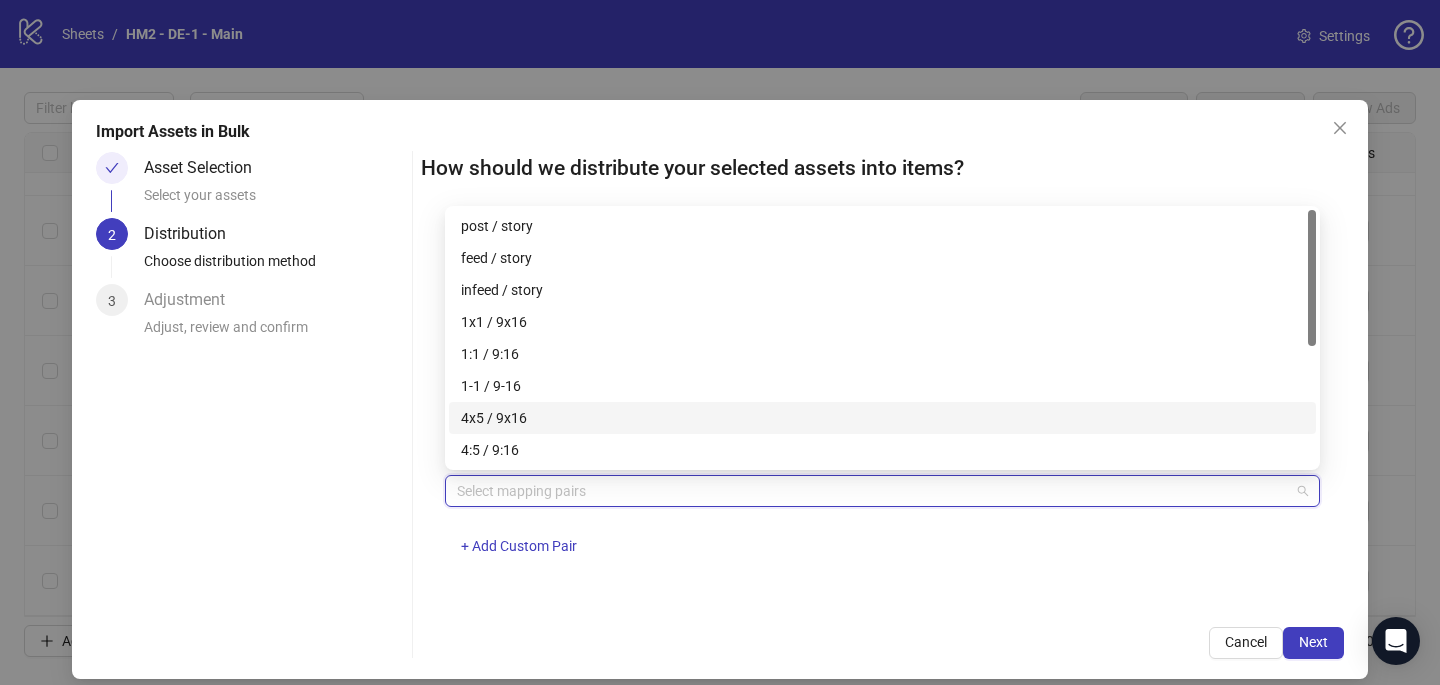 click on "4x5 / 9x16" at bounding box center (882, 418) 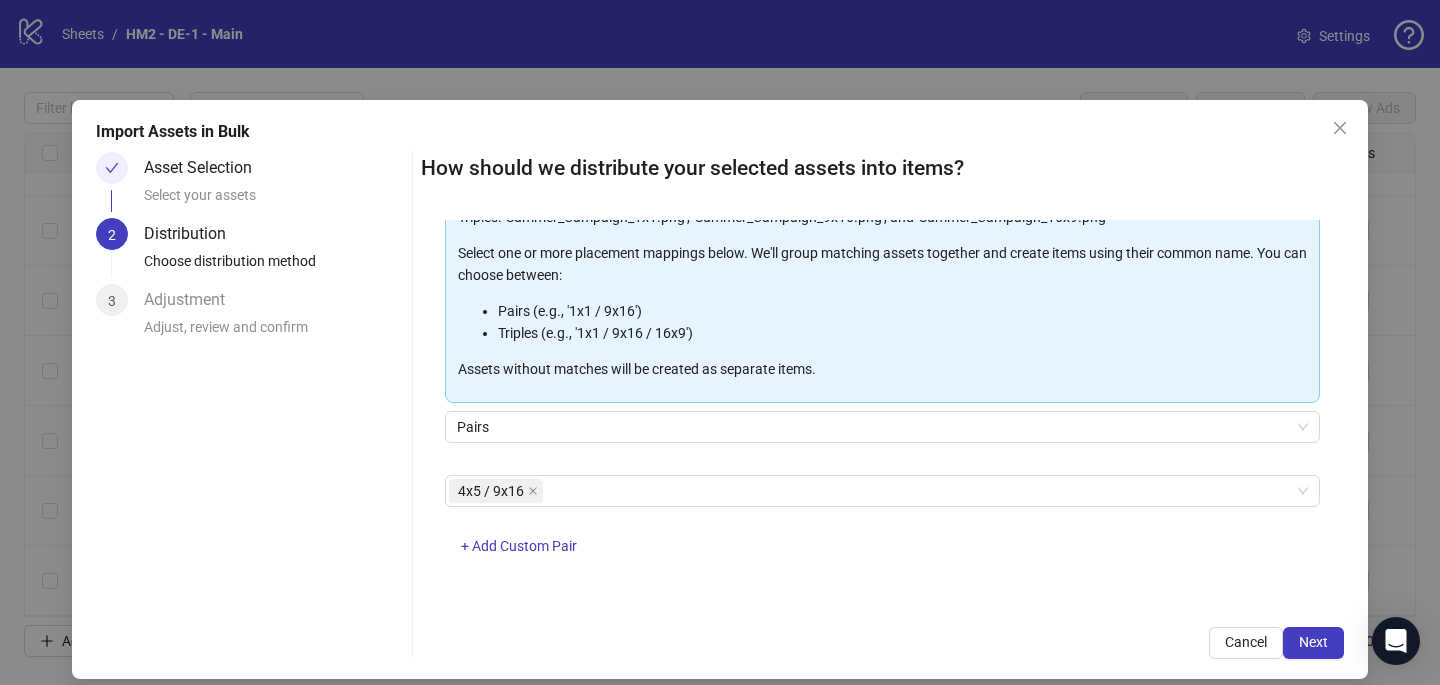 click on "One asset per item Group assets by name Assets must follow a consistent naming pattern to use this feature. Examples: Pairs: 'Summer_Campaign_1x1.png' and 'Summer_Campaign_9x16.png' Triples: 'Summer_Campaign_1x1.png', 'Summer_Campaign_9x16.png', and 'Summer_Campaign_16x9.png' Select one or more placement mappings below. We'll group matching assets together and create items using their common name. You can choose between: Pairs (e.g., '1x1 / 9x16') Triples (e.g., '1x1 / 9x16 / 16x9') Assets without matches will be created as separate items. Pairs 4x5 / 9x16   + Add Custom Pair" at bounding box center (882, 411) 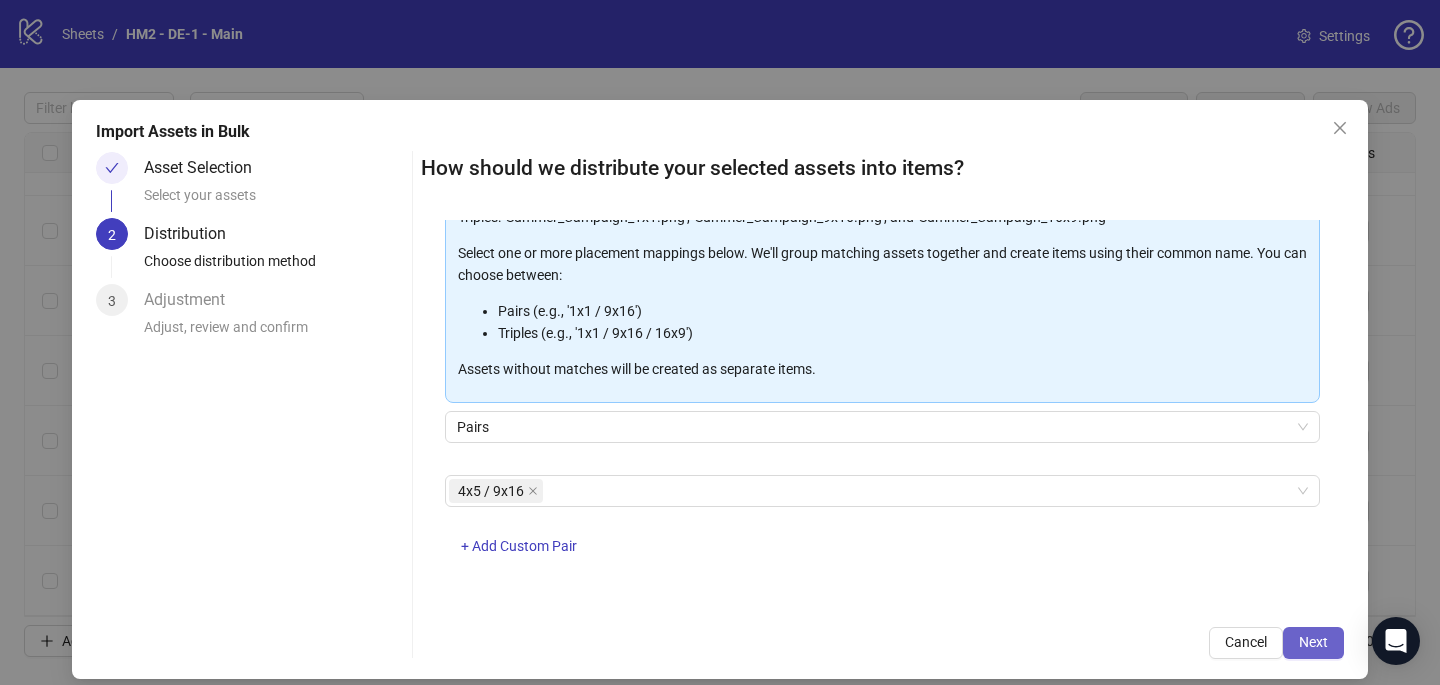 click on "Next" at bounding box center (1313, 642) 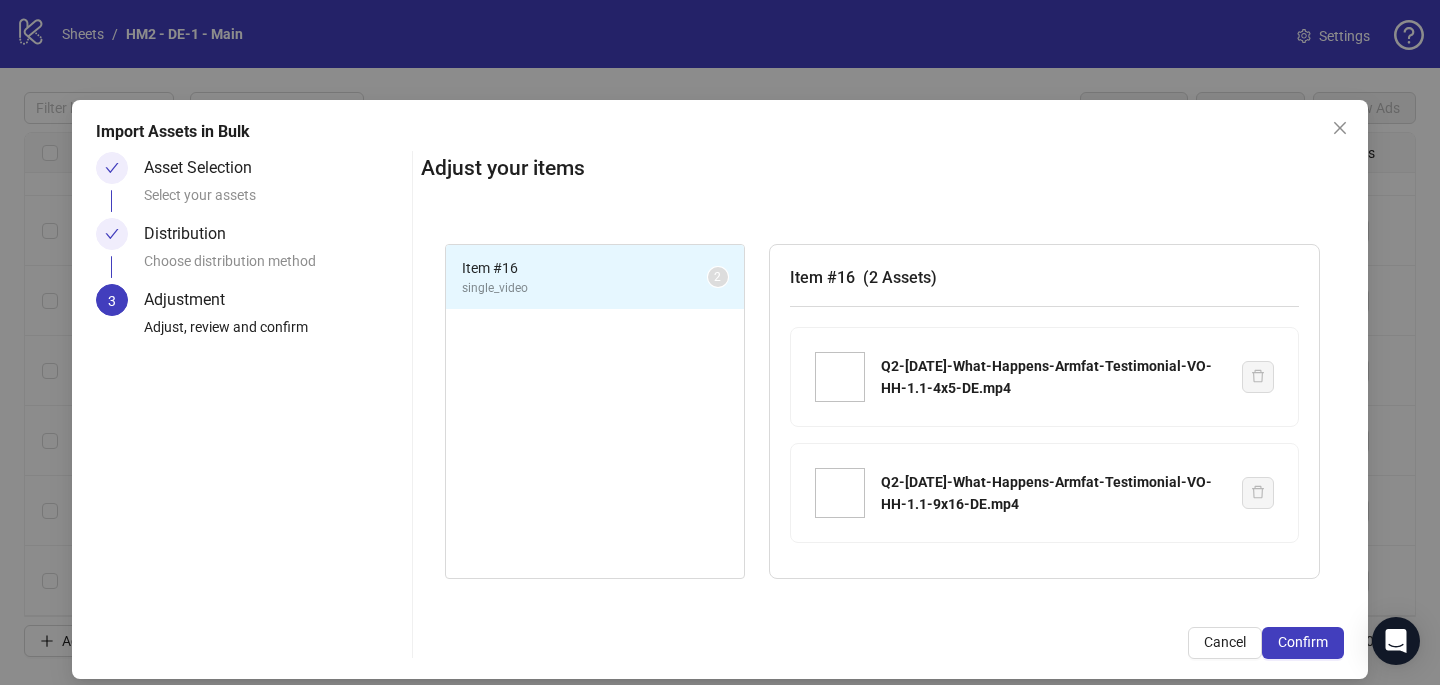 click on "Confirm" at bounding box center [1303, 642] 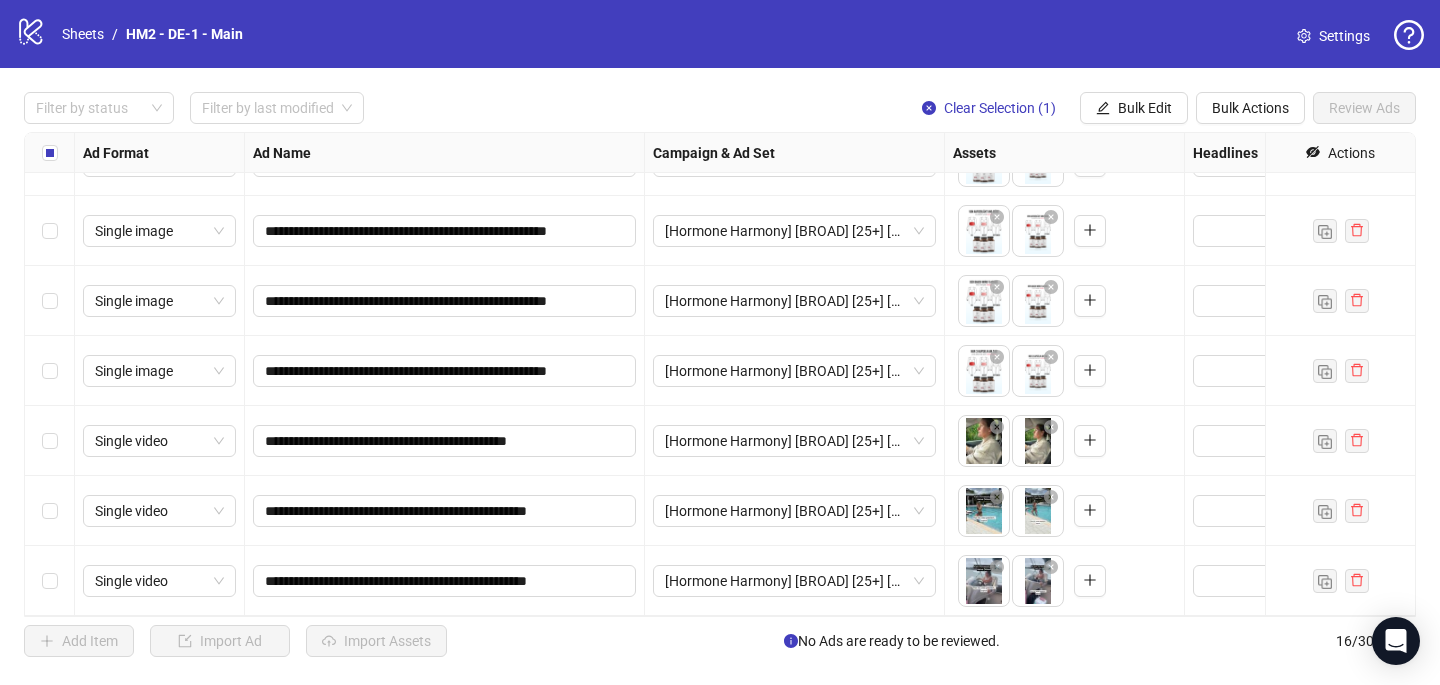 scroll, scrollTop: 677, scrollLeft: 0, axis: vertical 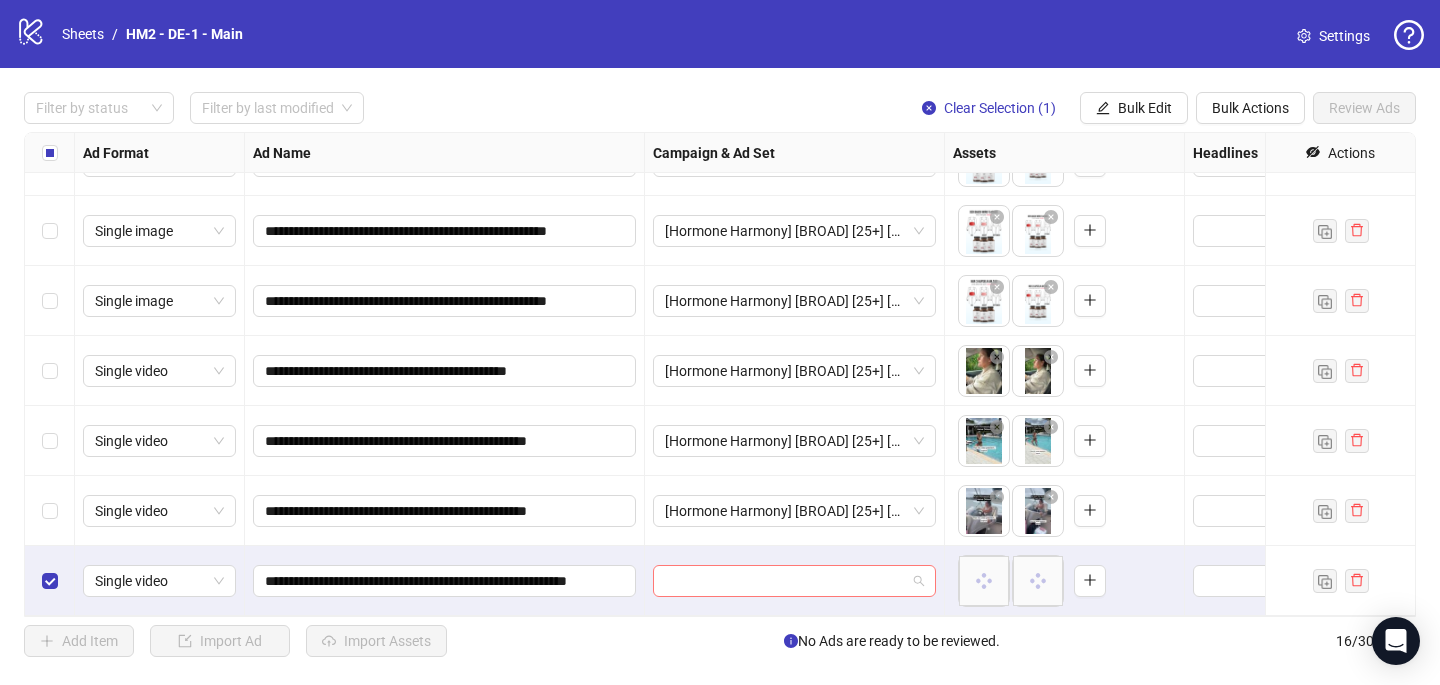 click at bounding box center [785, 581] 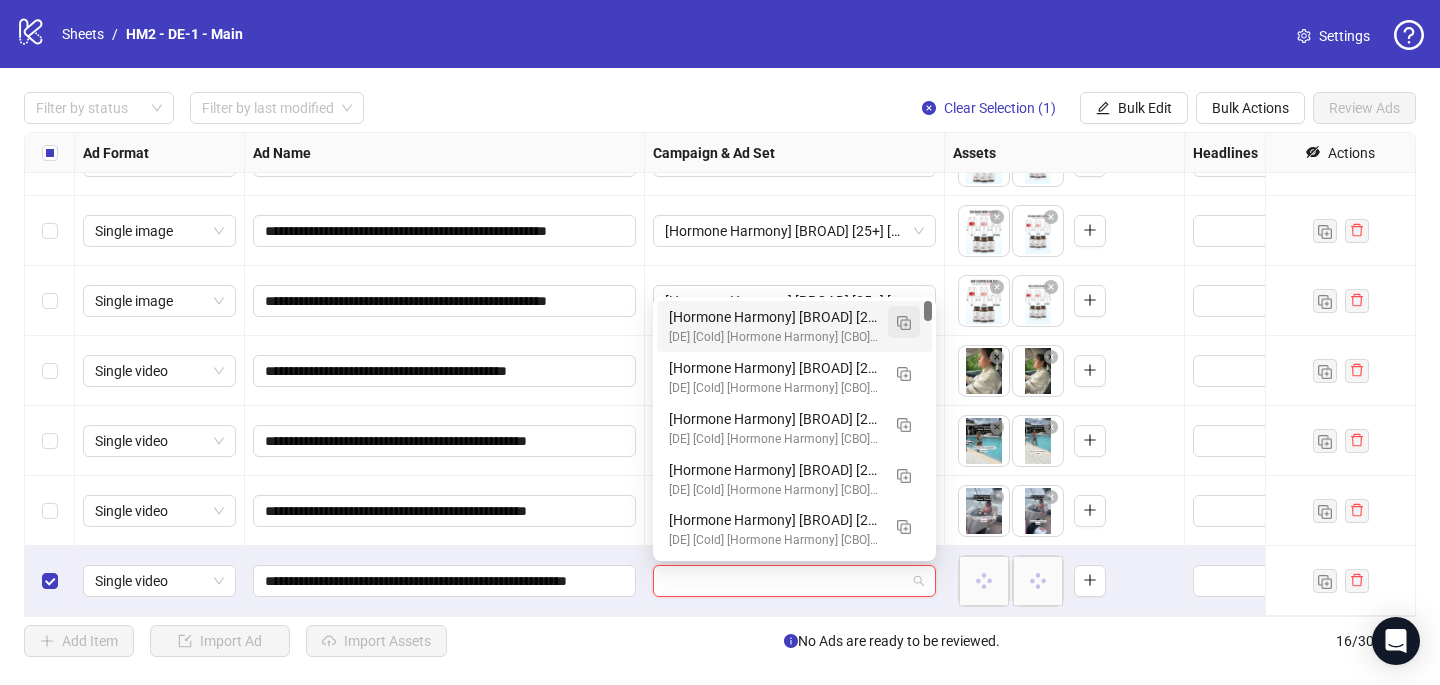 click at bounding box center (904, 323) 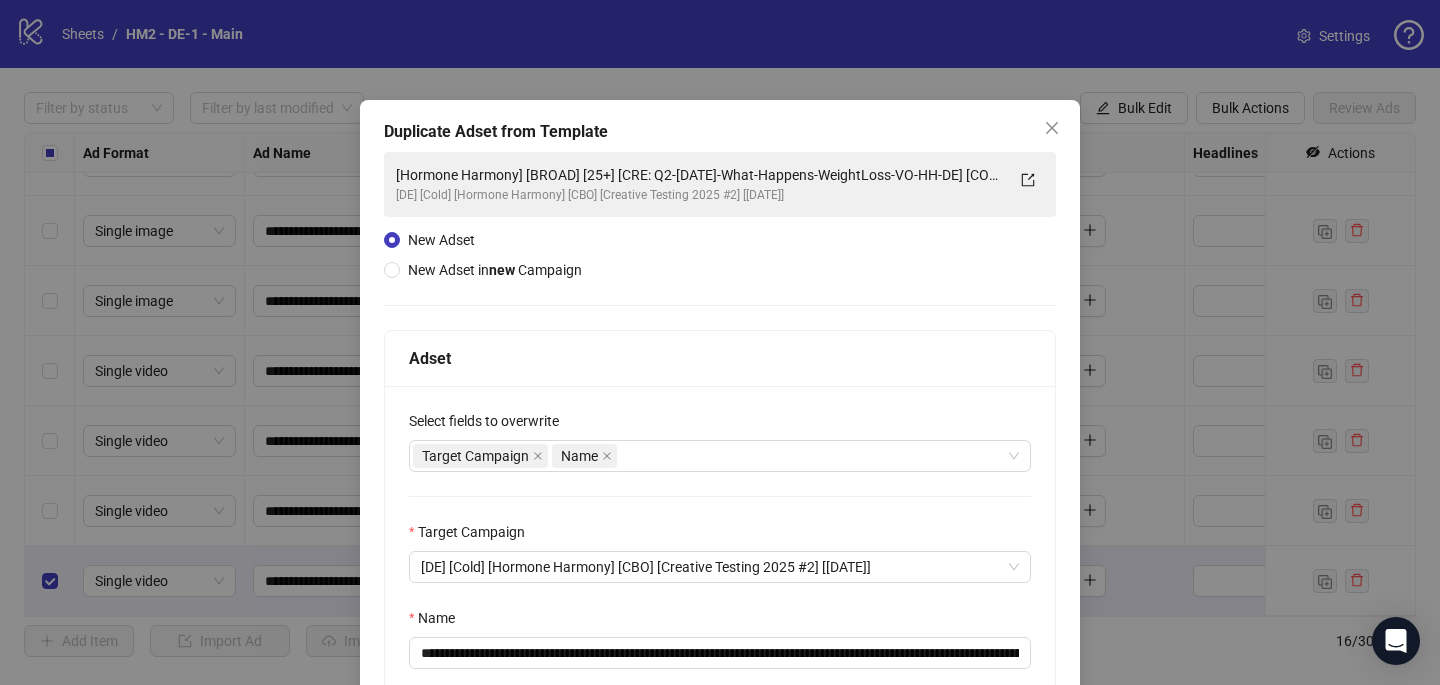 scroll, scrollTop: 192, scrollLeft: 0, axis: vertical 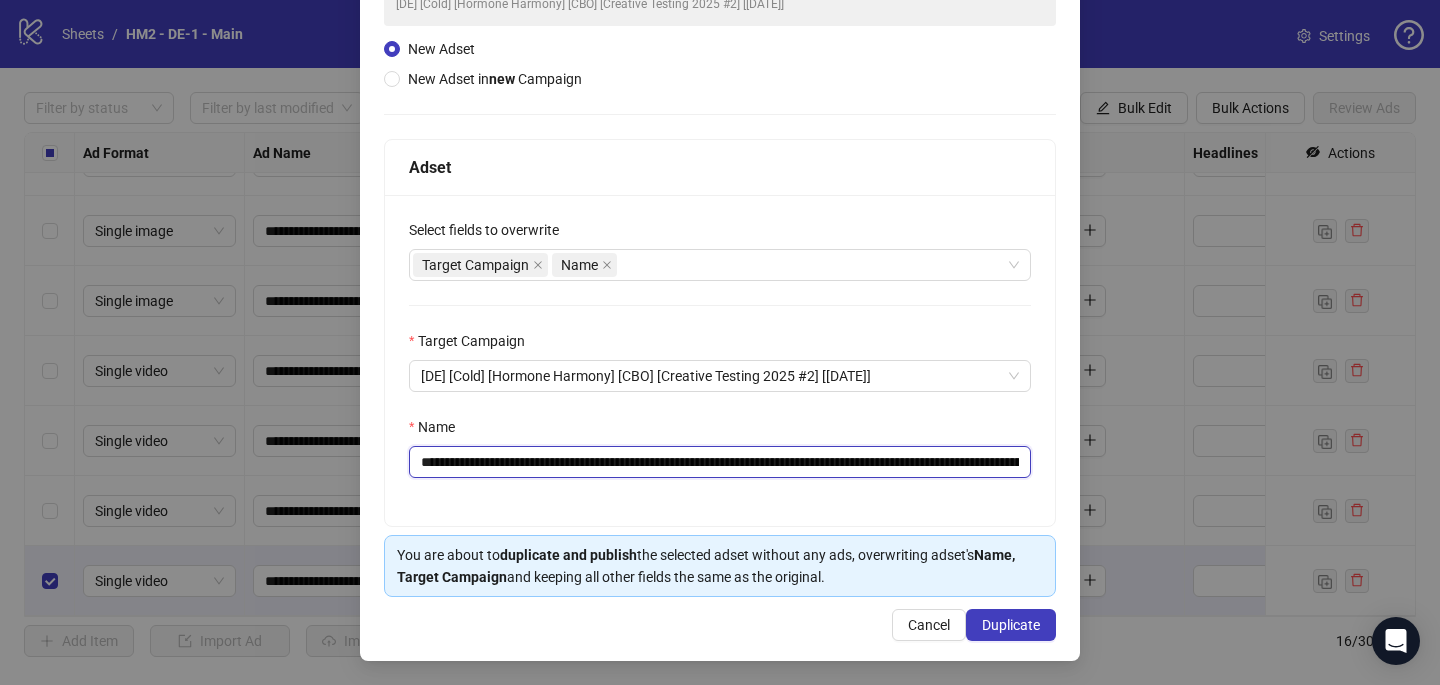 drag, startPoint x: 1013, startPoint y: 461, endPoint x: 789, endPoint y: 466, distance: 224.0558 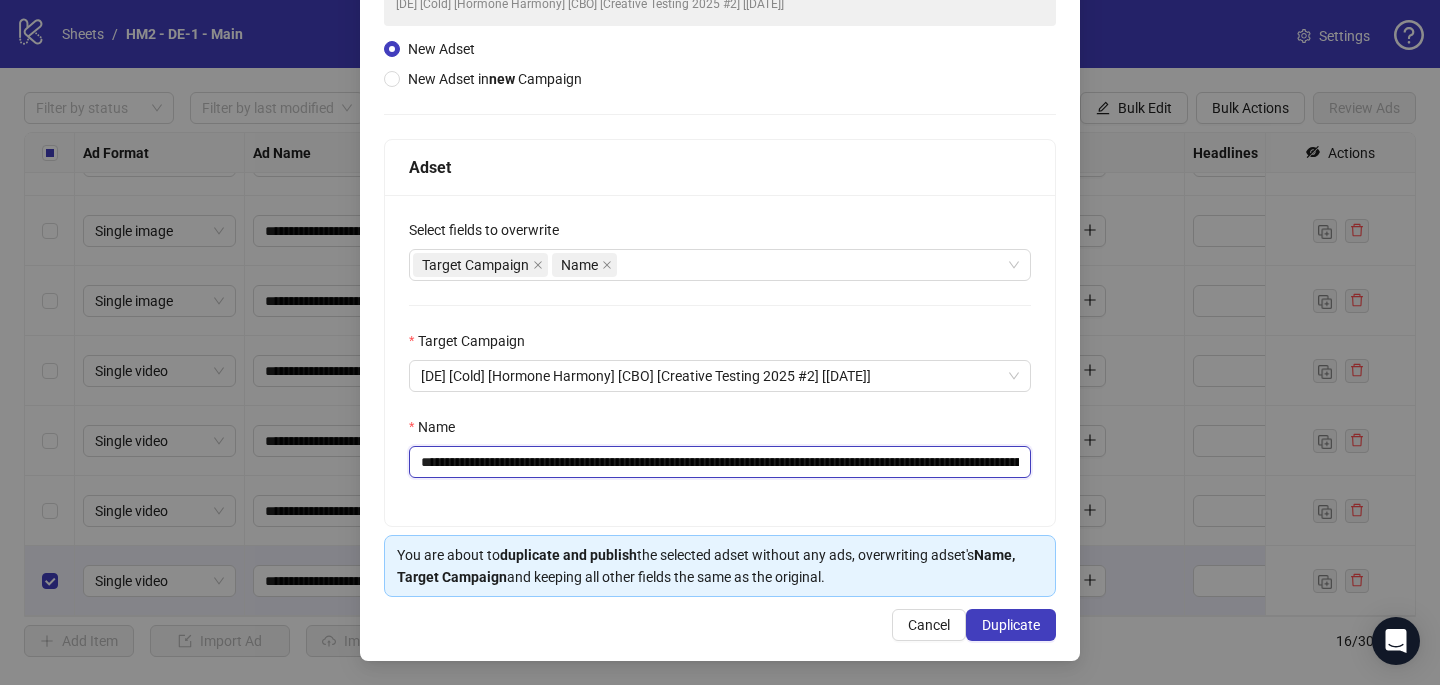 drag, startPoint x: 801, startPoint y: 458, endPoint x: 679, endPoint y: 457, distance: 122.0041 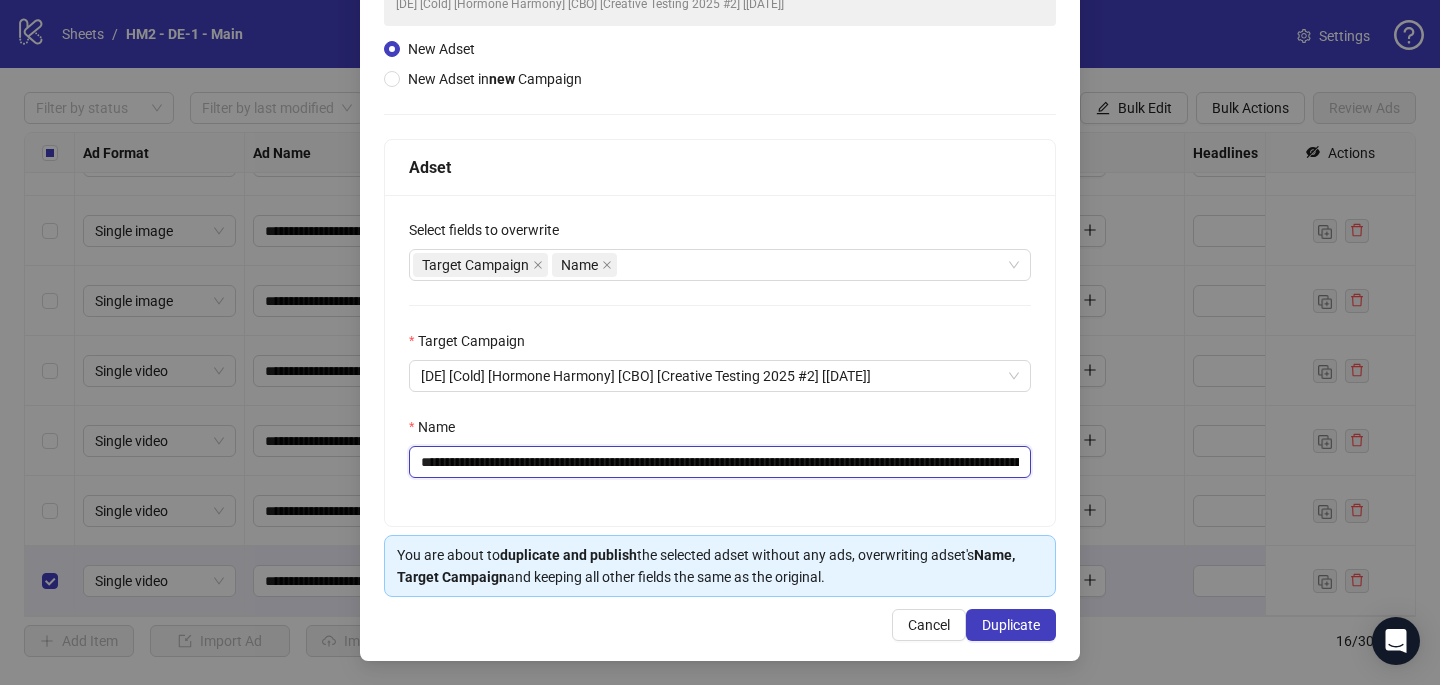 click on "**********" at bounding box center (720, 462) 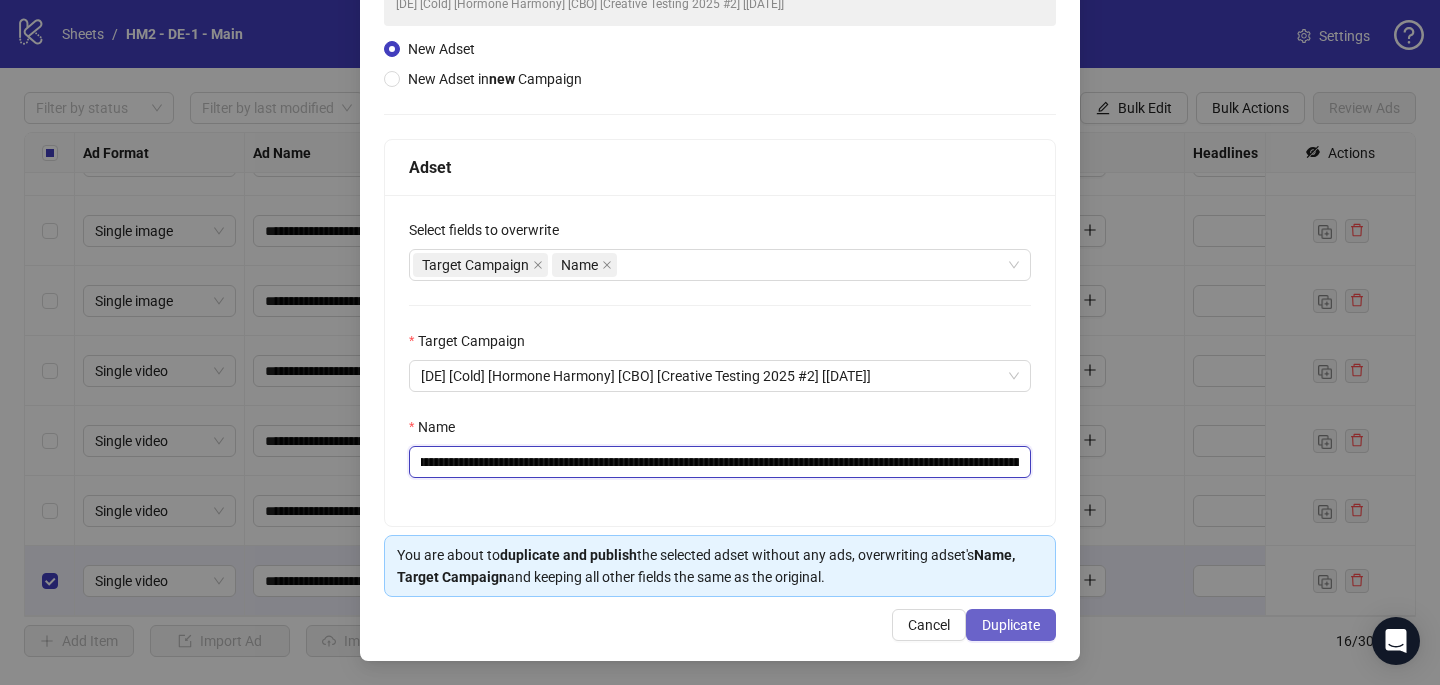 type on "**********" 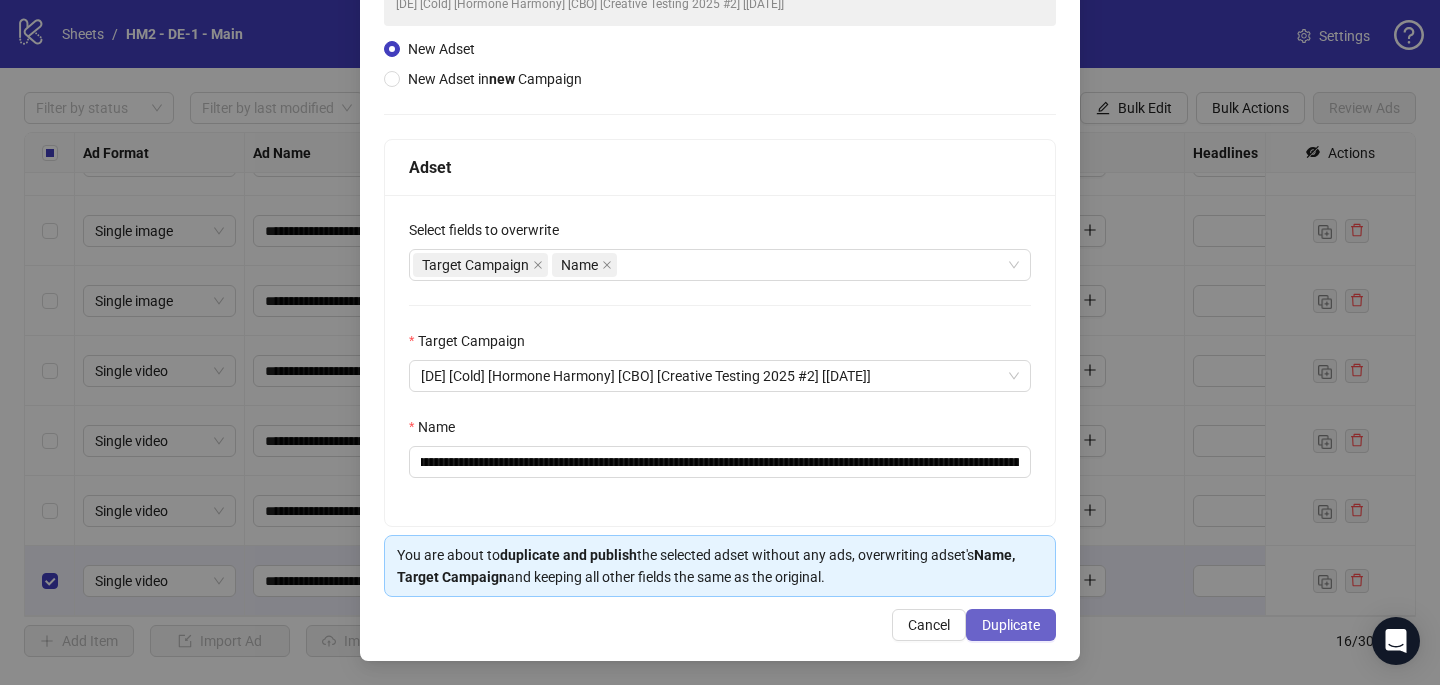 click on "Duplicate" at bounding box center [1011, 625] 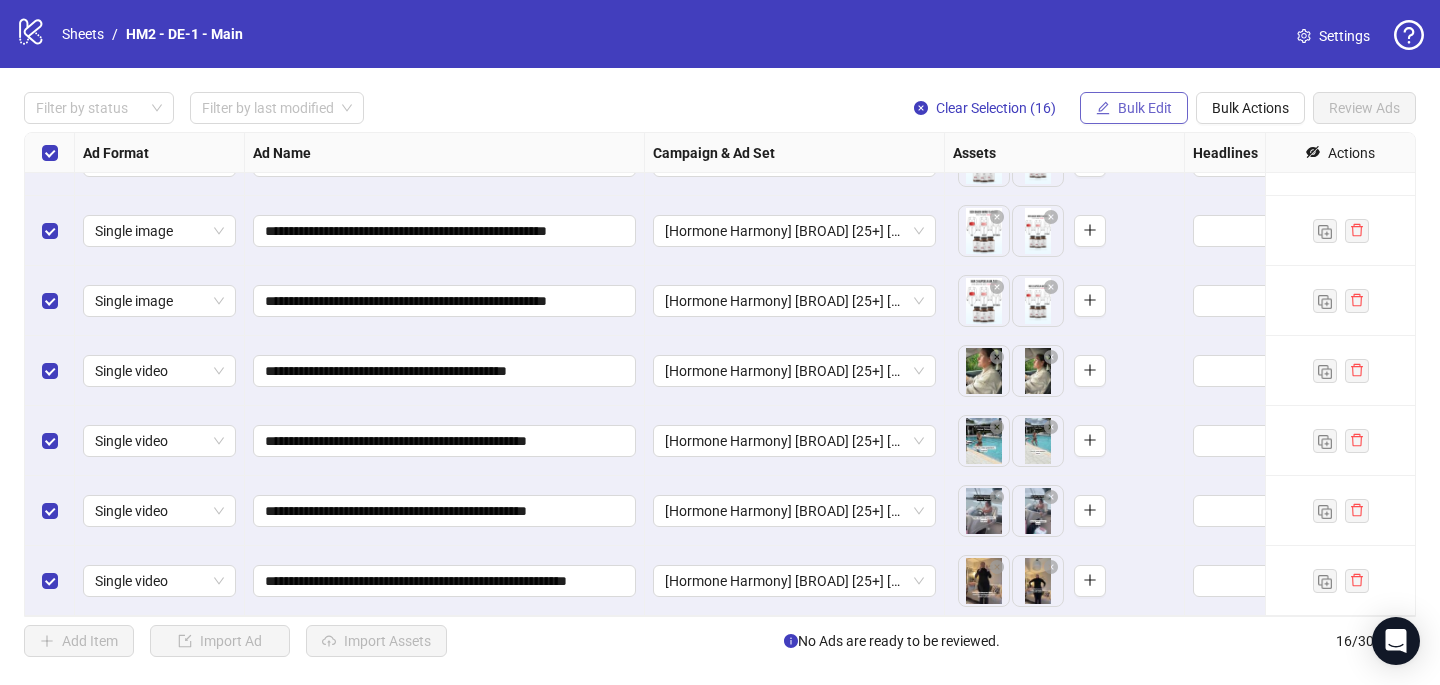 click on "Bulk Edit" at bounding box center [1145, 108] 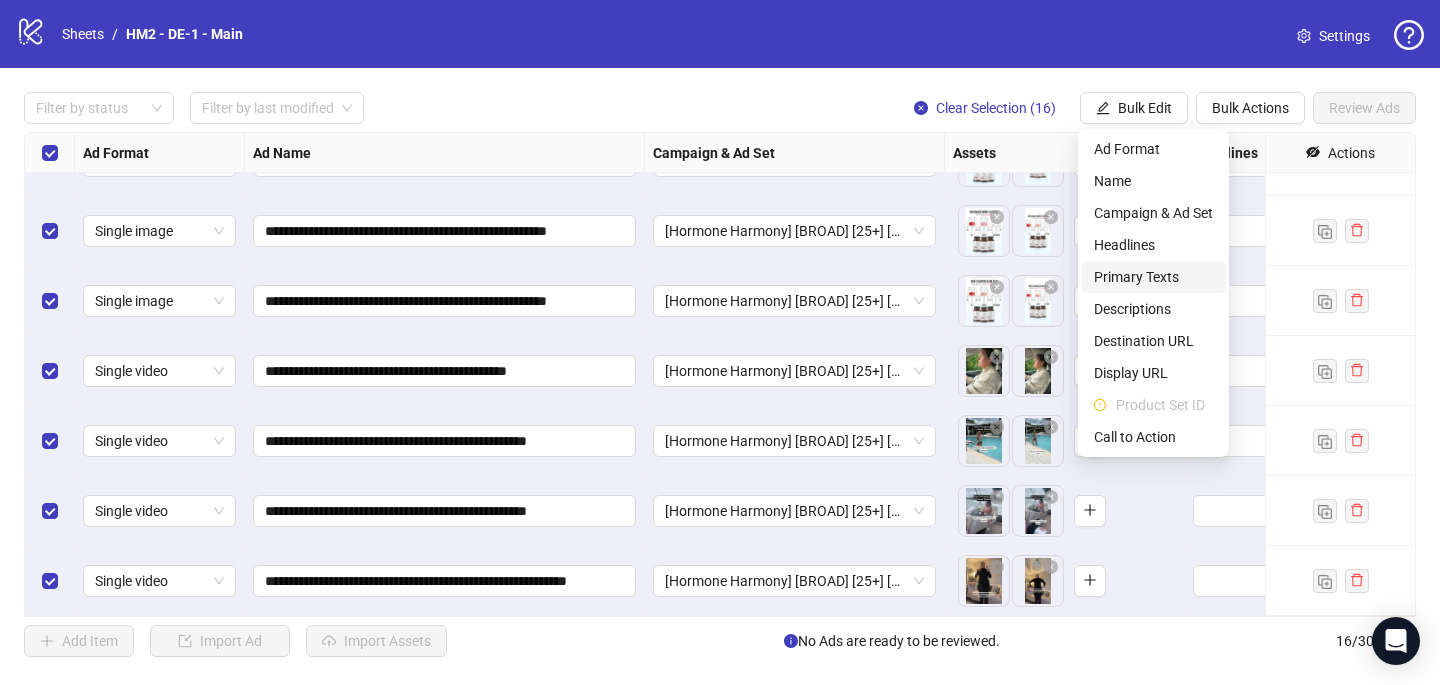 click on "Primary Texts" at bounding box center [1153, 277] 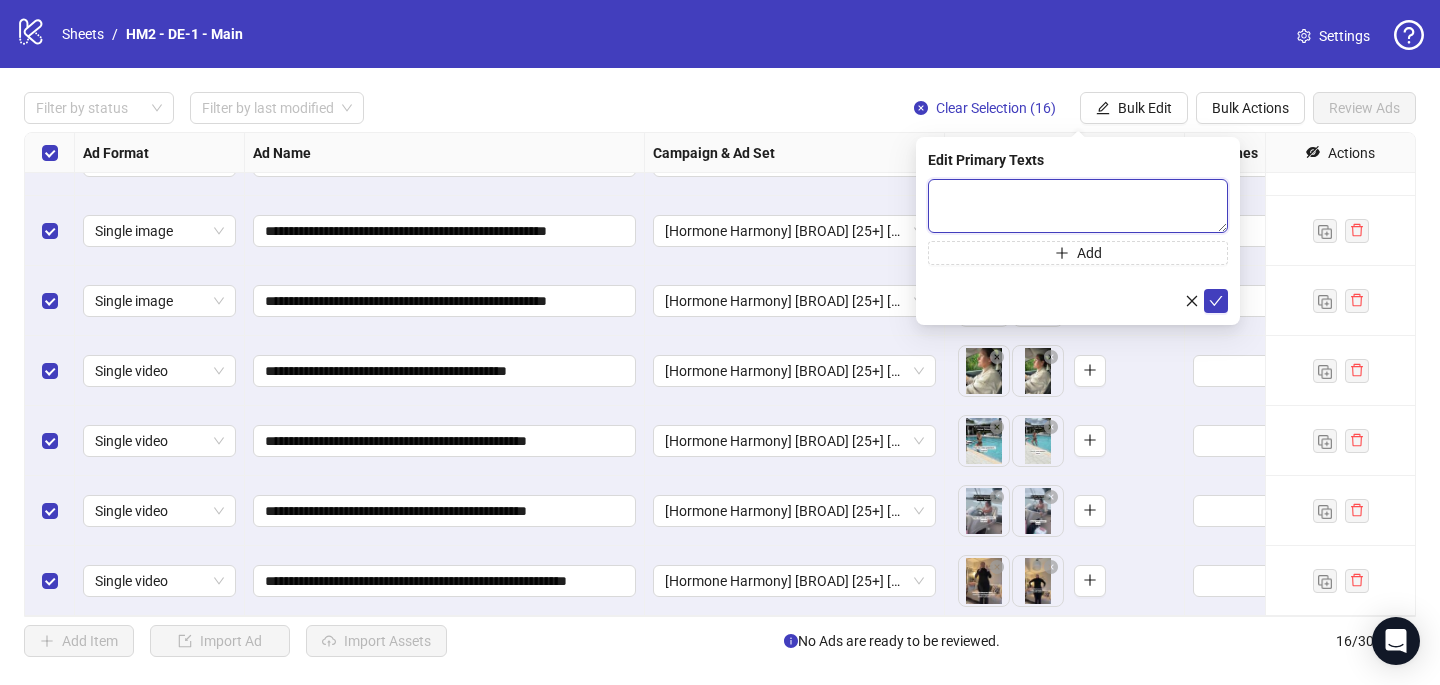 click at bounding box center (1078, 206) 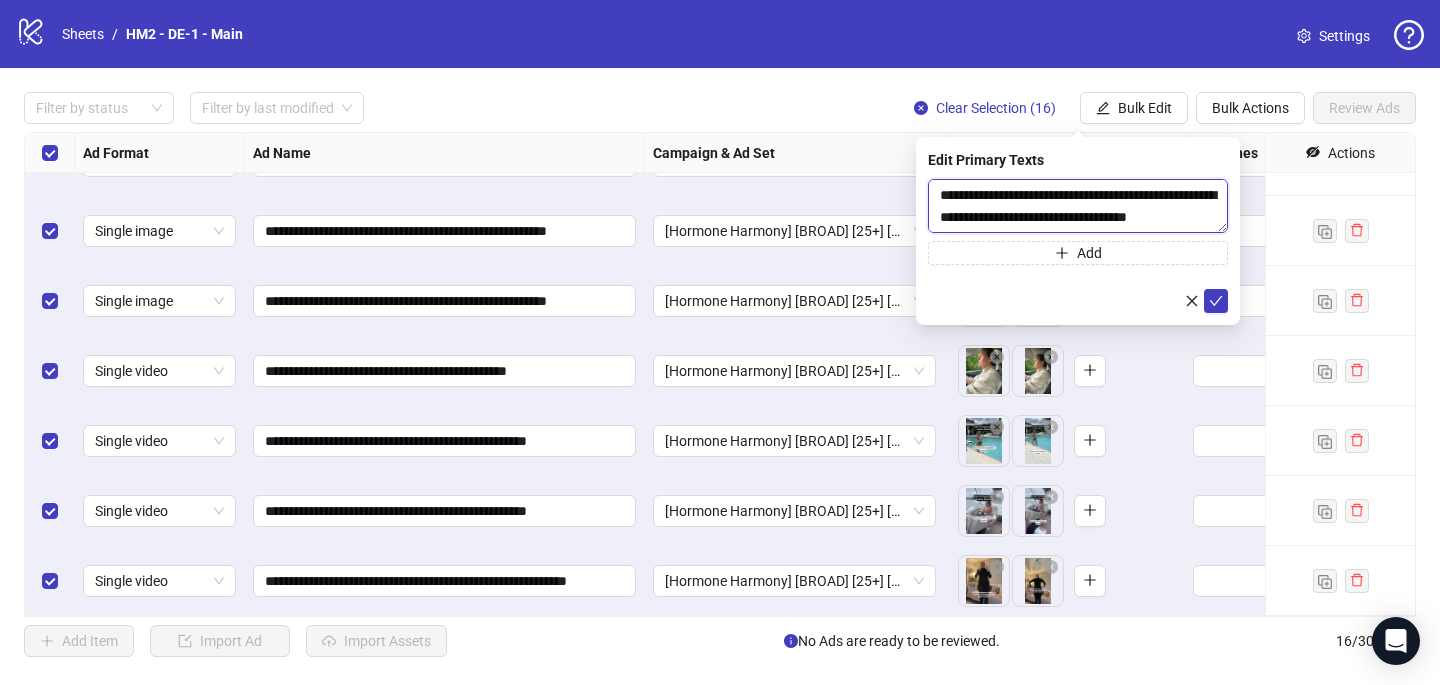 scroll, scrollTop: 1335, scrollLeft: 0, axis: vertical 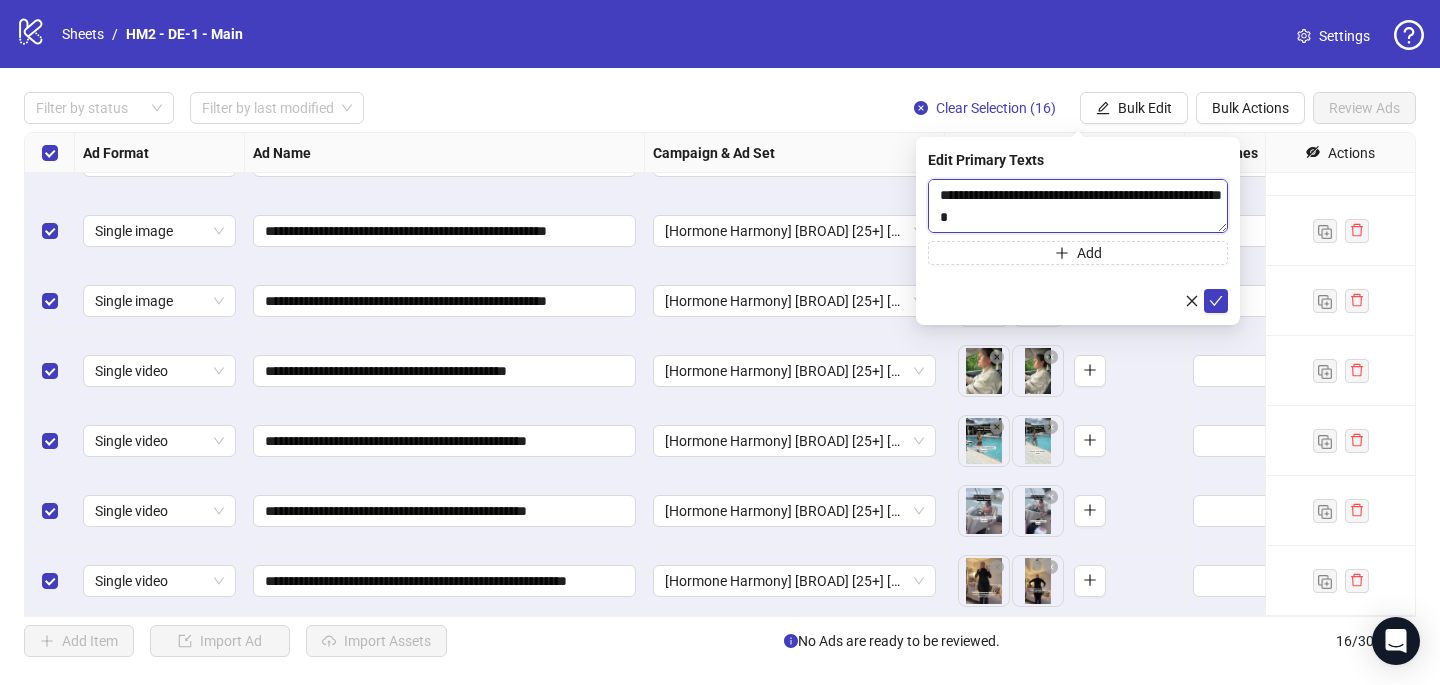drag, startPoint x: 1067, startPoint y: 217, endPoint x: 933, endPoint y: 205, distance: 134.53624 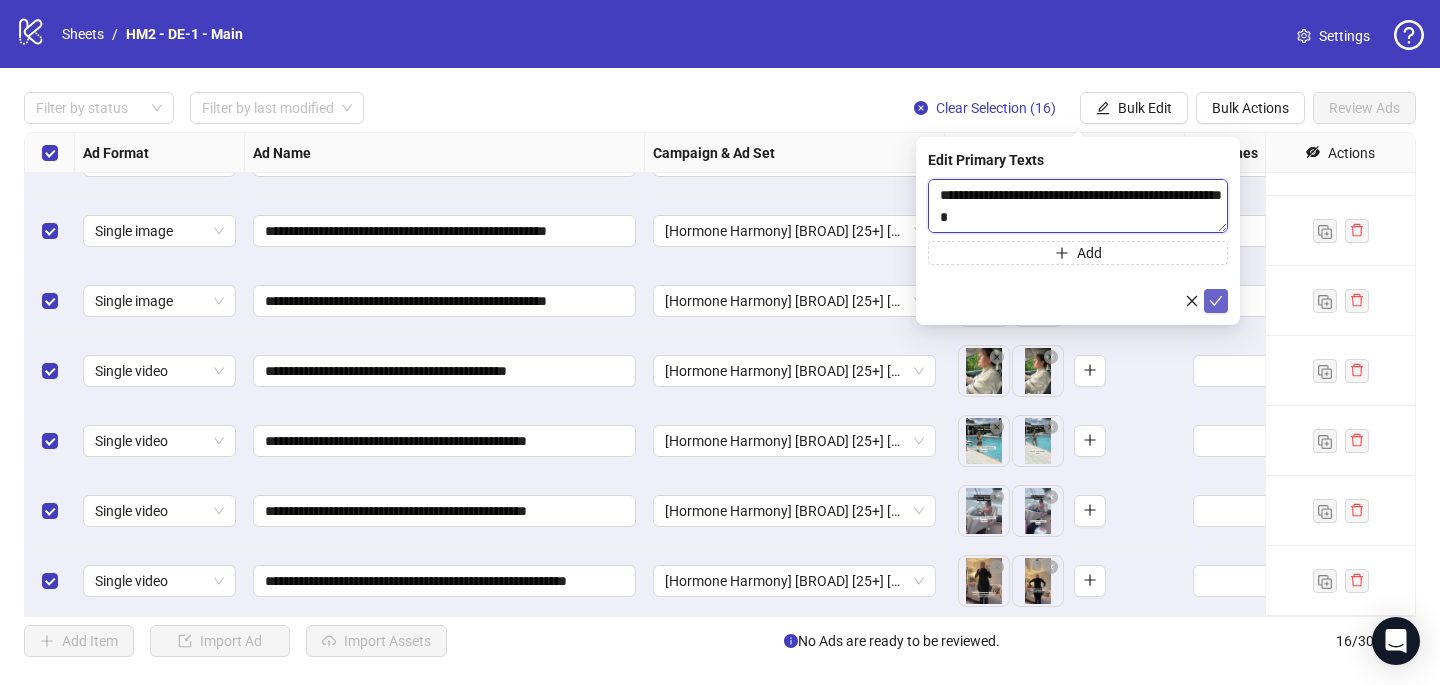 type on "**********" 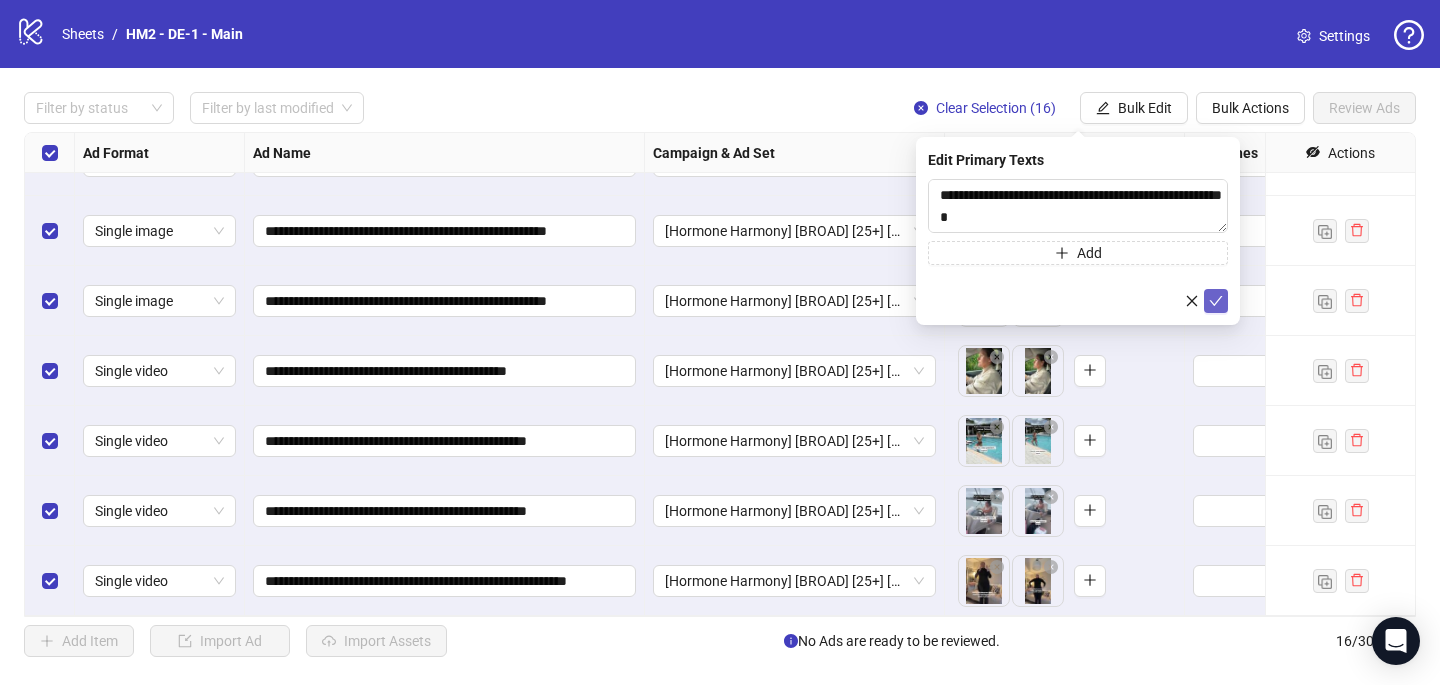 click 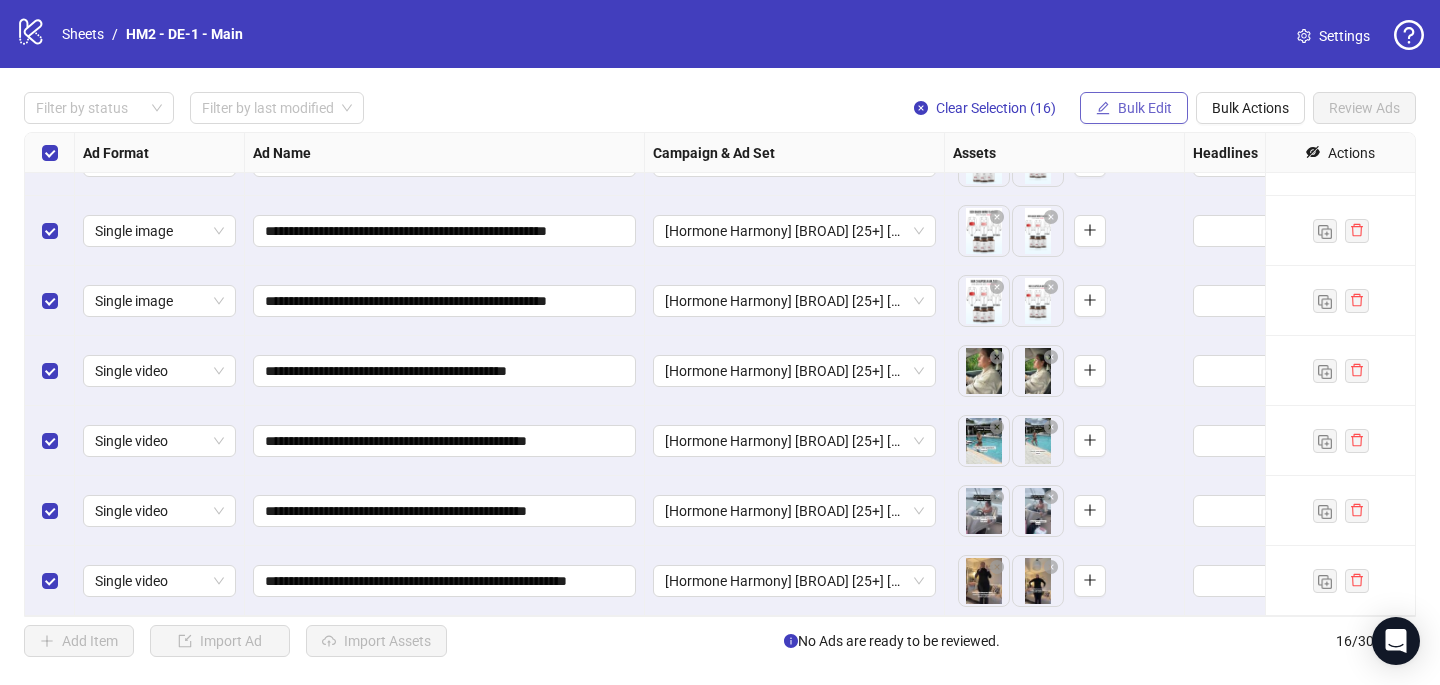 click on "Bulk Edit" at bounding box center (1145, 108) 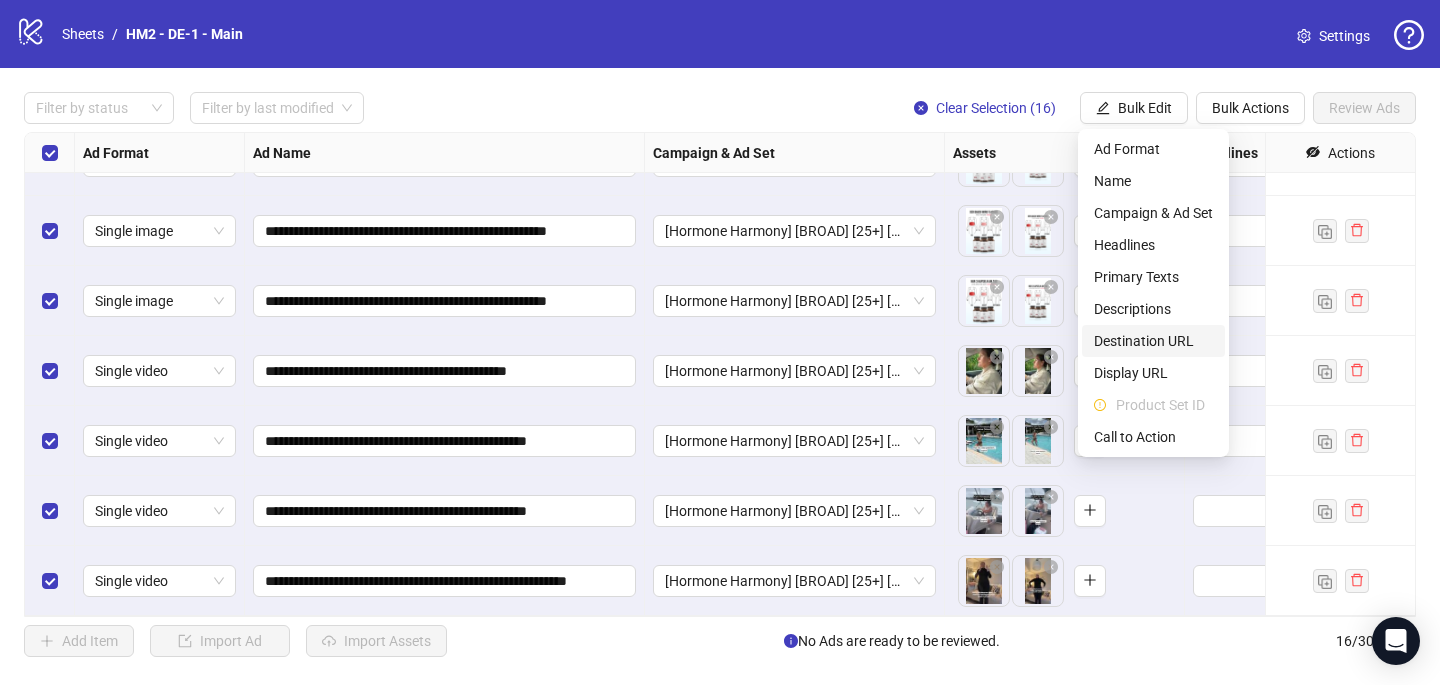 click on "Destination URL" at bounding box center (1153, 341) 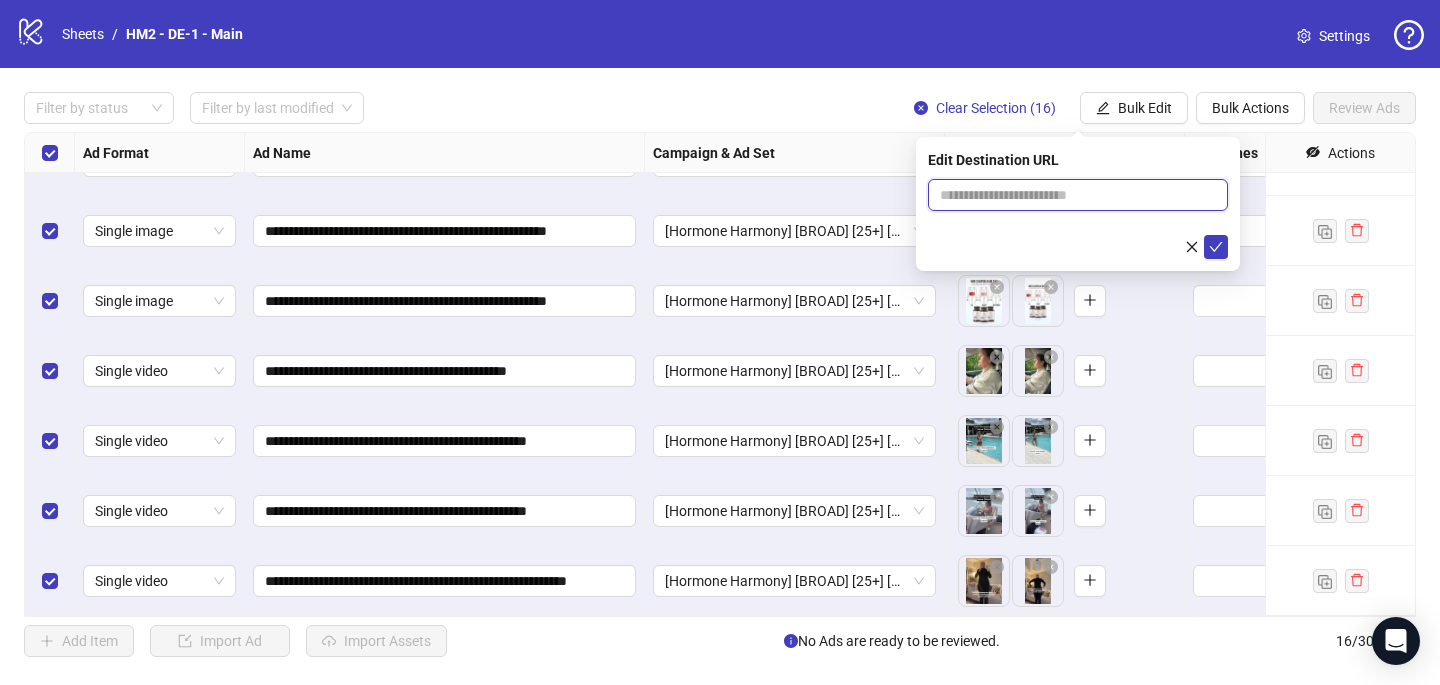 click at bounding box center [1070, 195] 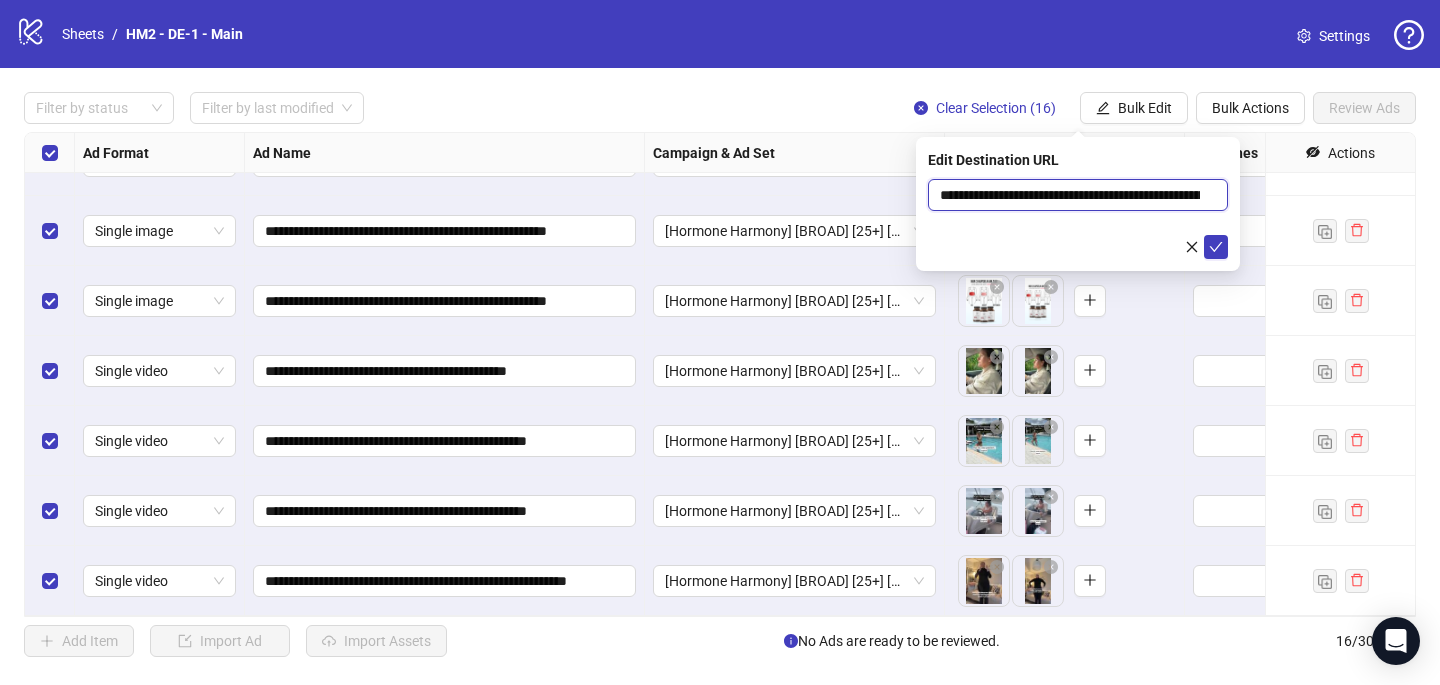 scroll, scrollTop: 0, scrollLeft: 133, axis: horizontal 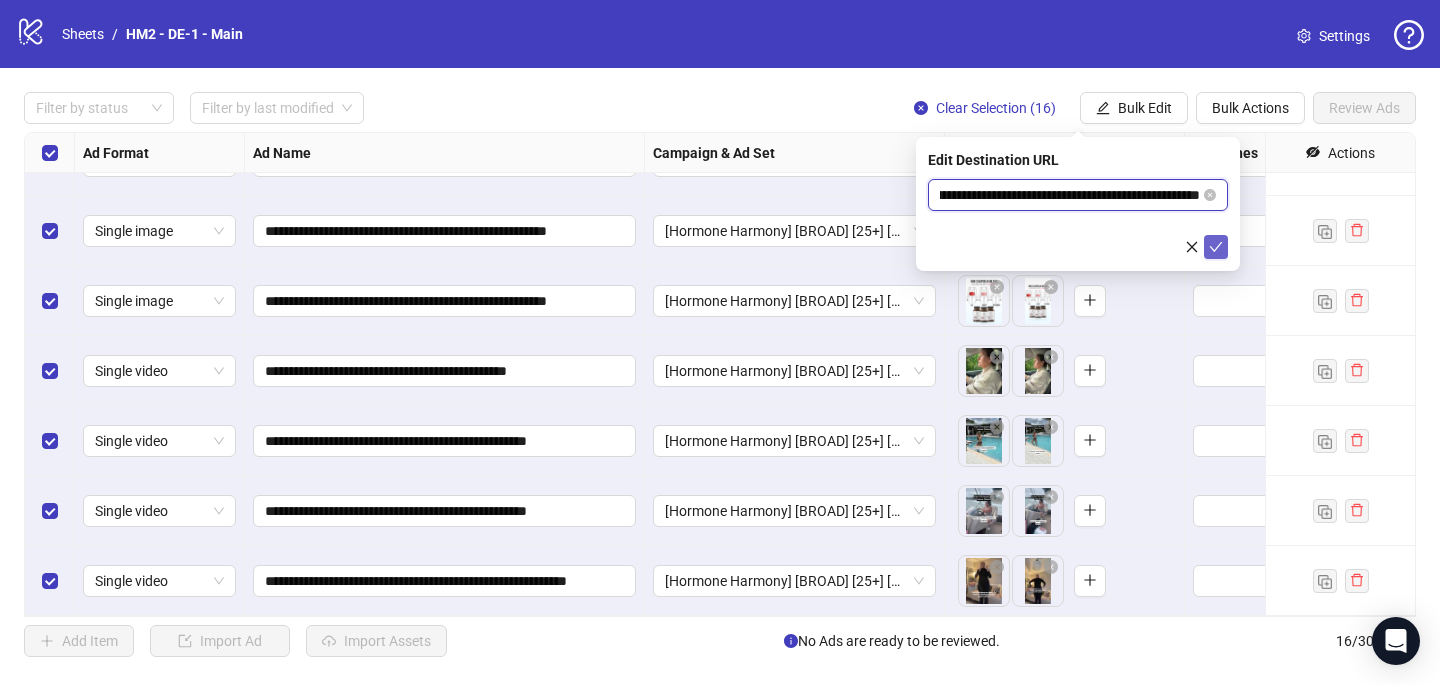 type on "**********" 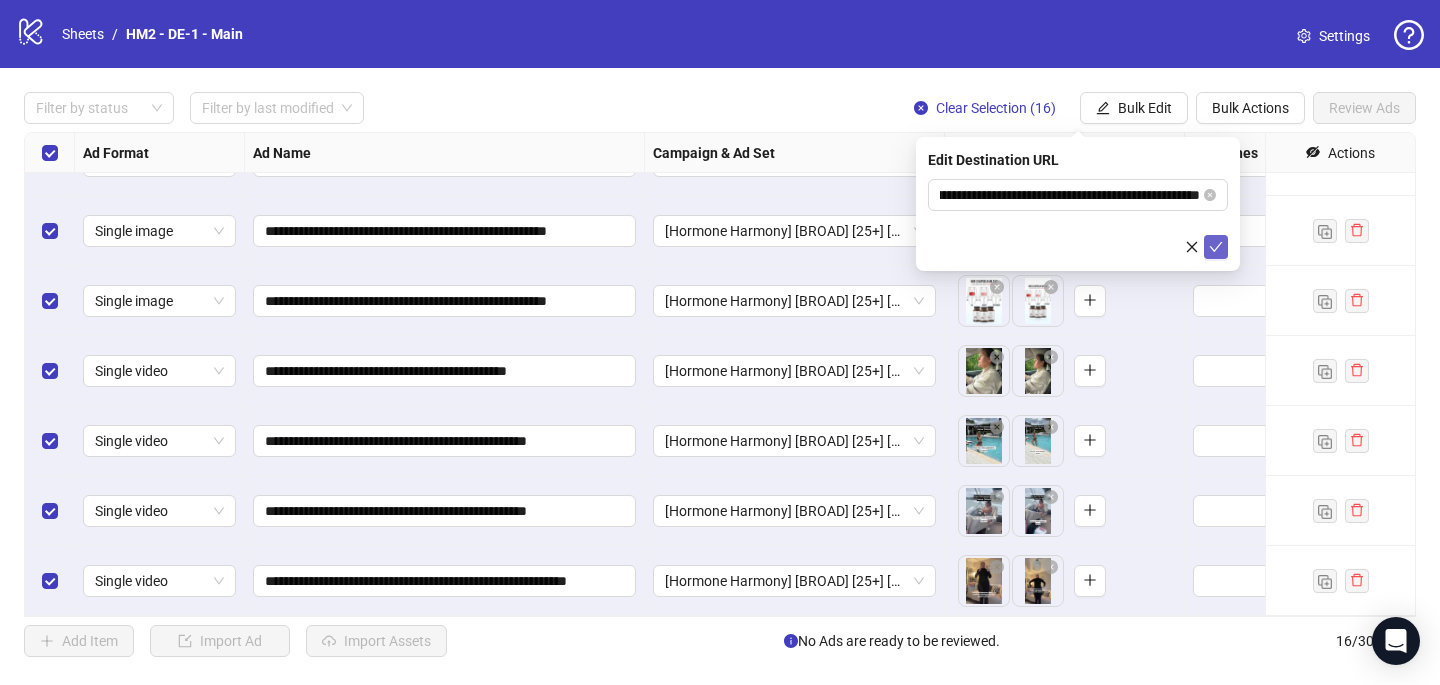 click 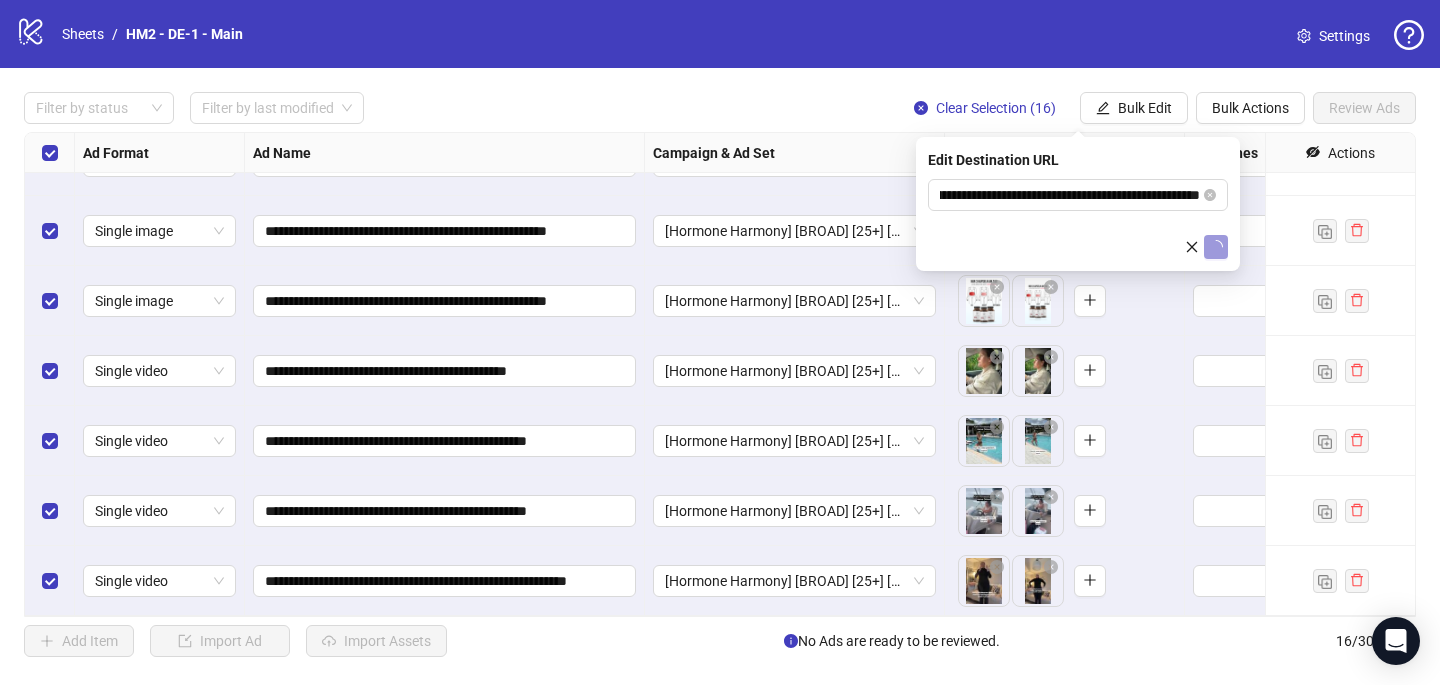 scroll, scrollTop: 0, scrollLeft: 0, axis: both 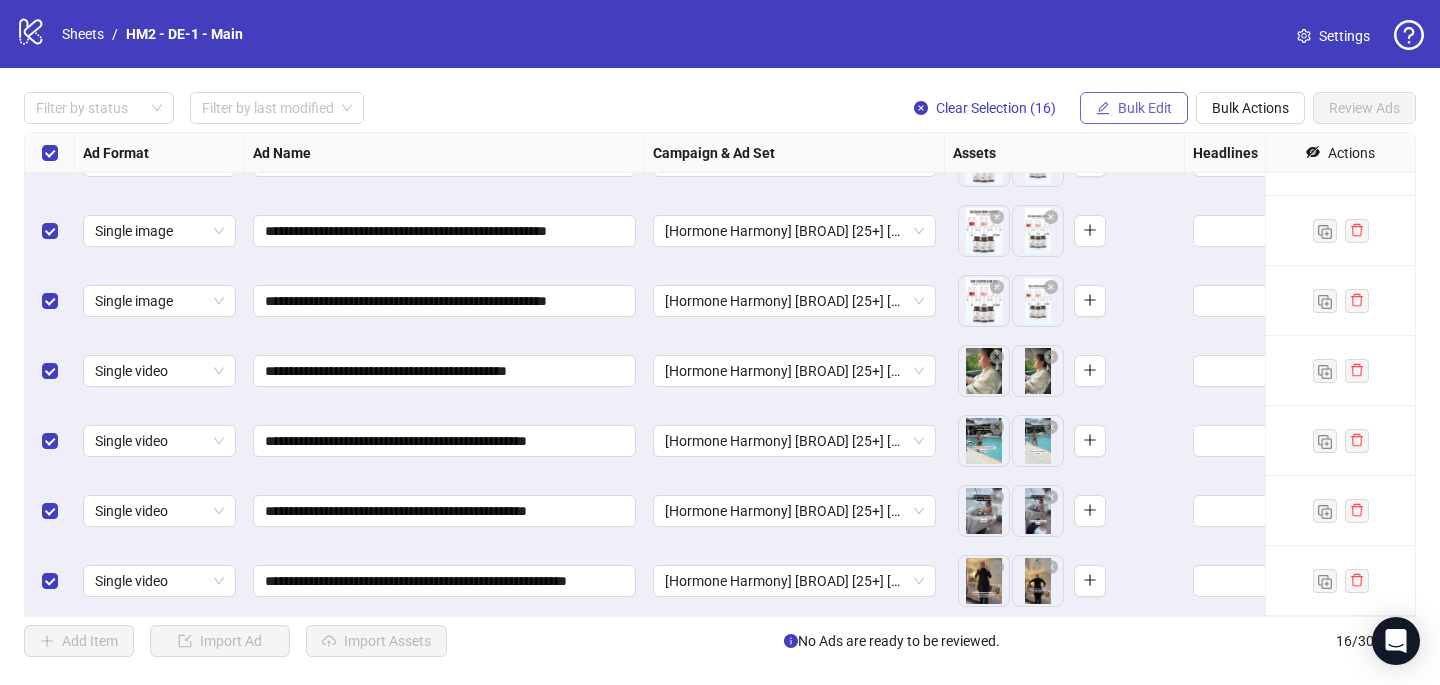 click on "Bulk Edit" at bounding box center (1145, 108) 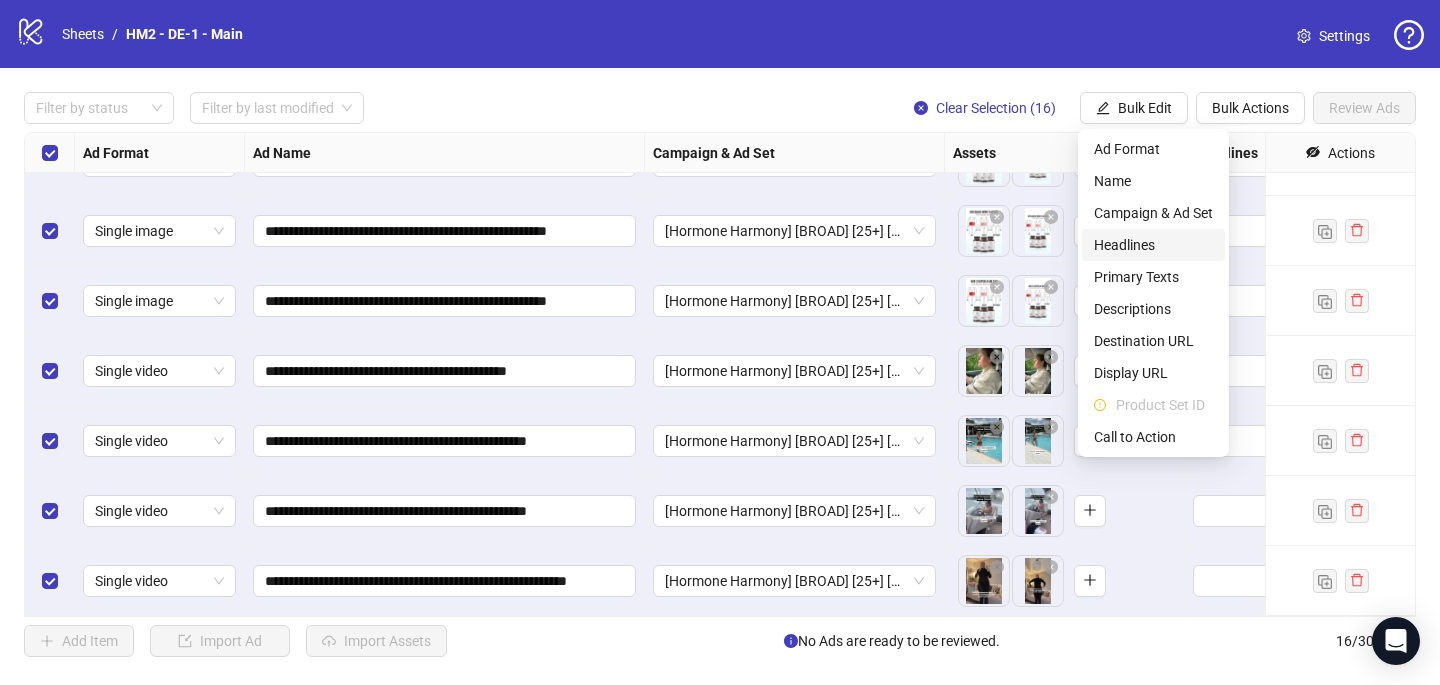 click on "Headlines" at bounding box center (1153, 245) 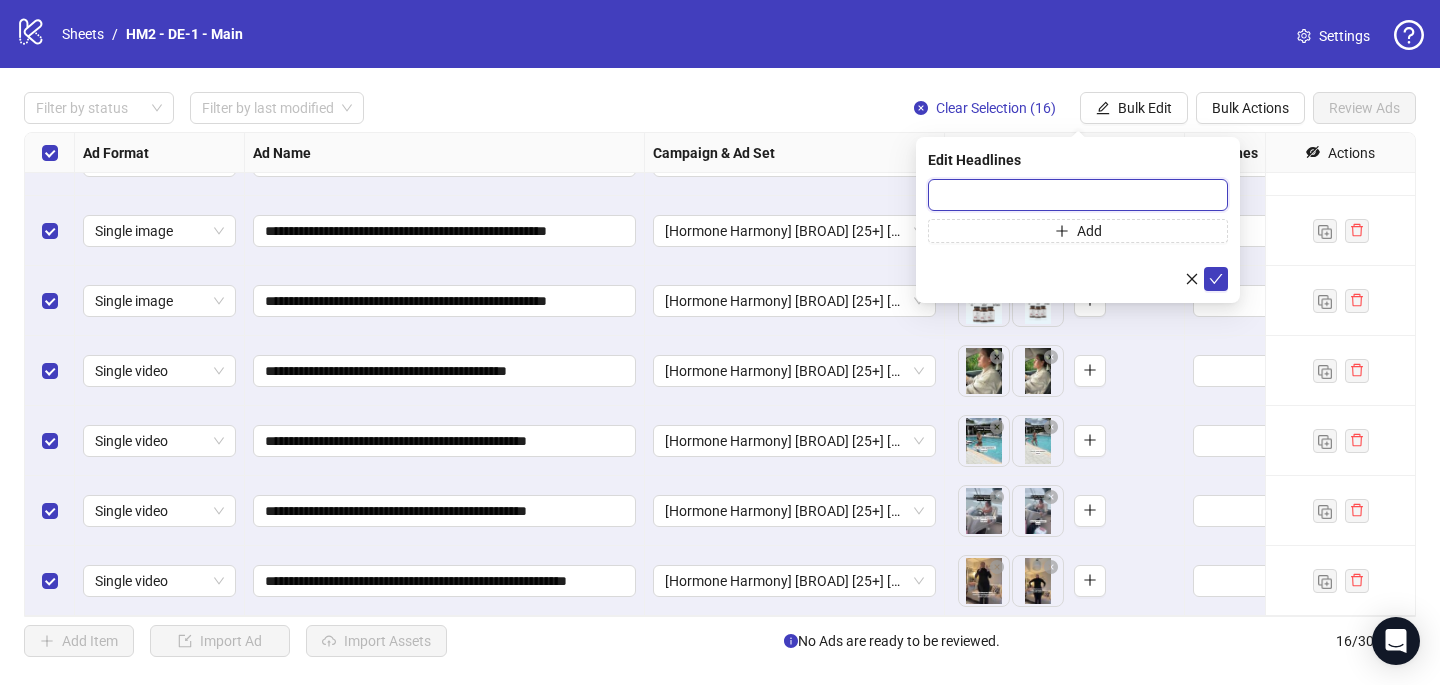 click at bounding box center [1078, 195] 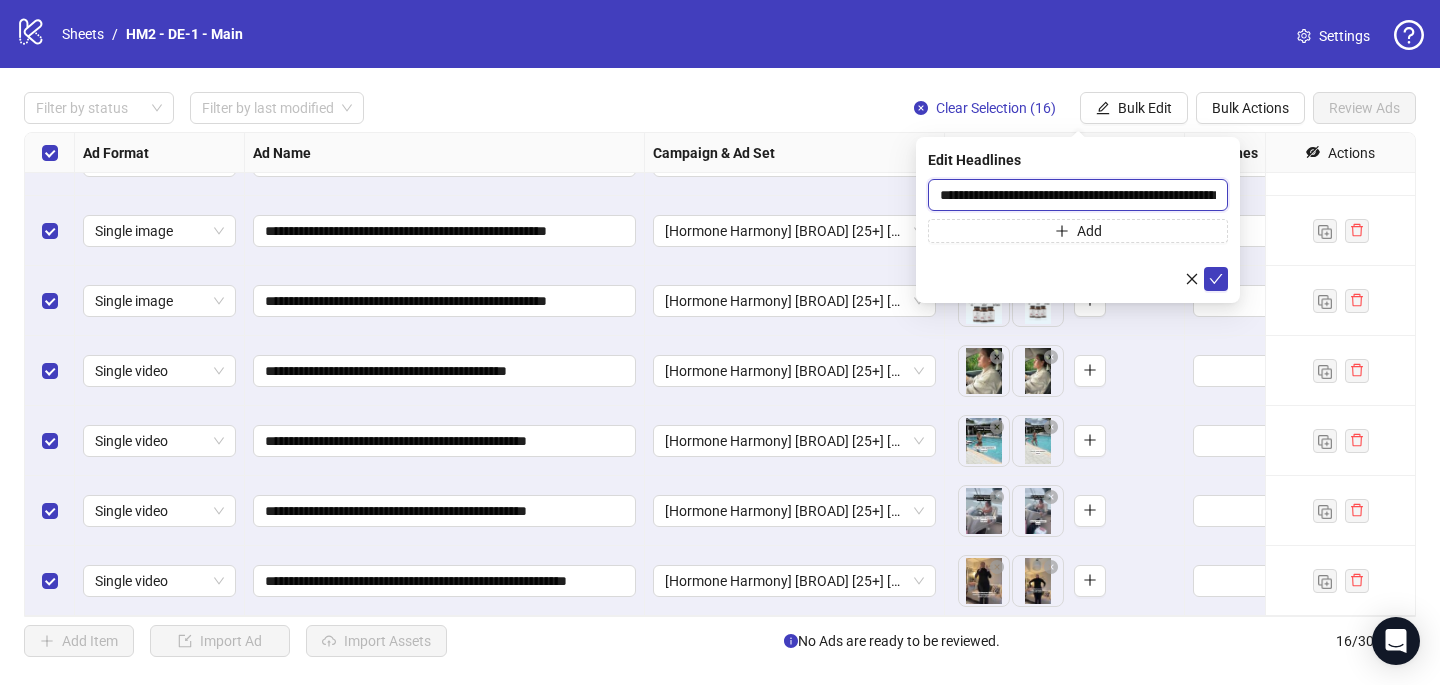 scroll, scrollTop: 0, scrollLeft: 117, axis: horizontal 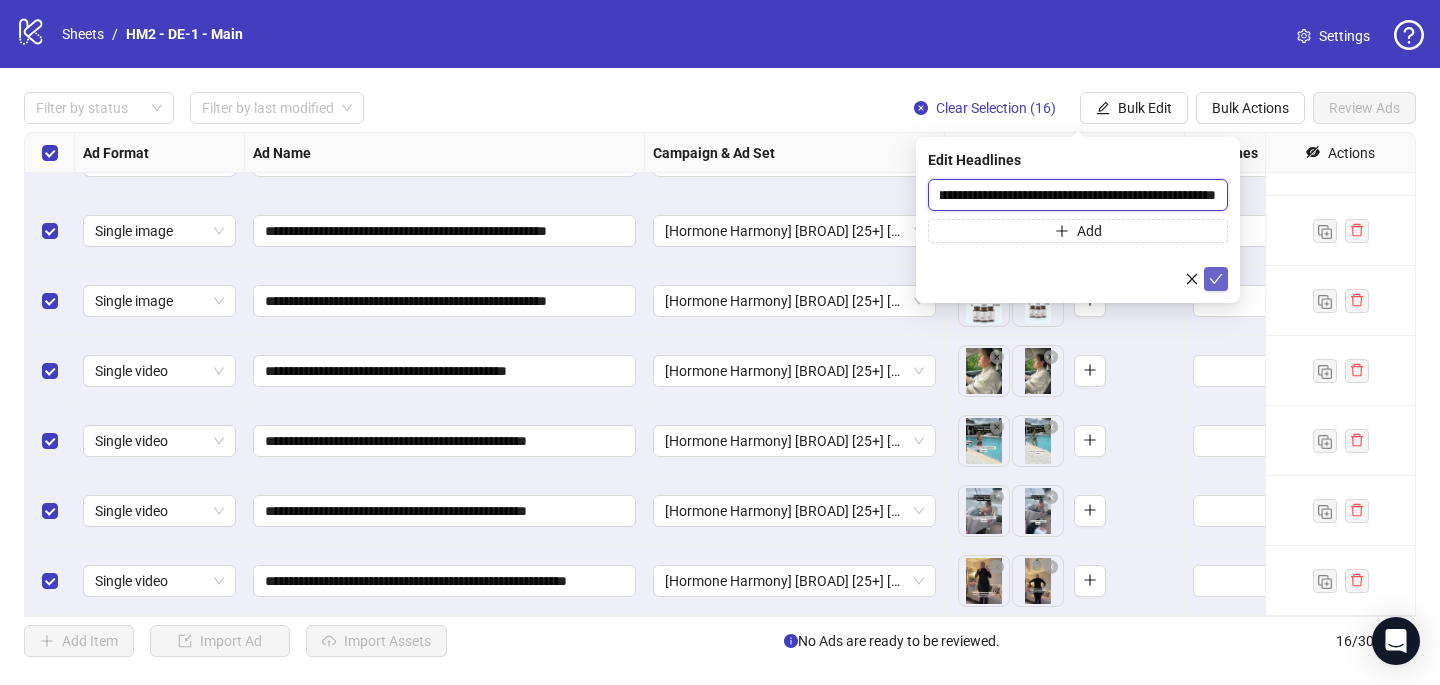 type on "**********" 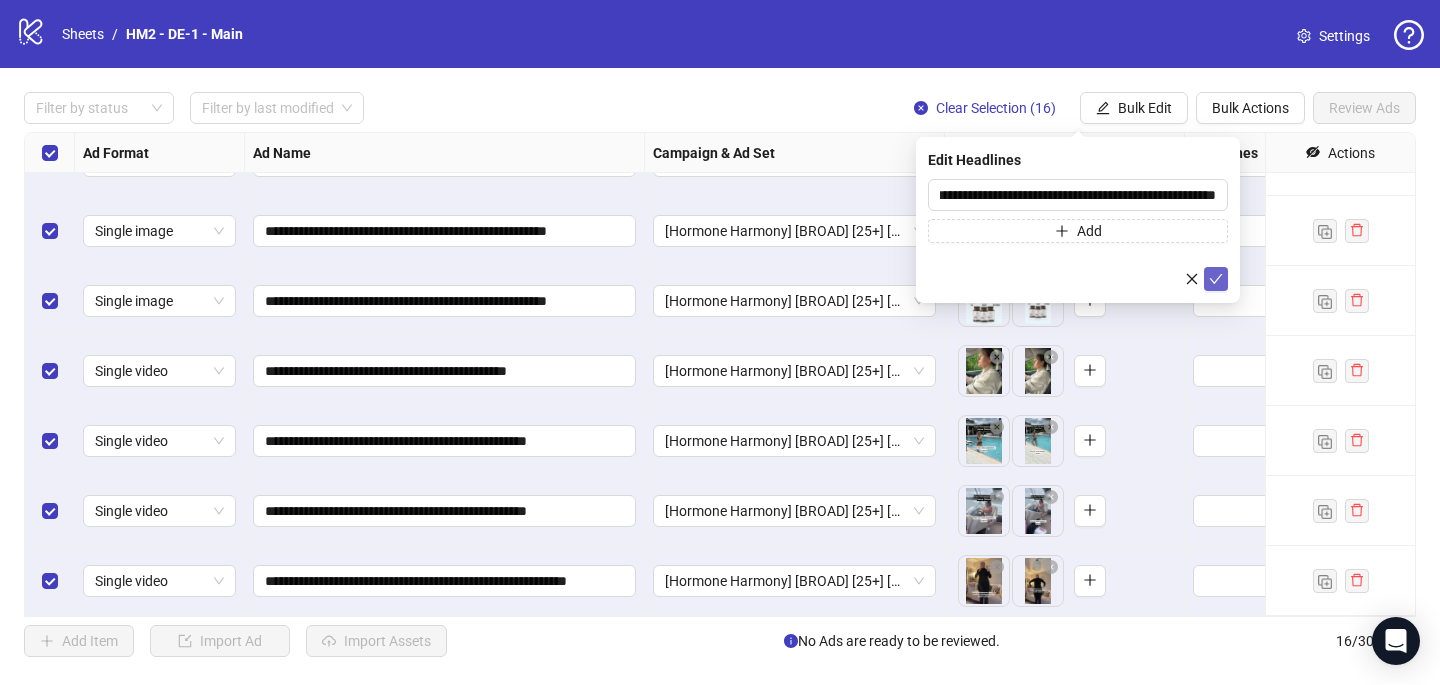 click 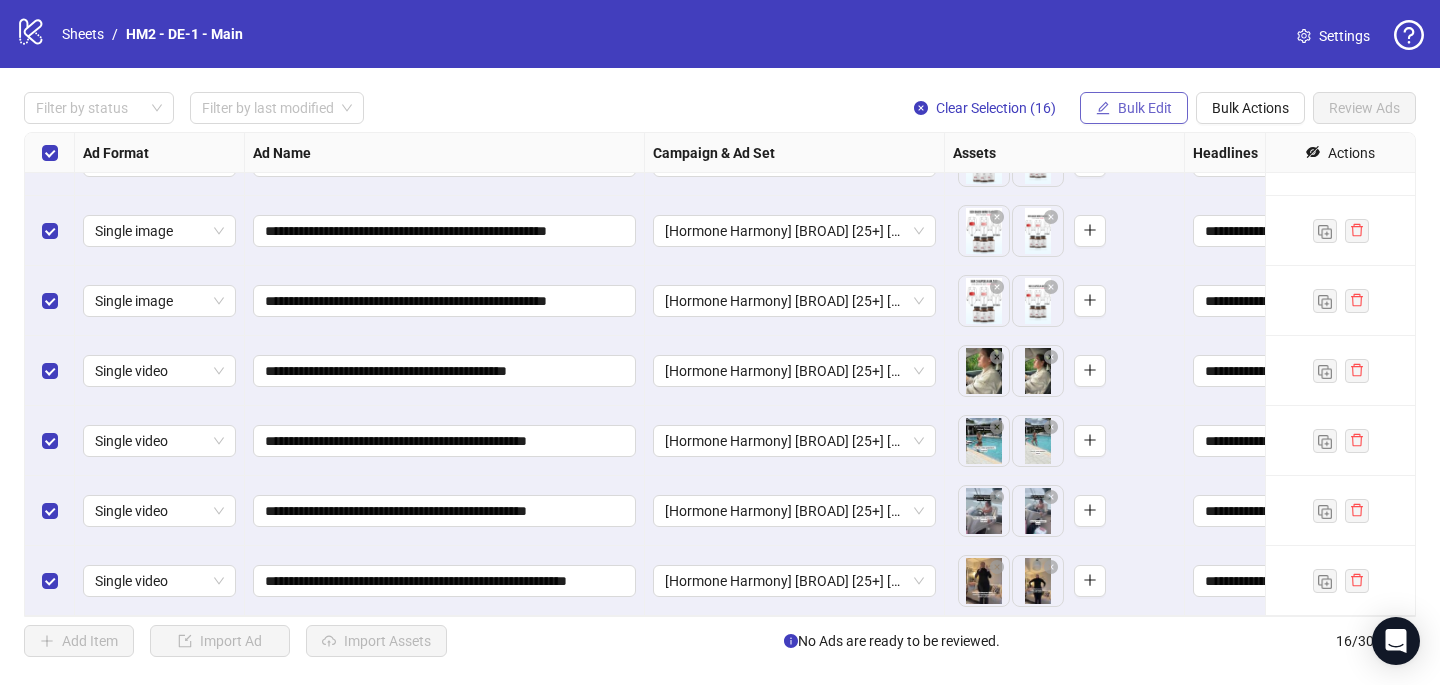 click on "Bulk Edit" at bounding box center [1145, 108] 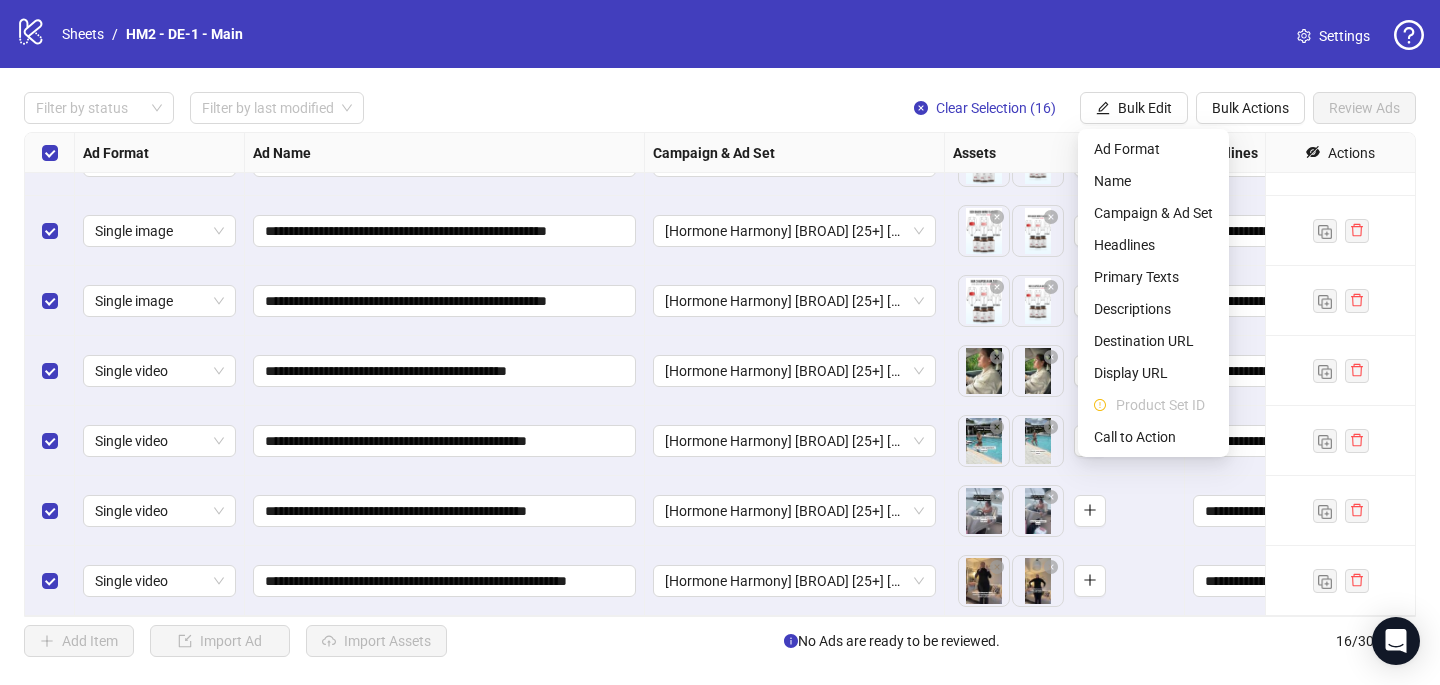 click on "**********" at bounding box center [720, 374] 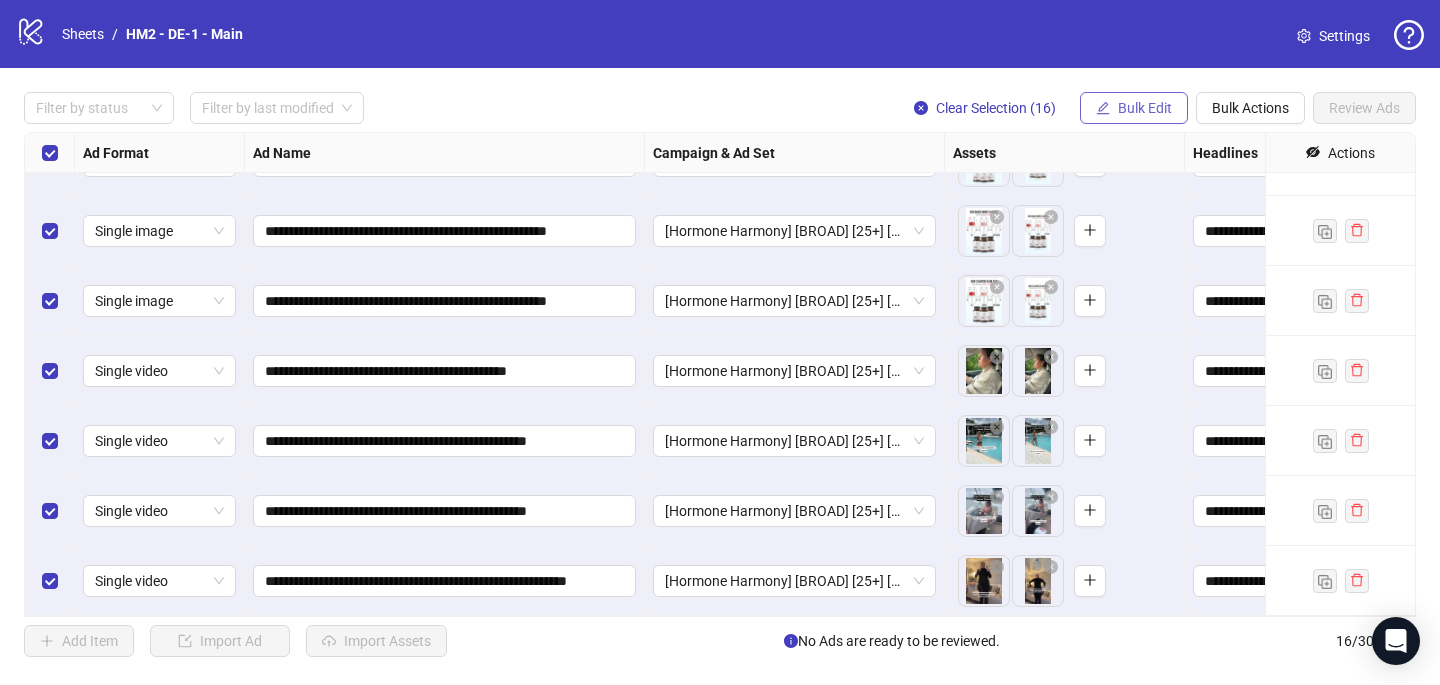 click on "Bulk Edit" at bounding box center [1145, 108] 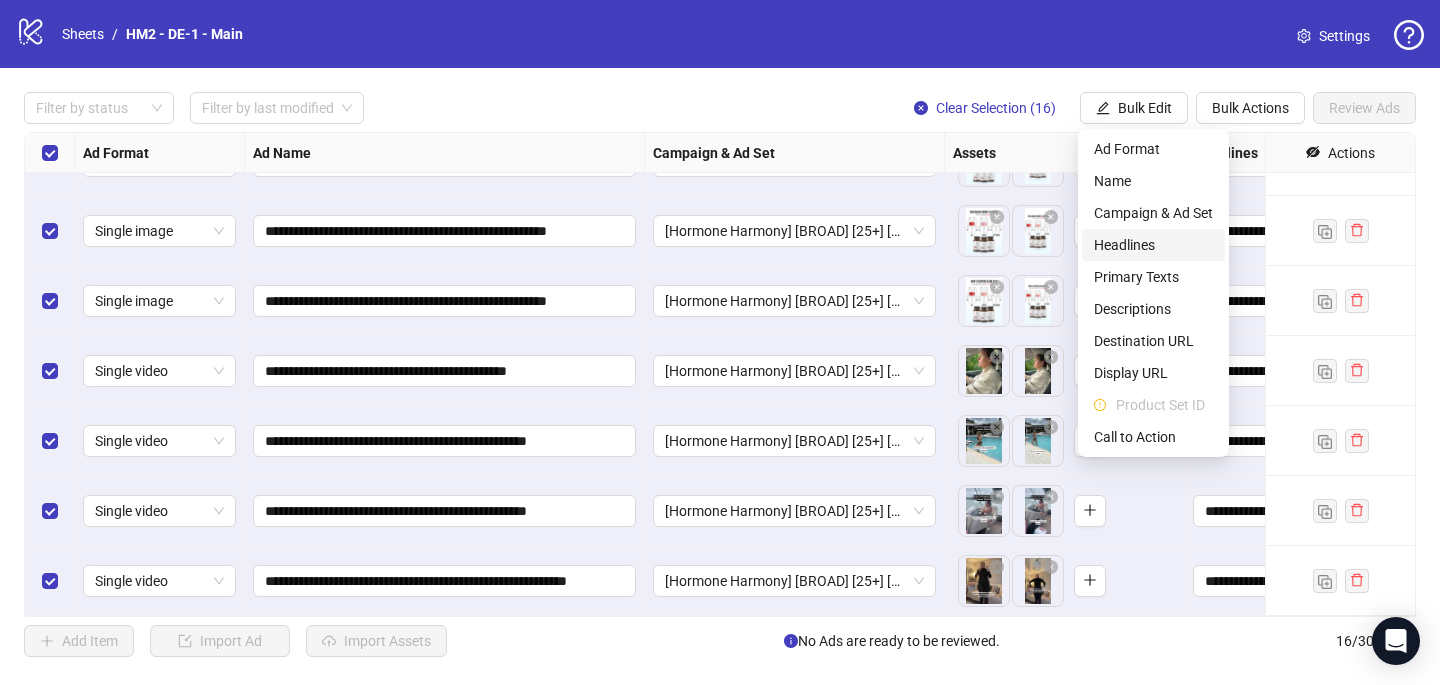 click on "Headlines" at bounding box center [1153, 245] 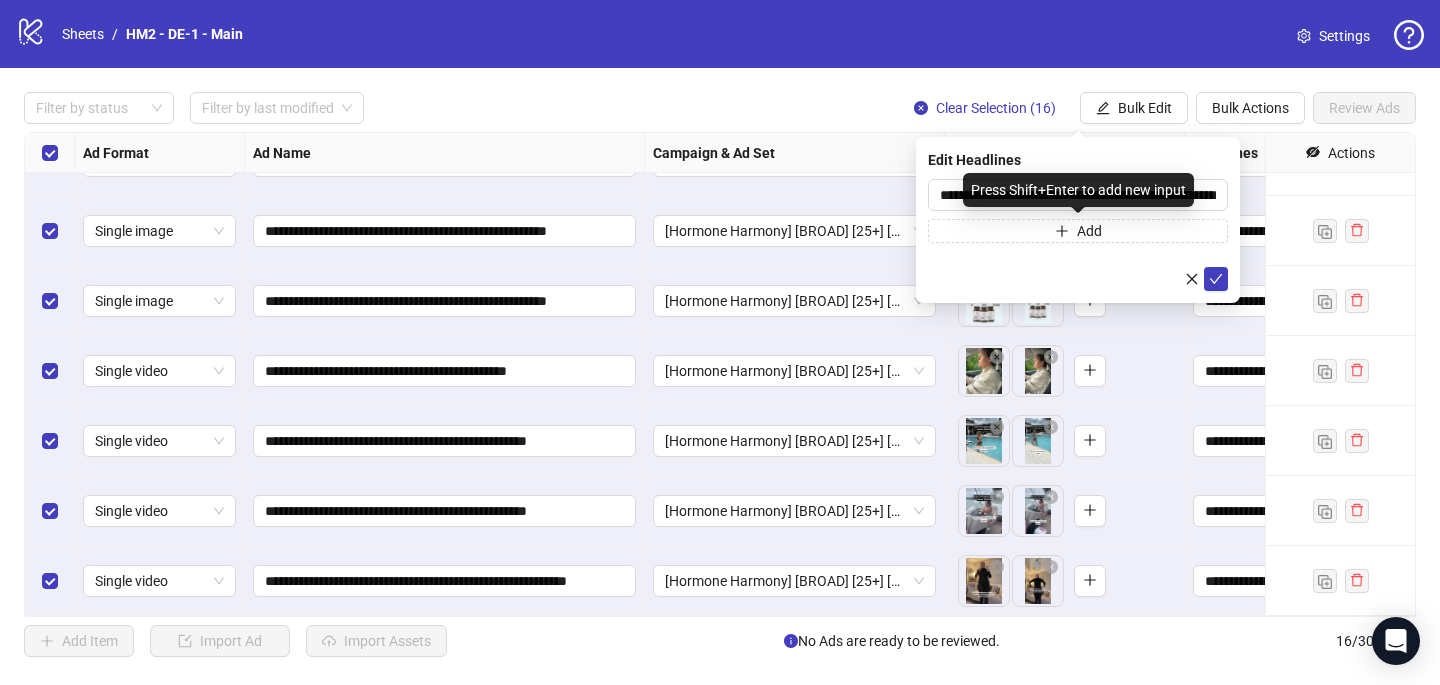 click on "Press Shift+Enter to add new input" at bounding box center [1078, 190] 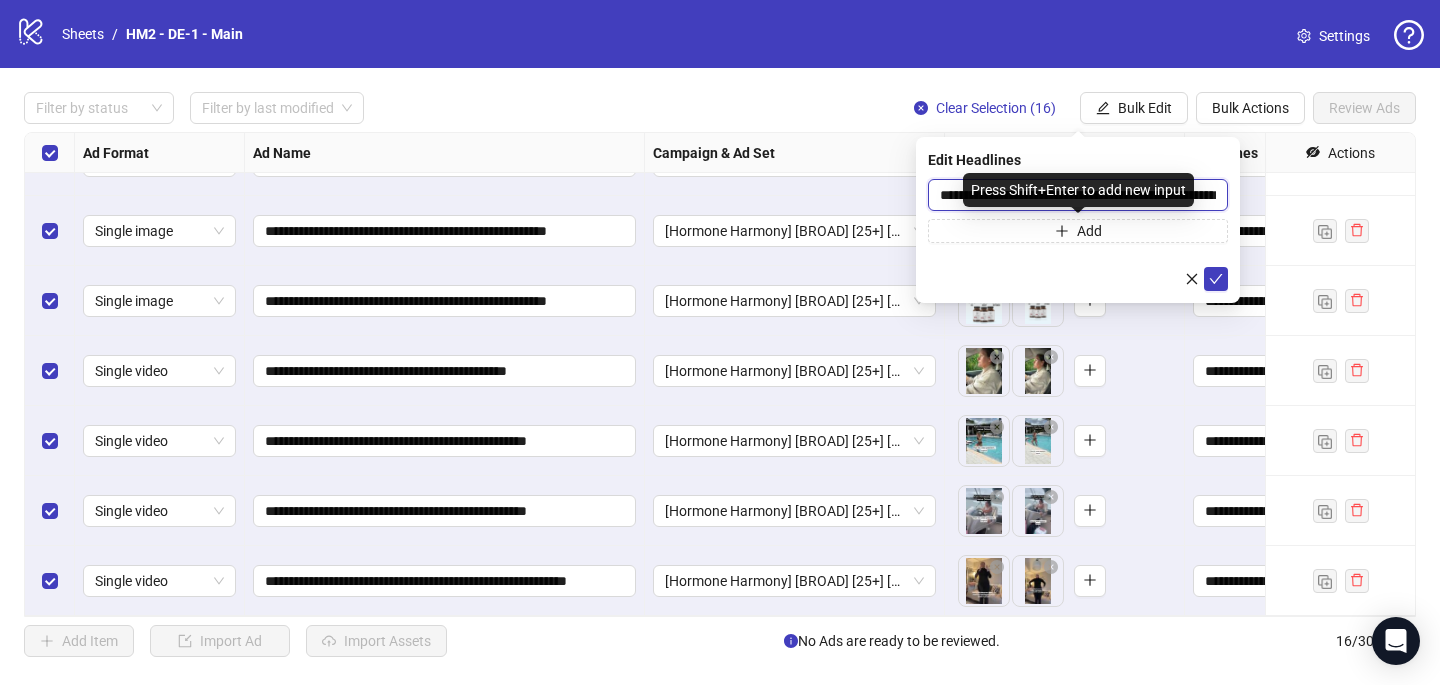click on "**********" at bounding box center (1078, 195) 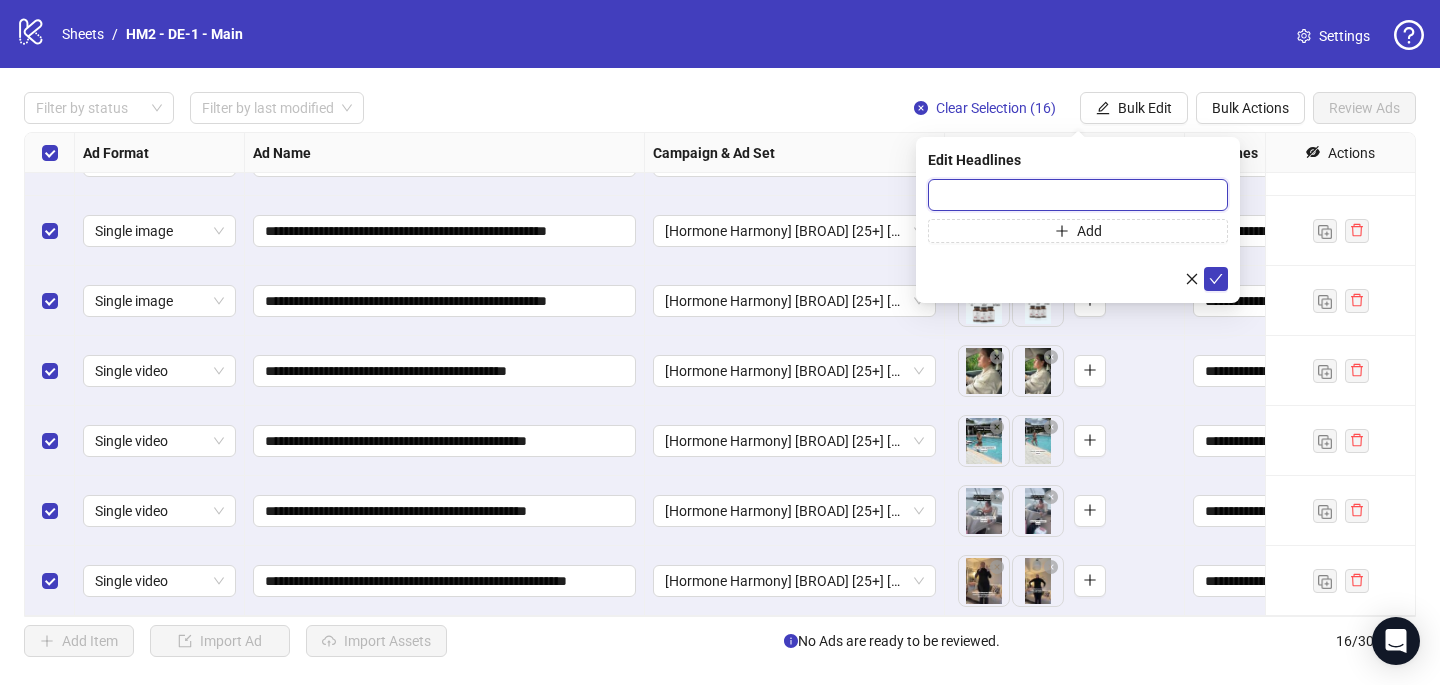 paste on "**********" 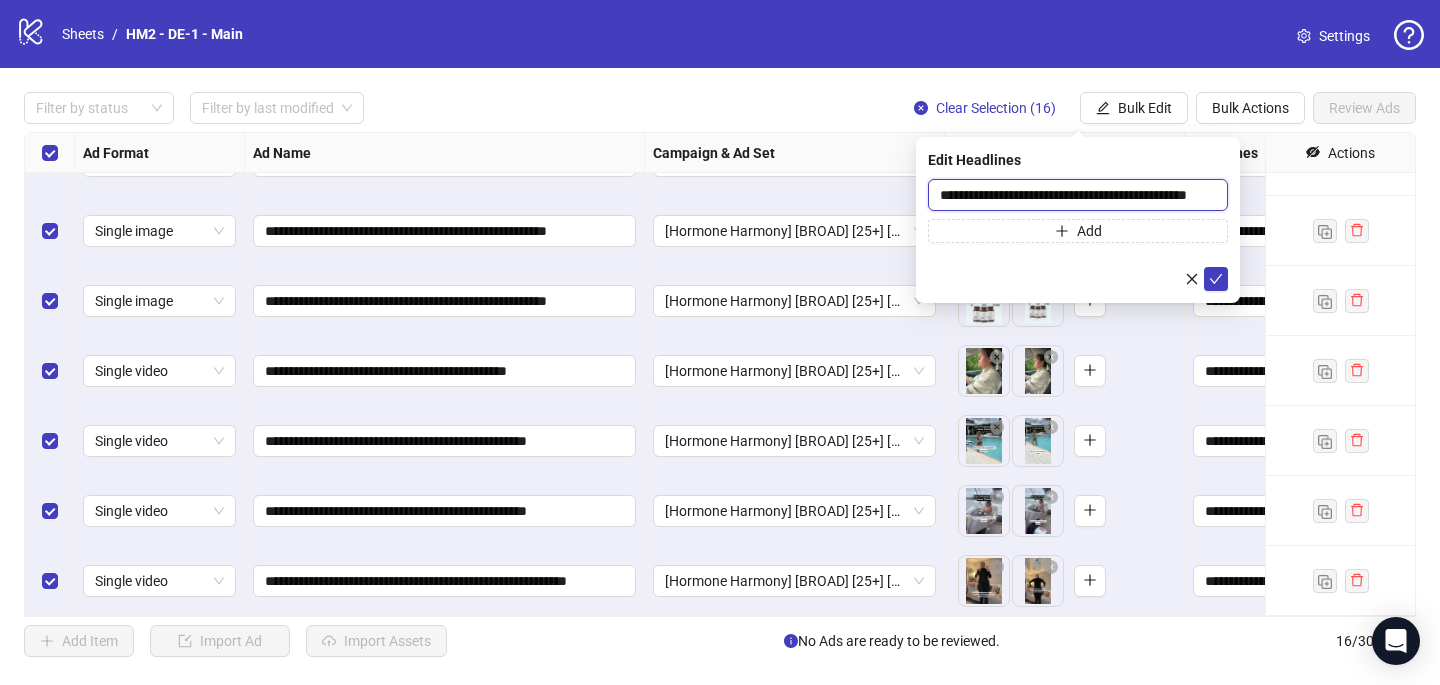 scroll, scrollTop: 0, scrollLeft: 63, axis: horizontal 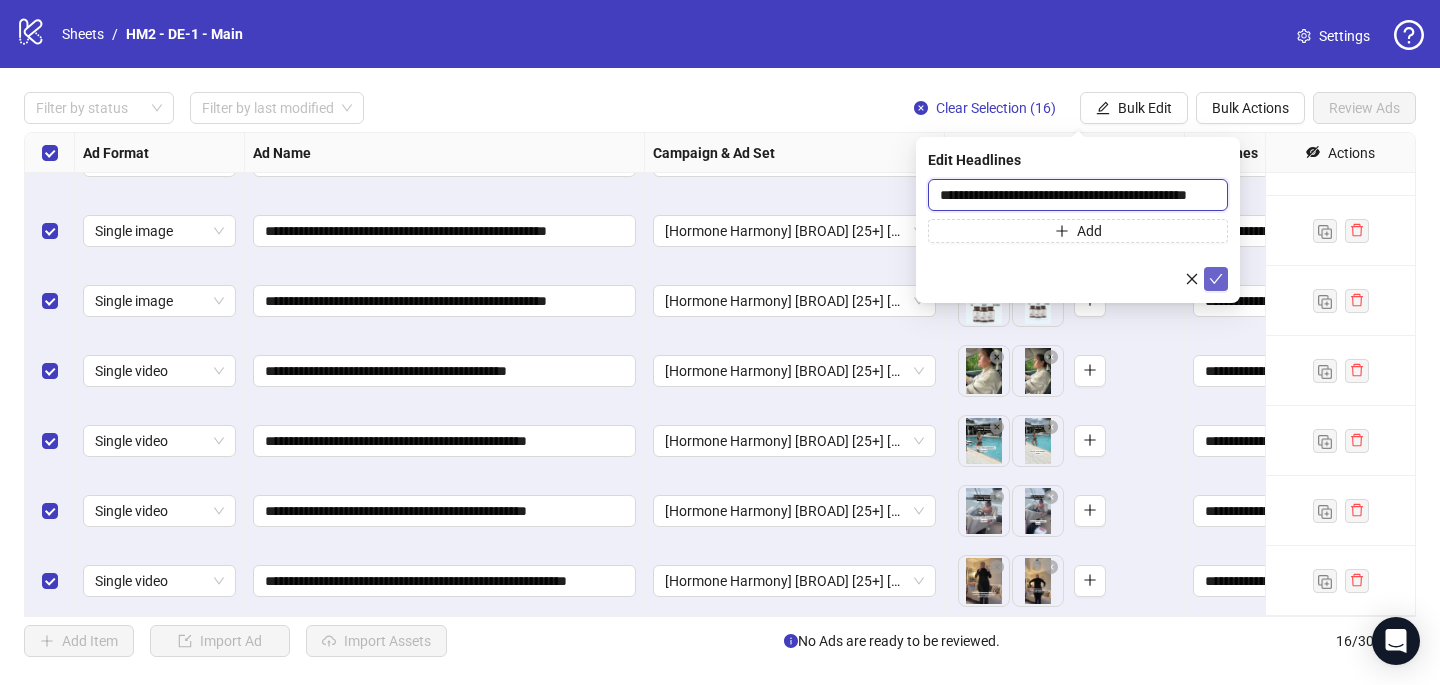 type on "**********" 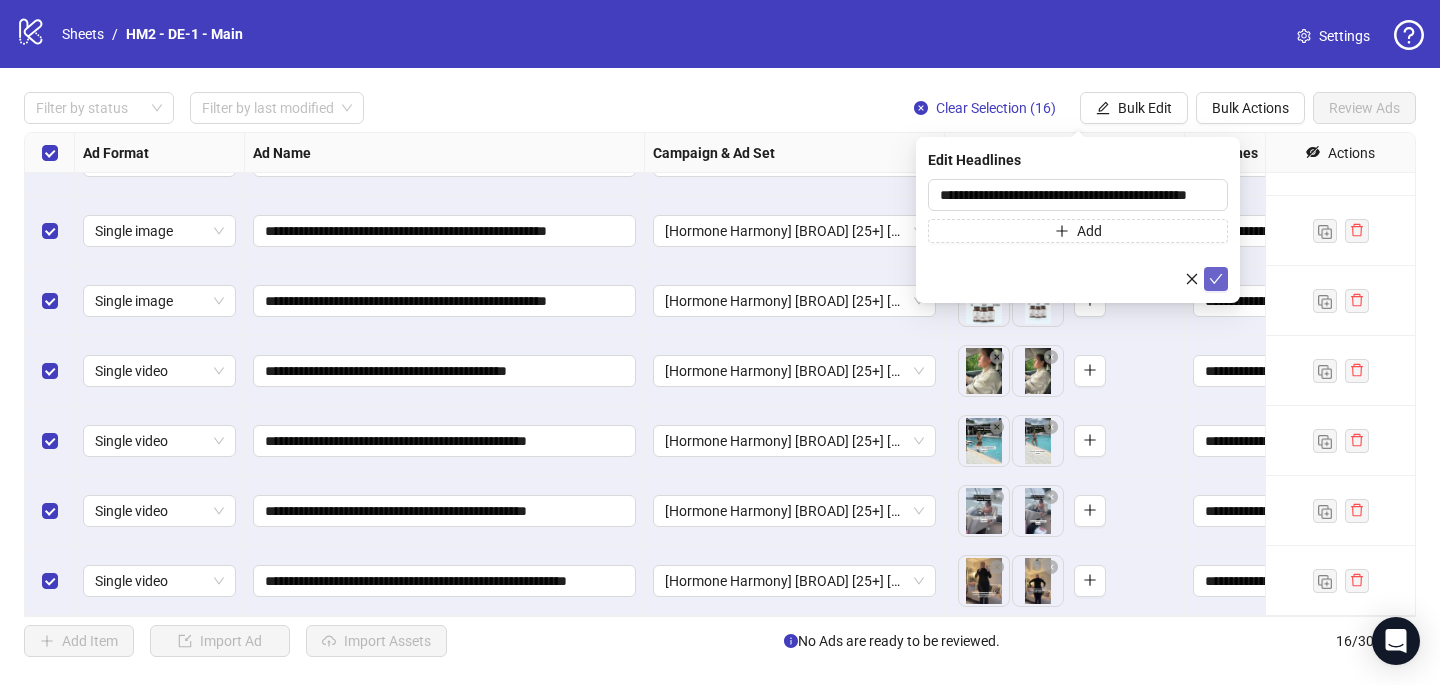 scroll, scrollTop: 0, scrollLeft: 0, axis: both 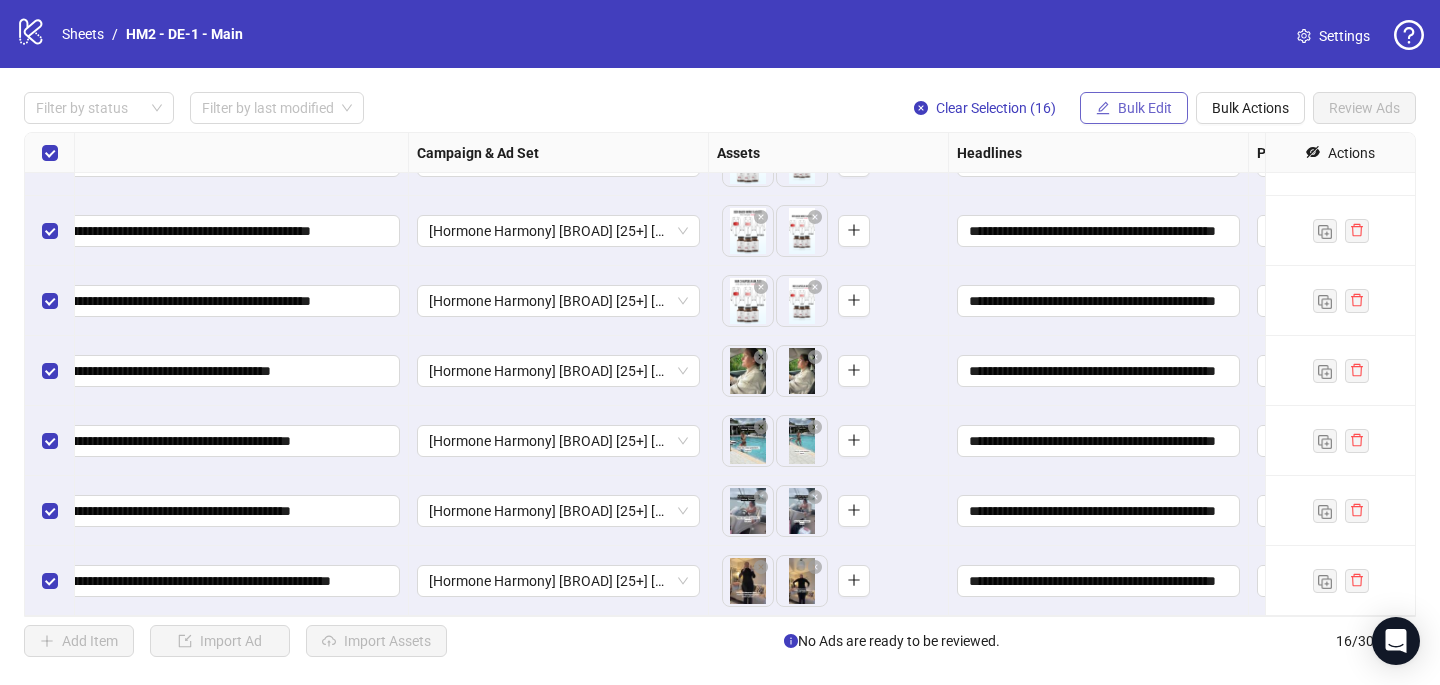 click on "Bulk Edit" at bounding box center [1145, 108] 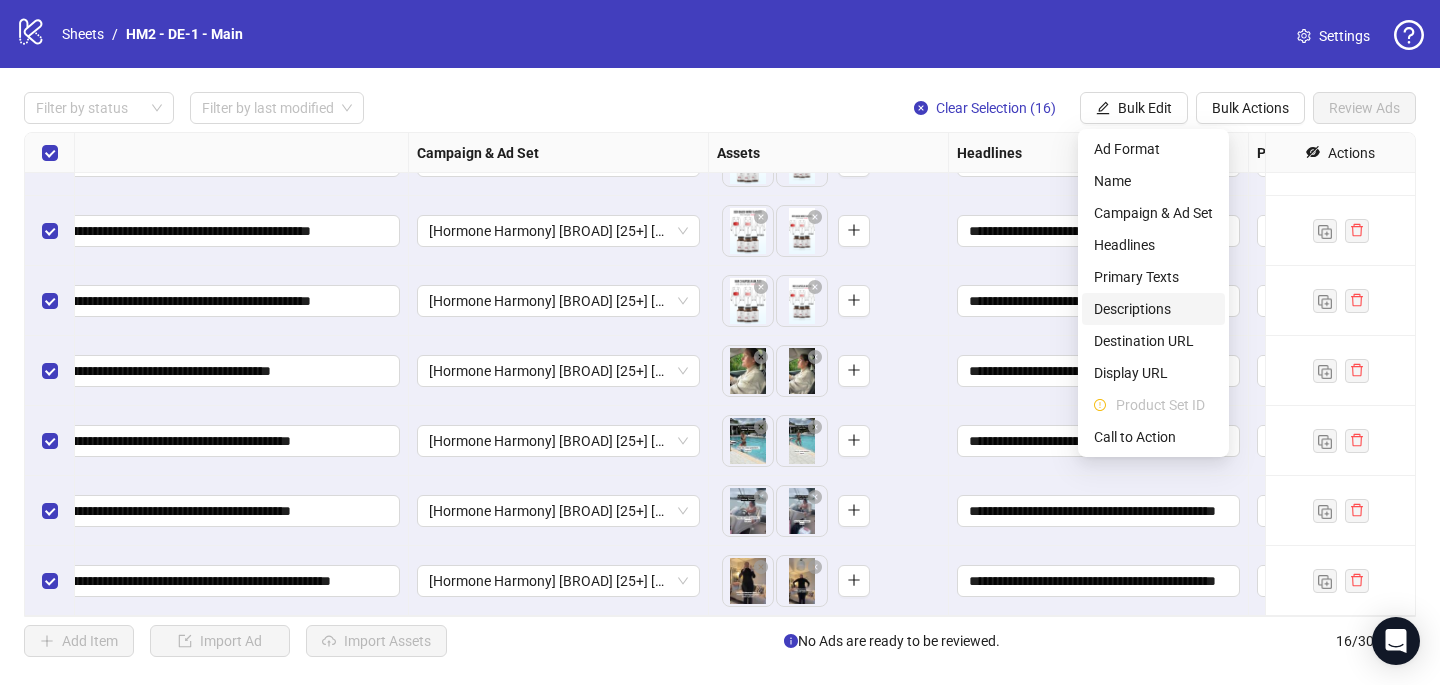 click on "Descriptions" at bounding box center (1153, 309) 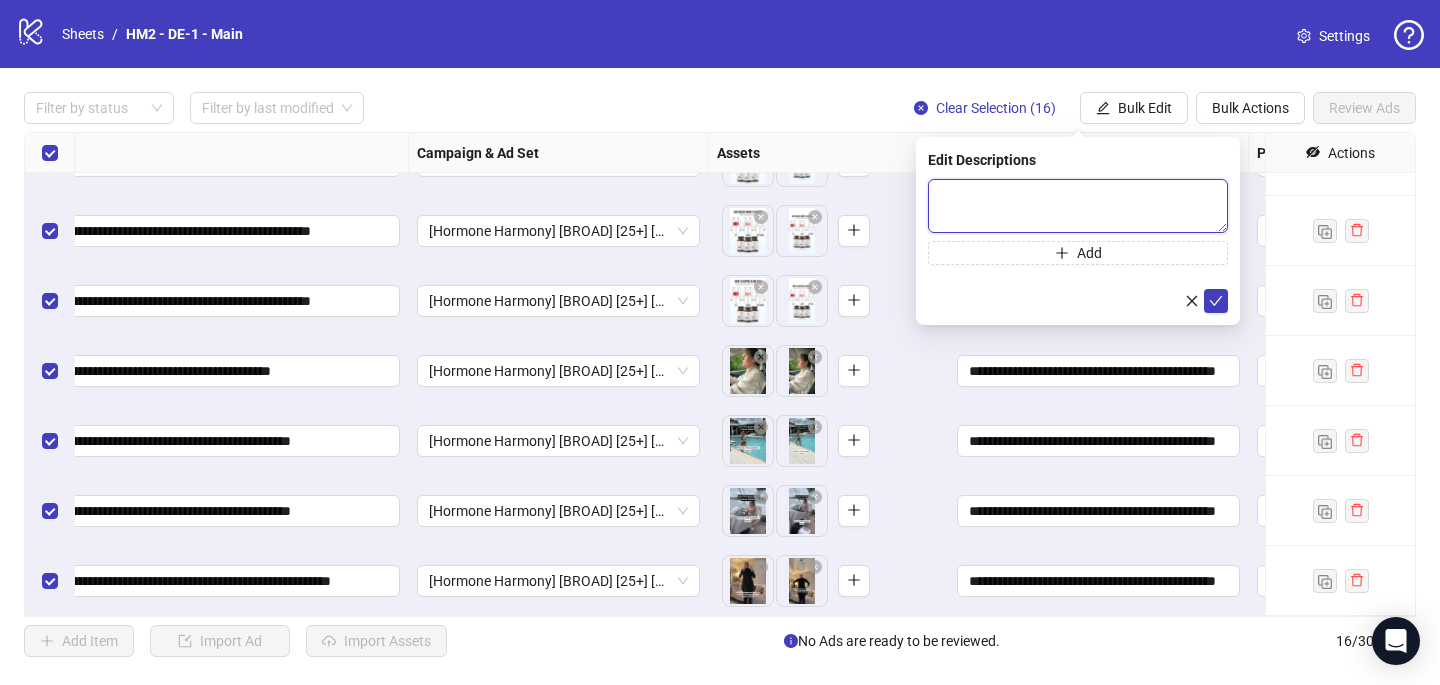 click at bounding box center [1078, 206] 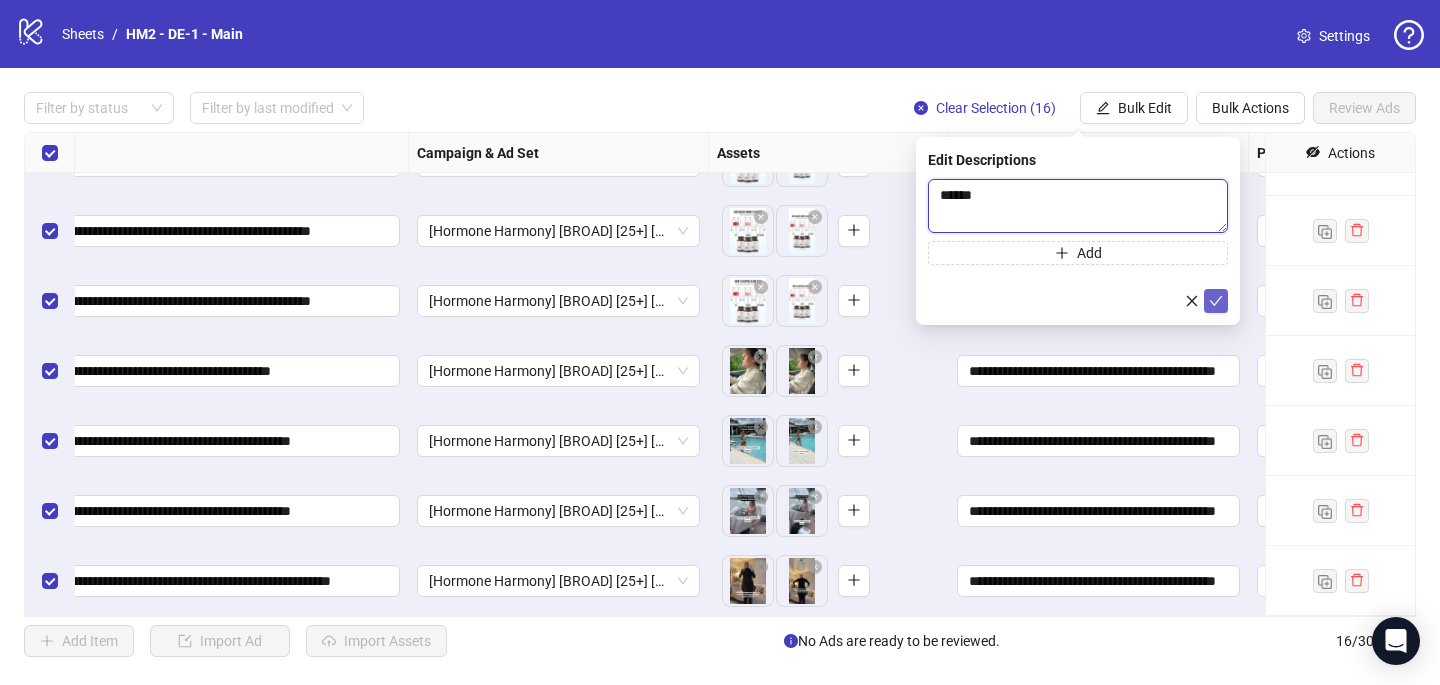 type 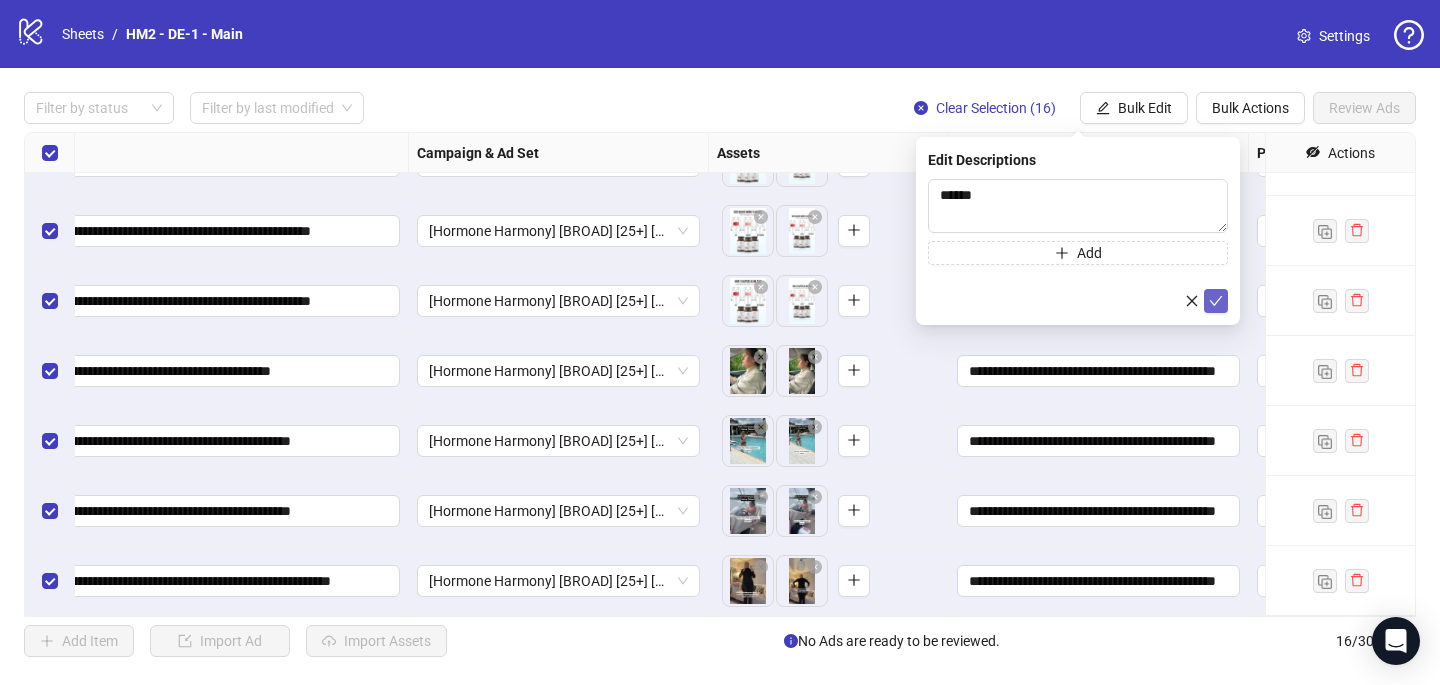 click 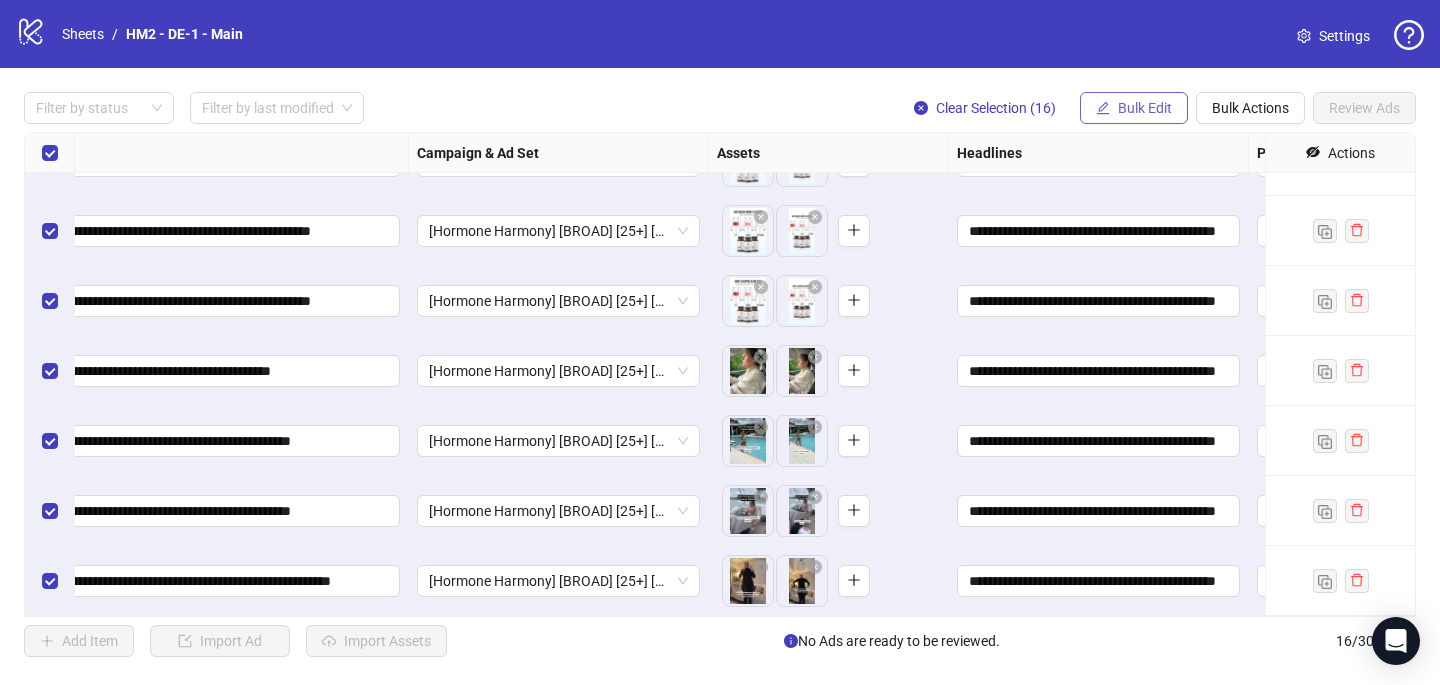 click on "Bulk Edit" at bounding box center (1145, 108) 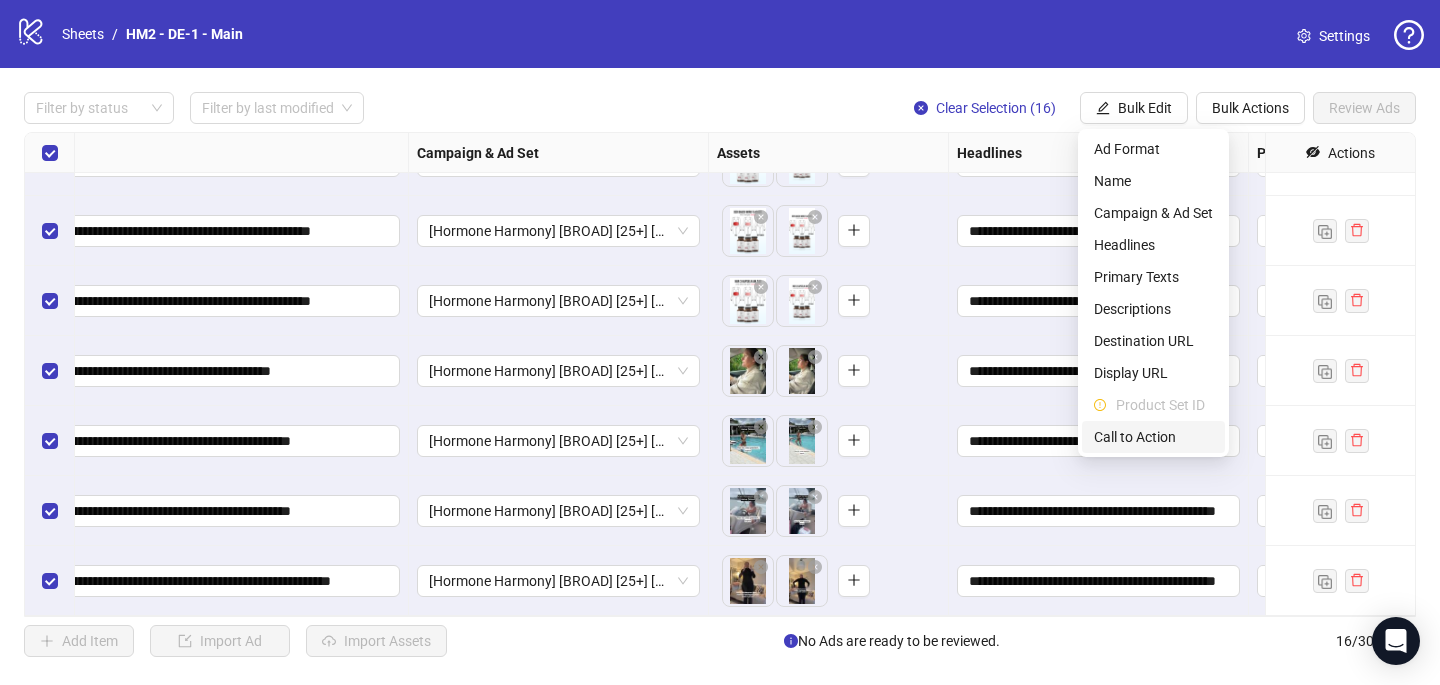 click on "Call to Action" at bounding box center (1153, 437) 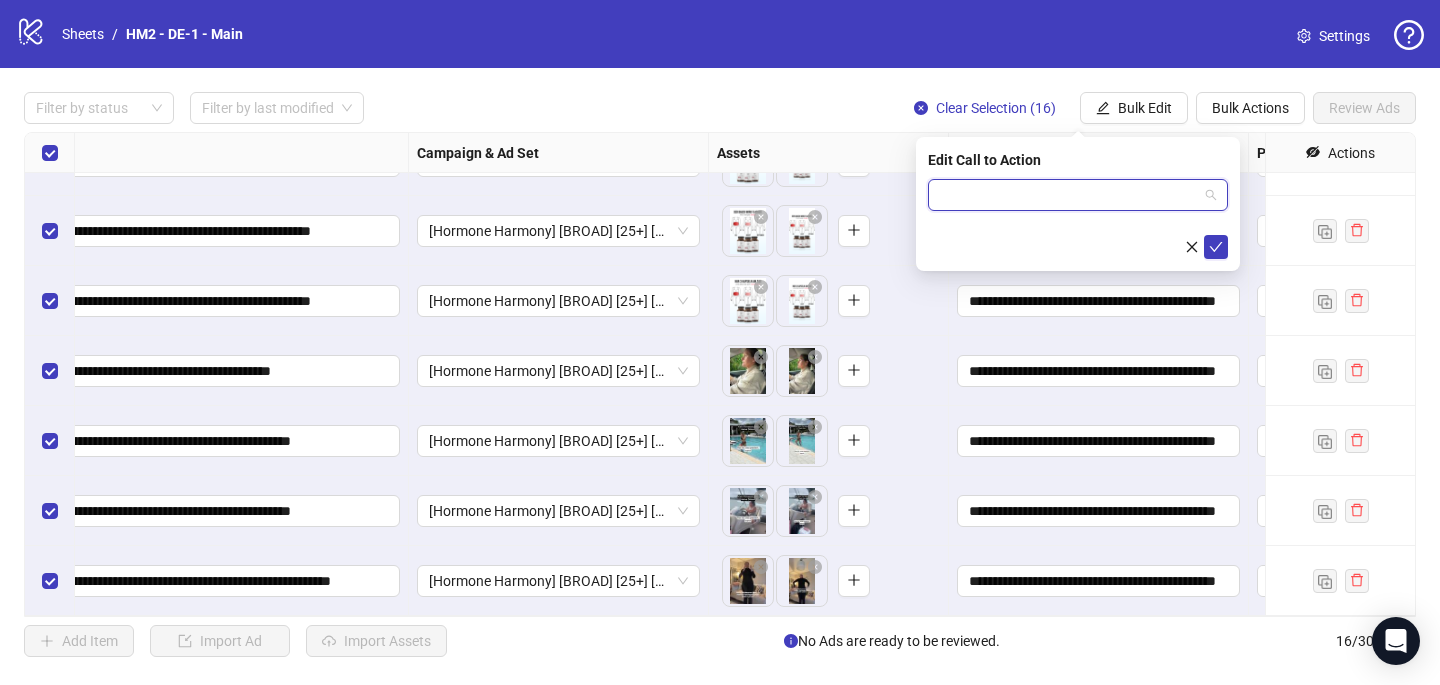 click at bounding box center [1069, 195] 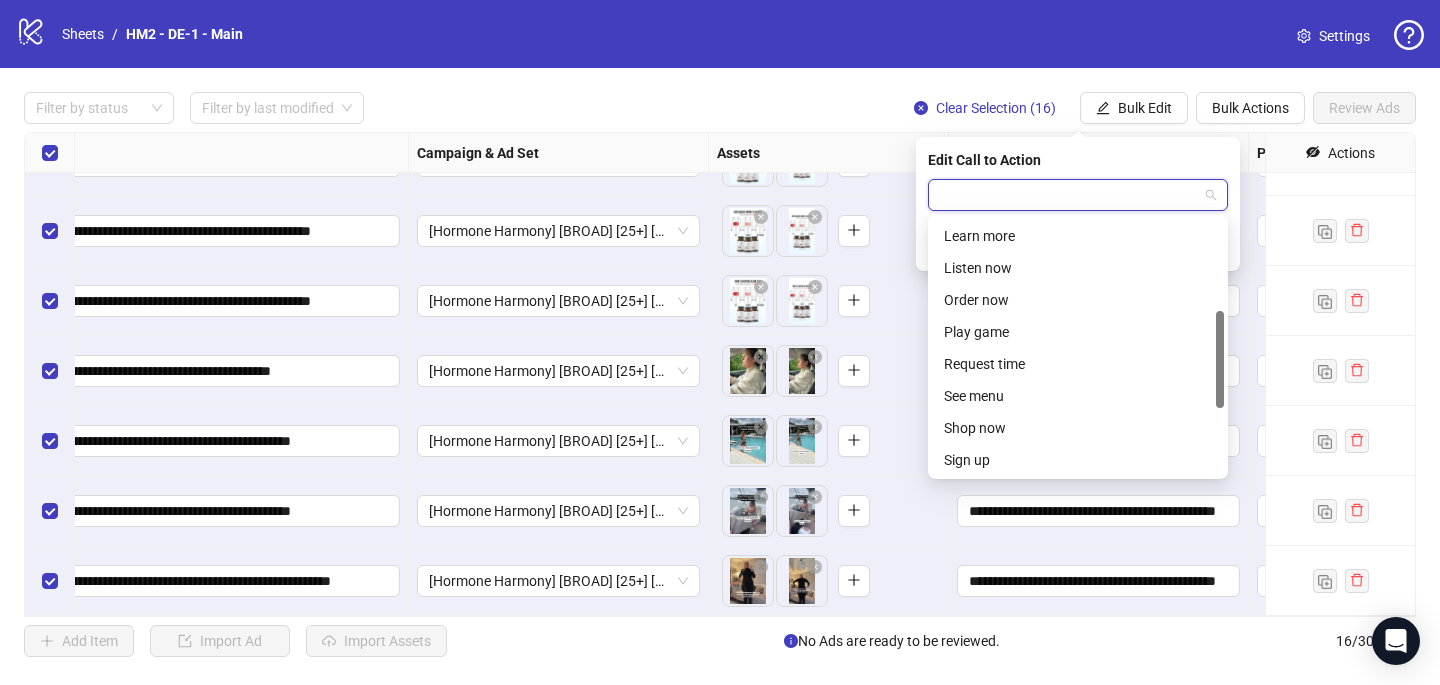 scroll, scrollTop: 293, scrollLeft: 0, axis: vertical 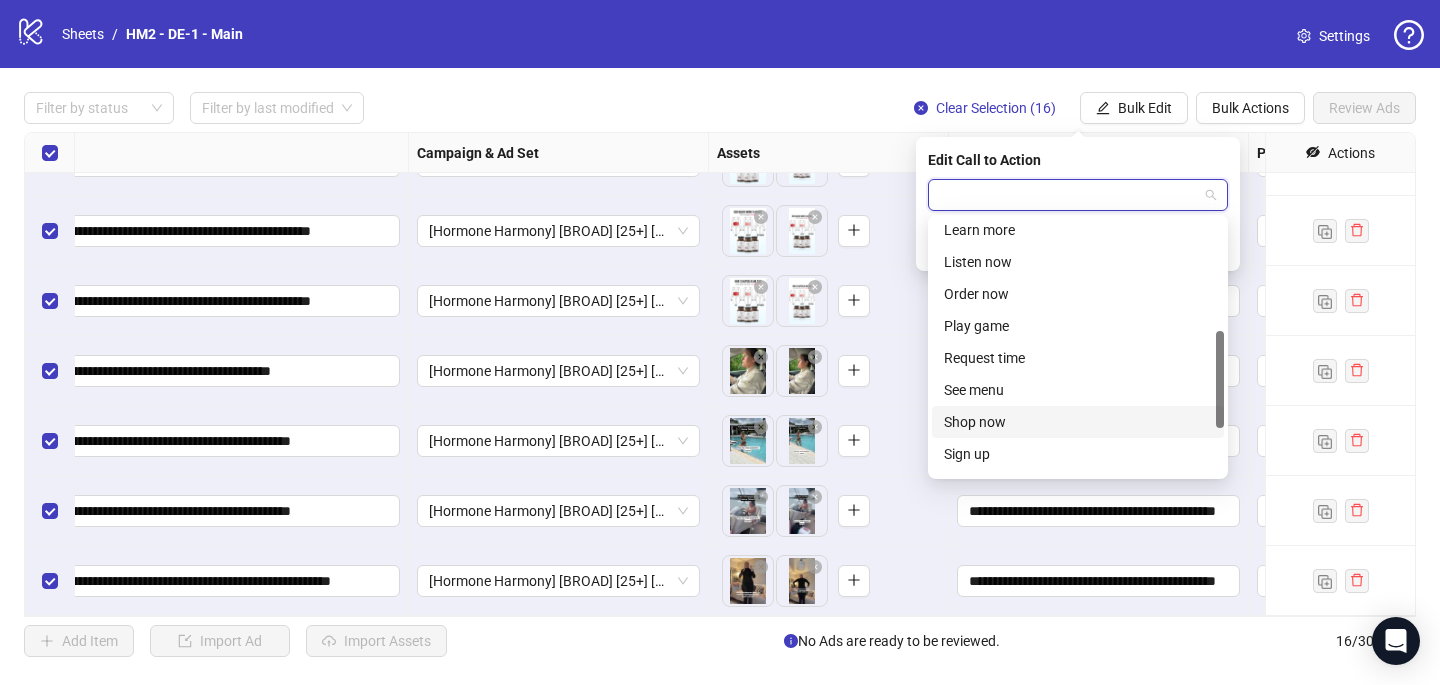click on "Shop now" at bounding box center (1078, 422) 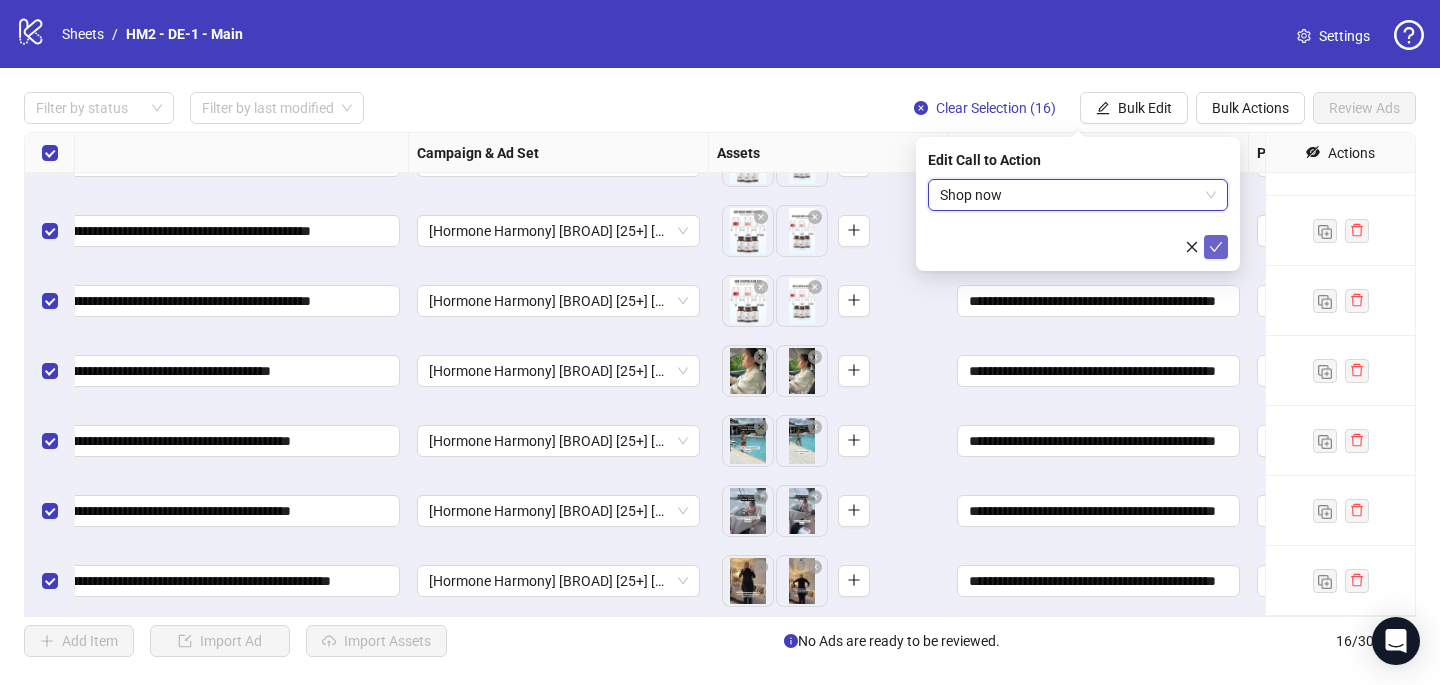 click 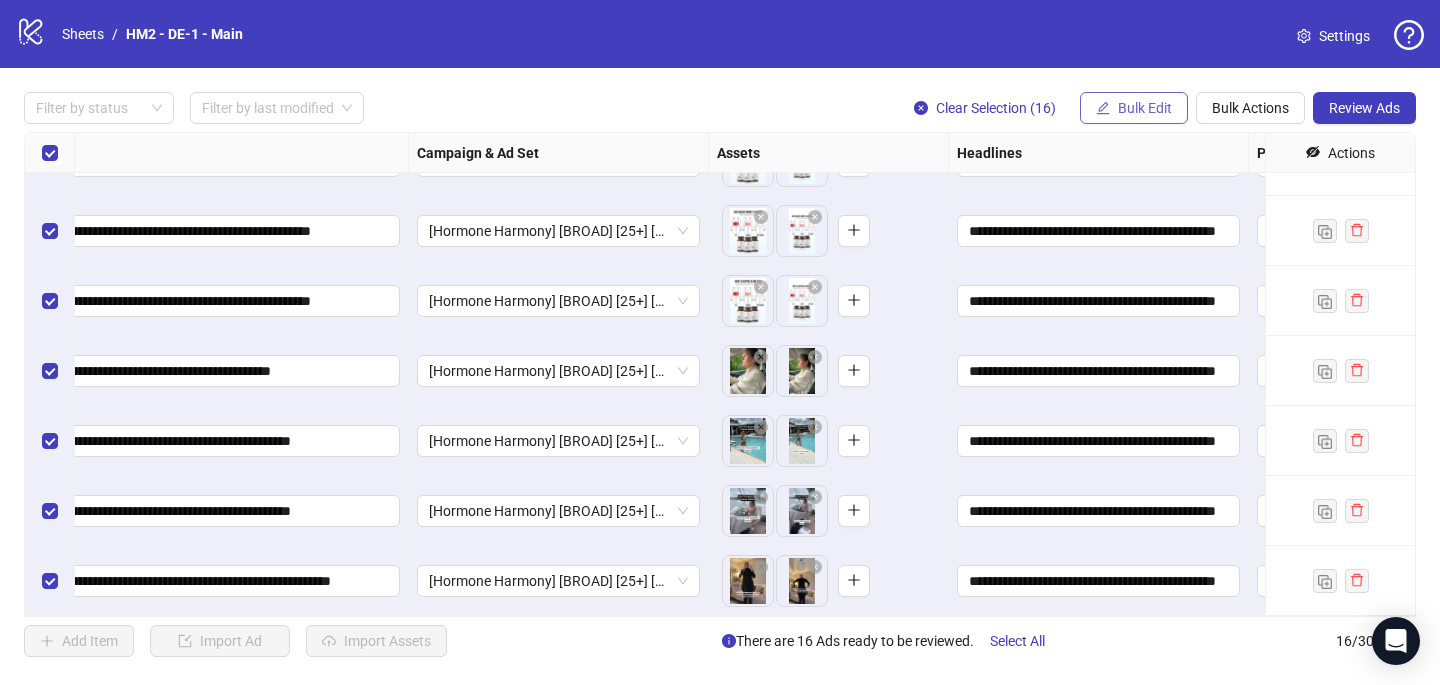 click on "Bulk Edit" at bounding box center [1134, 108] 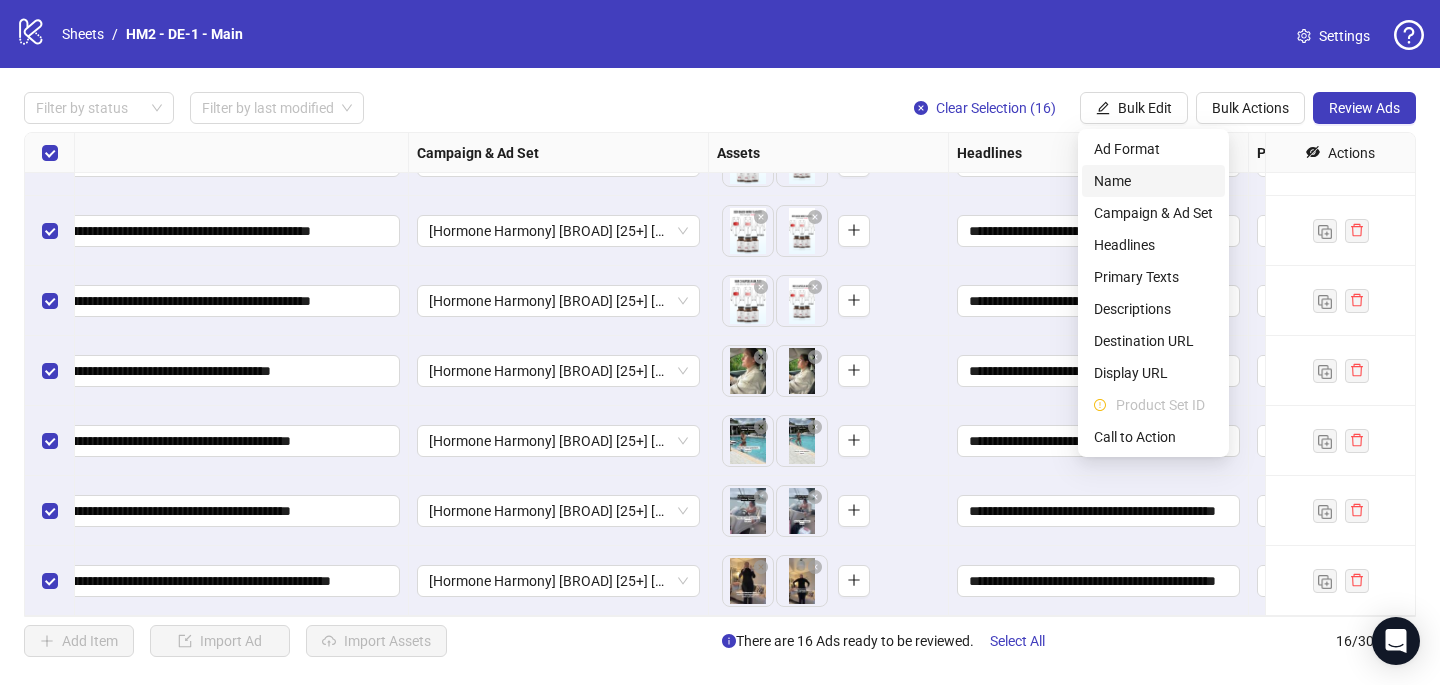click on "Name" at bounding box center [1153, 181] 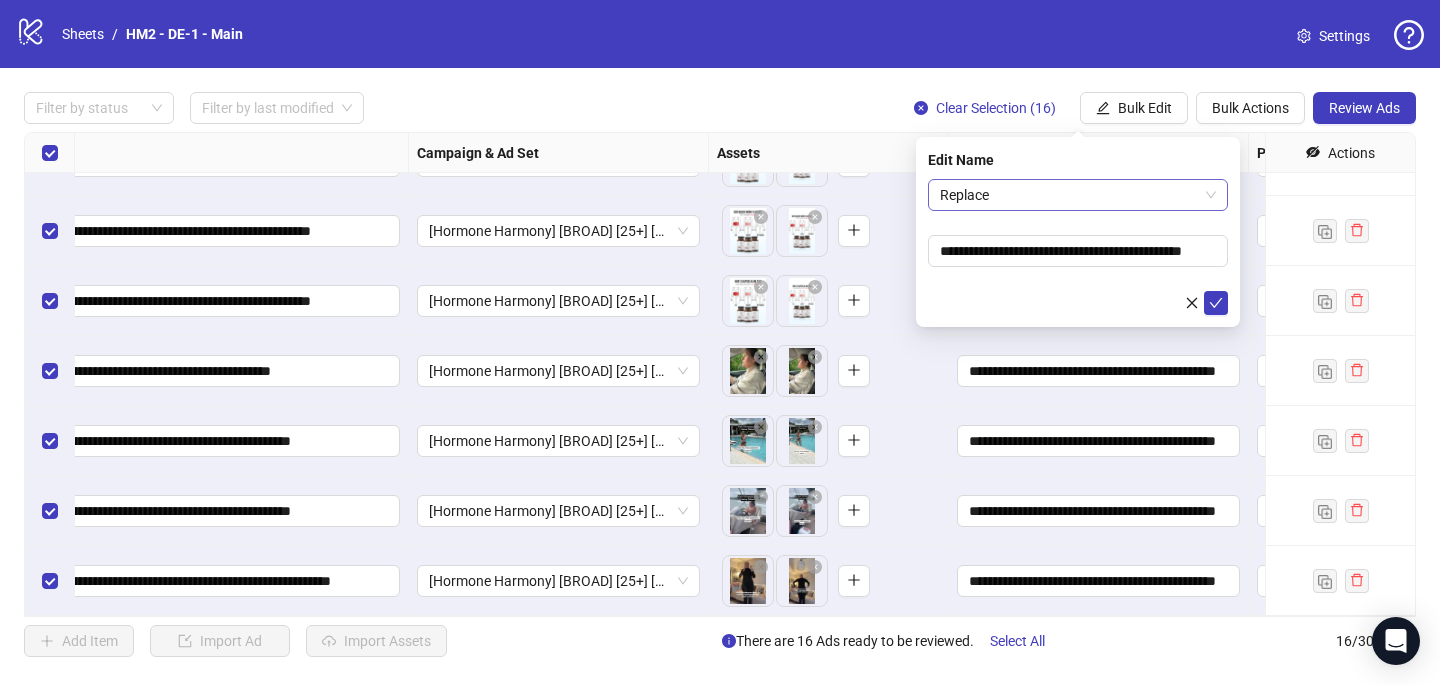 click on "Replace" at bounding box center [1078, 195] 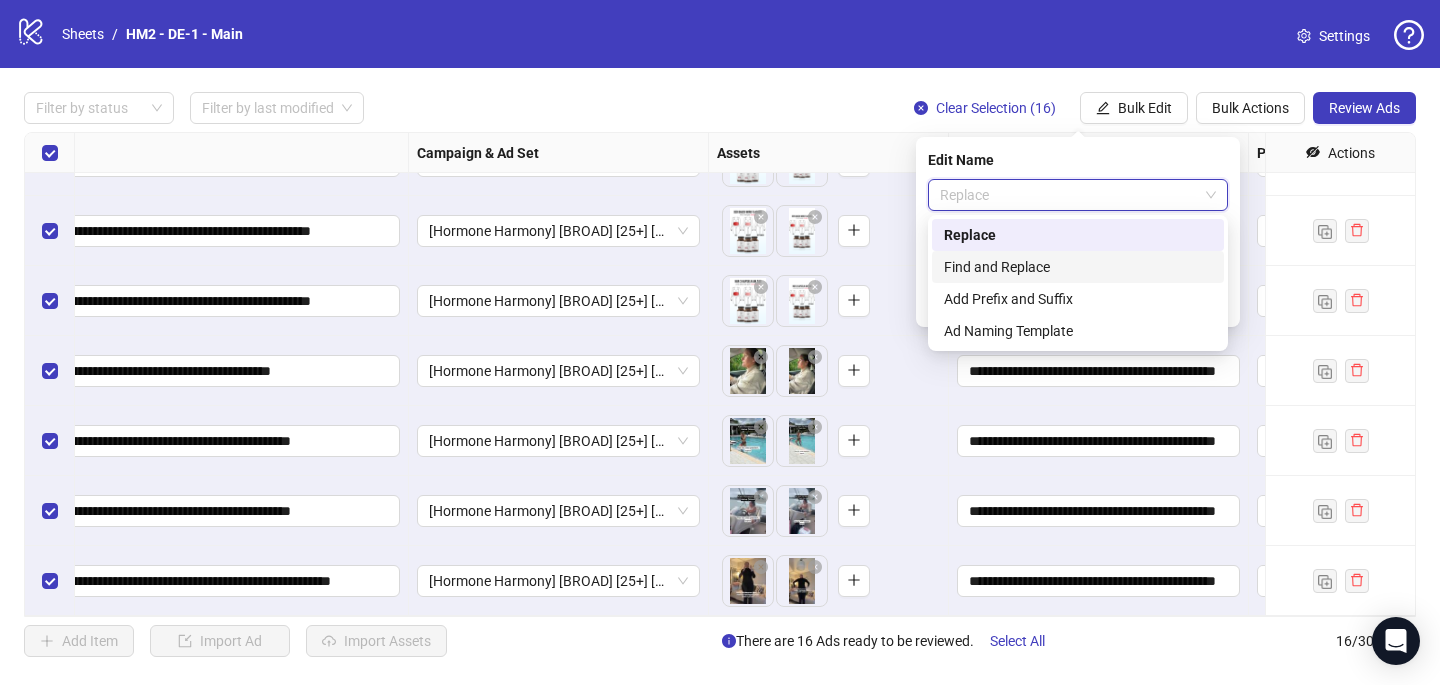 click on "Add Prefix and Suffix" at bounding box center [1078, 299] 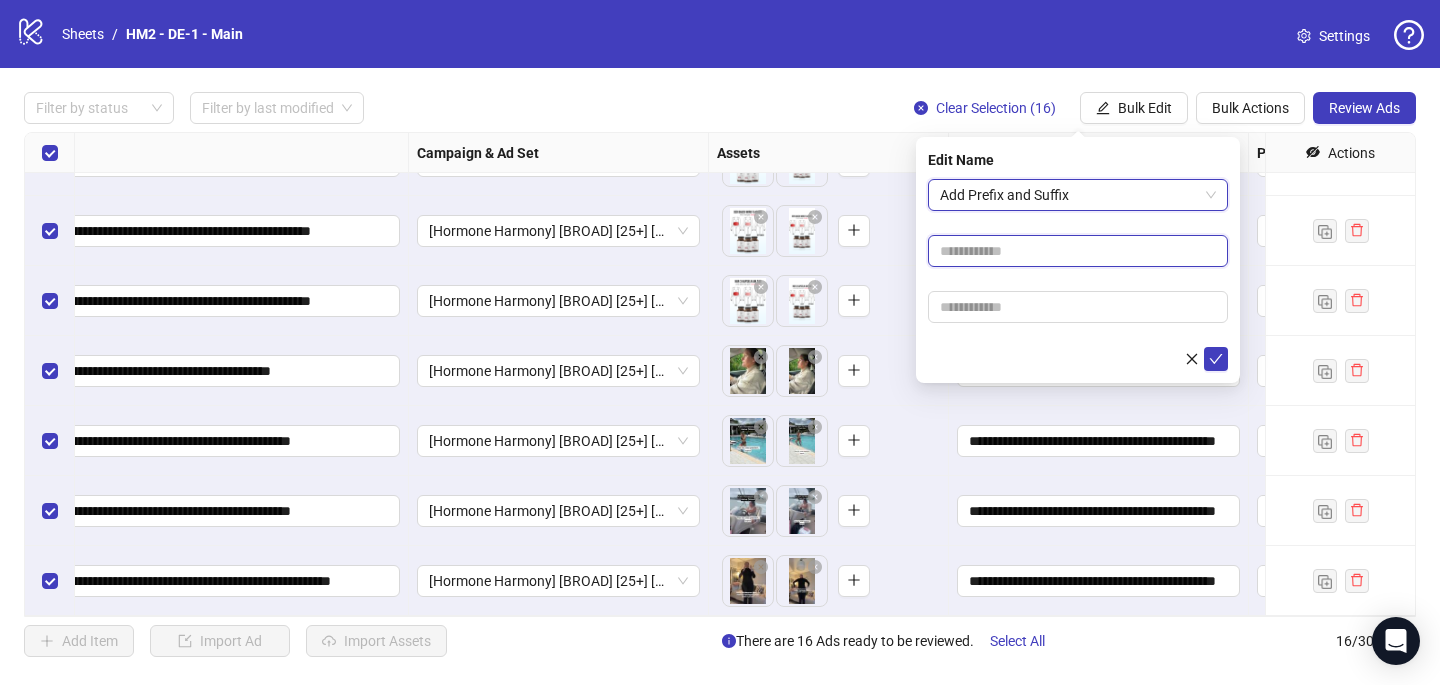 click at bounding box center [1078, 251] 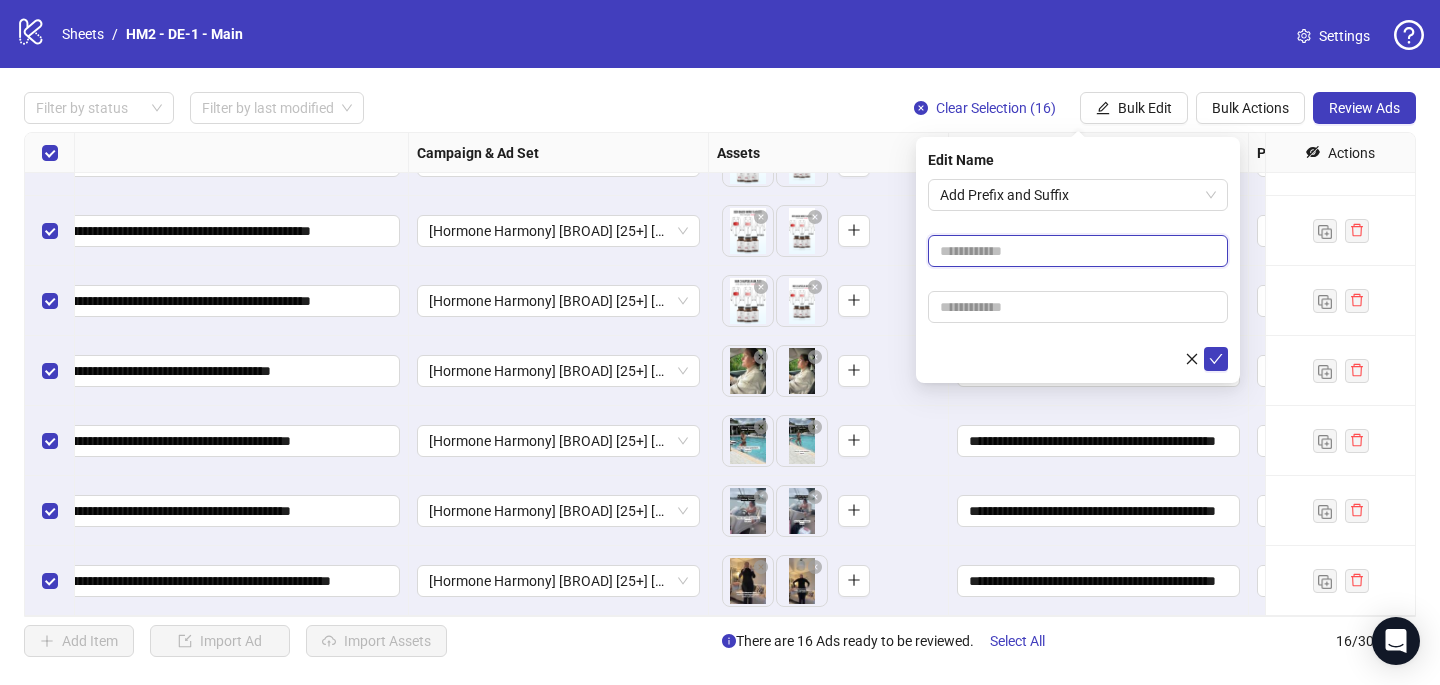 paste on "**********" 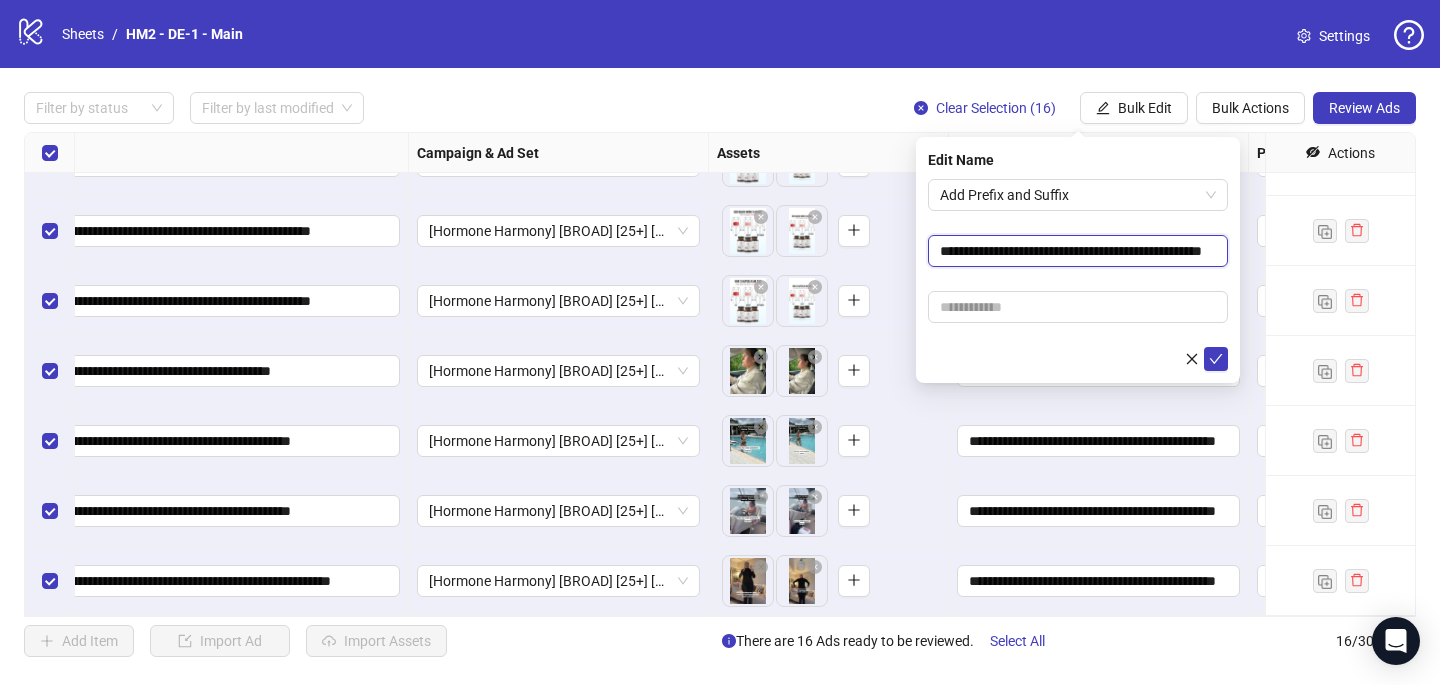scroll, scrollTop: 0, scrollLeft: 76, axis: horizontal 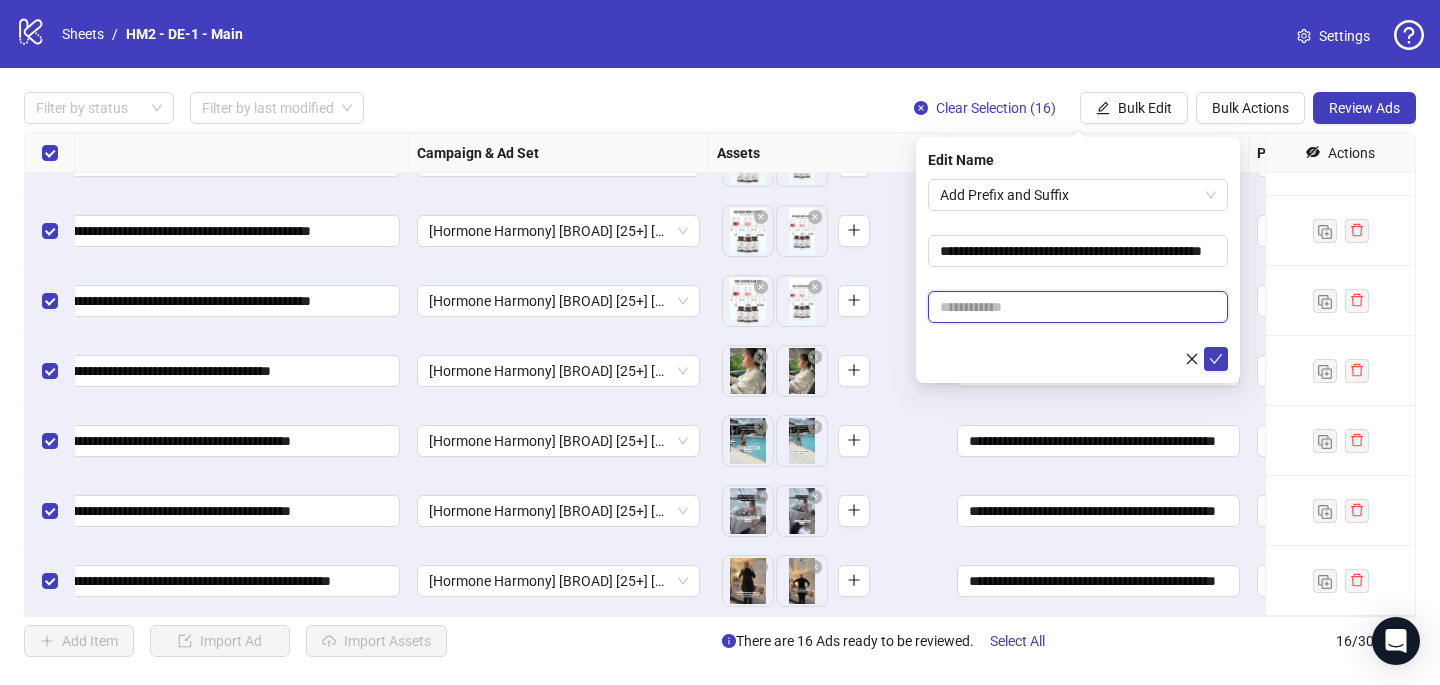click at bounding box center (1078, 307) 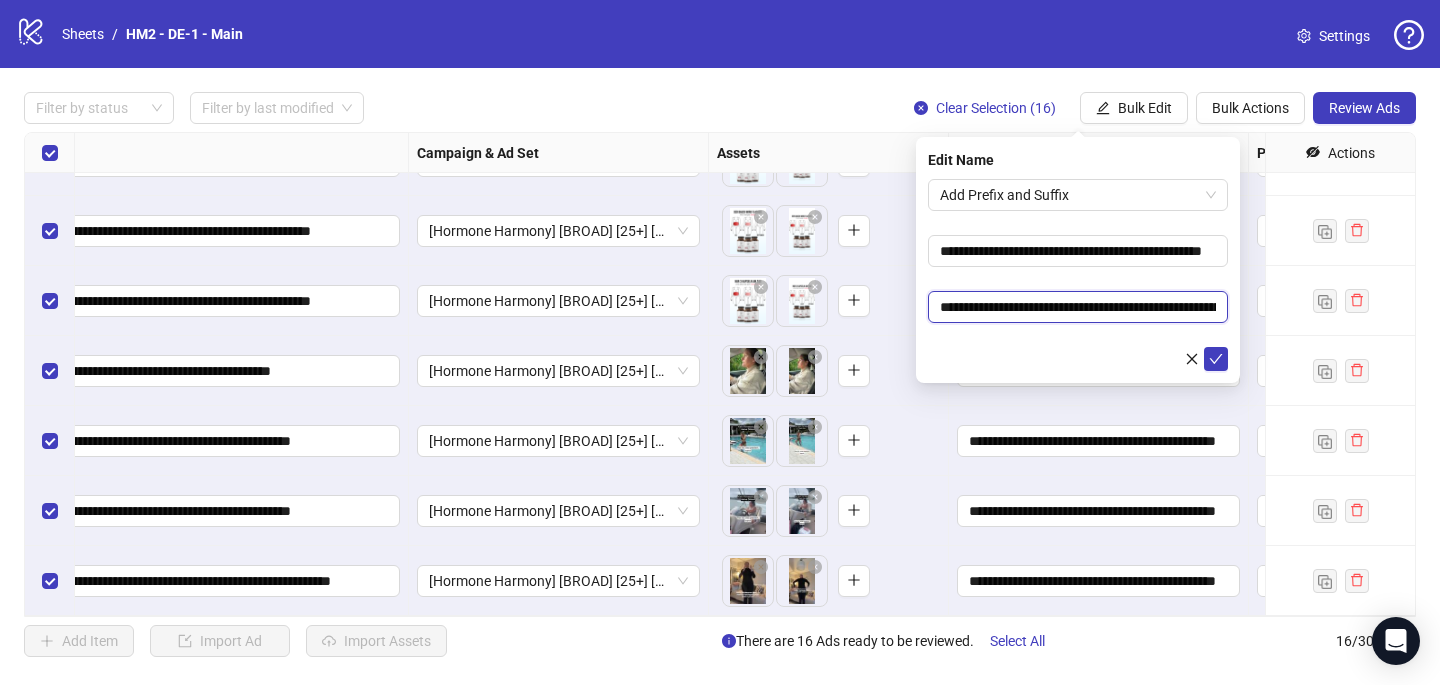 scroll, scrollTop: 0, scrollLeft: 263, axis: horizontal 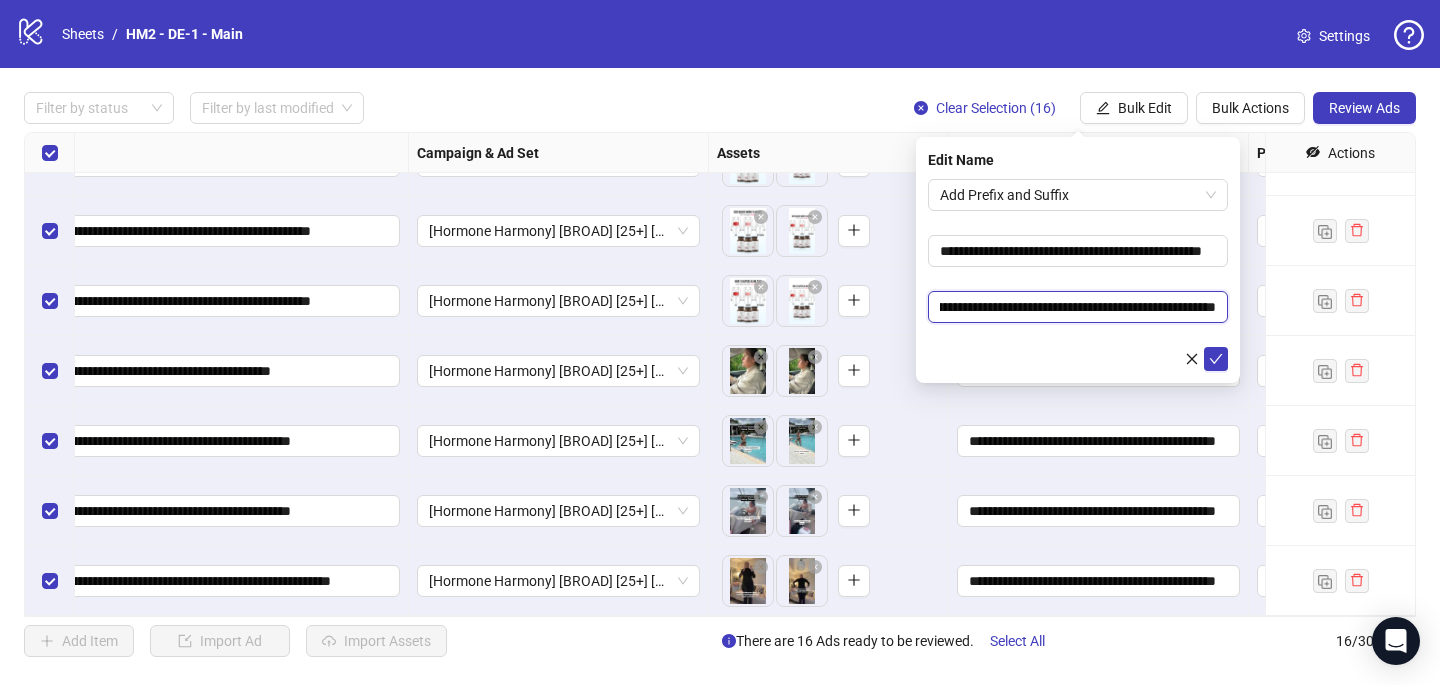 click on "**********" at bounding box center (1078, 307) 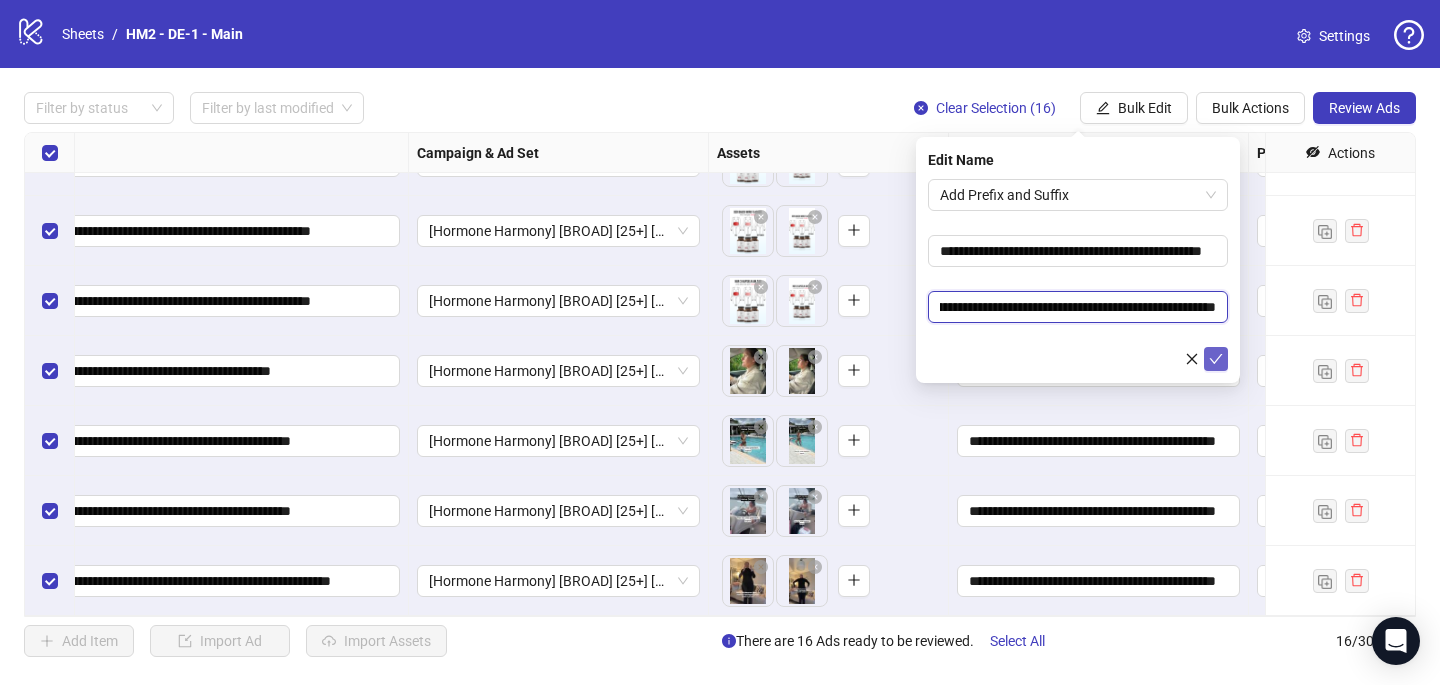 type on "**********" 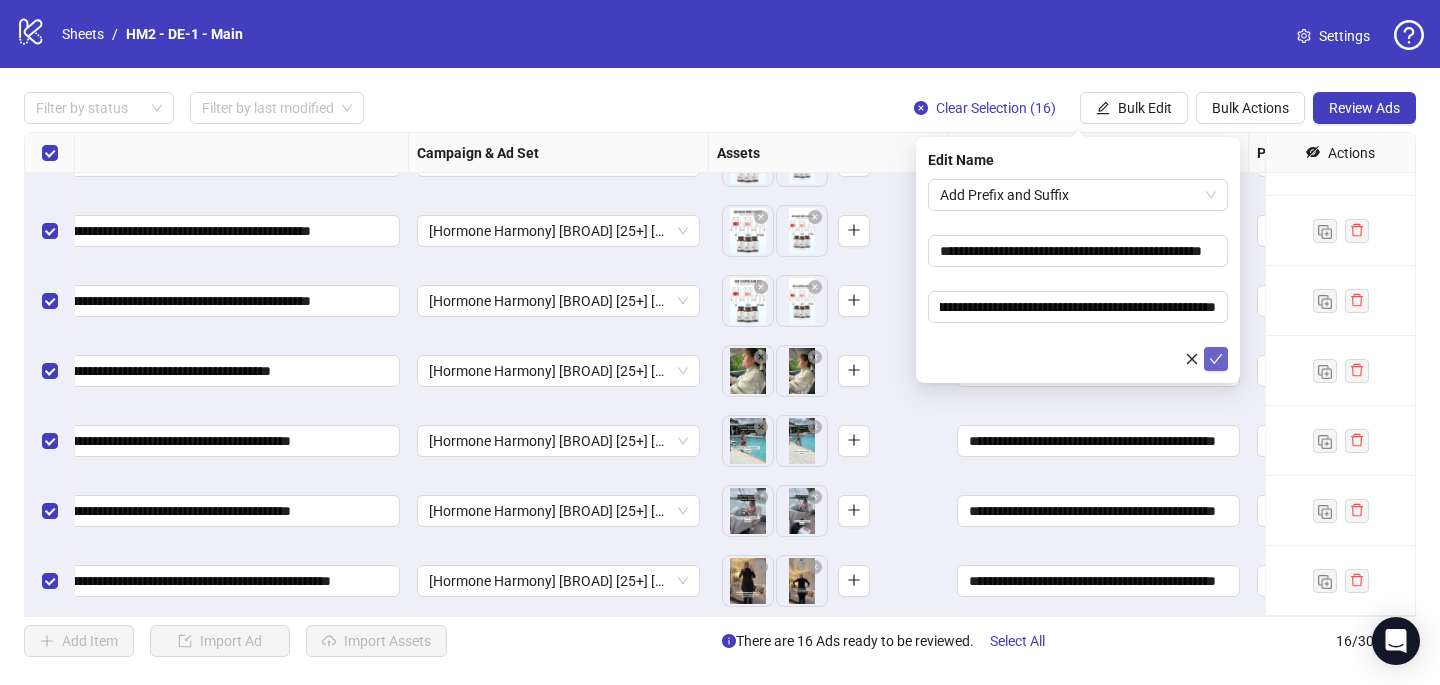 click 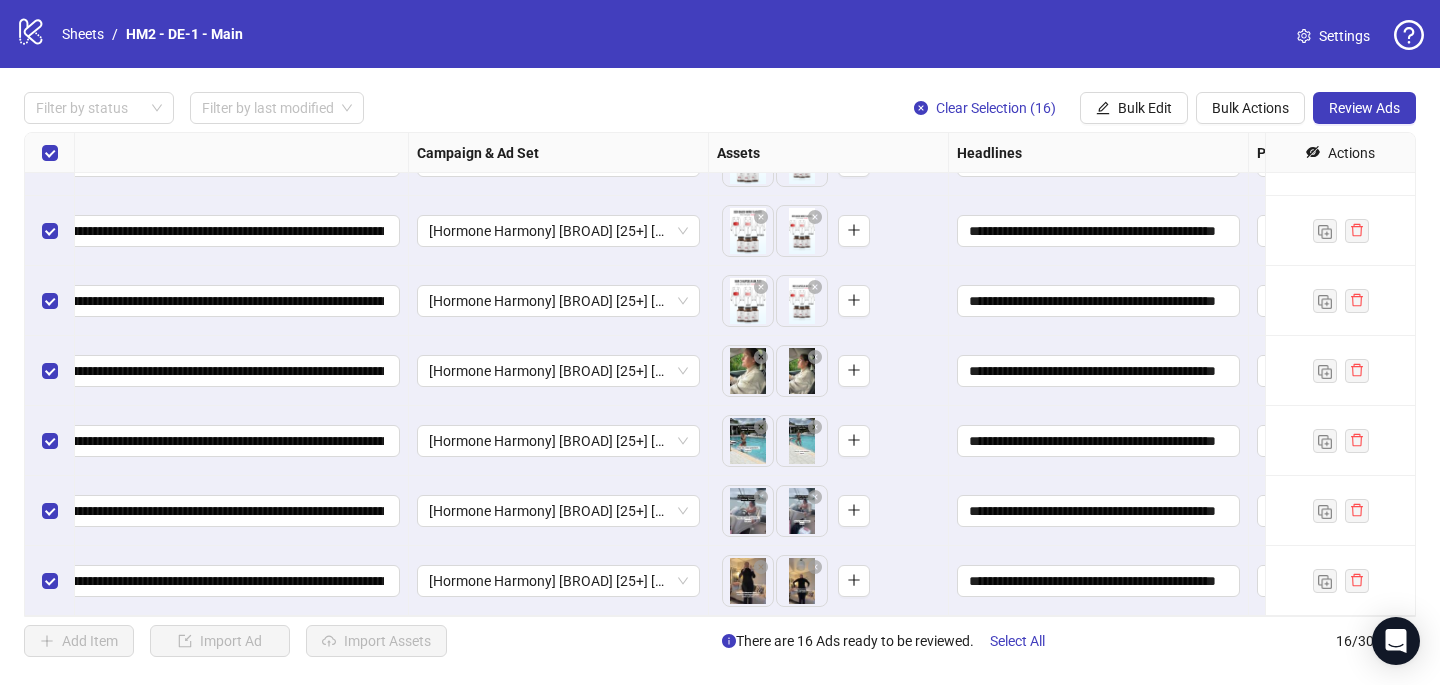 scroll, scrollTop: 677, scrollLeft: 0, axis: vertical 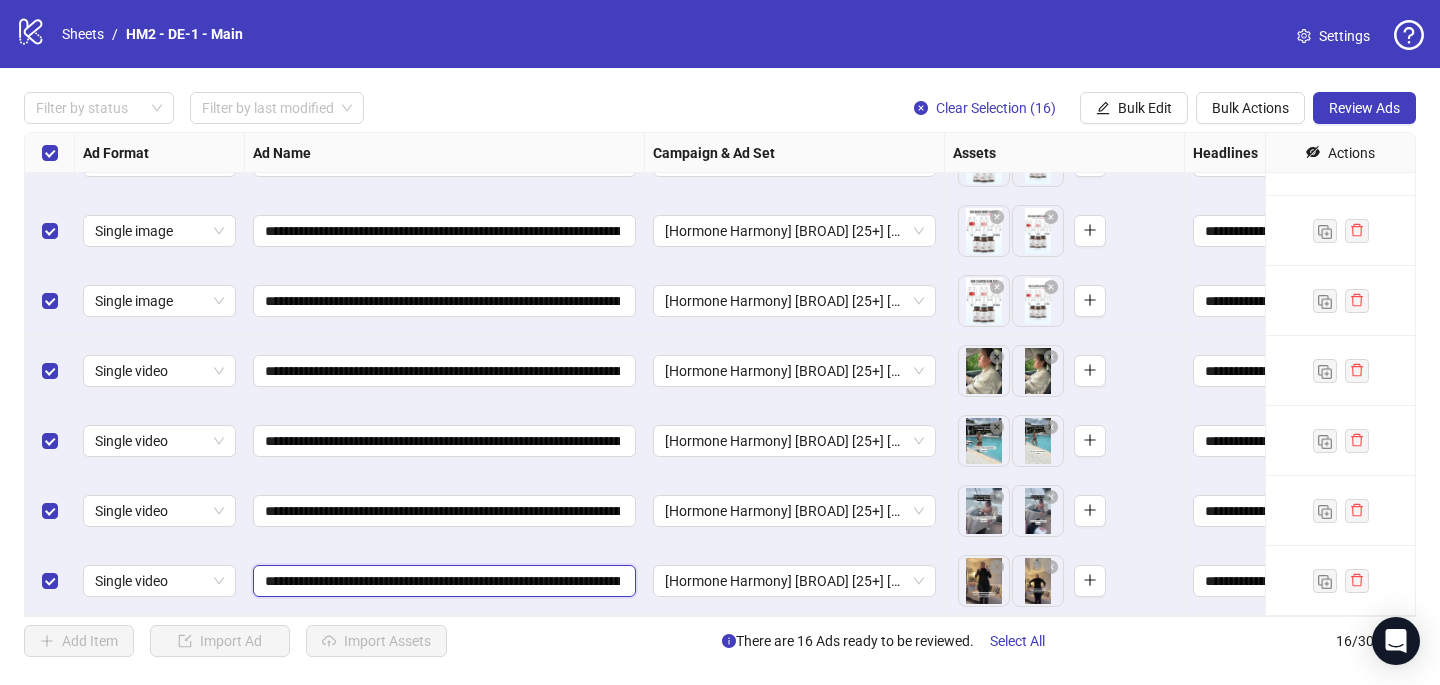 click on "**********" at bounding box center [442, 581] 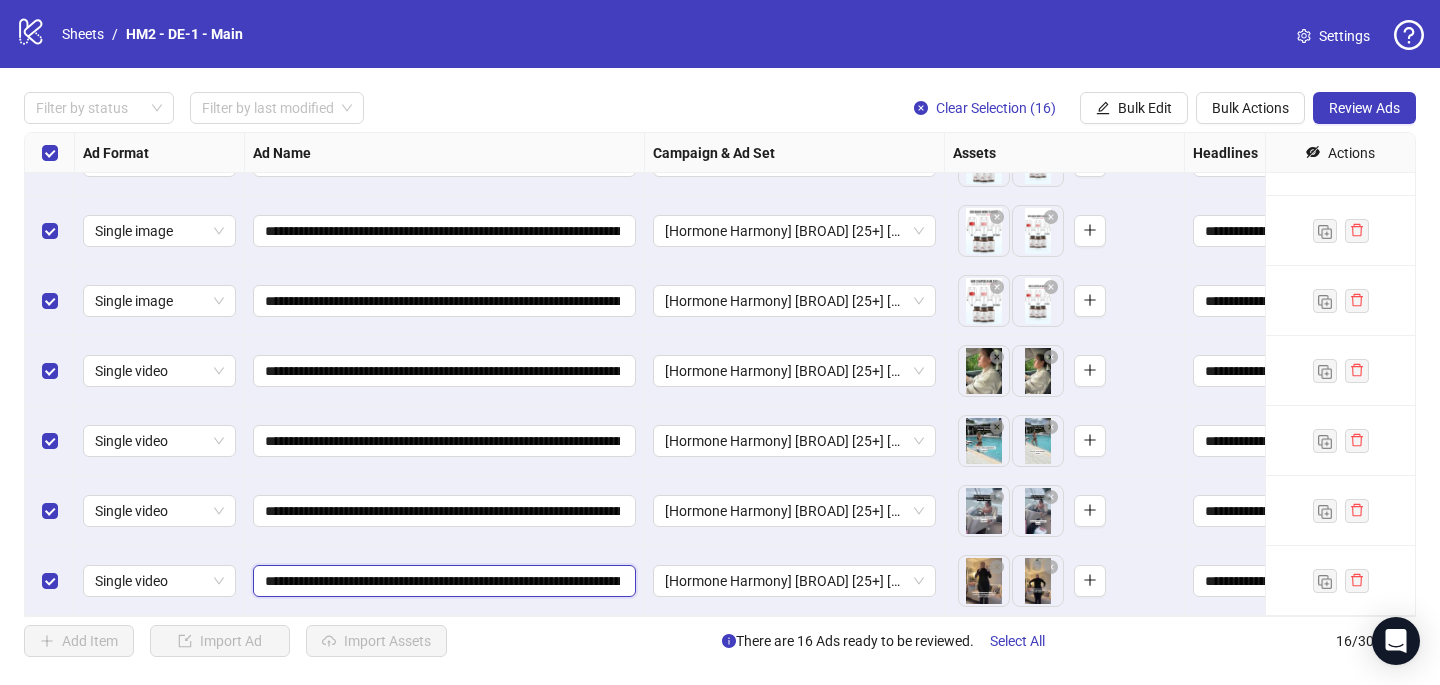 type on "**********" 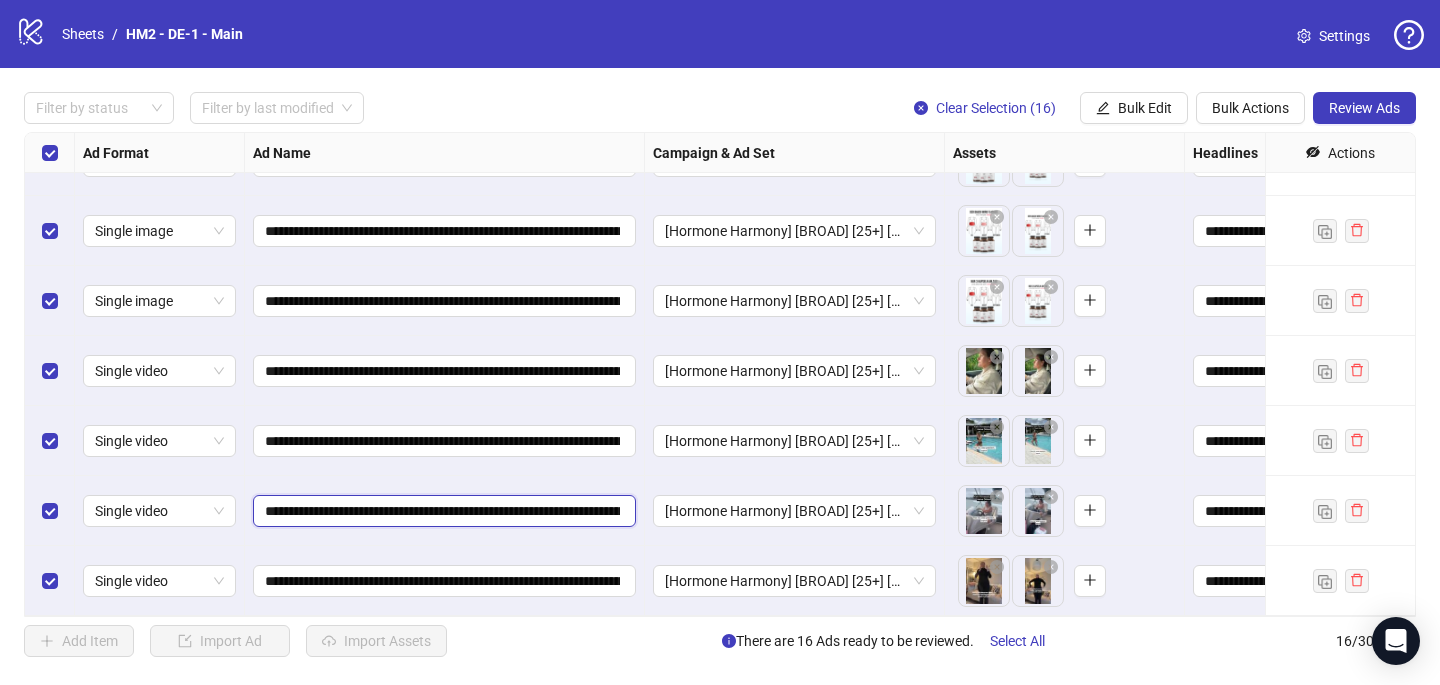 click on "**********" at bounding box center (442, 511) 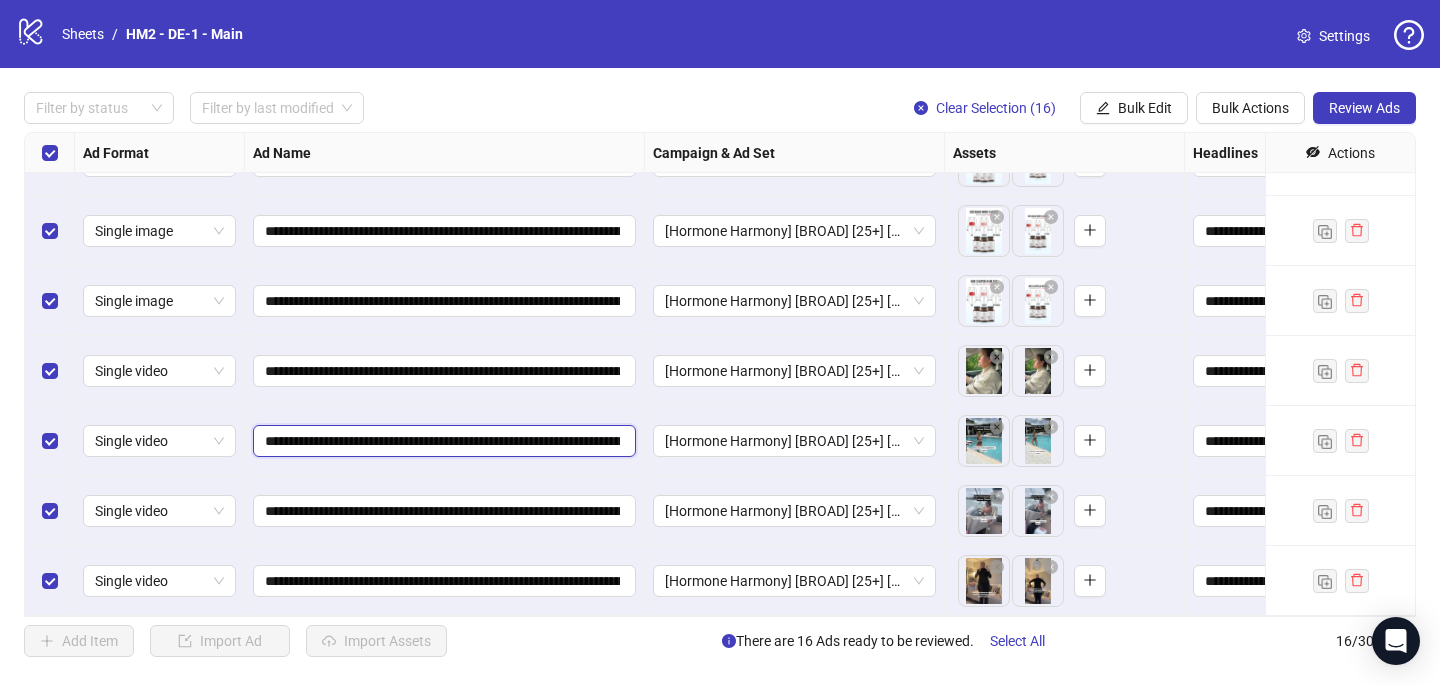 click on "**********" at bounding box center (442, 441) 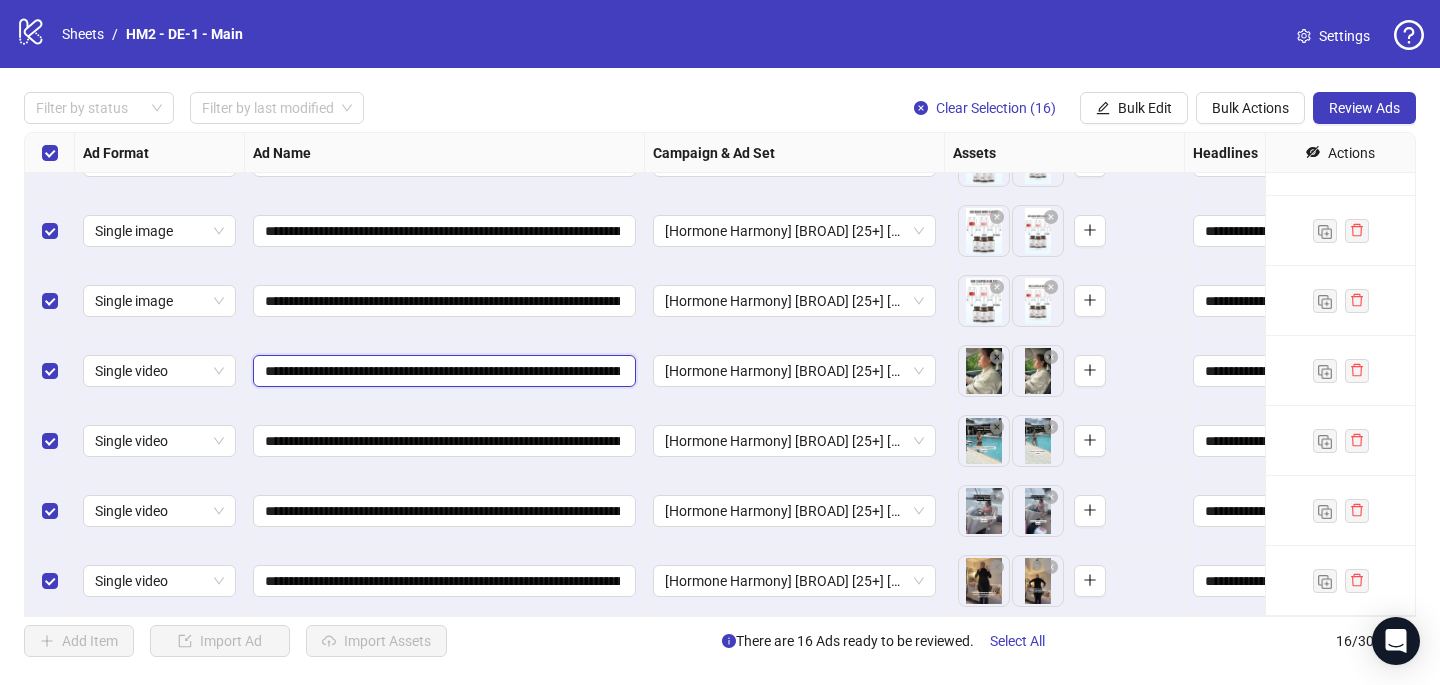 click on "**********" at bounding box center [442, 371] 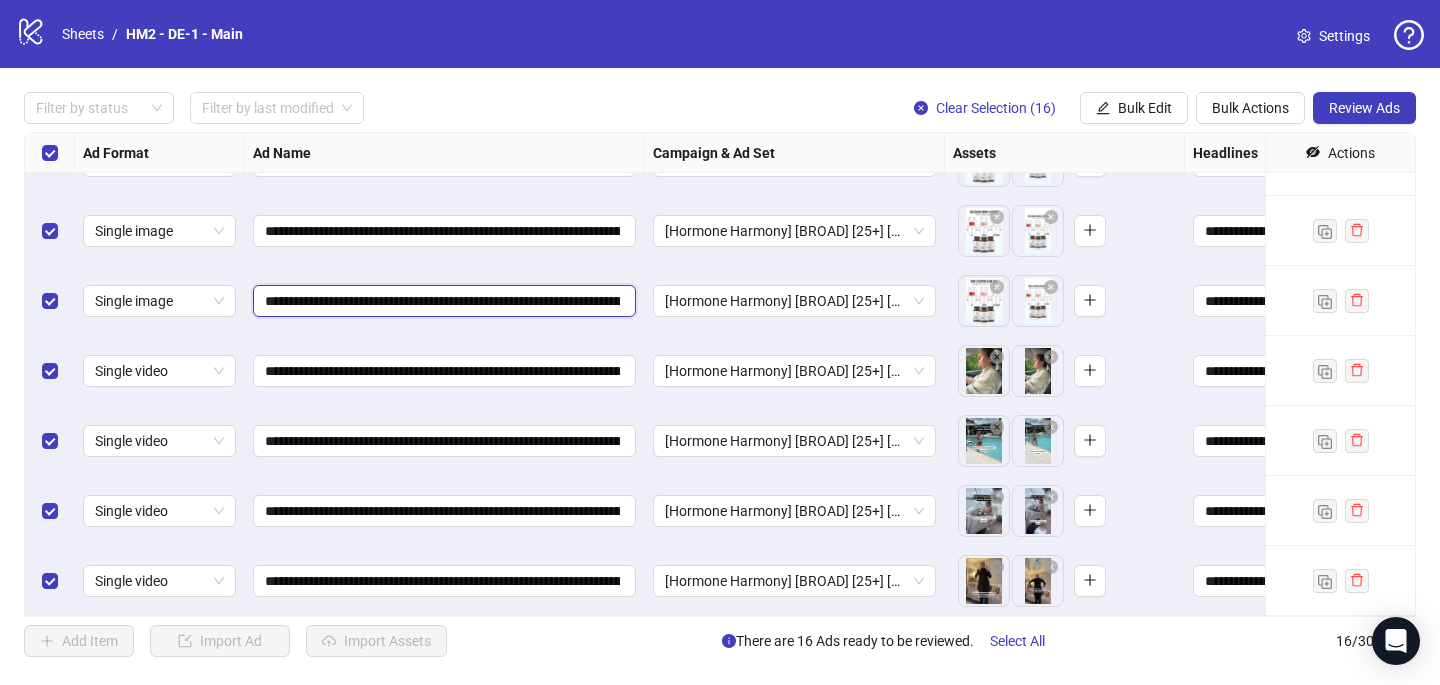 click on "**********" at bounding box center (442, 301) 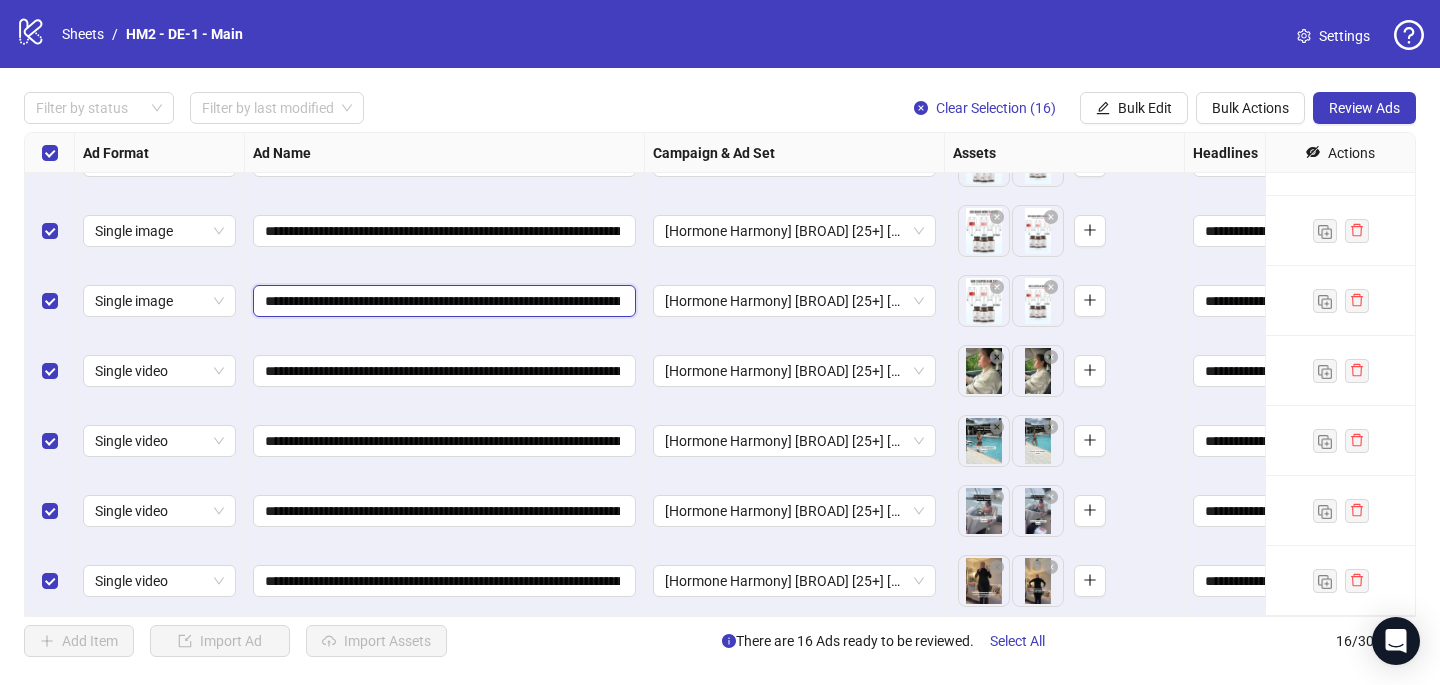 click on "**********" at bounding box center [442, 301] 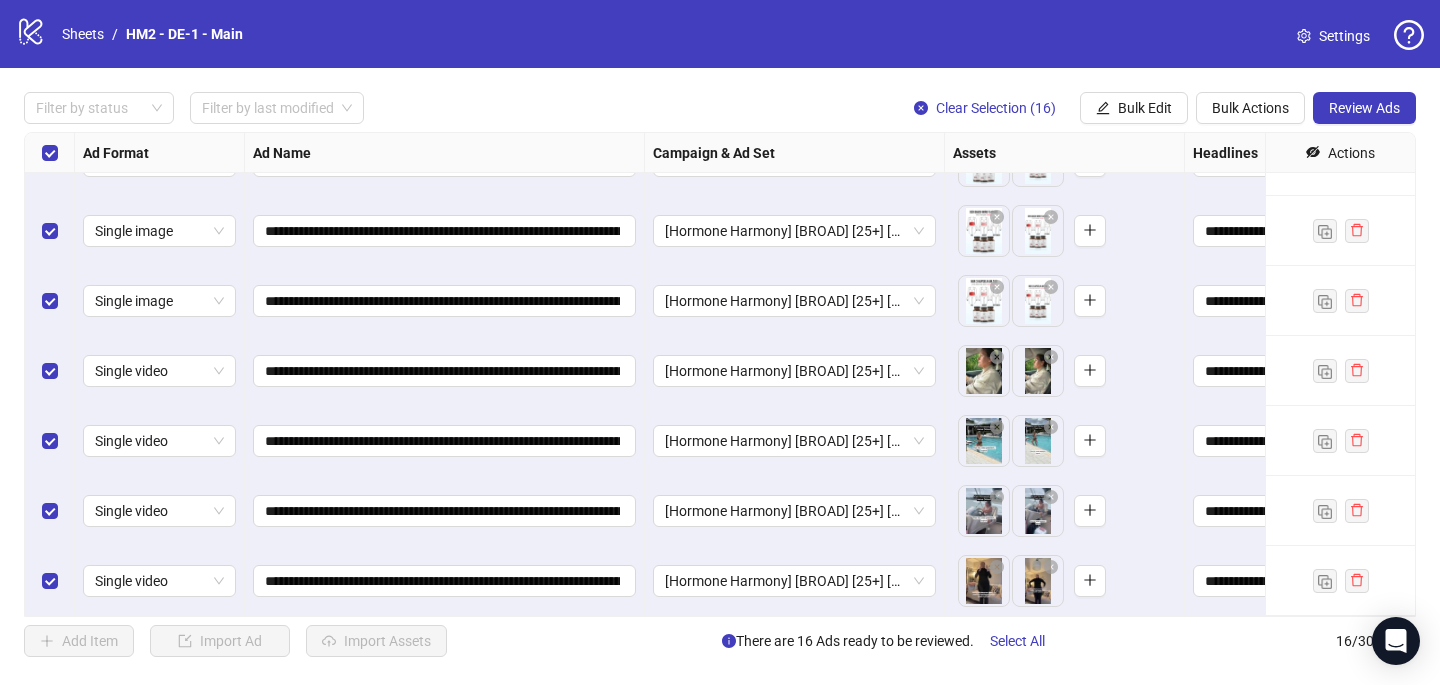click on "**********" at bounding box center [445, 301] 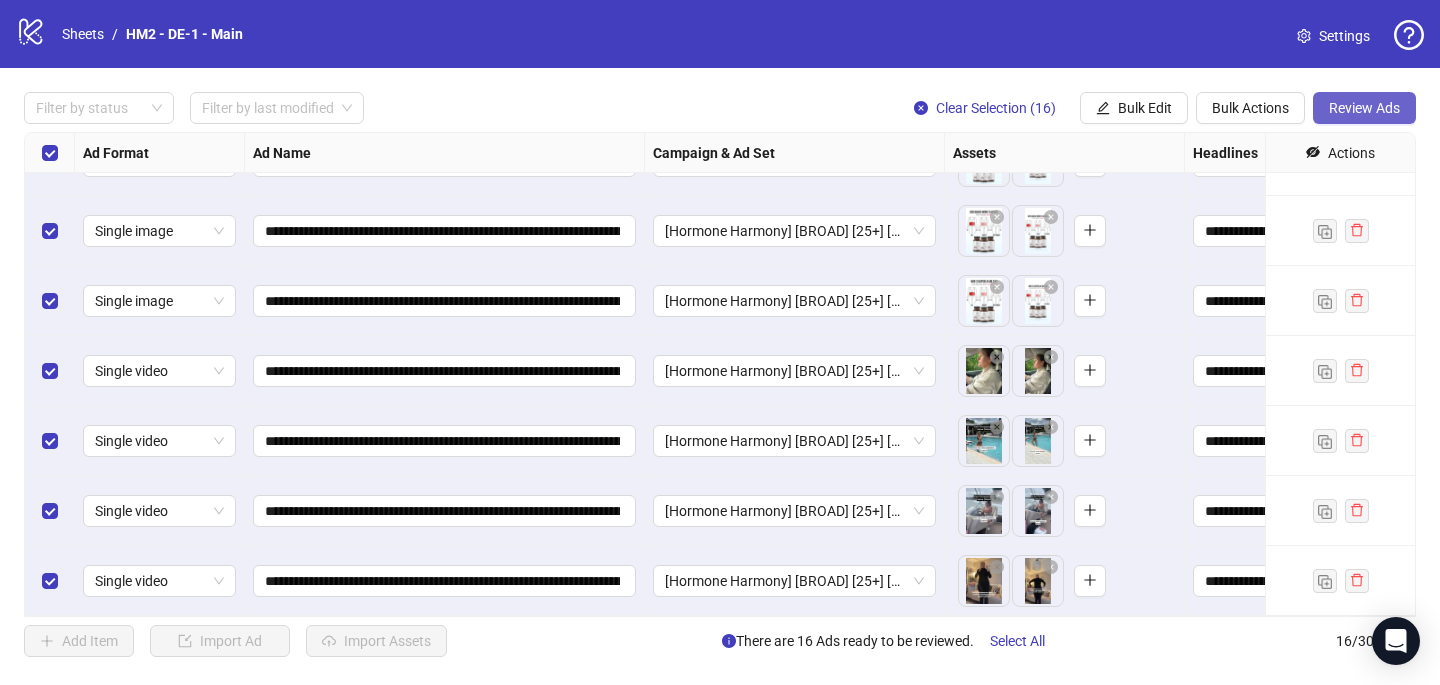 click on "Review Ads" at bounding box center [1364, 108] 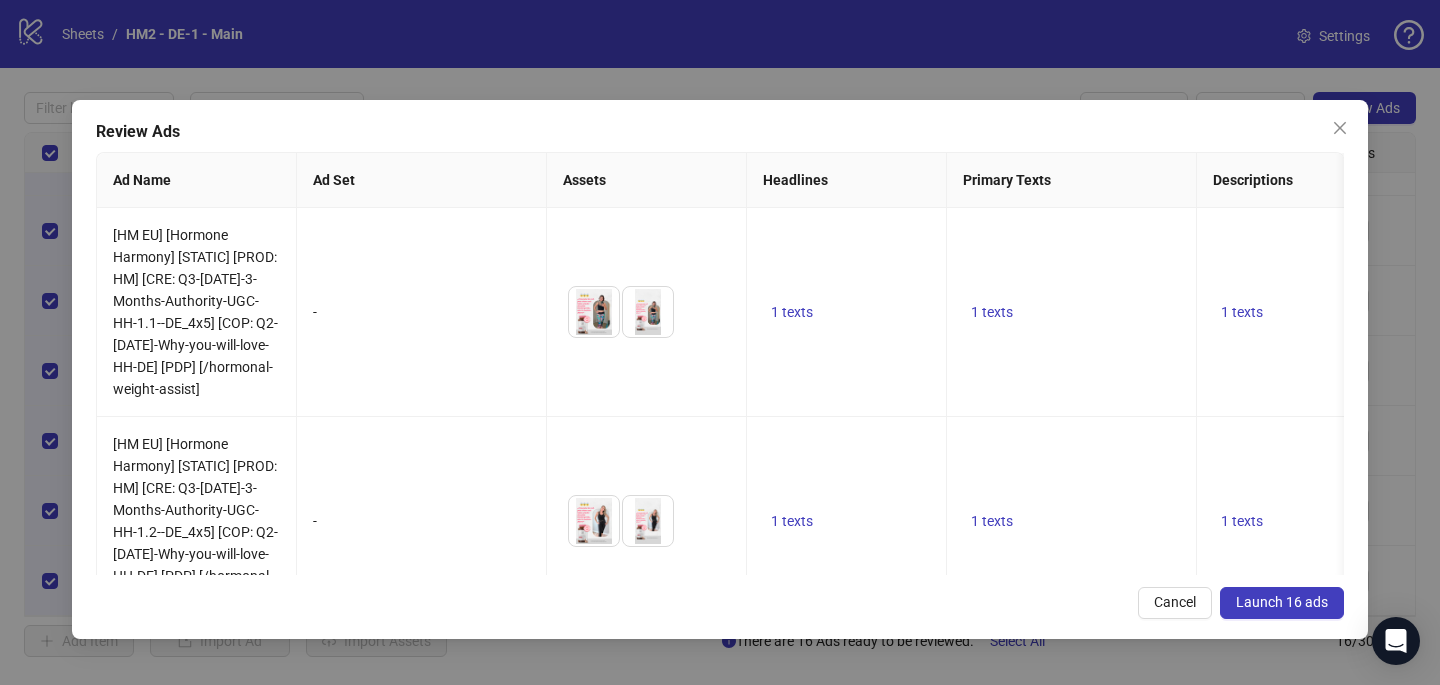 click on "Launch 16 ads" at bounding box center (1282, 603) 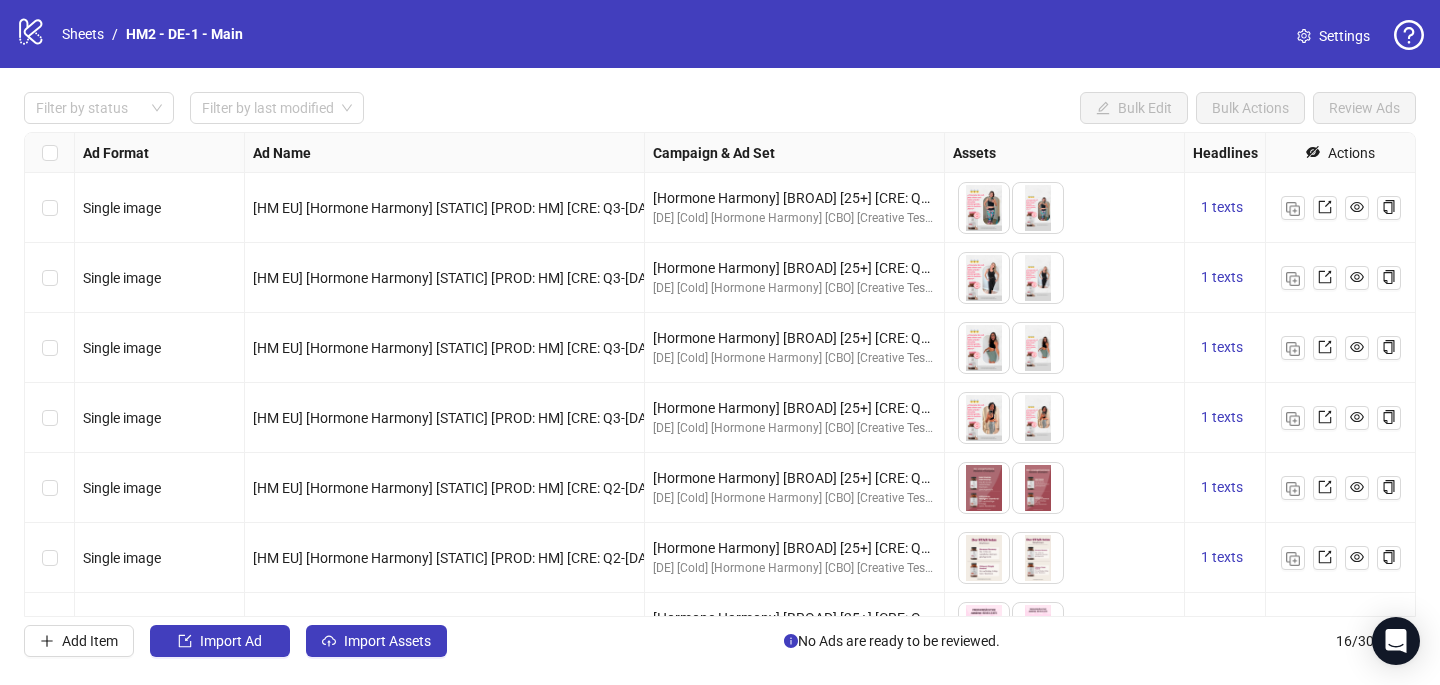 scroll, scrollTop: 677, scrollLeft: 0, axis: vertical 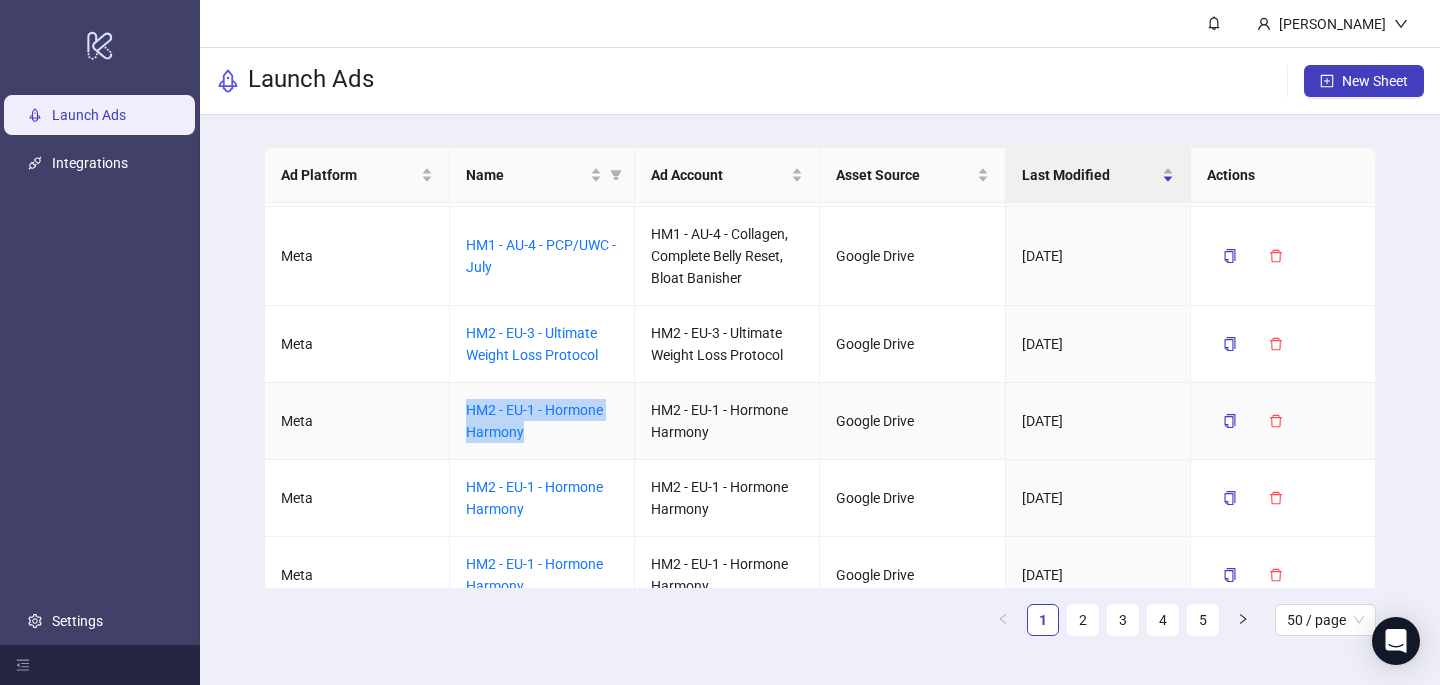 drag, startPoint x: 528, startPoint y: 437, endPoint x: 463, endPoint y: 410, distance: 70.38466 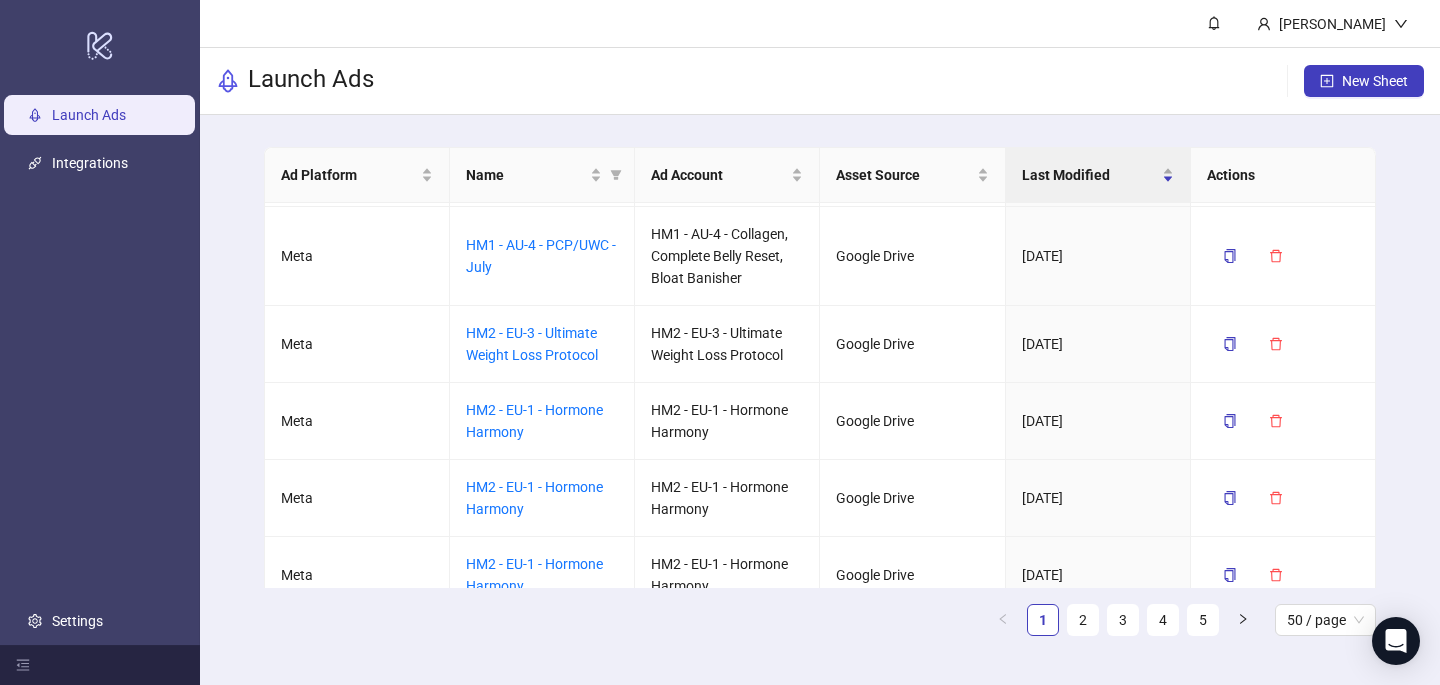click on "Launch Ads New Sheet" at bounding box center (820, 81) 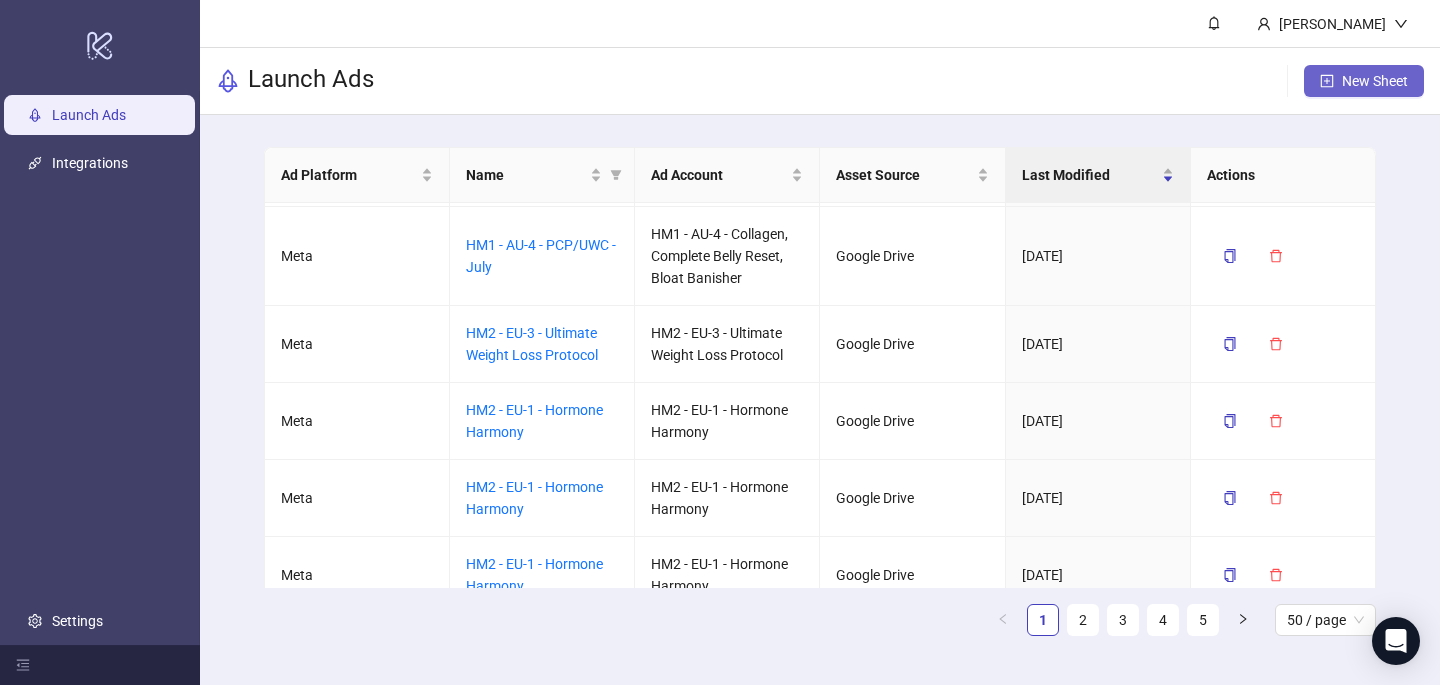 click on "New Sheet" at bounding box center (1364, 81) 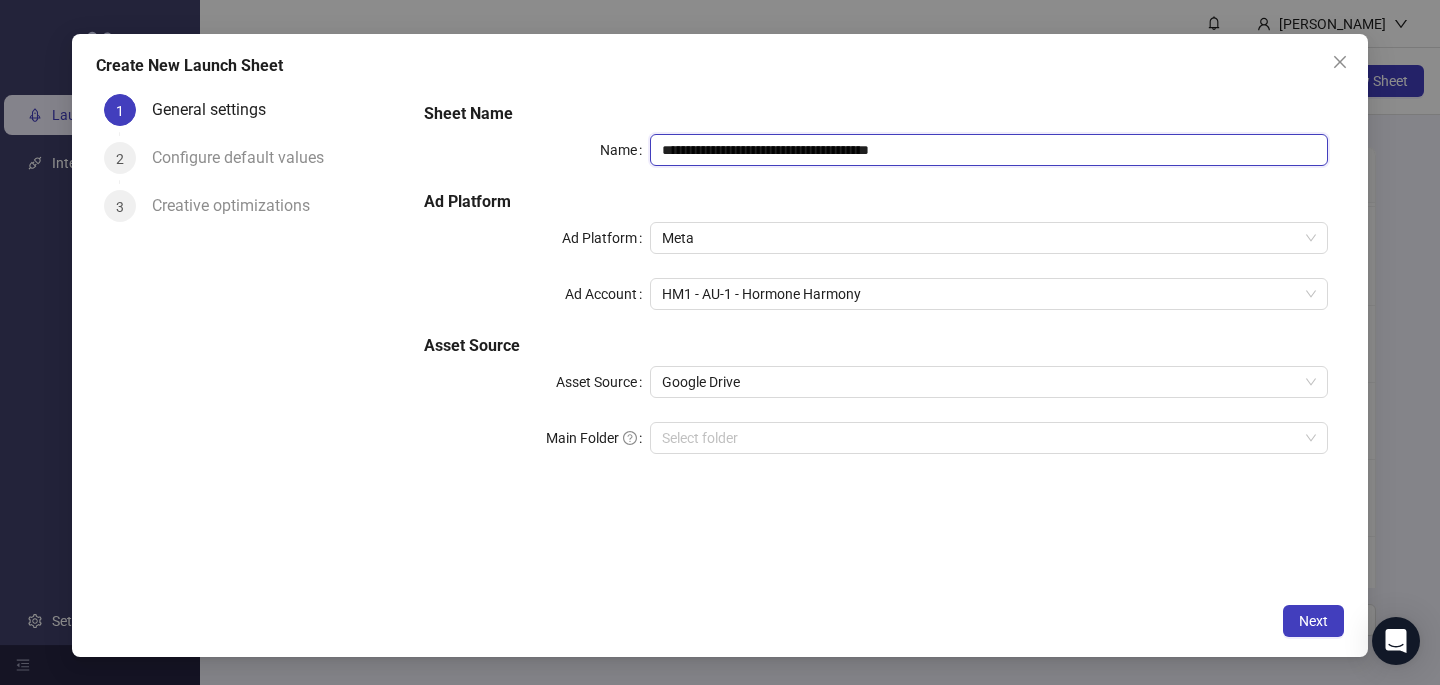 click on "**********" at bounding box center (989, 150) 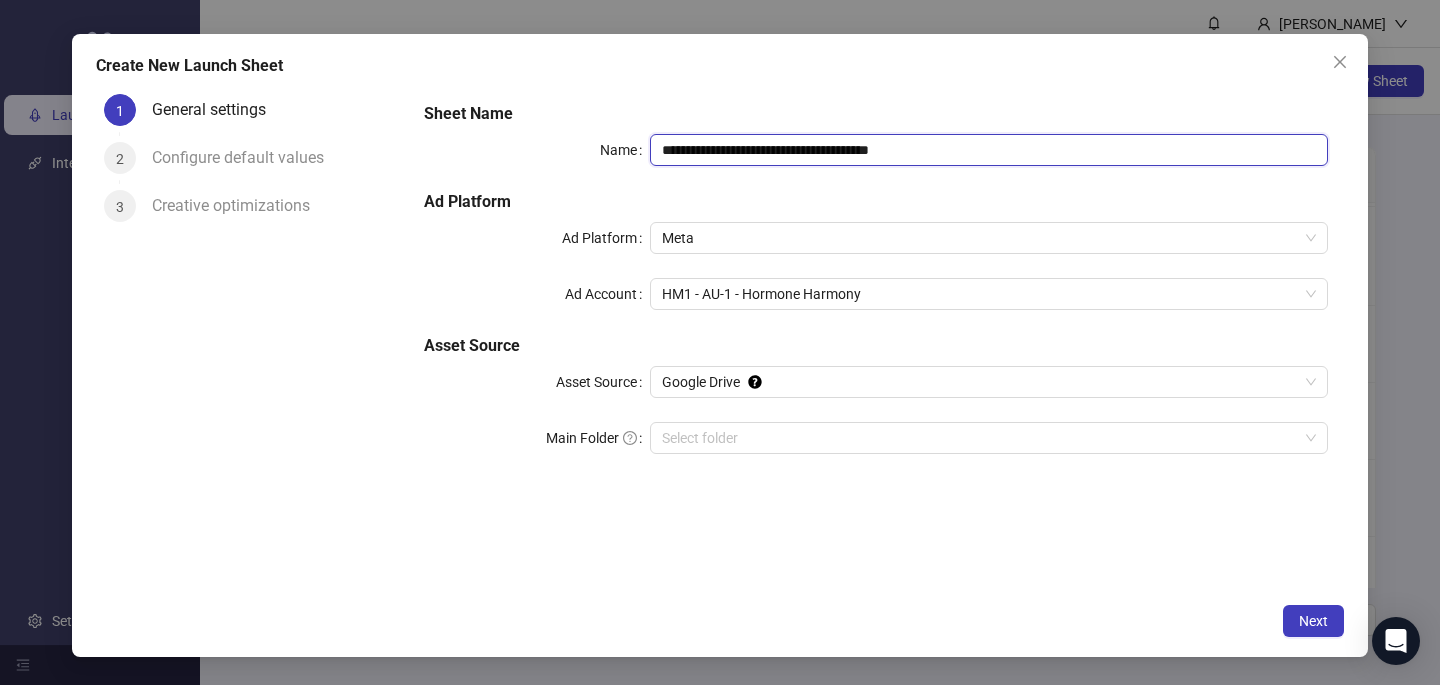 paste 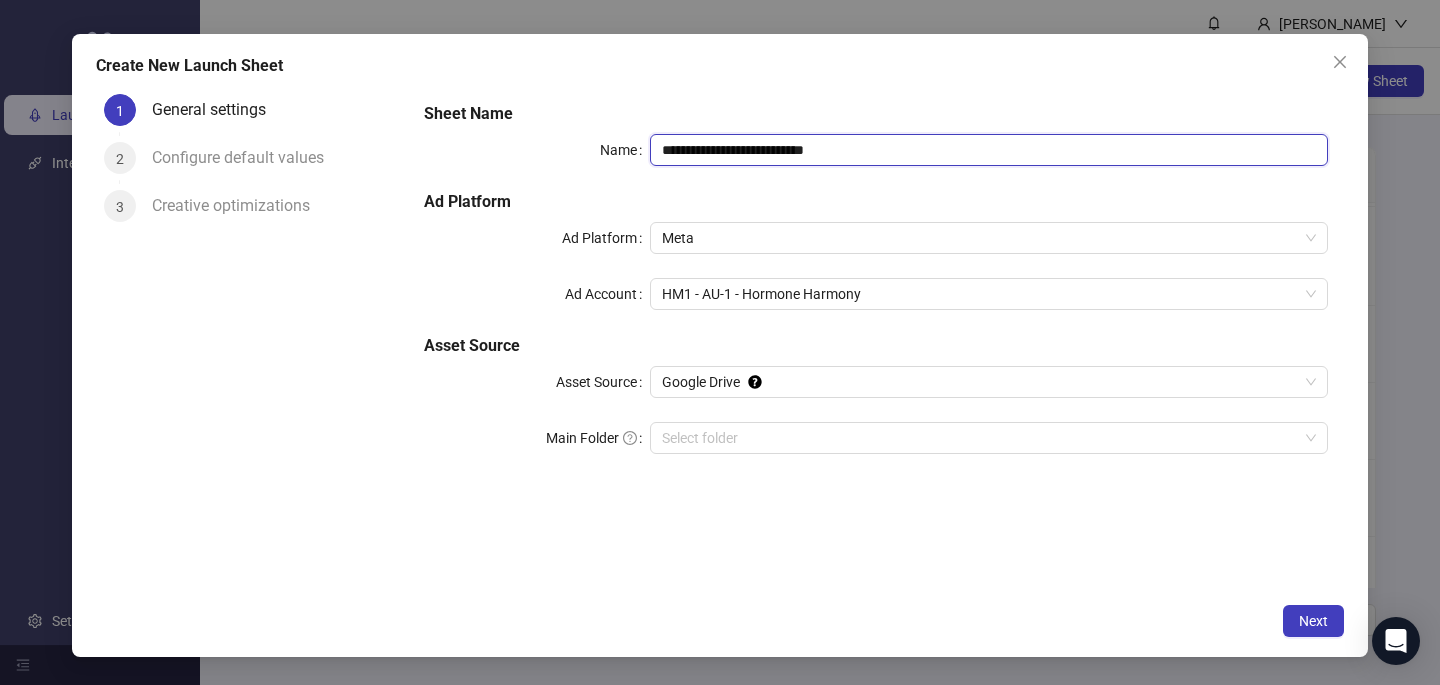type on "**********" 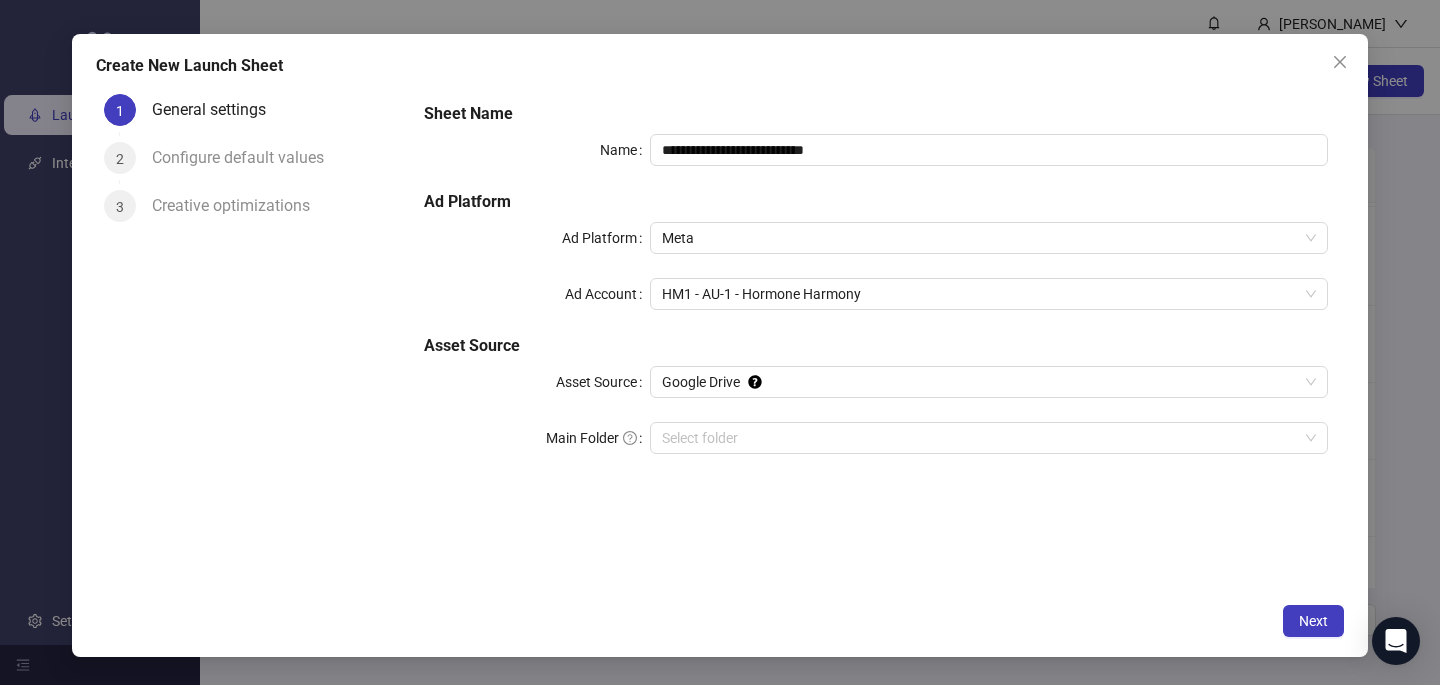 click on "Sheet Name" at bounding box center (876, 114) 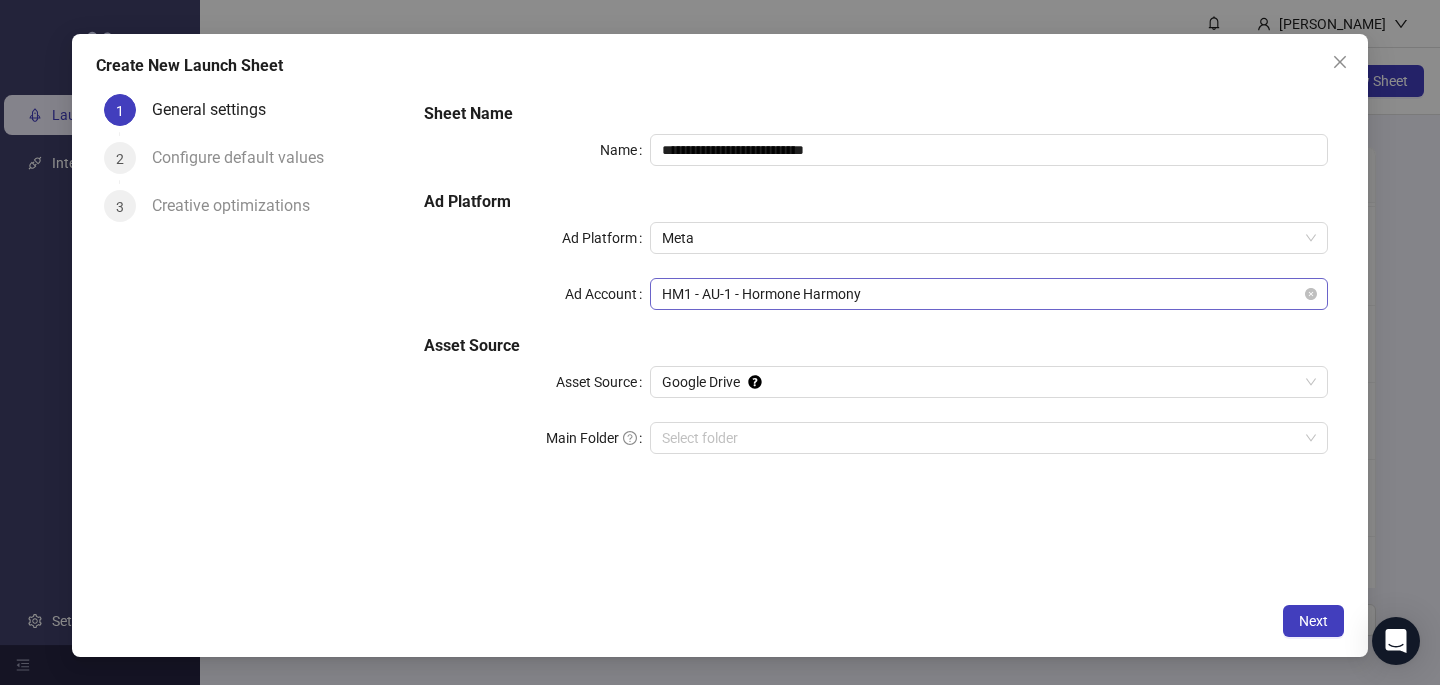 click on "HM1 - AU-1 - Hormone Harmony" at bounding box center (989, 294) 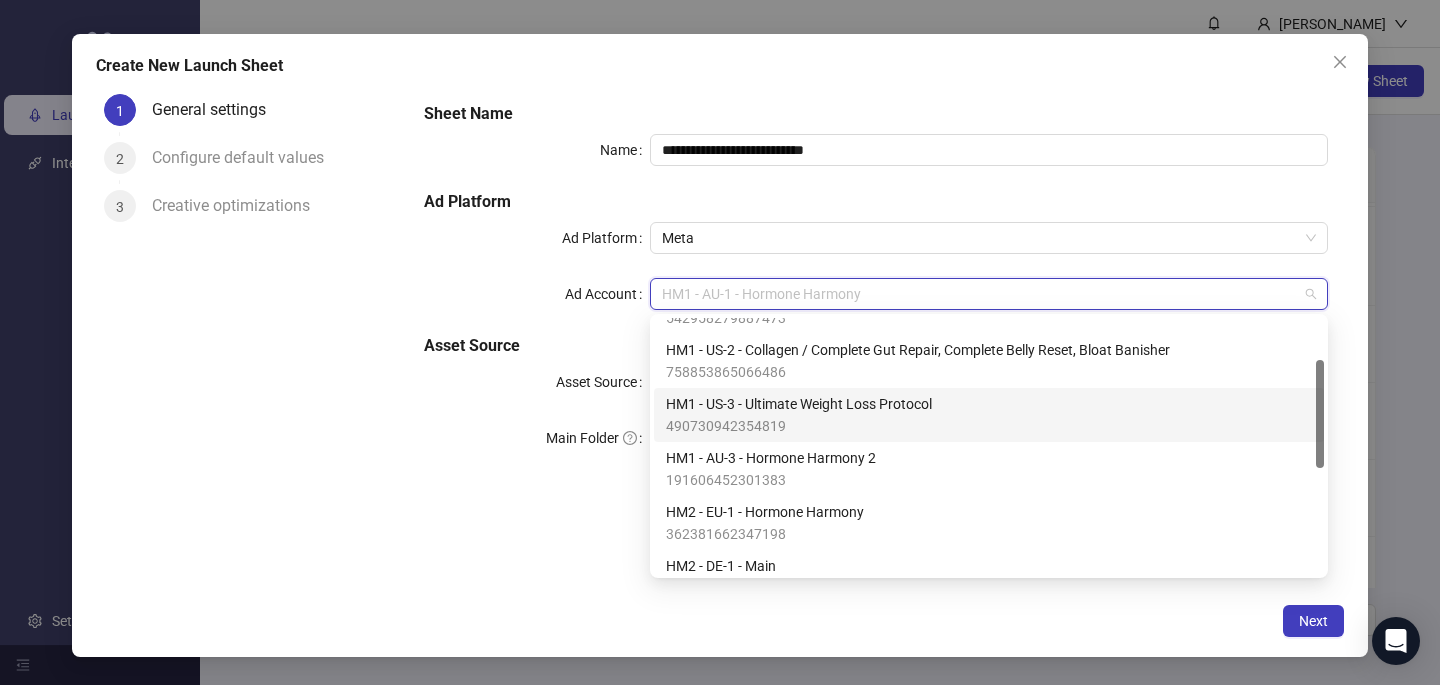scroll, scrollTop: 106, scrollLeft: 0, axis: vertical 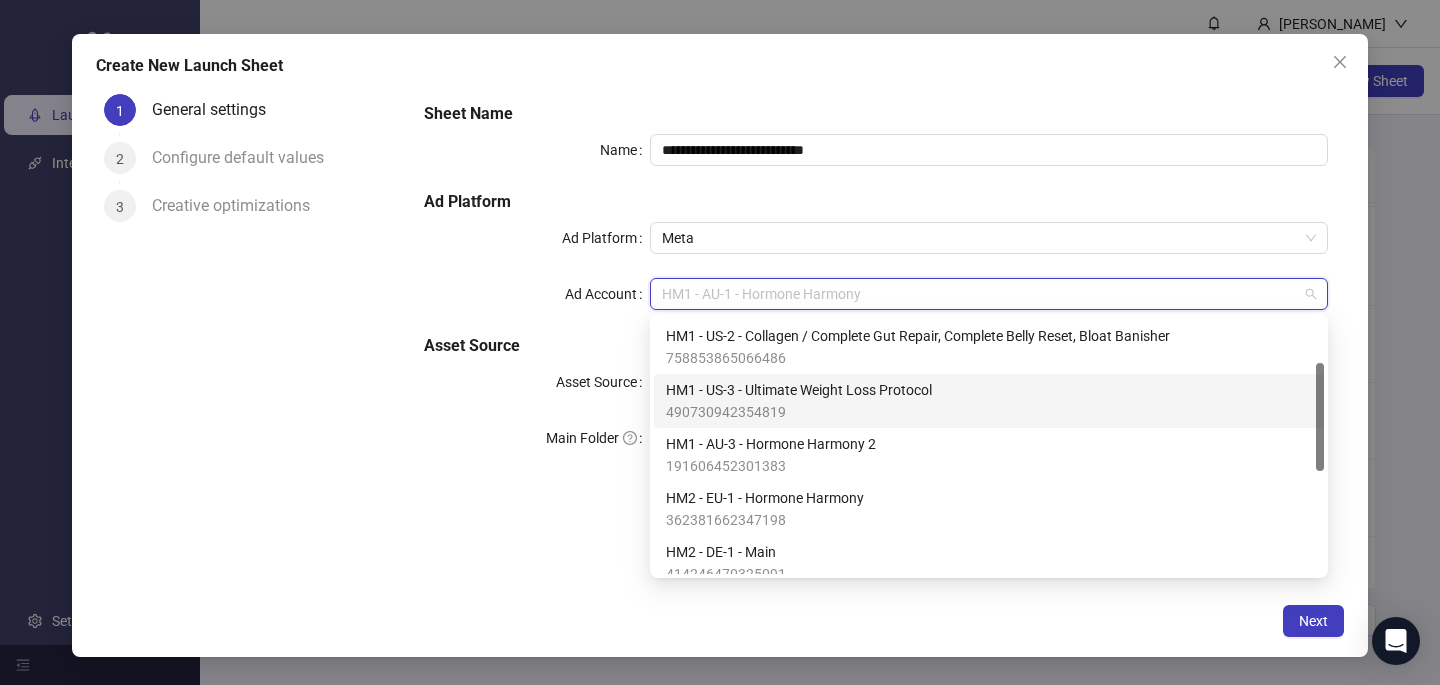click on "362381662347198" at bounding box center [765, 520] 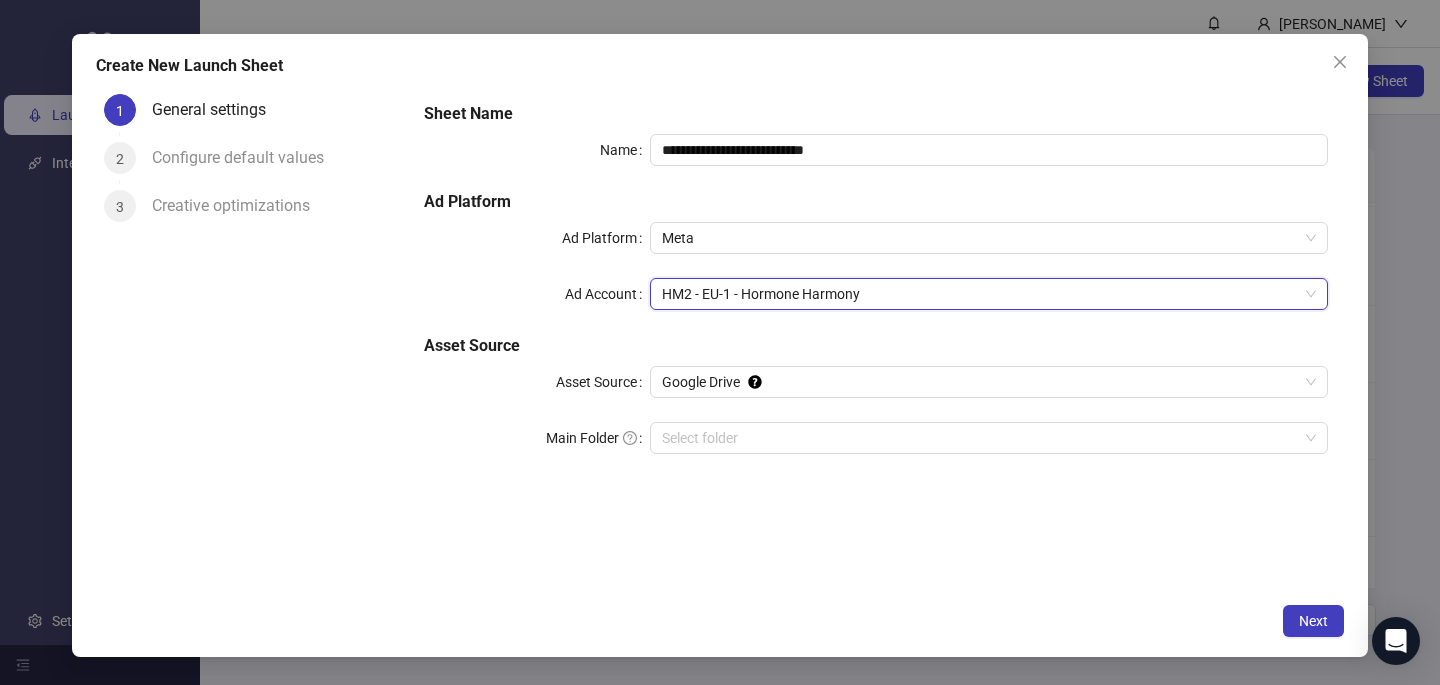 click on "Next" at bounding box center (720, 621) 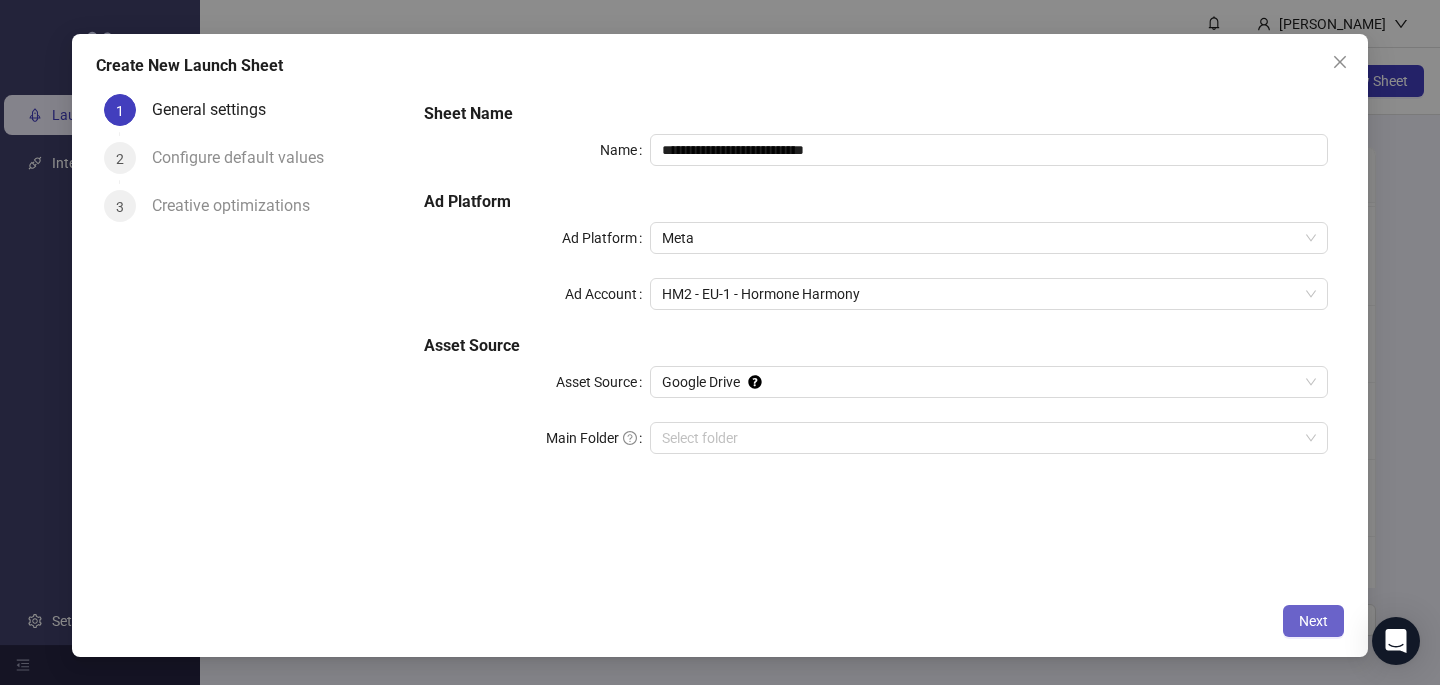 click on "Next" at bounding box center [1313, 621] 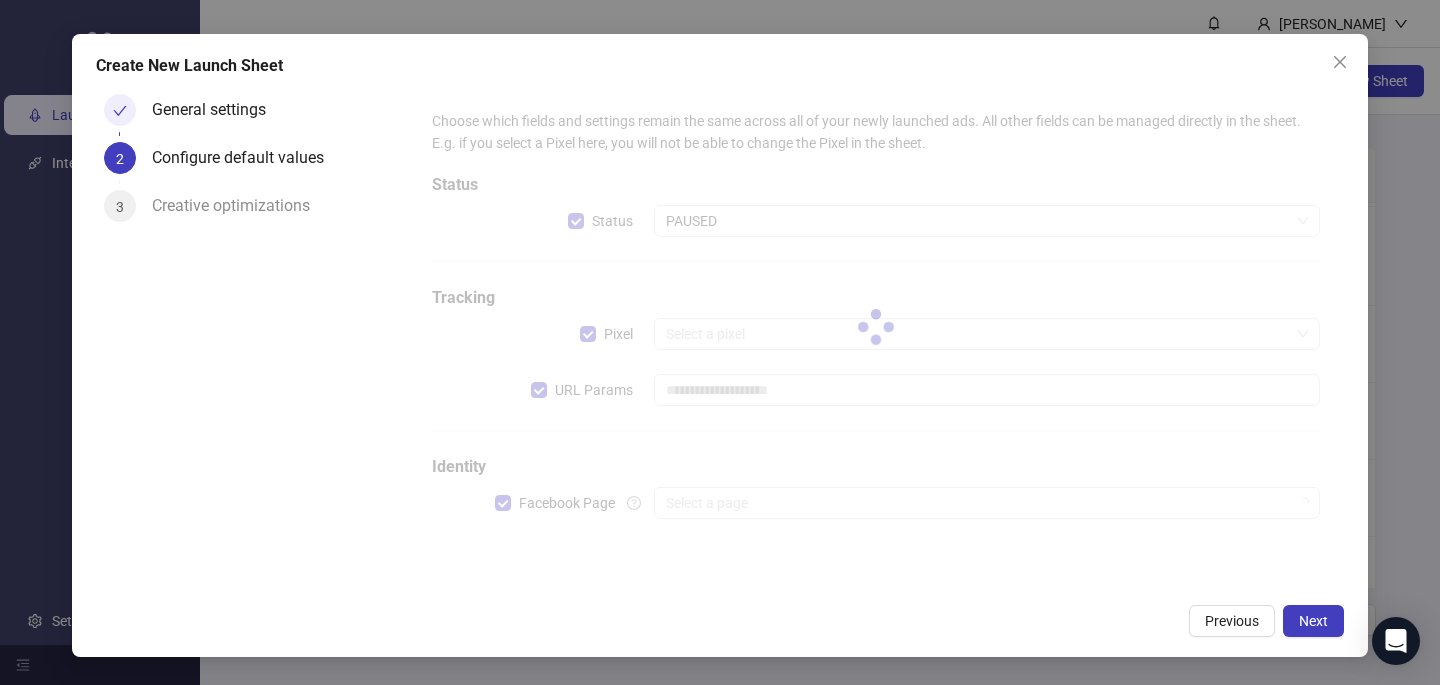 type on "**********" 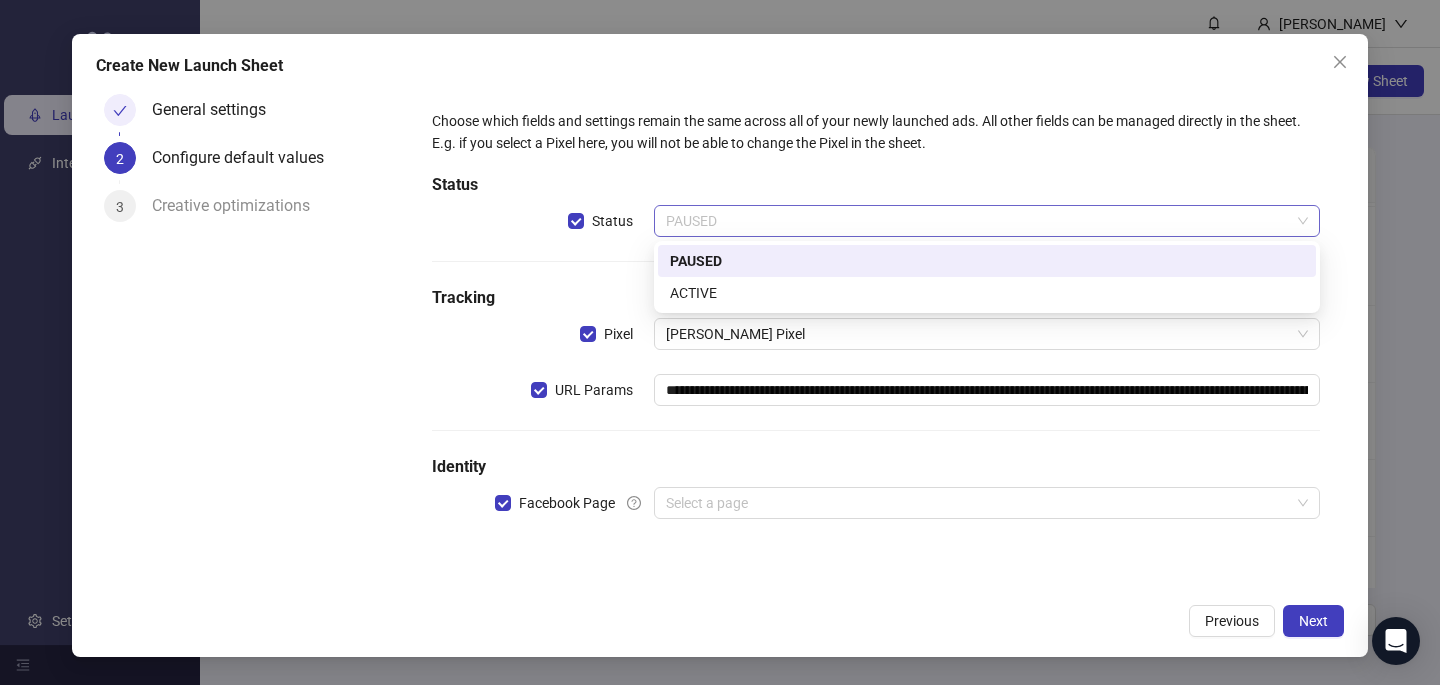 click on "PAUSED" at bounding box center [987, 221] 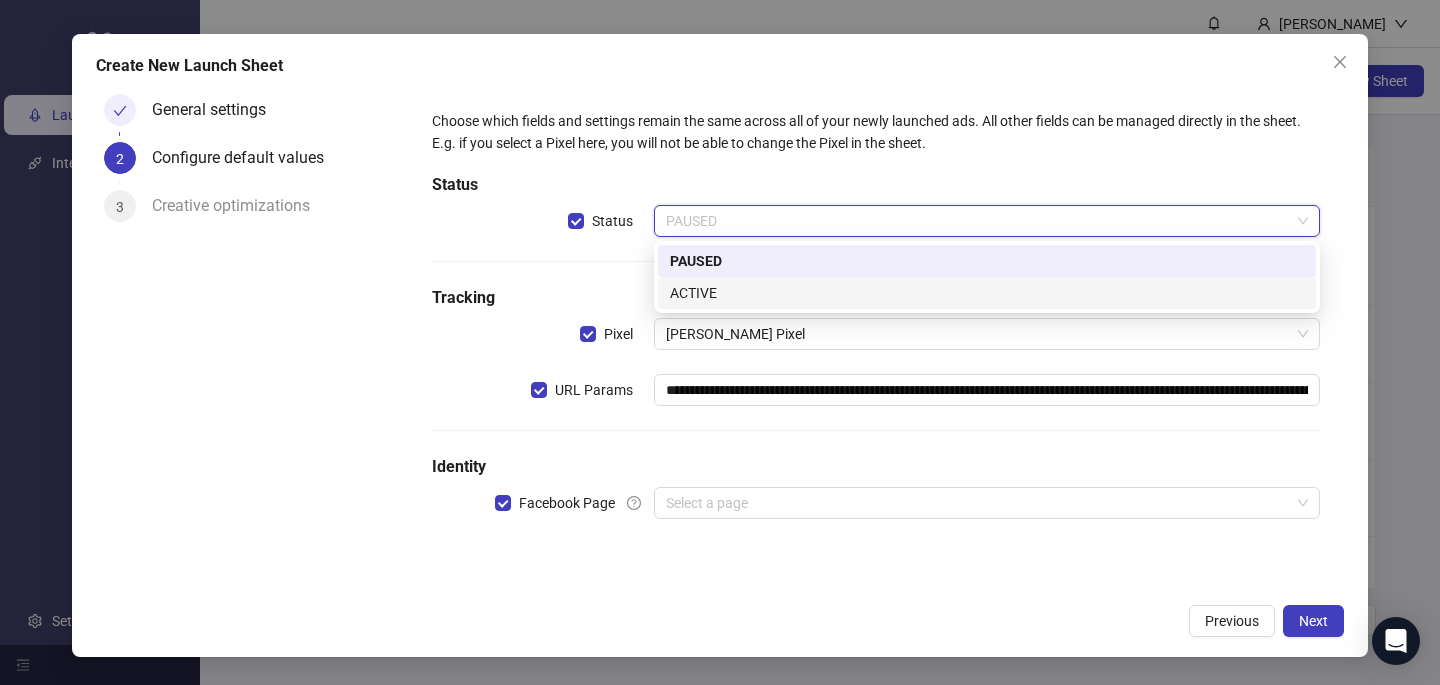 click on "ACTIVE" at bounding box center [987, 293] 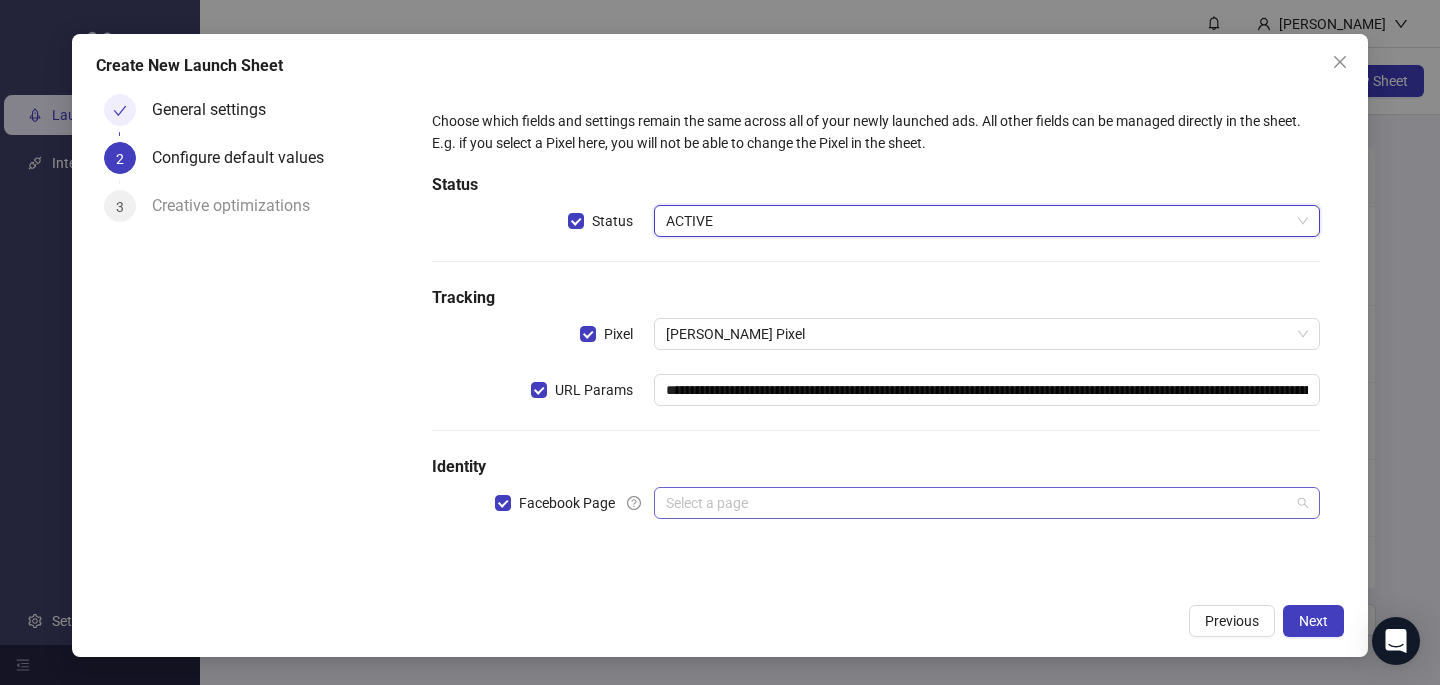 click at bounding box center (978, 503) 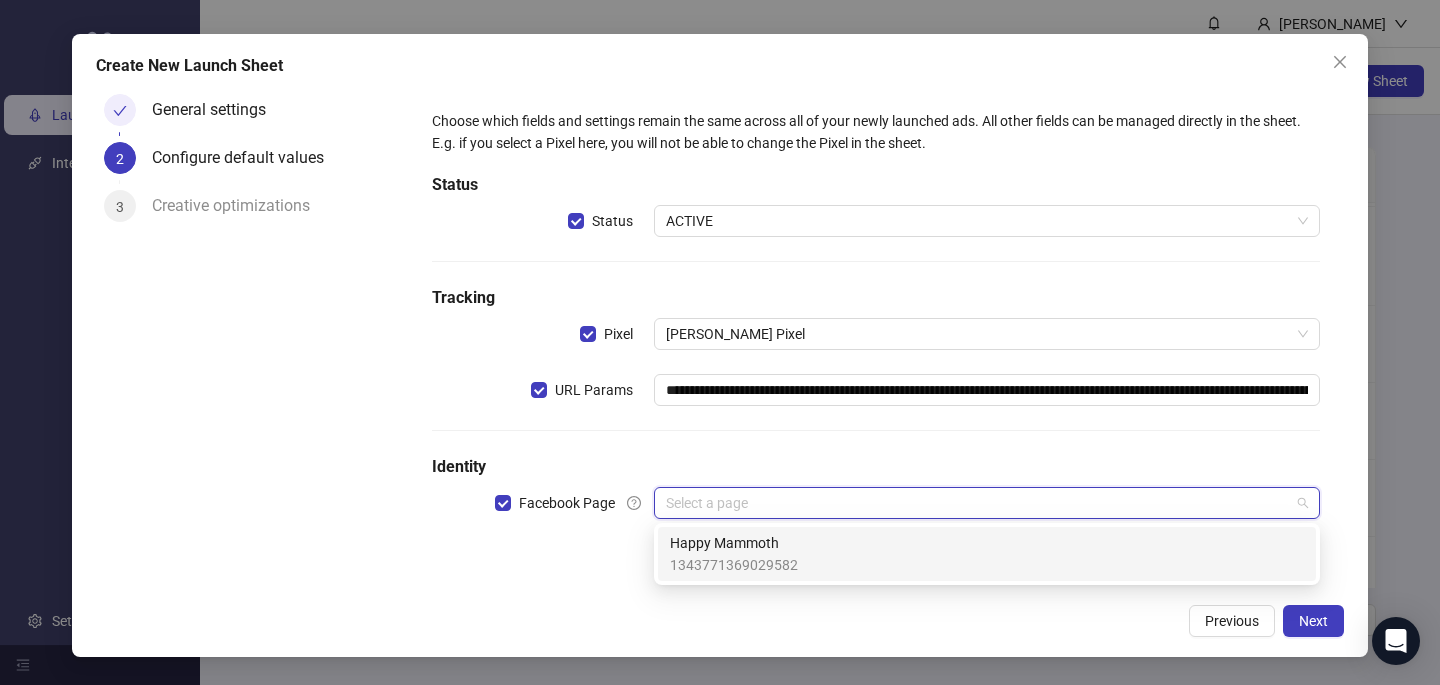 click on "Happy Mammoth" at bounding box center [734, 543] 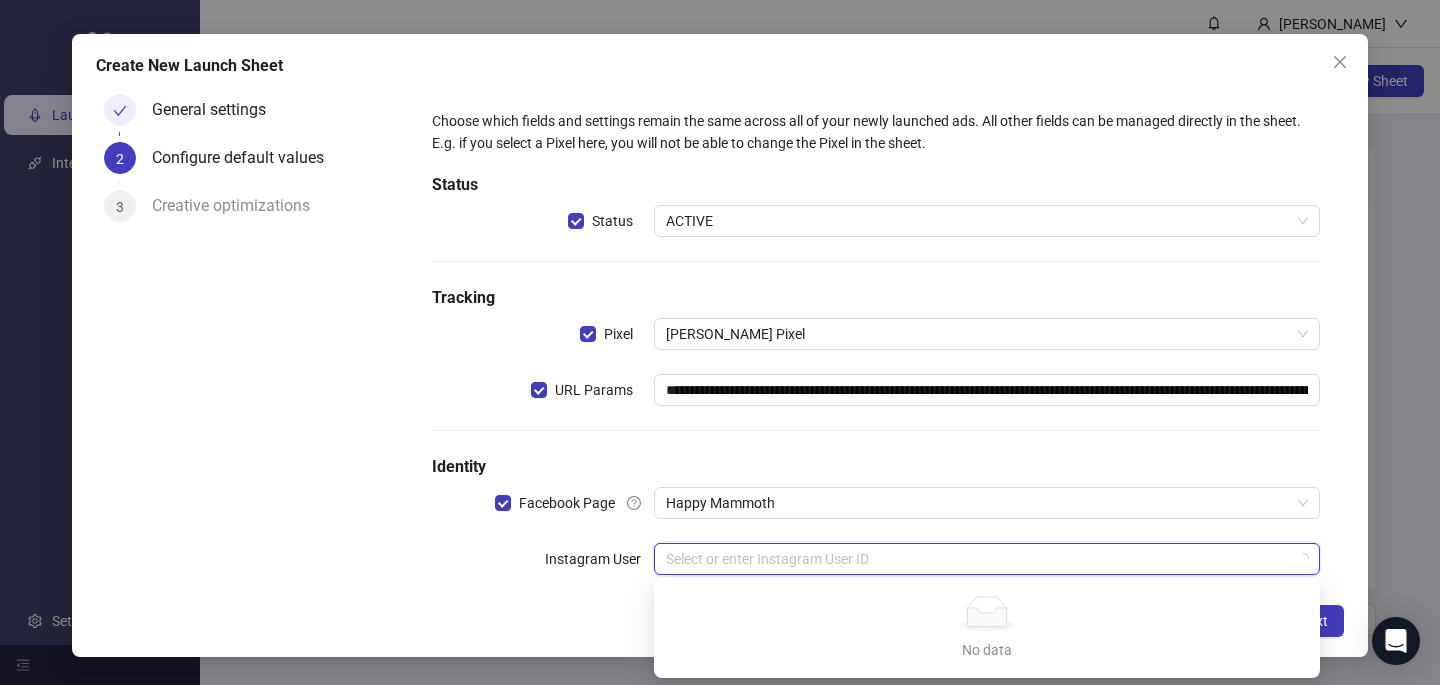 click at bounding box center (978, 559) 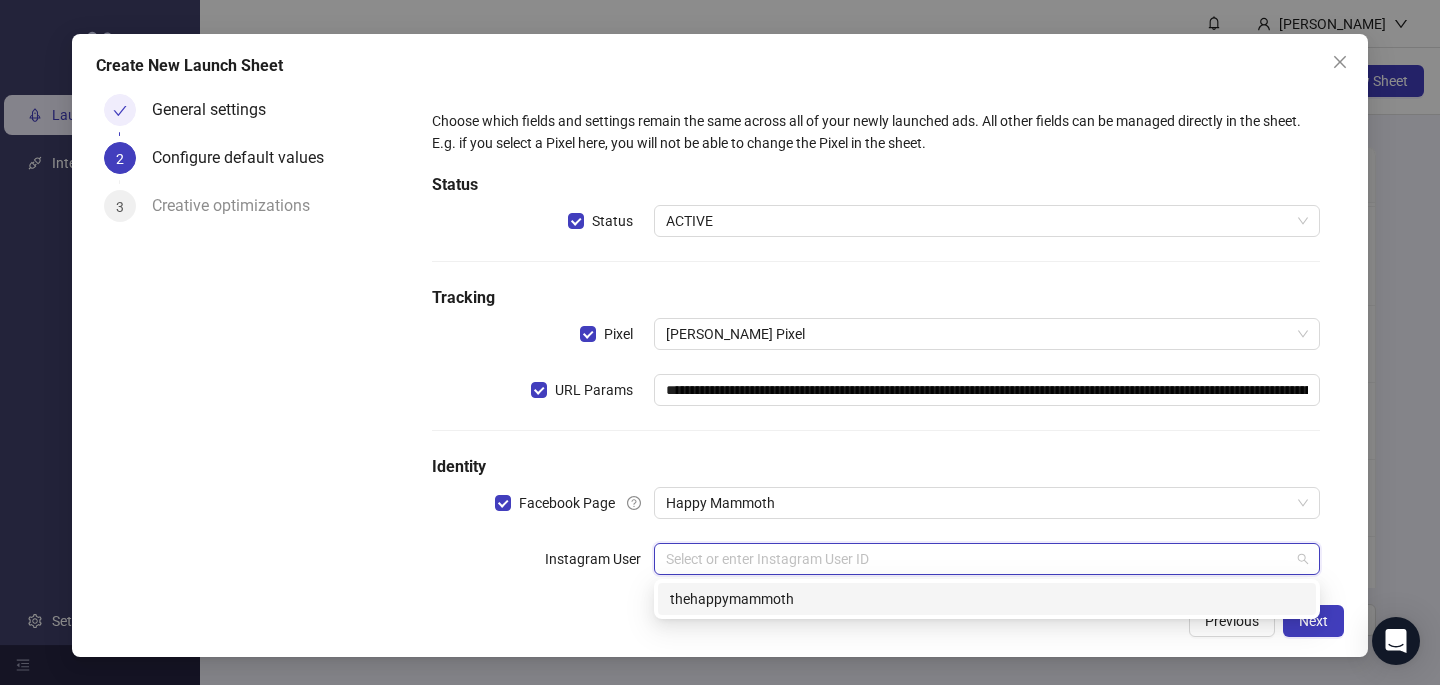 click on "thehappymammoth" at bounding box center (987, 599) 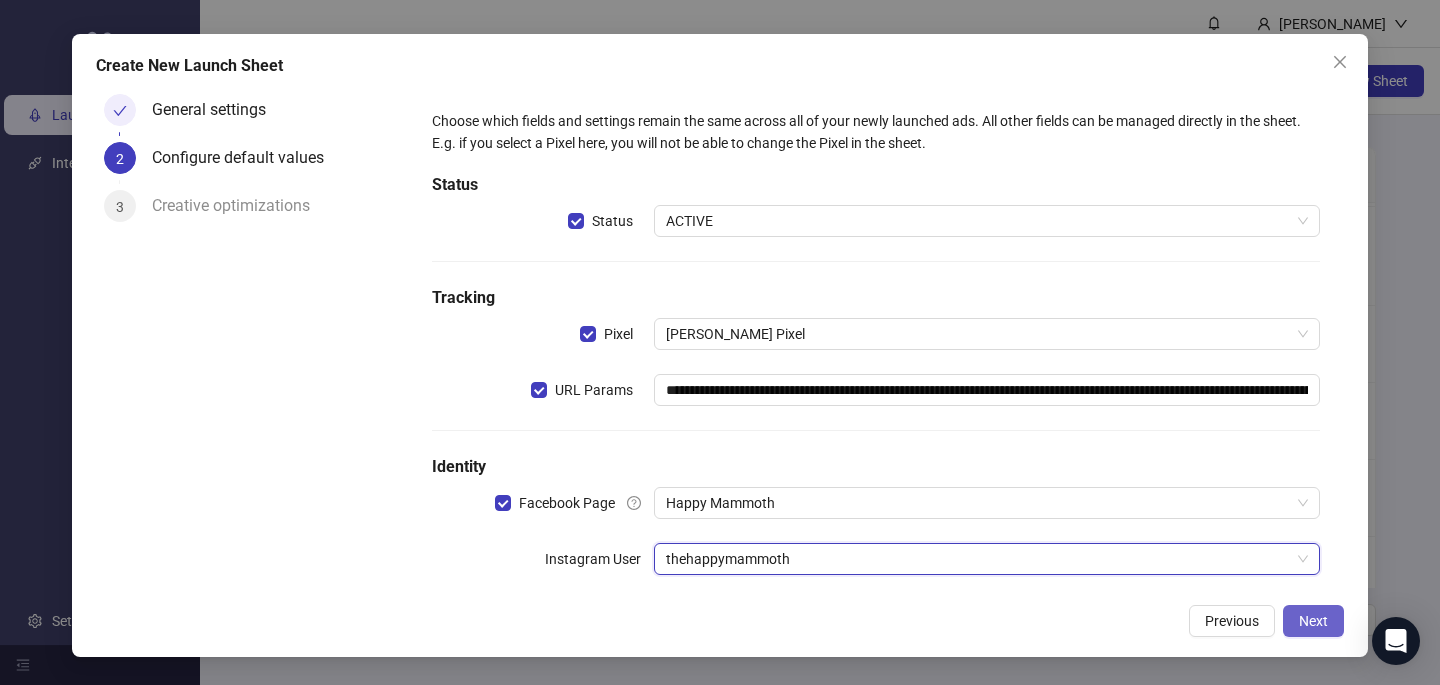 click on "Next" at bounding box center [1313, 621] 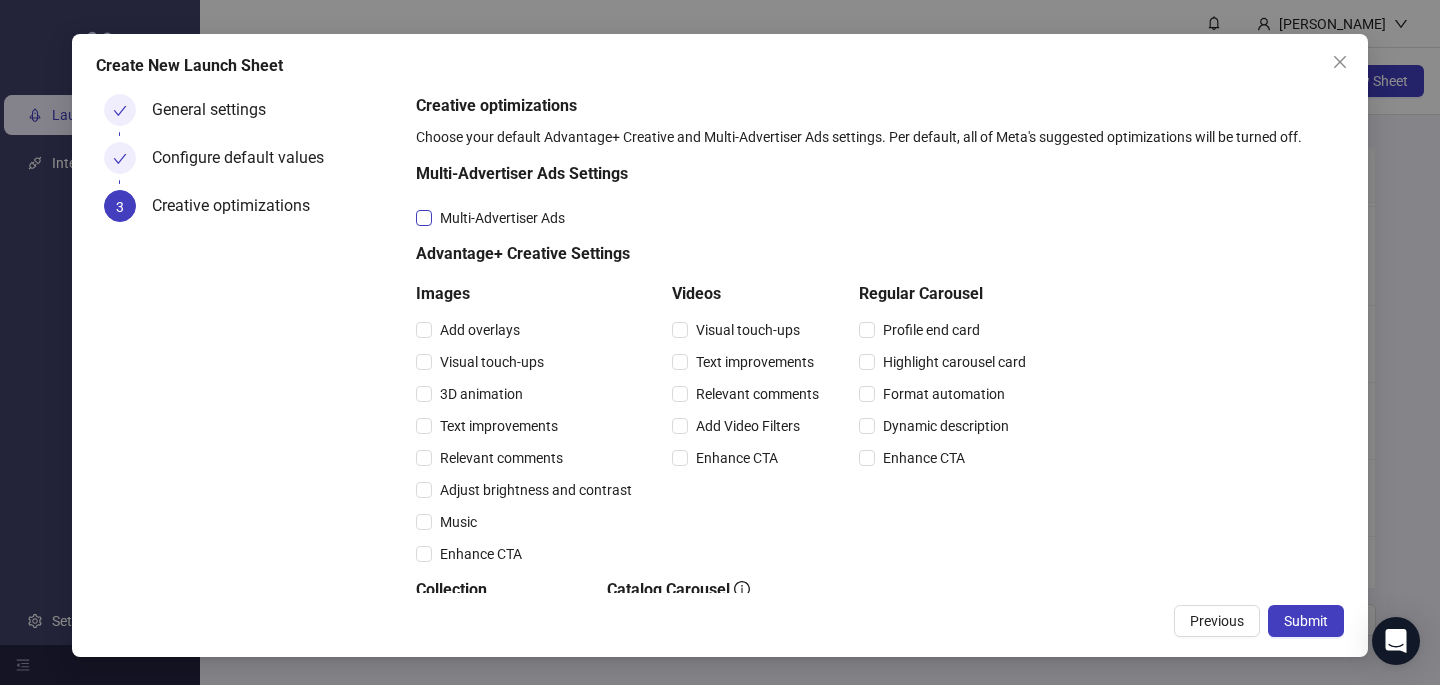 click on "Multi-Advertiser Ads" at bounding box center [502, 218] 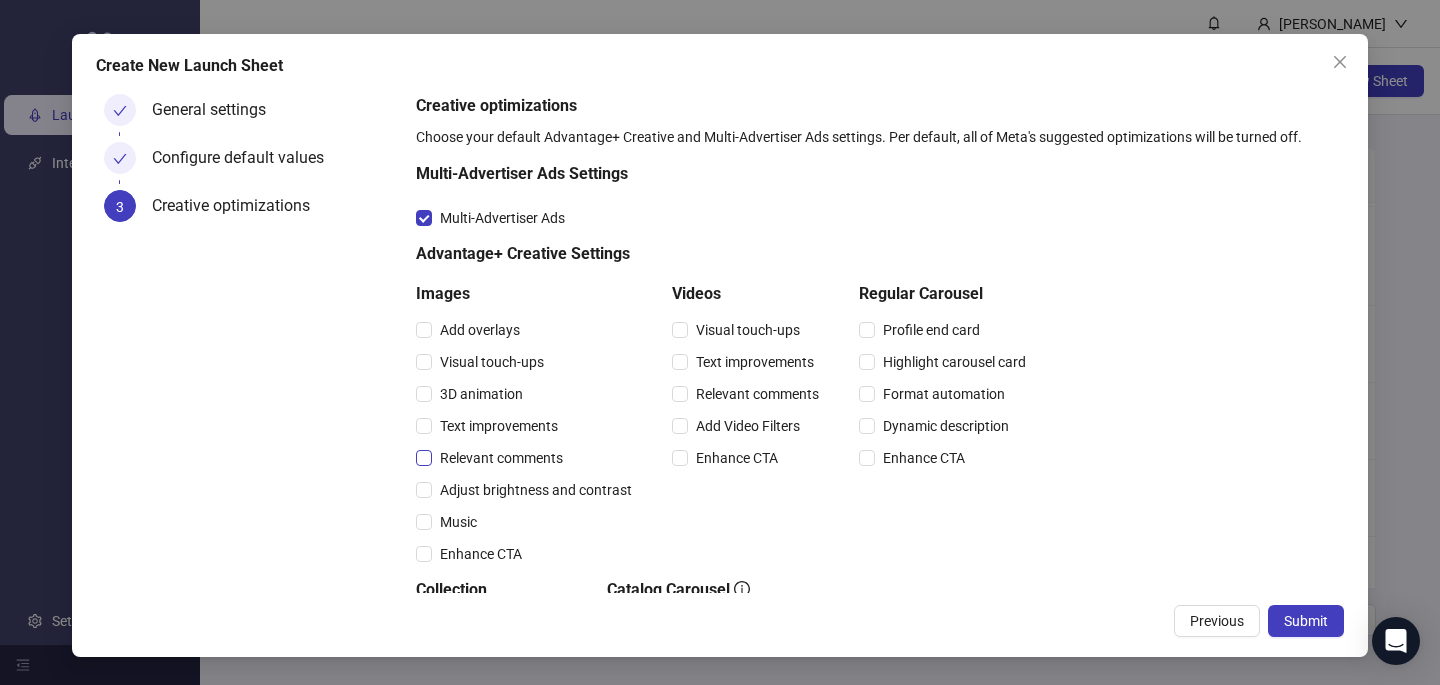 click on "Relevant comments" at bounding box center [501, 458] 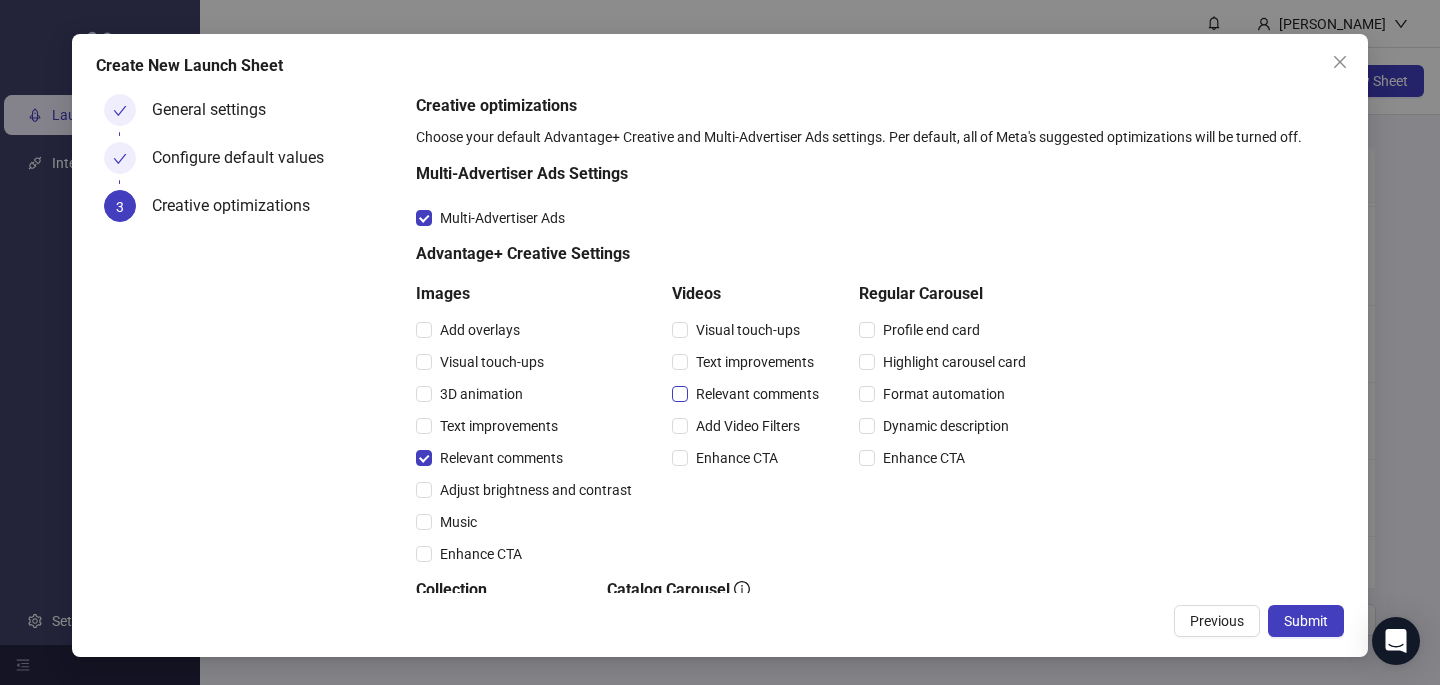 click on "Relevant comments" at bounding box center [757, 394] 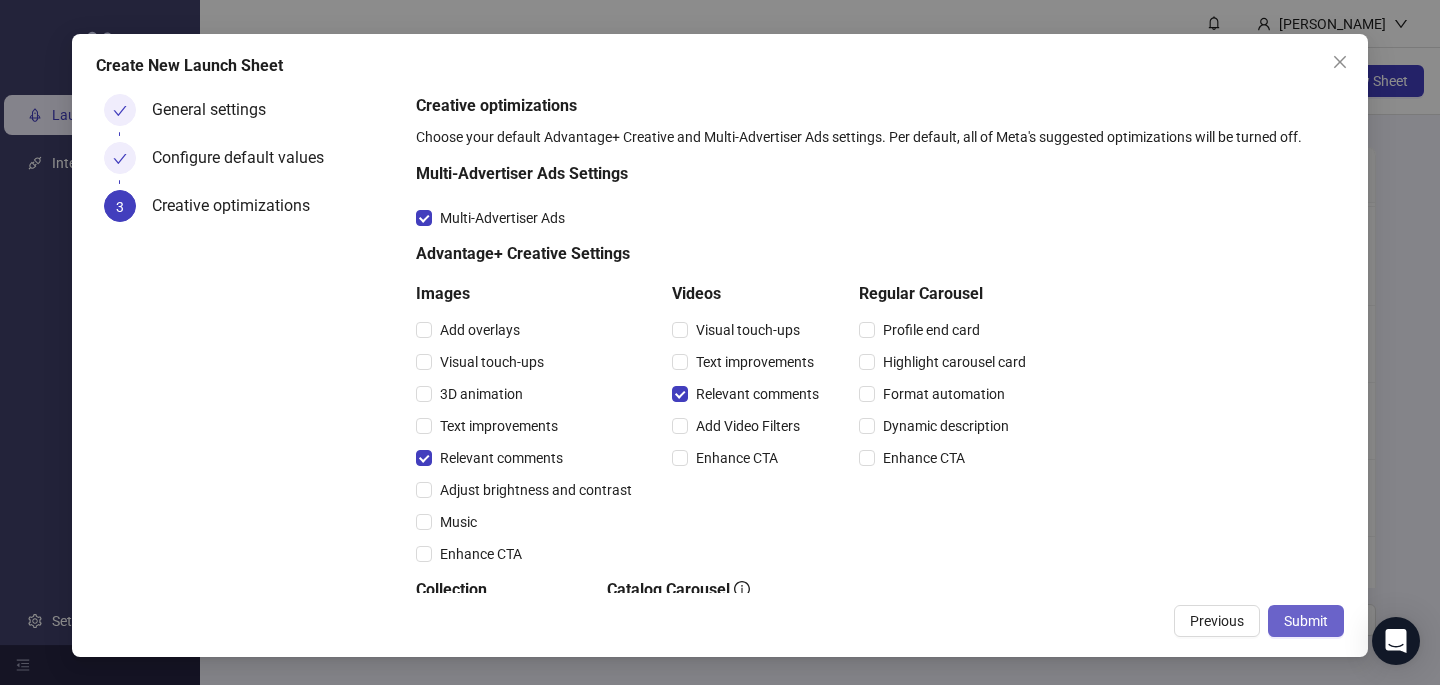click on "Submit" at bounding box center (1306, 621) 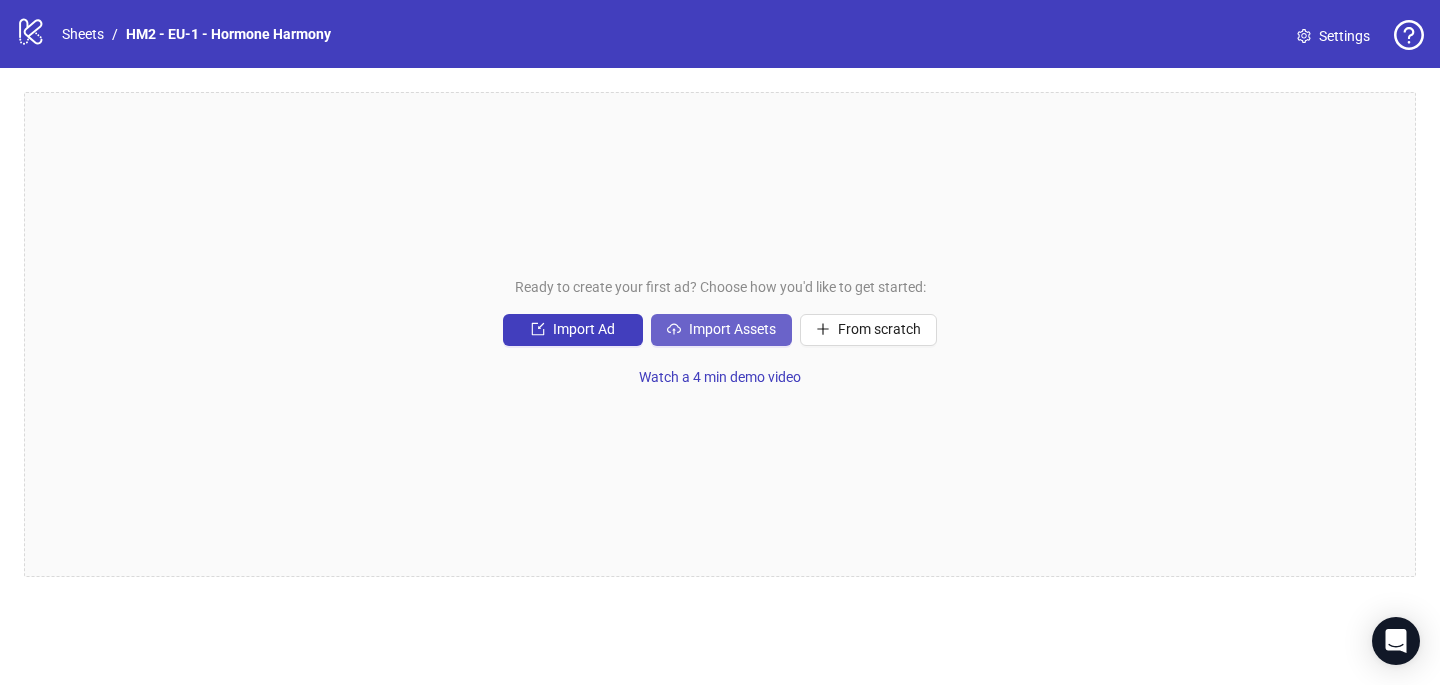 click on "Import Assets" at bounding box center (721, 330) 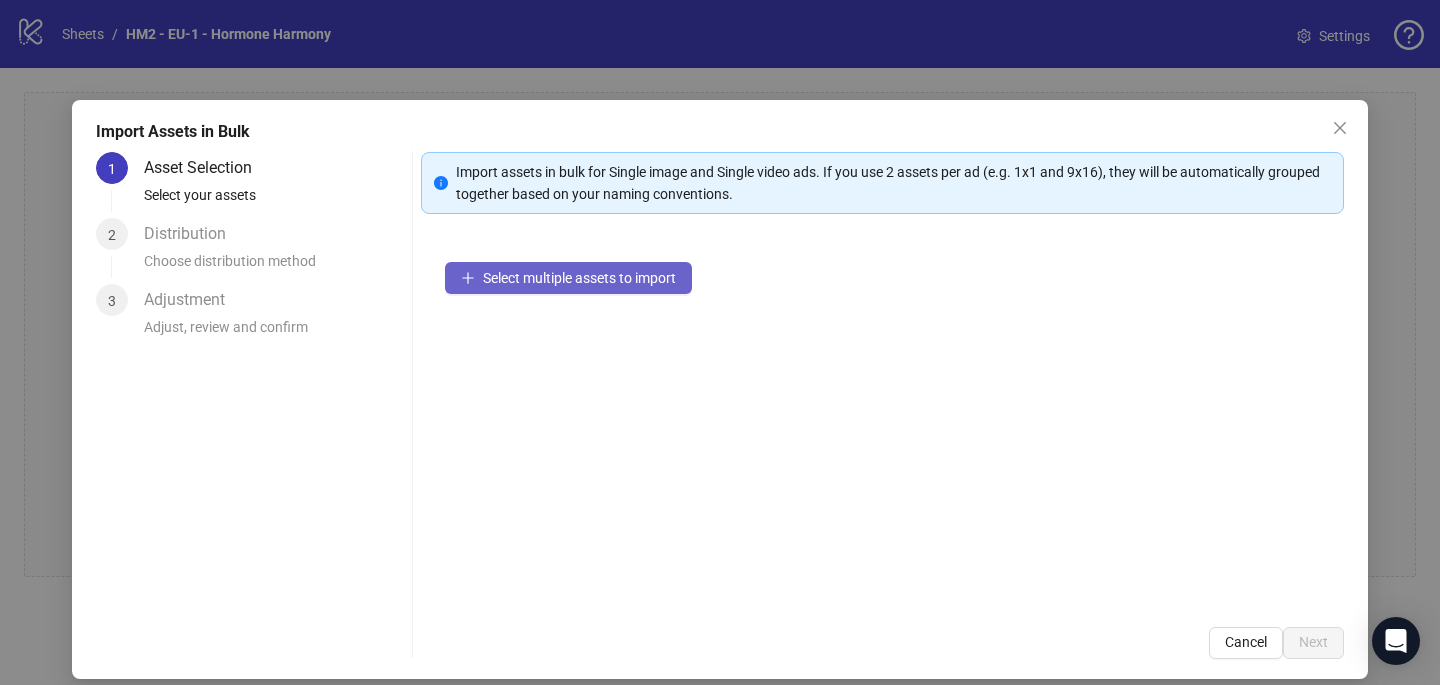 click on "Select multiple assets to import" at bounding box center (579, 278) 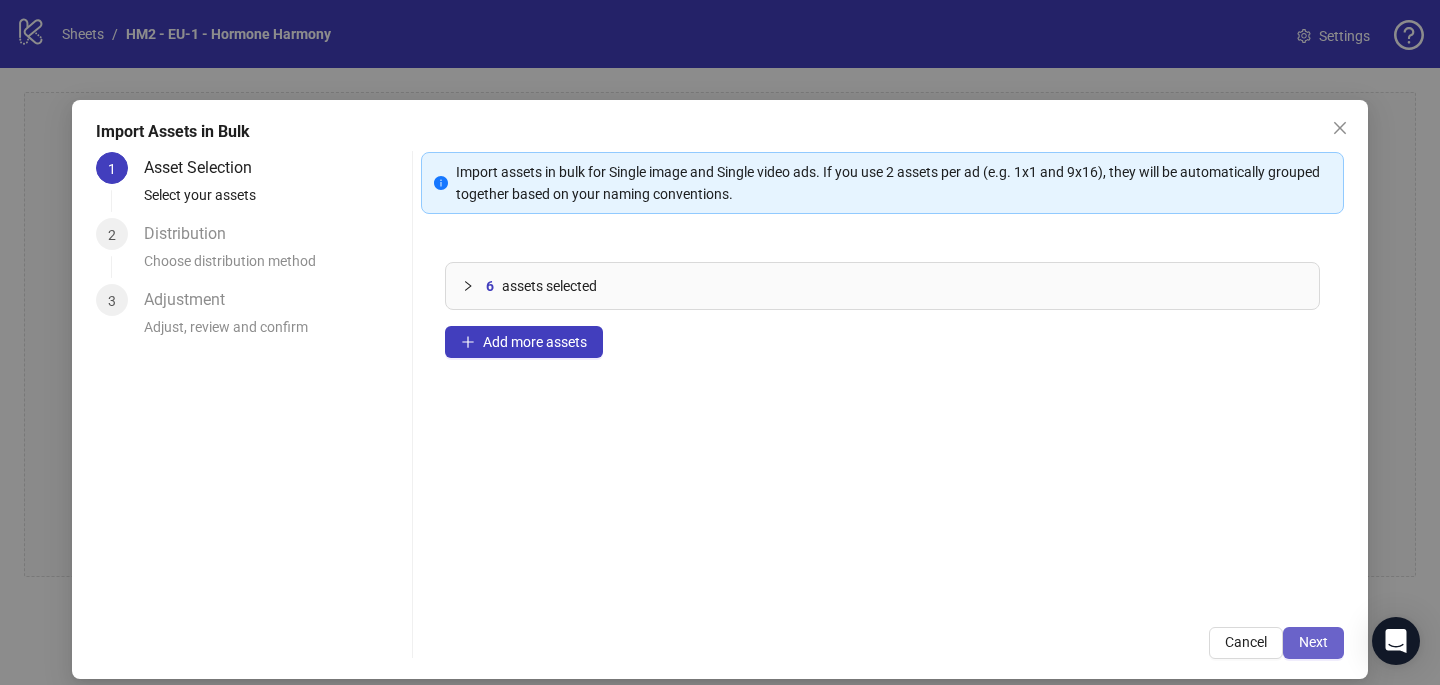 click on "Next" at bounding box center (1313, 643) 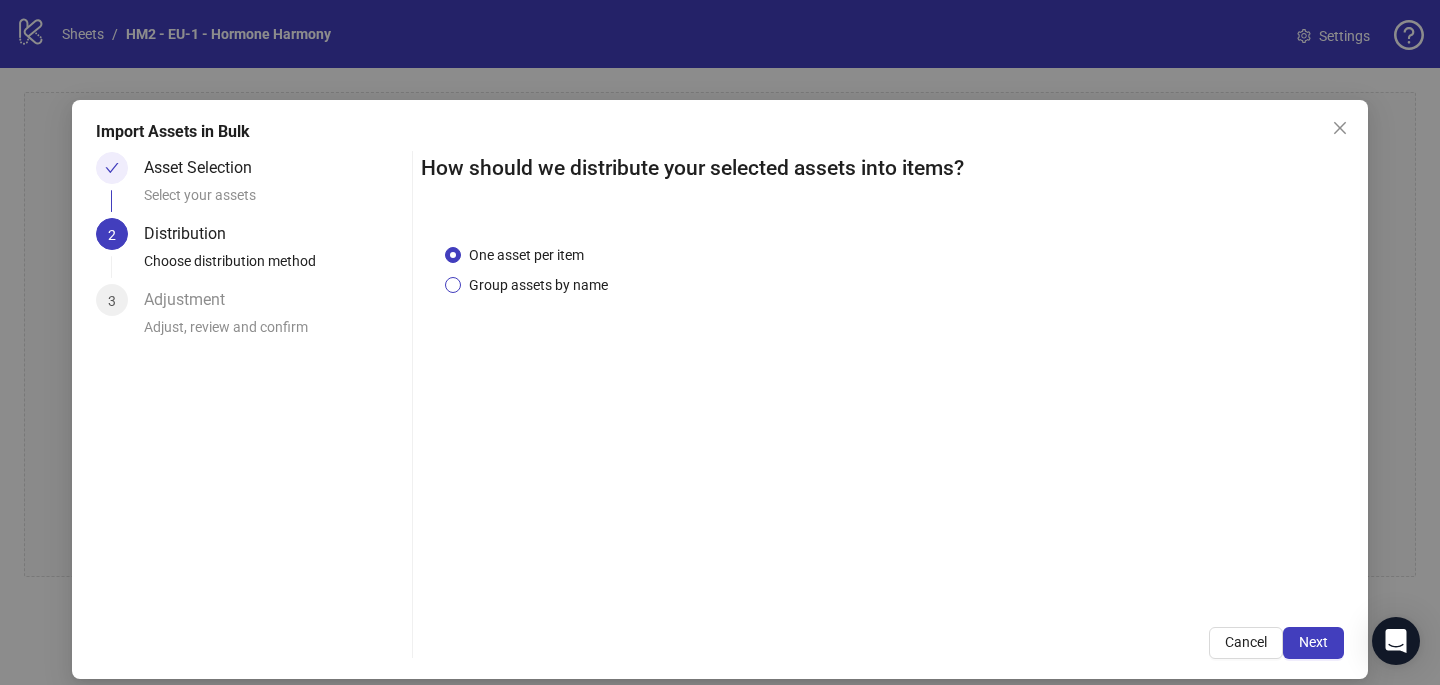 click on "Group assets by name" at bounding box center (538, 285) 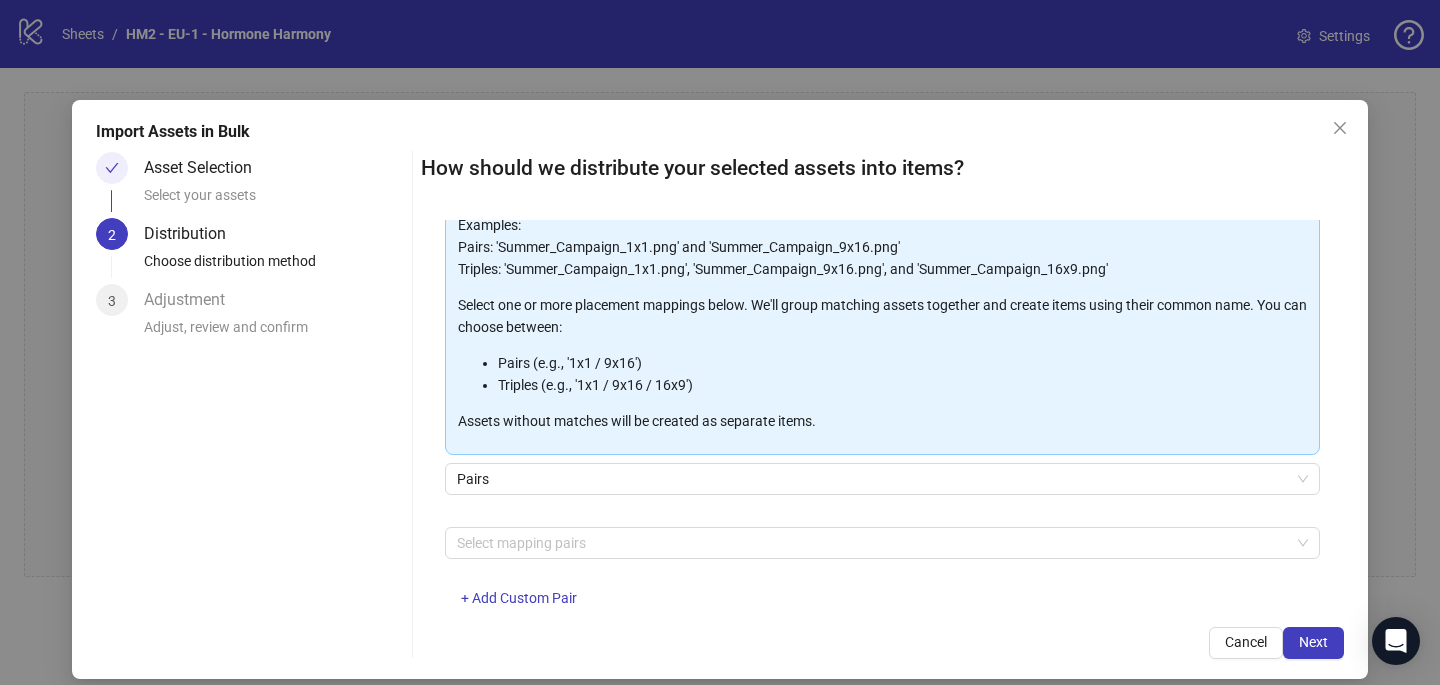 scroll, scrollTop: 203, scrollLeft: 0, axis: vertical 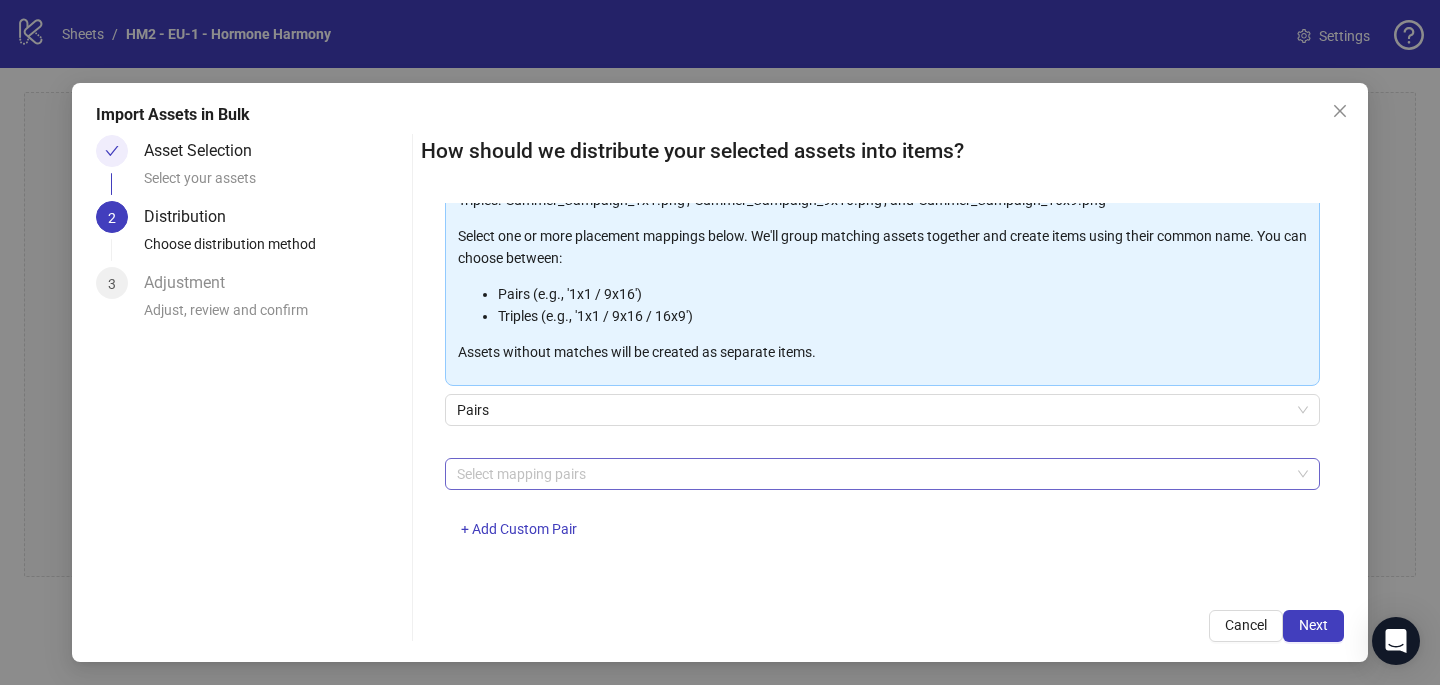 click at bounding box center (872, 474) 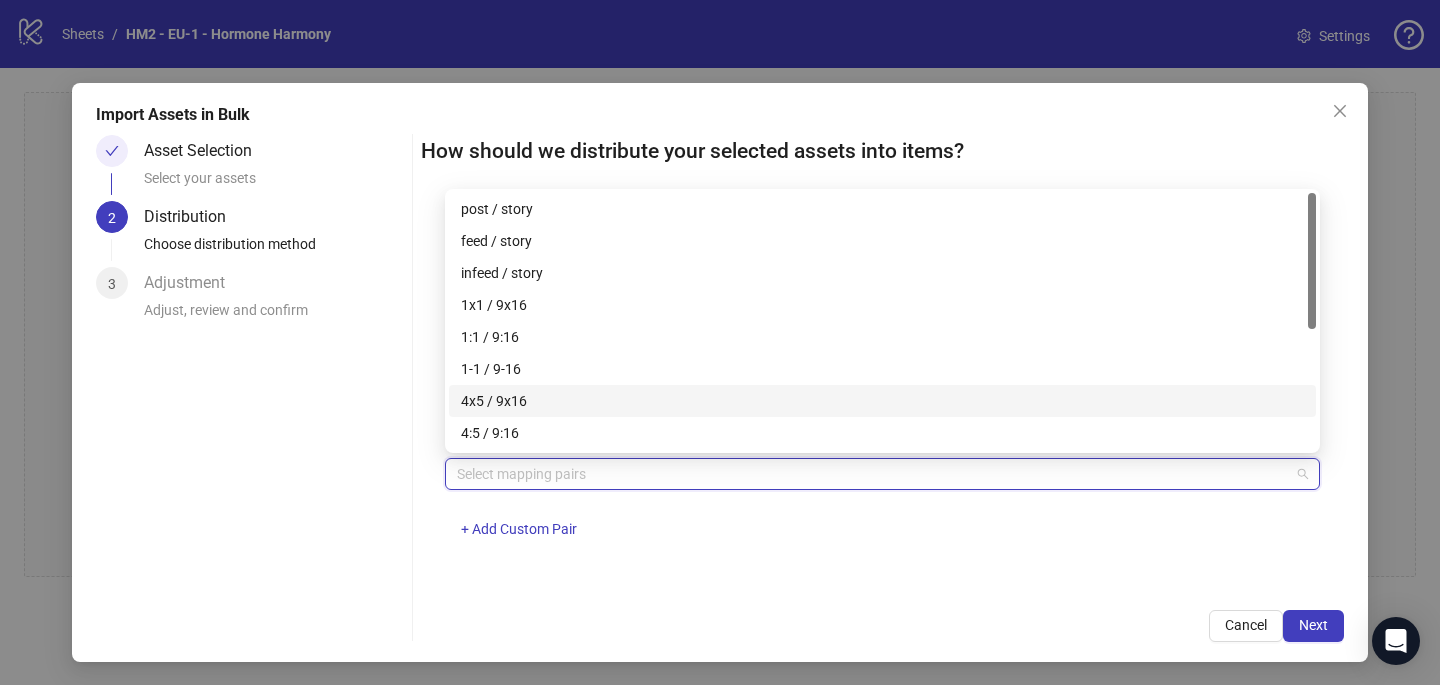 click on "4x5 / 9x16" at bounding box center [882, 401] 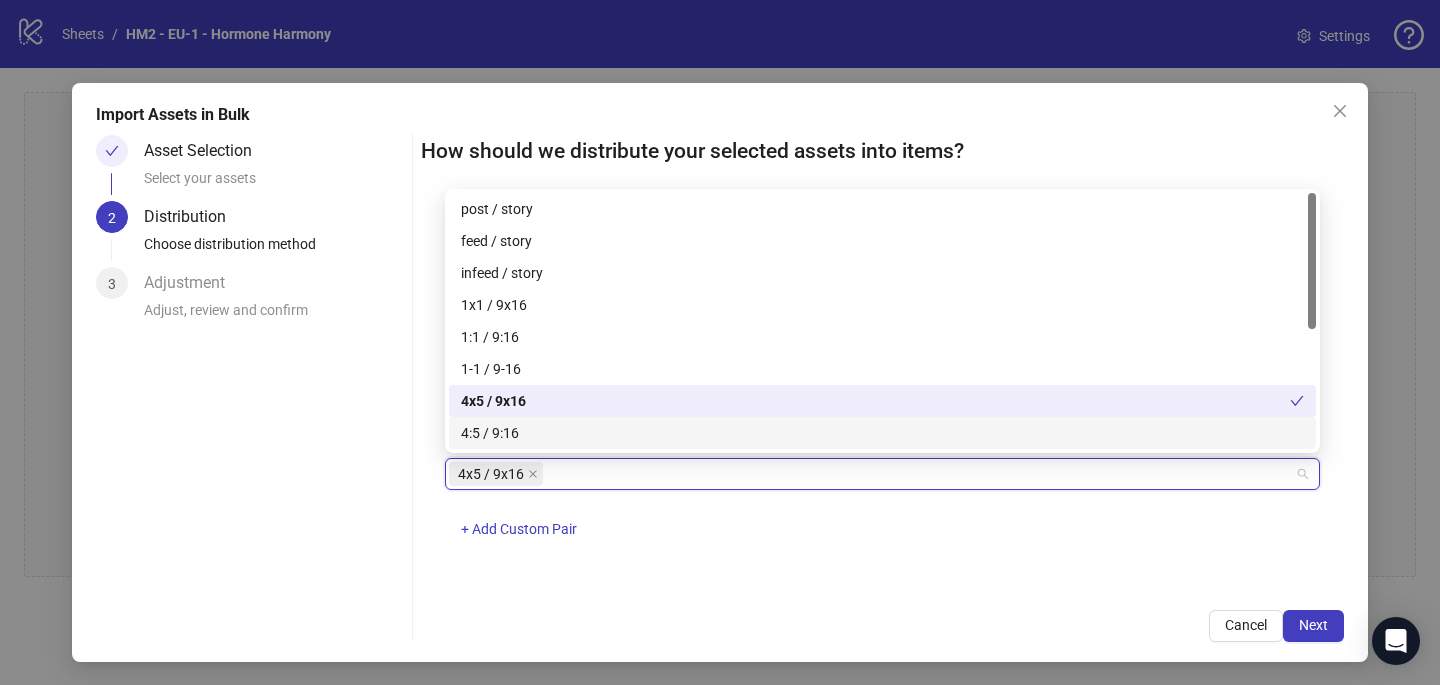 click on "4x5 / 9x16   + Add Custom Pair" at bounding box center [882, 510] 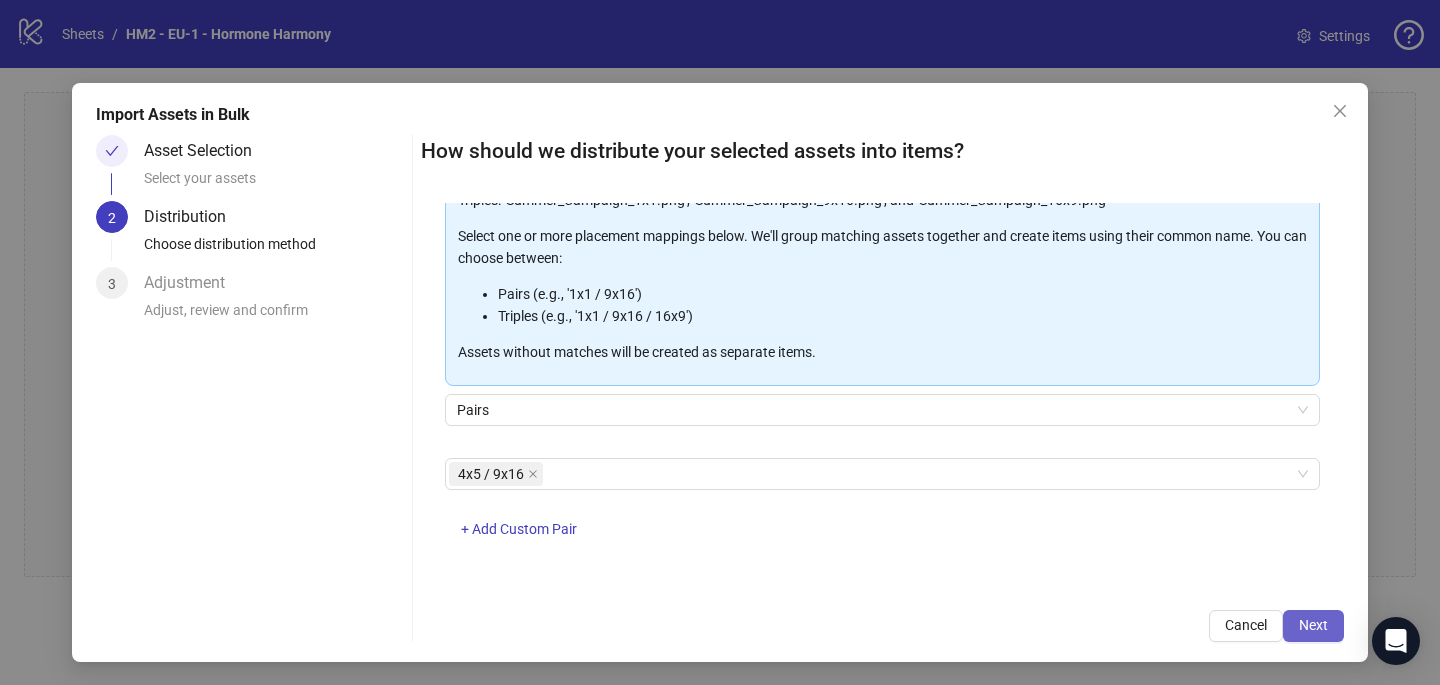 click on "Next" at bounding box center [1313, 626] 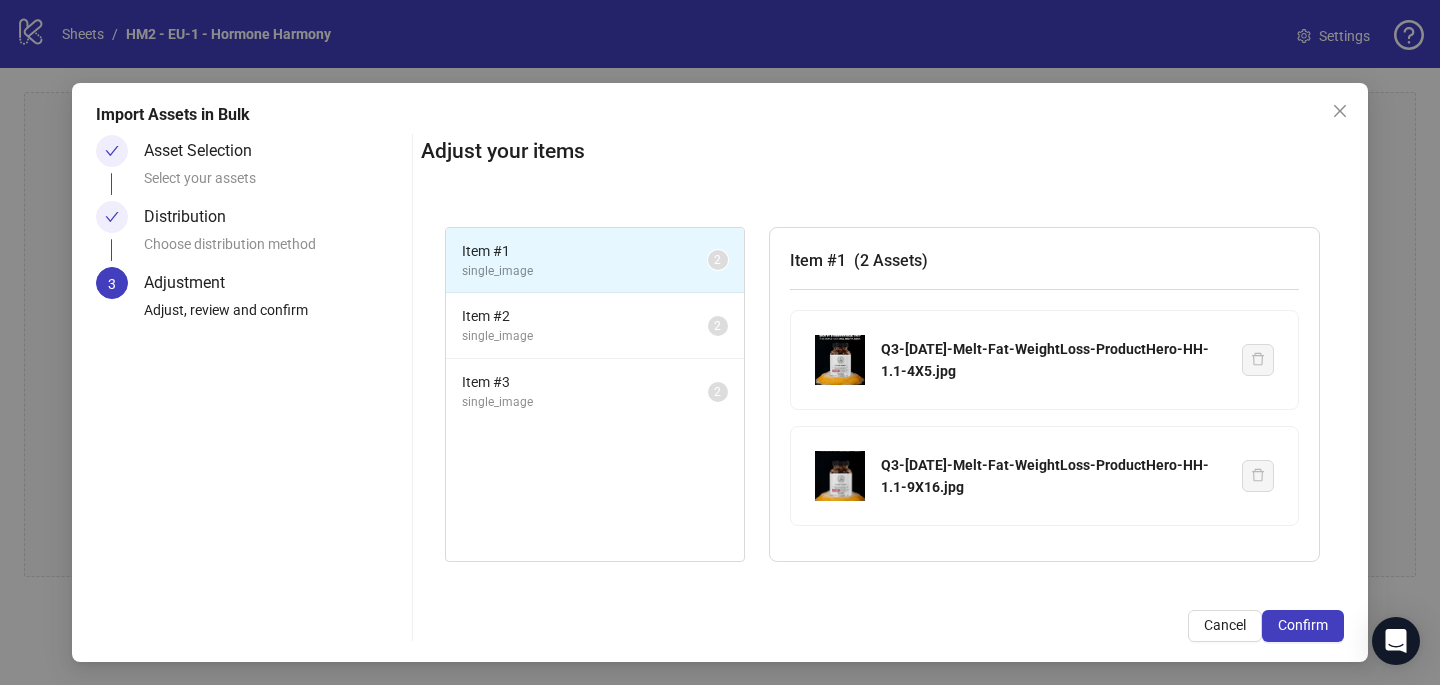click on "Confirm" at bounding box center (1303, 626) 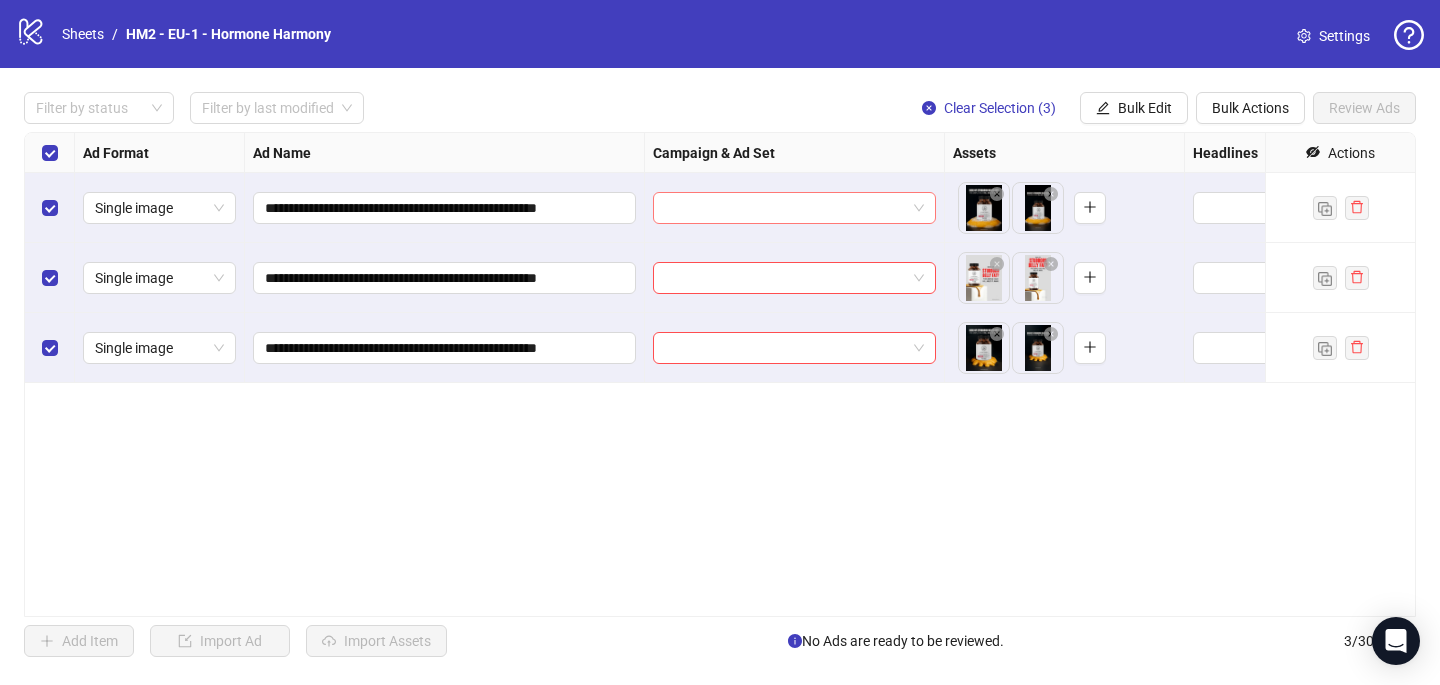 click at bounding box center (785, 208) 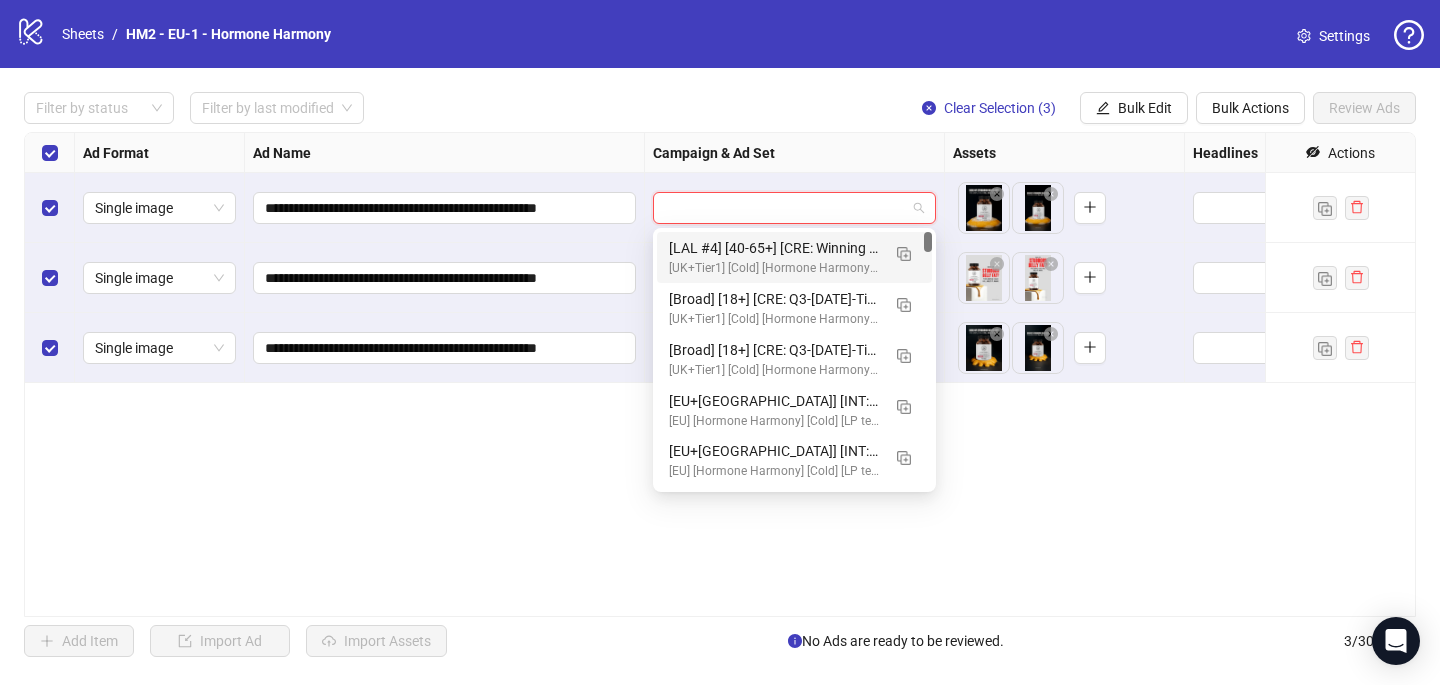 paste on "**********" 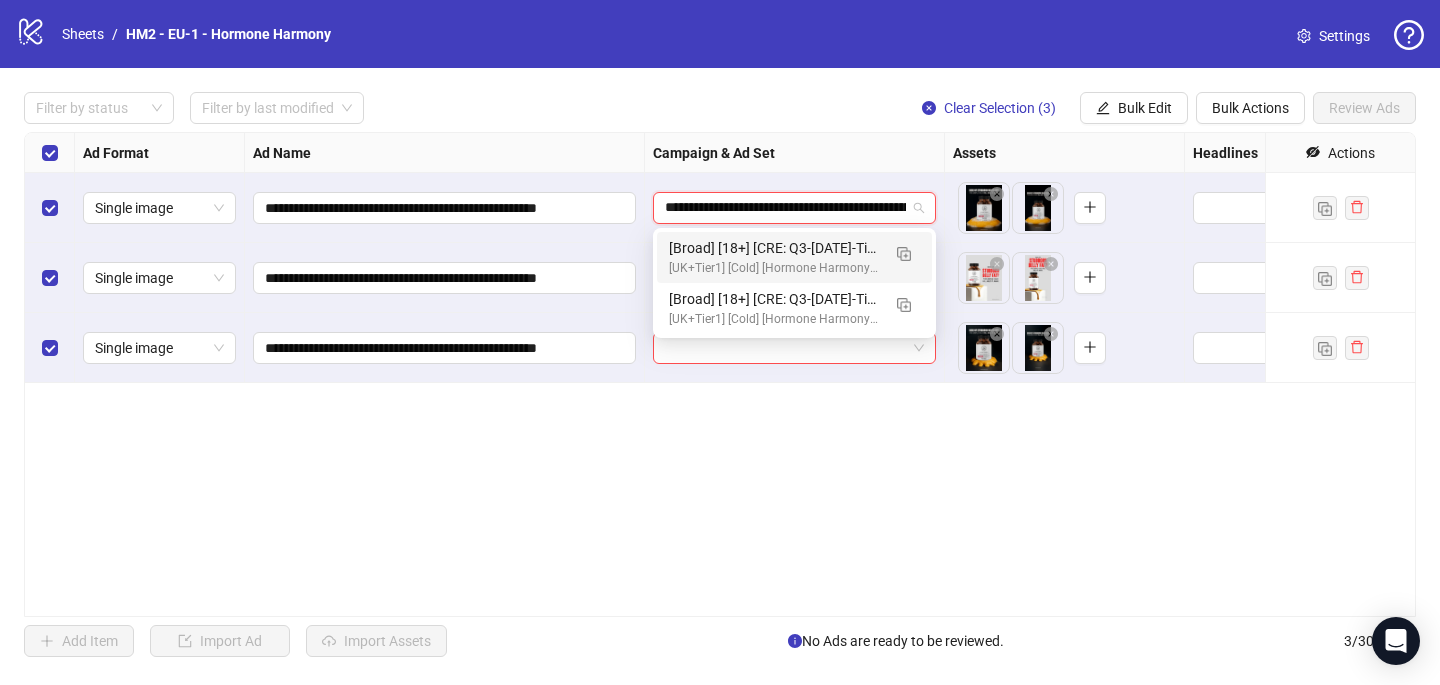 scroll, scrollTop: 0, scrollLeft: 554, axis: horizontal 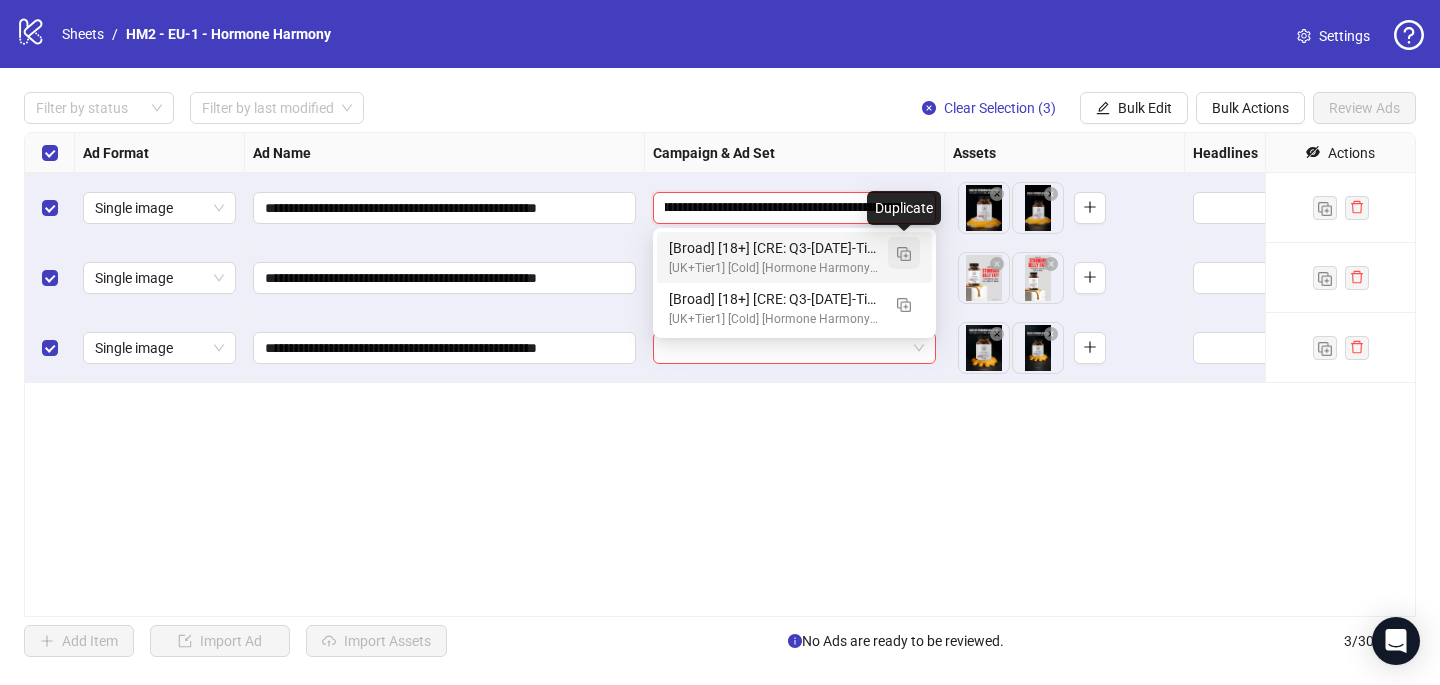 click at bounding box center (904, 253) 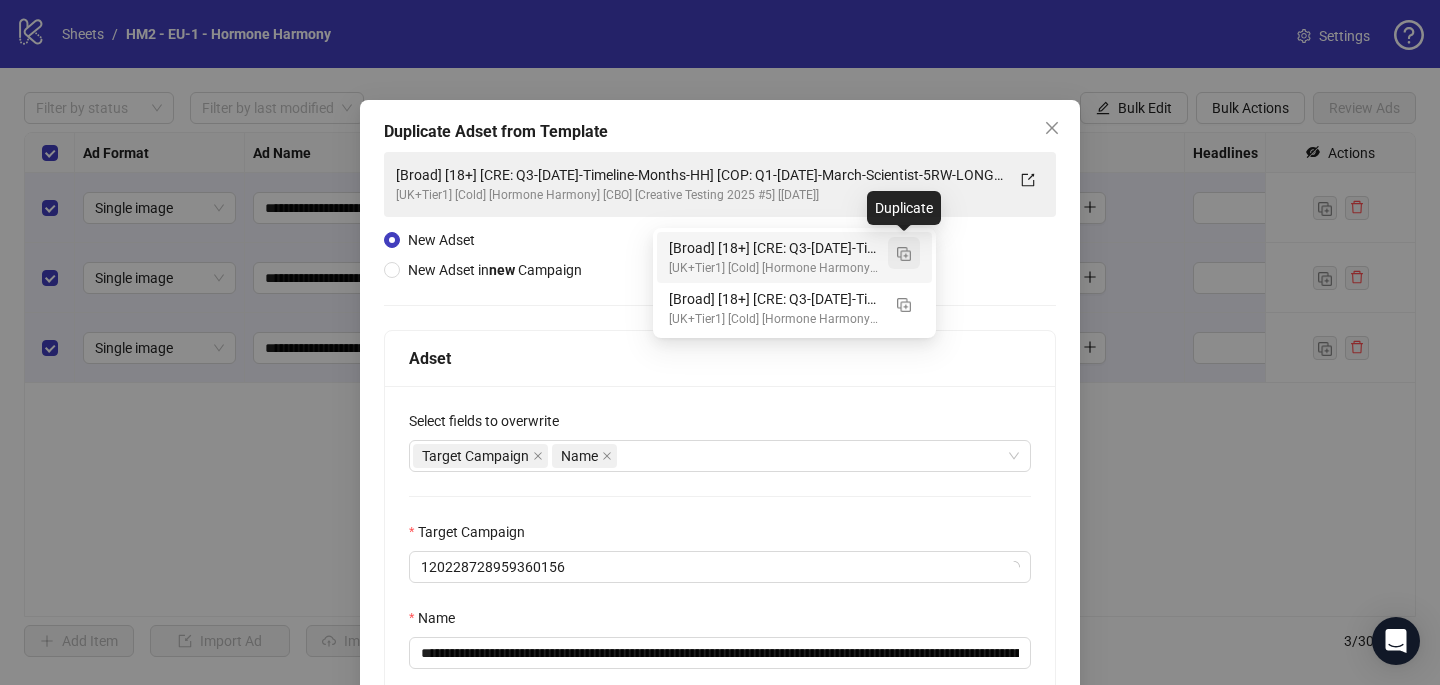 type on "**********" 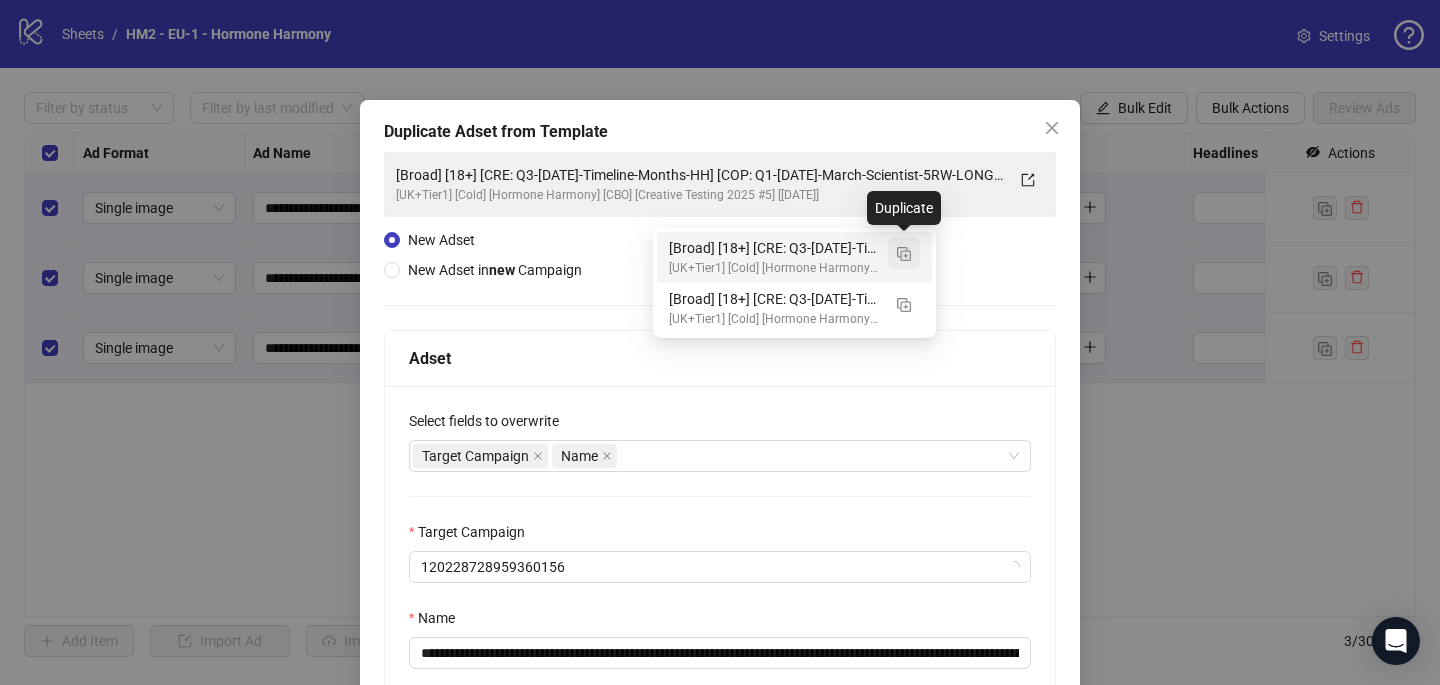 type 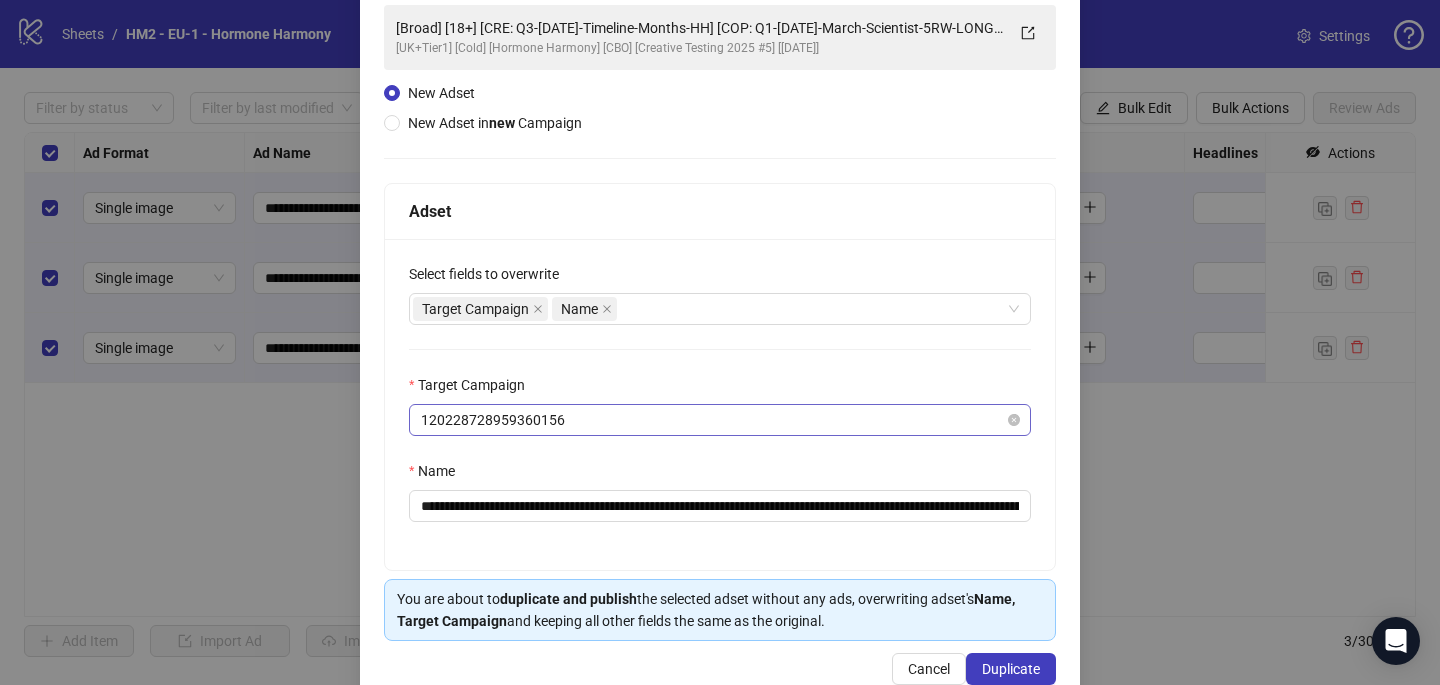 scroll, scrollTop: 156, scrollLeft: 0, axis: vertical 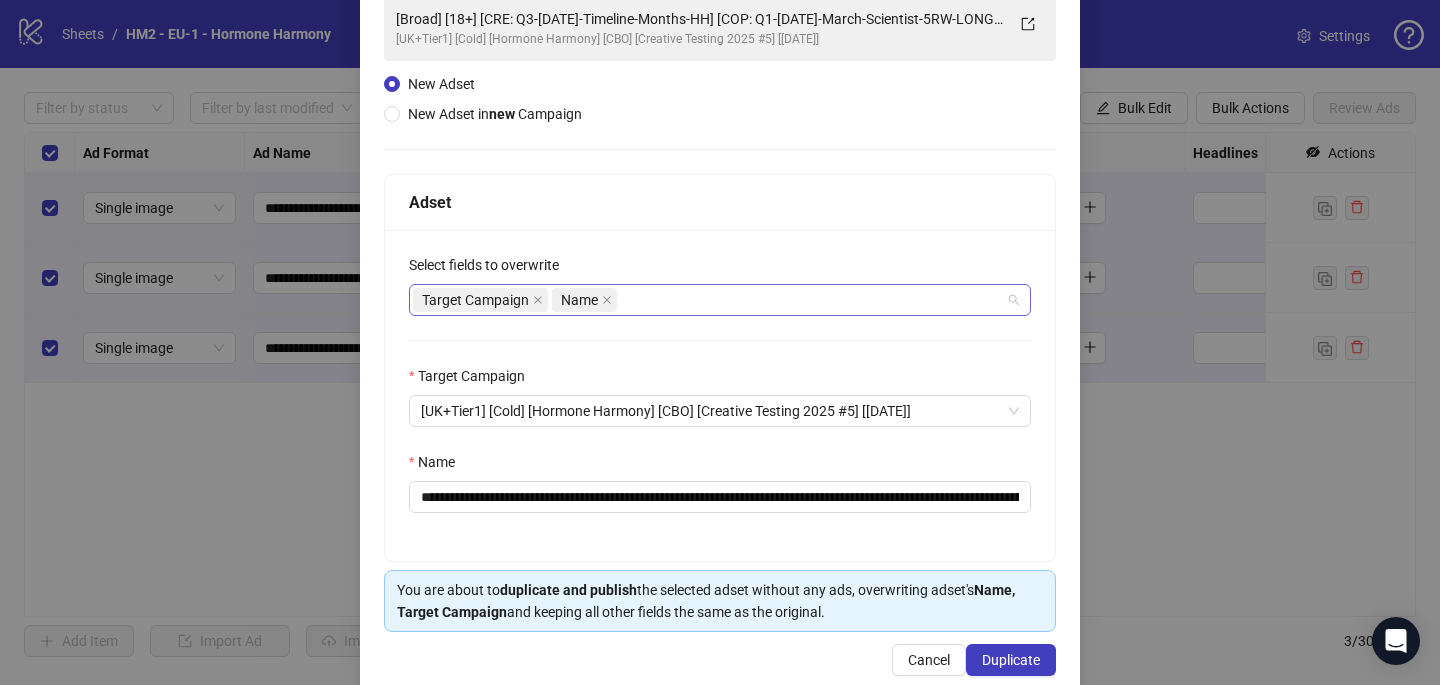click on "Target Campaign Name" at bounding box center (709, 300) 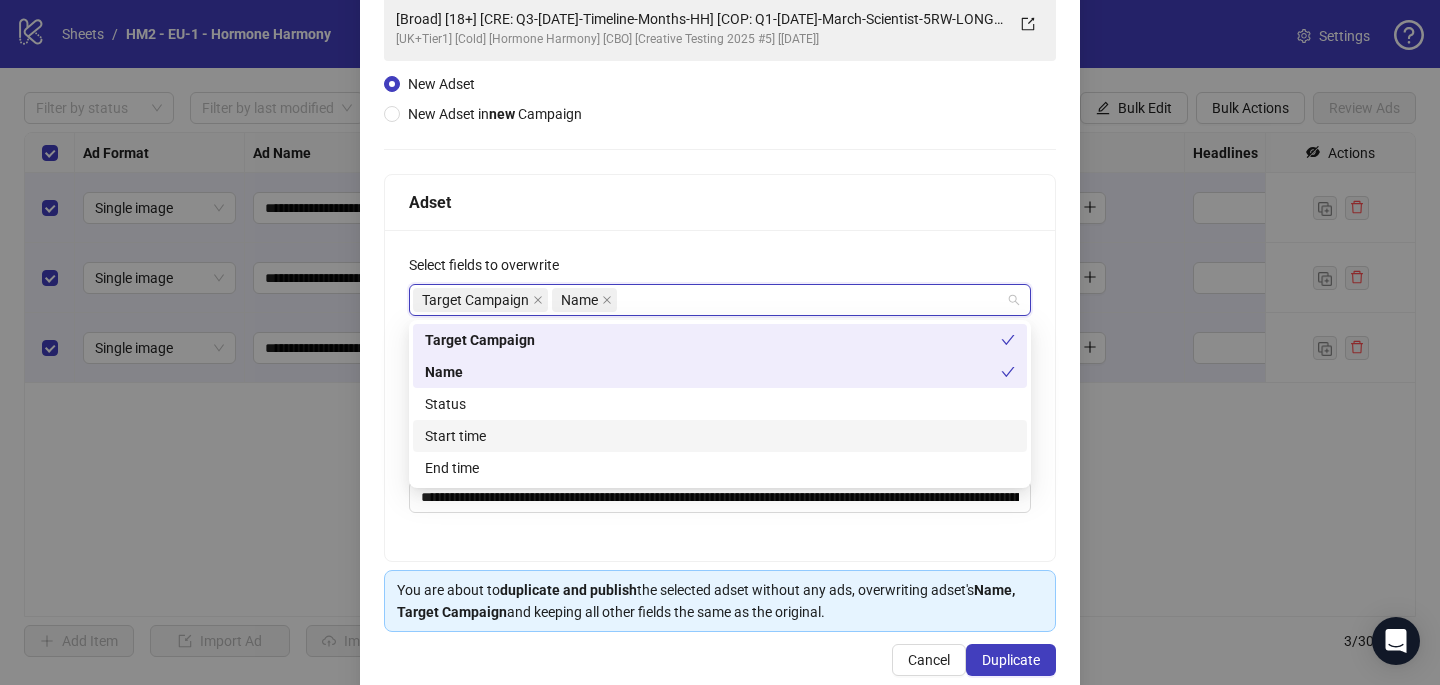 click on "Start time" at bounding box center (720, 436) 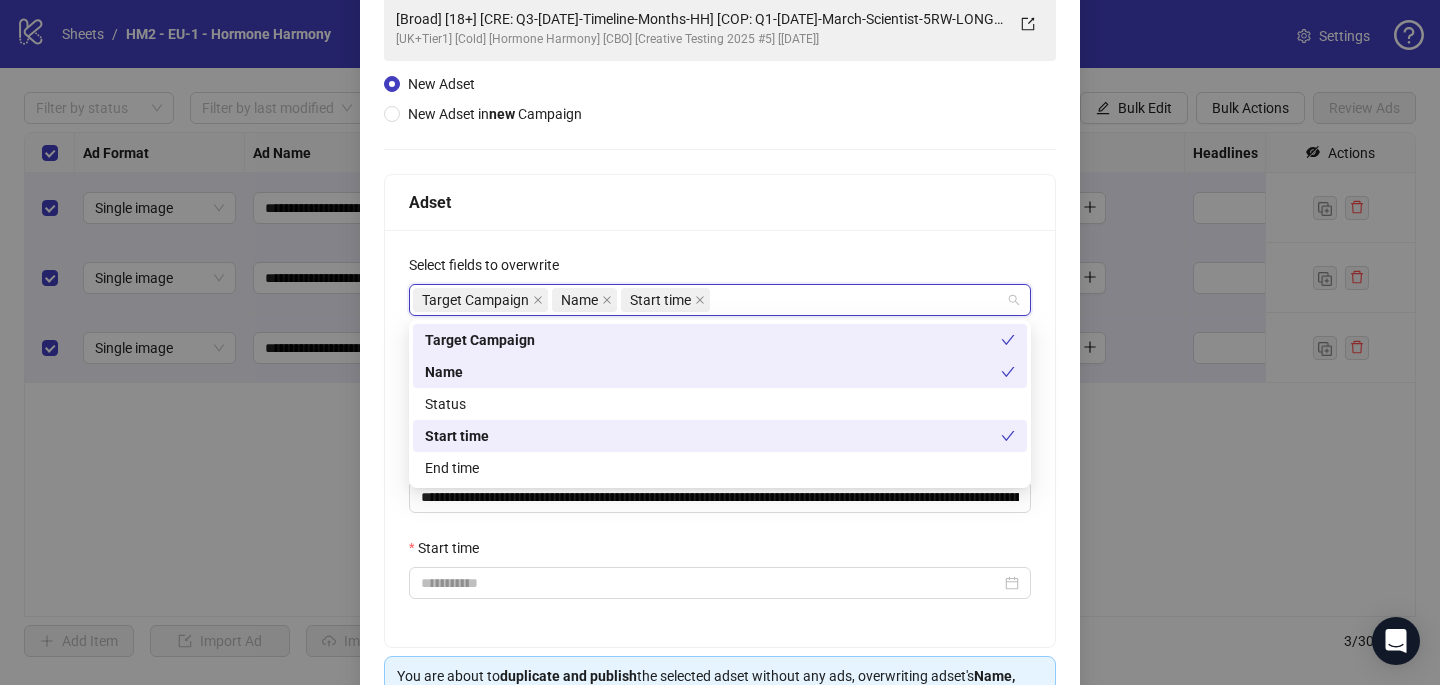 click on "Select fields to overwrite" at bounding box center (720, 269) 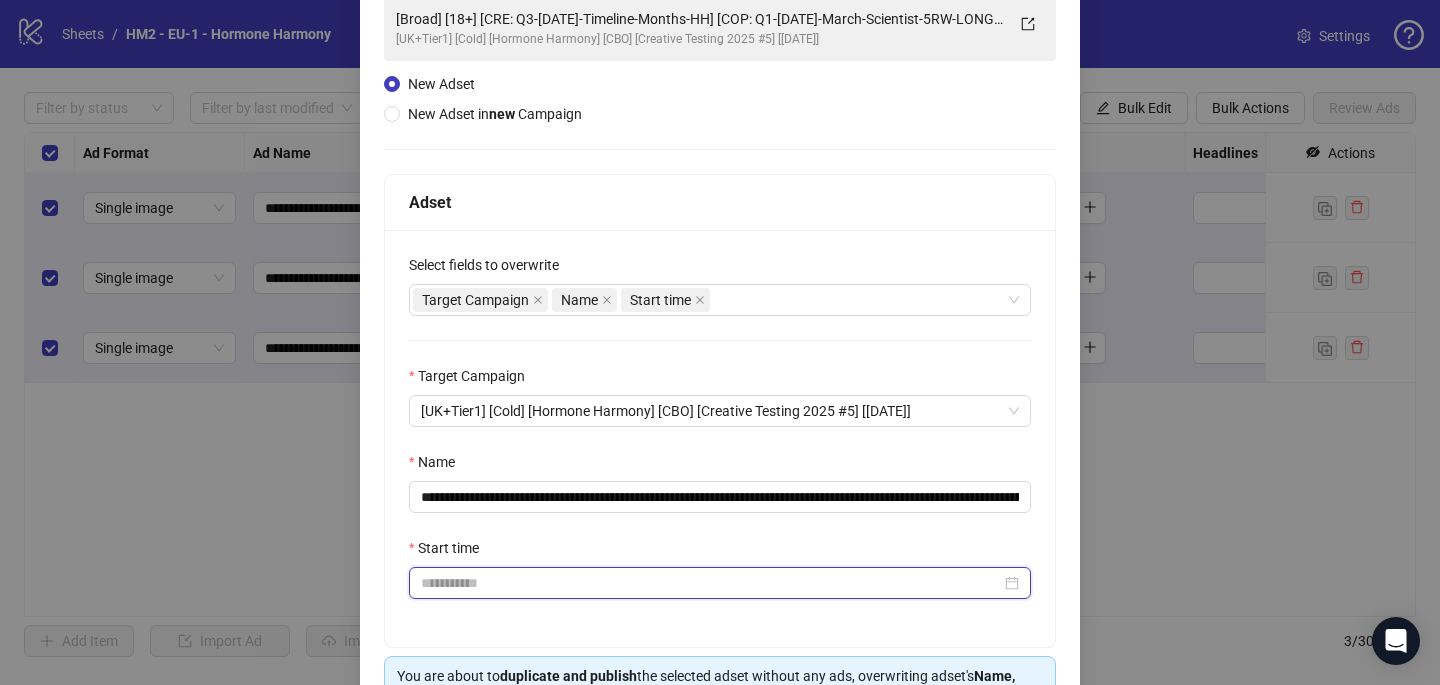 click on "Start time" at bounding box center [711, 583] 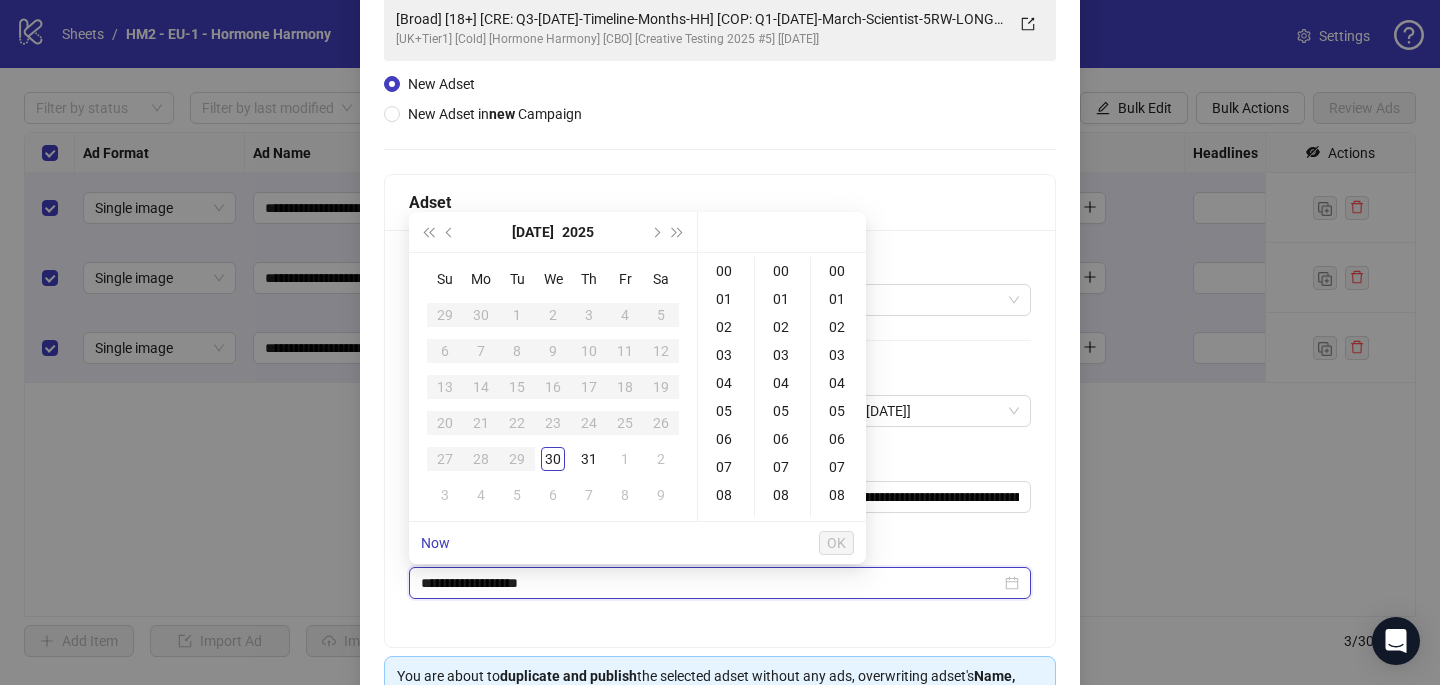 type on "**********" 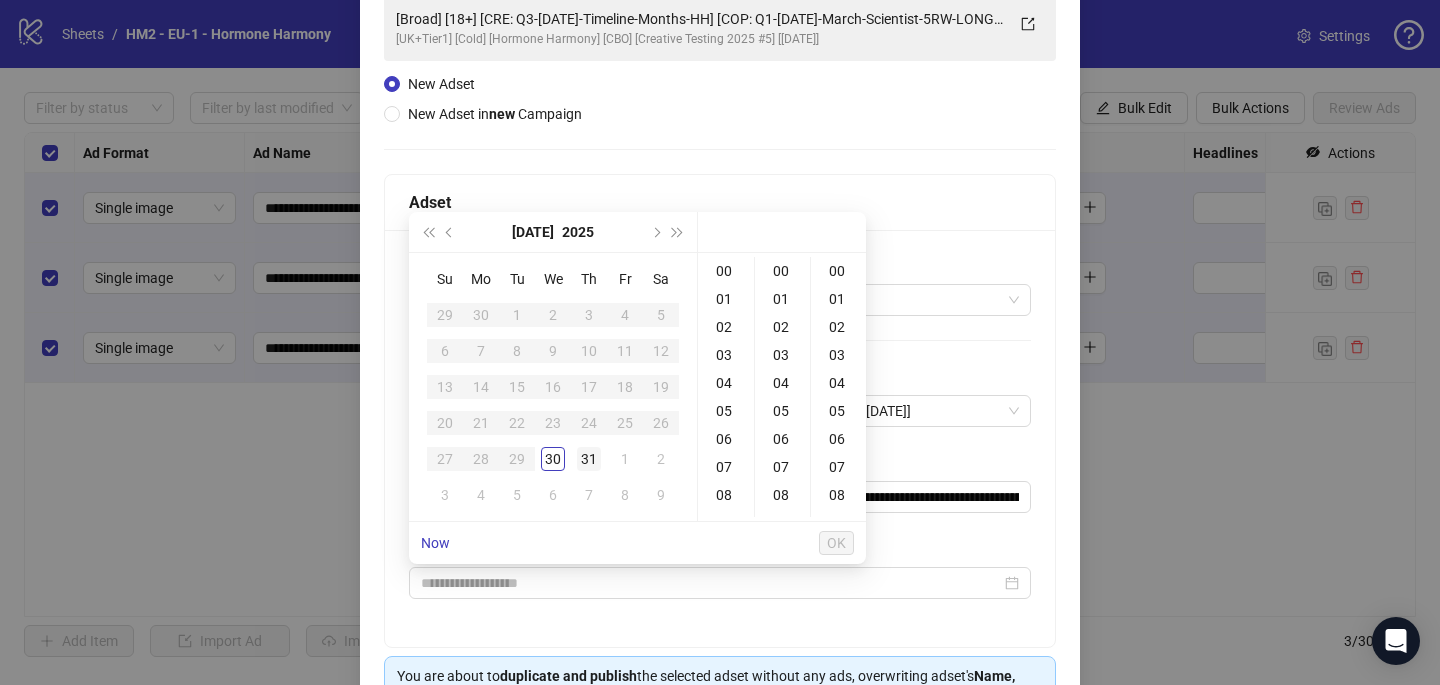 click on "31" at bounding box center (589, 459) 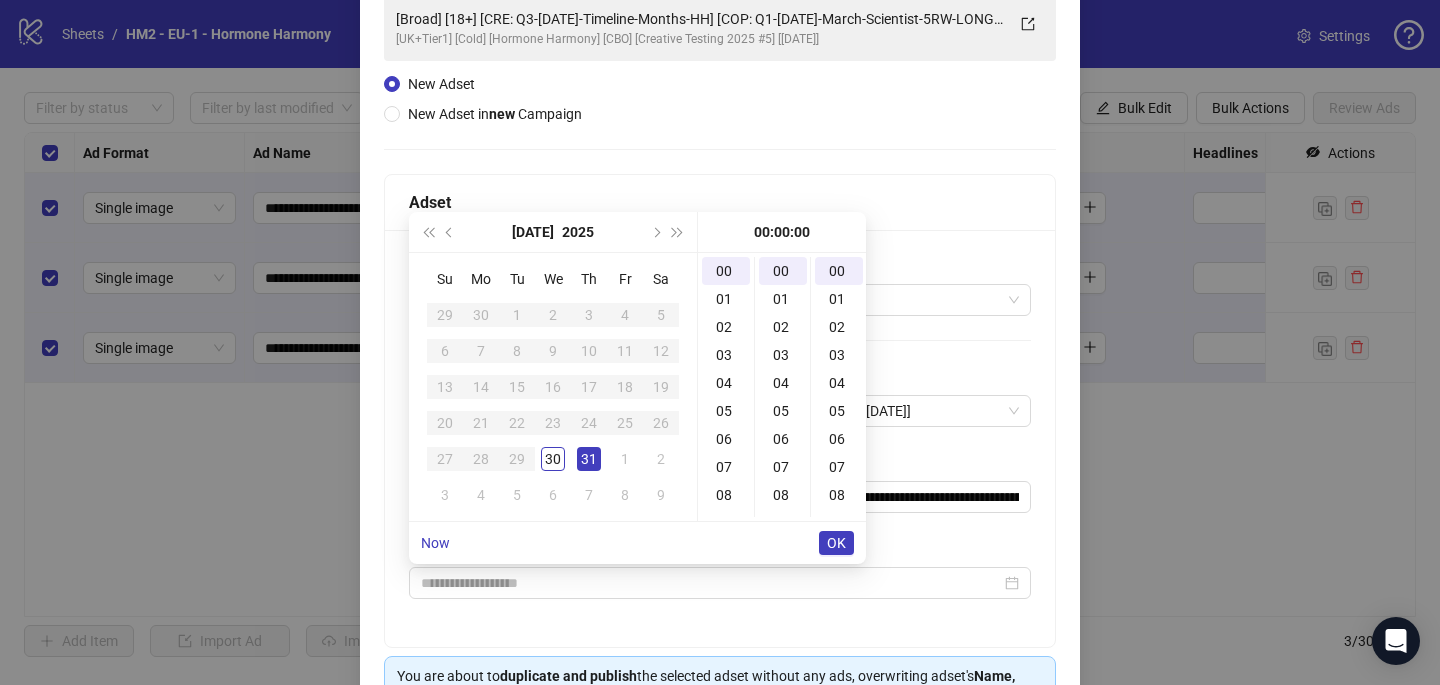 type on "**********" 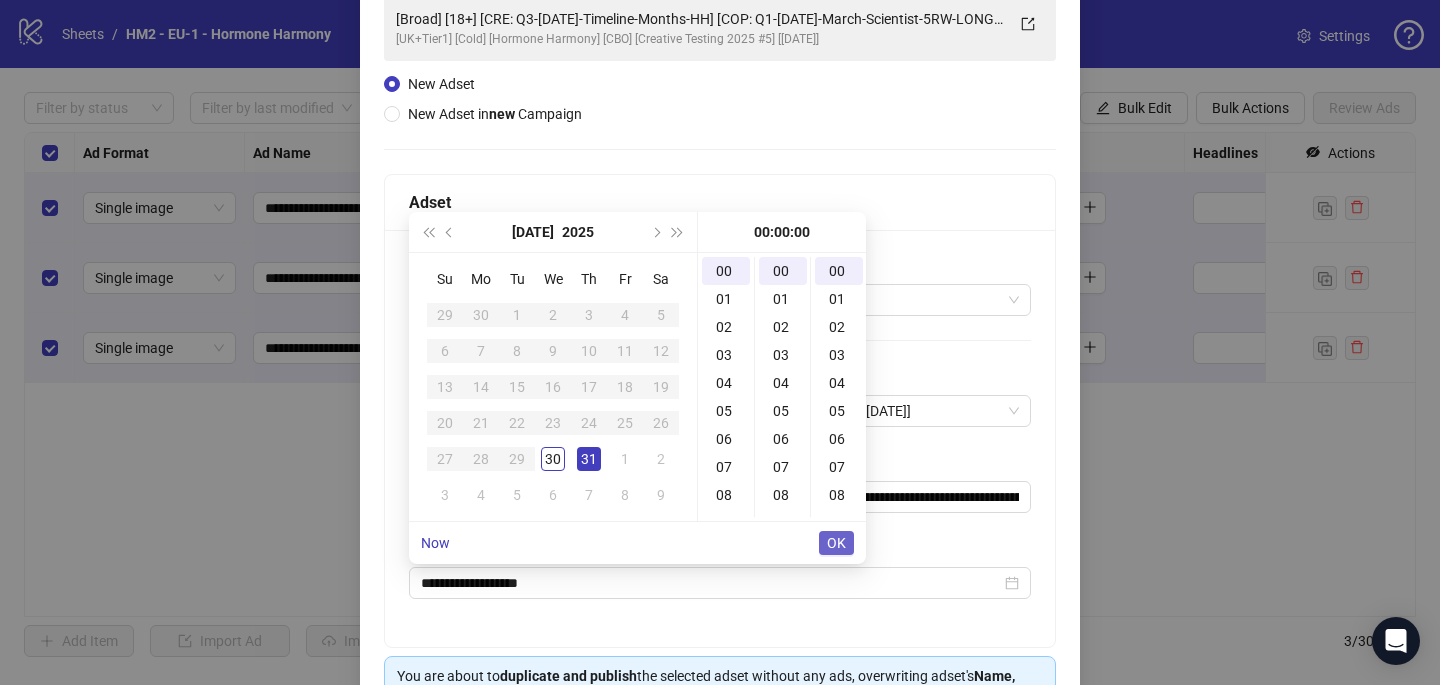 click on "OK" at bounding box center [836, 543] 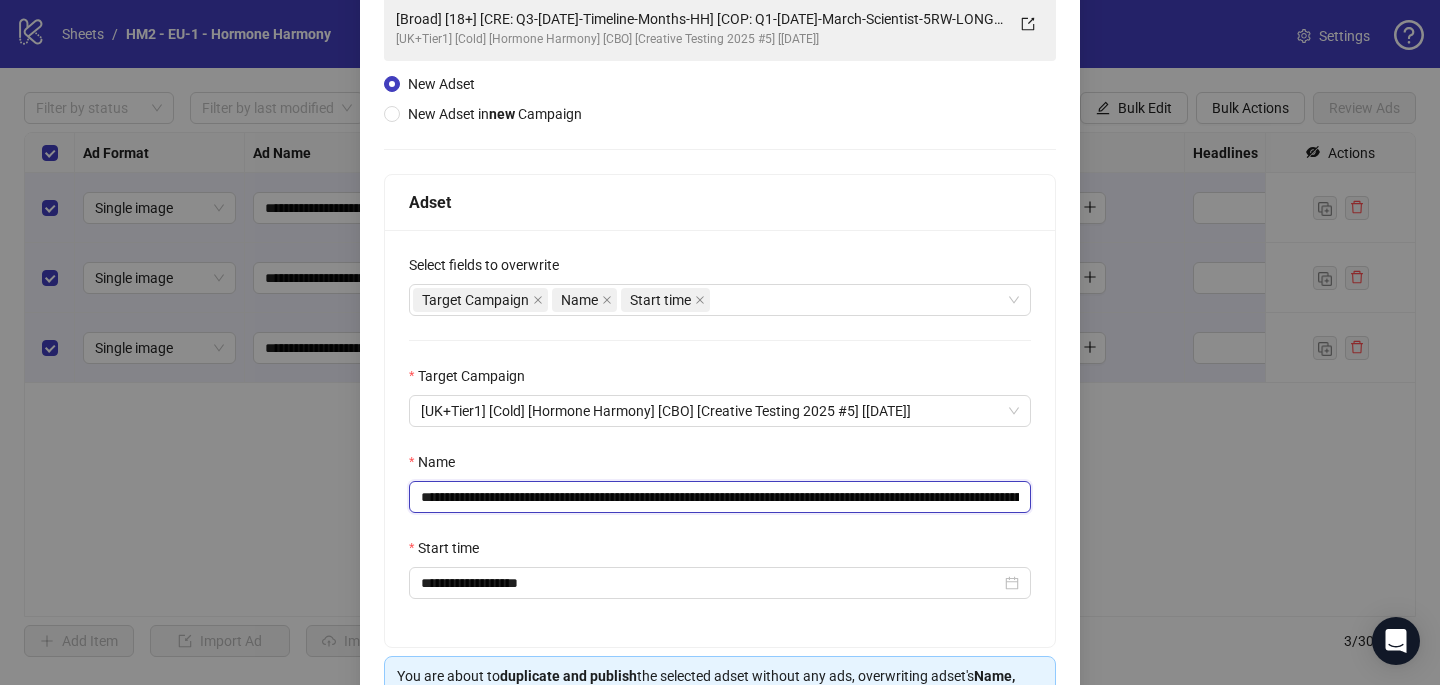 drag, startPoint x: 772, startPoint y: 497, endPoint x: 540, endPoint y: 500, distance: 232.0194 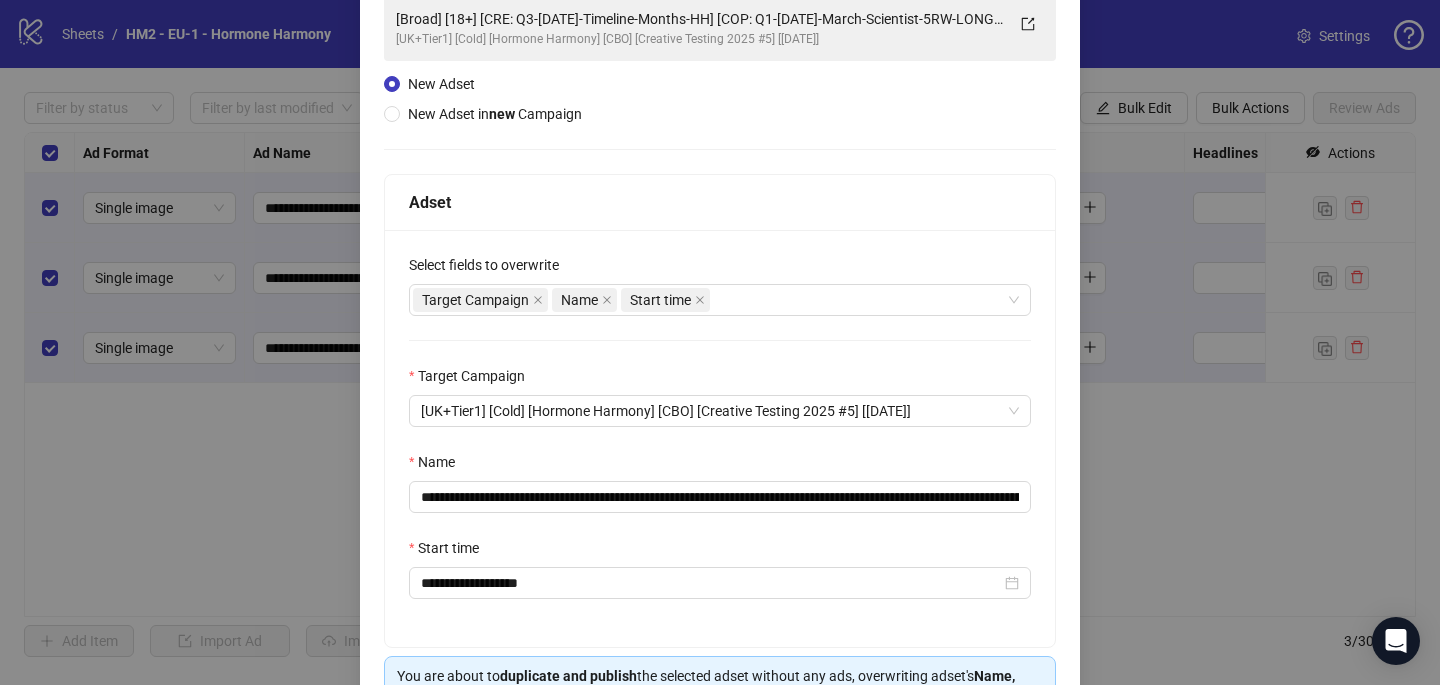 click on "**********" at bounding box center [720, 438] 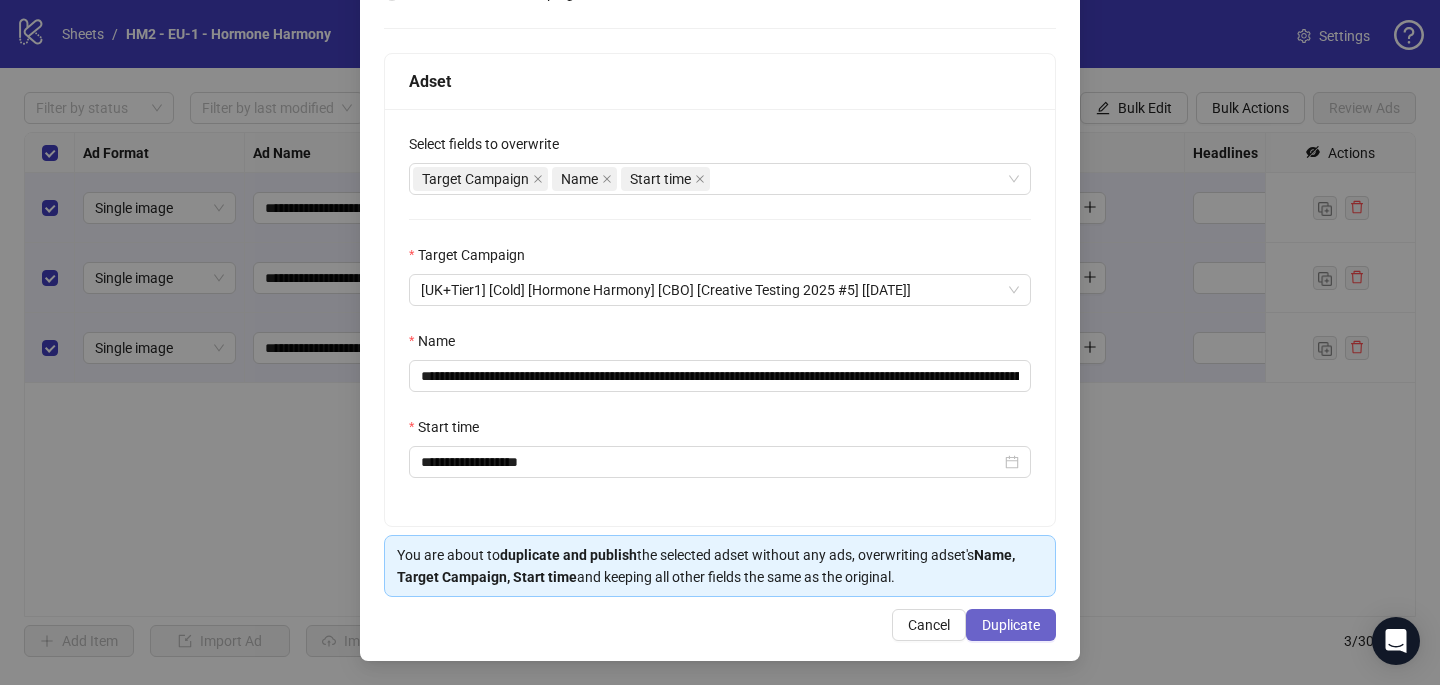 click on "Duplicate" at bounding box center (1011, 625) 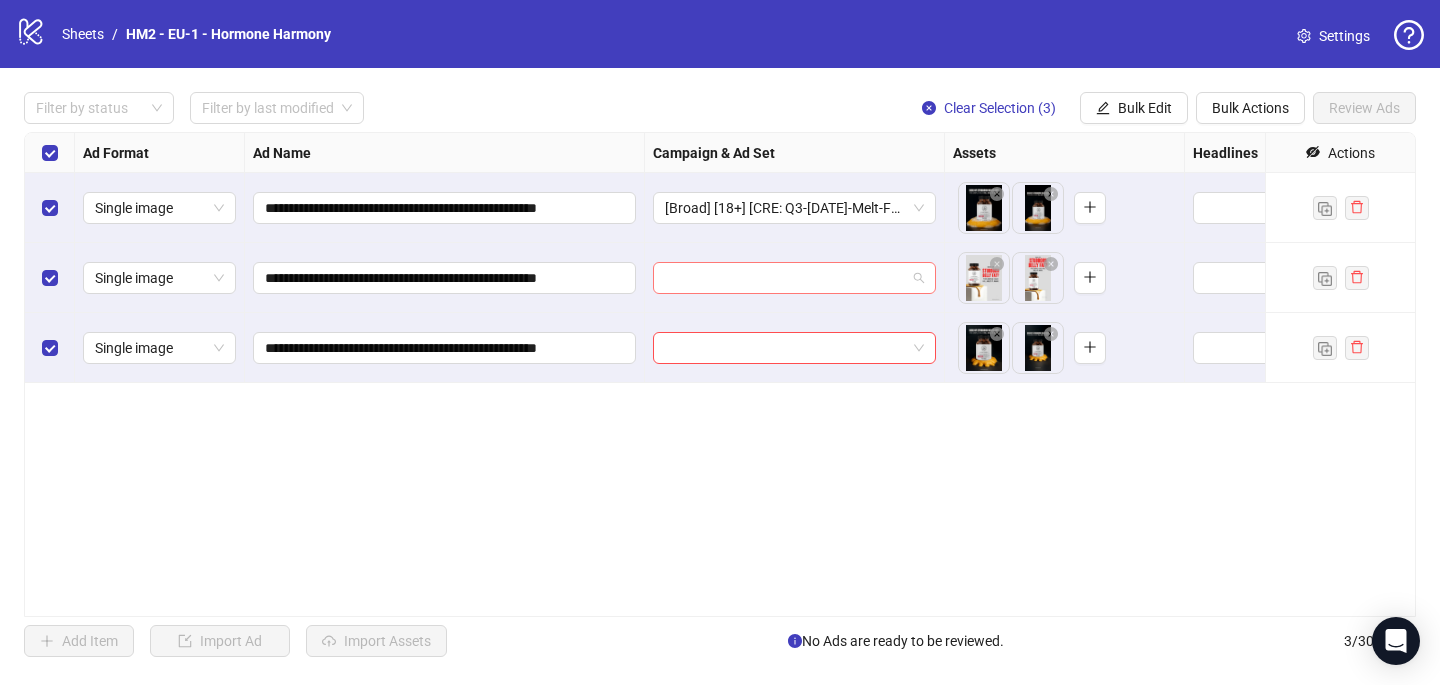 click at bounding box center [785, 278] 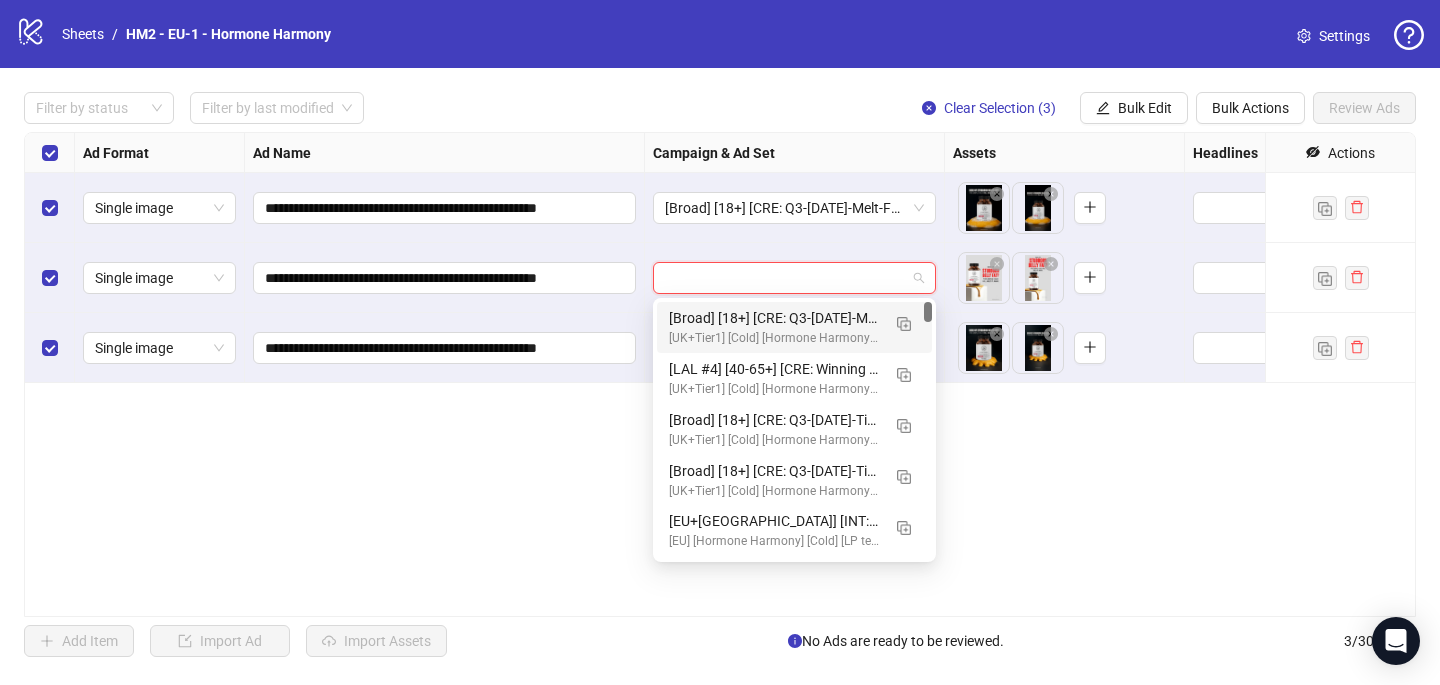 click on "[Broad] [18+] [CRE: Q3-[DATE]-Melt-Fat-WeightLoss-ProductHero-HH] [COP: Q1-[DATE]-March-Scientist-5RW-LONG-HH] [[DATE]] - Copy (copy)" at bounding box center [774, 318] 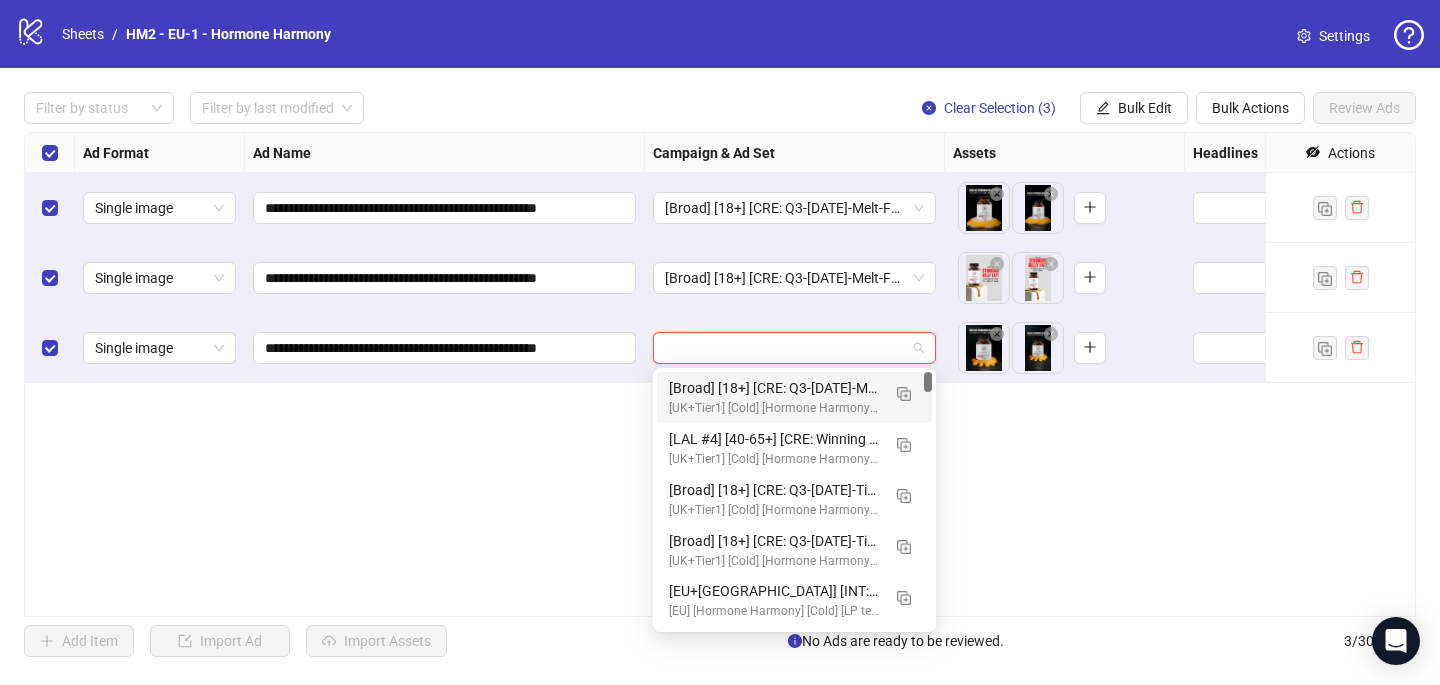 click at bounding box center [785, 348] 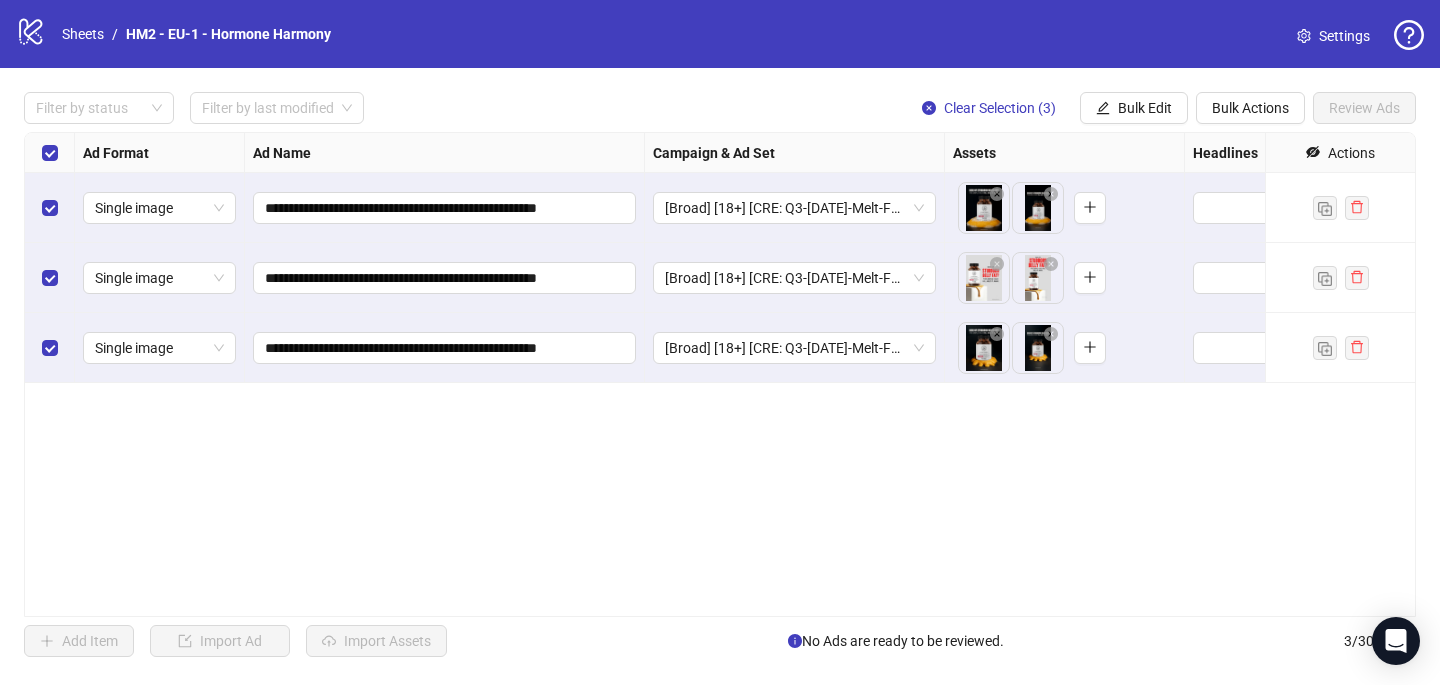 click on "**********" at bounding box center (720, 374) 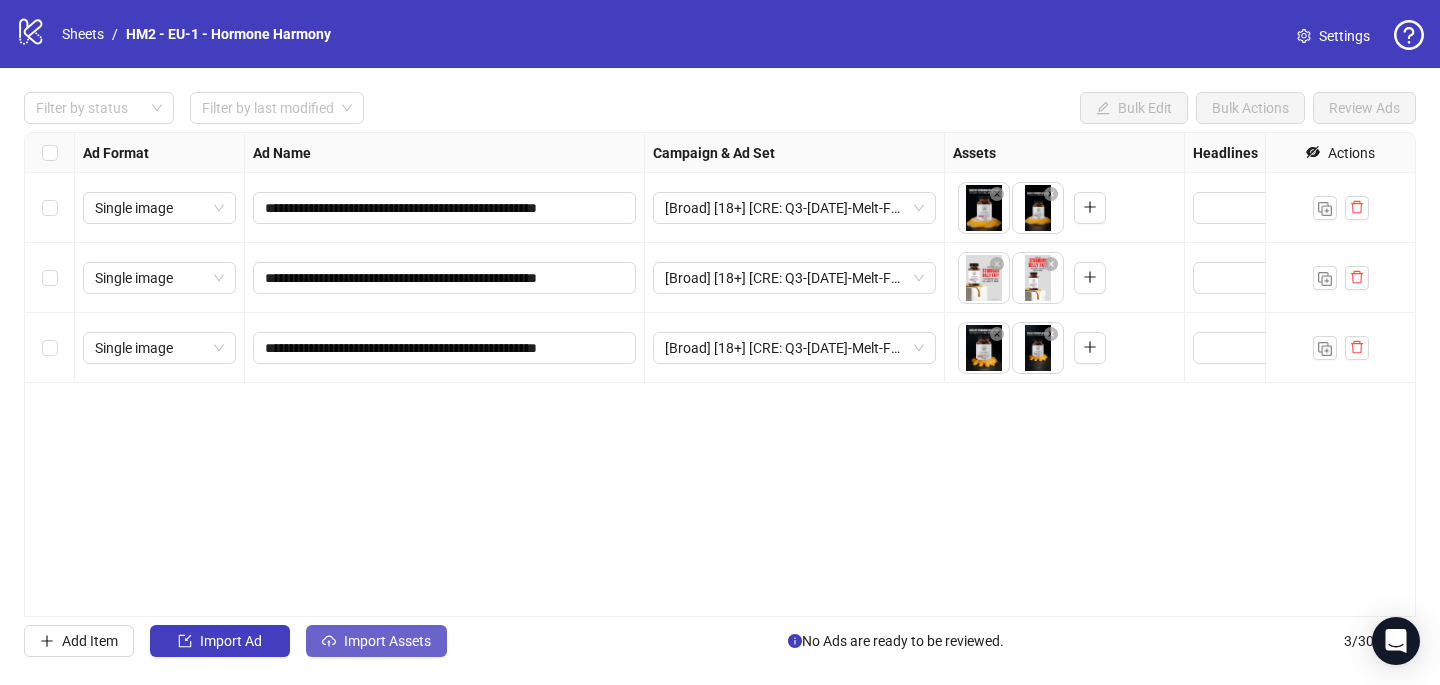 click on "Import Assets" at bounding box center [387, 641] 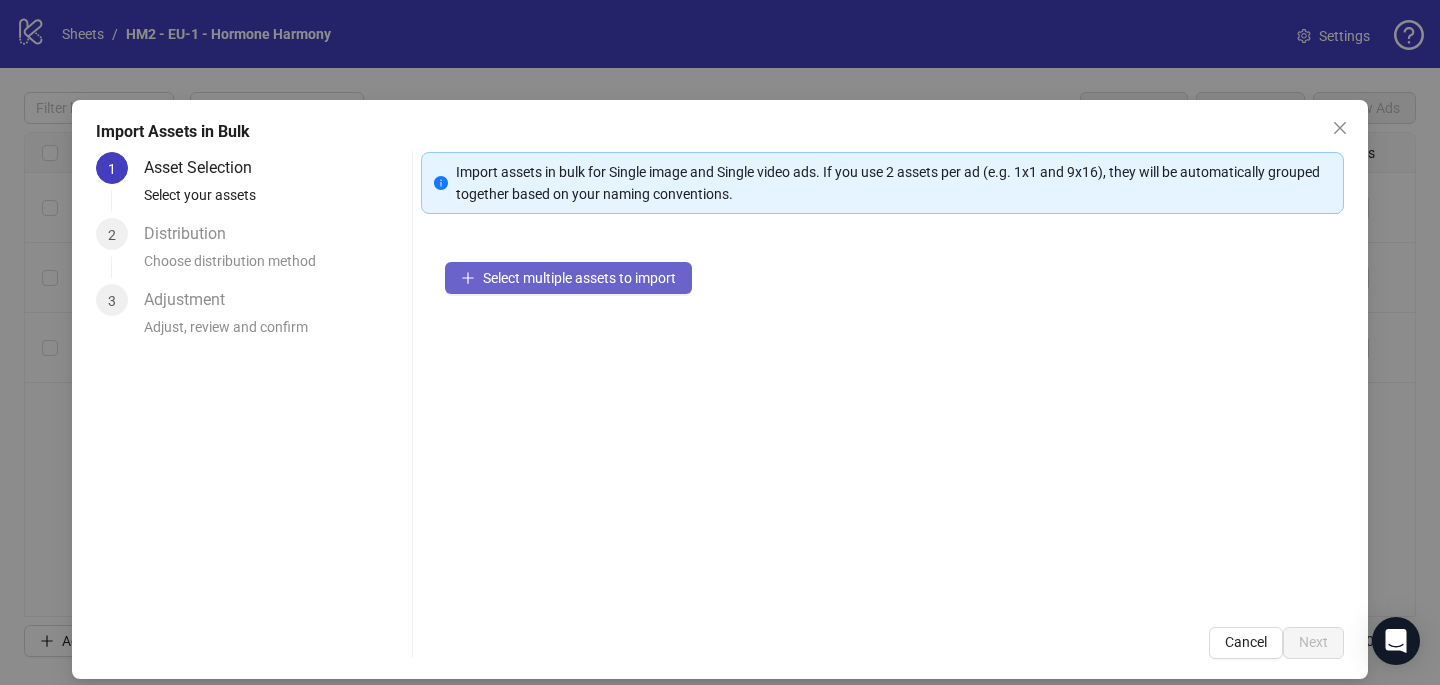 click on "Select multiple assets to import" at bounding box center (568, 278) 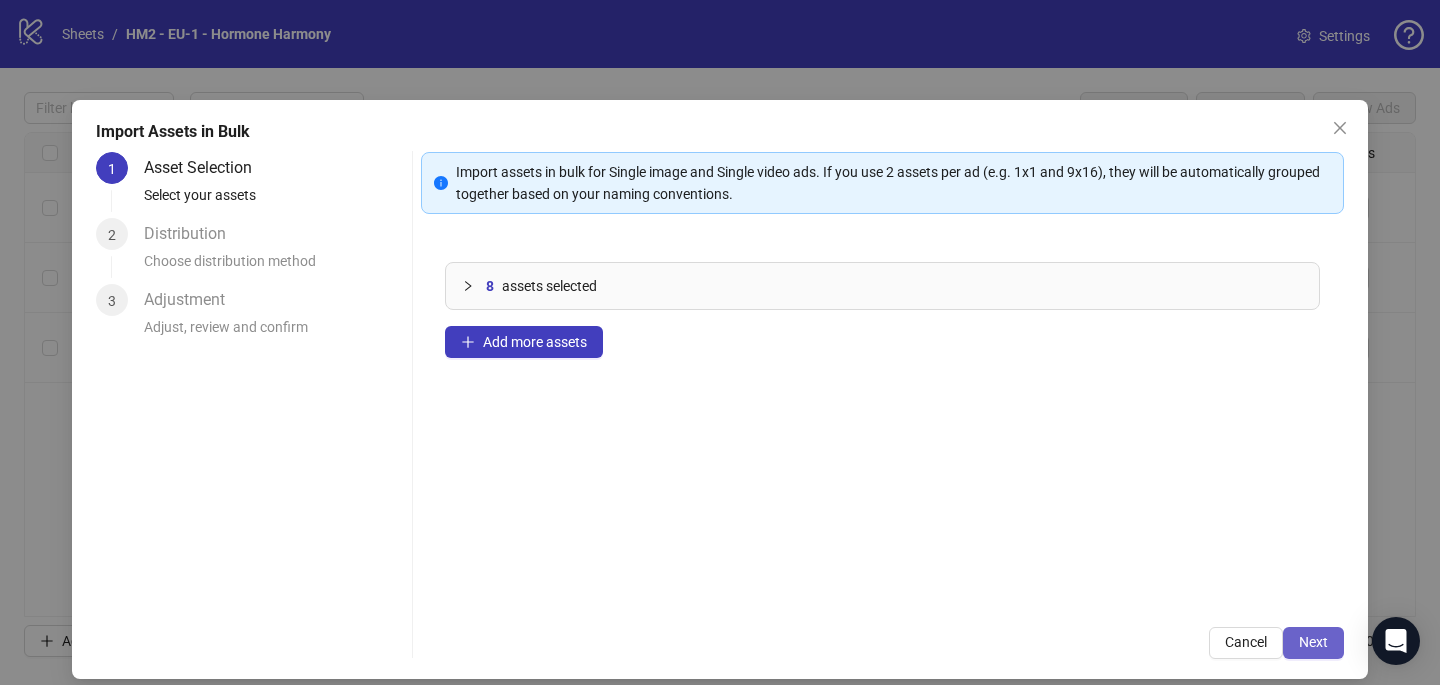 click on "Next" at bounding box center (1313, 642) 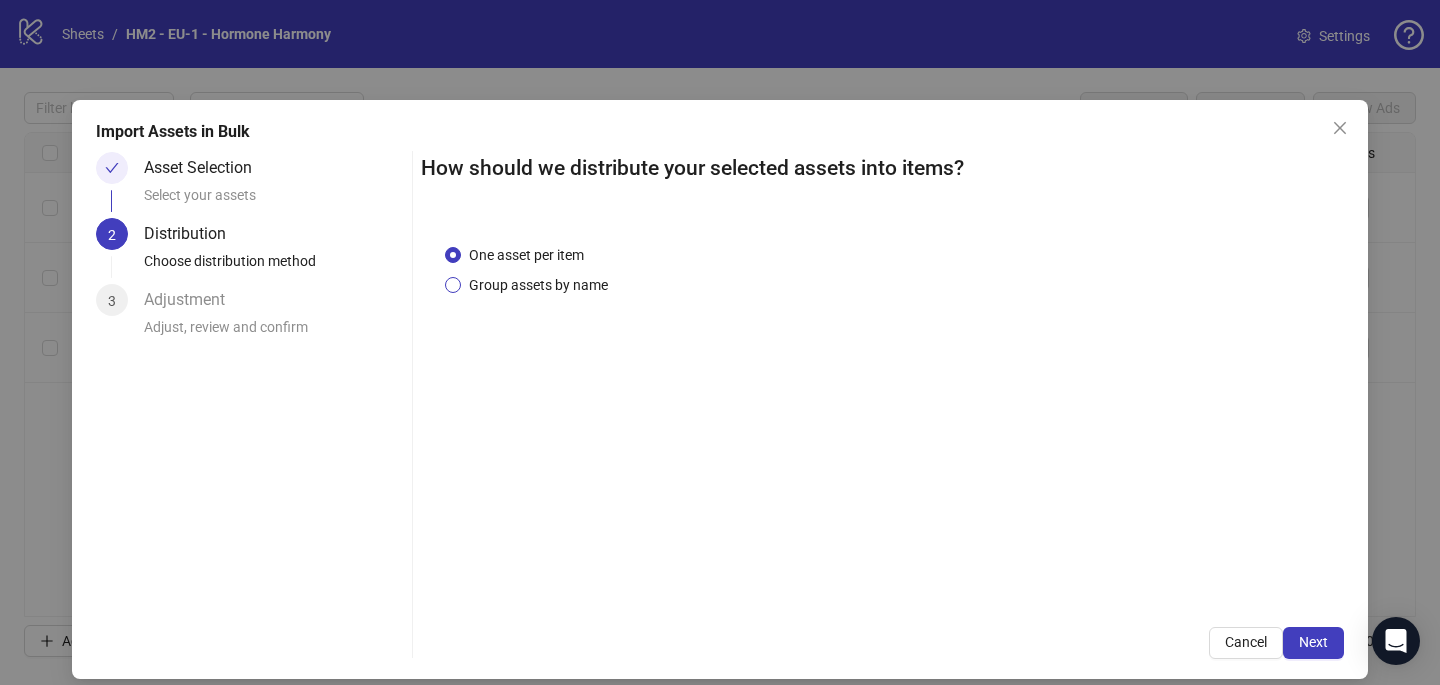 click on "Group assets by name" at bounding box center [538, 285] 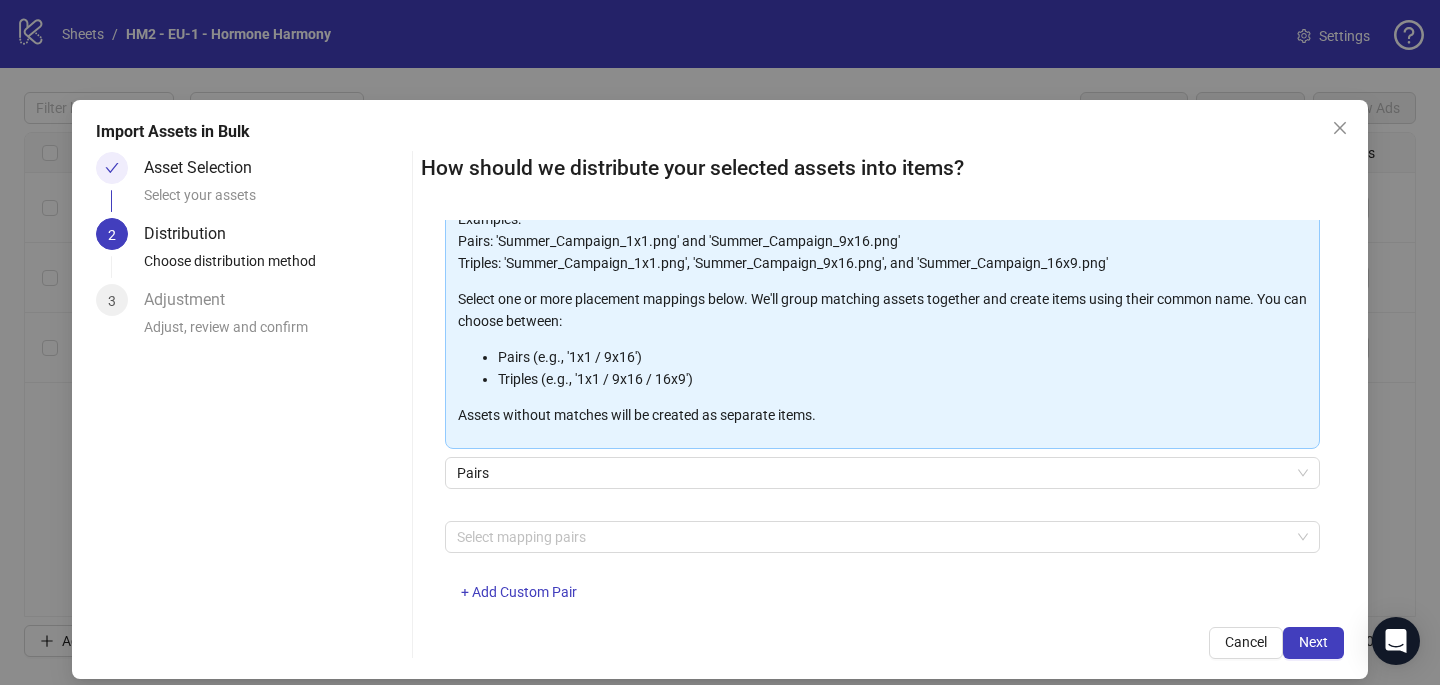 scroll, scrollTop: 203, scrollLeft: 0, axis: vertical 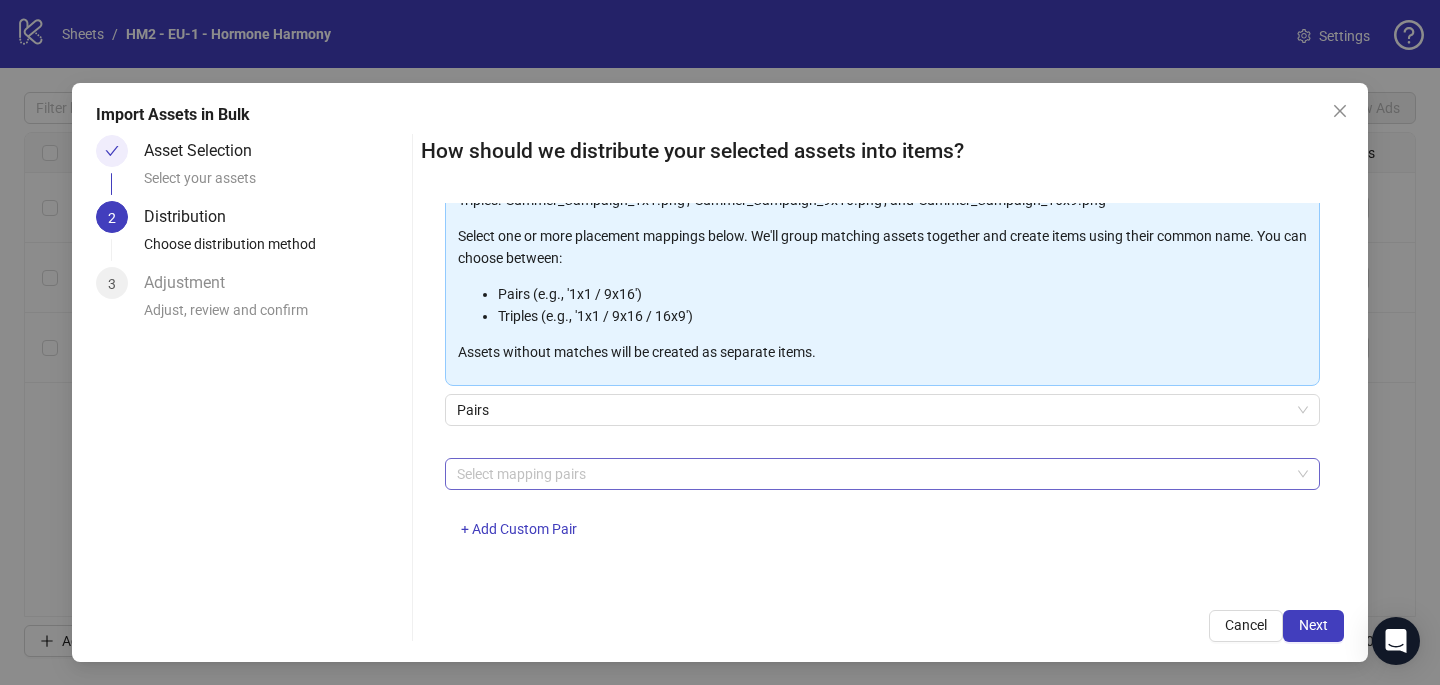 click at bounding box center [872, 474] 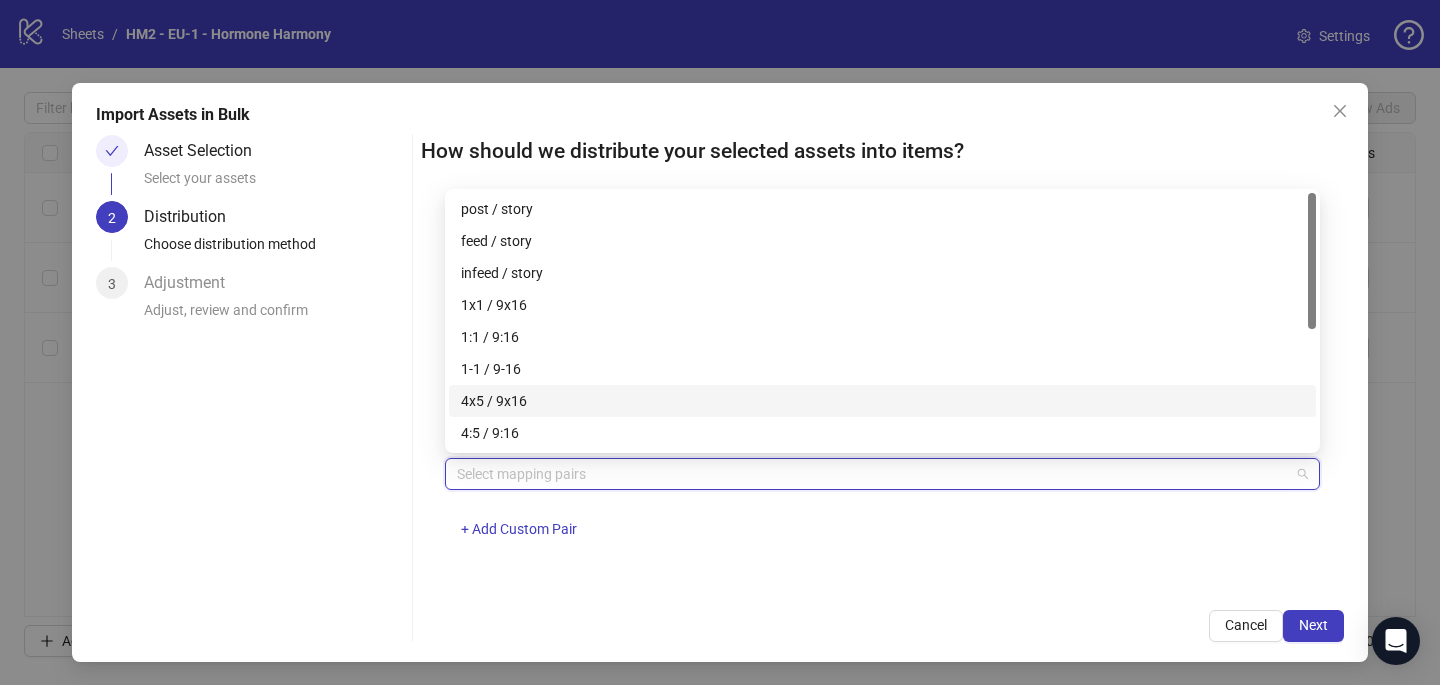 click on "4x5 / 9x16" at bounding box center (882, 401) 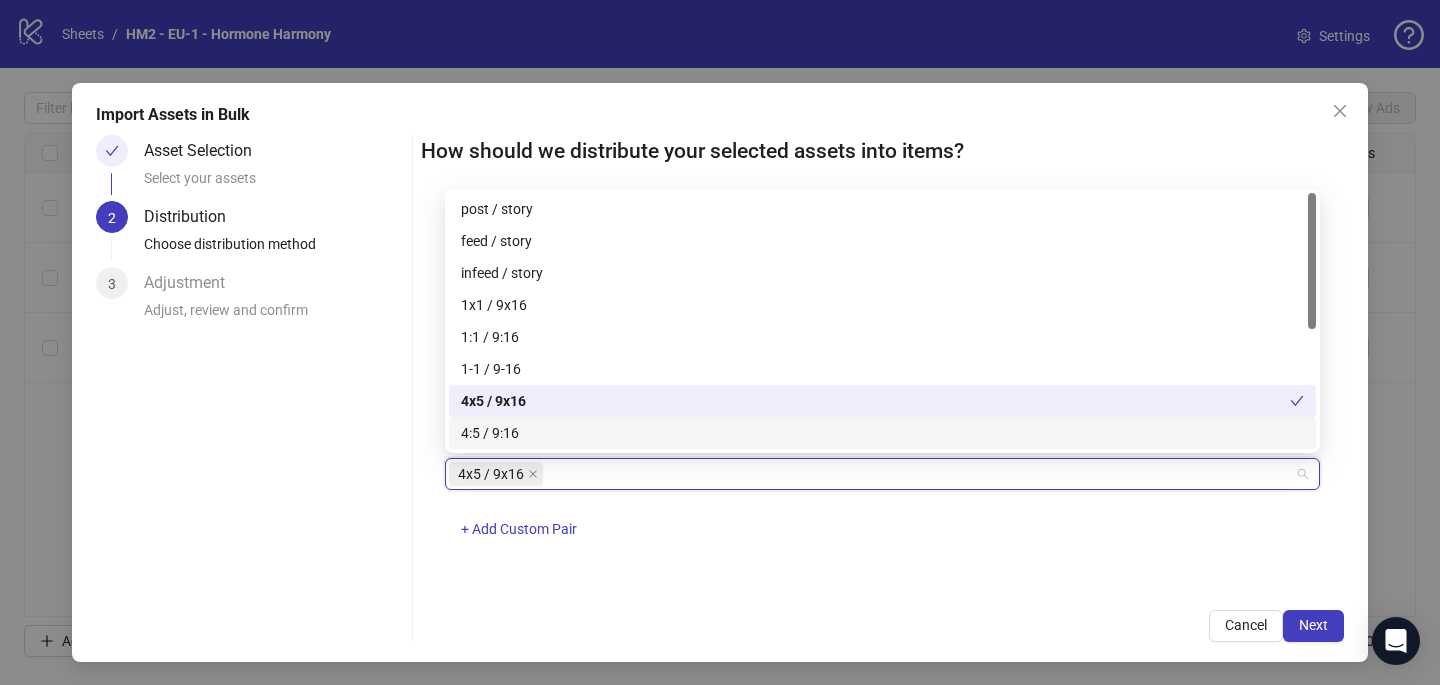 click on "How should we distribute your selected assets into items? One asset per item Group assets by name Assets must follow a consistent naming pattern to use this feature. Examples: Pairs: 'Summer_Campaign_1x1.png' and 'Summer_Campaign_9x16.png' Triples: 'Summer_Campaign_1x1.png', 'Summer_Campaign_9x16.png', and 'Summer_Campaign_16x9.png' Select one or more placement mappings below. We'll group matching assets together and create items using their common name. You can choose between: Pairs (e.g., '1x1 / 9x16') Triples (e.g., '1x1 / 9x16 / 16x9') Assets without matches will be created as separate items. Pairs 4x5 / 9x16   + Add Custom Pair Cancel Next" at bounding box center (882, 388) 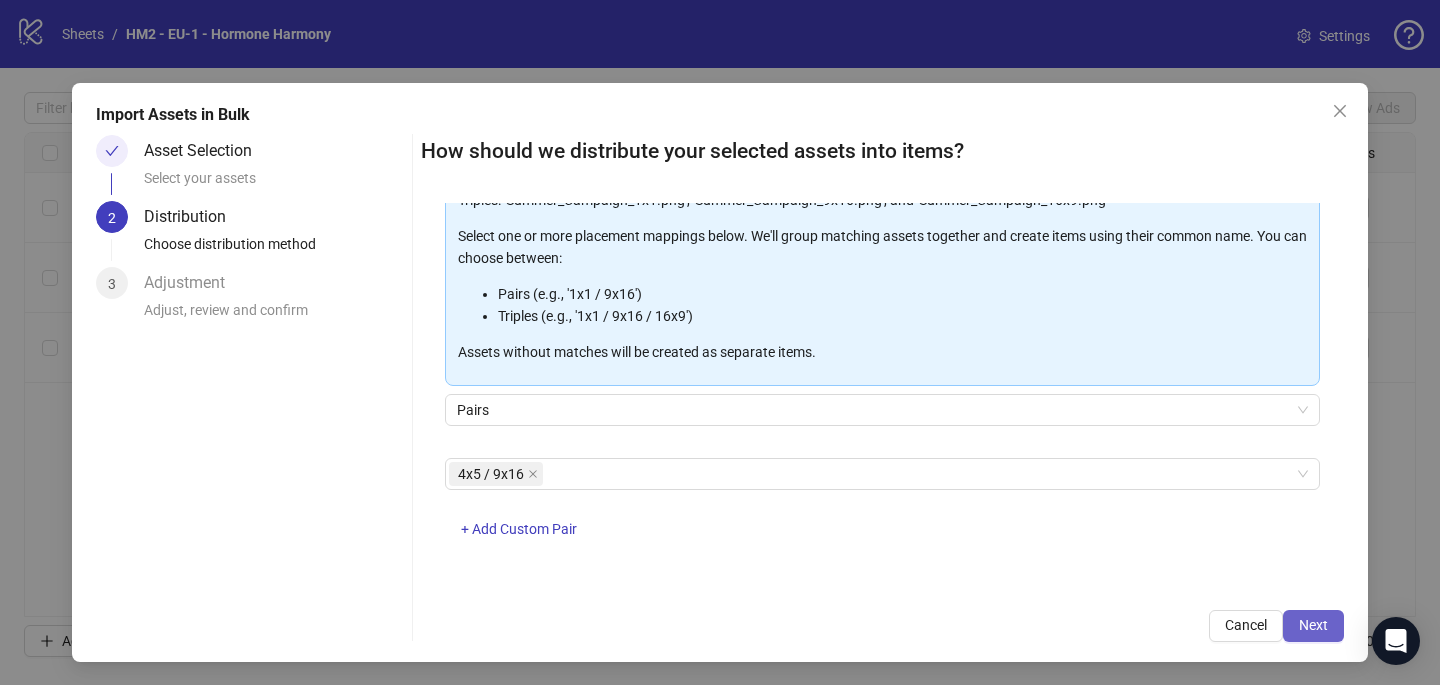 click on "Next" at bounding box center (1313, 625) 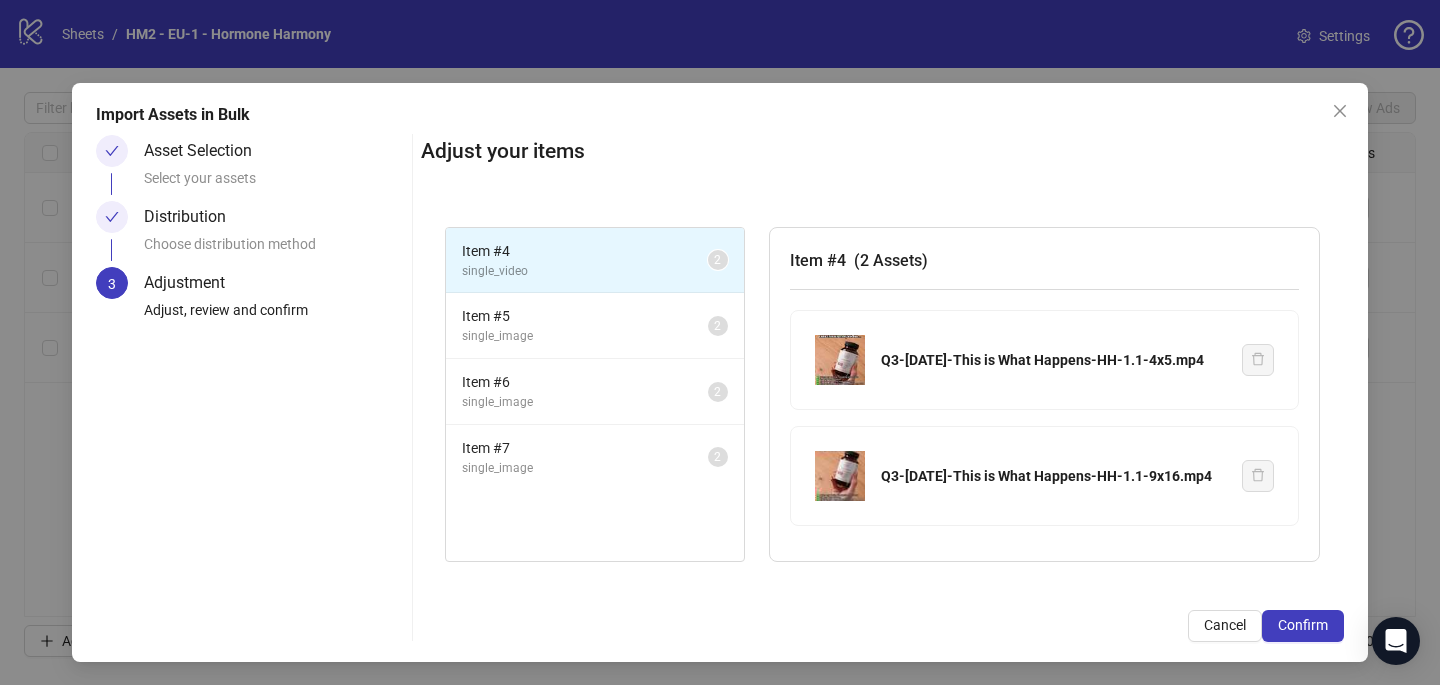 click on "Confirm" at bounding box center (1303, 625) 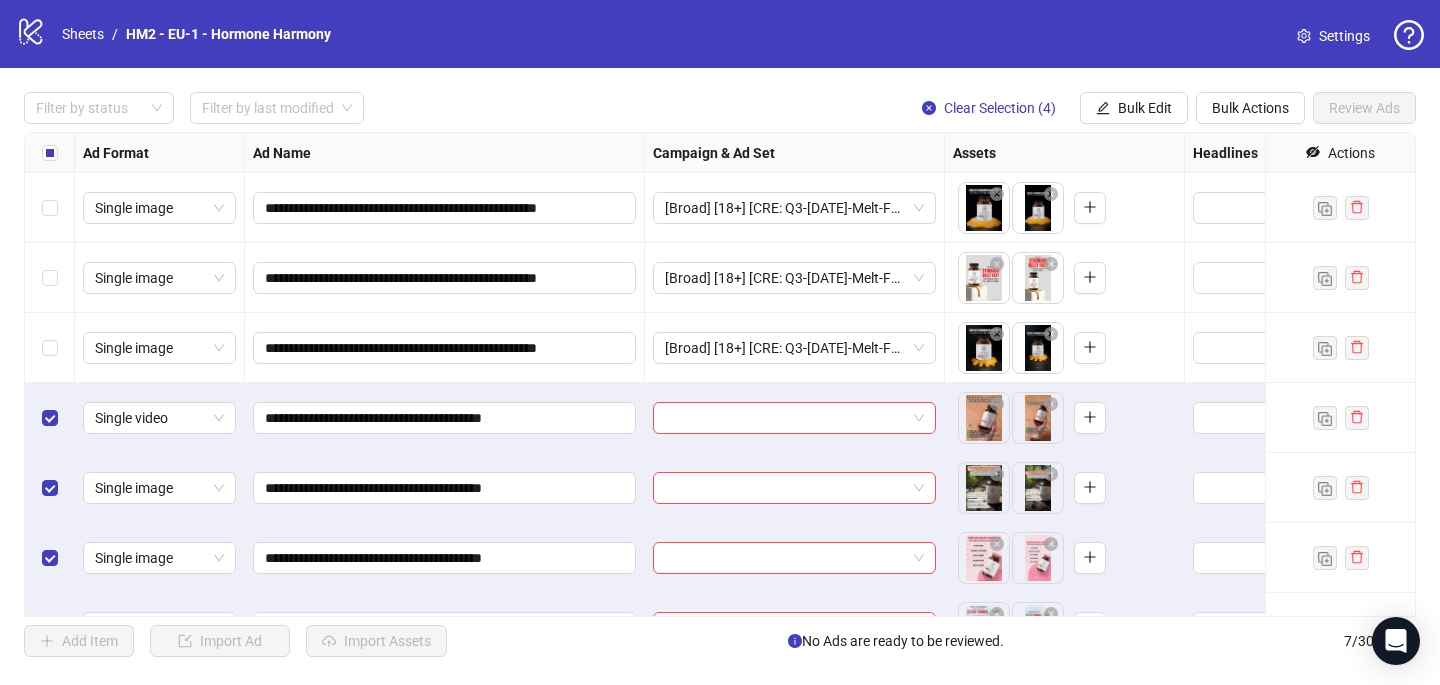 scroll, scrollTop: 46, scrollLeft: 0, axis: vertical 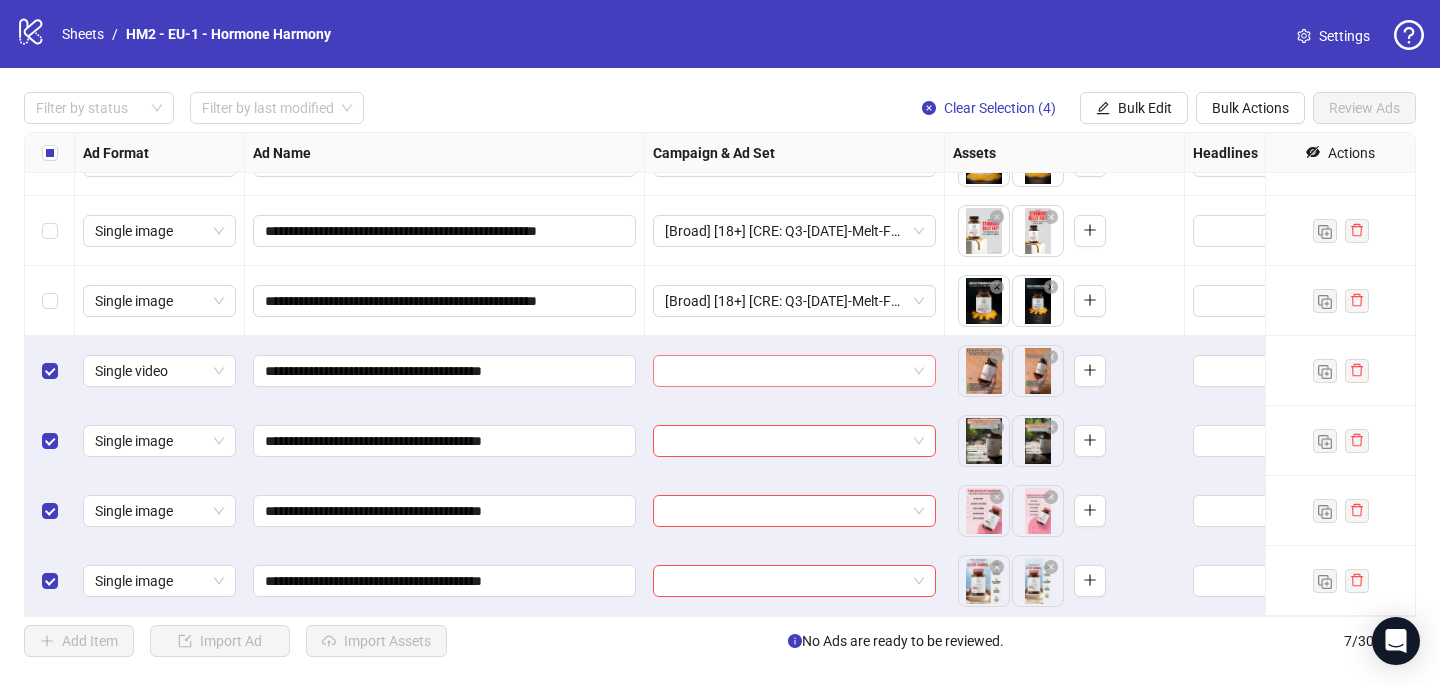 click at bounding box center [785, 371] 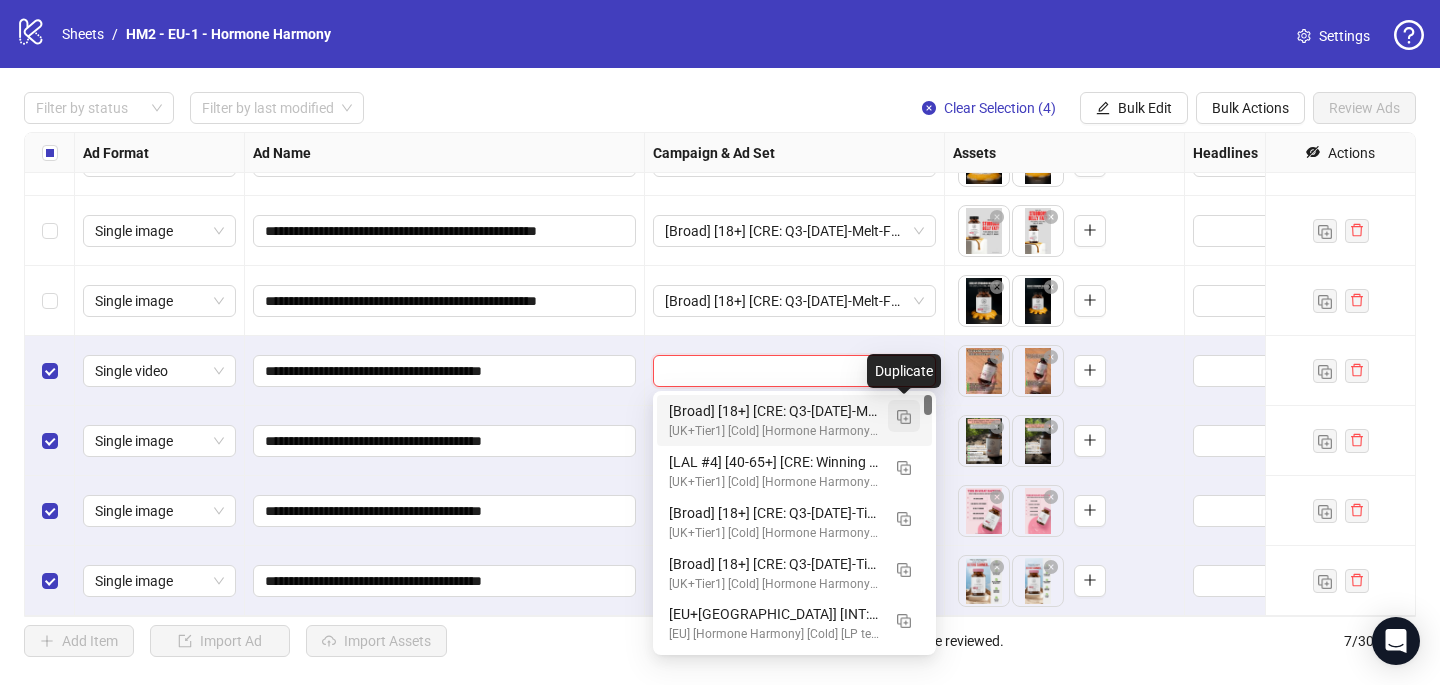 click at bounding box center [904, 417] 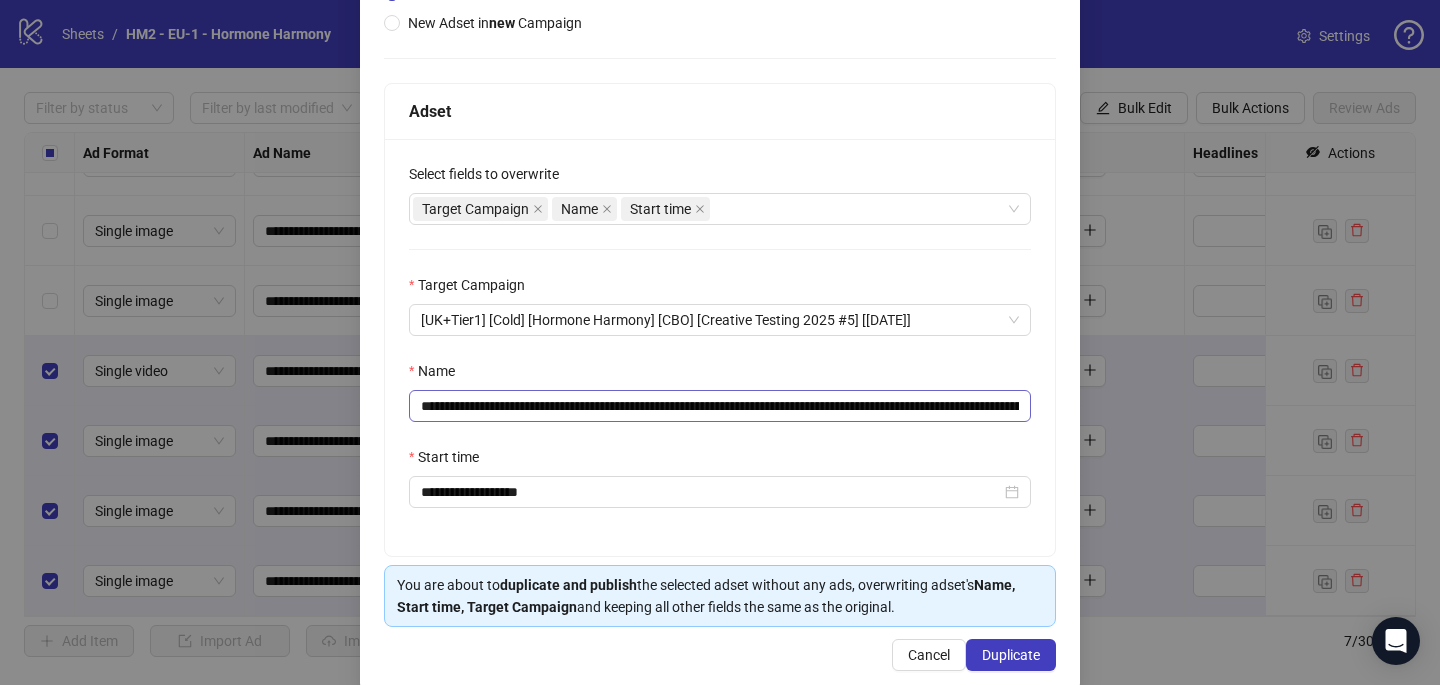 scroll, scrollTop: 266, scrollLeft: 0, axis: vertical 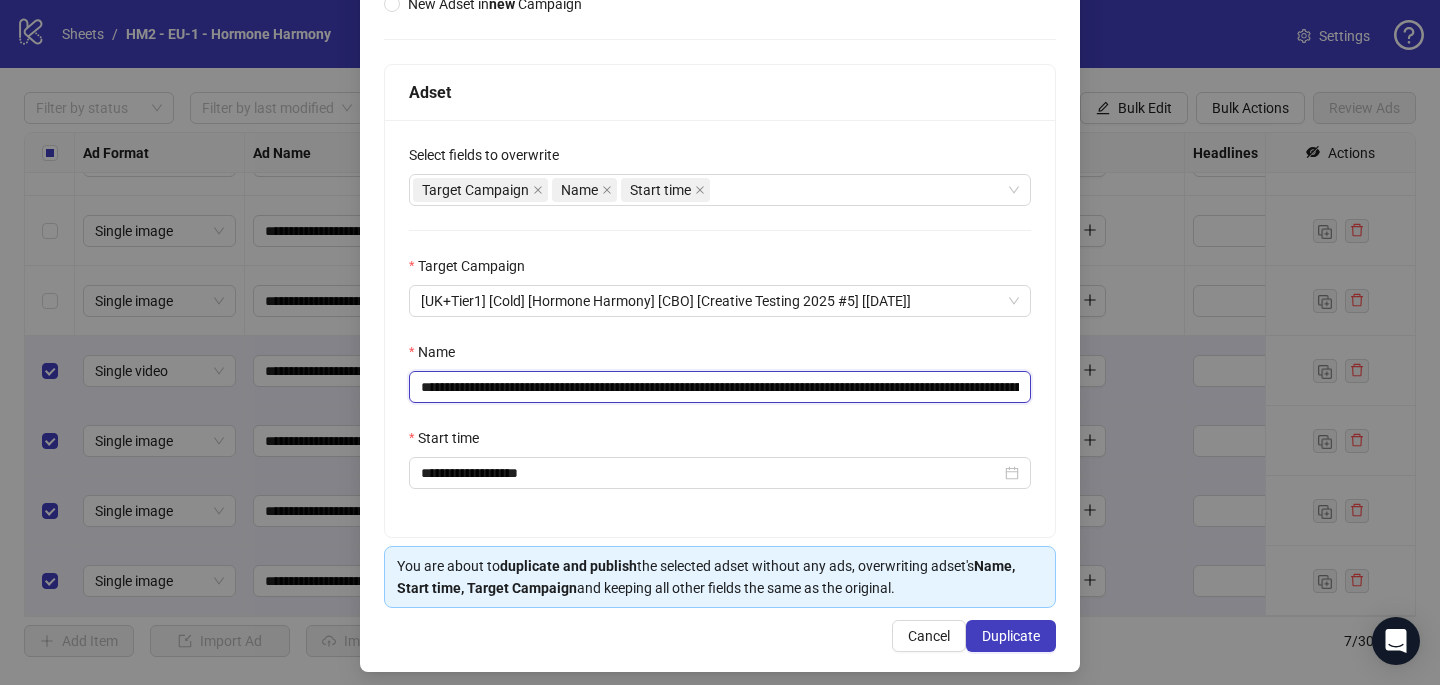 drag, startPoint x: 876, startPoint y: 387, endPoint x: 541, endPoint y: 386, distance: 335.0015 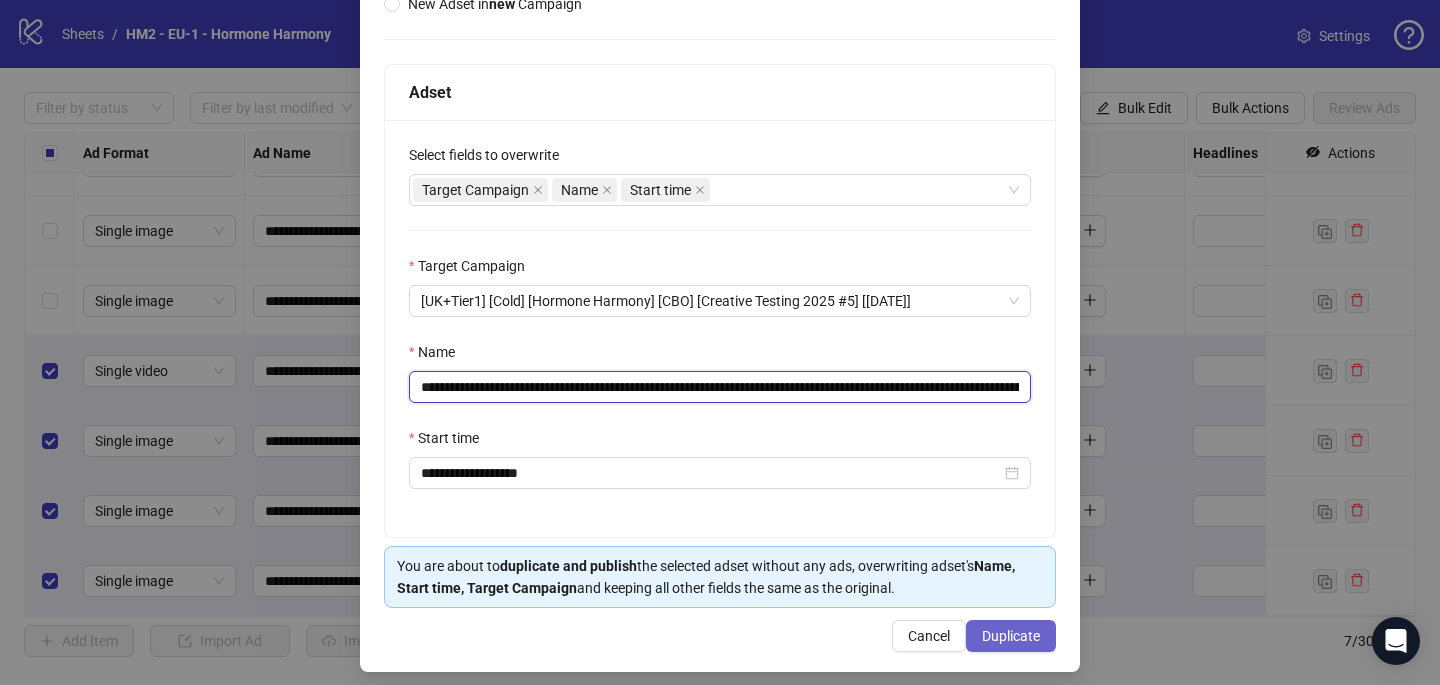 type on "**********" 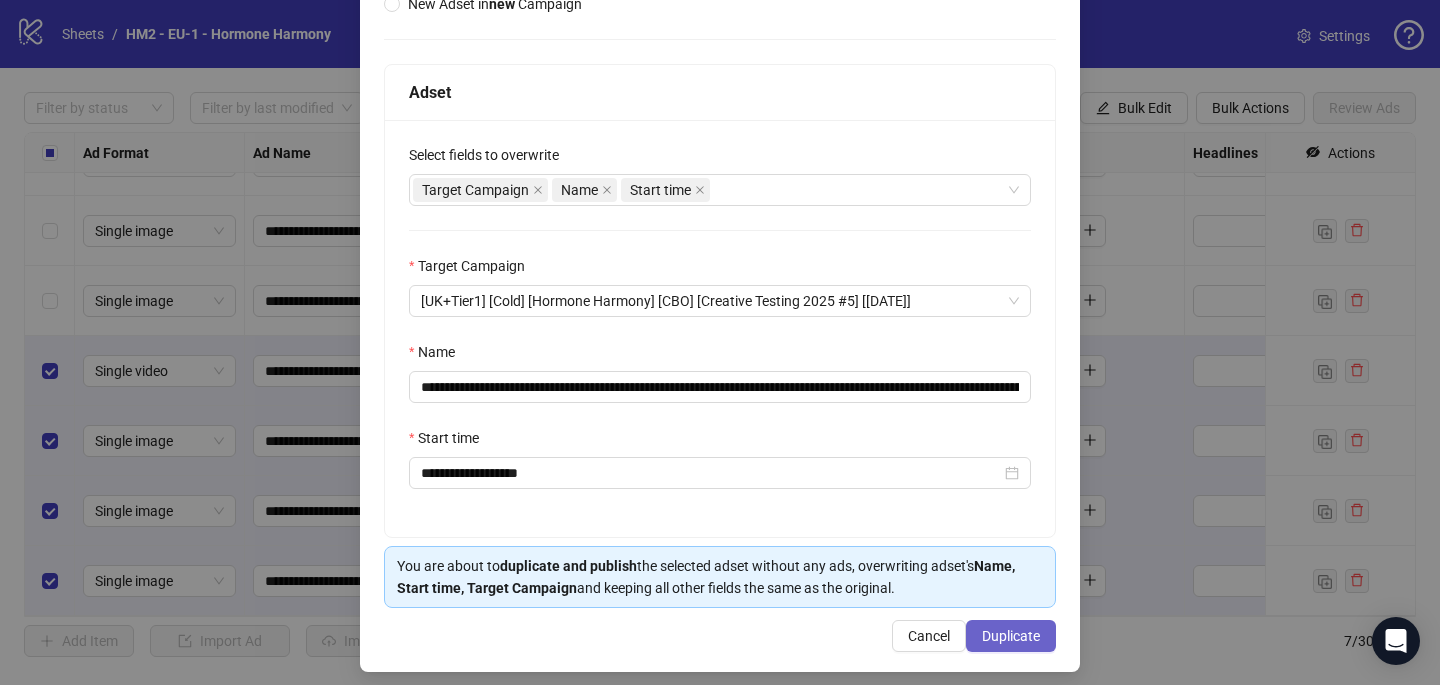 click on "Duplicate" at bounding box center (1011, 636) 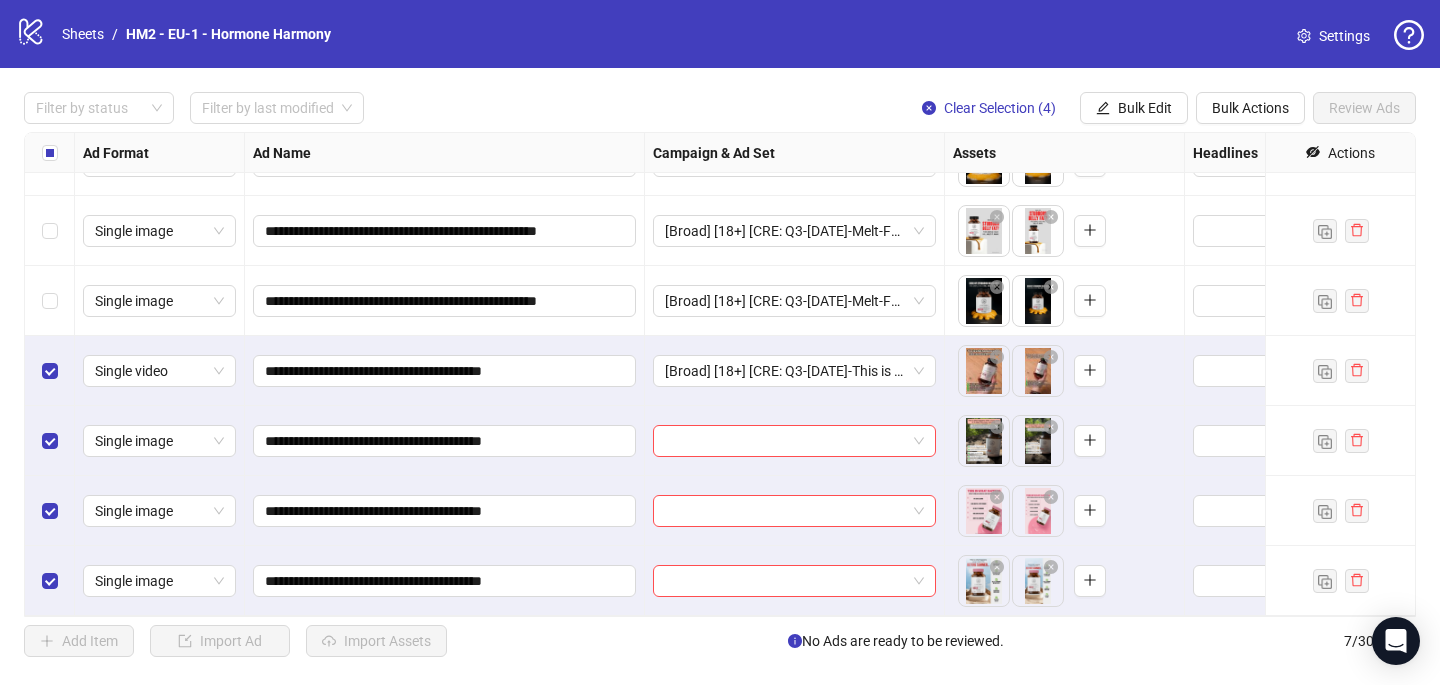 click at bounding box center (795, 441) 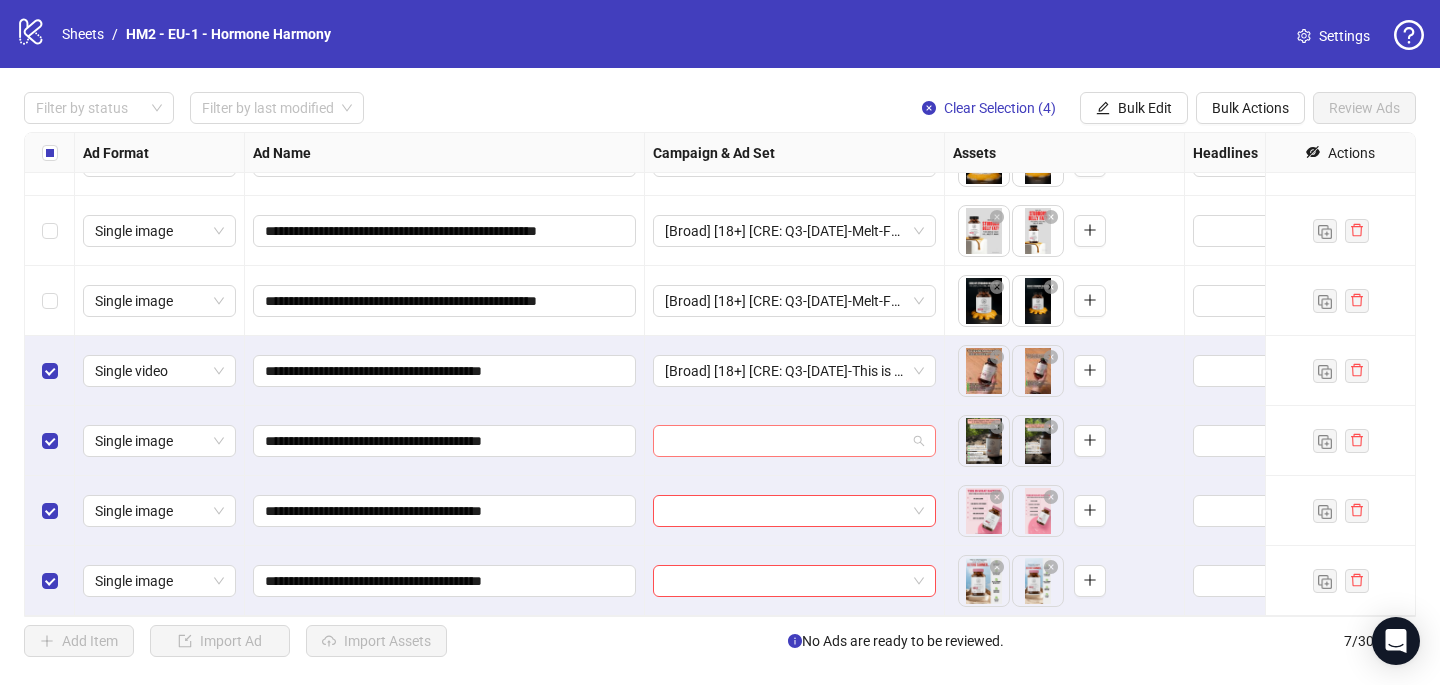 click at bounding box center [785, 441] 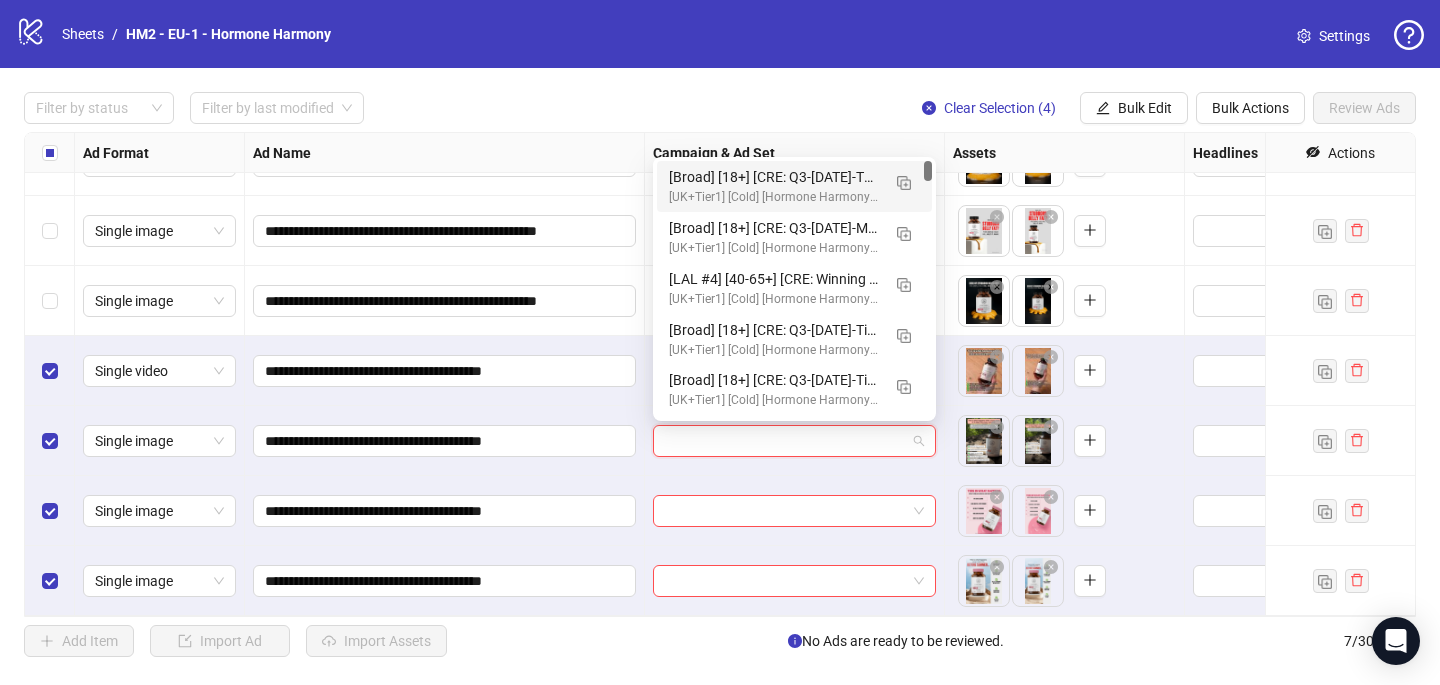 click on "[Broad] [18+] [CRE: Q3-[DATE]-This is What Happens-HH] [COP: Q1-[DATE]-March-Scientist-5RW-LONG-HH] [[DATE]] - Copy (copy) (copy)" at bounding box center (774, 177) 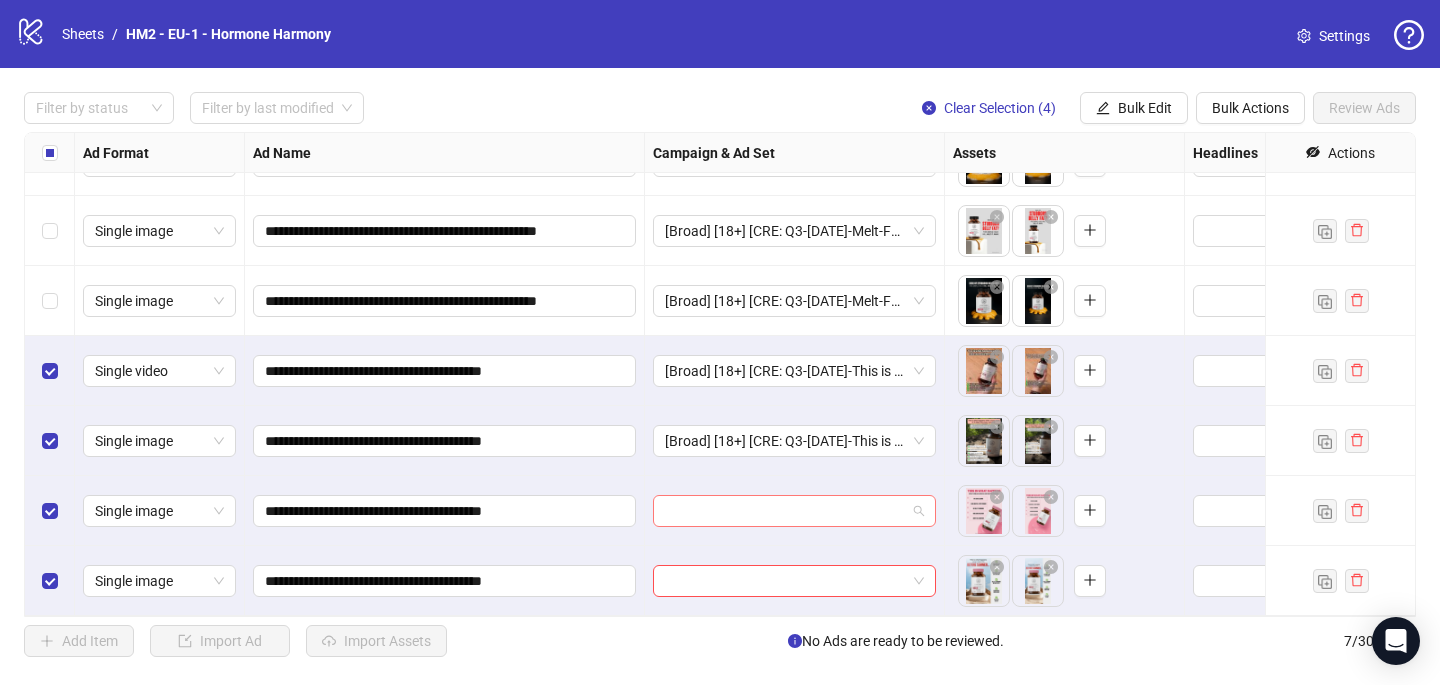 click at bounding box center (785, 511) 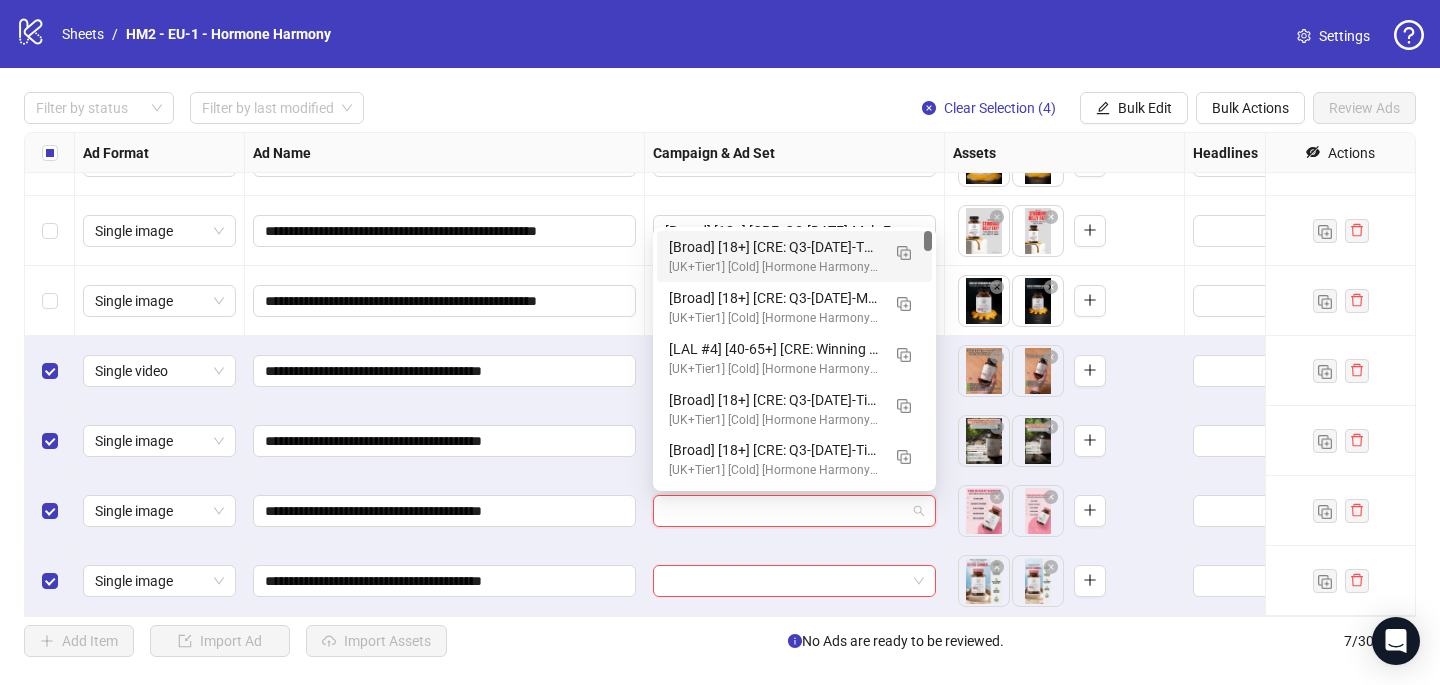click on "[Broad] [18+] [CRE: Q3-[DATE]-This is What Happens-HH] [COP: Q1-[DATE]-March-Scientist-5RW-LONG-HH] [[DATE]] - Copy (copy) (copy)" at bounding box center (774, 247) 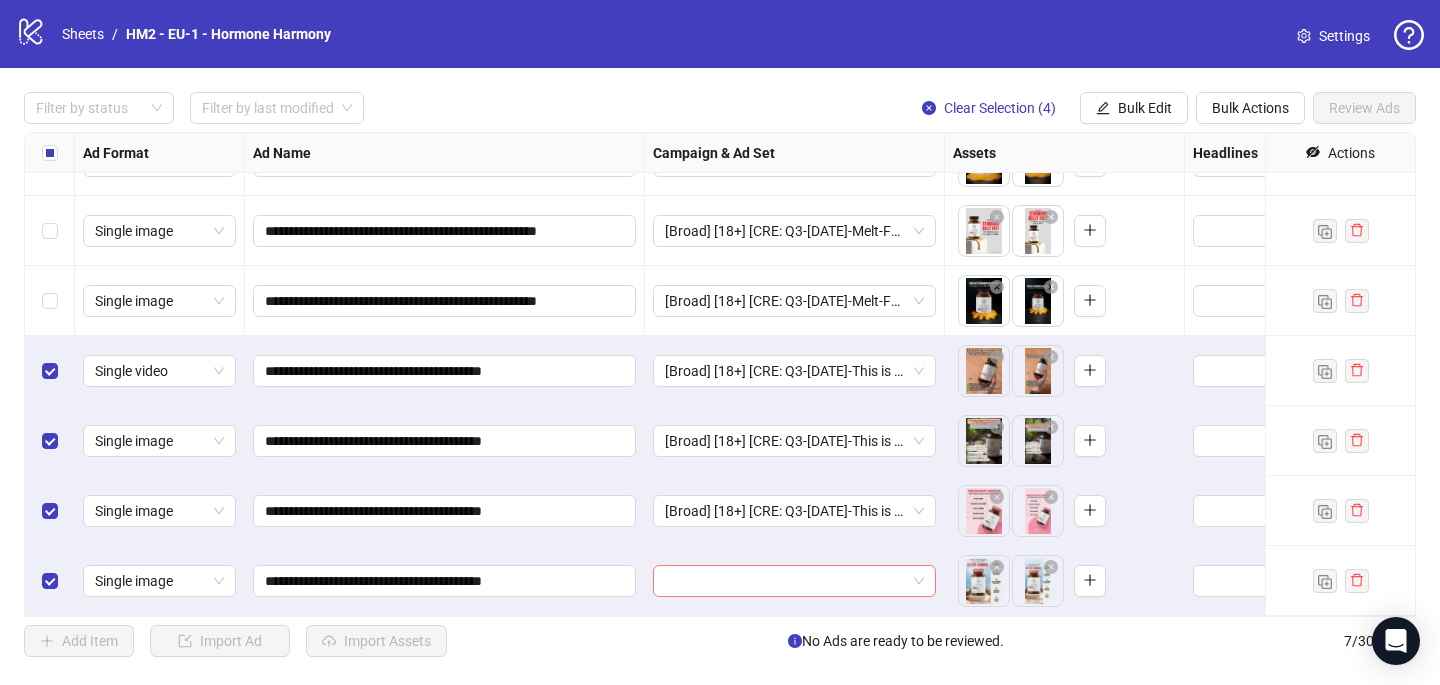 click at bounding box center [785, 581] 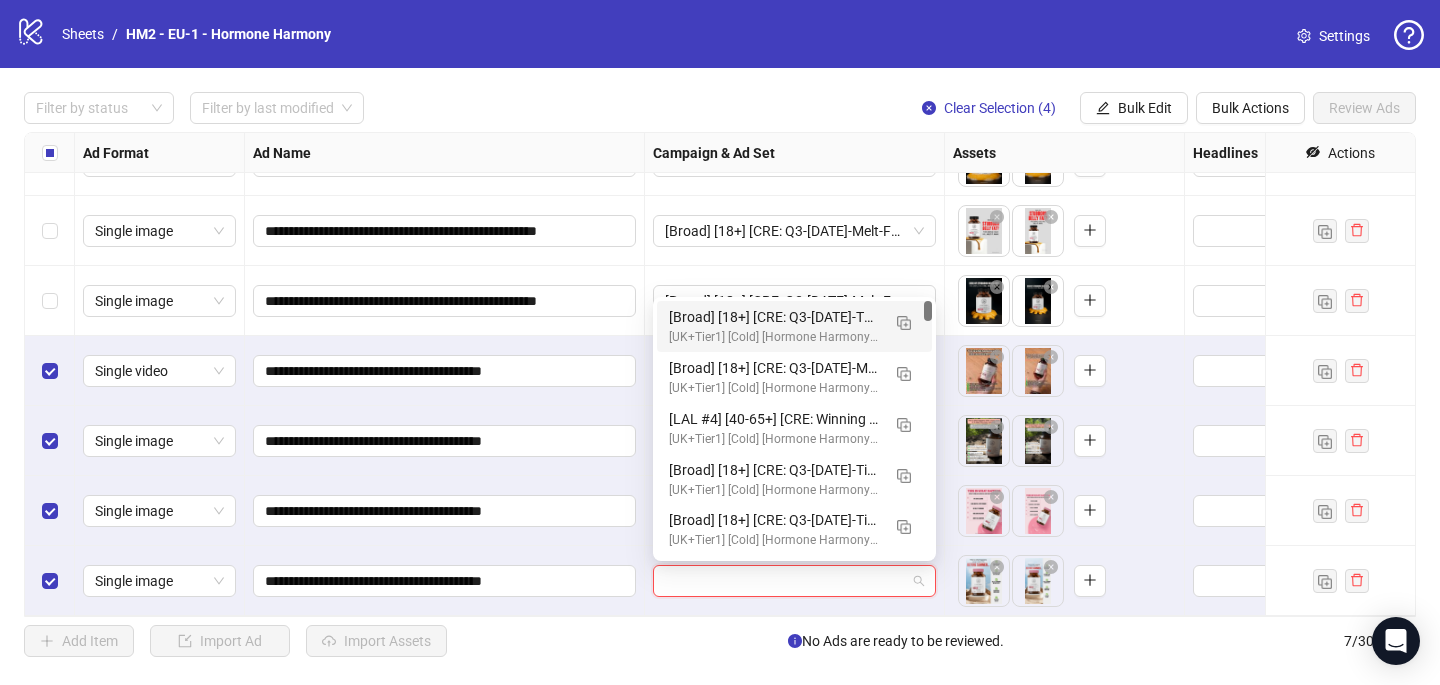 click on "[Broad] [18+] [CRE: Q3-[DATE]-This is What Happens-HH] [COP: Q1-[DATE]-March-Scientist-5RW-LONG-HH] [[DATE]] - Copy (copy) (copy)" at bounding box center [774, 317] 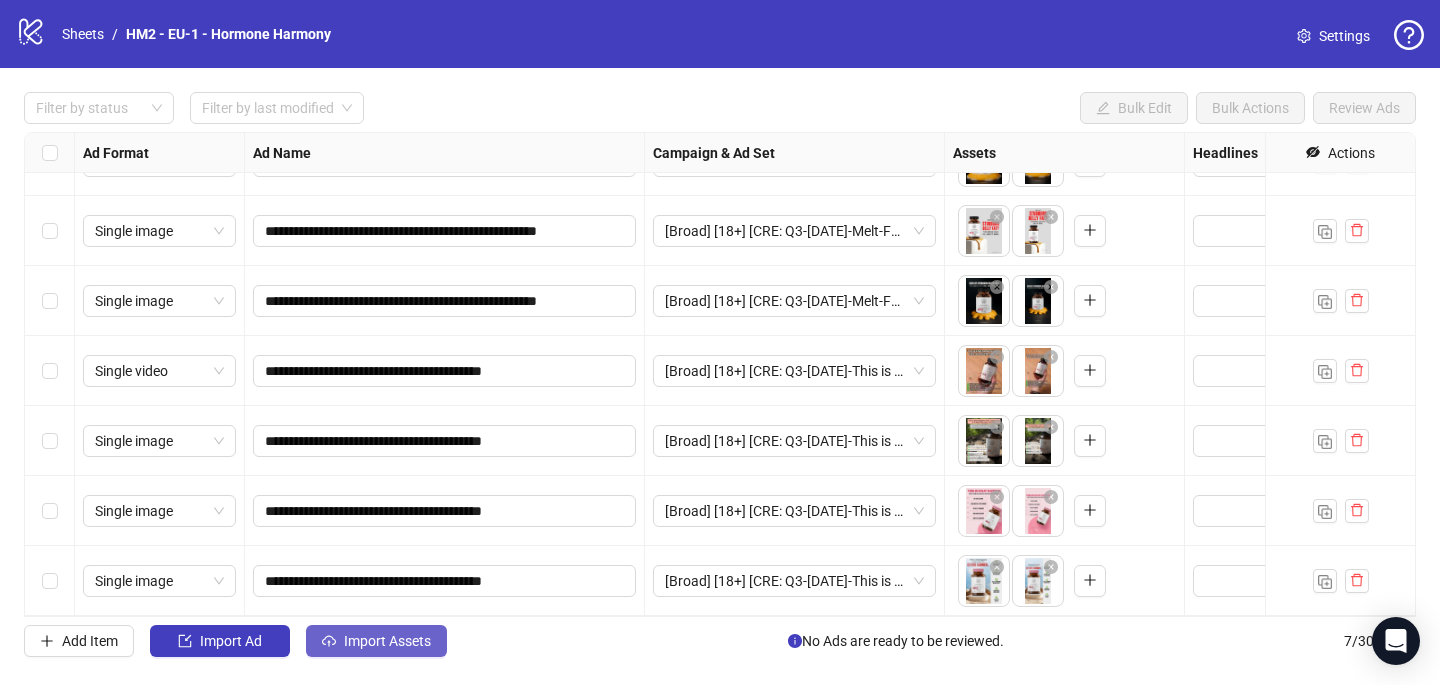 click on "Import Assets" at bounding box center (387, 641) 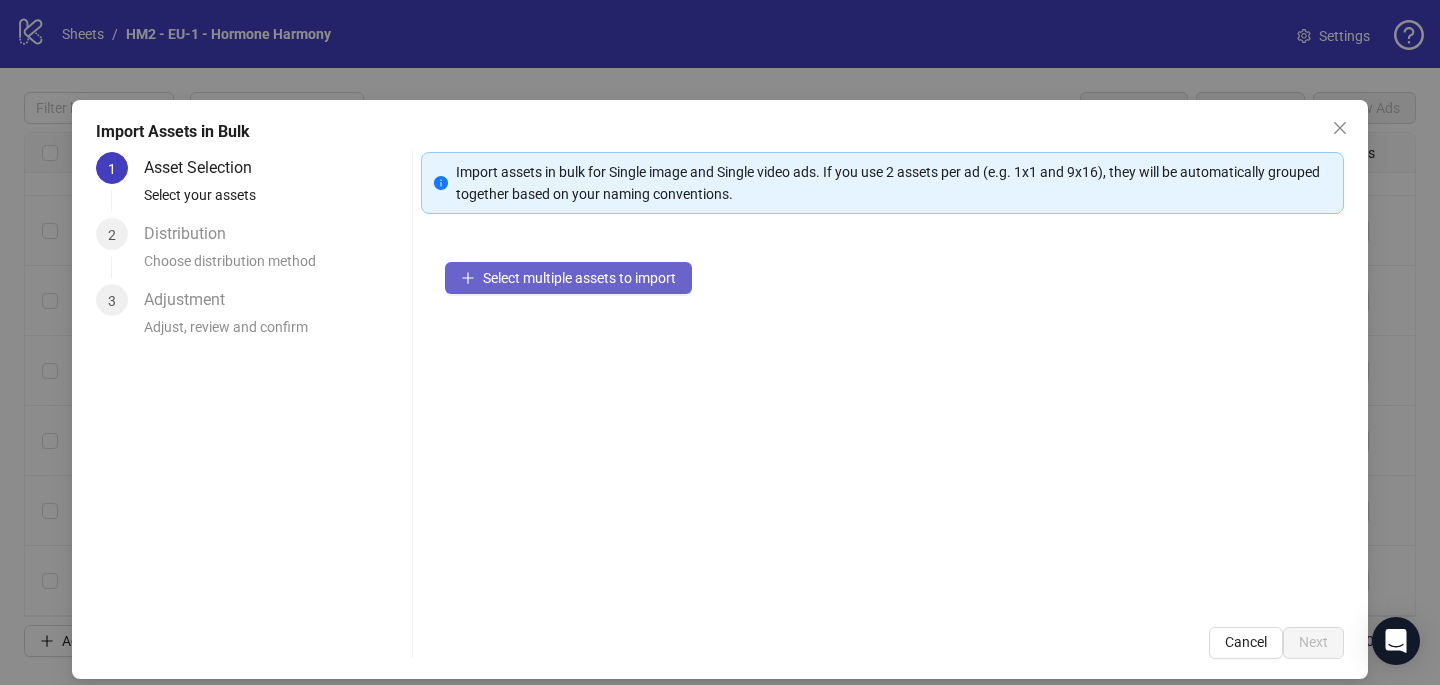 click on "Select multiple assets to import" at bounding box center [568, 278] 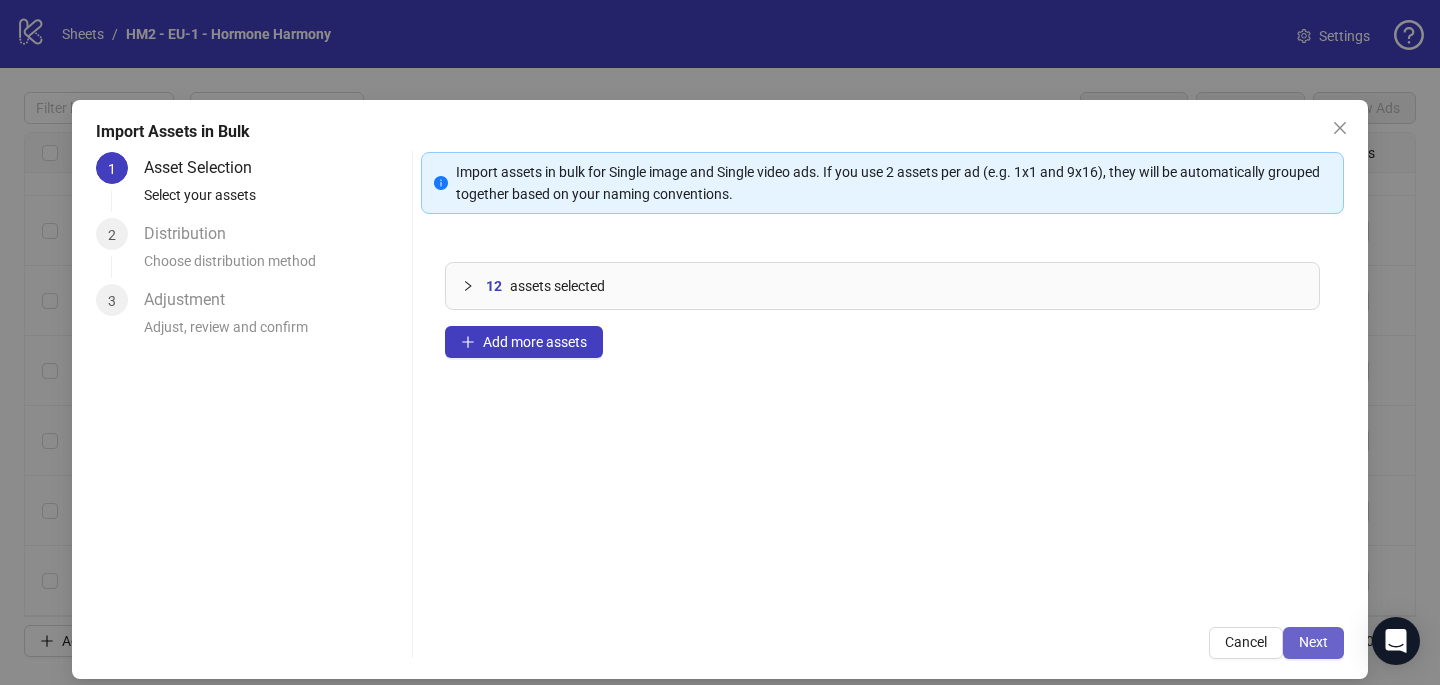 click on "Next" at bounding box center [1313, 642] 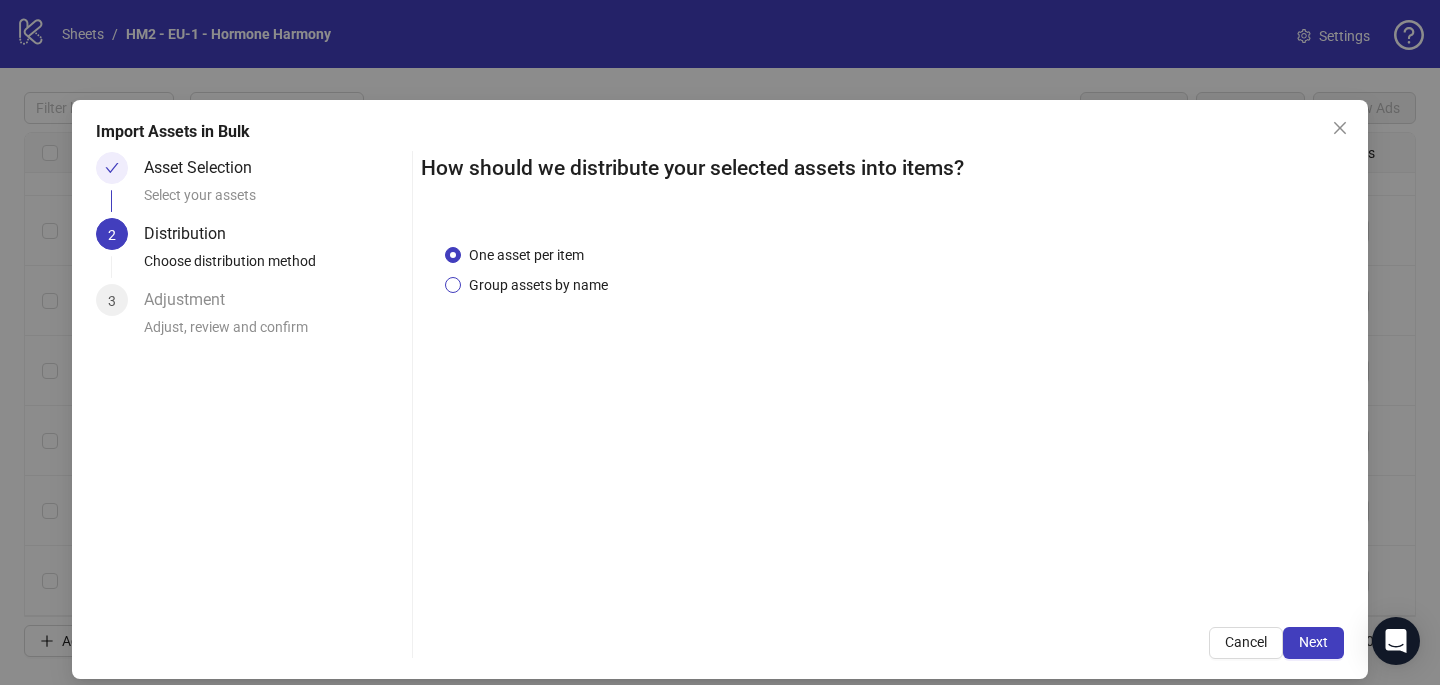click on "Group assets by name" at bounding box center [538, 285] 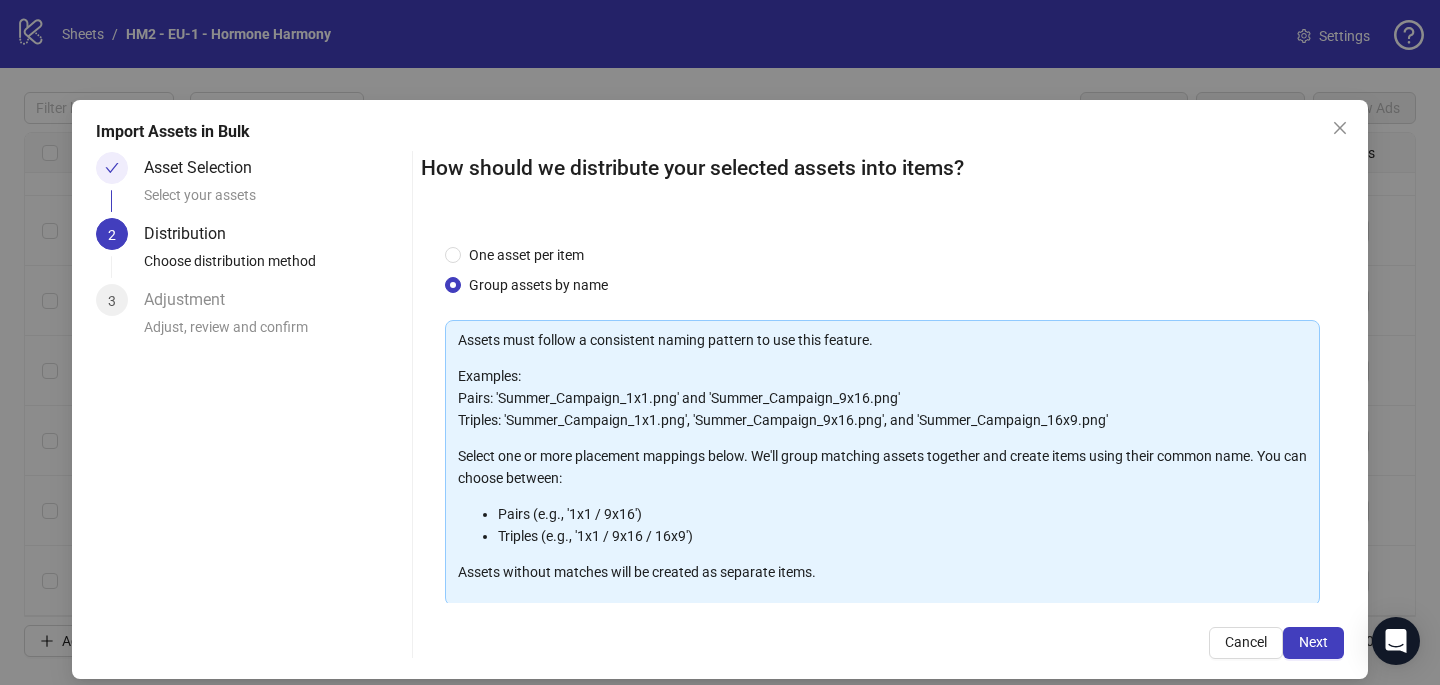 scroll, scrollTop: 203, scrollLeft: 0, axis: vertical 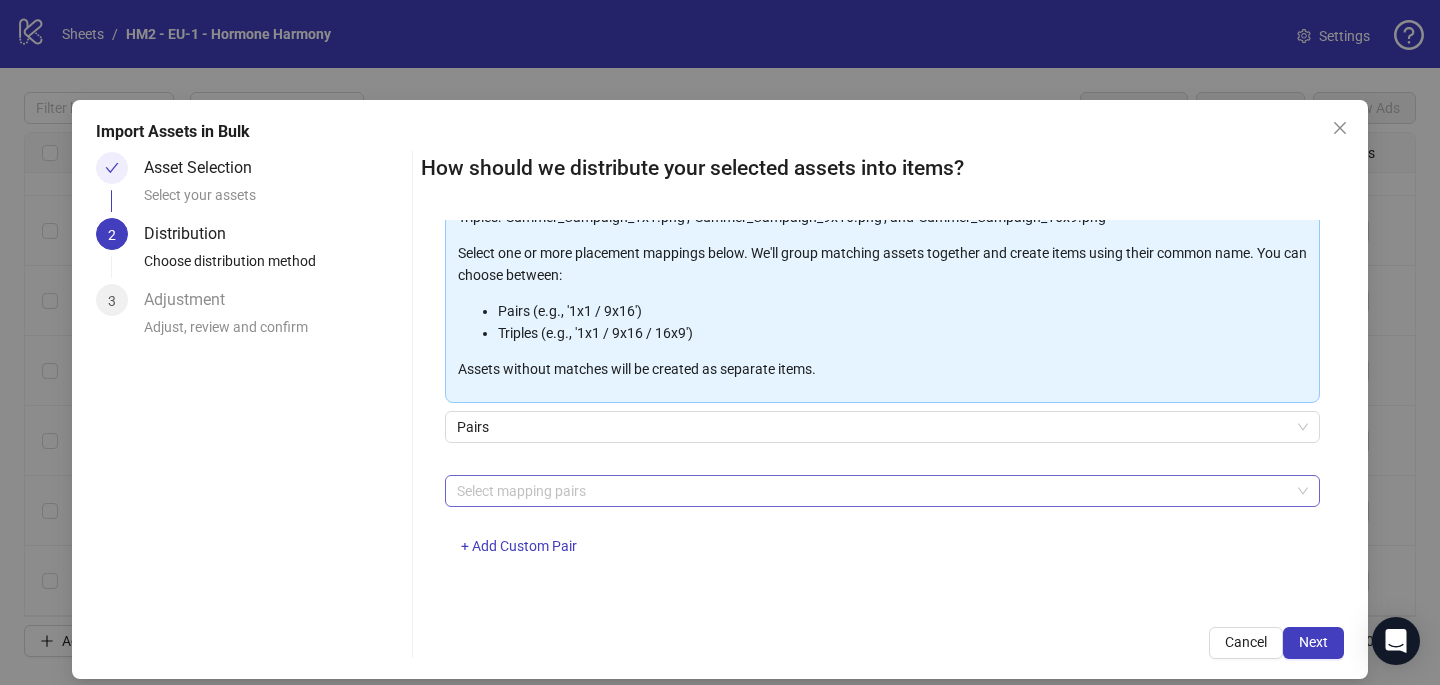 click at bounding box center (872, 491) 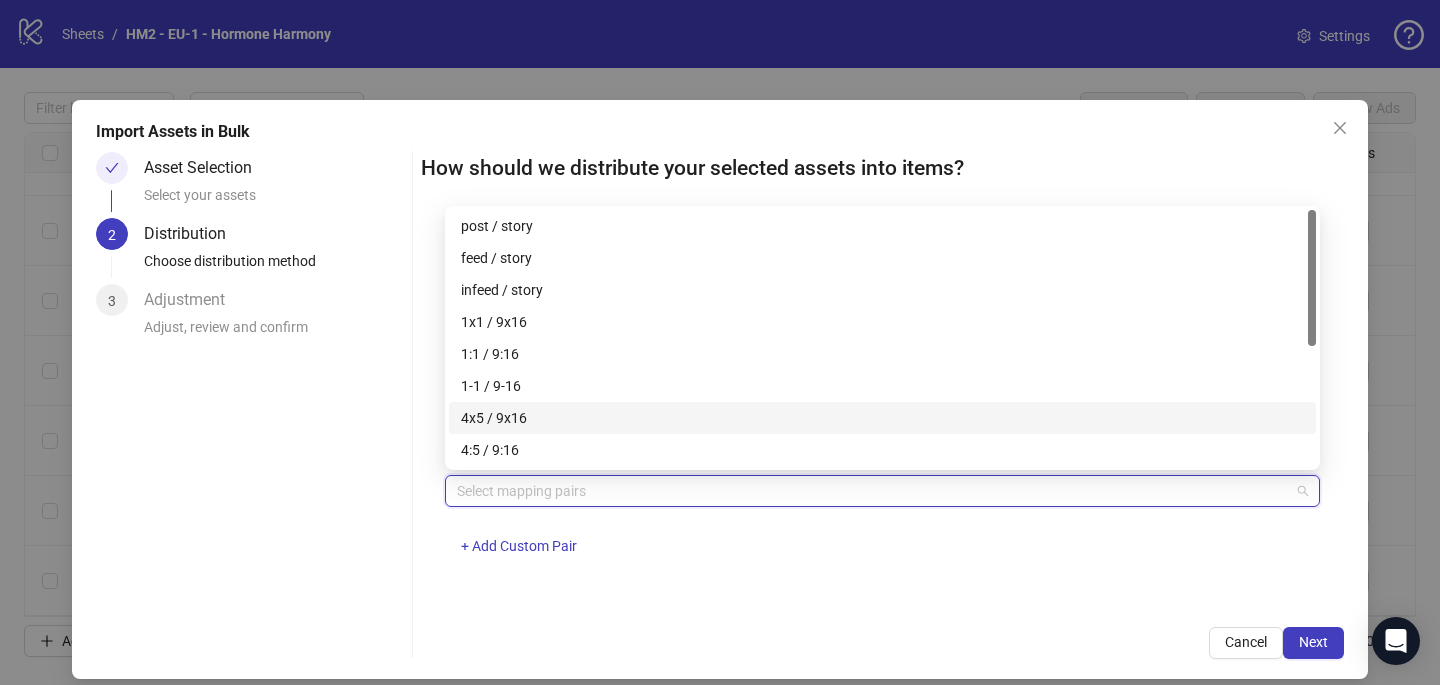 click on "4x5 / 9x16" at bounding box center (882, 418) 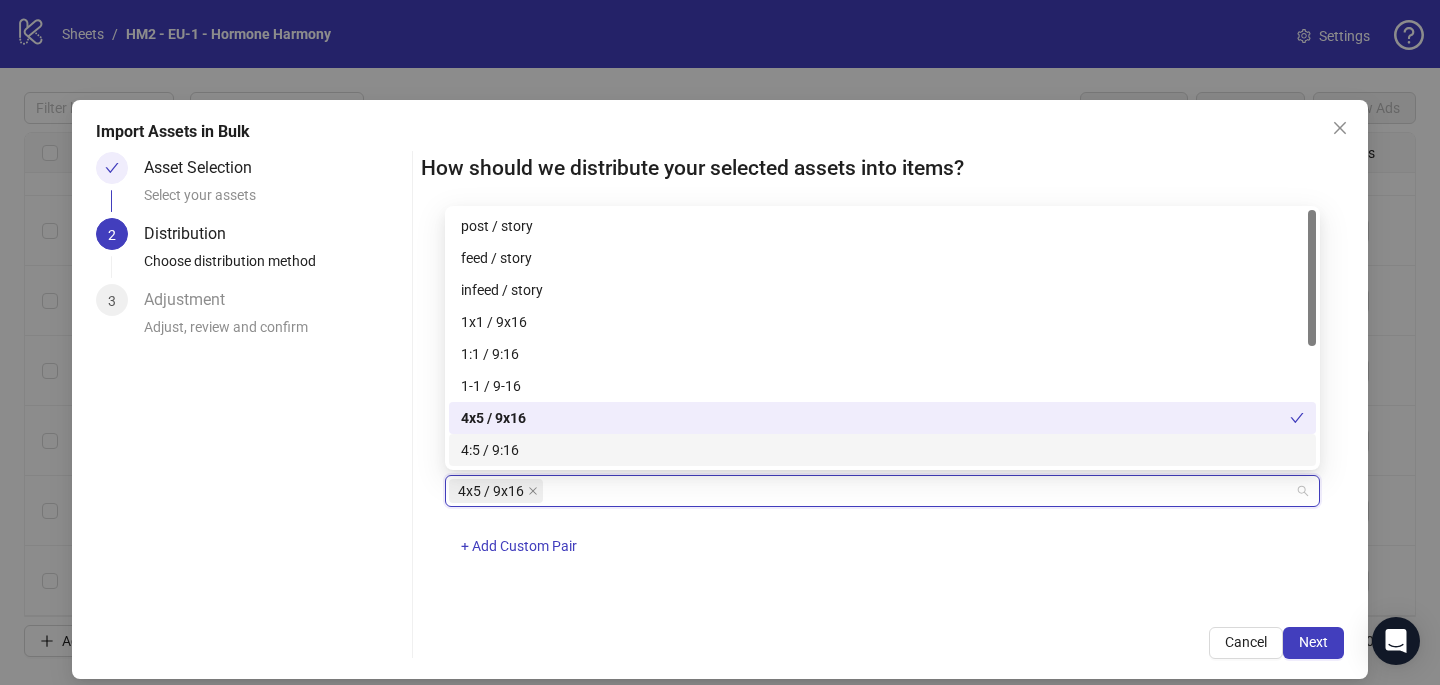 click on "4x5 / 9x16   + Add Custom Pair" at bounding box center [882, 527] 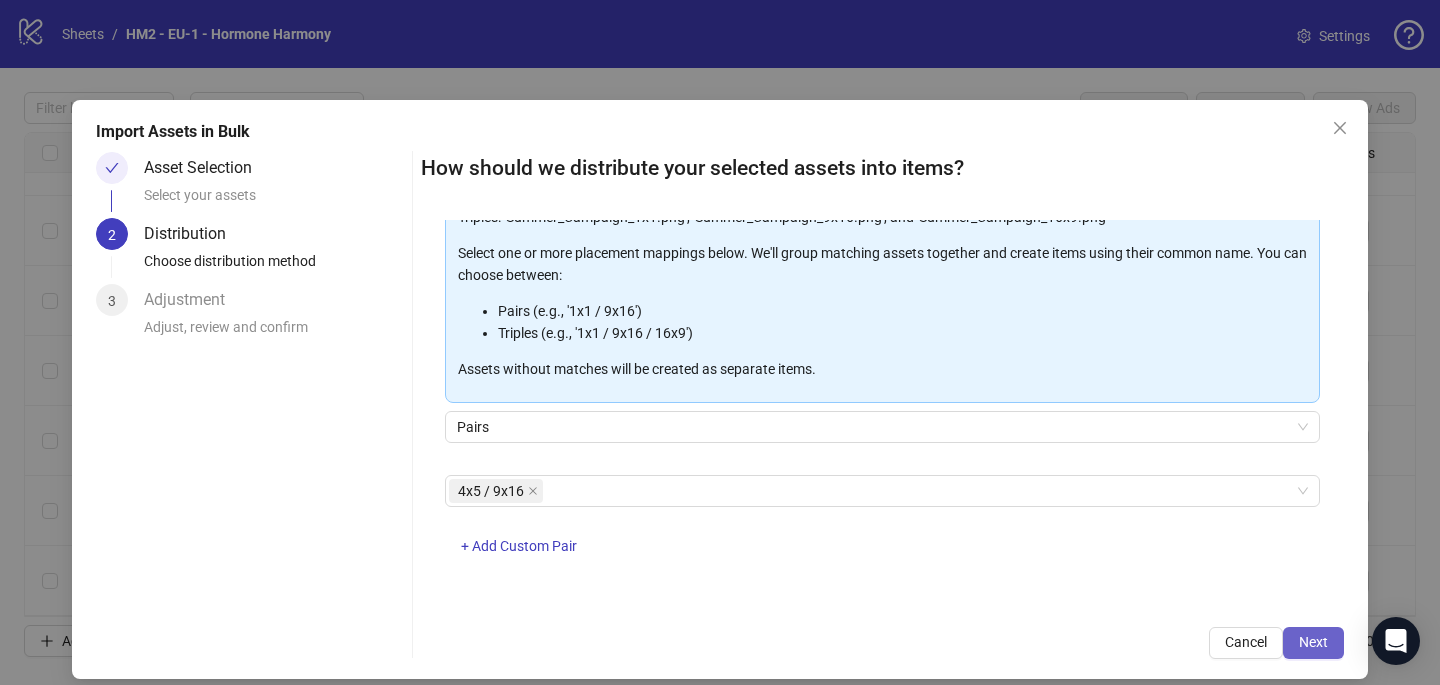 click on "Next" at bounding box center (1313, 643) 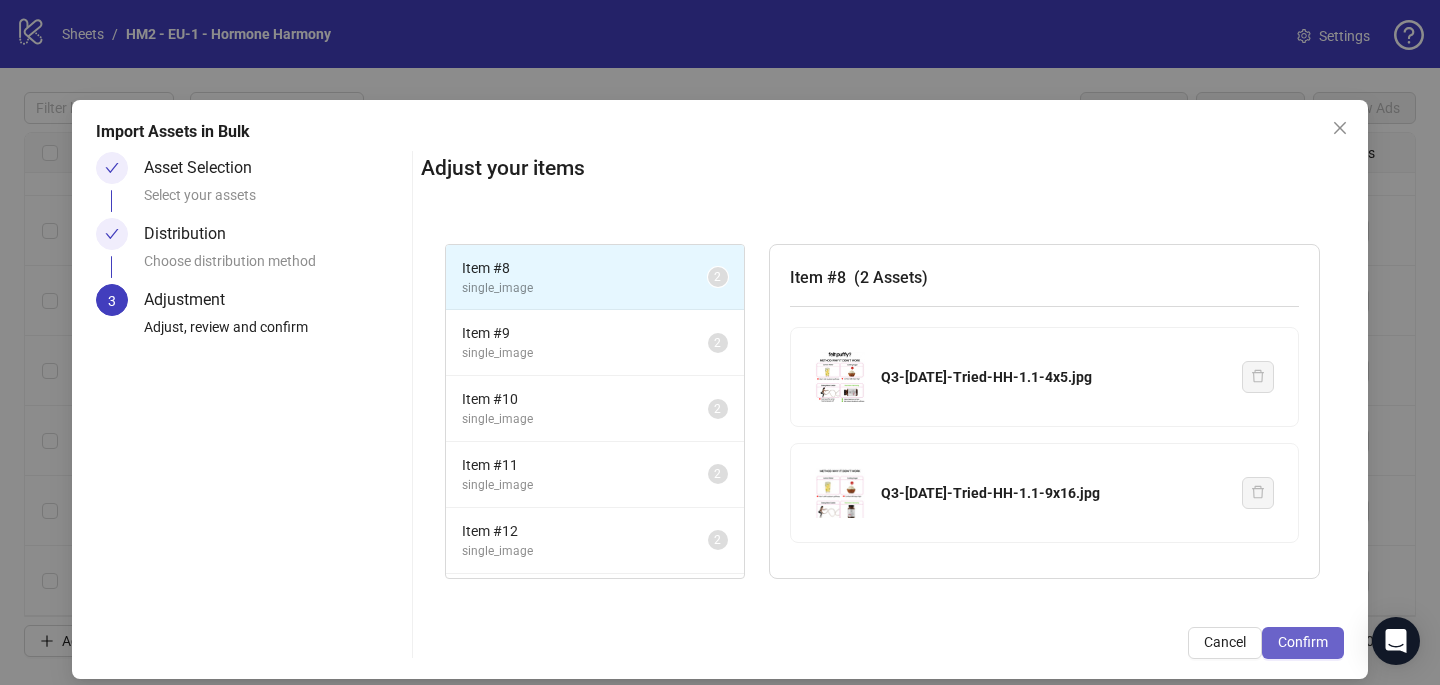 click on "Confirm" at bounding box center [1303, 642] 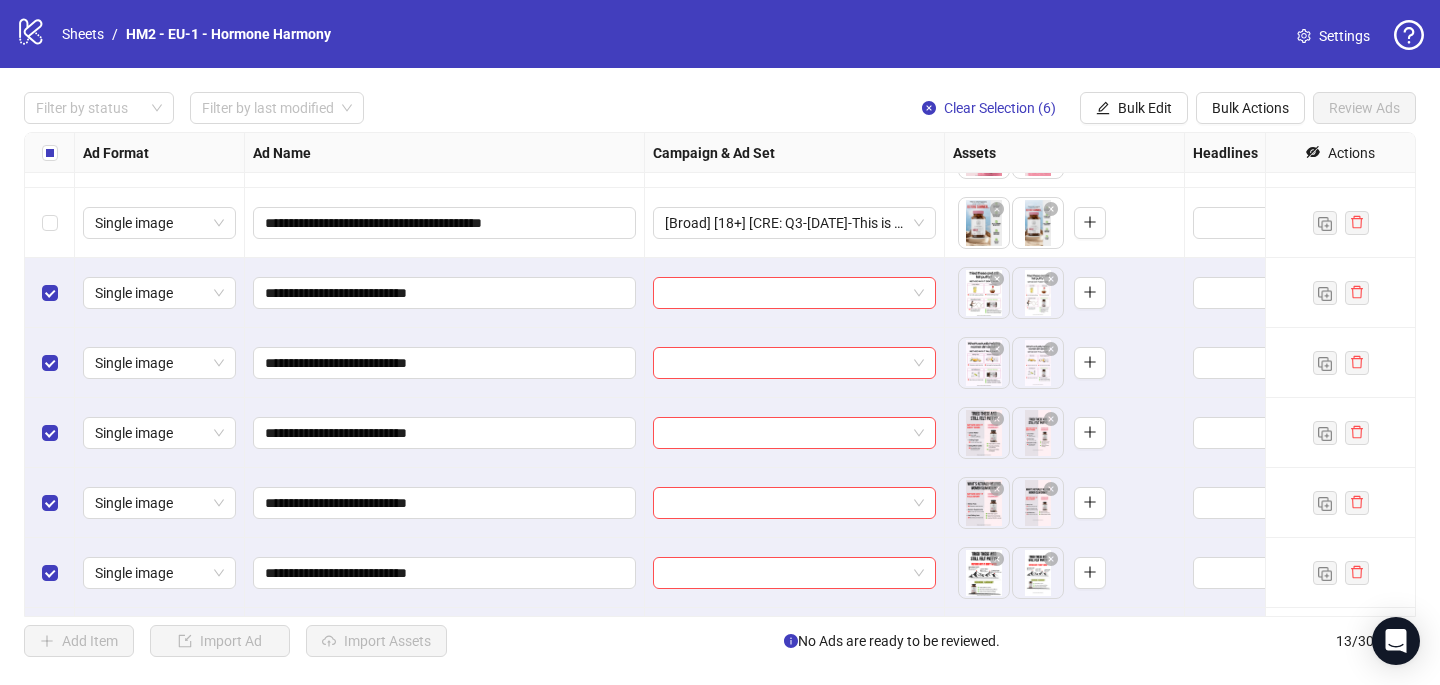 scroll, scrollTop: 404, scrollLeft: 0, axis: vertical 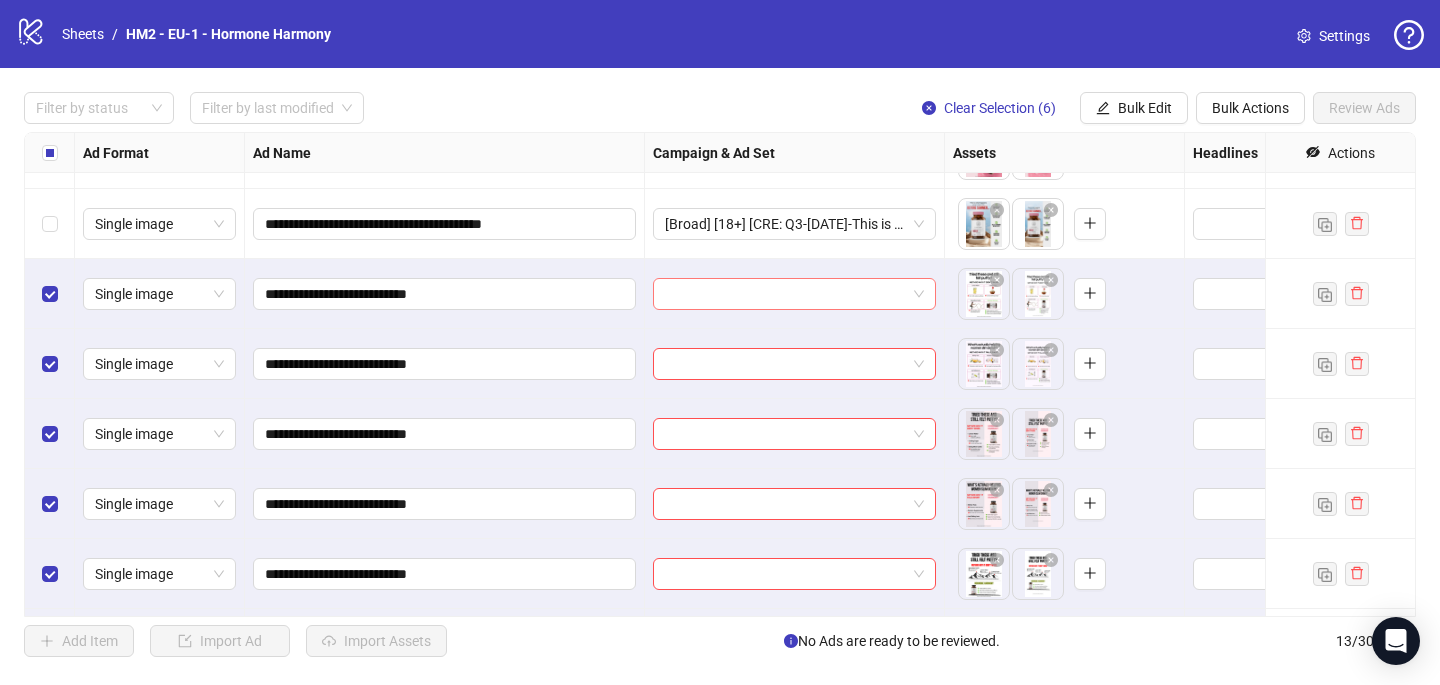 click at bounding box center [785, 294] 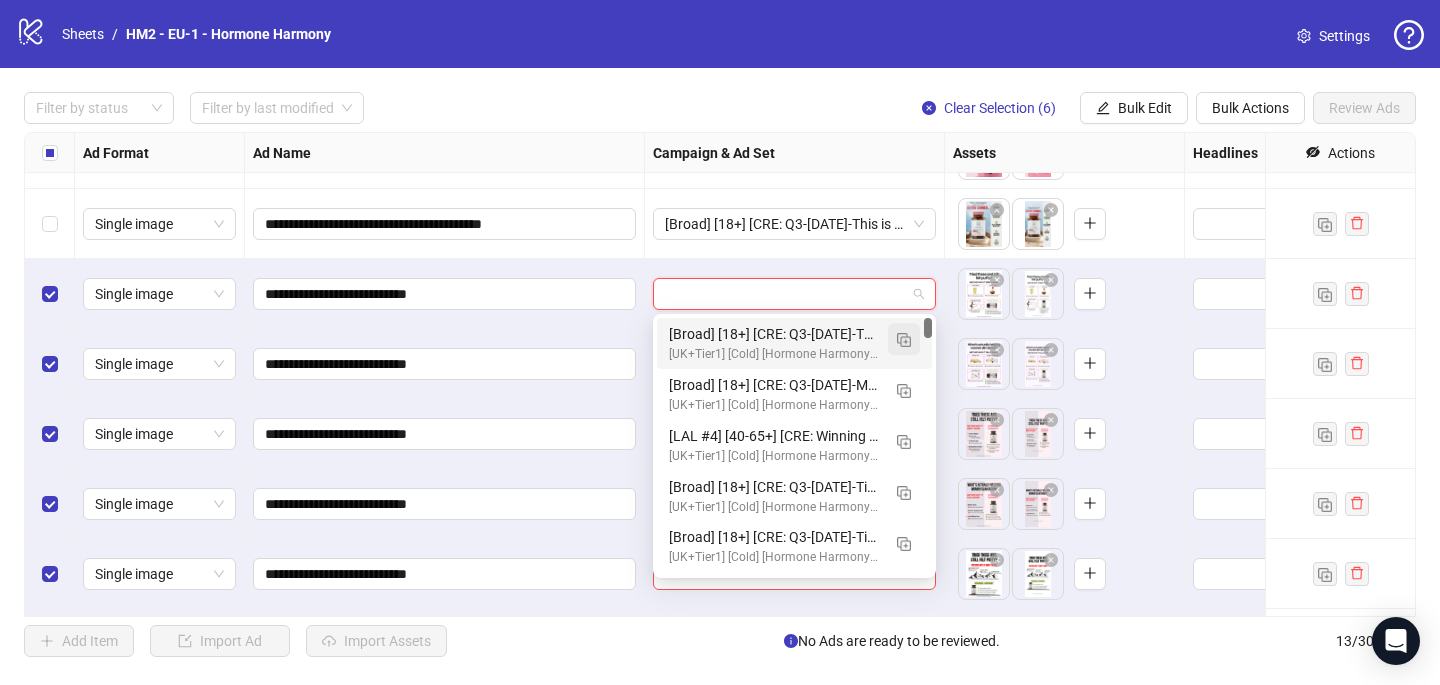 click at bounding box center [904, 339] 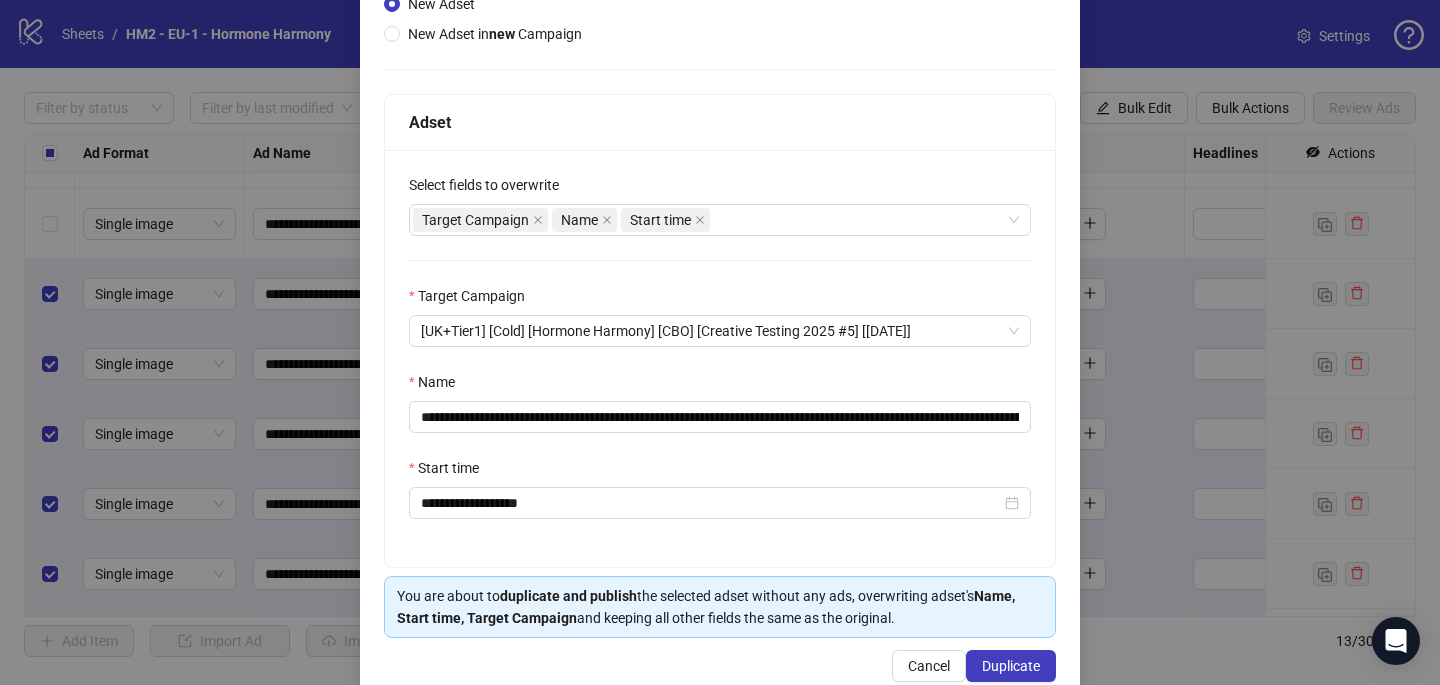 scroll, scrollTop: 240, scrollLeft: 0, axis: vertical 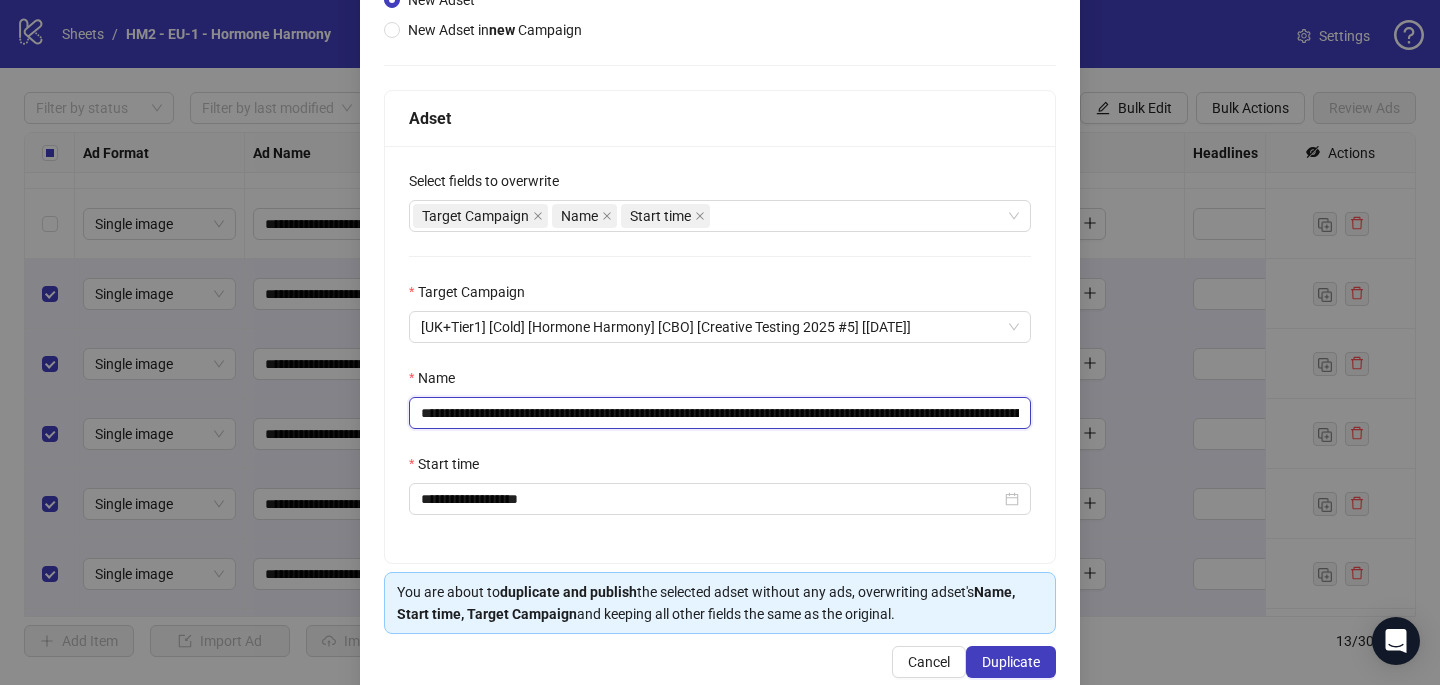 drag, startPoint x: 803, startPoint y: 413, endPoint x: 539, endPoint y: 411, distance: 264.00757 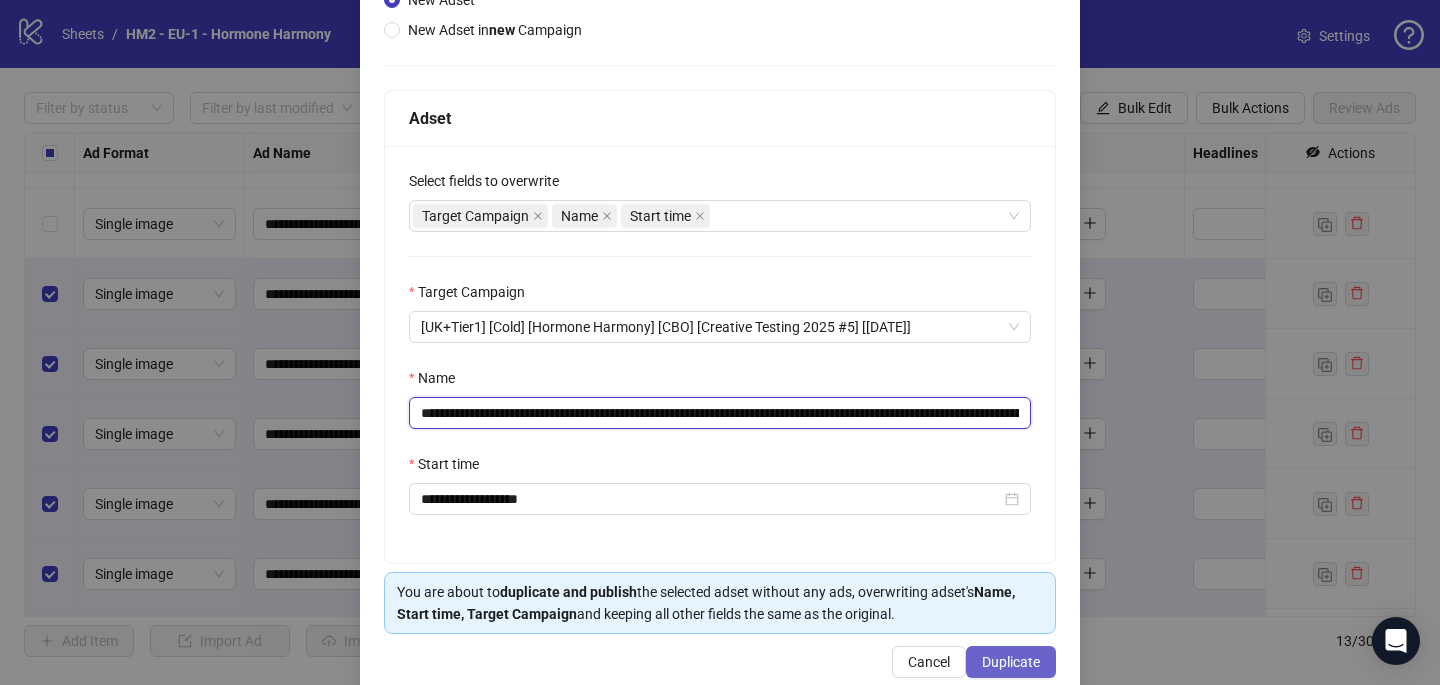 type on "**********" 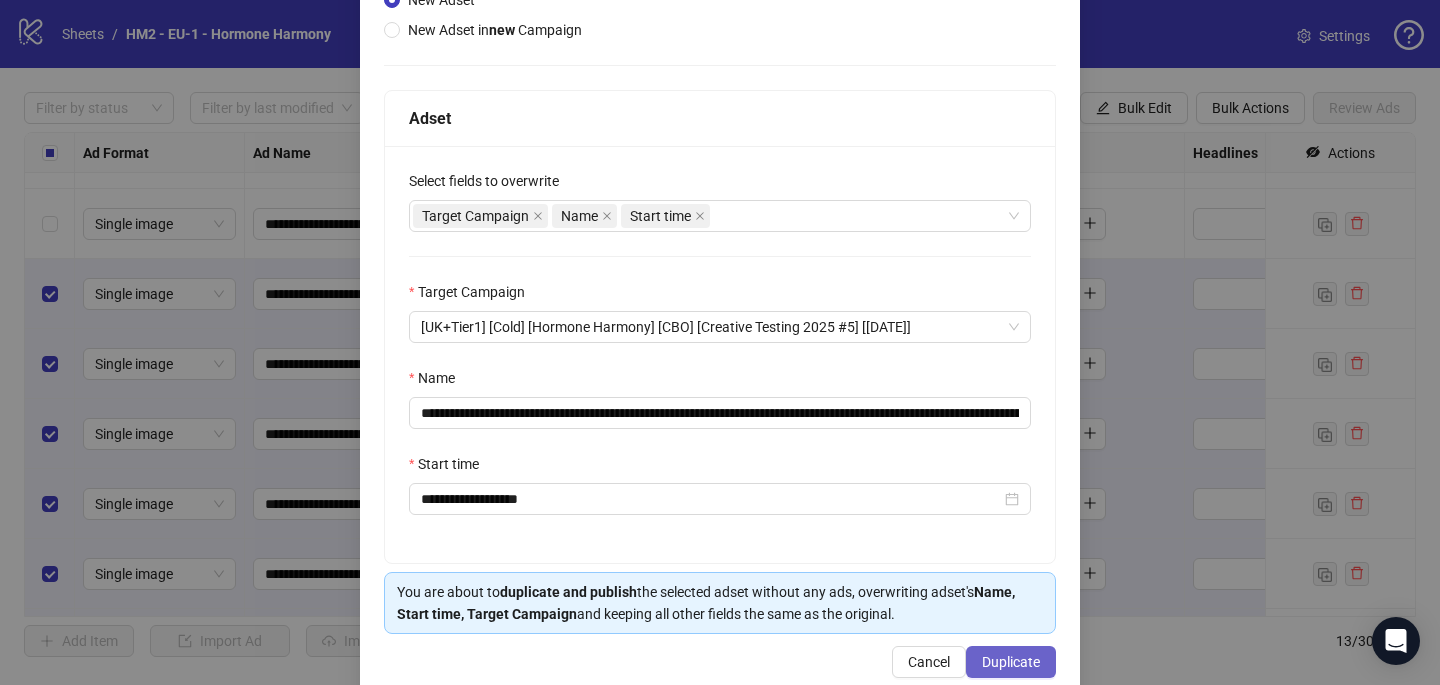 click on "Duplicate" at bounding box center [1011, 662] 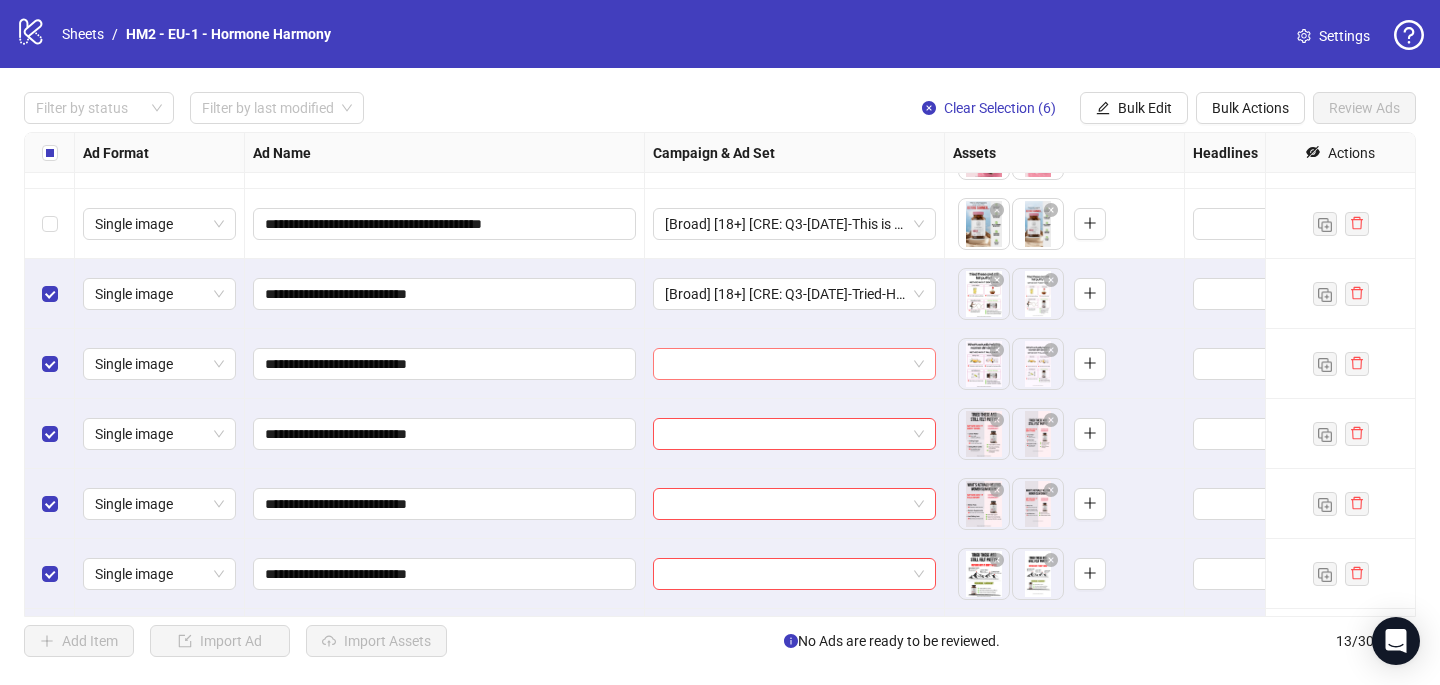 click at bounding box center (785, 364) 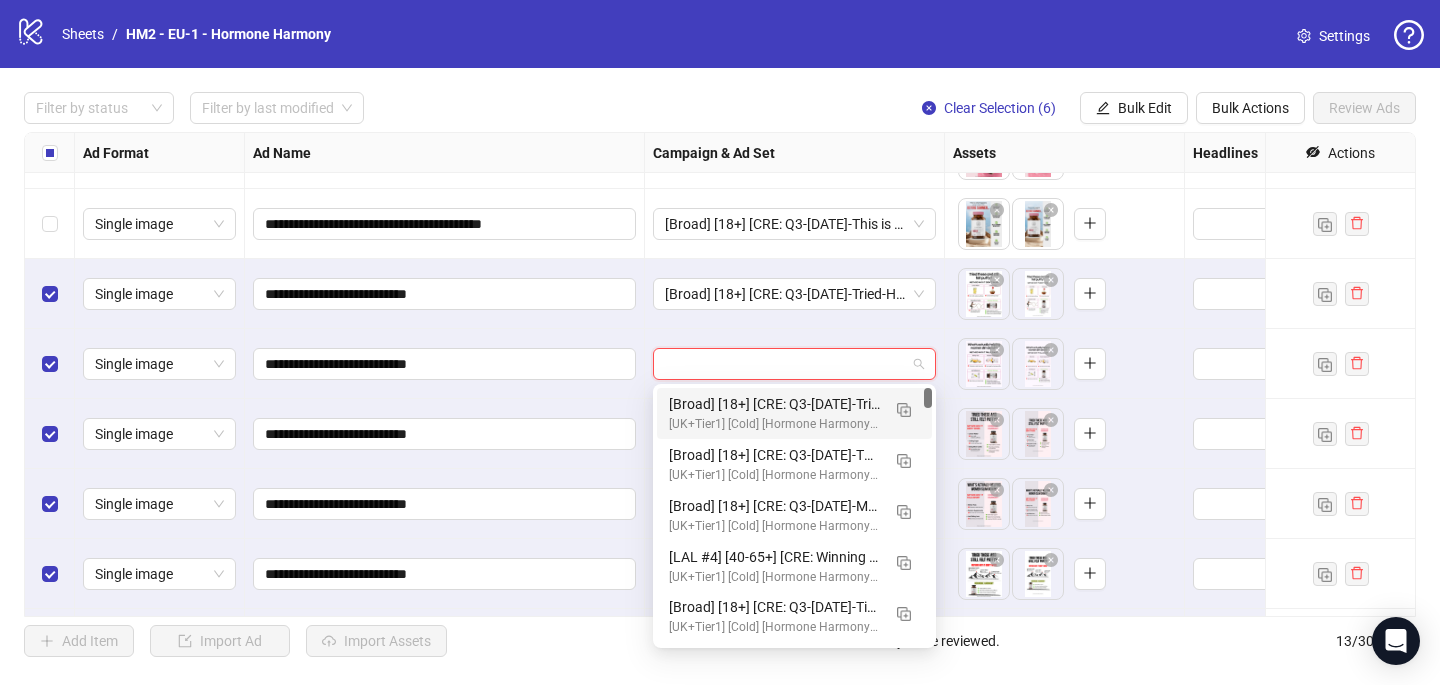click on "[UK+Tier1] [Cold] [Hormone Harmony] [CBO] [Creative Testing 2025 #5] [[DATE]]" at bounding box center (774, 424) 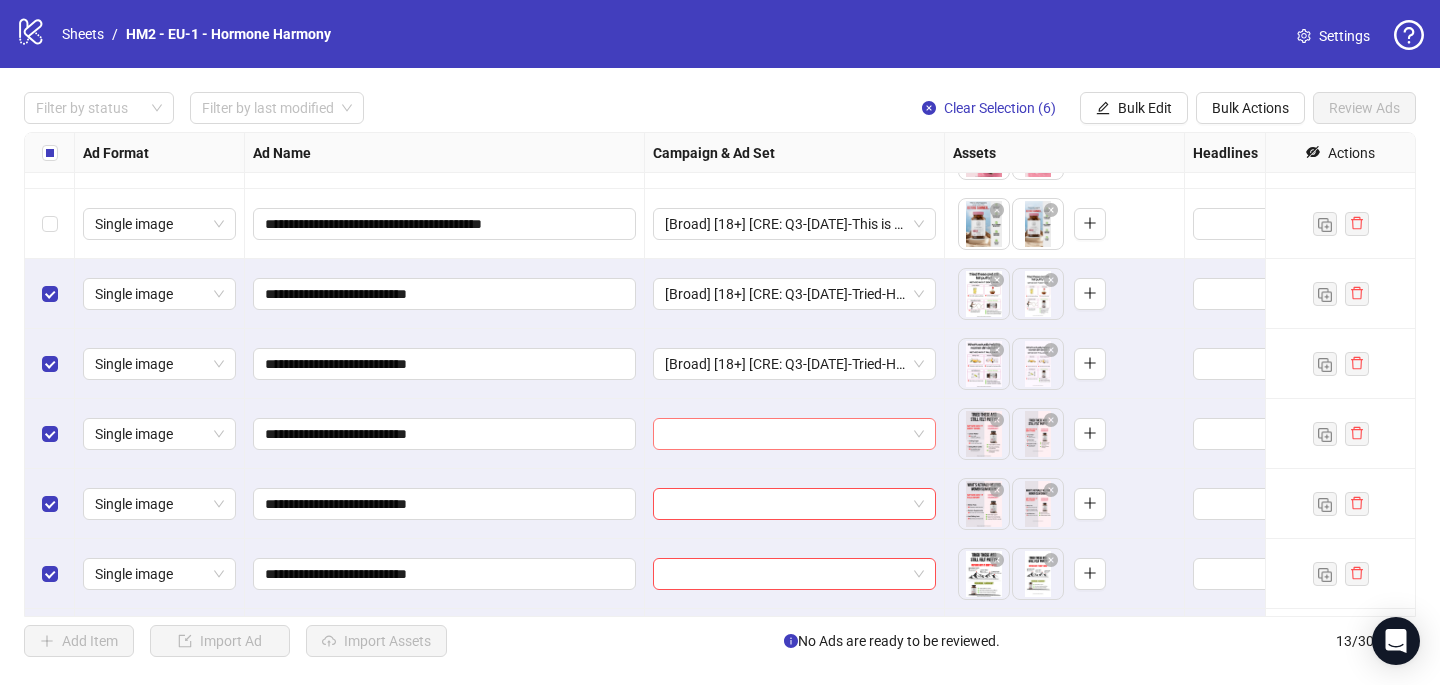 click at bounding box center [785, 434] 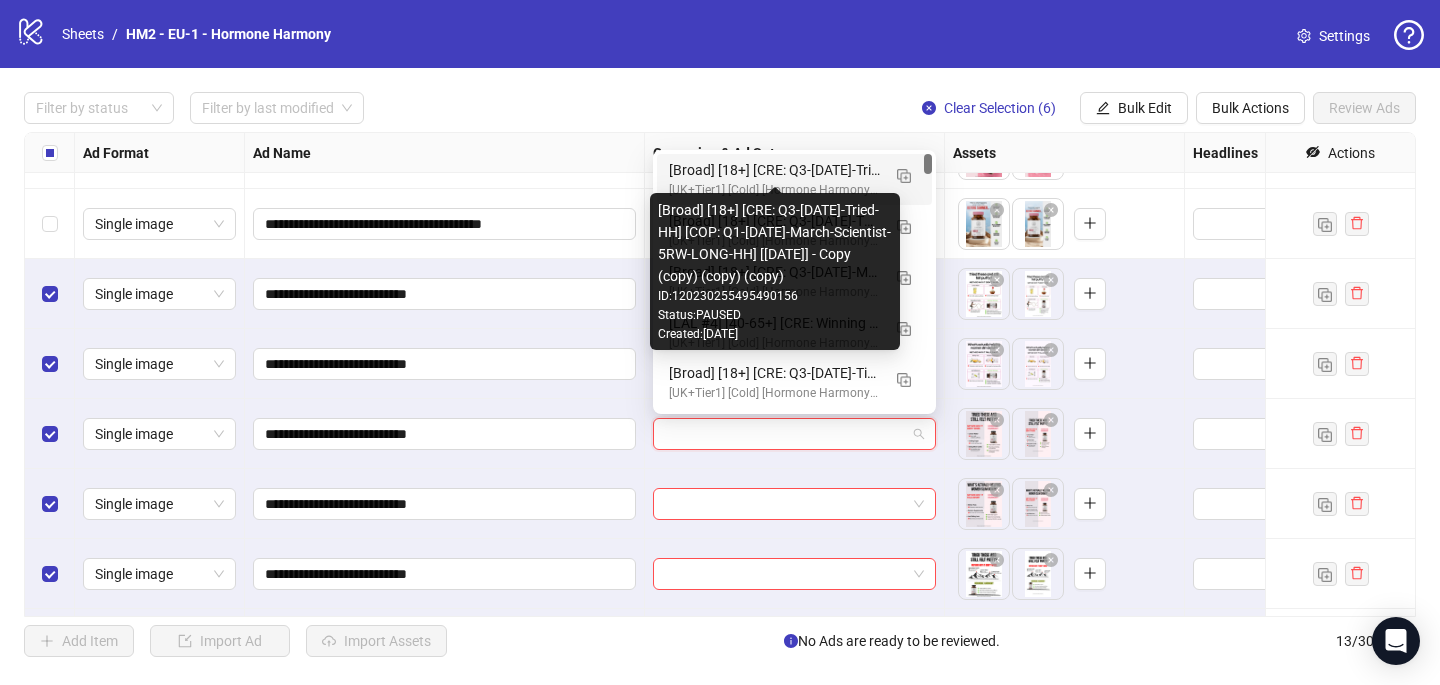 click on "[Broad] [18+] [CRE: Q3-[DATE]-Tried-HH] [COP: Q1-[DATE]-March-Scientist-5RW-LONG-HH] [[DATE]] - Copy (copy) (copy) (copy)" at bounding box center [774, 170] 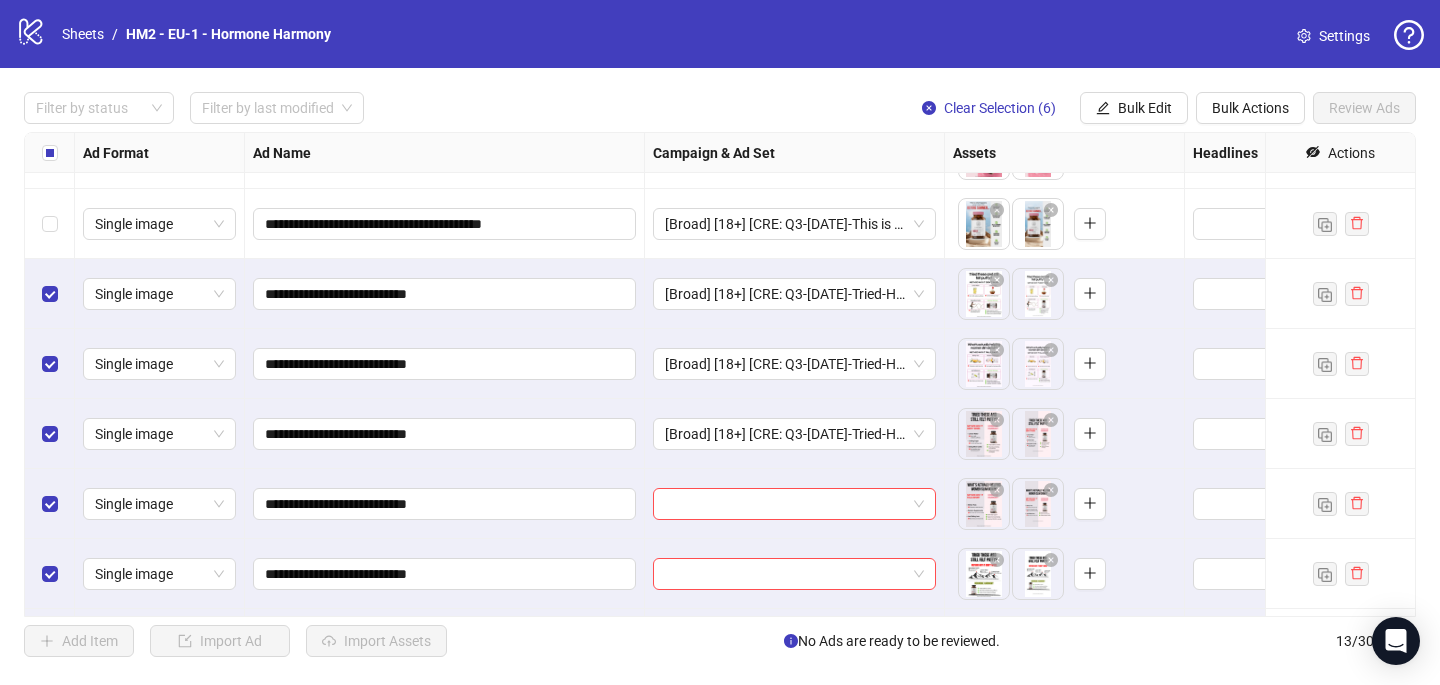 scroll, scrollTop: 467, scrollLeft: 0, axis: vertical 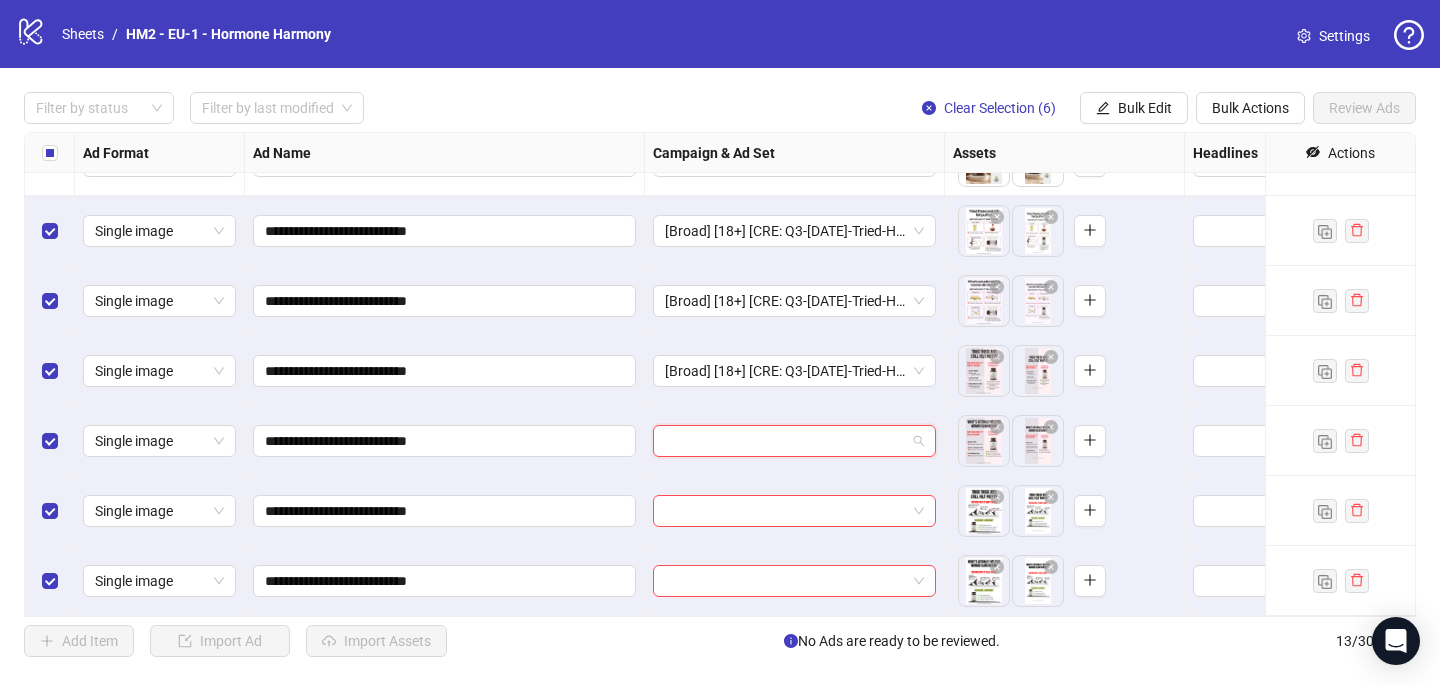 click at bounding box center [785, 441] 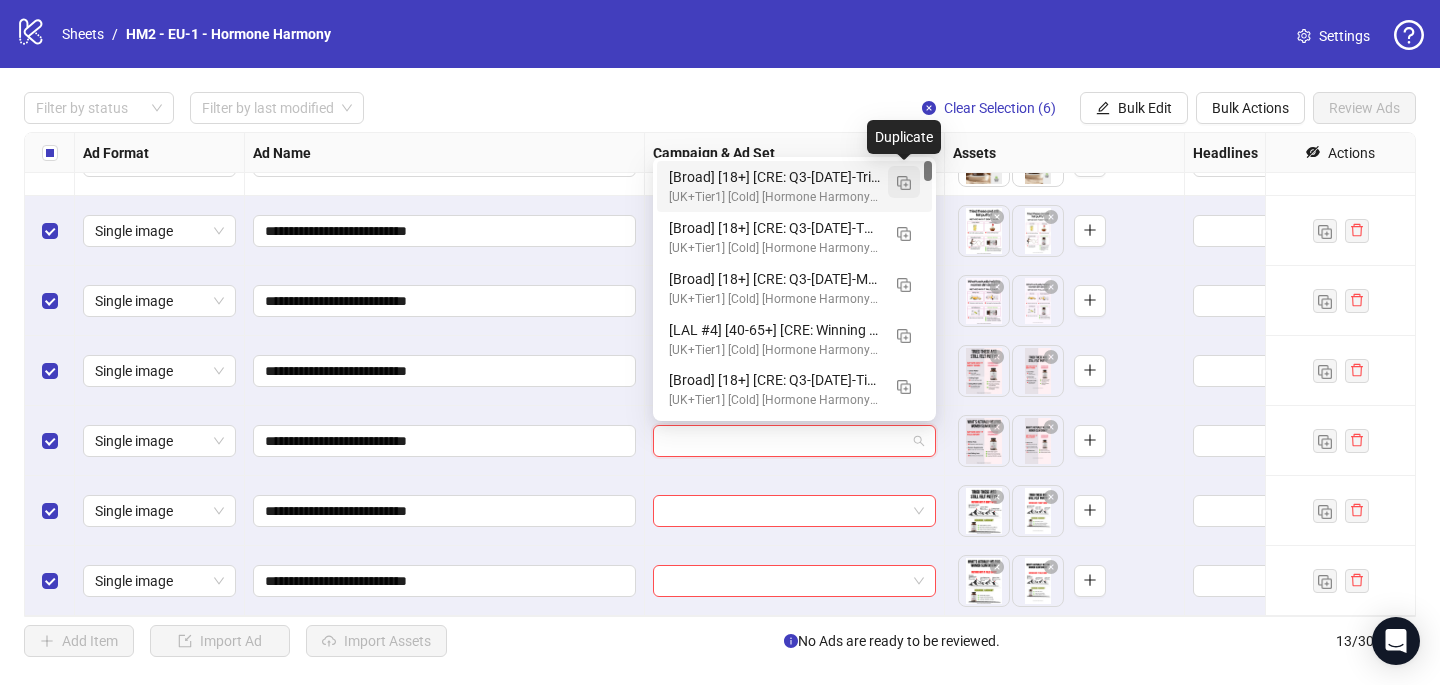 click at bounding box center [904, 183] 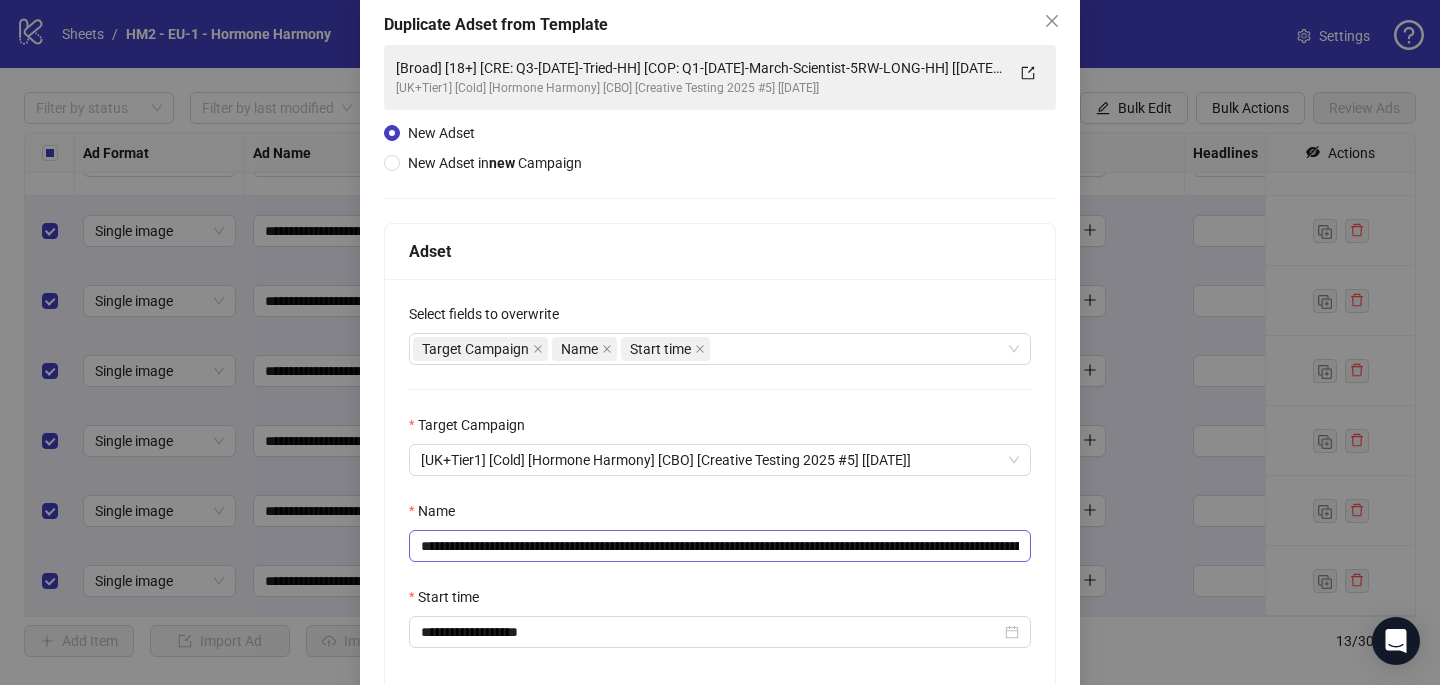 scroll, scrollTop: 135, scrollLeft: 0, axis: vertical 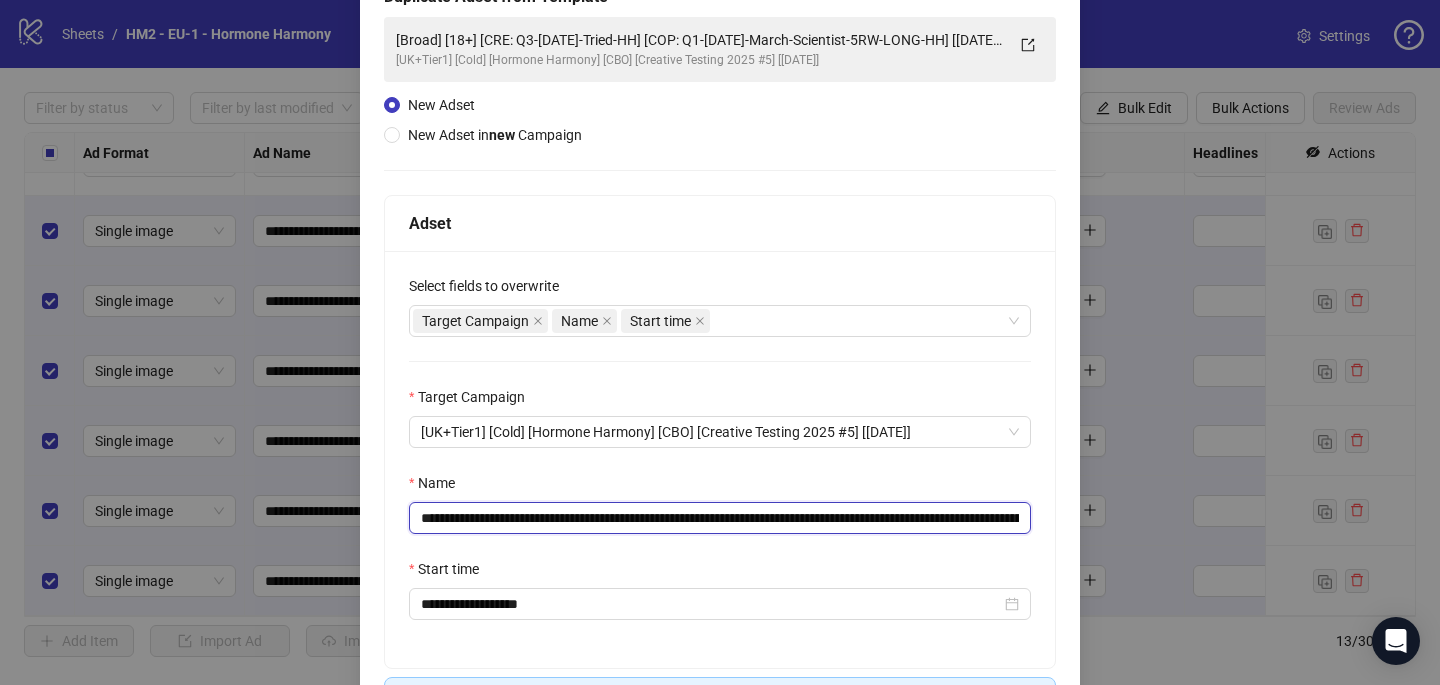 click on "**********" at bounding box center (720, 518) 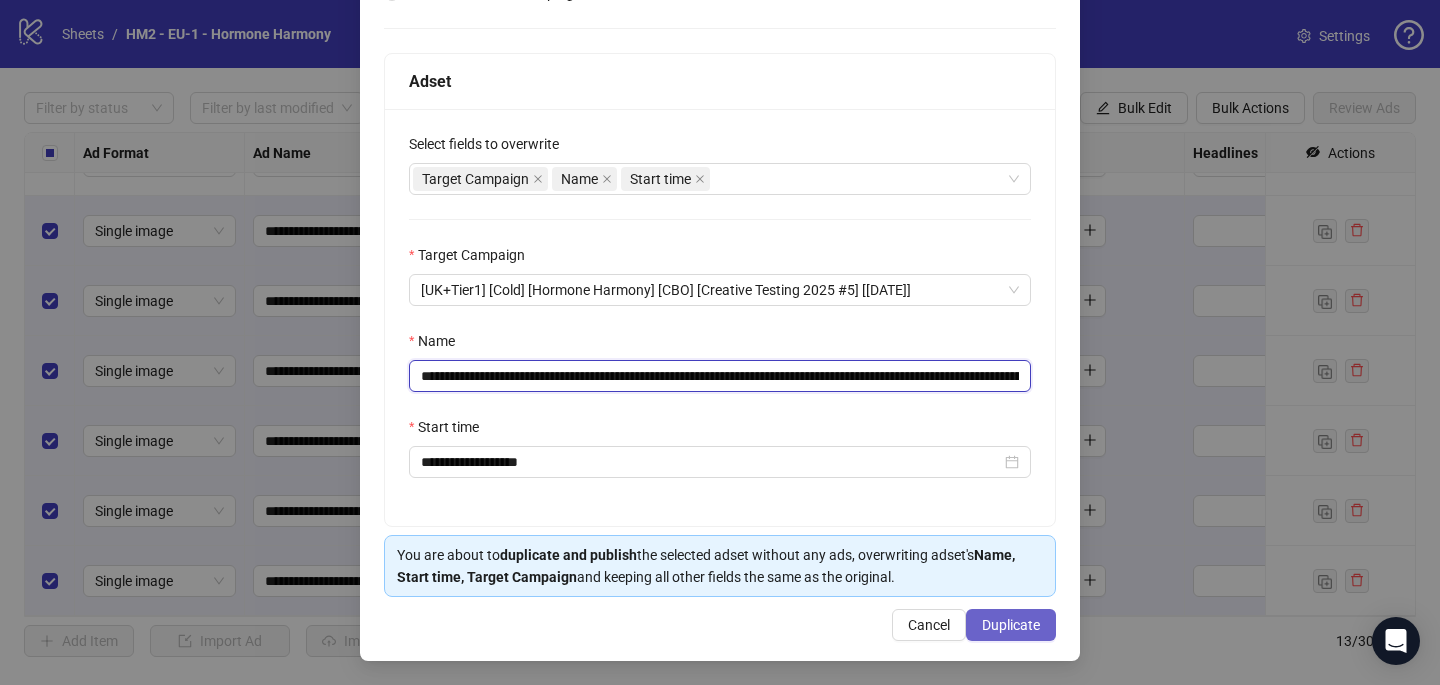 type on "**********" 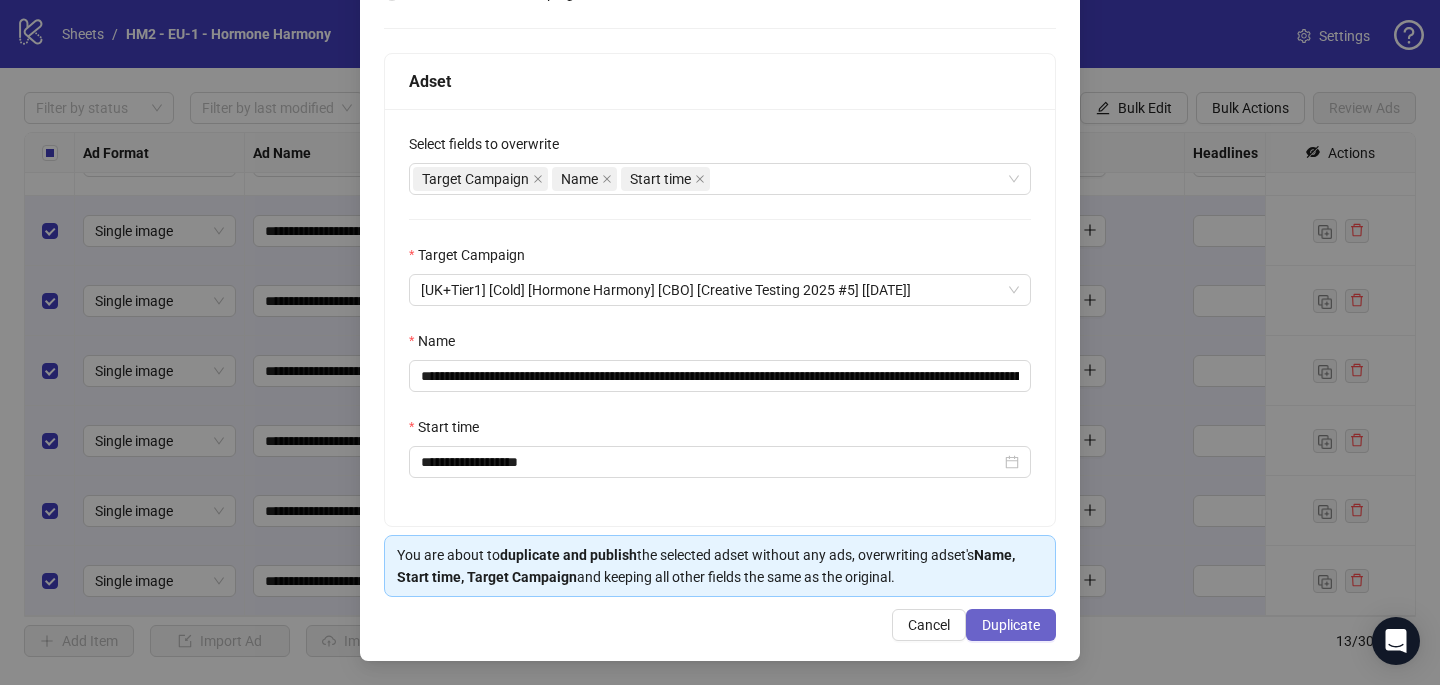 click on "Duplicate" at bounding box center (1011, 625) 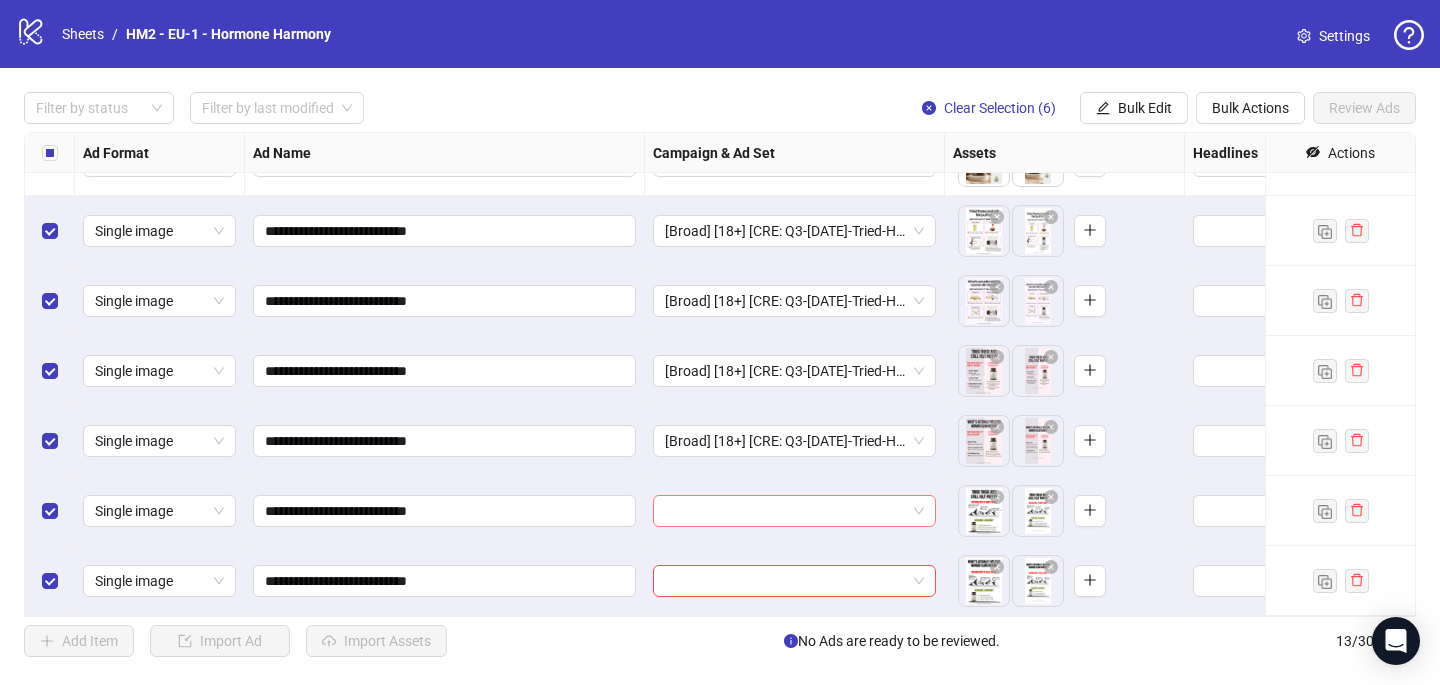 click at bounding box center (785, 511) 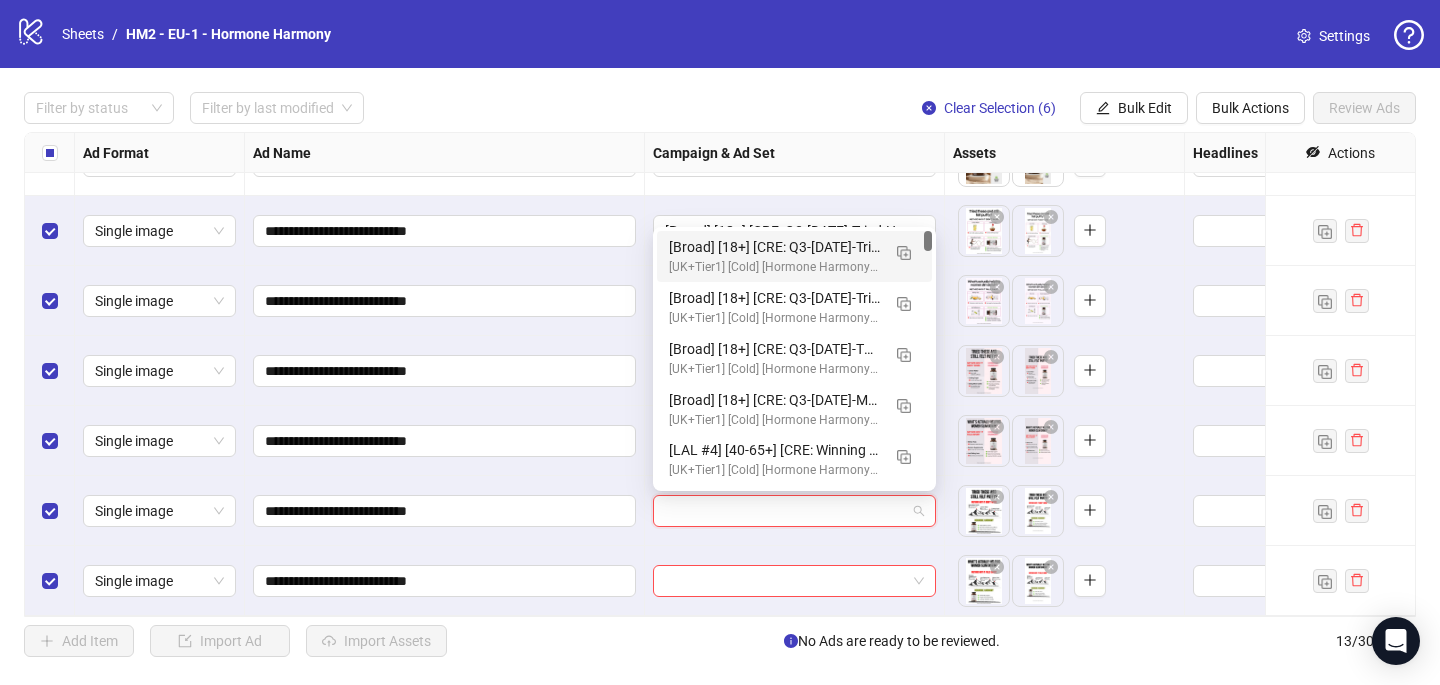click on "[UK+Tier1] [Cold] [Hormone Harmony] [CBO] [Creative Testing 2025 #5] [[DATE]]" at bounding box center [774, 267] 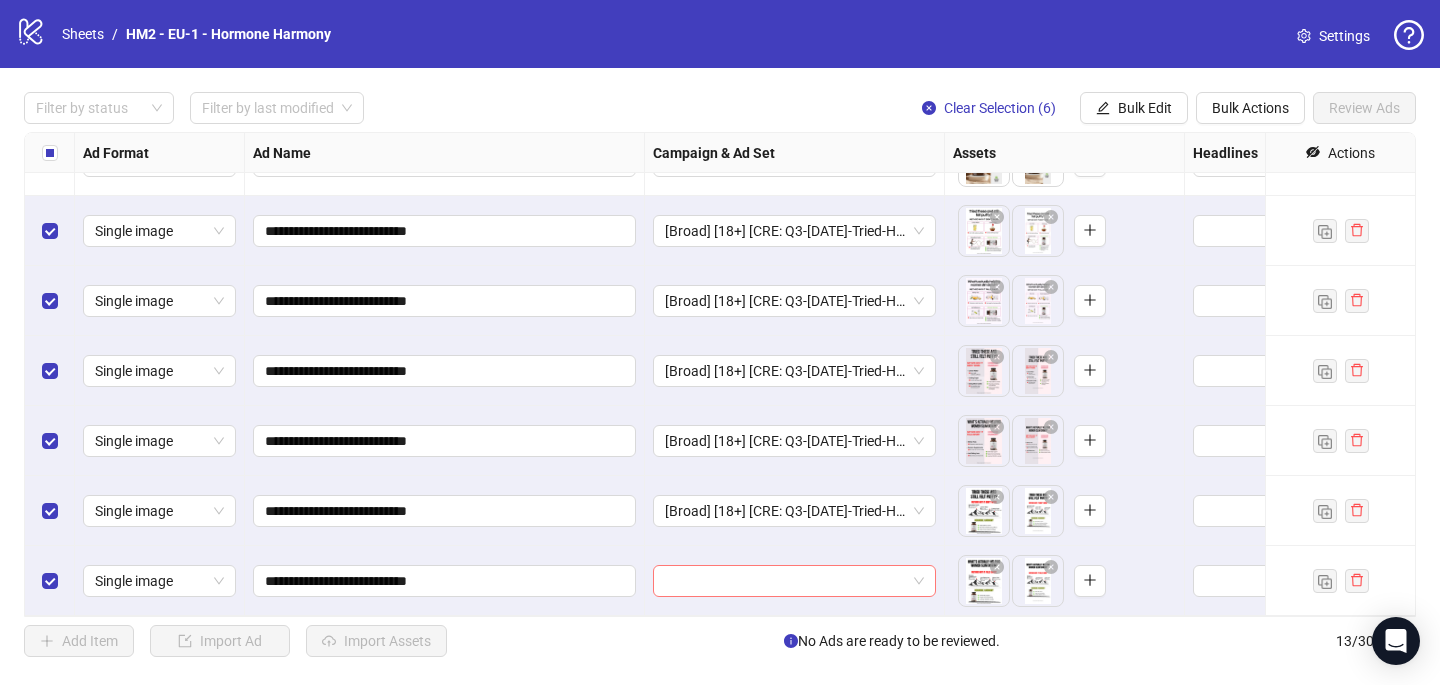 click at bounding box center (785, 581) 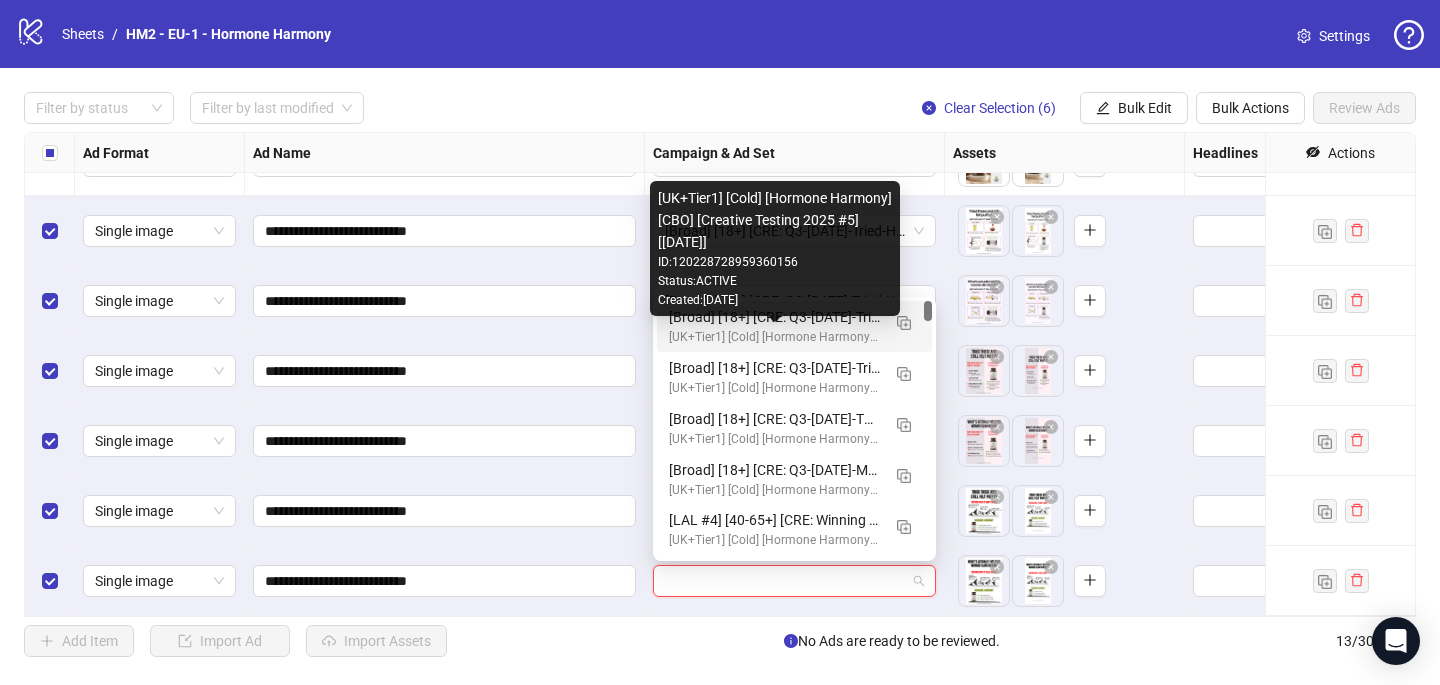 click on "[UK+Tier1] [Cold] [Hormone Harmony] [CBO] [Creative Testing 2025 #5] [[DATE]]" at bounding box center (774, 337) 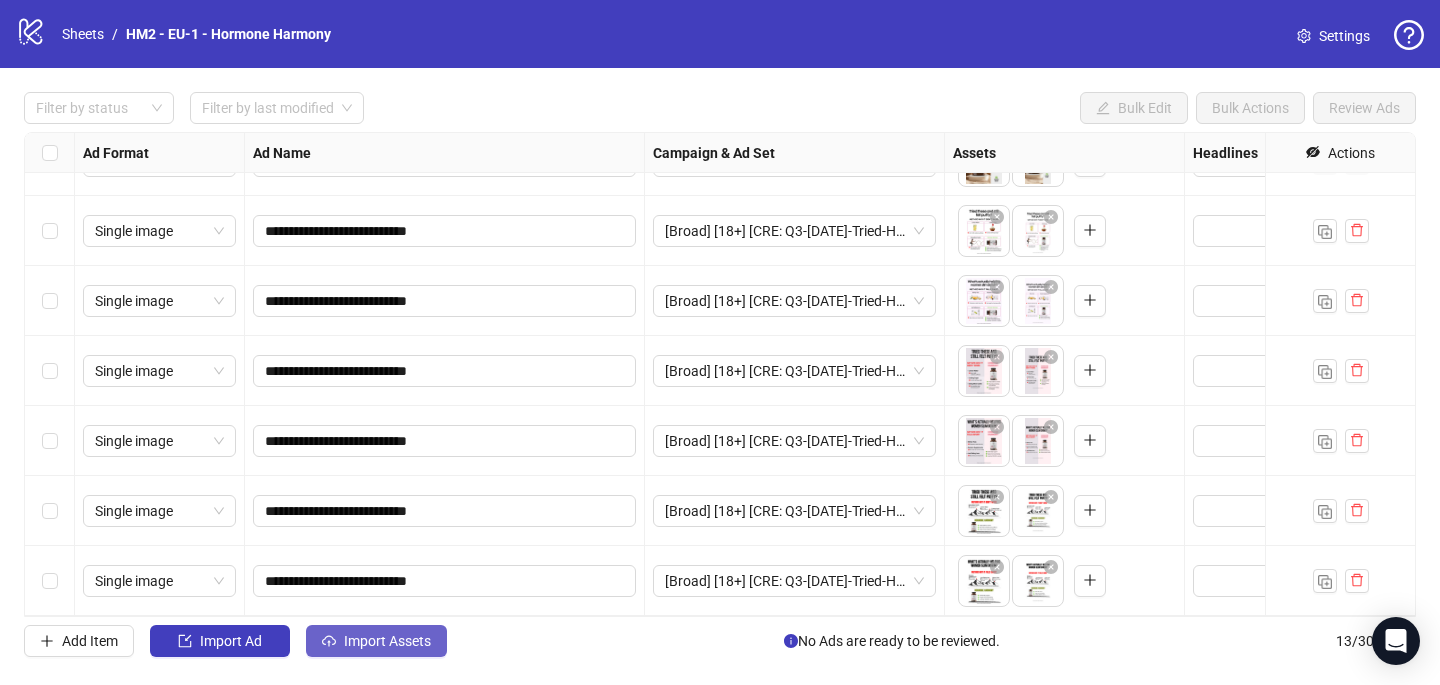 click on "Import Assets" at bounding box center [387, 641] 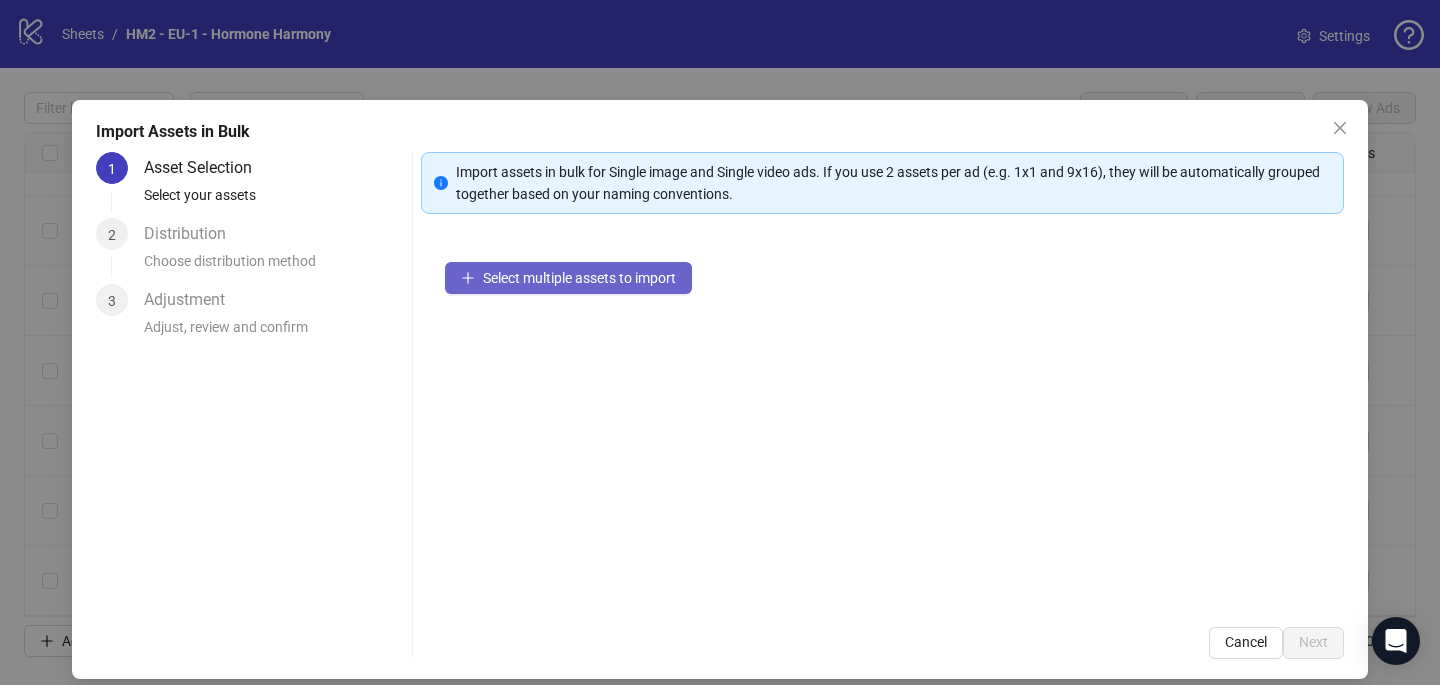 click on "Select multiple assets to import" at bounding box center [579, 278] 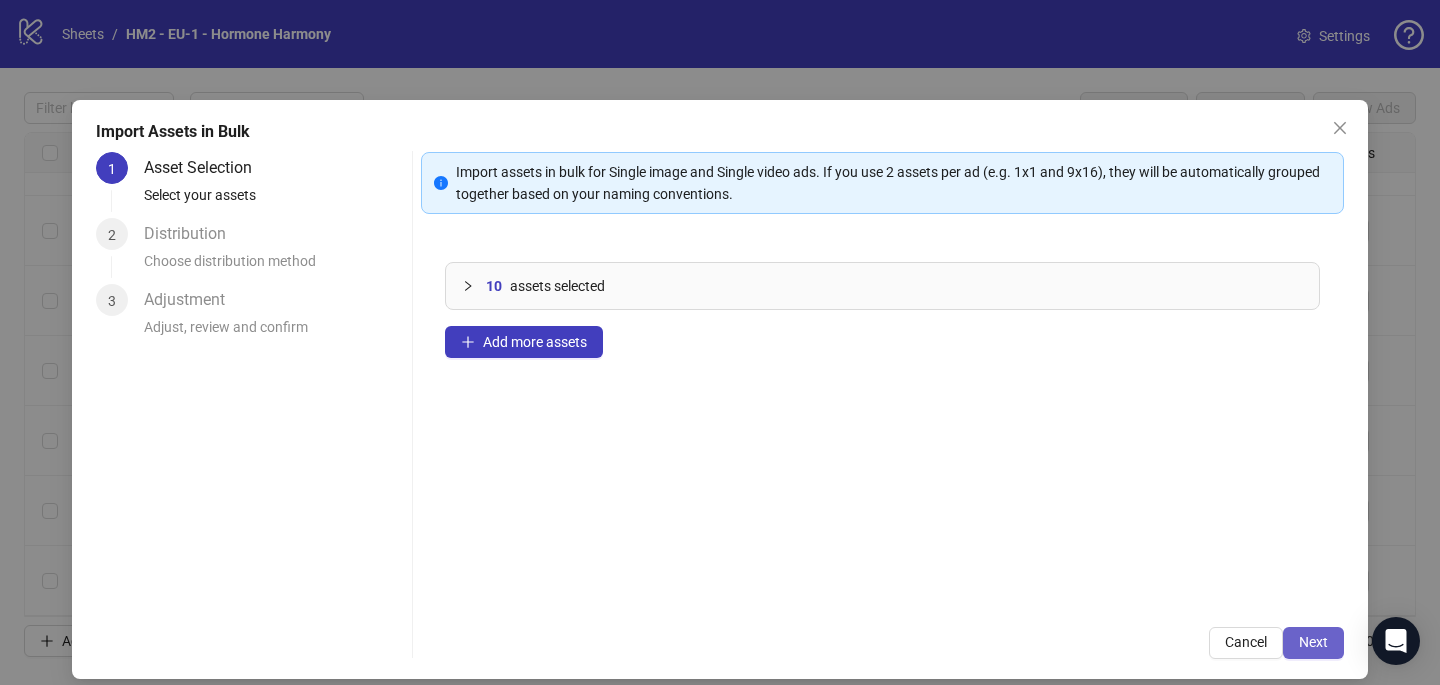 click on "Next" at bounding box center (1313, 642) 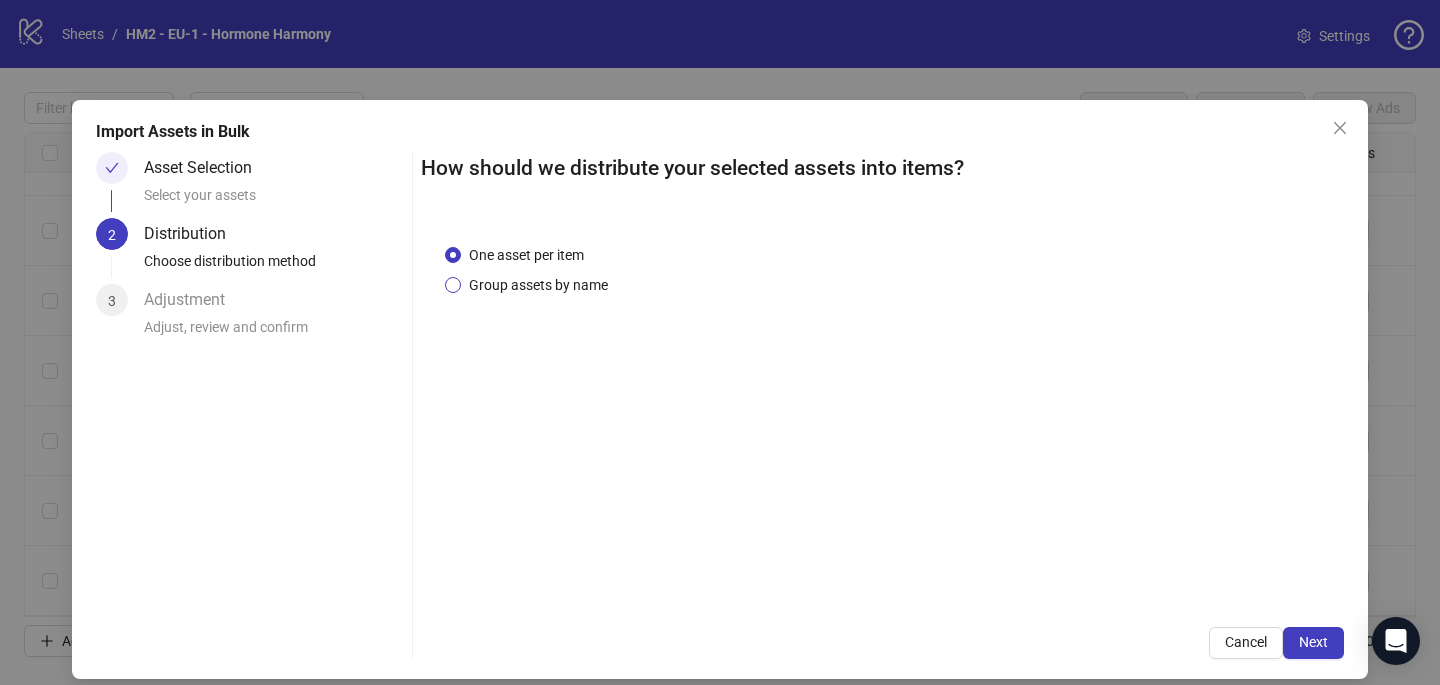 click on "Group assets by name" at bounding box center (538, 285) 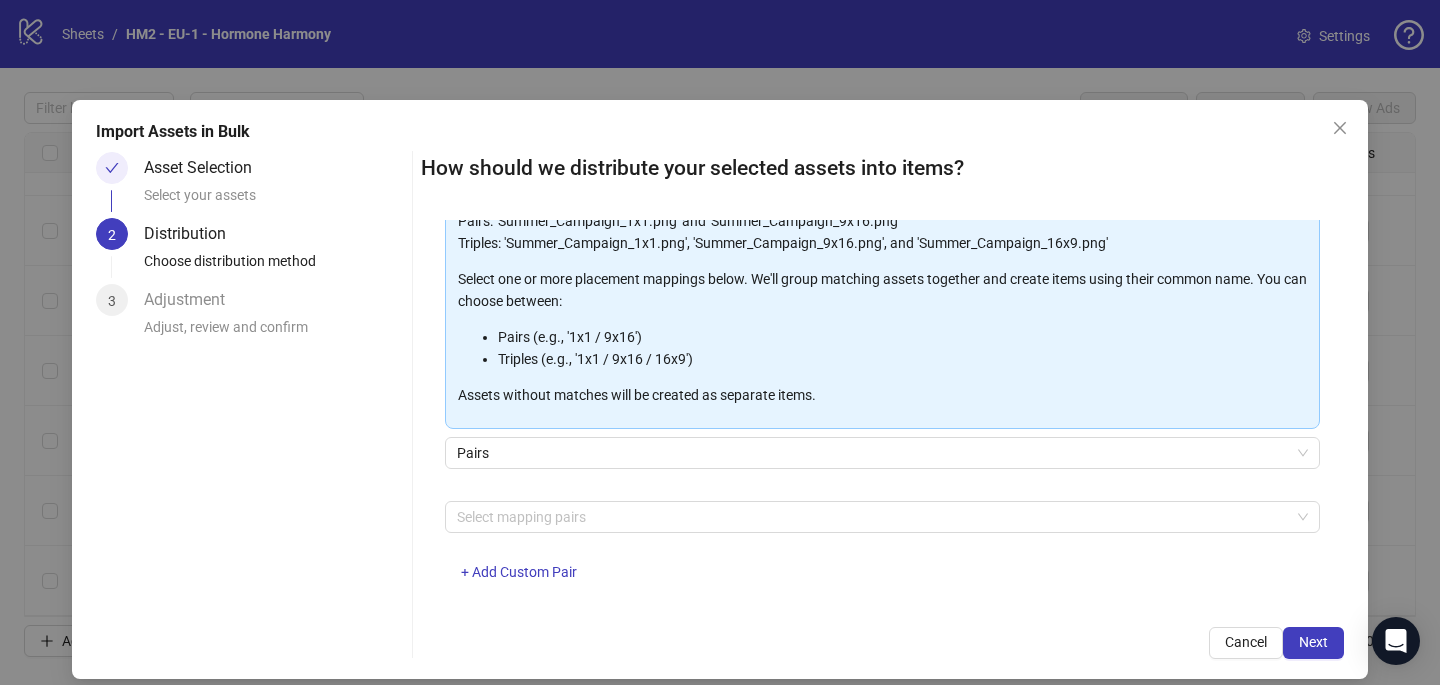 scroll, scrollTop: 203, scrollLeft: 0, axis: vertical 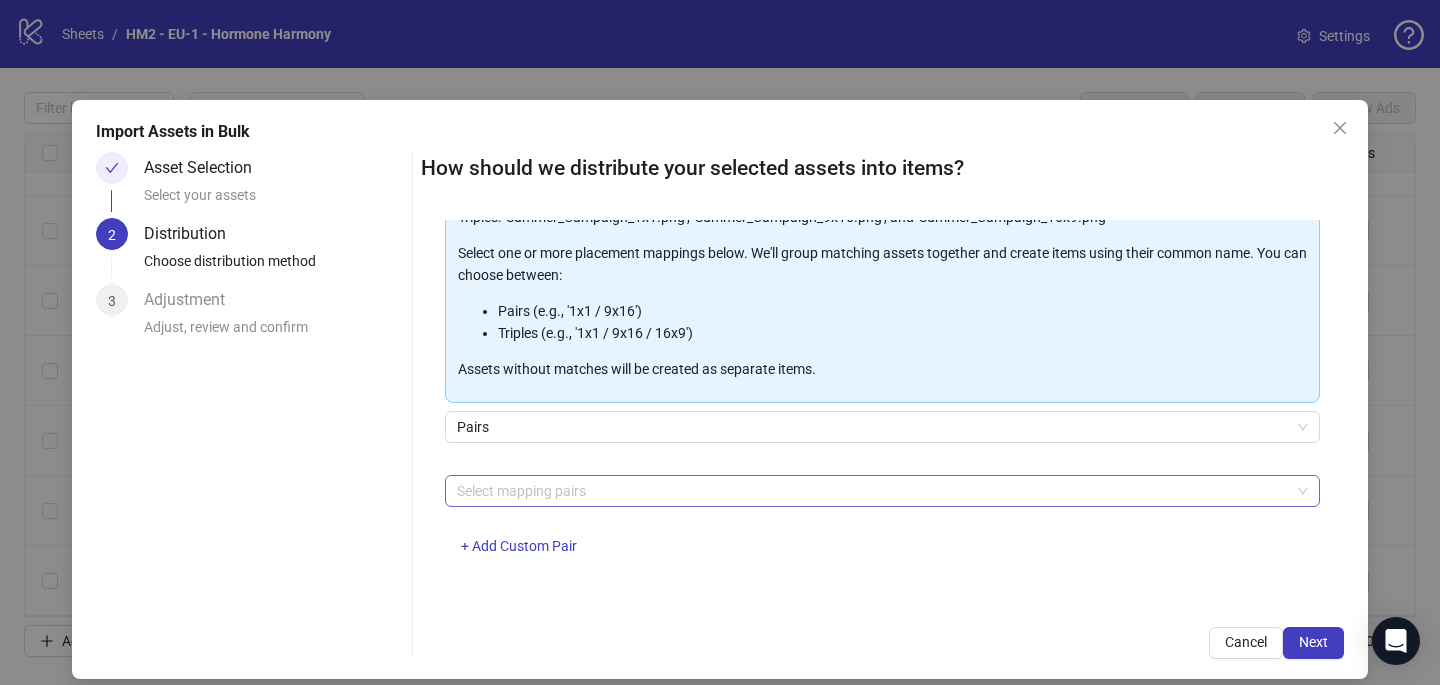 click at bounding box center (872, 491) 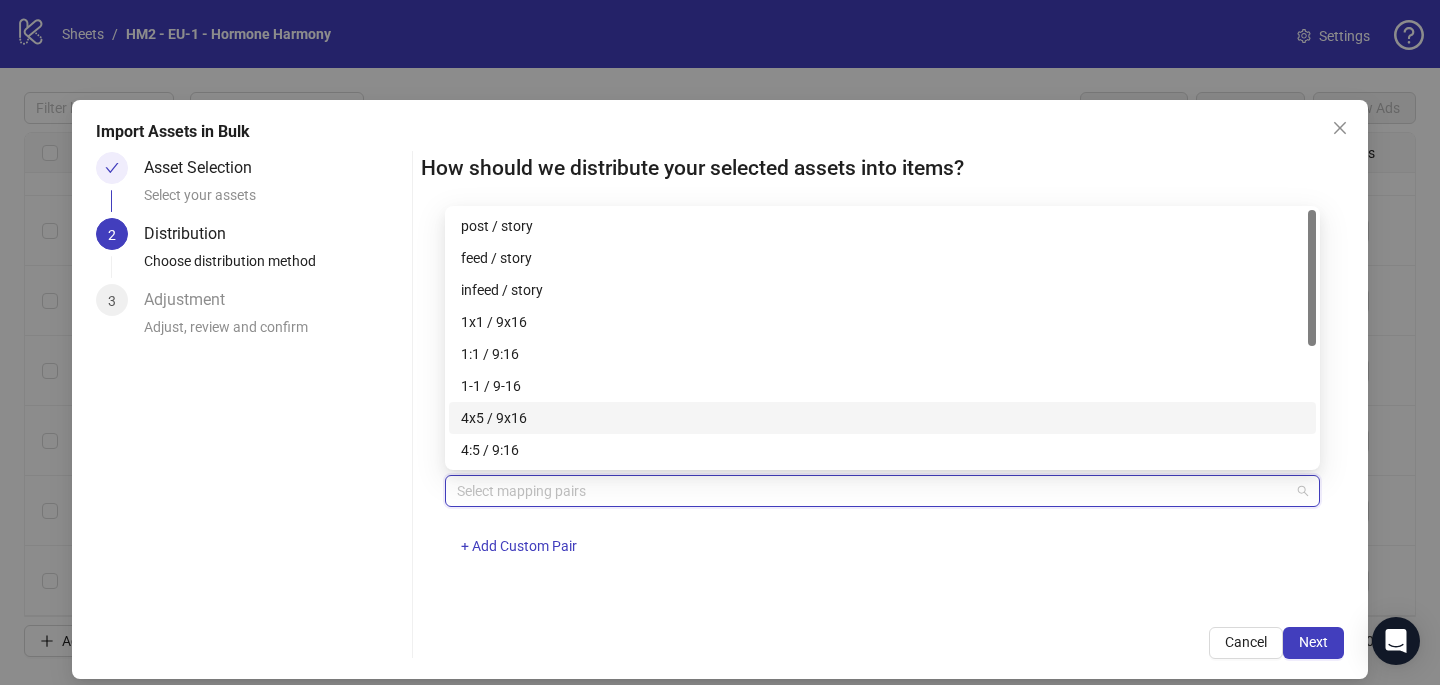 click on "4x5 / 9x16" at bounding box center [882, 418] 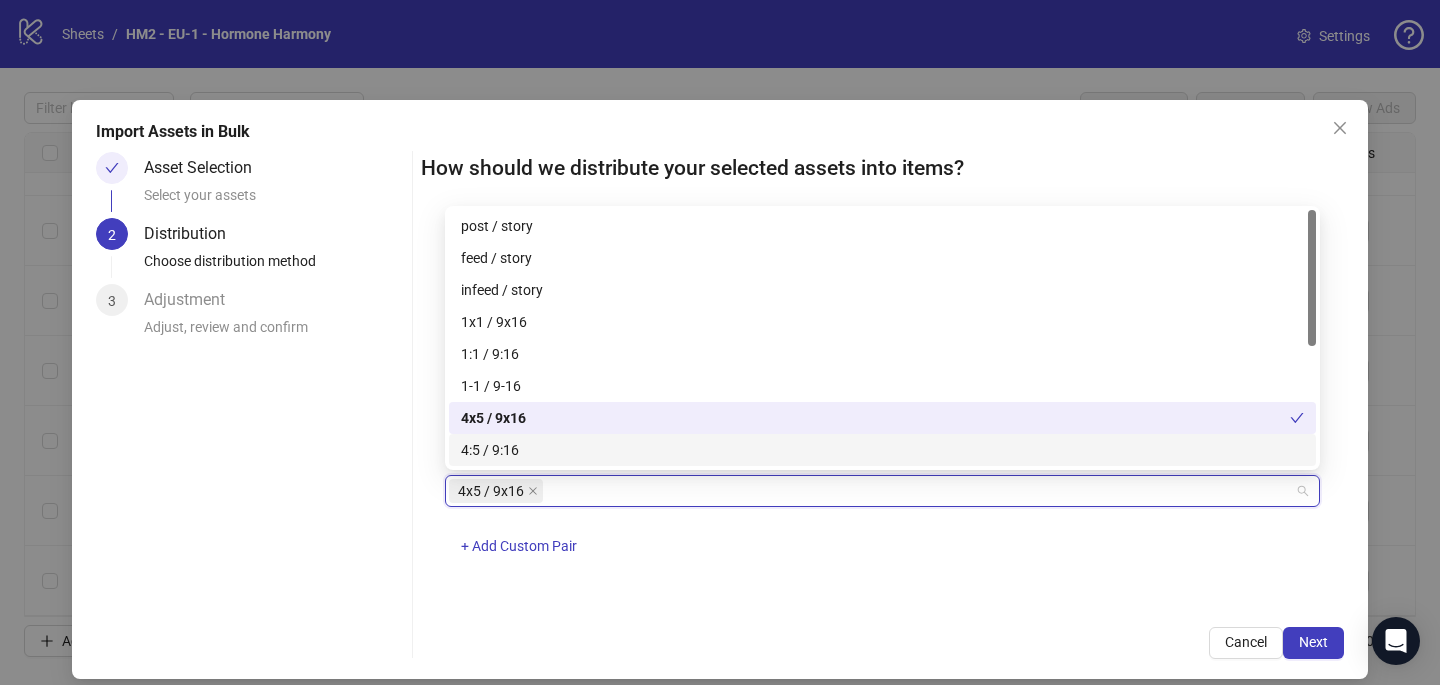 click on "How should we distribute your selected assets into items? One asset per item Group assets by name Assets must follow a consistent naming pattern to use this feature. Examples: Pairs: 'Summer_Campaign_1x1.png' and 'Summer_Campaign_9x16.png' Triples: 'Summer_Campaign_1x1.png', 'Summer_Campaign_9x16.png', and 'Summer_Campaign_16x9.png' Select one or more placement mappings below. We'll group matching assets together and create items using their common name. You can choose between: Pairs (e.g., '1x1 / 9x16') Triples (e.g., '1x1 / 9x16 / 16x9') Assets without matches will be created as separate items. Pairs 4x5 / 9x16   + Add Custom Pair Cancel Next" at bounding box center (882, 405) 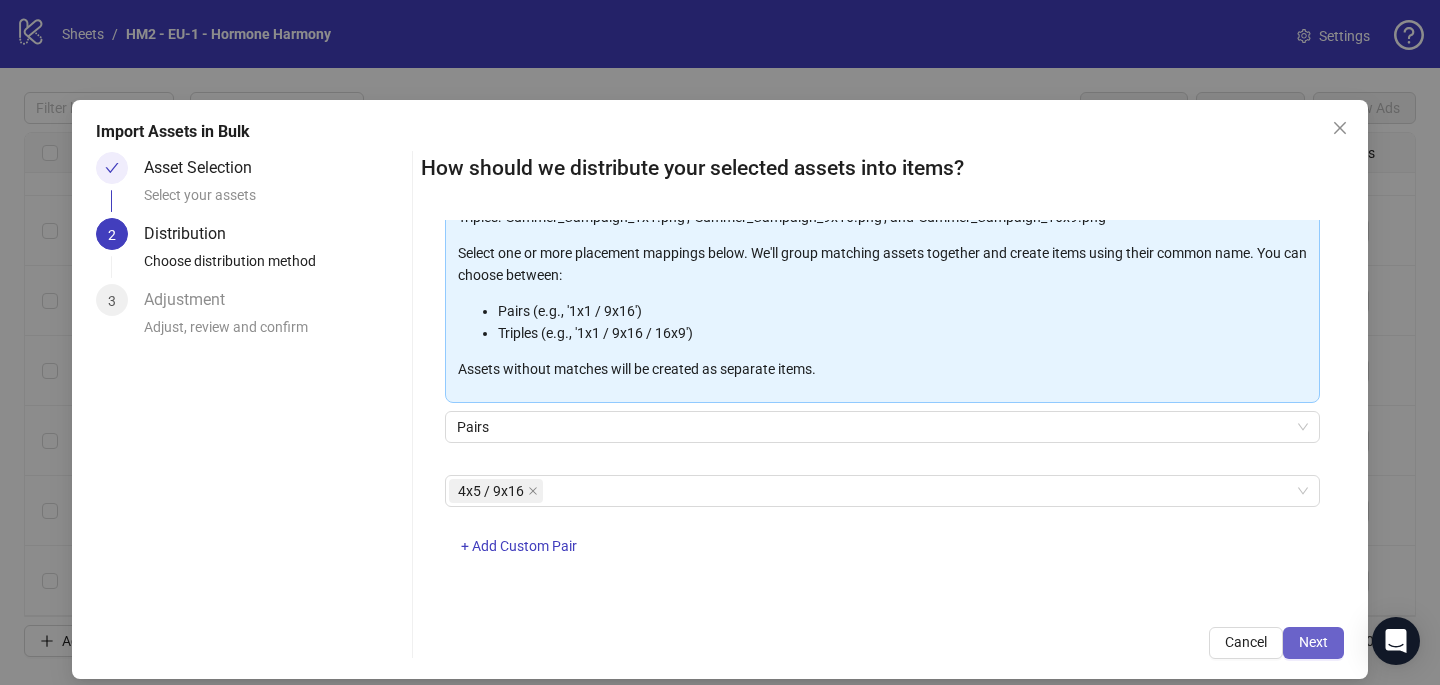click on "Next" at bounding box center (1313, 643) 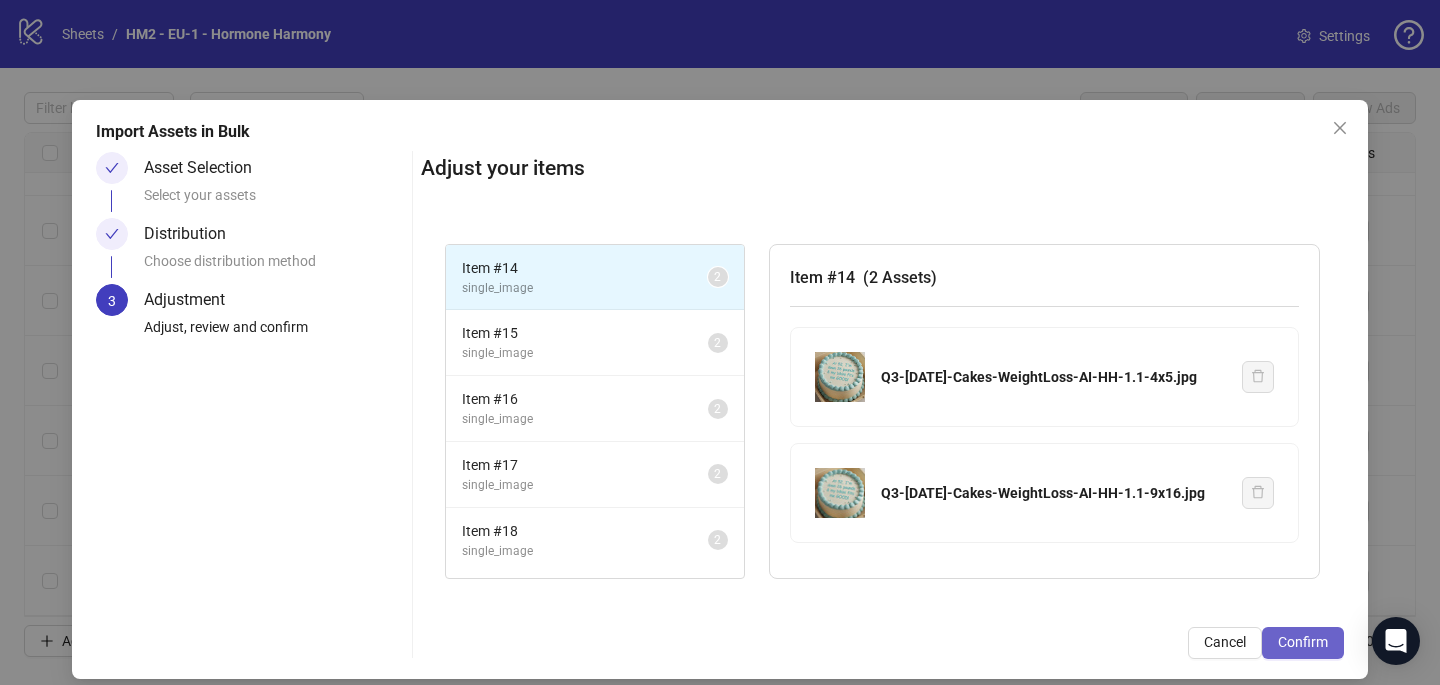 click on "Confirm" at bounding box center [1303, 642] 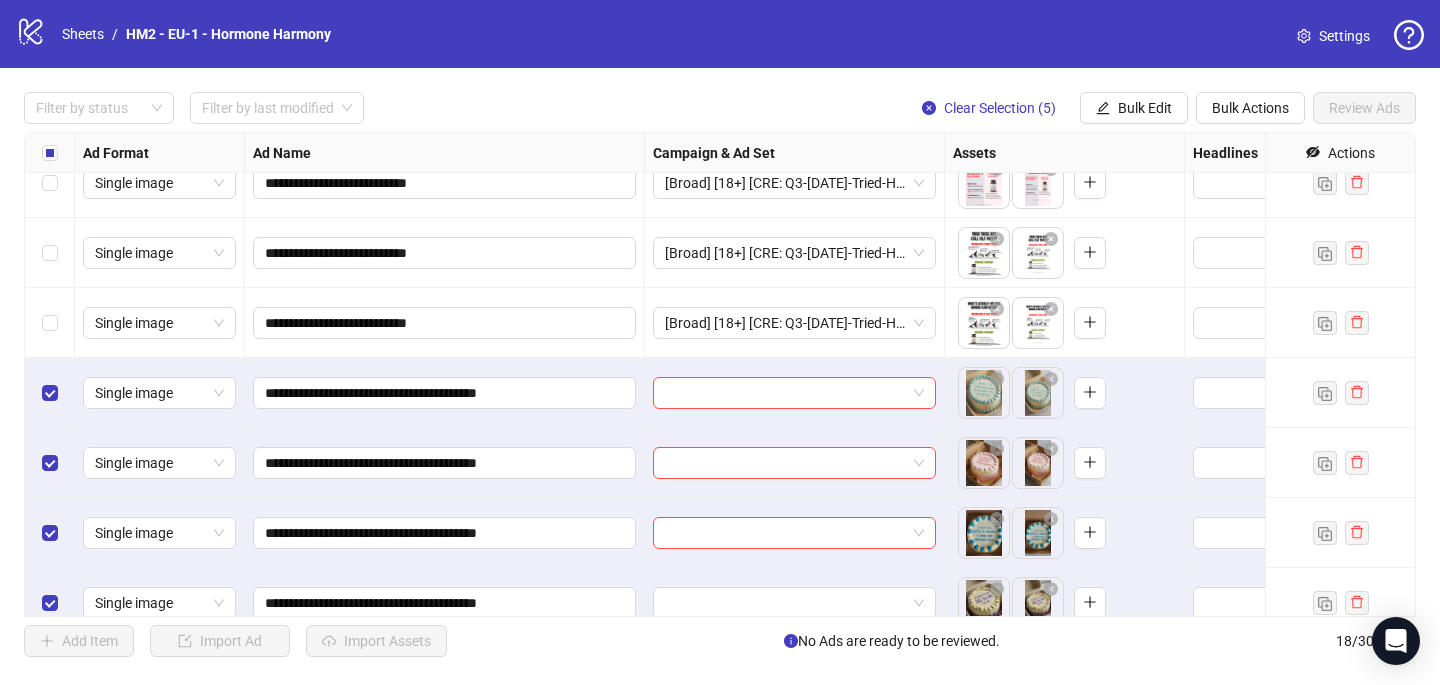 scroll, scrollTop: 817, scrollLeft: 0, axis: vertical 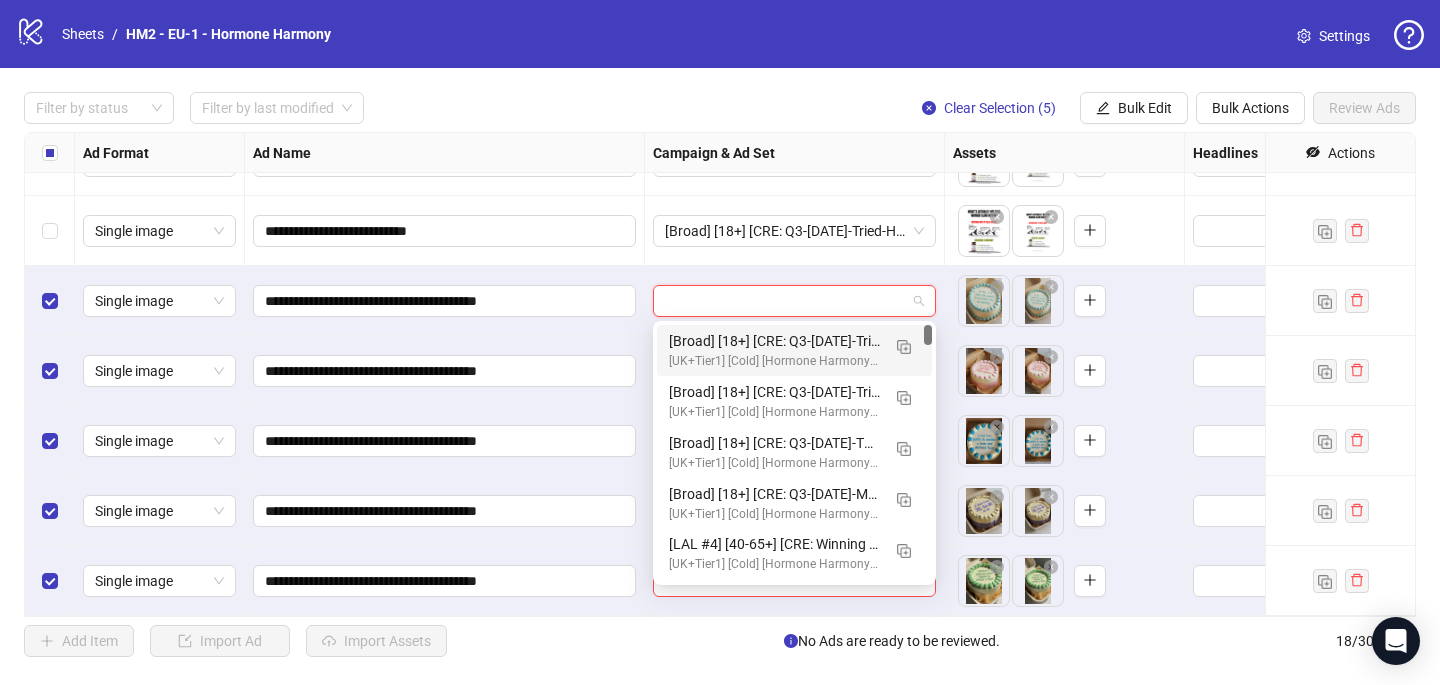 click at bounding box center (785, 301) 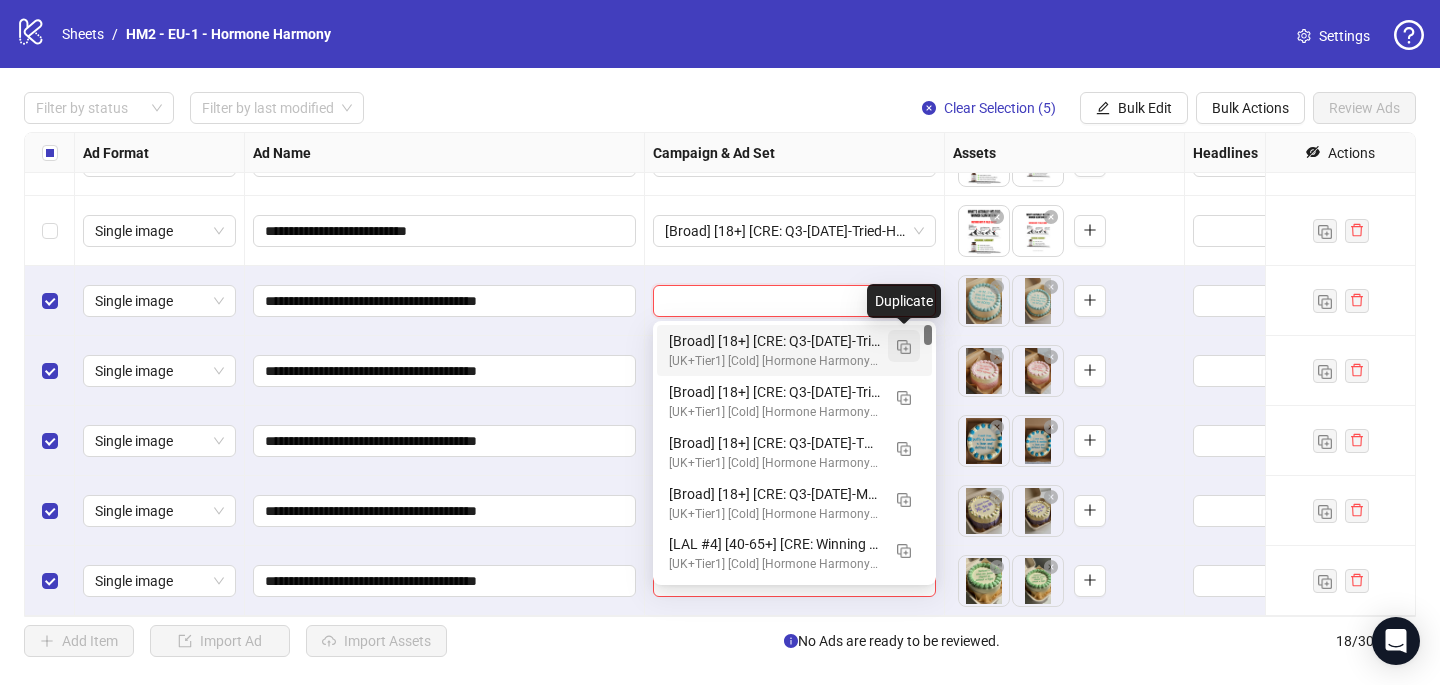 click at bounding box center [904, 347] 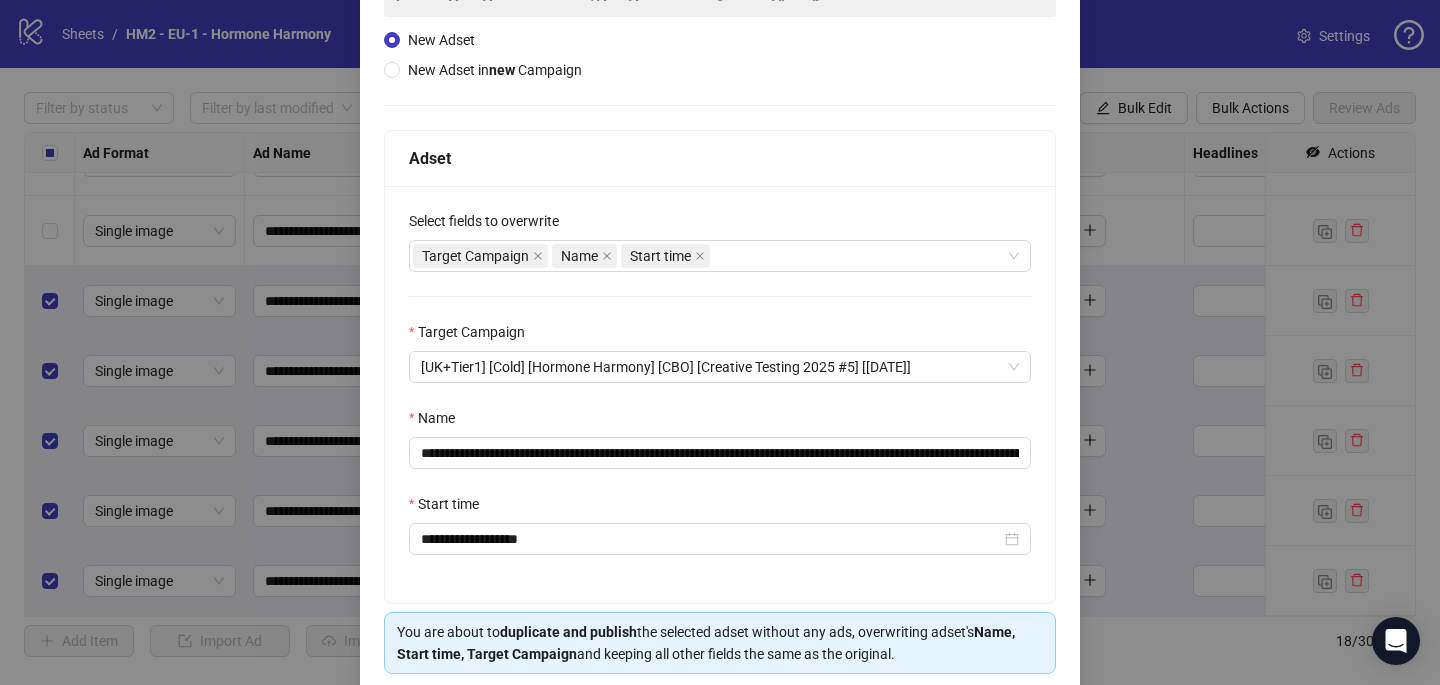 scroll, scrollTop: 278, scrollLeft: 0, axis: vertical 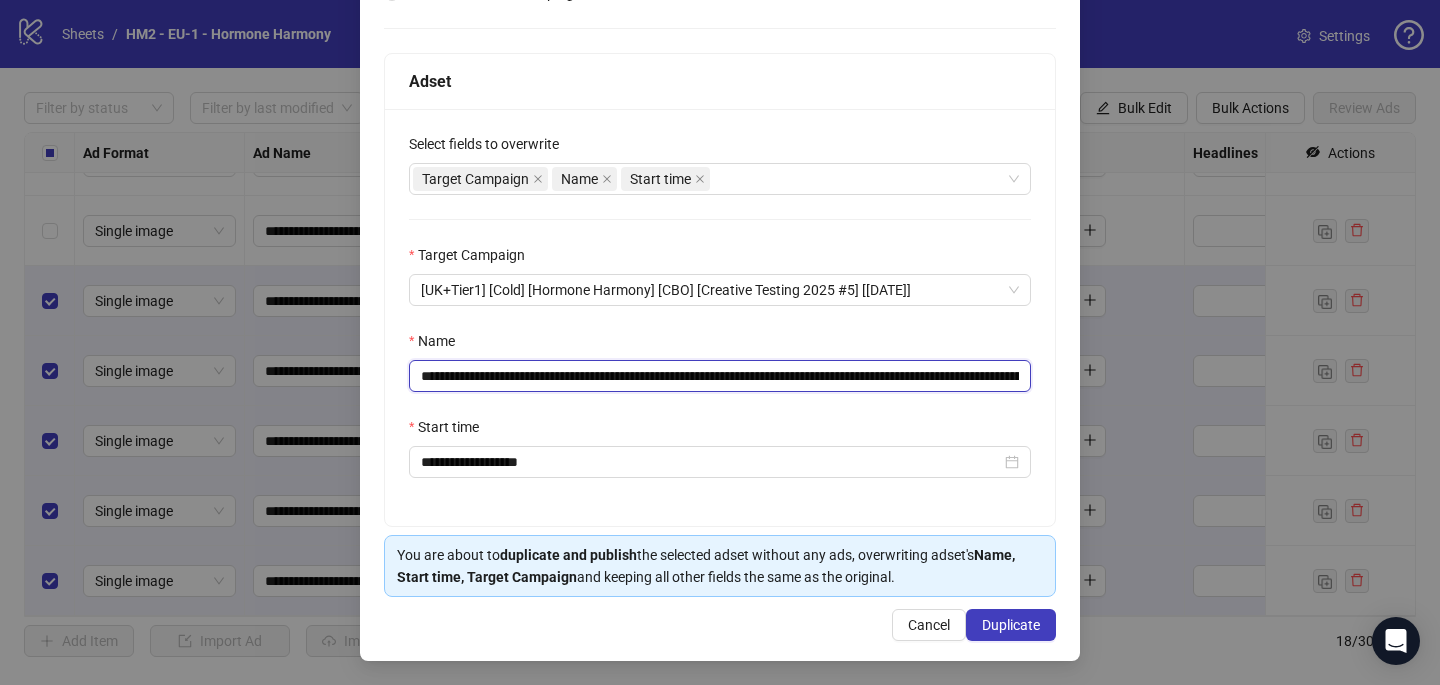 drag, startPoint x: 717, startPoint y: 368, endPoint x: 540, endPoint y: 373, distance: 177.0706 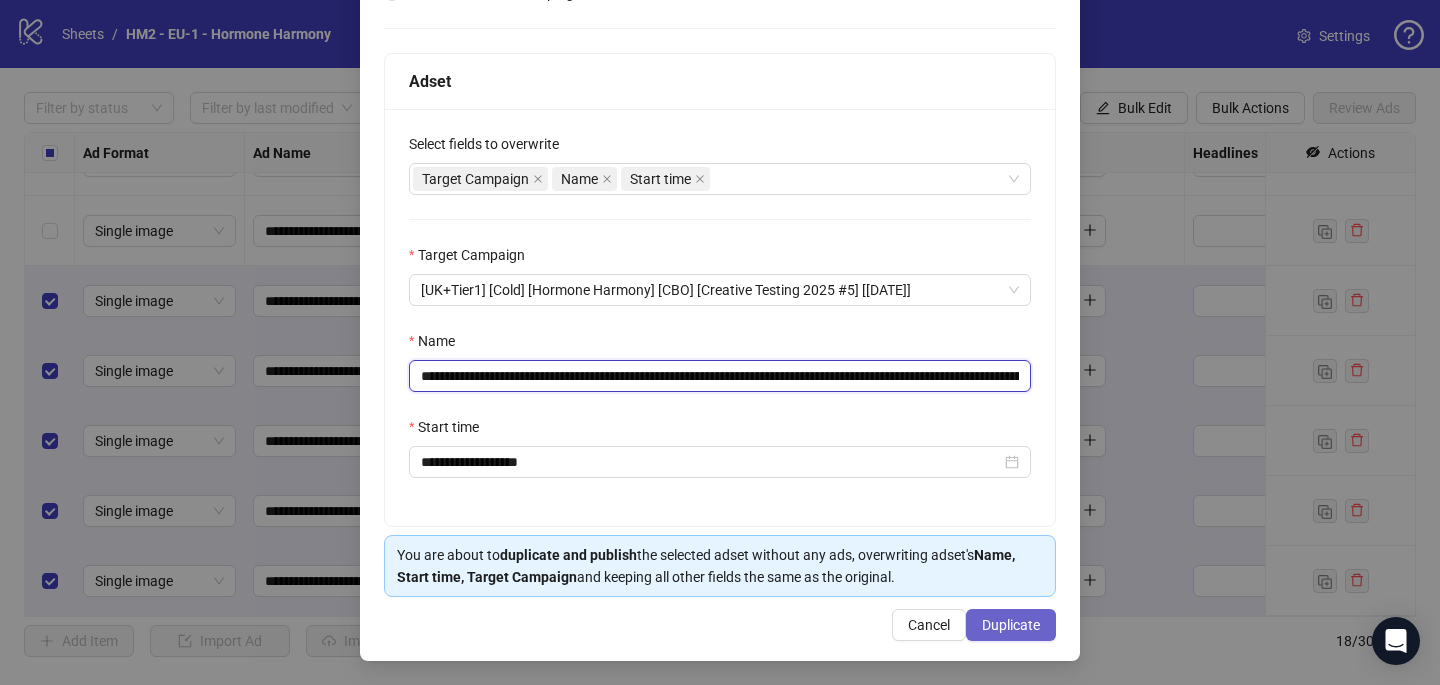 type on "**********" 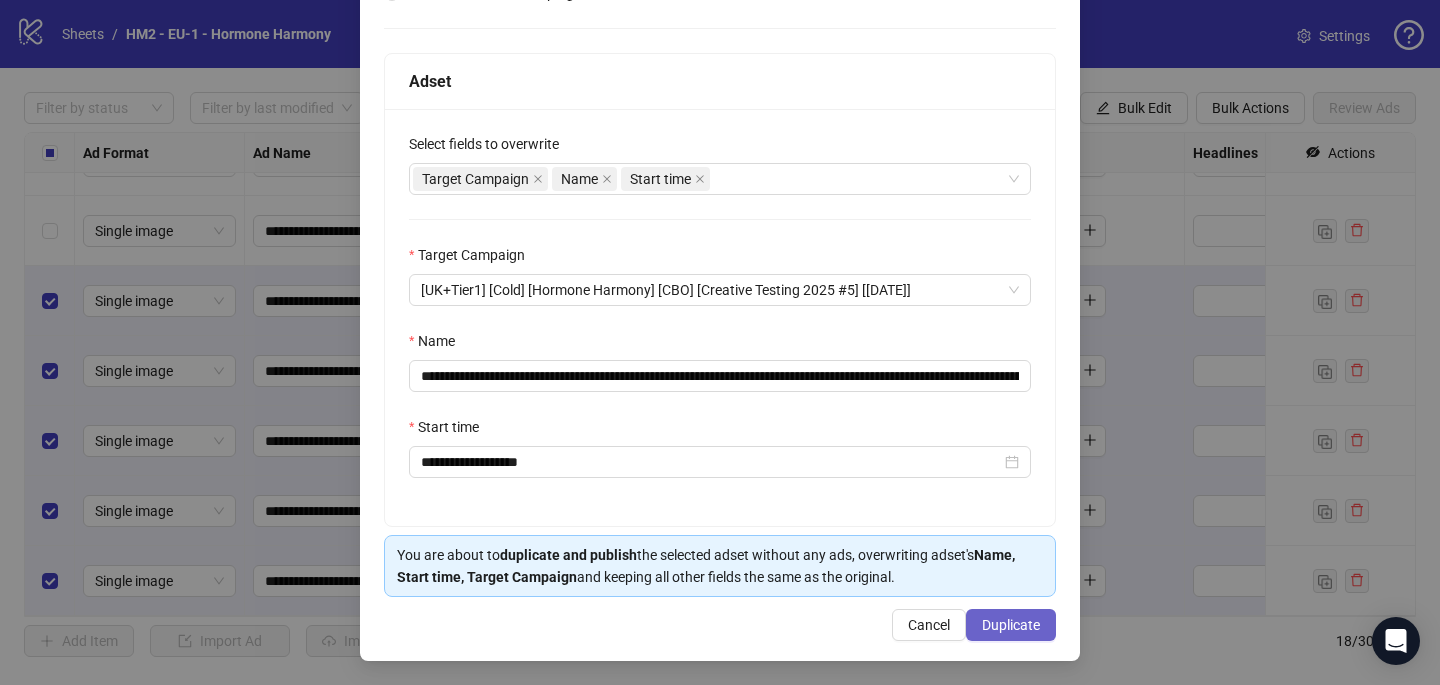 click on "Duplicate" at bounding box center (1011, 625) 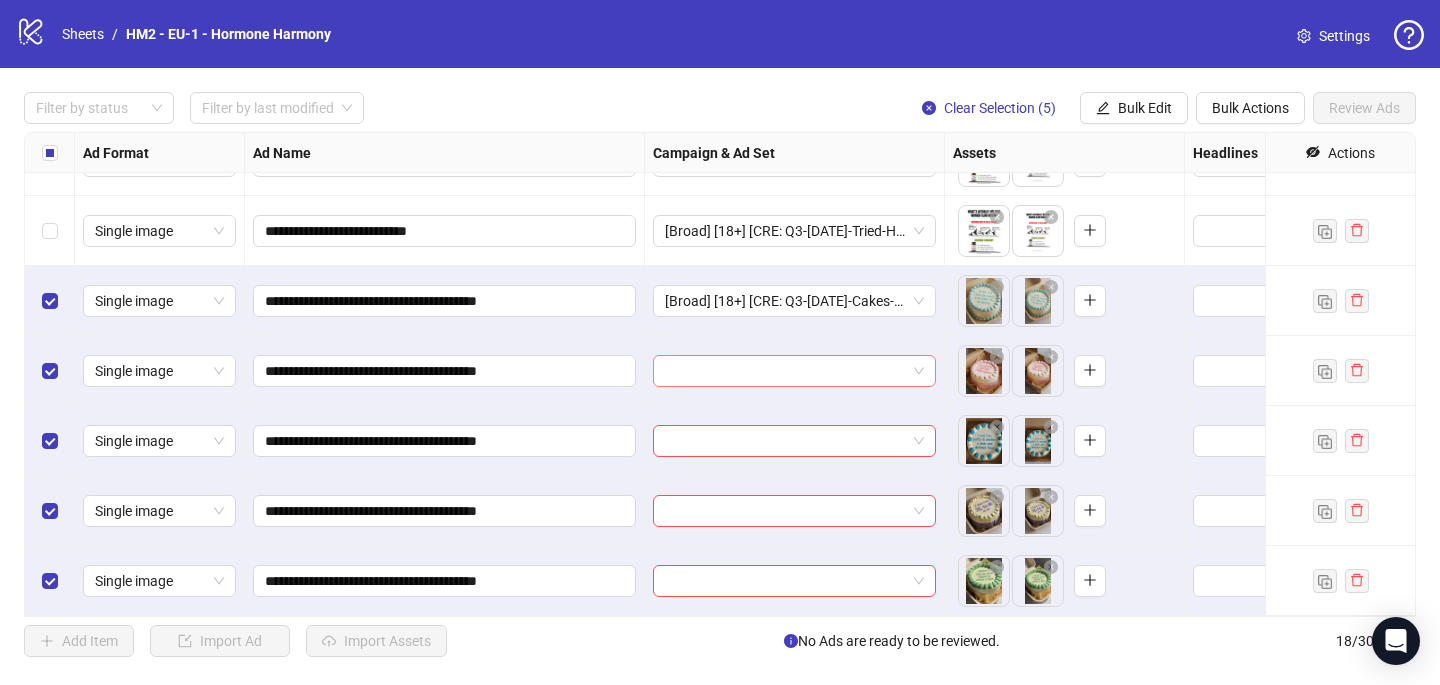 click at bounding box center [785, 371] 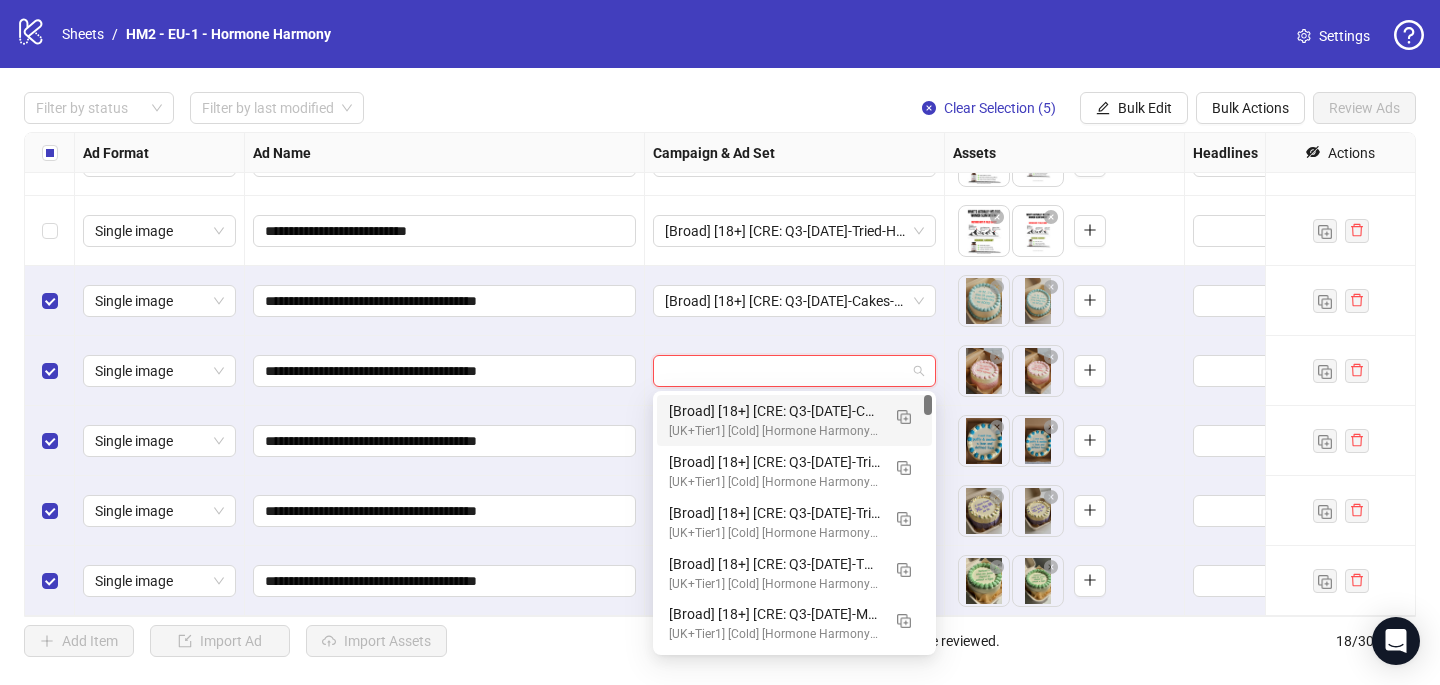 click on "[Broad] [18+] [CRE: Q3-[DATE]-Cakes-WeightLoss-AI-HH] [COP: Q1-[DATE]-March-Scientist-5RW-LONG-HH] [[DATE]] - Copy (copy) (copy) (copy) (copy) (copy)" at bounding box center (774, 411) 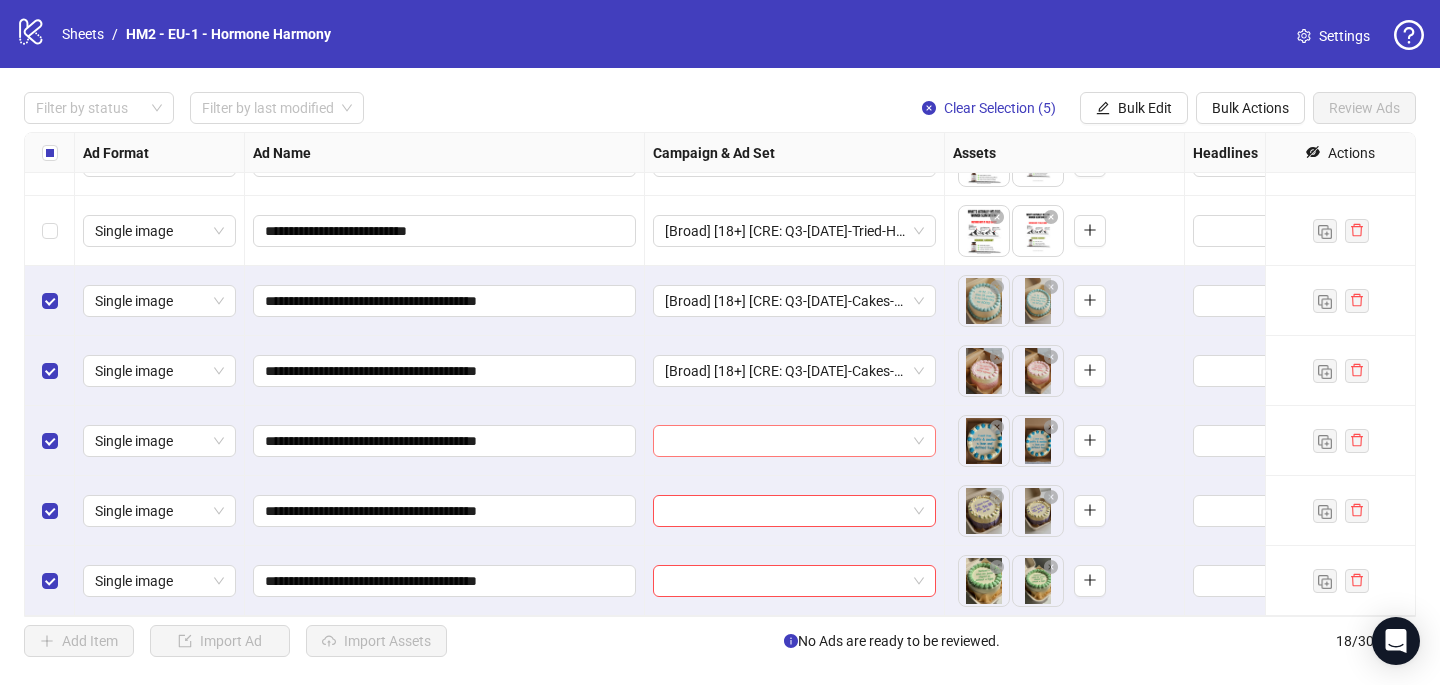 click at bounding box center (785, 441) 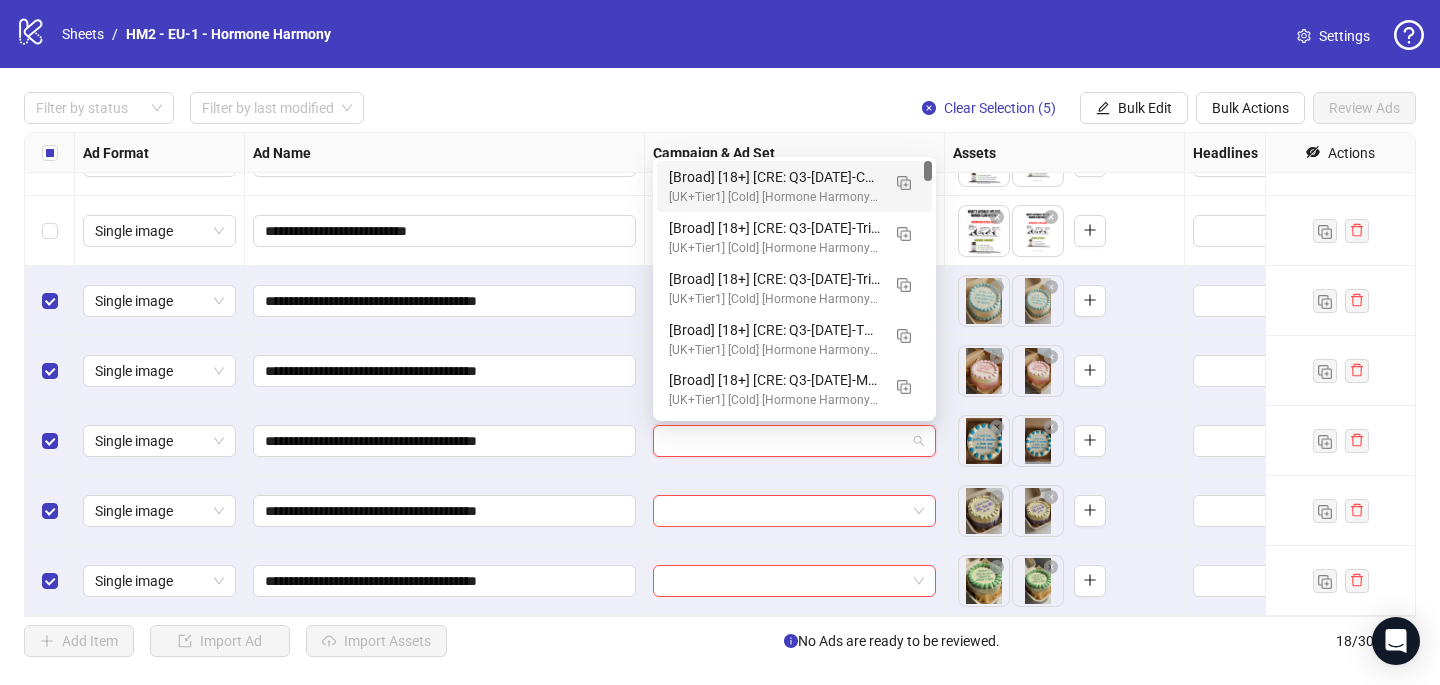 click on "[Broad] [18+] [CRE: Q3-[DATE]-Cakes-WeightLoss-AI-HH] [COP: Q1-[DATE]-March-Scientist-5RW-LONG-HH] [[DATE]] - Copy (copy) (copy) (copy) (copy) (copy)" at bounding box center [774, 177] 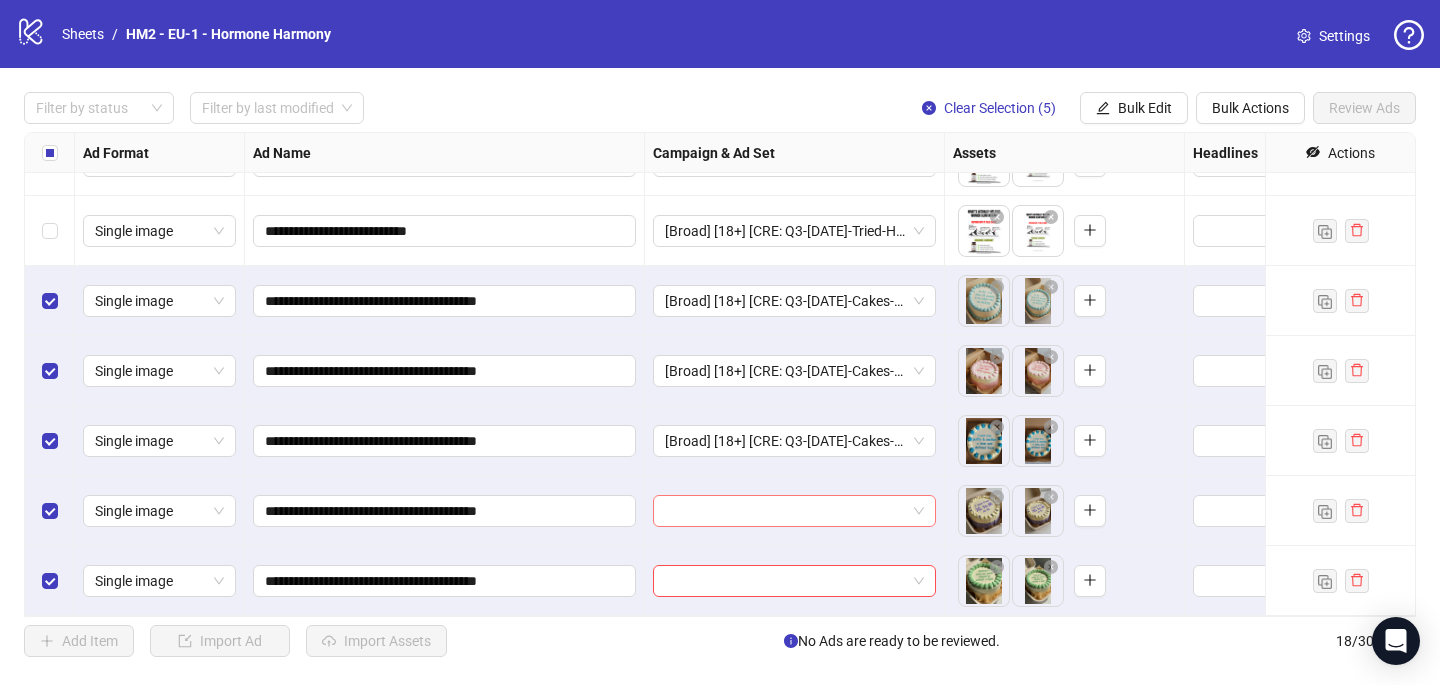 click at bounding box center [785, 511] 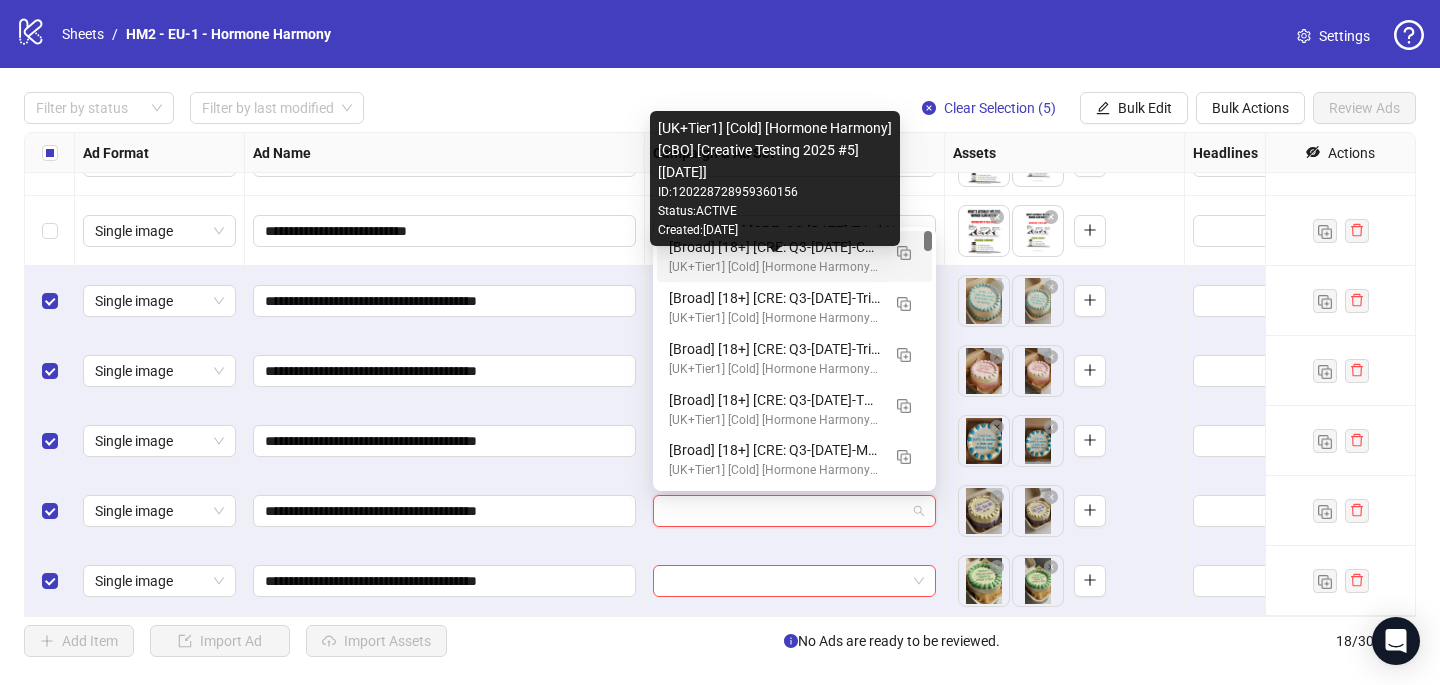 click on "[UK+Tier1] [Cold] [Hormone Harmony] [CBO] [Creative Testing 2025 #5] [[DATE]]" at bounding box center [774, 267] 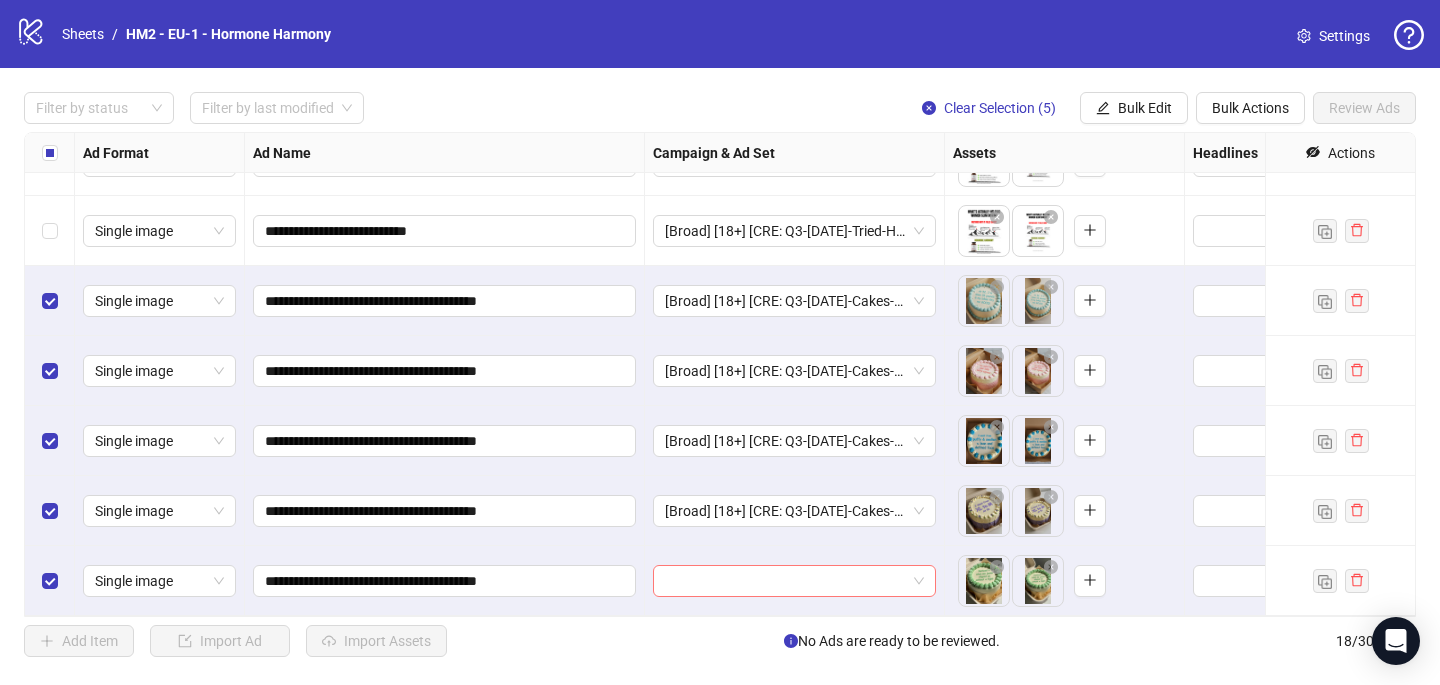 click at bounding box center [785, 581] 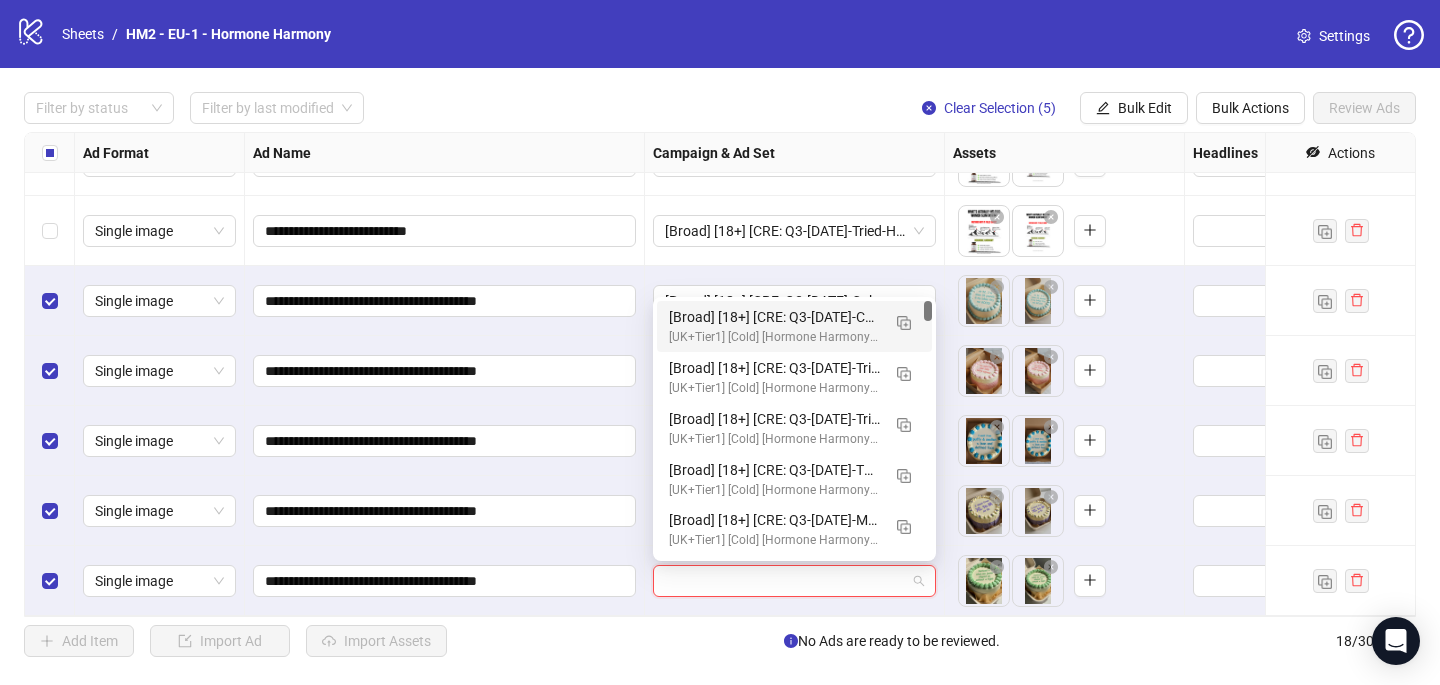 click on "[Broad] [18+] [CRE: Q3-[DATE]-Cakes-WeightLoss-AI-HH] [COP: Q1-[DATE]-March-Scientist-5RW-LONG-HH] [[DATE]] - Copy (copy) (copy) (copy) (copy) (copy) [UK+Tier1] [Cold] [Hormone Harmony] [CBO] [Creative Testing 2025 #5] [[DATE]]" at bounding box center [794, 326] 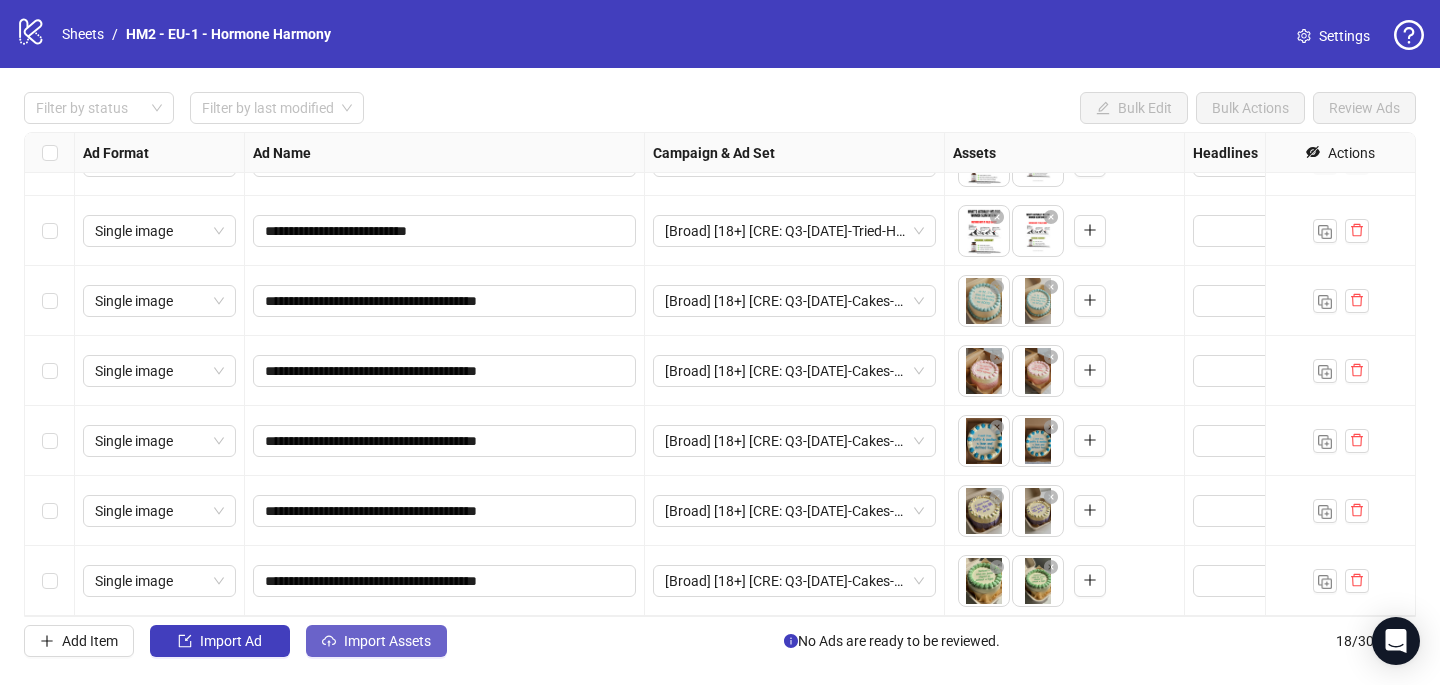 click on "Import Assets" at bounding box center (376, 641) 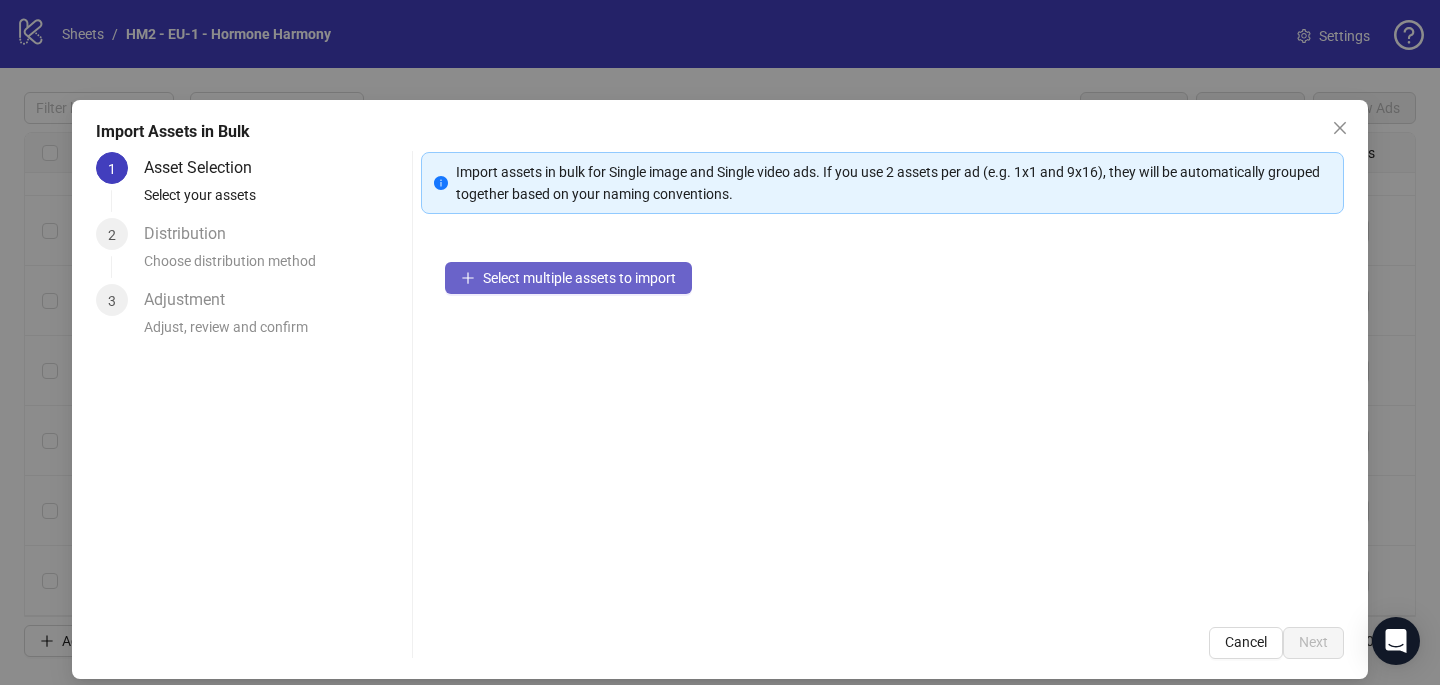 click on "Select multiple assets to import" at bounding box center (579, 278) 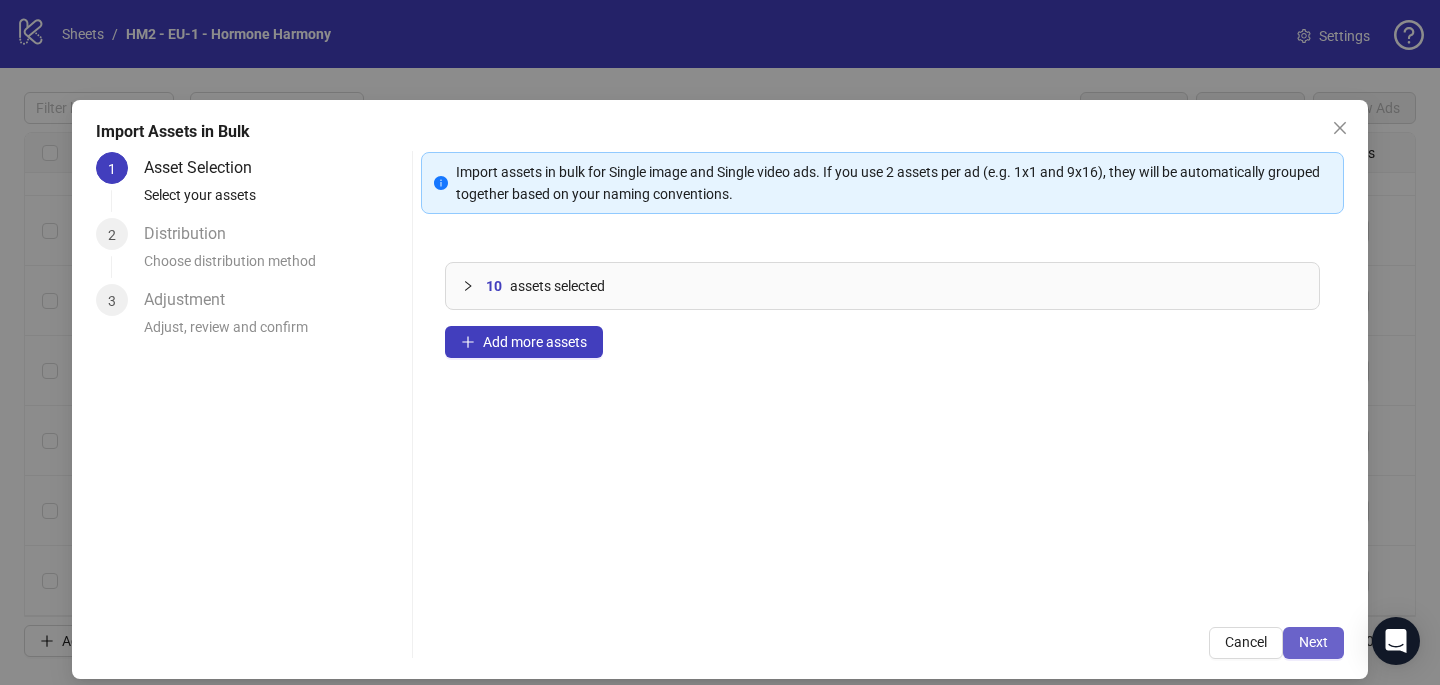 click on "Next" at bounding box center (1313, 643) 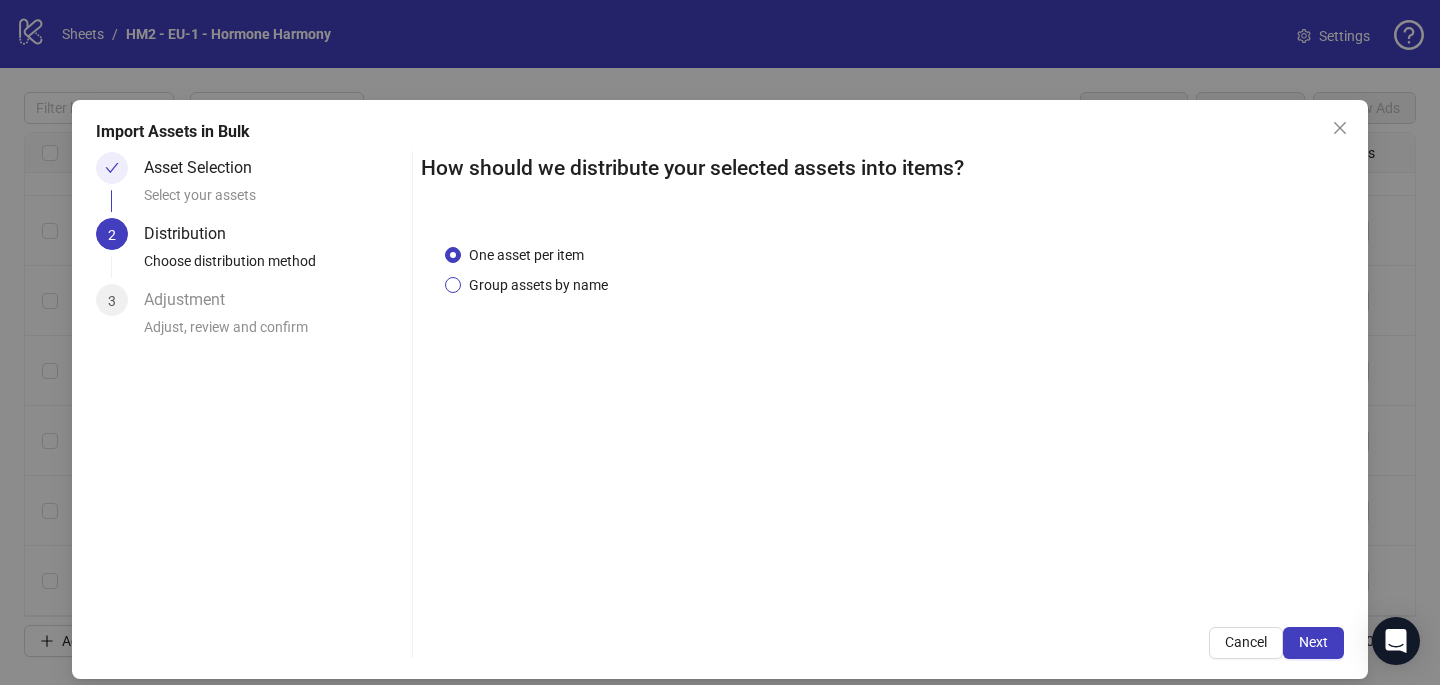 click on "Group assets by name" at bounding box center [538, 285] 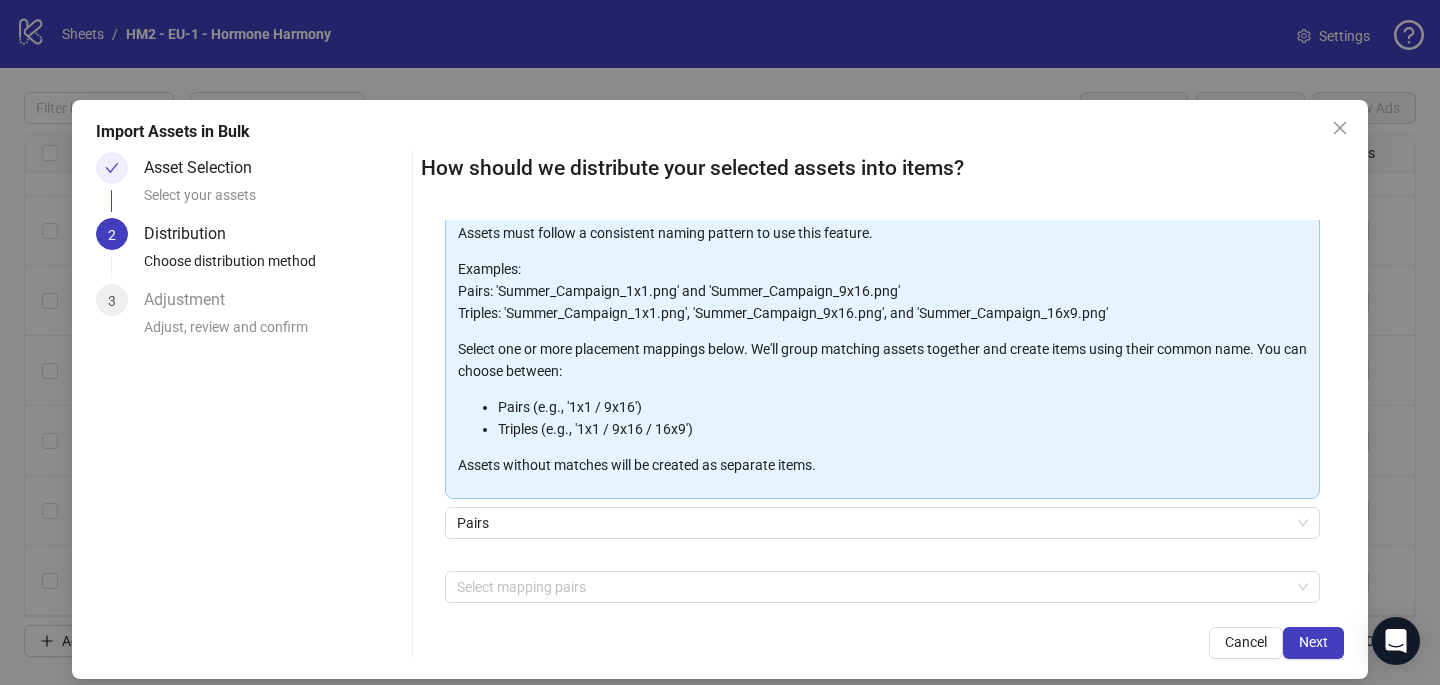 scroll, scrollTop: 203, scrollLeft: 0, axis: vertical 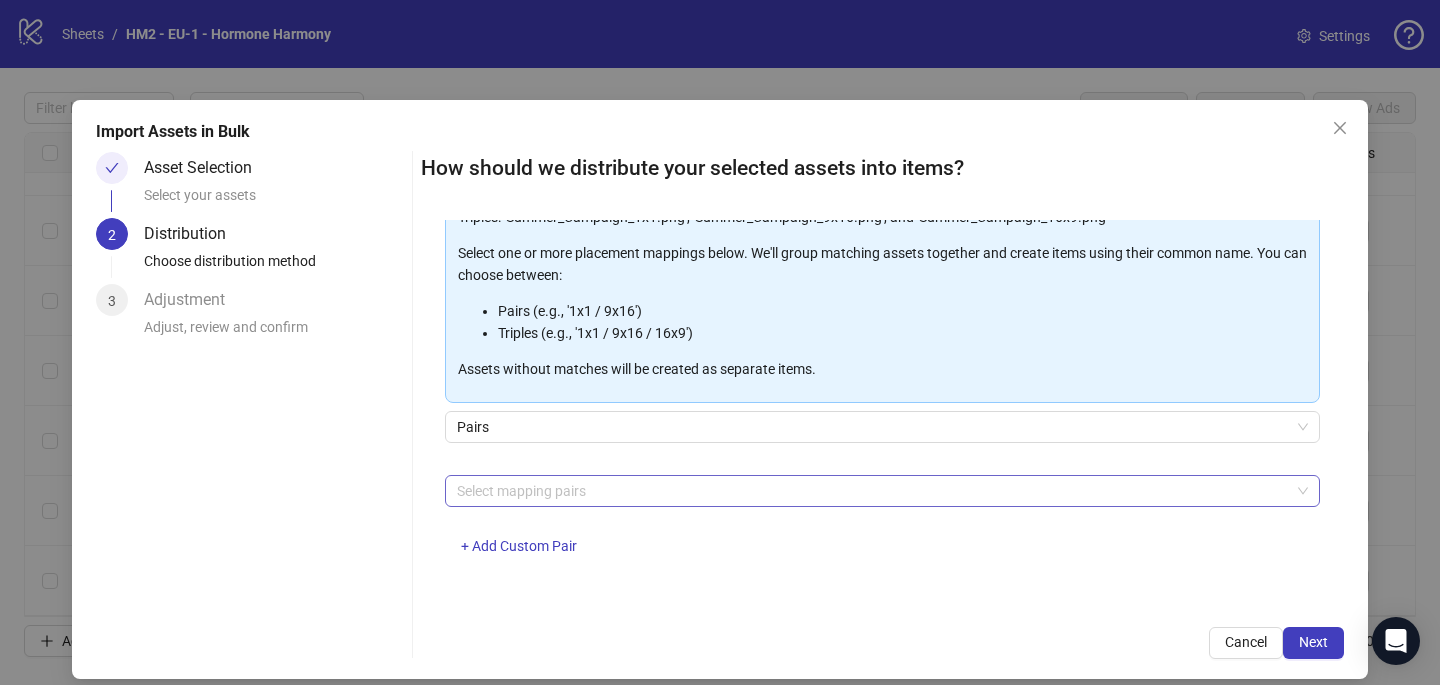 click at bounding box center (872, 491) 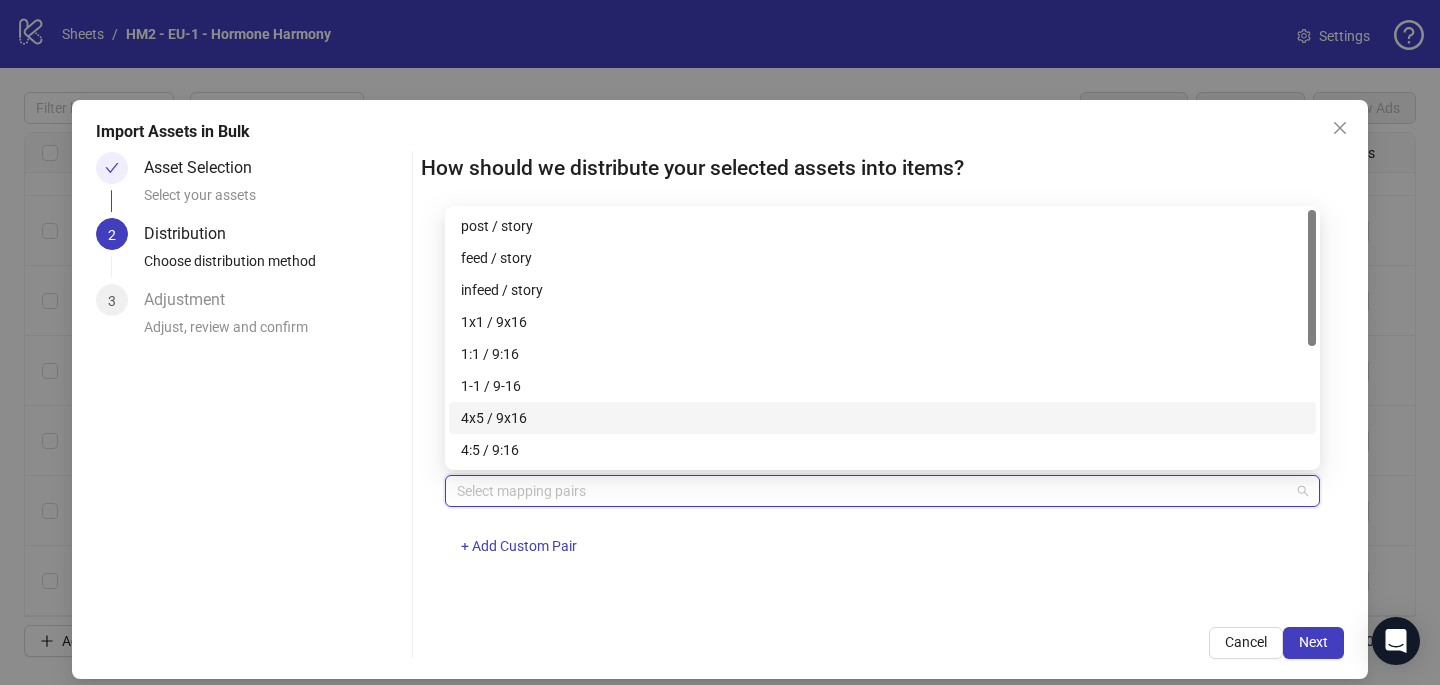 click on "4x5 / 9x16" at bounding box center [882, 418] 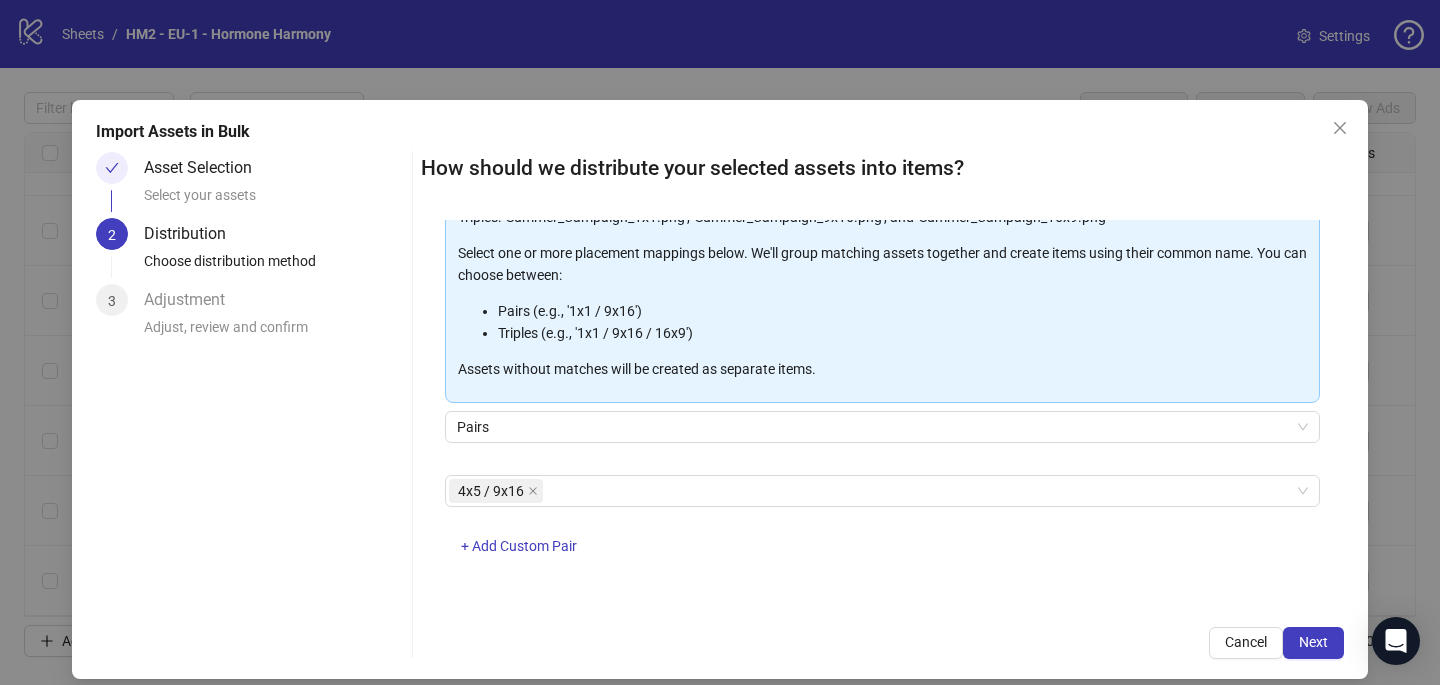 click on "One asset per item Group assets by name Assets must follow a consistent naming pattern to use this feature. Examples: Pairs: 'Summer_Campaign_1x1.png' and 'Summer_Campaign_9x16.png' Triples: 'Summer_Campaign_1x1.png', 'Summer_Campaign_9x16.png', and 'Summer_Campaign_16x9.png' Select one or more placement mappings below. We'll group matching assets together and create items using their common name. You can choose between: Pairs (e.g., '1x1 / 9x16') Triples (e.g., '1x1 / 9x16 / 16x9') Assets without matches will be created as separate items. Pairs 4x5 / 9x16   + Add Custom Pair" at bounding box center [882, 411] 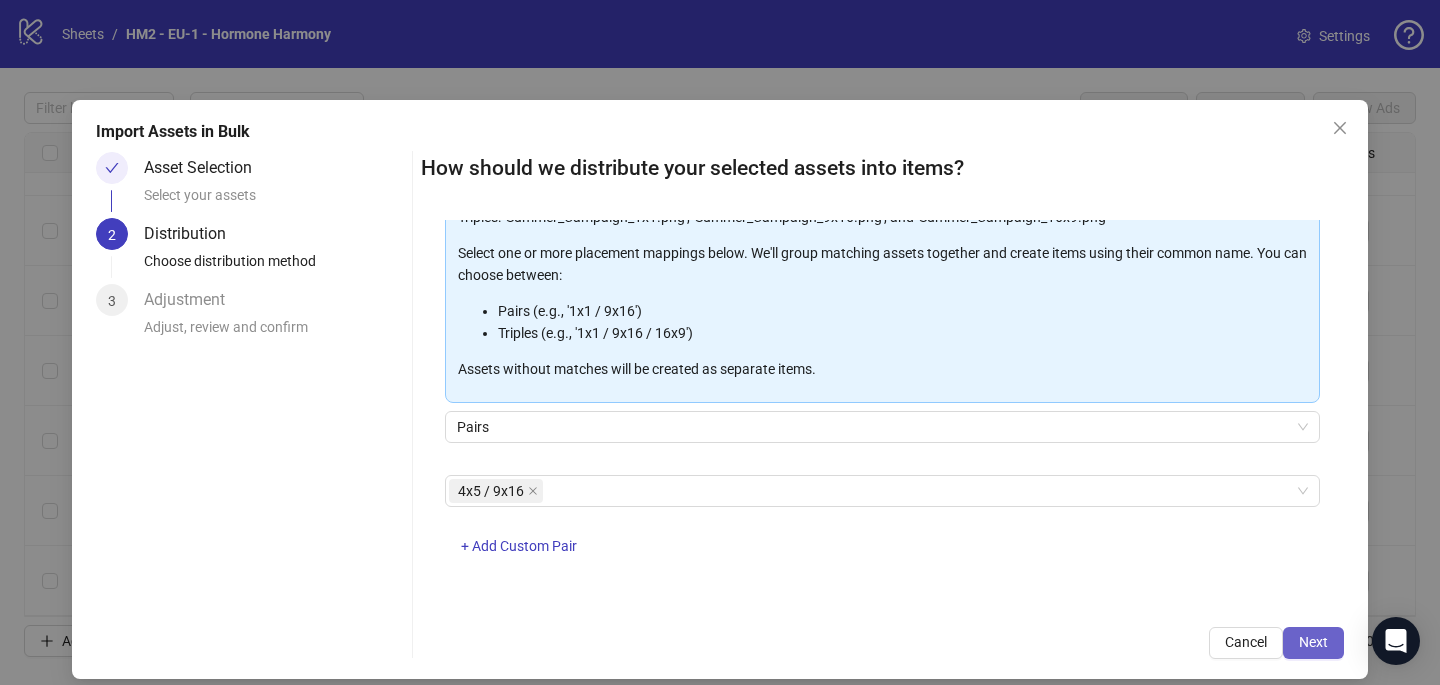 click on "Next" at bounding box center (1313, 643) 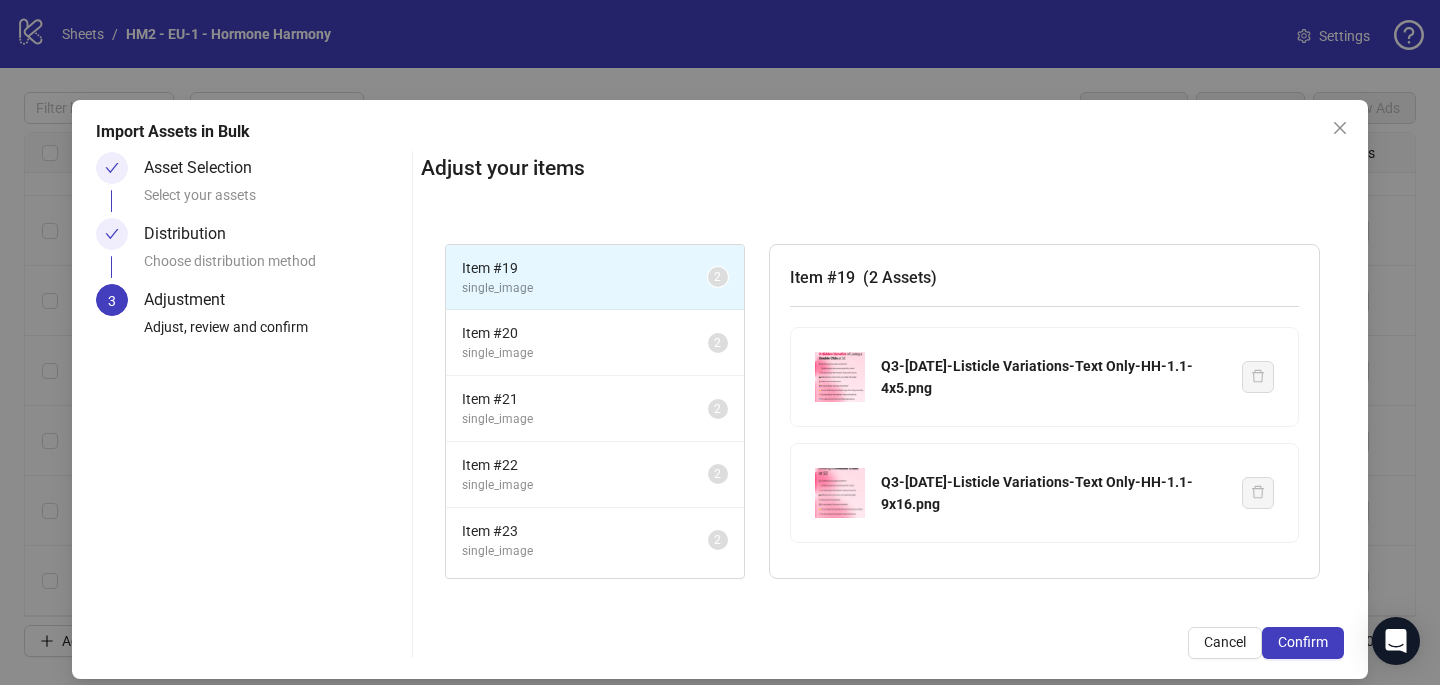 click on "Confirm" at bounding box center (1303, 643) 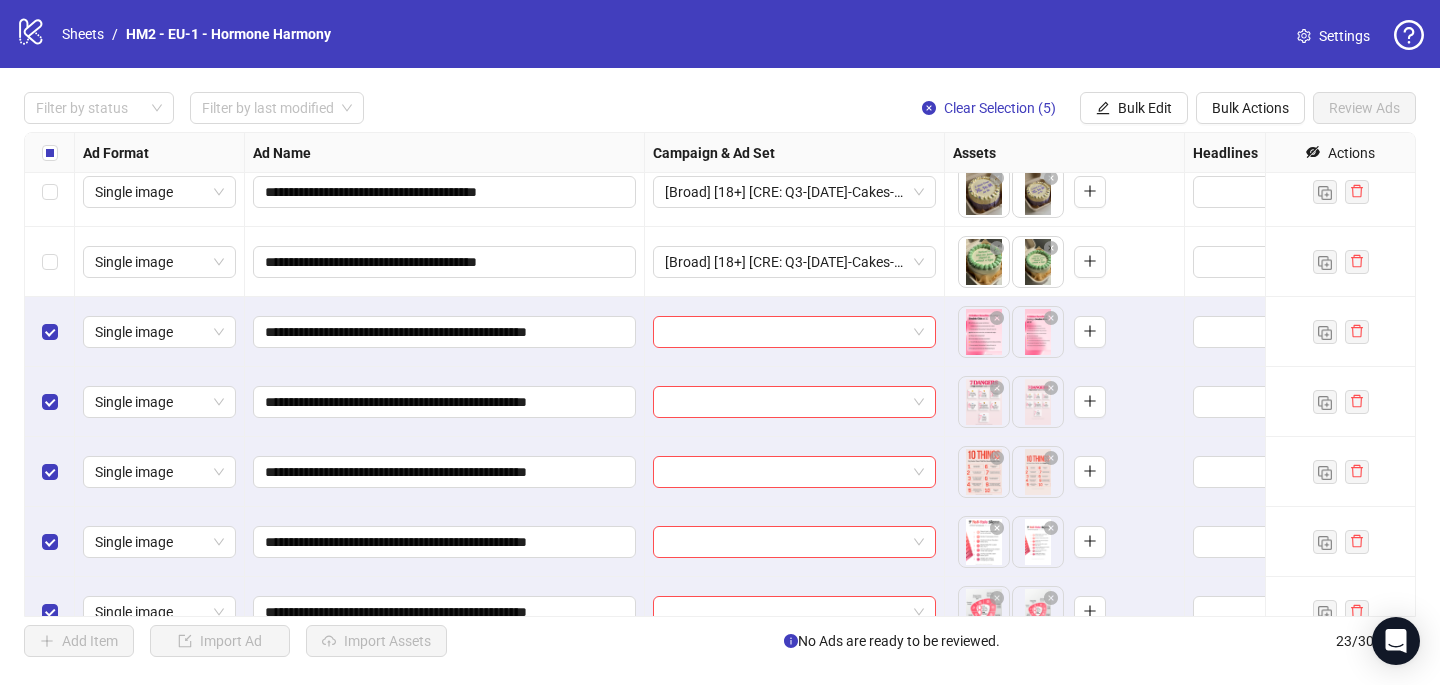 scroll, scrollTop: 1167, scrollLeft: 0, axis: vertical 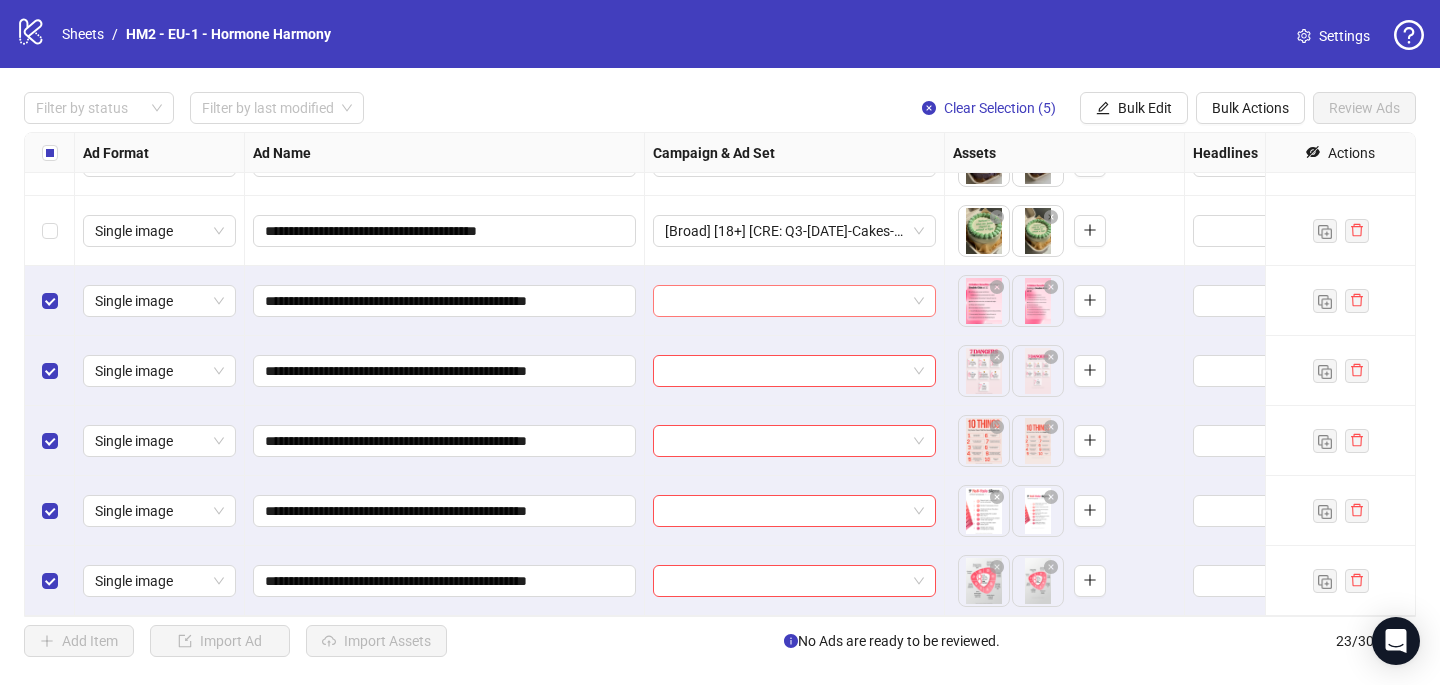 click at bounding box center [794, 301] 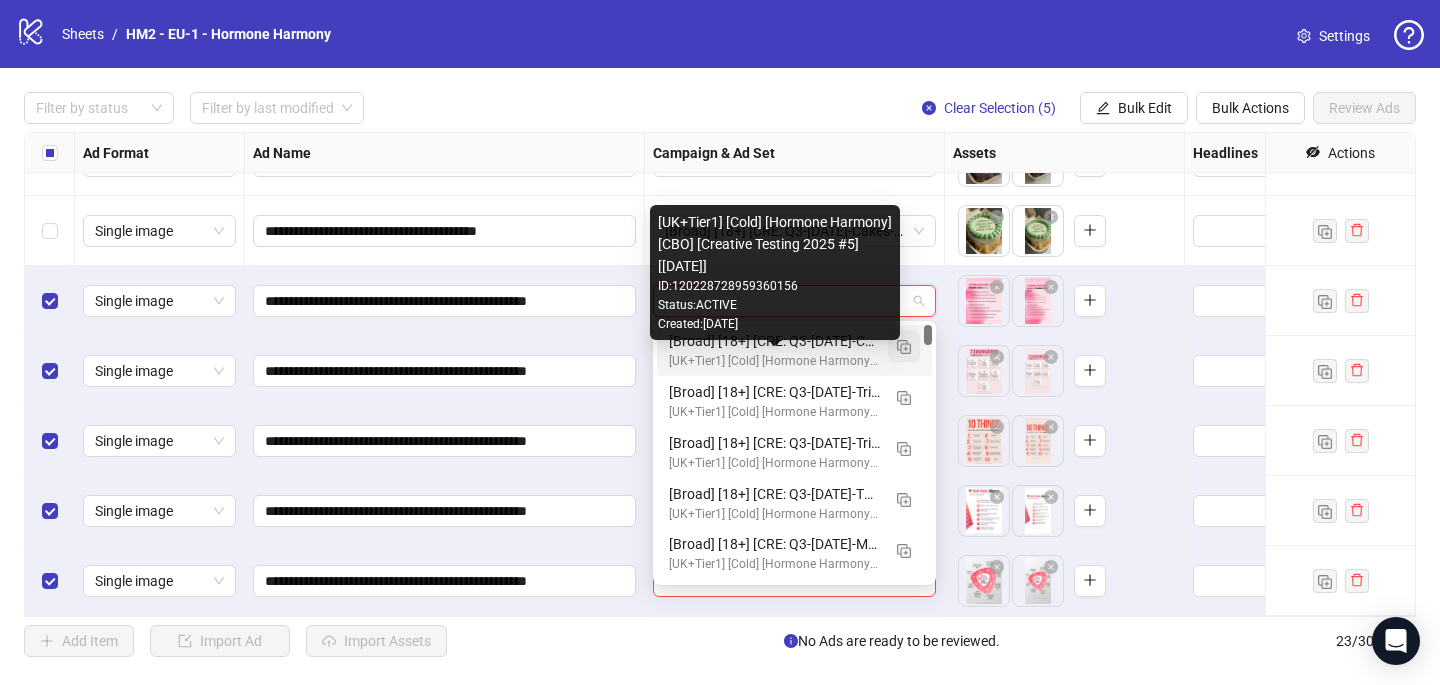 click at bounding box center [904, 347] 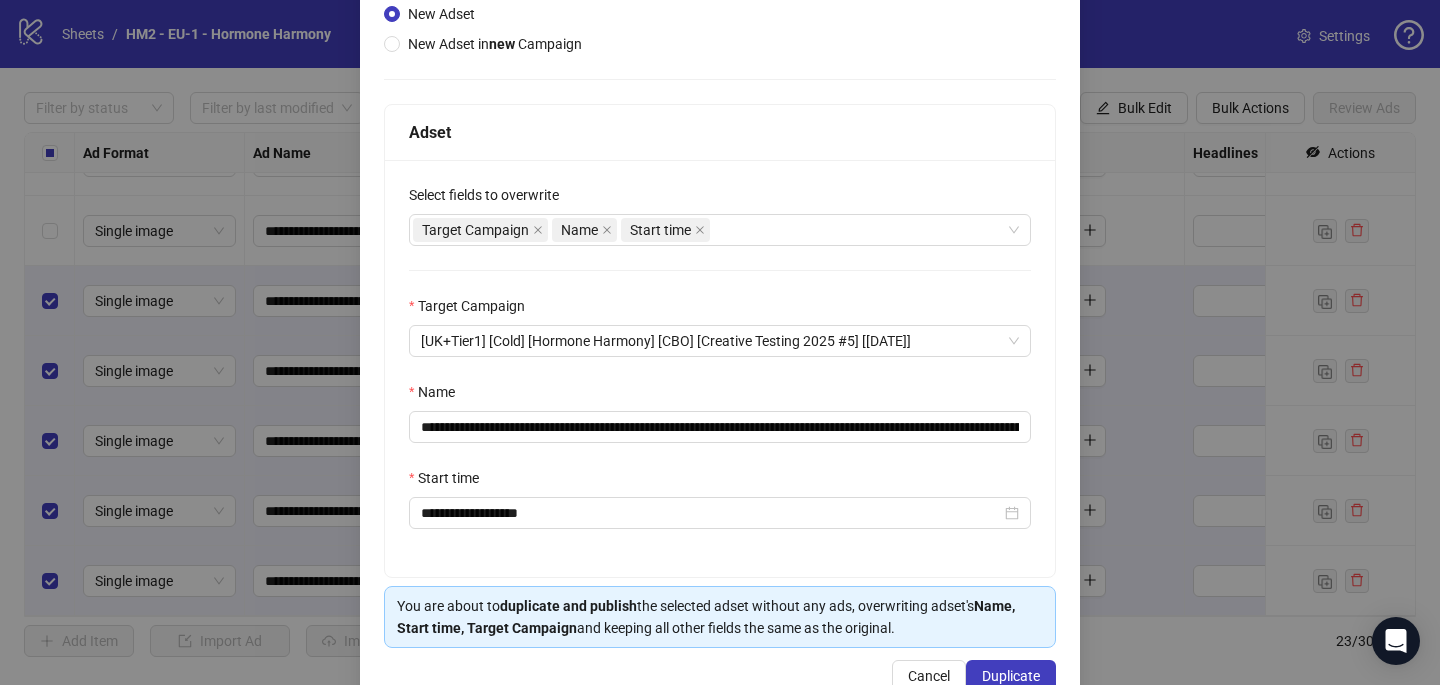 scroll, scrollTop: 252, scrollLeft: 0, axis: vertical 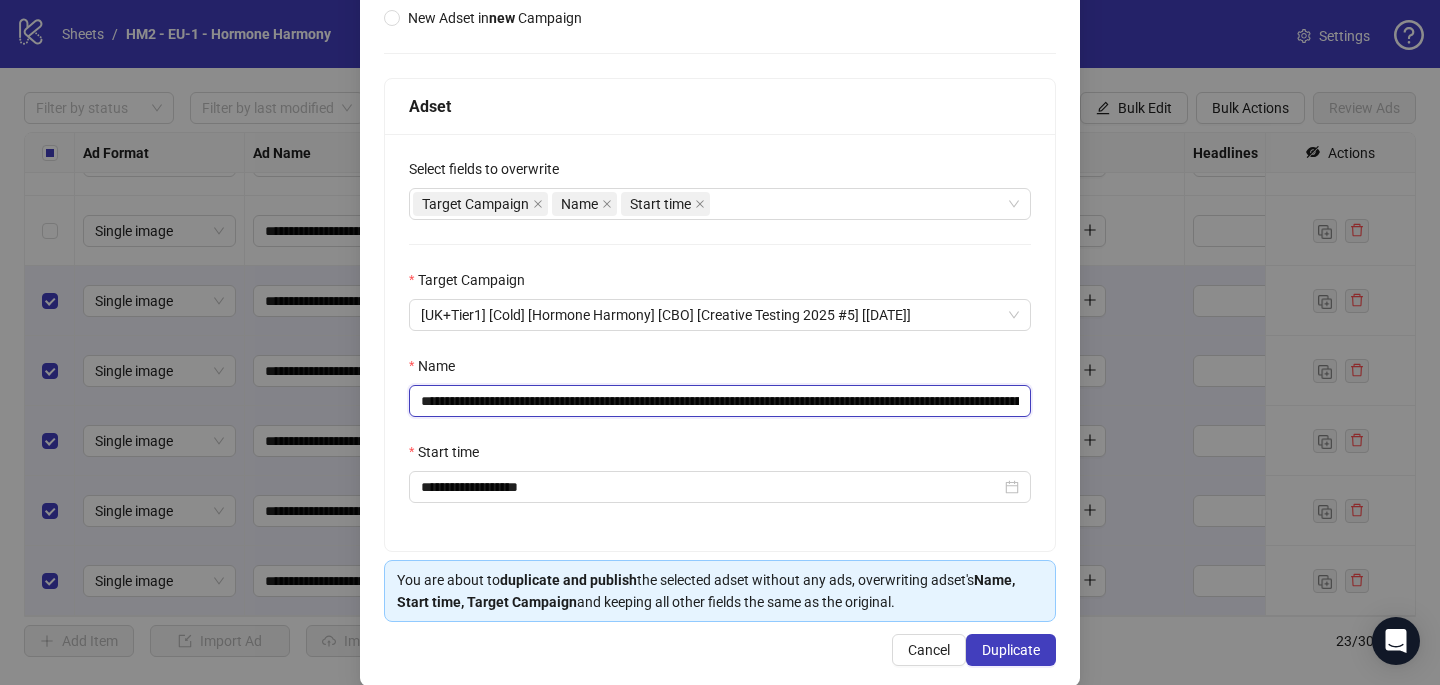 drag, startPoint x: 801, startPoint y: 403, endPoint x: 542, endPoint y: 406, distance: 259.01736 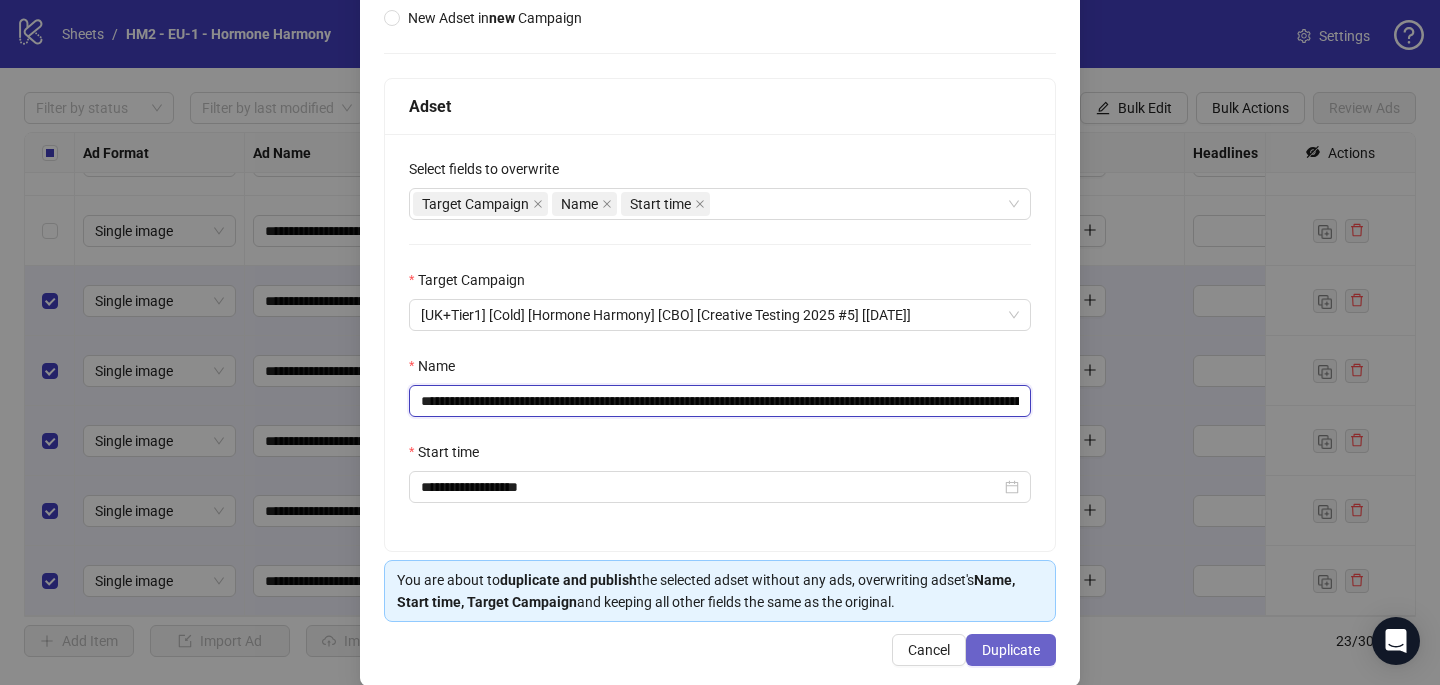 type on "**********" 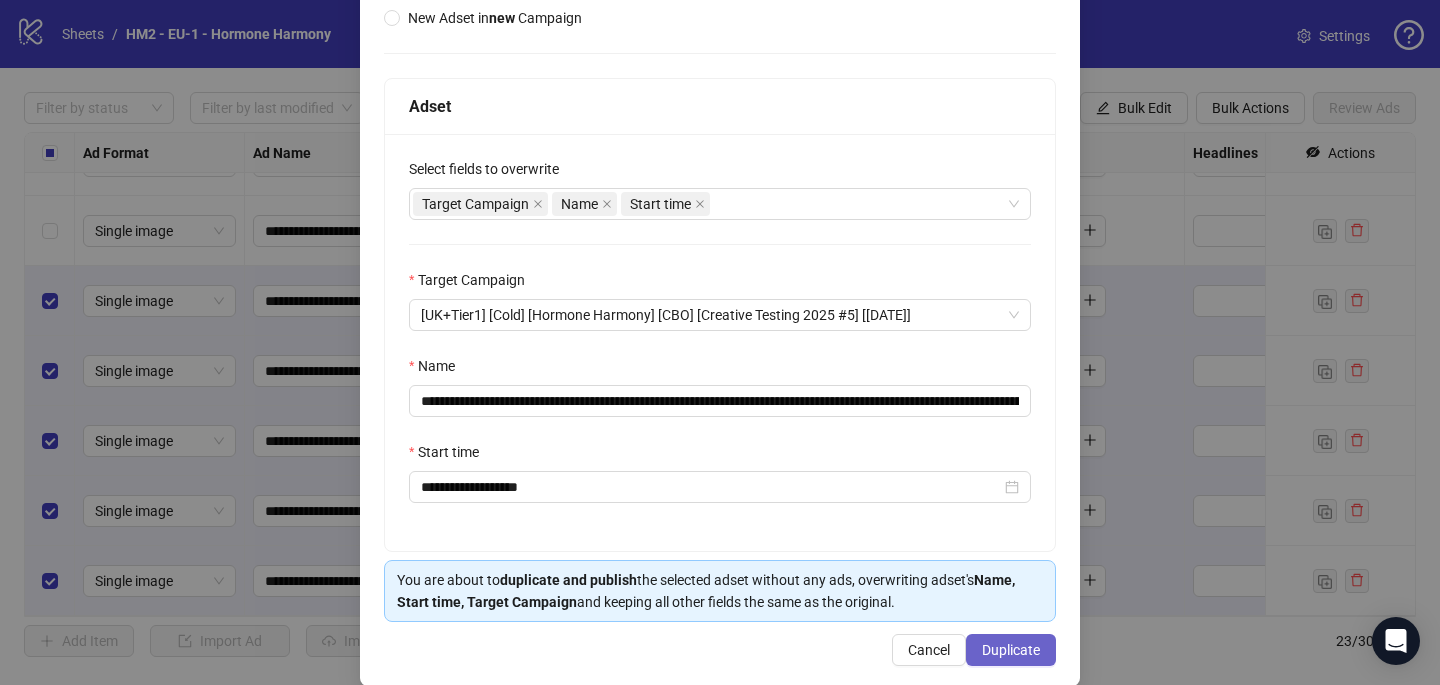 click on "Duplicate" at bounding box center [1011, 650] 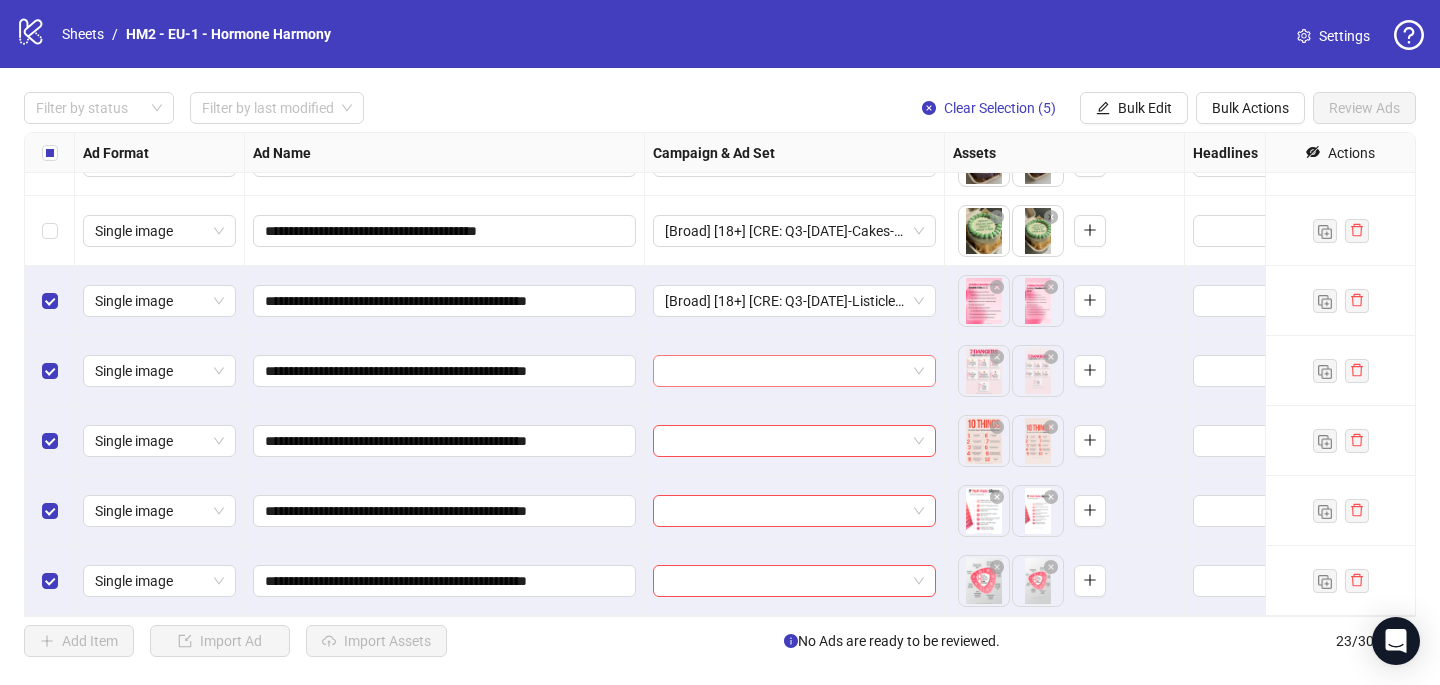 click at bounding box center [785, 371] 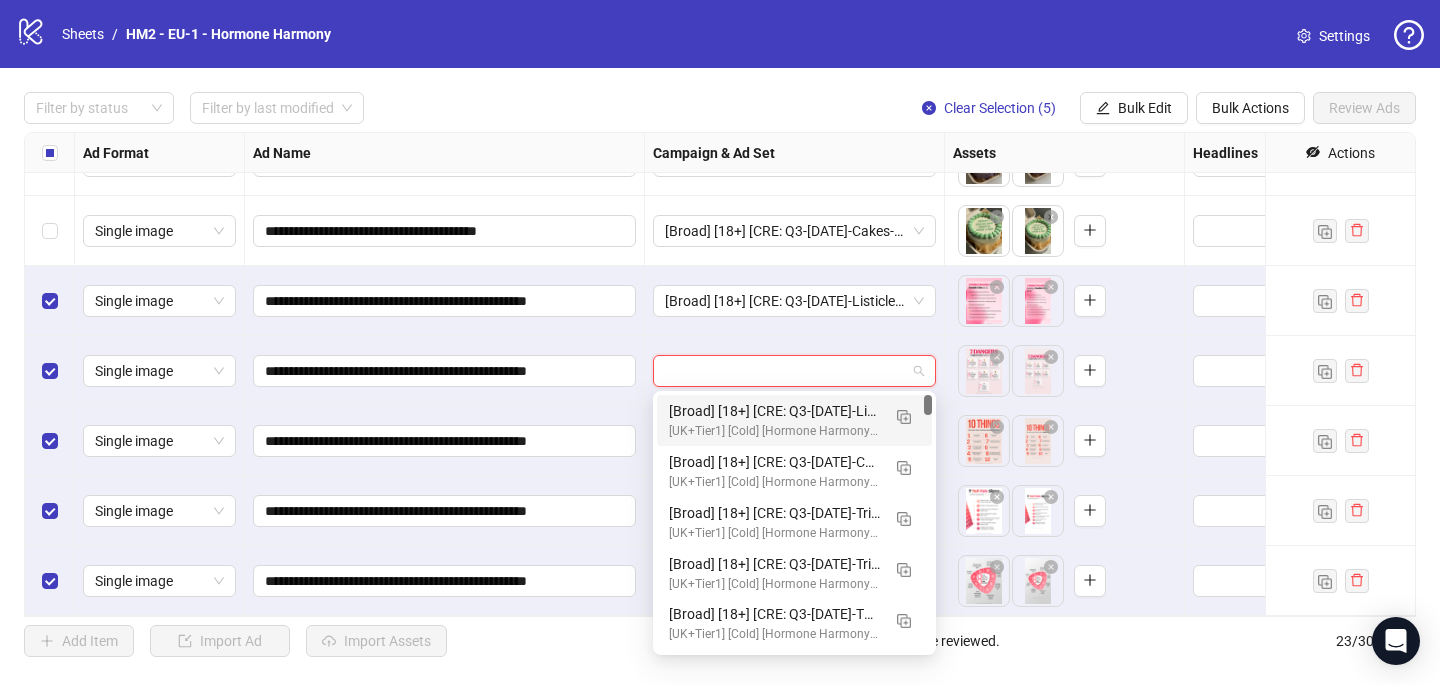 click on "[Broad] [18+] [CRE: Q3-[DATE]-Listicle Variations-Text Only-HH] [COP: Q1-[DATE]-March-Scientist-5RW-LONG-HH] [[DATE]] - Copy (copy) (copy) (copy) (copy) (copy) (copy)" at bounding box center [774, 411] 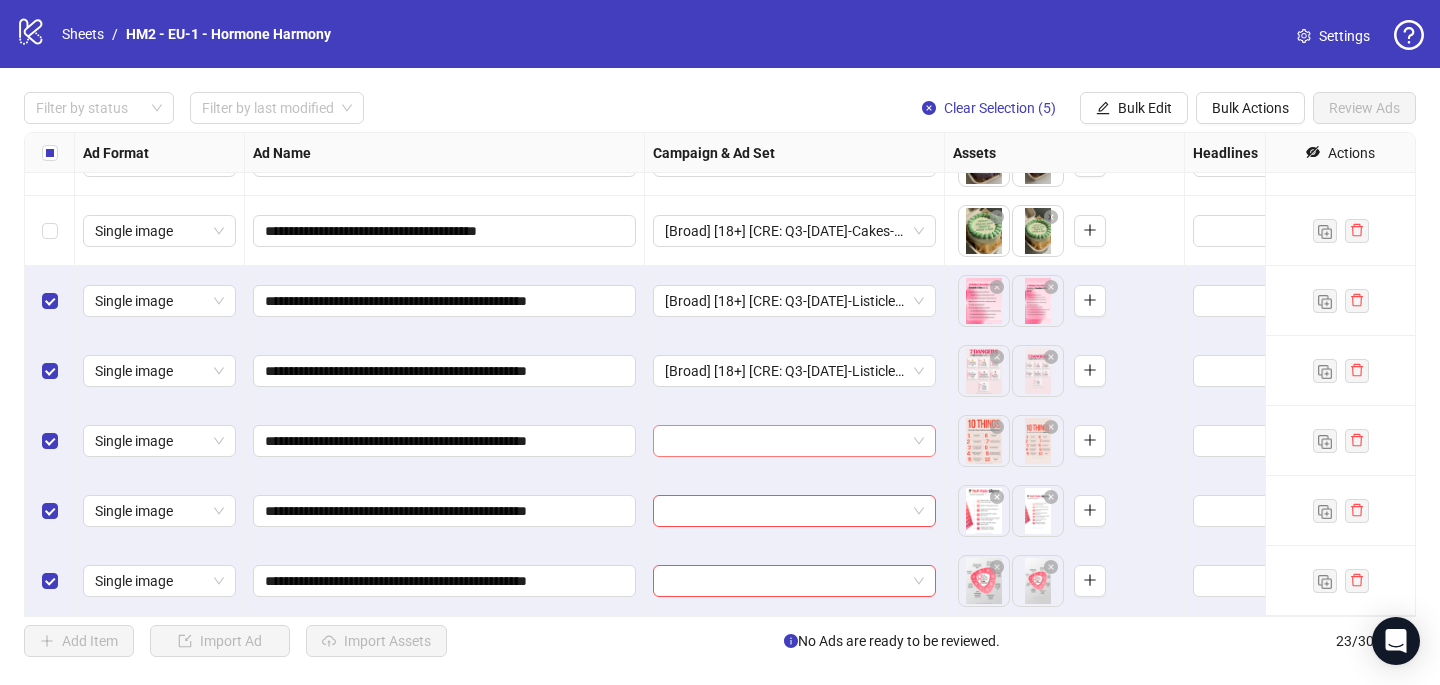 click at bounding box center (785, 441) 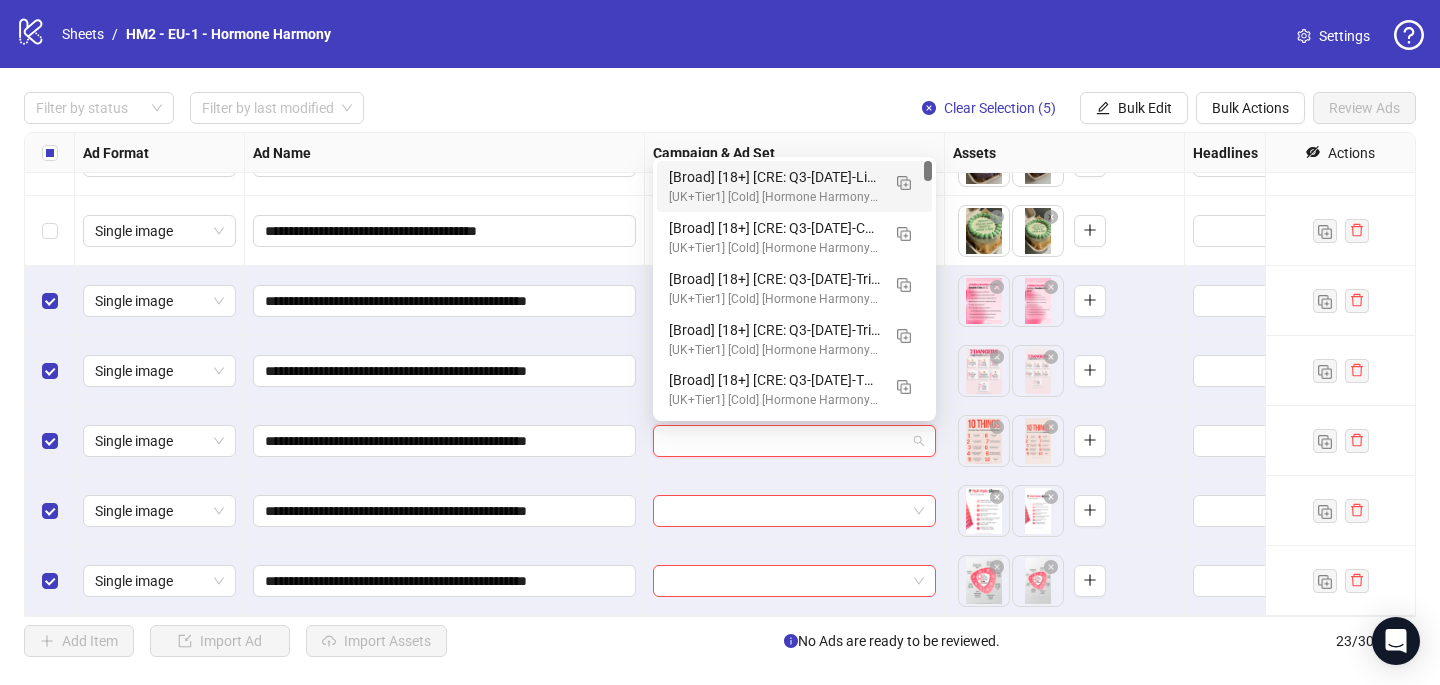 click on "[Broad] [18+] [CRE: Q3-[DATE]-Listicle Variations-Text Only-HH] [COP: Q1-[DATE]-March-Scientist-5RW-LONG-HH] [[DATE]] - Copy (copy) (copy) (copy) (copy) (copy) (copy)" at bounding box center (774, 177) 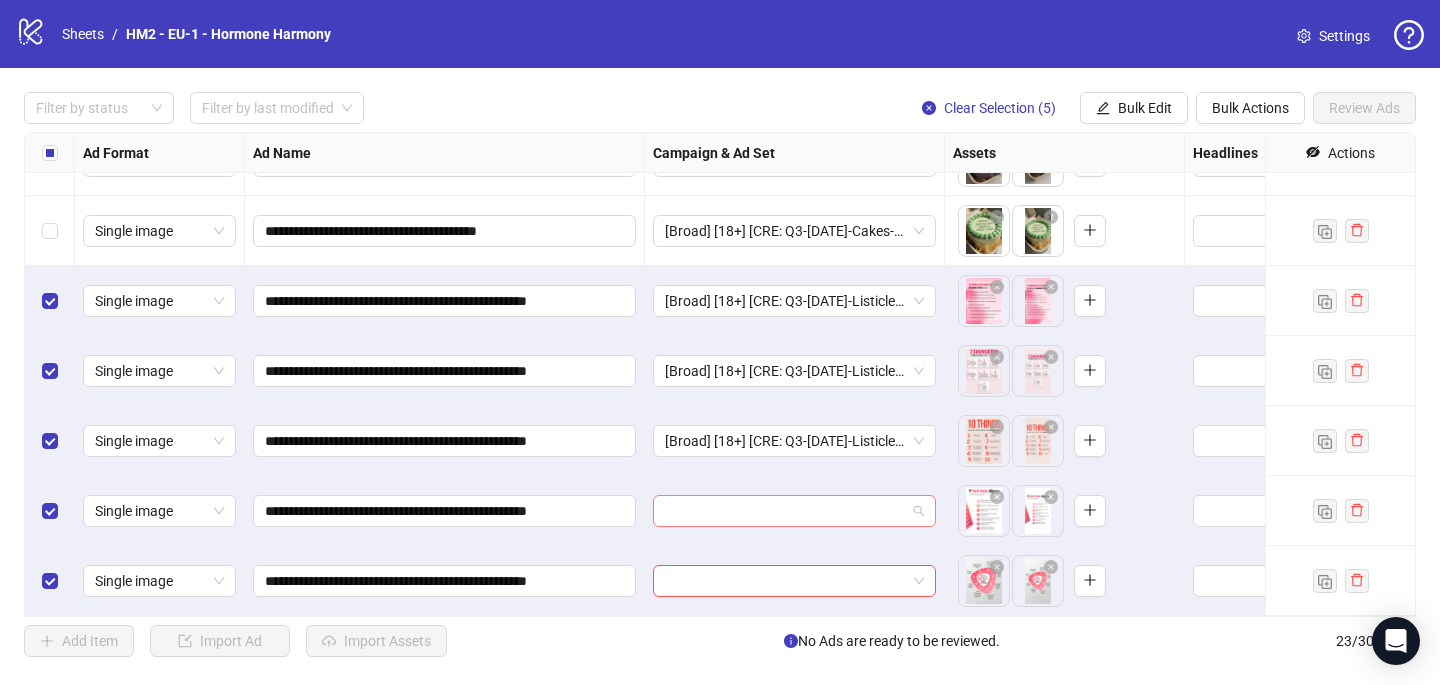 click at bounding box center (785, 511) 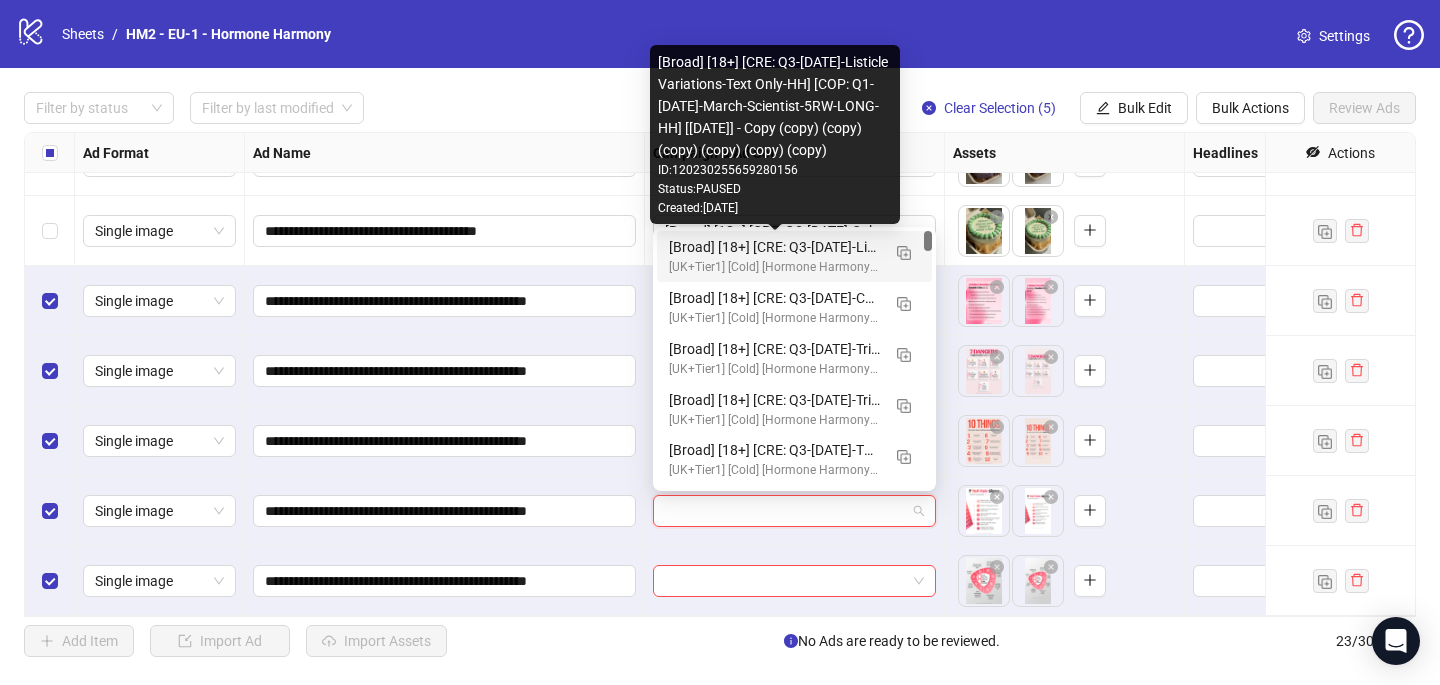 click on "[Broad] [18+] [CRE: Q3-[DATE]-Listicle Variations-Text Only-HH] [COP: Q1-[DATE]-March-Scientist-5RW-LONG-HH] [[DATE]] - Copy (copy) (copy) (copy) (copy) (copy) (copy)" at bounding box center [774, 247] 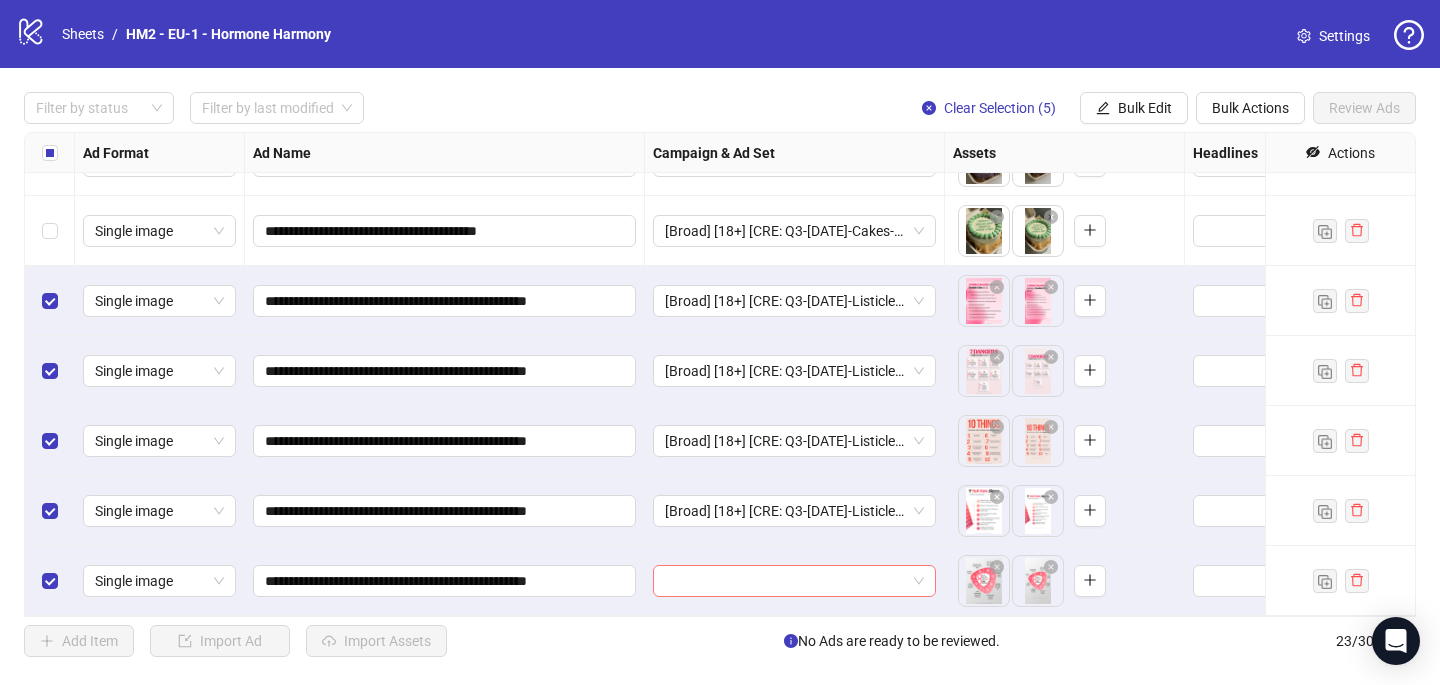 click at bounding box center [785, 581] 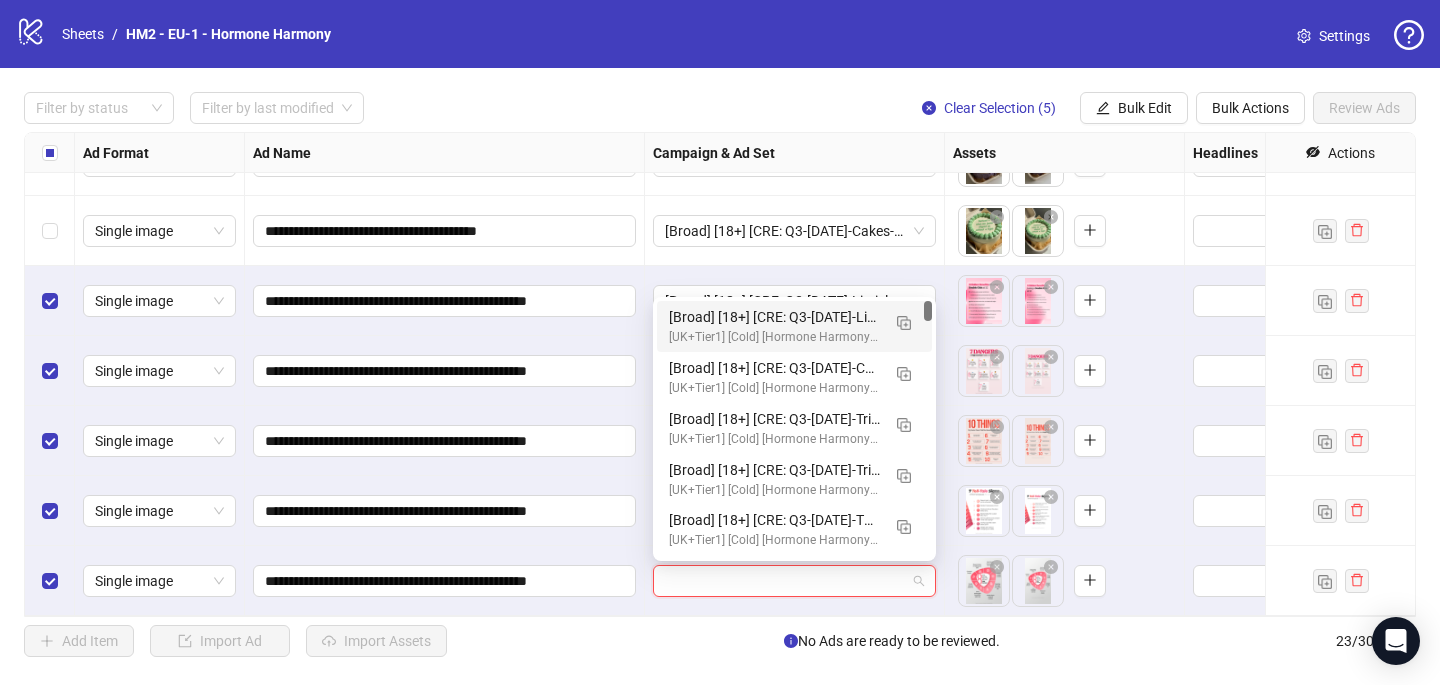 click on "[Broad] [18+] [CRE: Q3-[DATE]-Listicle Variations-Text Only-HH] [COP: Q1-[DATE]-March-Scientist-5RW-LONG-HH] [[DATE]] - Copy (copy) (copy) (copy) (copy) (copy) (copy)" at bounding box center [774, 317] 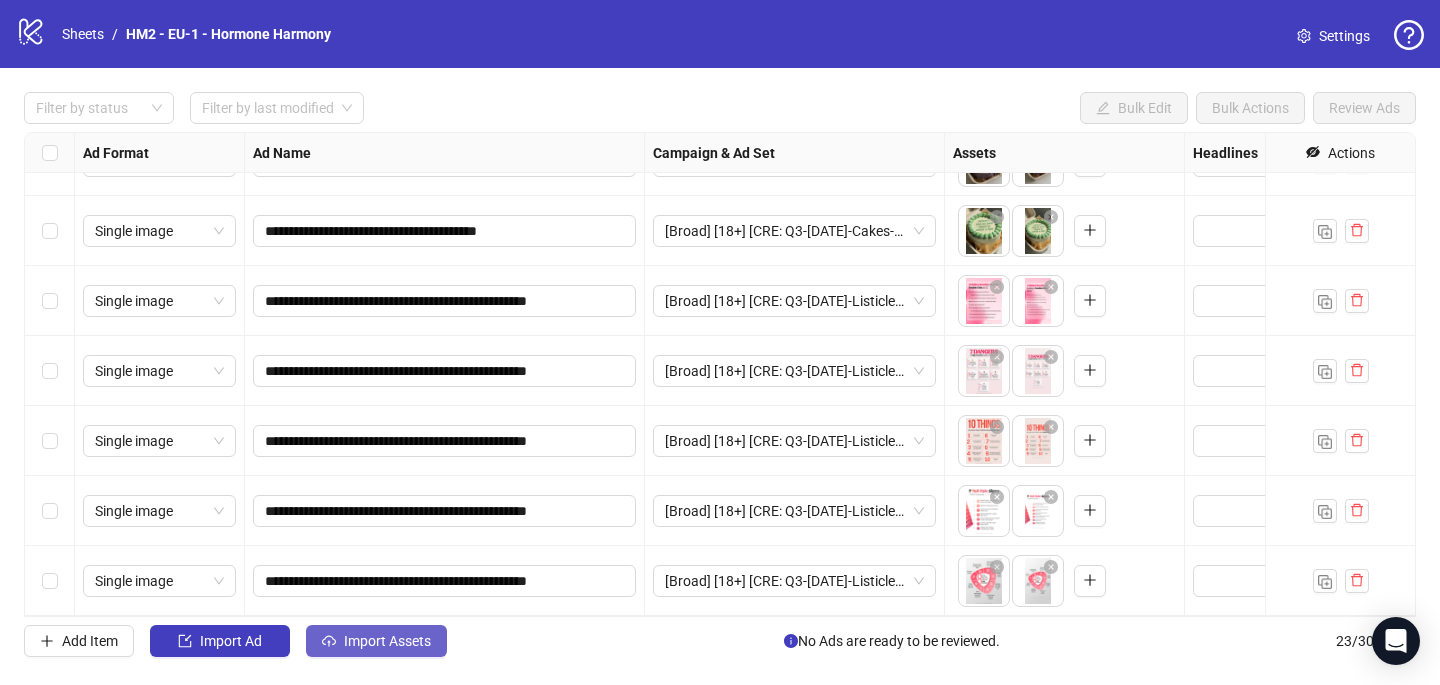 click on "Import Assets" at bounding box center [387, 641] 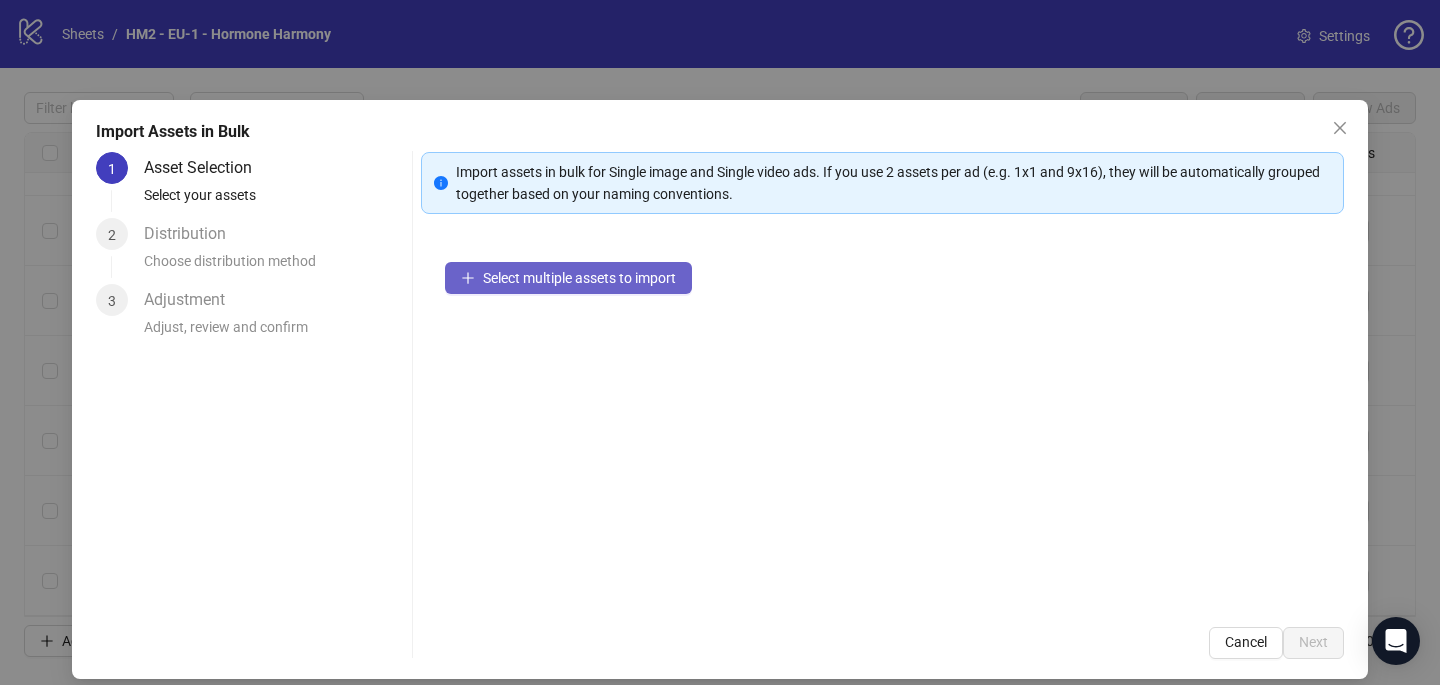 click on "Select multiple assets to import" at bounding box center [579, 278] 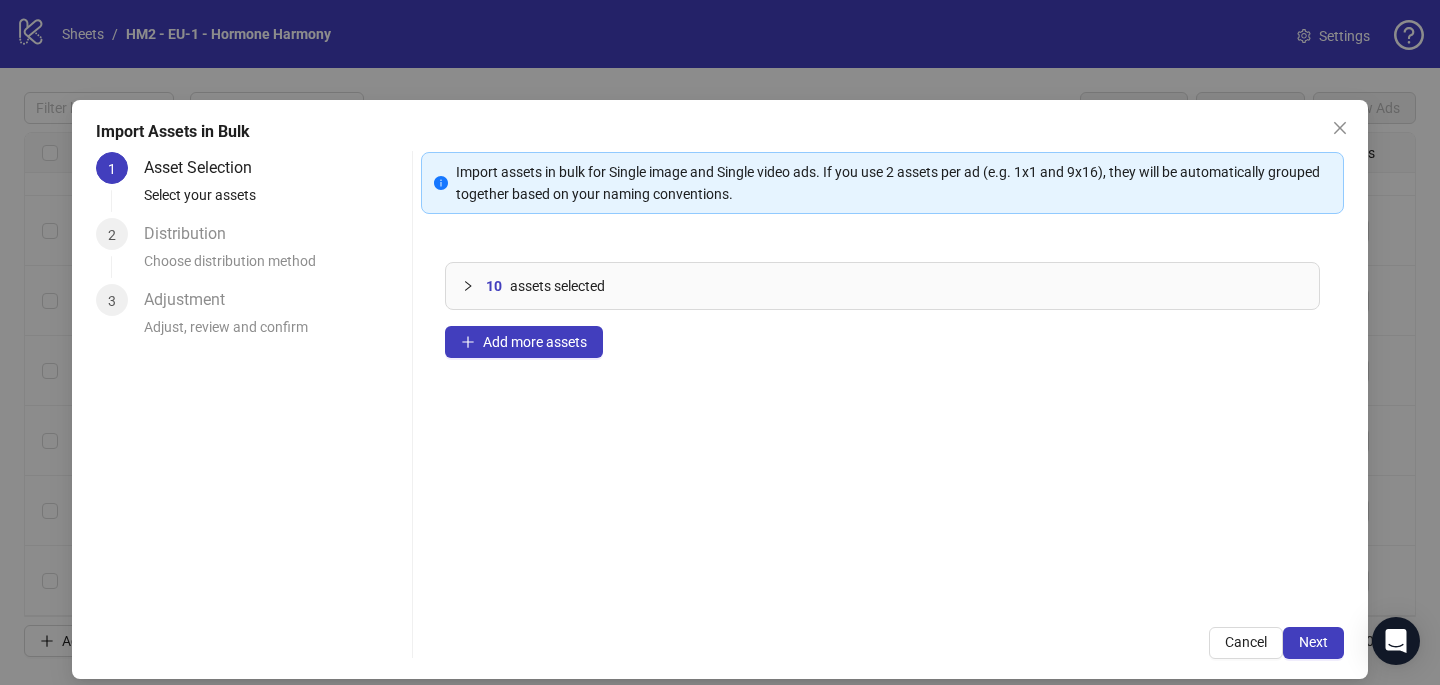 scroll, scrollTop: 17, scrollLeft: 0, axis: vertical 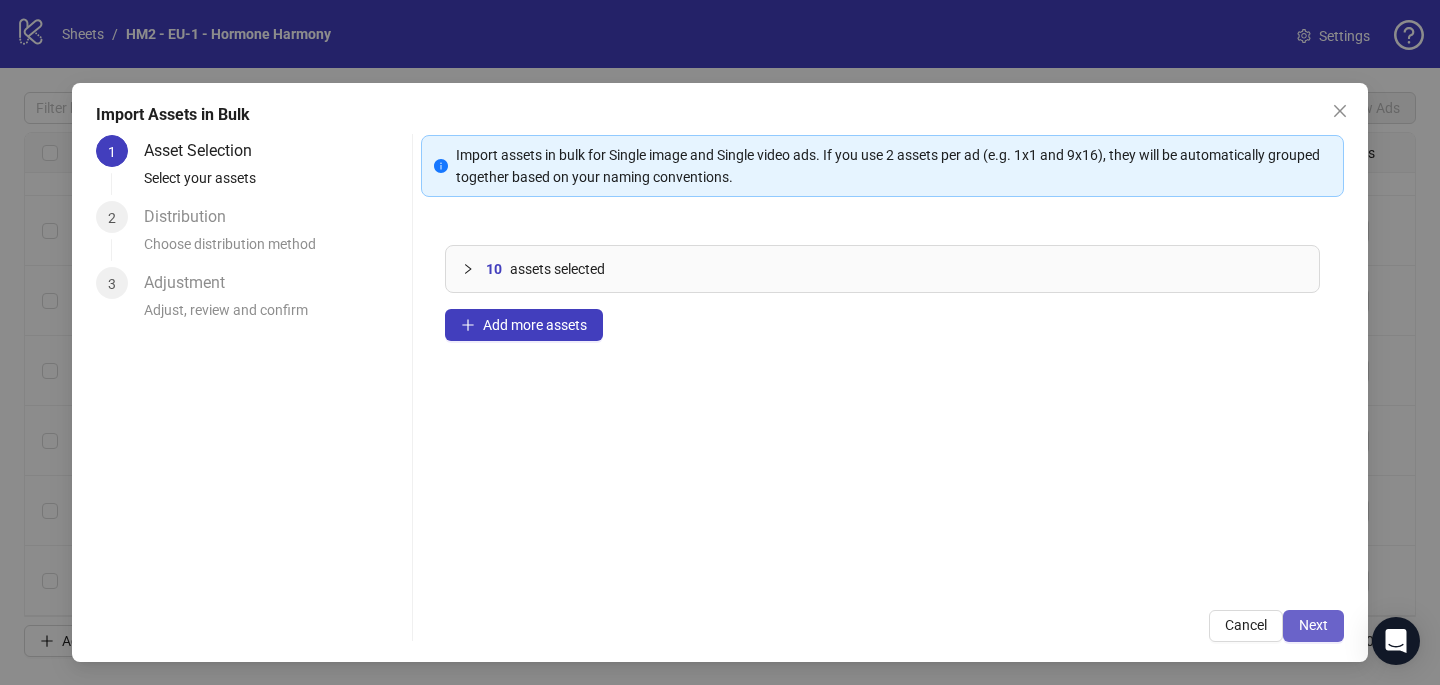 click on "Next" at bounding box center [1313, 625] 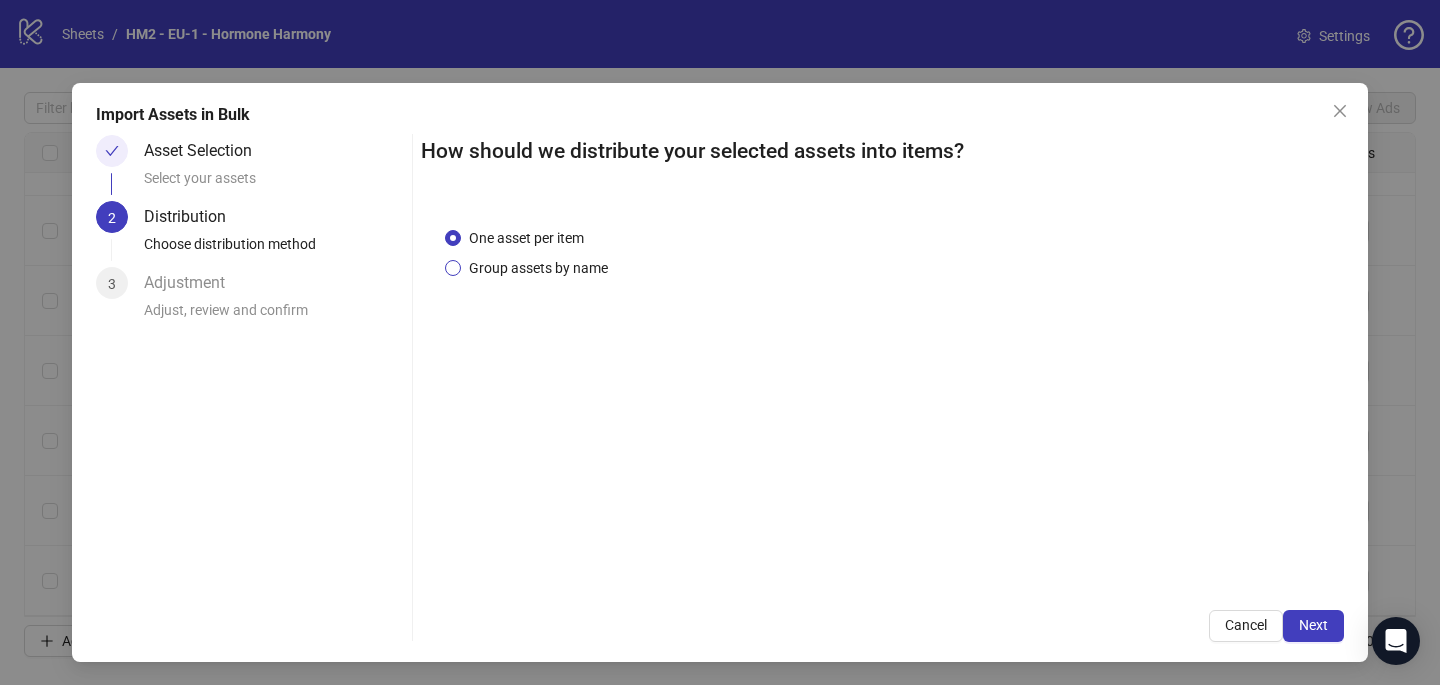 click on "Group assets by name" at bounding box center [538, 268] 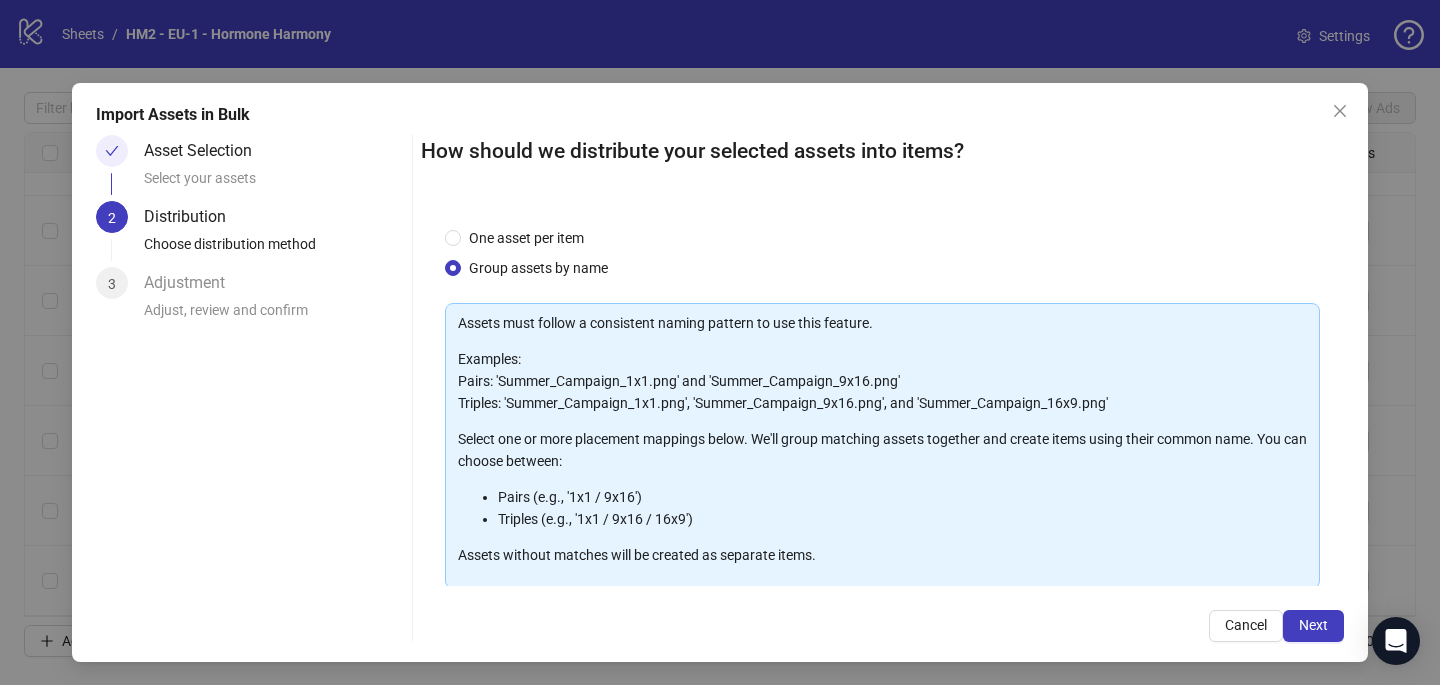 scroll, scrollTop: 203, scrollLeft: 0, axis: vertical 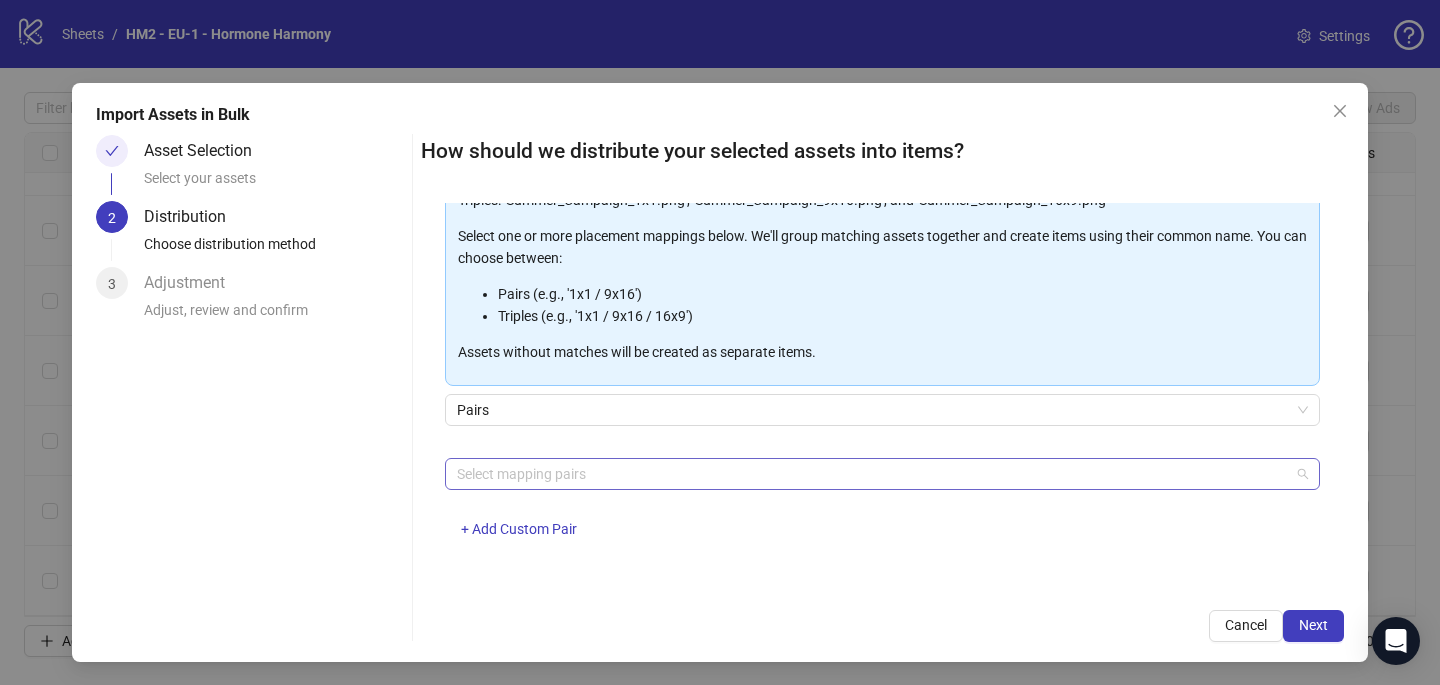click at bounding box center (872, 474) 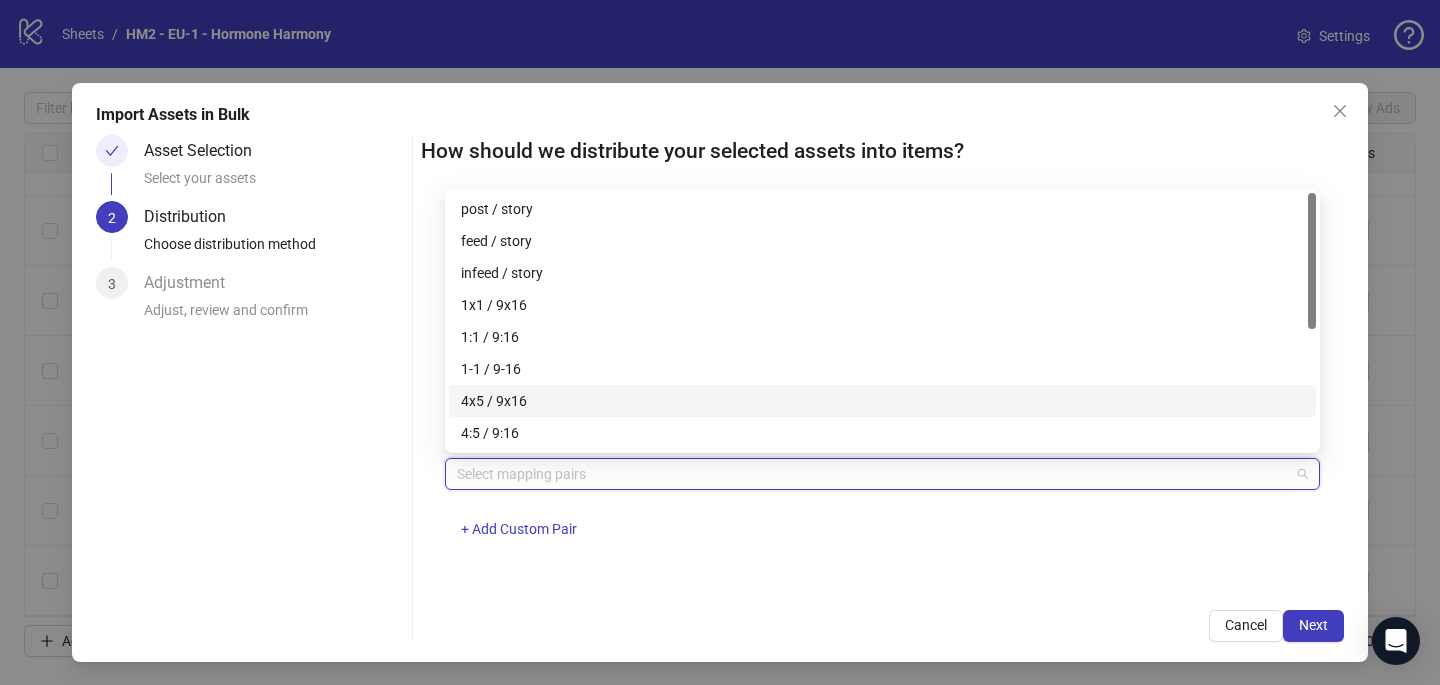 click on "4x5 / 9x16" at bounding box center [882, 401] 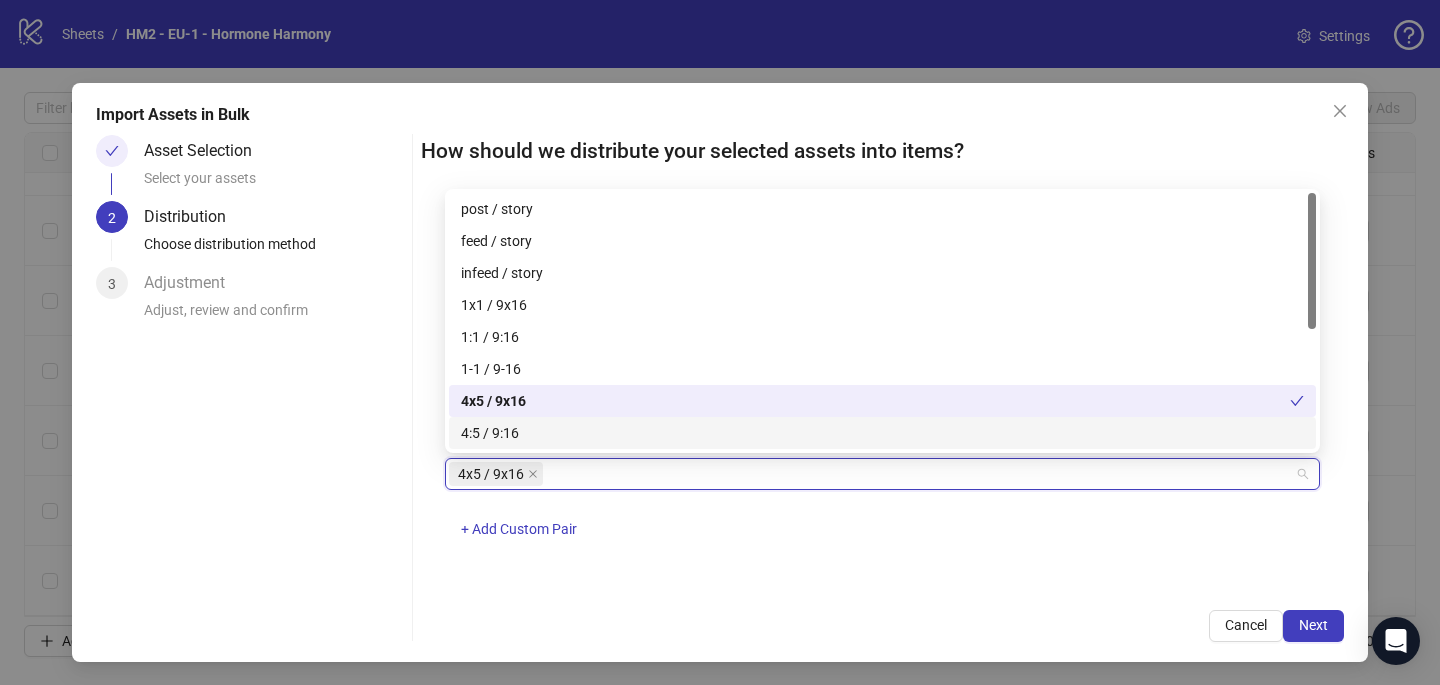 click on "4x5 / 9x16   + Add Custom Pair" at bounding box center (882, 510) 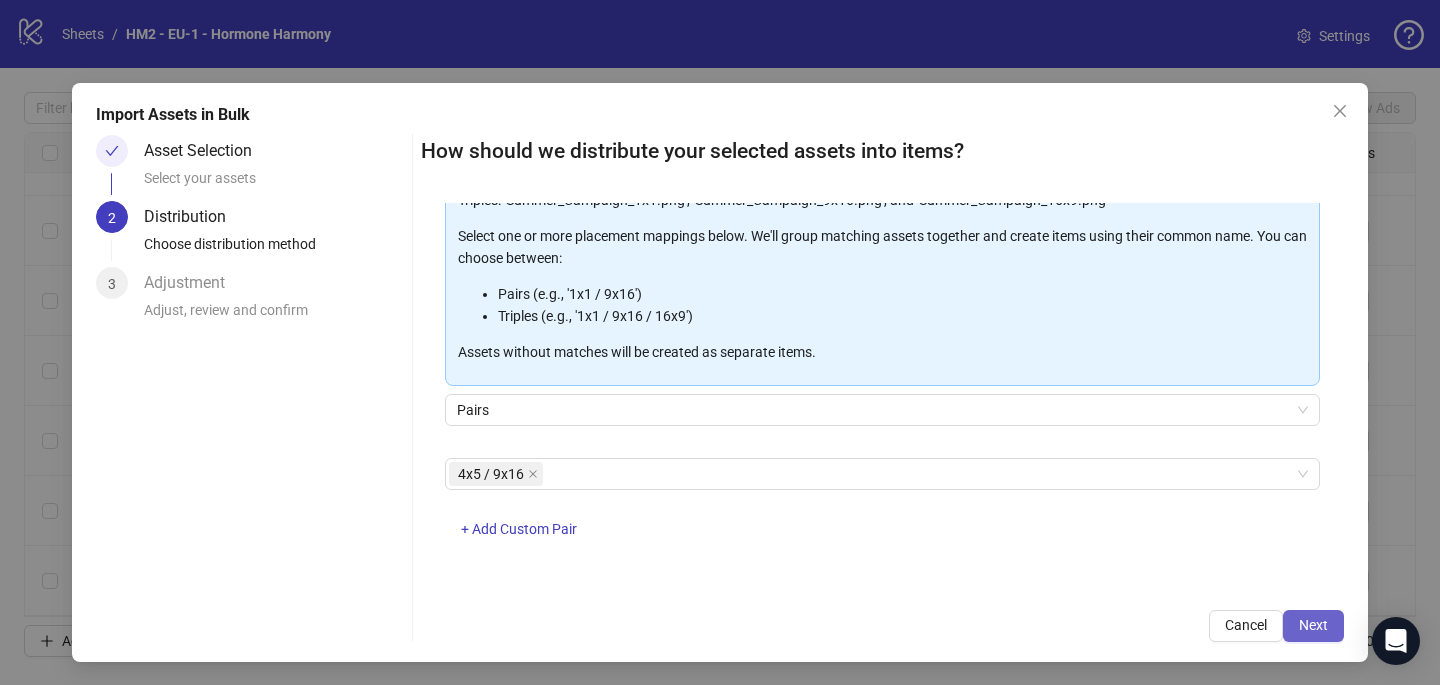 click on "Next" at bounding box center (1313, 626) 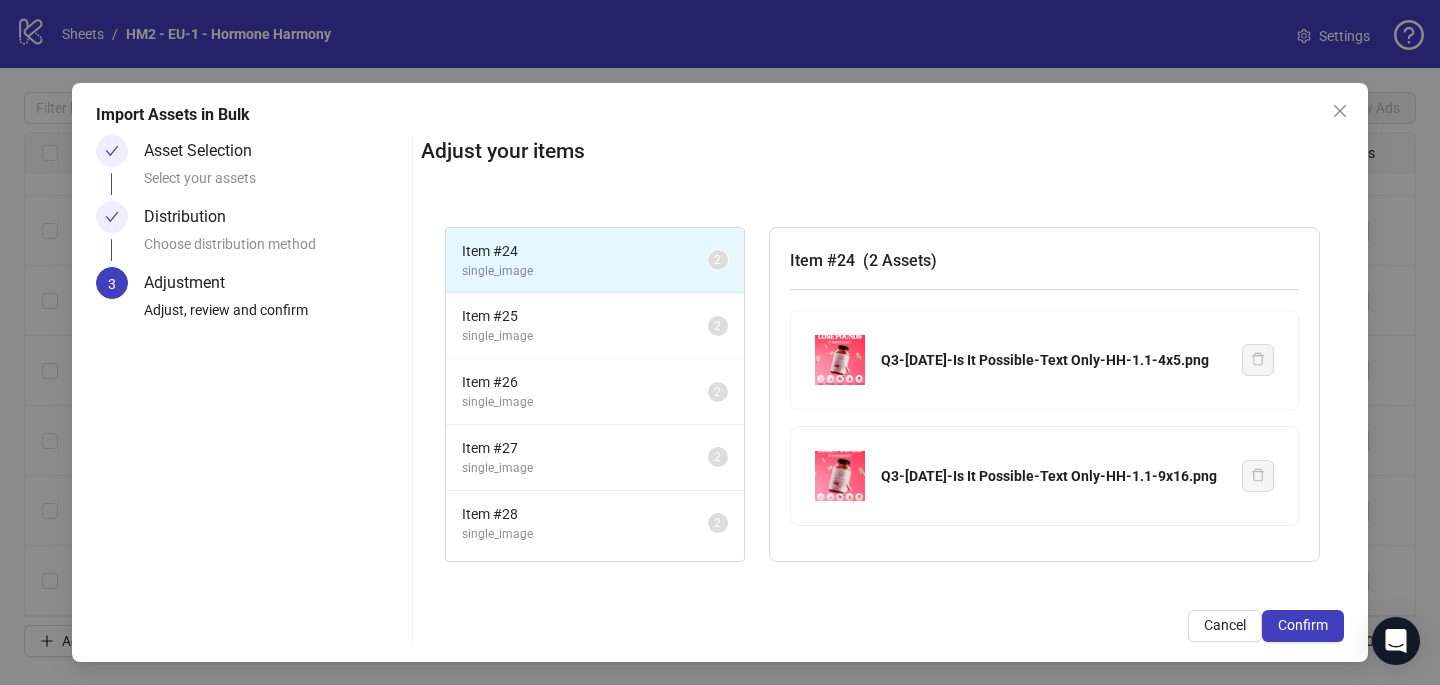 click on "Confirm" at bounding box center [1303, 626] 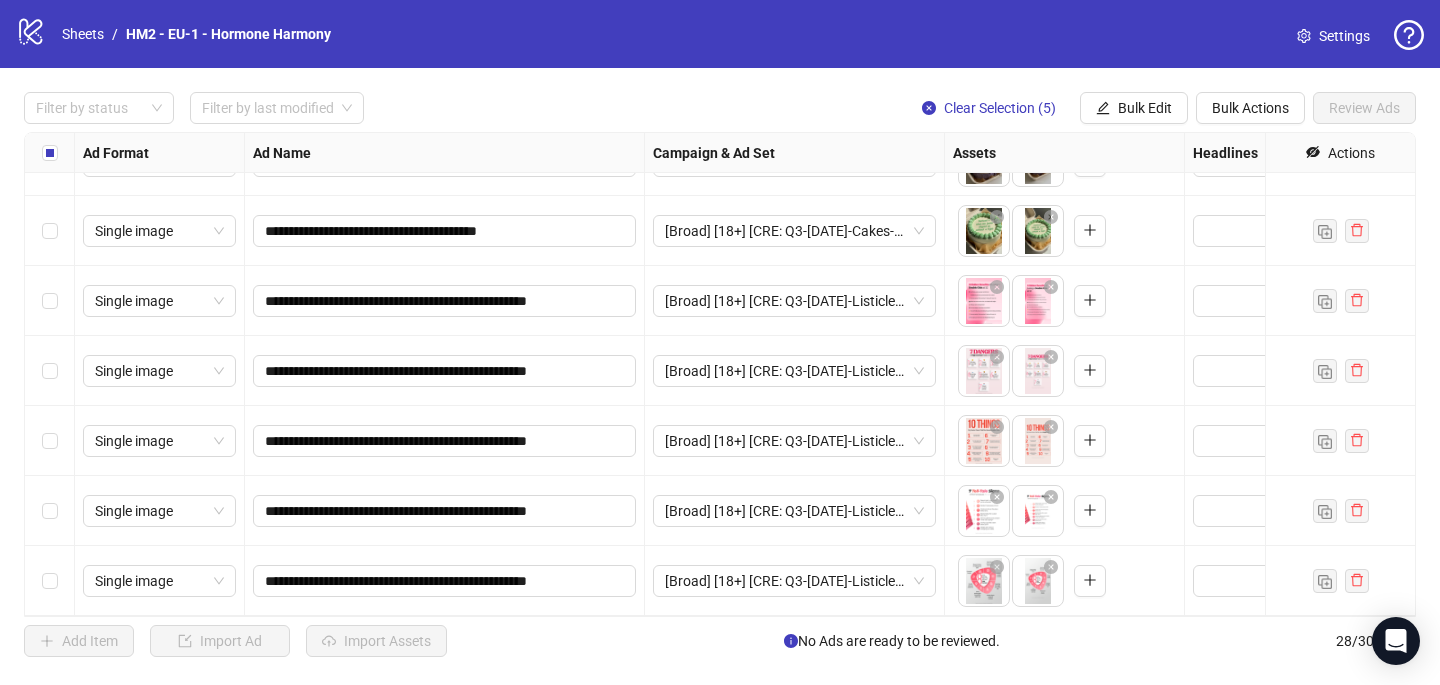 scroll, scrollTop: 1272, scrollLeft: 0, axis: vertical 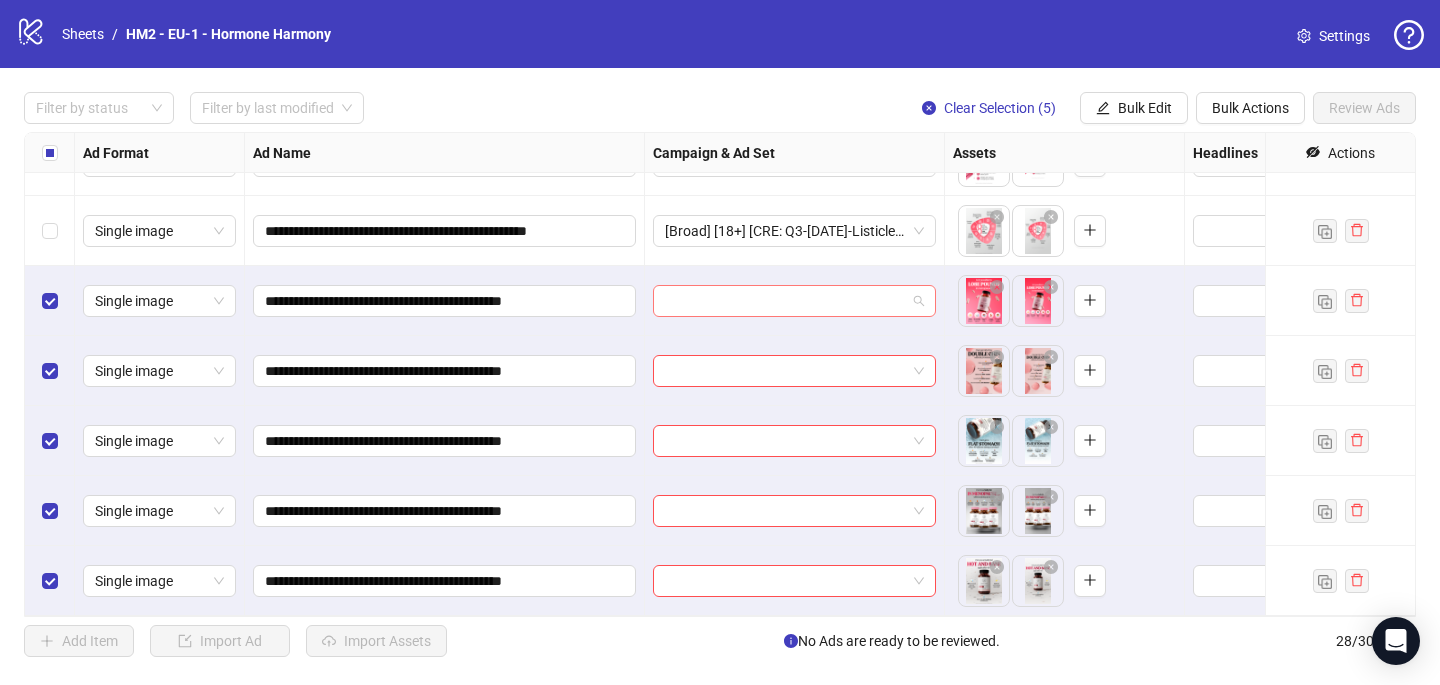 click at bounding box center [785, 301] 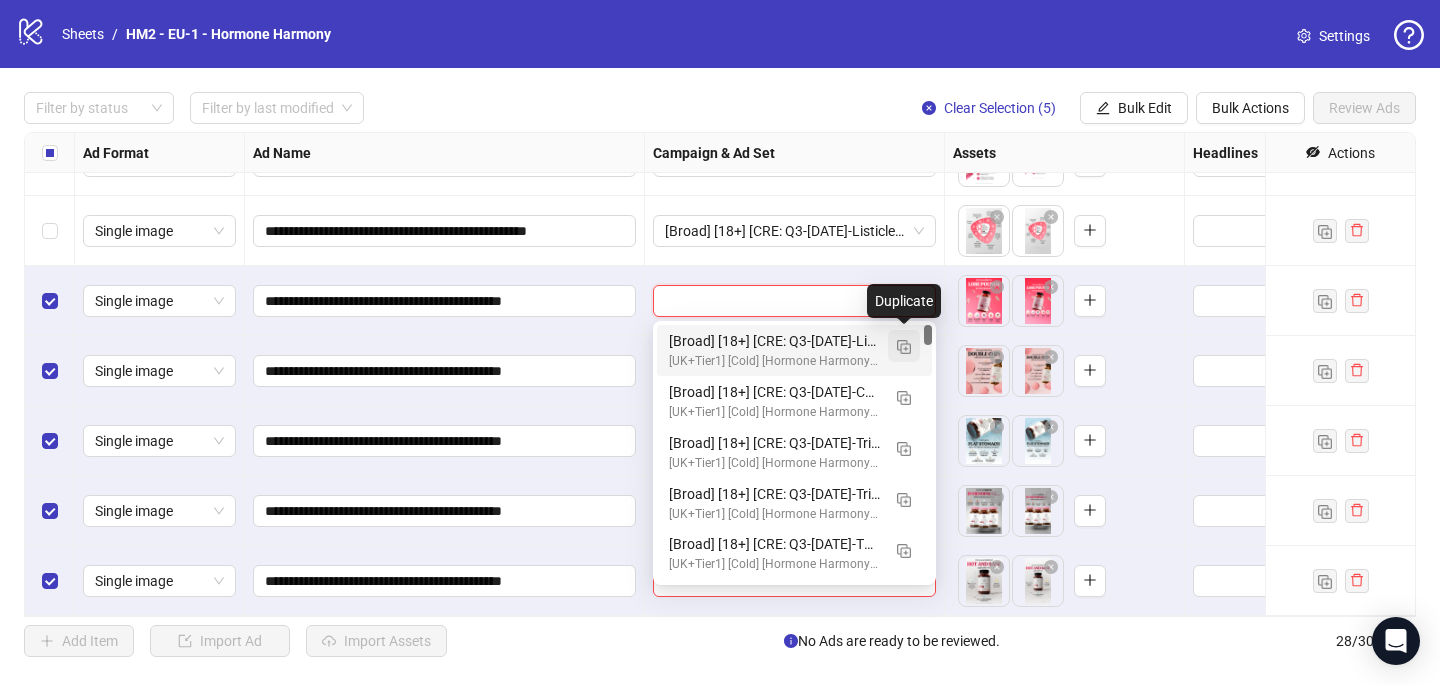 click at bounding box center (904, 346) 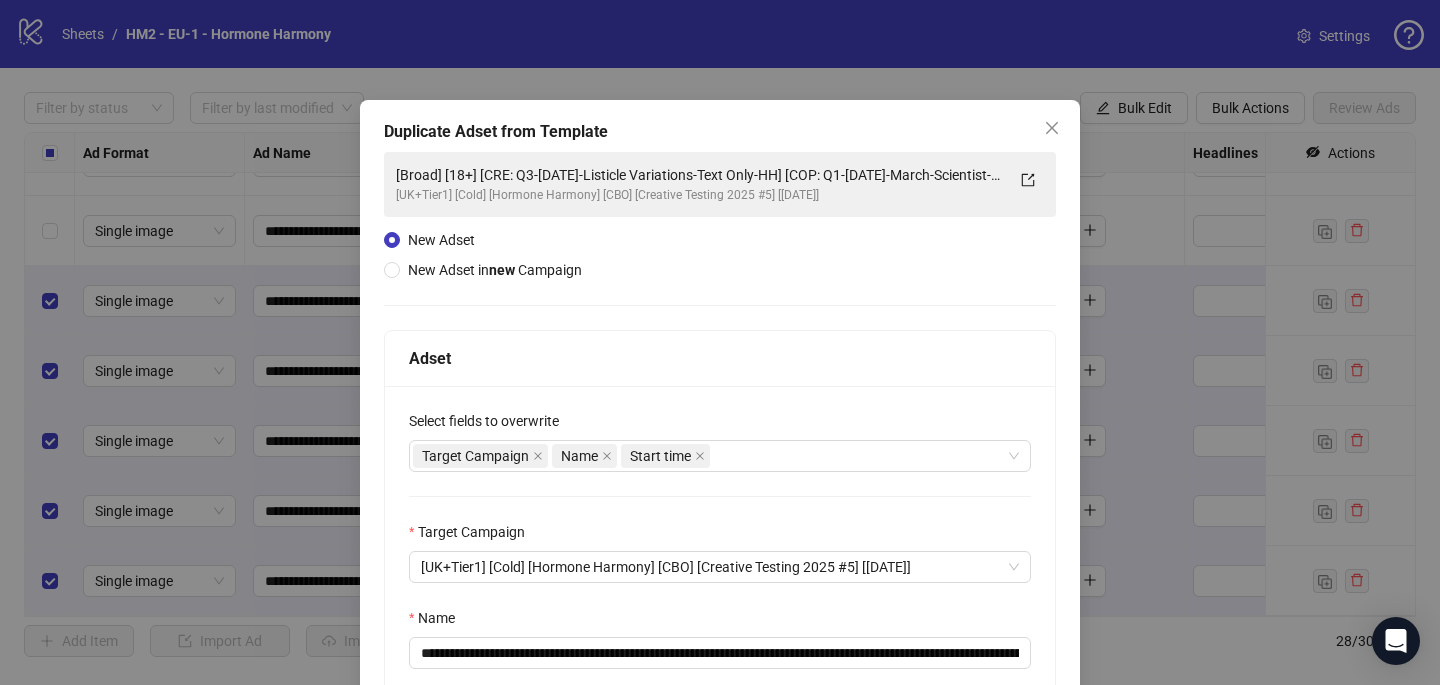 scroll, scrollTop: 278, scrollLeft: 0, axis: vertical 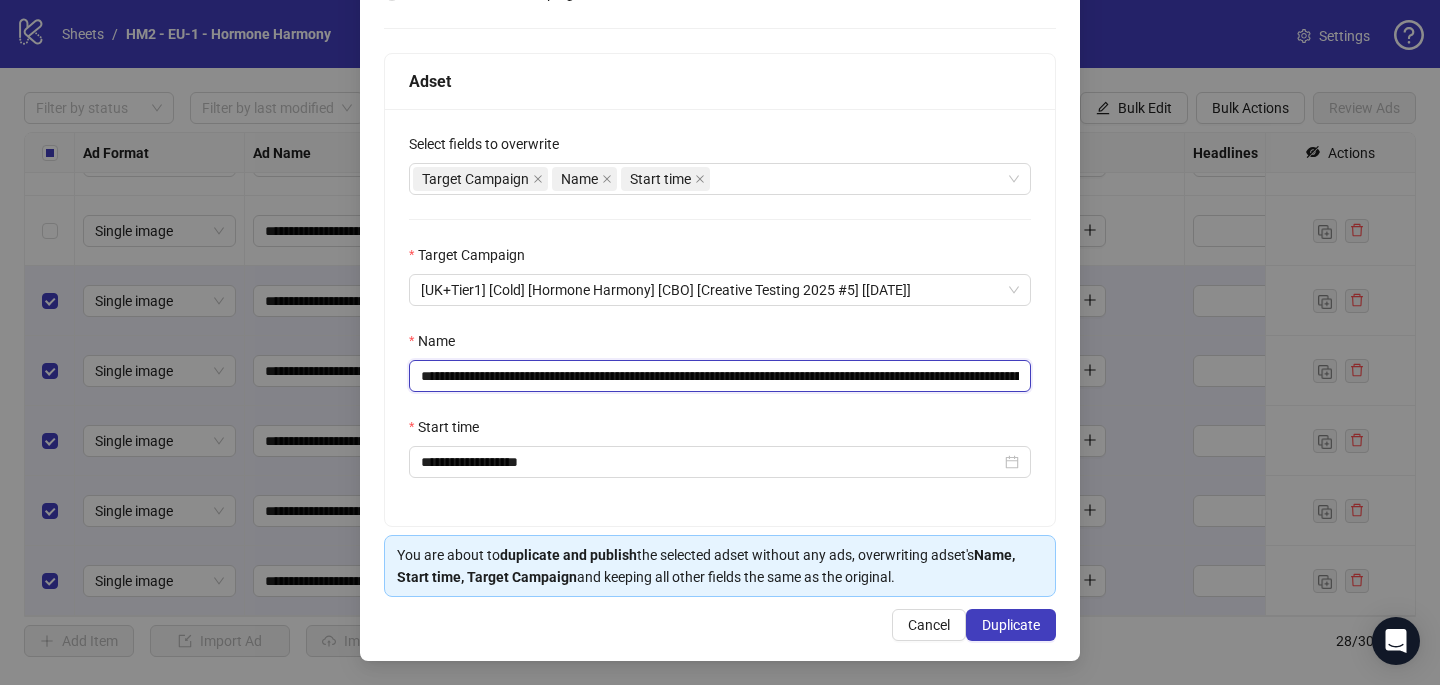 drag, startPoint x: 837, startPoint y: 370, endPoint x: 540, endPoint y: 374, distance: 297.02695 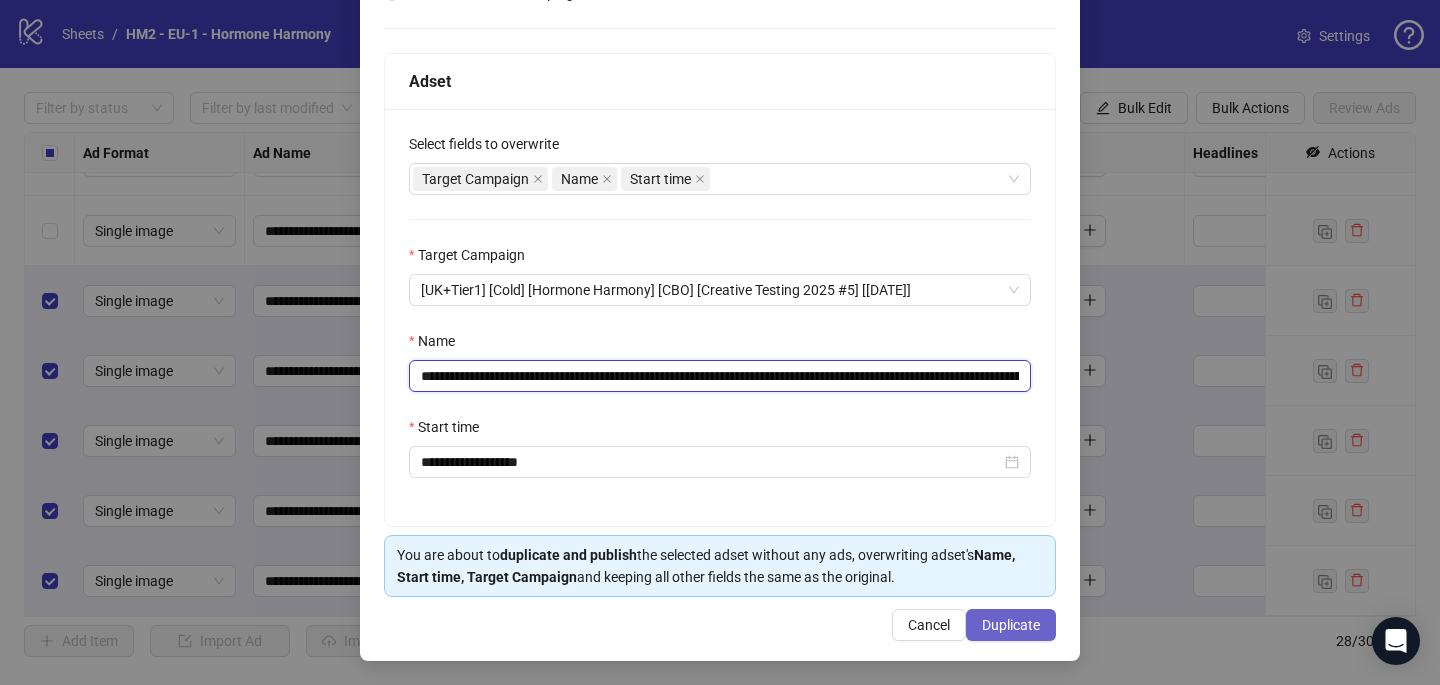 type on "**********" 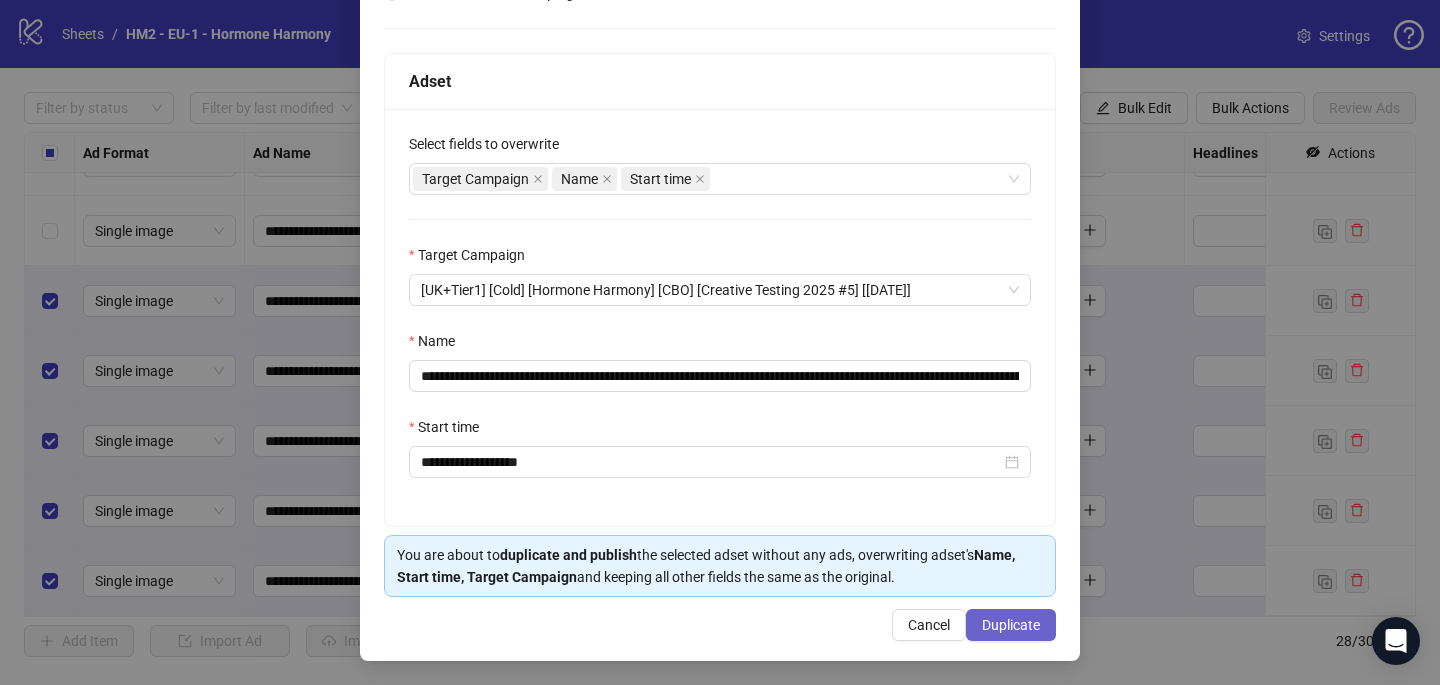 click on "Duplicate" at bounding box center (1011, 625) 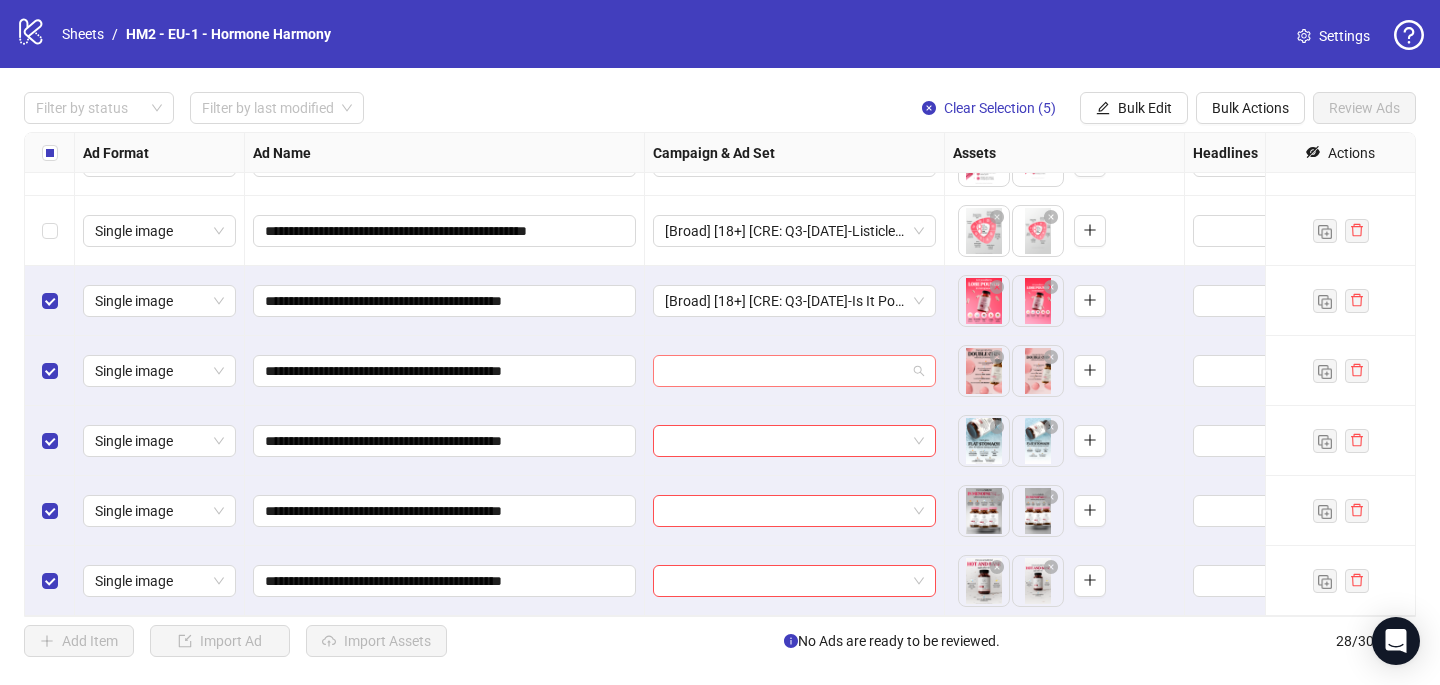 click at bounding box center (785, 371) 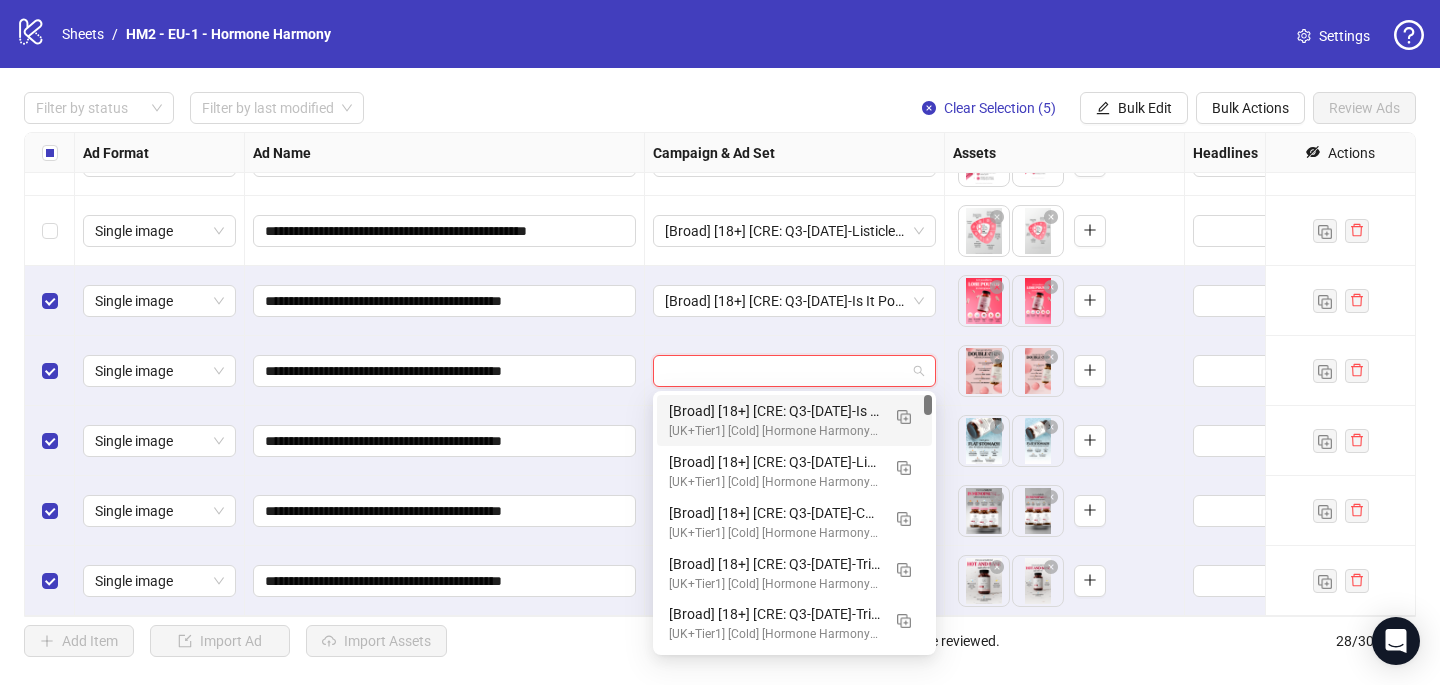 click on "[UK+Tier1] [Cold] [Hormone Harmony] [CBO] [Creative Testing 2025 #5] [[DATE]]" at bounding box center (774, 431) 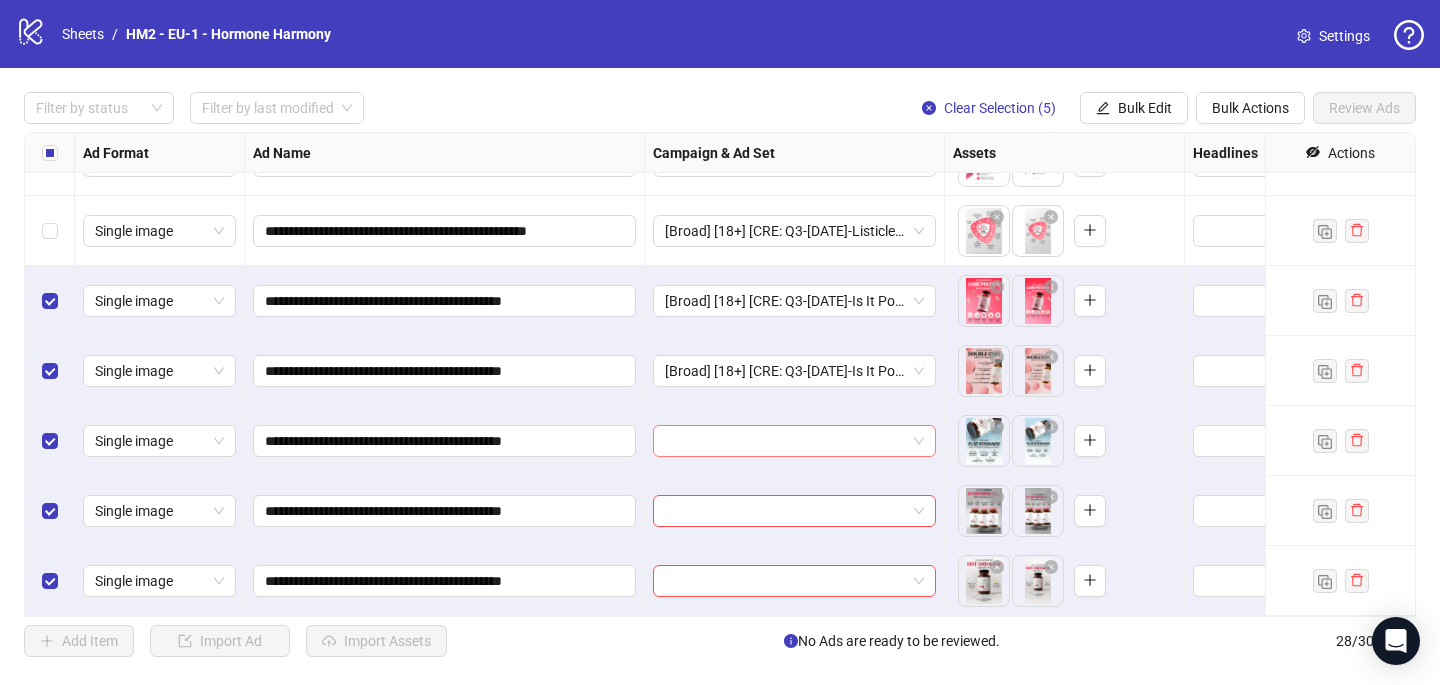 click at bounding box center (785, 441) 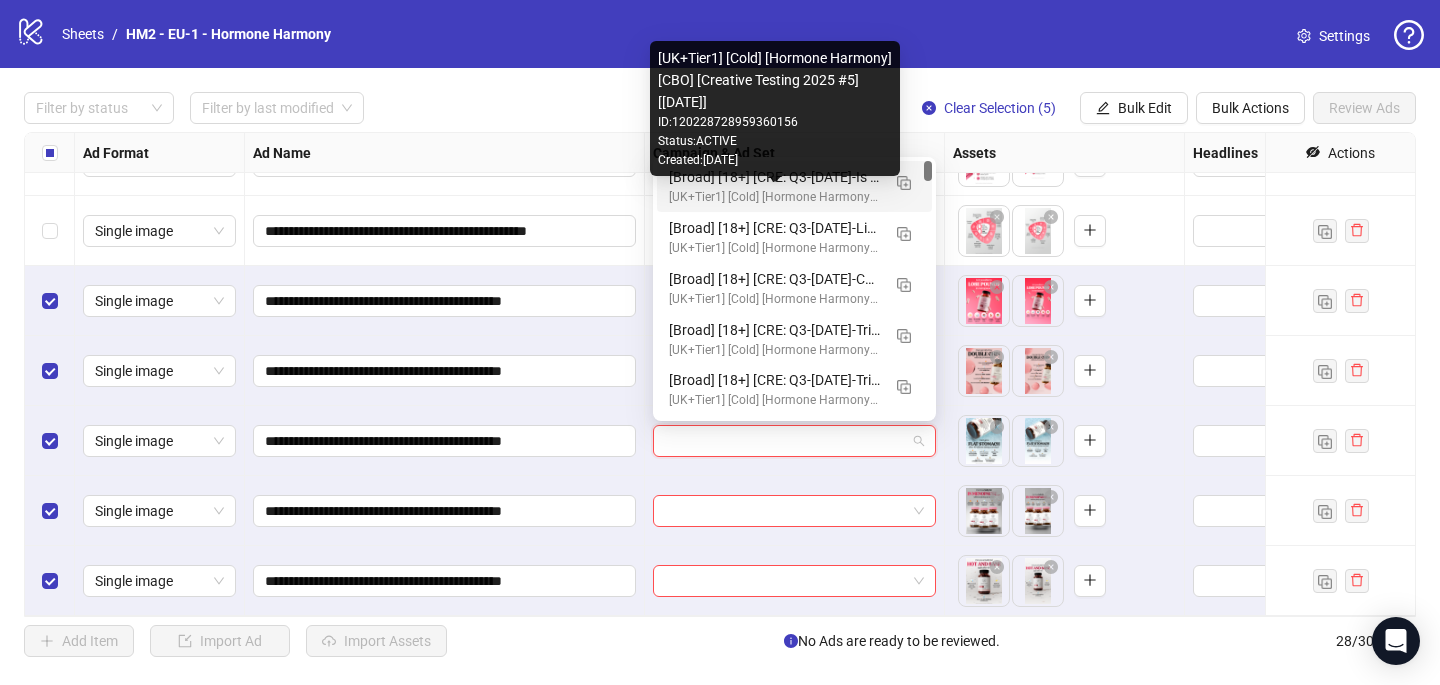click on "[UK+Tier1] [Cold] [Hormone Harmony] [CBO] [Creative Testing 2025 #5] [[DATE]]" at bounding box center (774, 197) 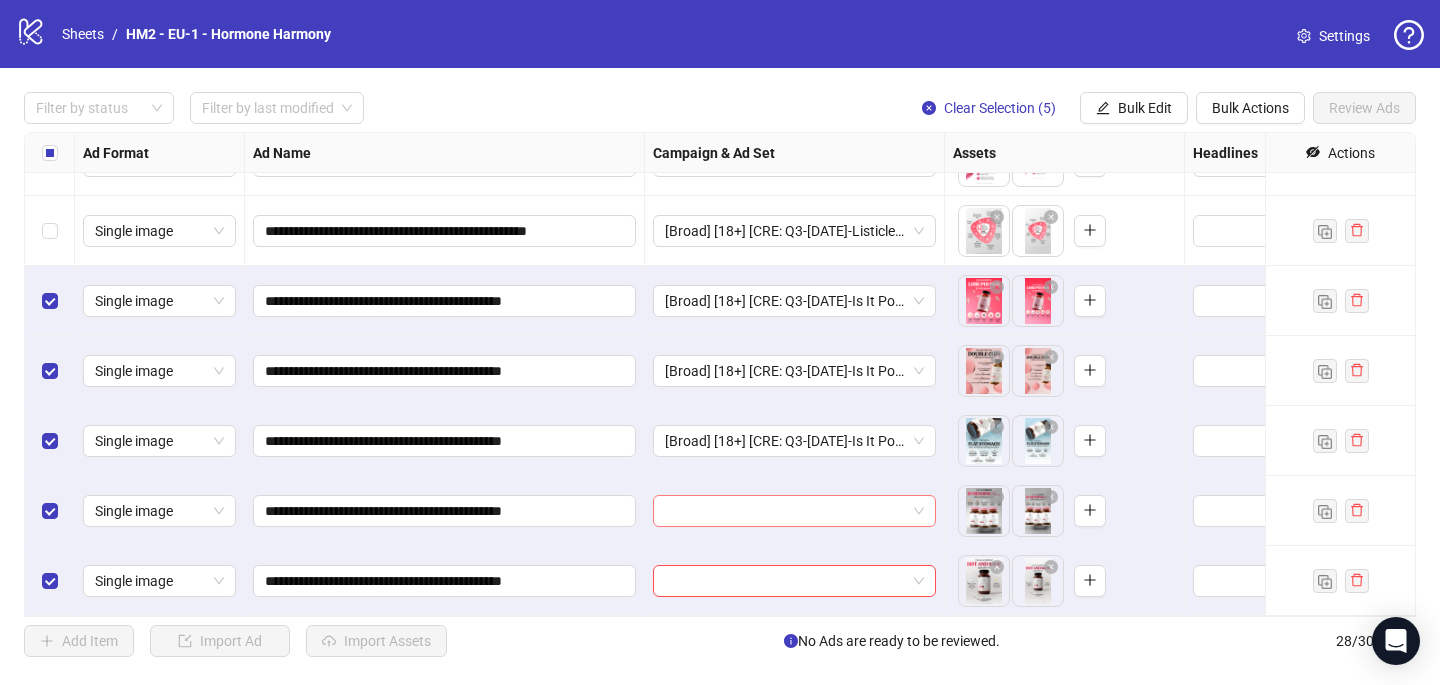 click at bounding box center [785, 511] 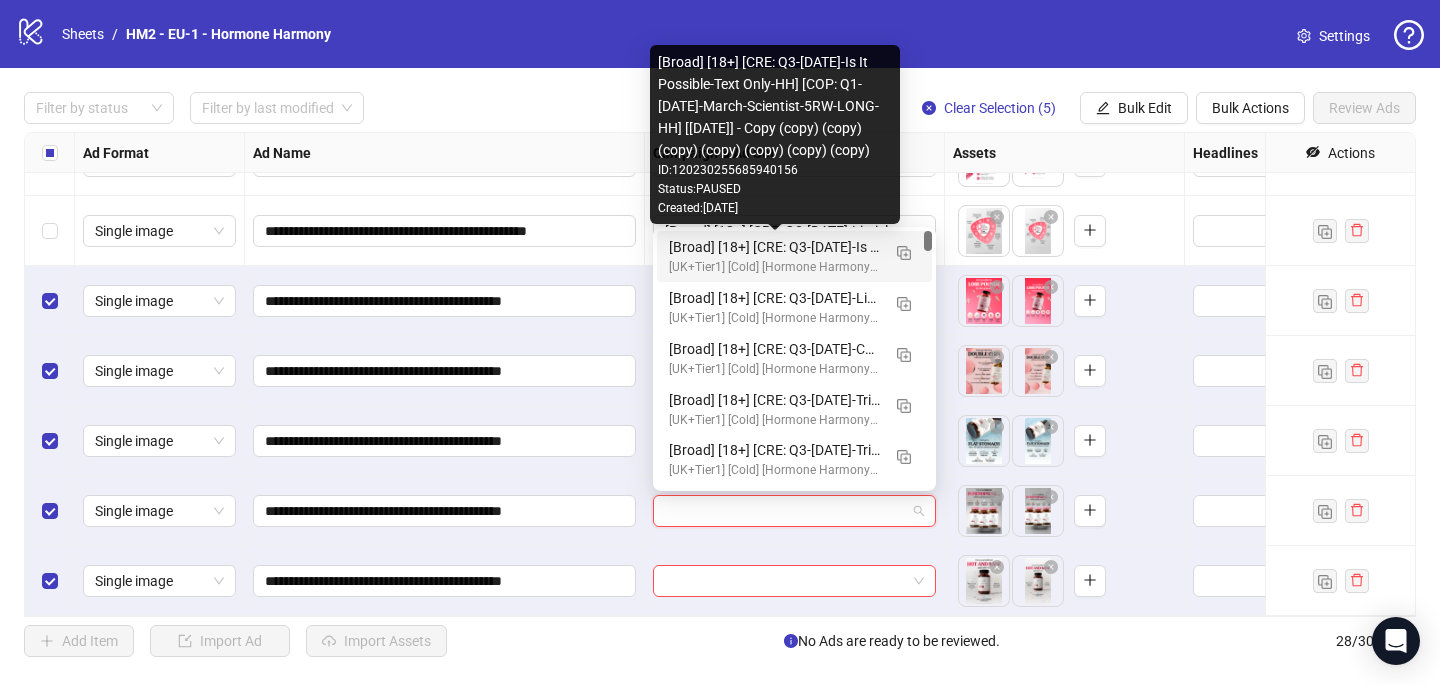 click on "[Broad] [18+] [CRE: Q3-[DATE]-Is It Possible-Text Only-HH] [COP: Q1-[DATE]-March-Scientist-5RW-LONG-HH] [[DATE]] - Copy (copy) (copy) (copy) (copy) (copy) (copy) (copy)" at bounding box center (774, 247) 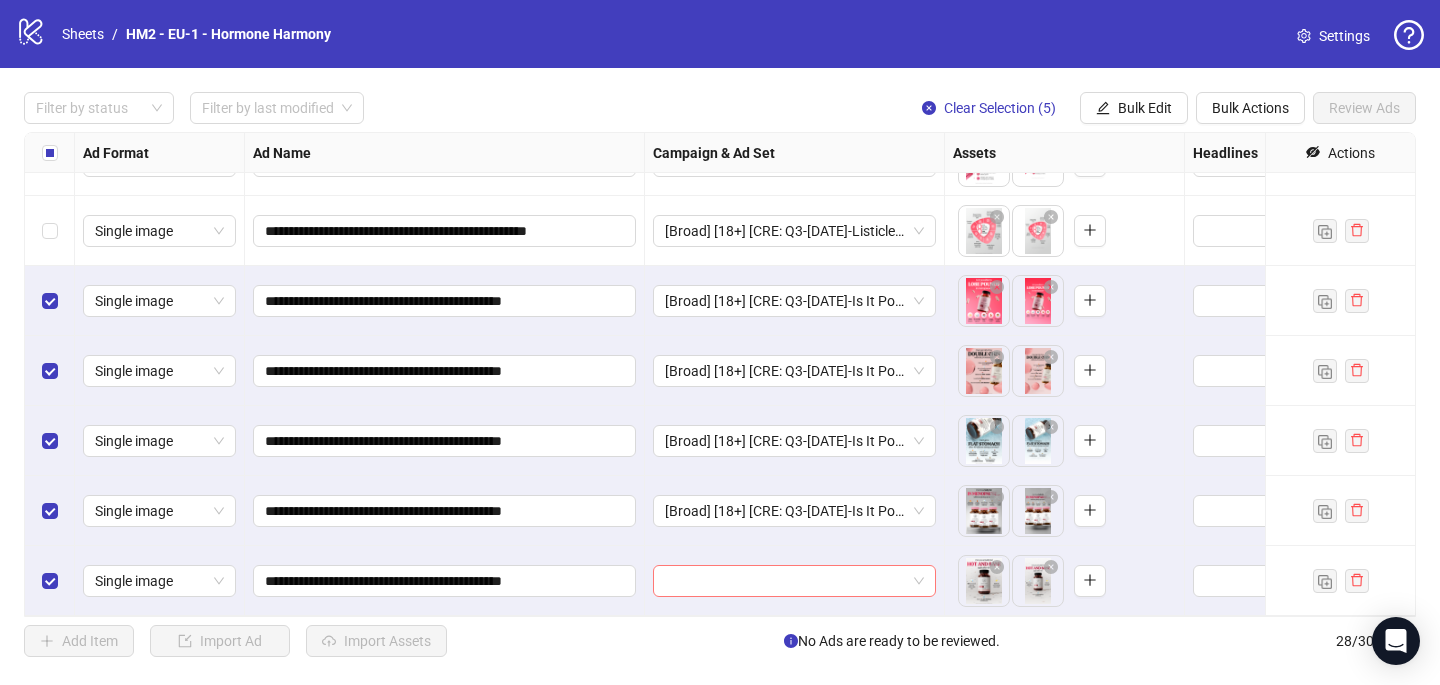 click at bounding box center [785, 581] 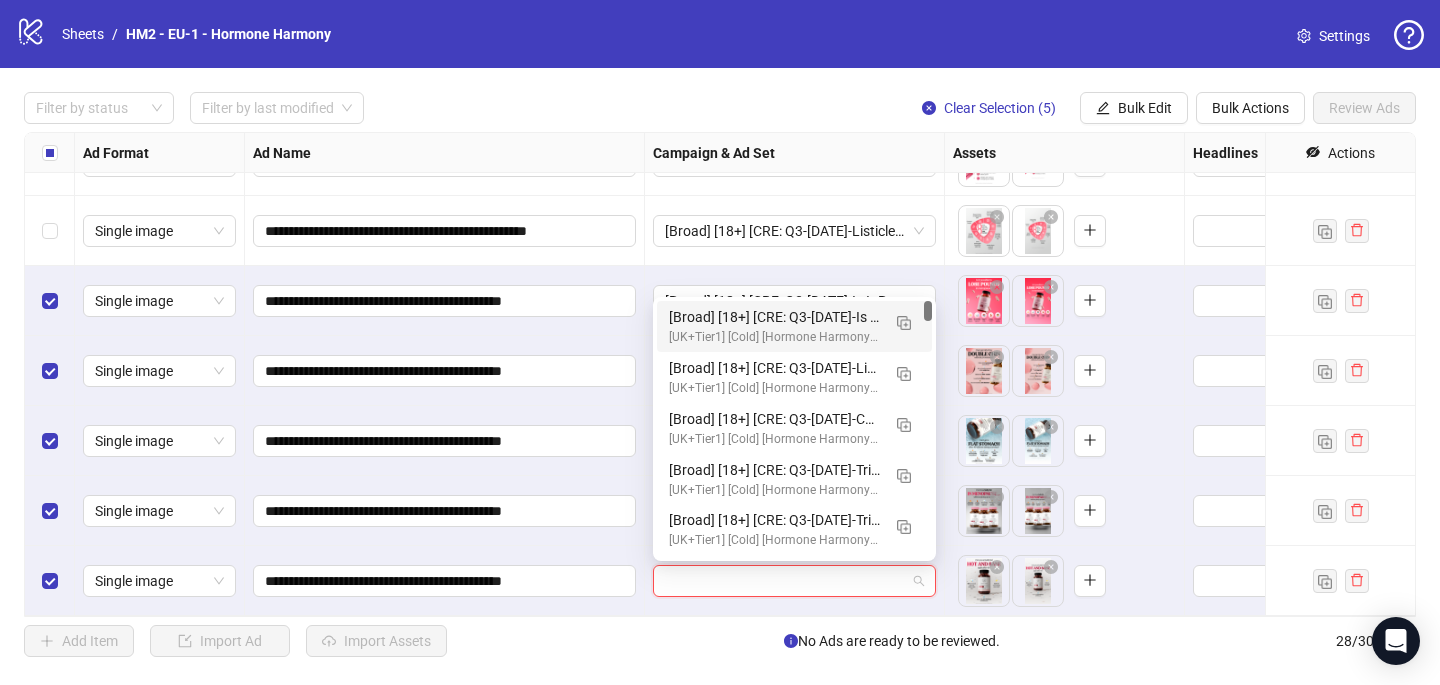 click on "[Broad] [18+] [CRE: Q3-[DATE]-Is It Possible-Text Only-HH] [COP: Q1-[DATE]-March-Scientist-5RW-LONG-HH] [[DATE]] - Copy (copy) (copy) (copy) (copy) (copy) (copy) (copy)" at bounding box center (774, 317) 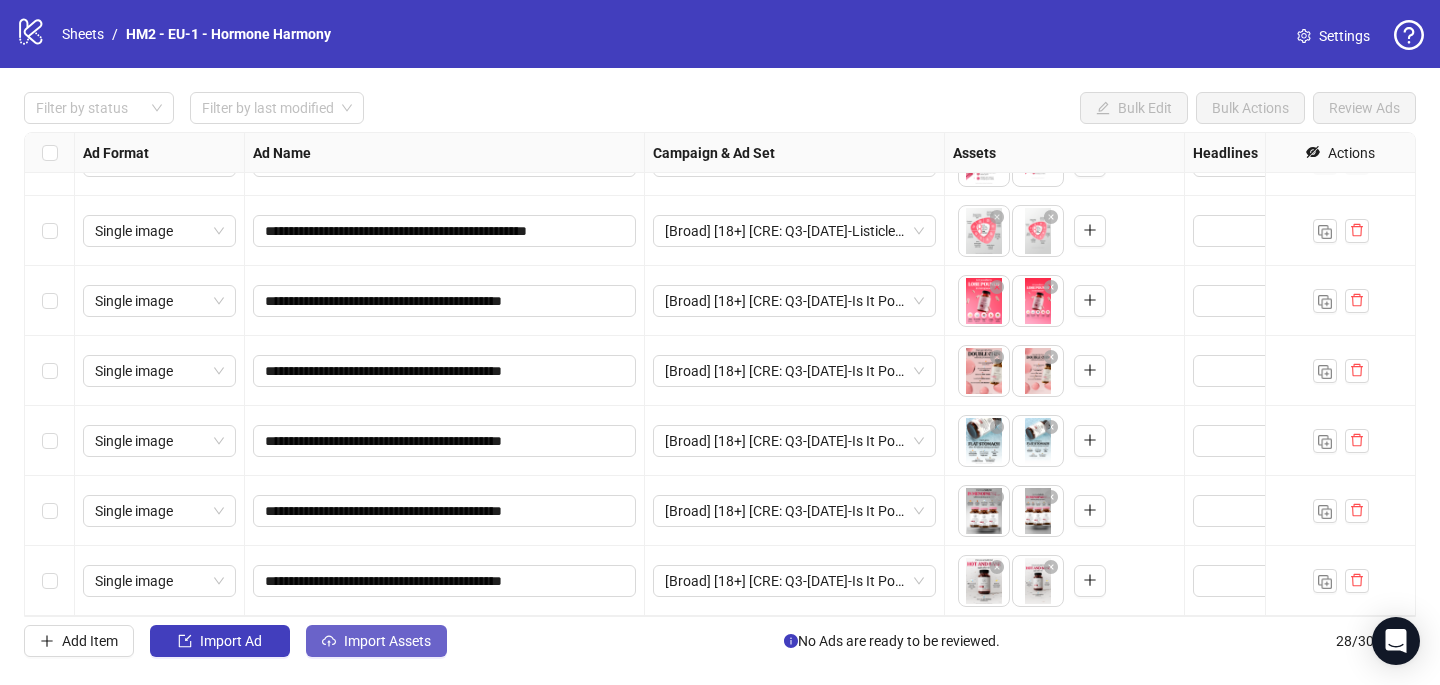 click on "Import Assets" at bounding box center (376, 641) 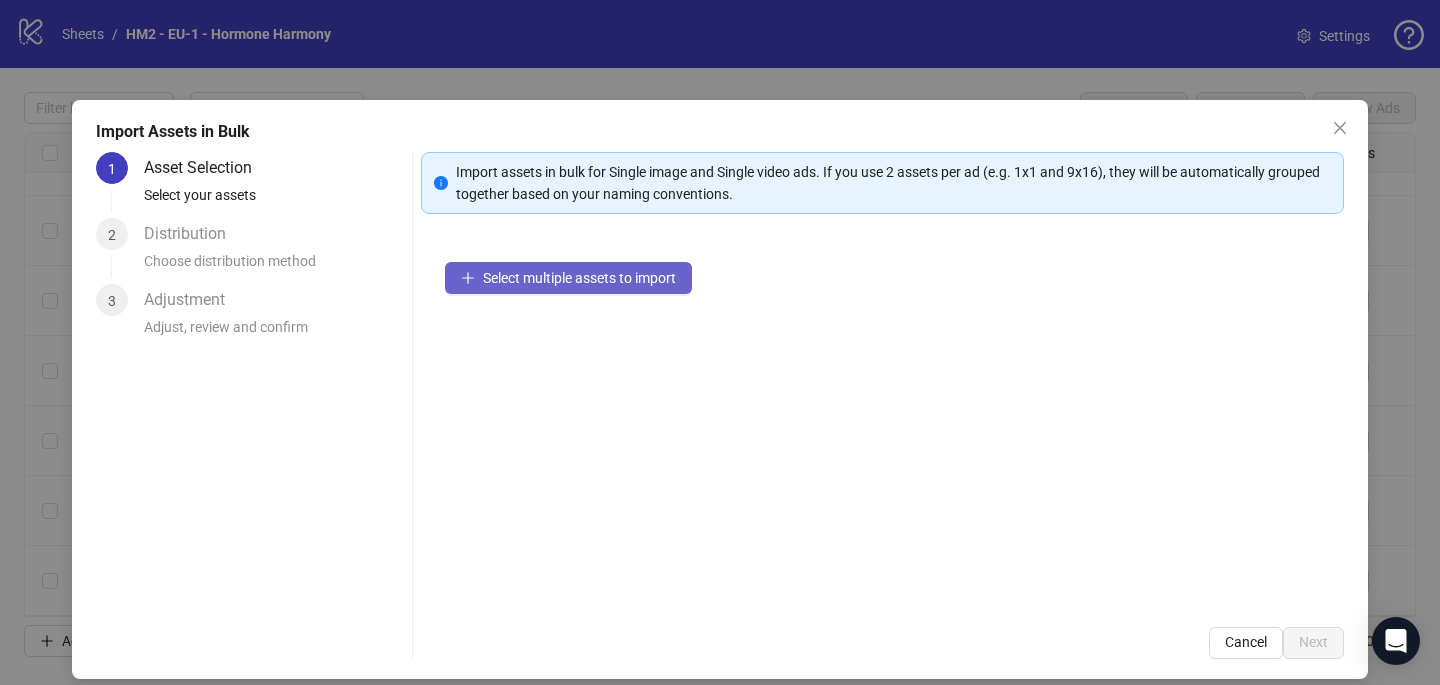 click on "Select multiple assets to import" at bounding box center (568, 278) 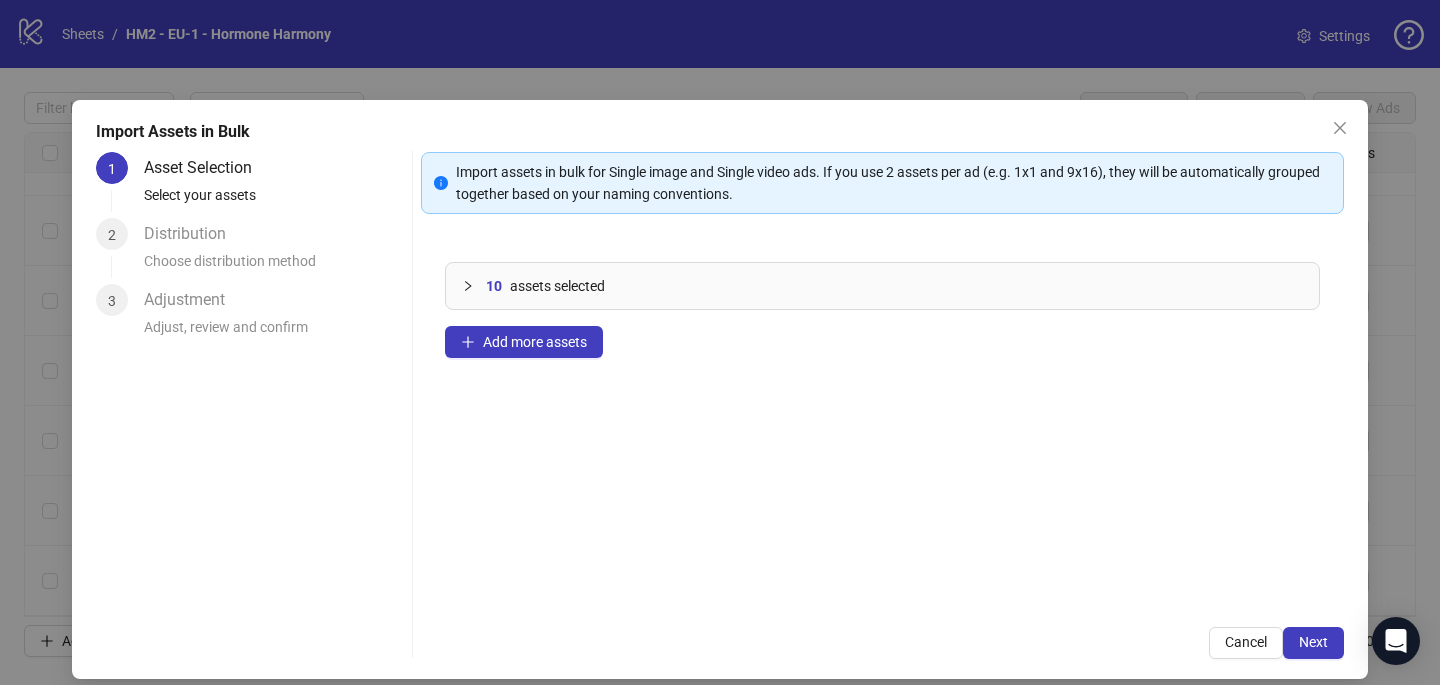 scroll, scrollTop: 17, scrollLeft: 0, axis: vertical 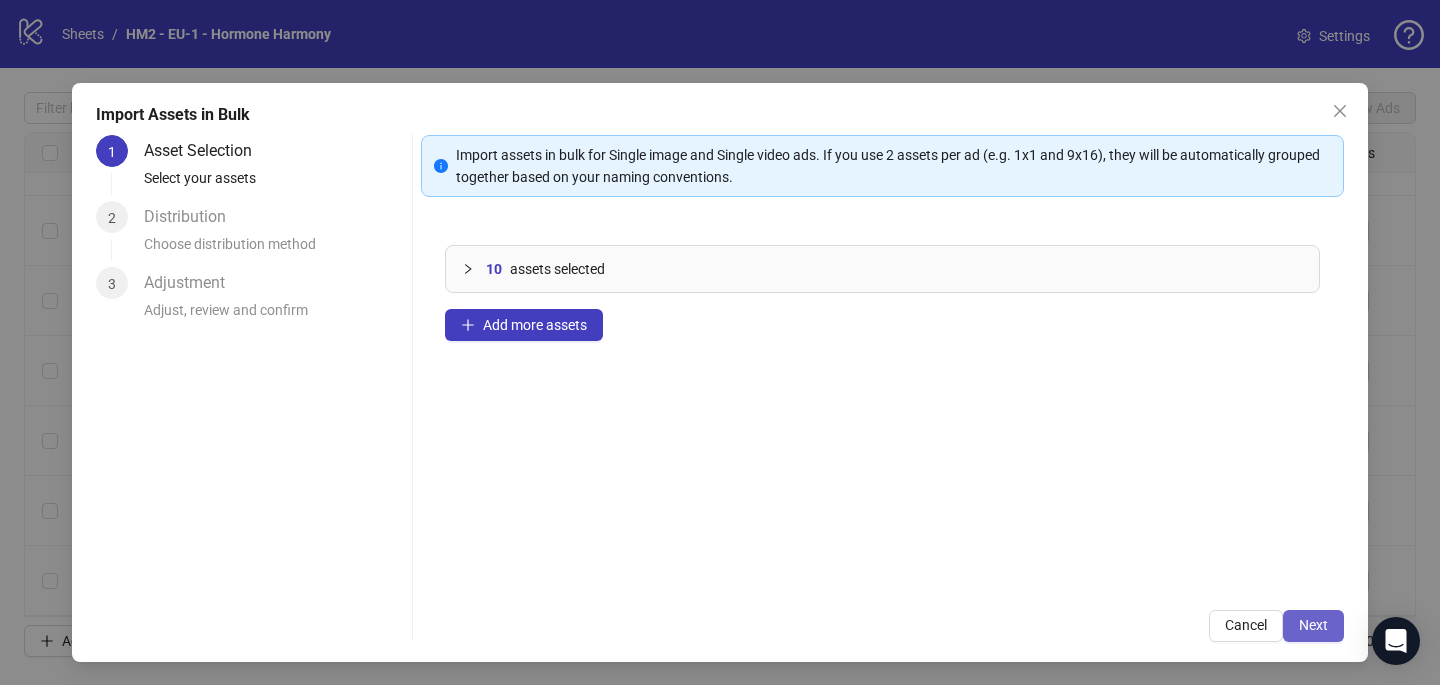 click on "Next" at bounding box center [1313, 625] 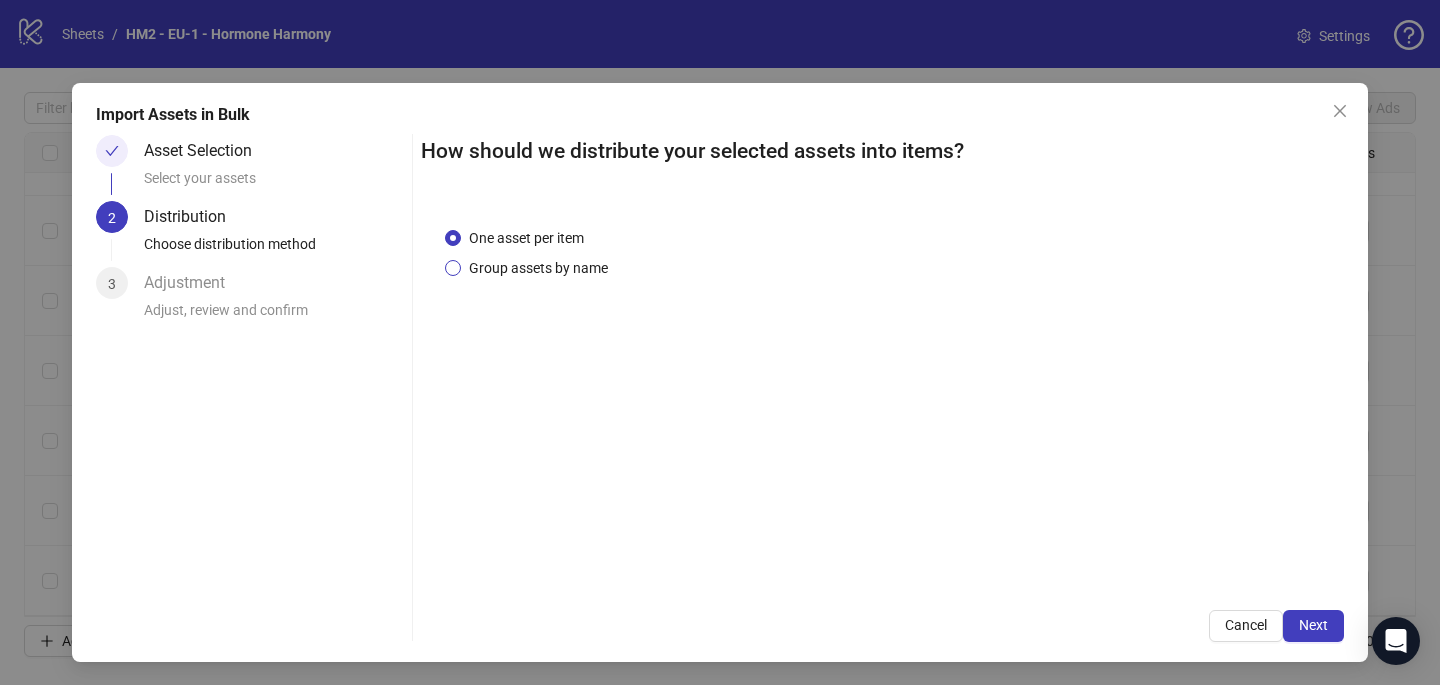 click on "Group assets by name" at bounding box center [538, 268] 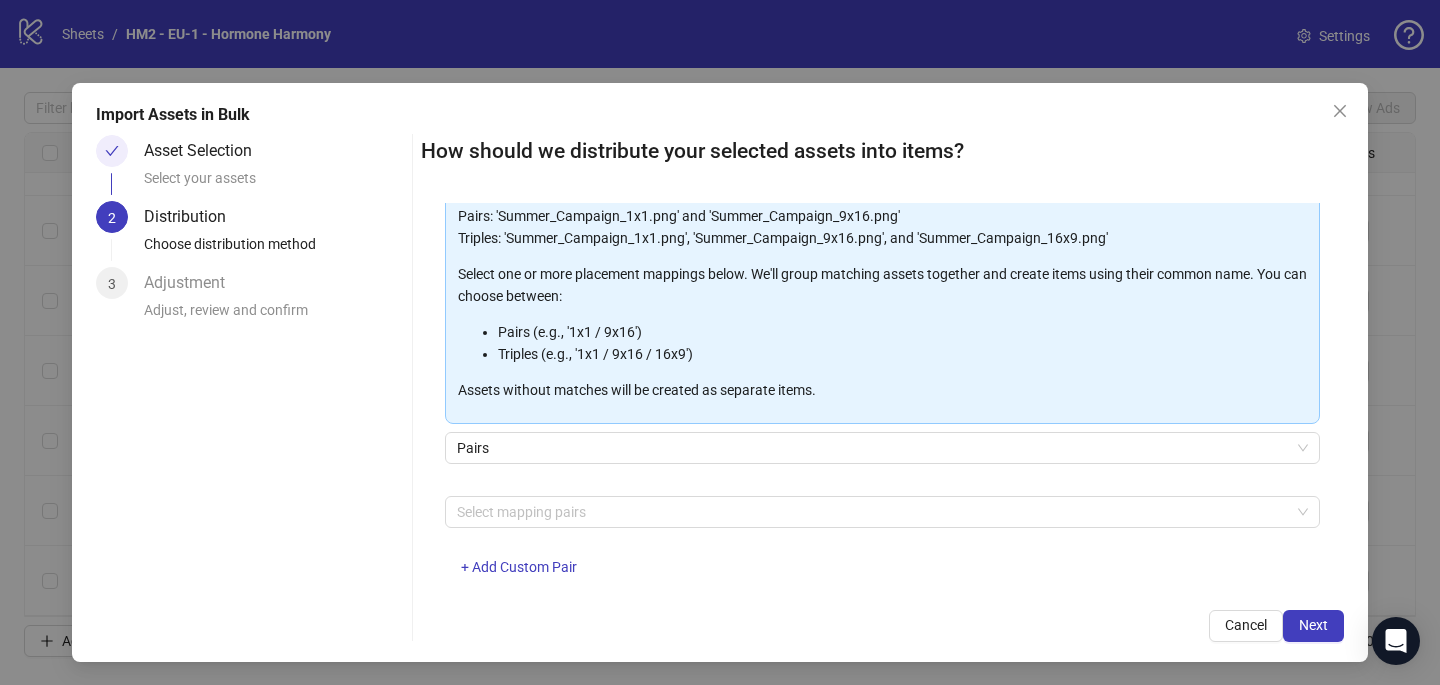 scroll, scrollTop: 203, scrollLeft: 0, axis: vertical 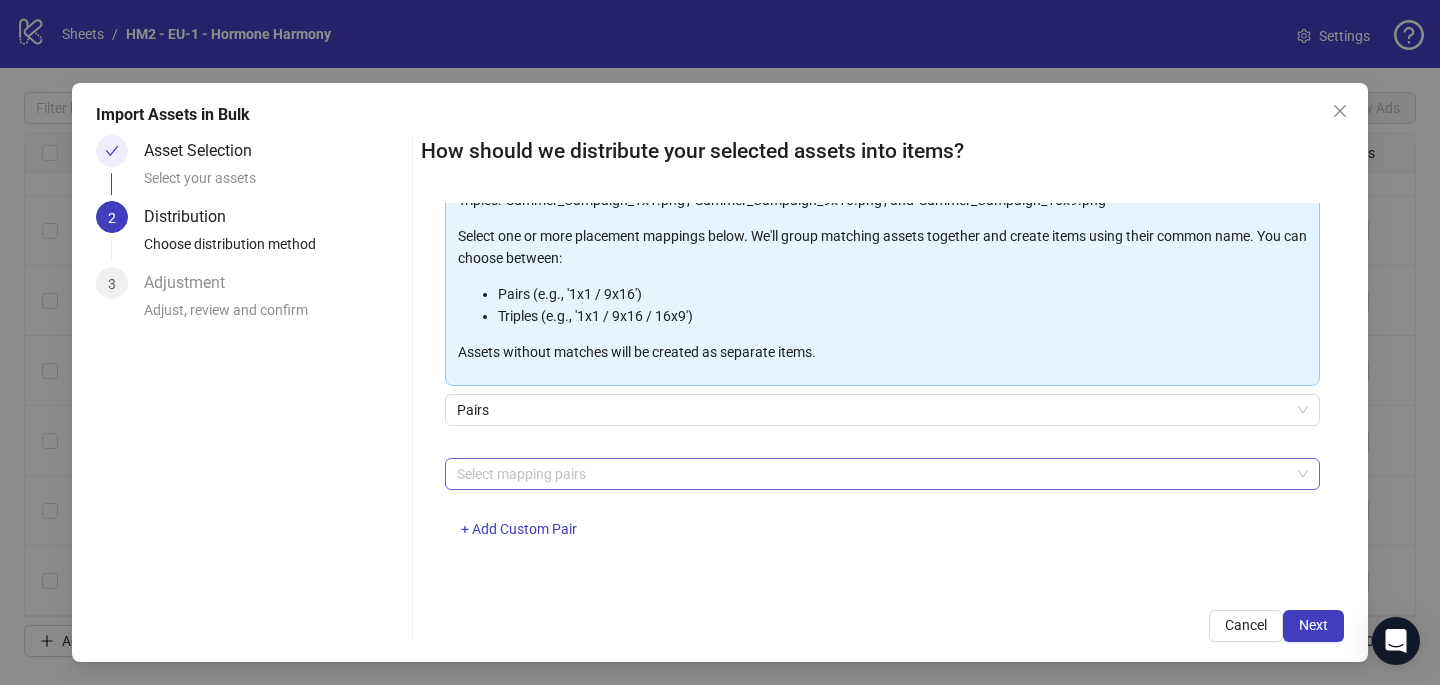 click at bounding box center (872, 474) 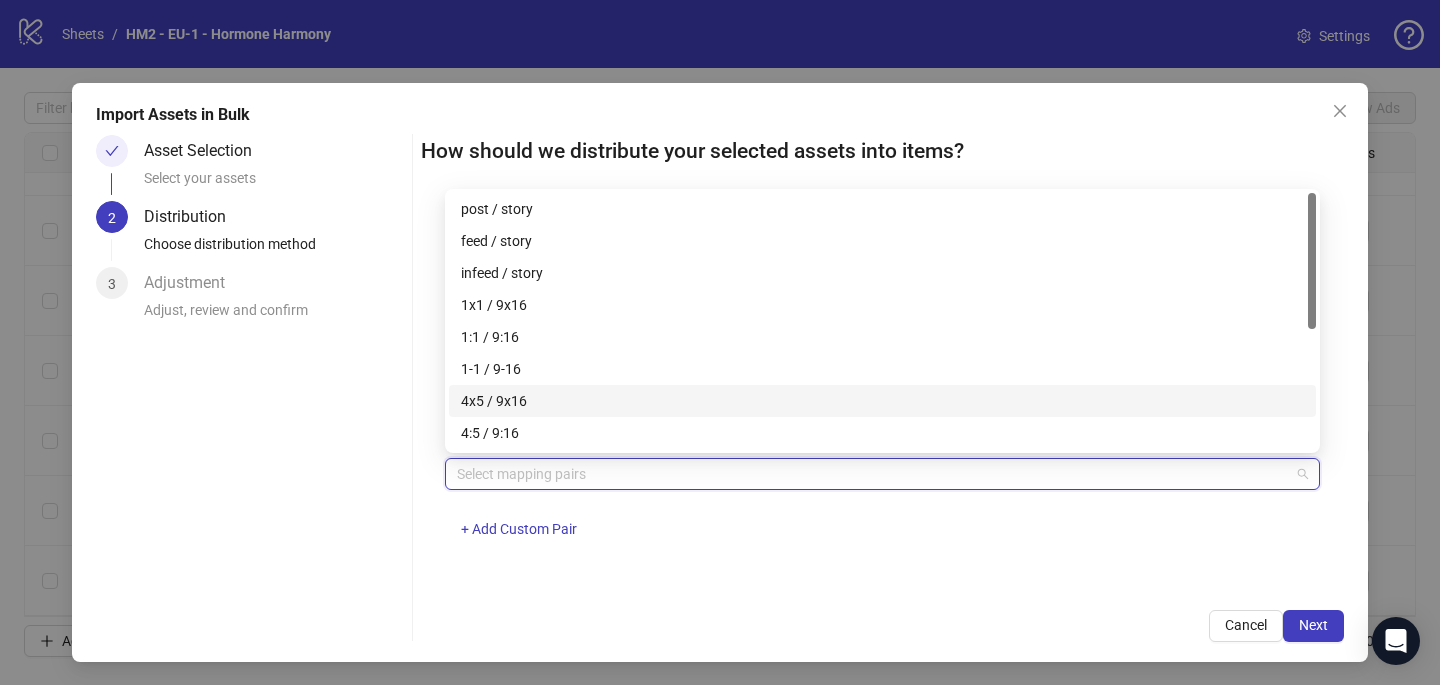 click on "4x5 / 9x16" at bounding box center [882, 401] 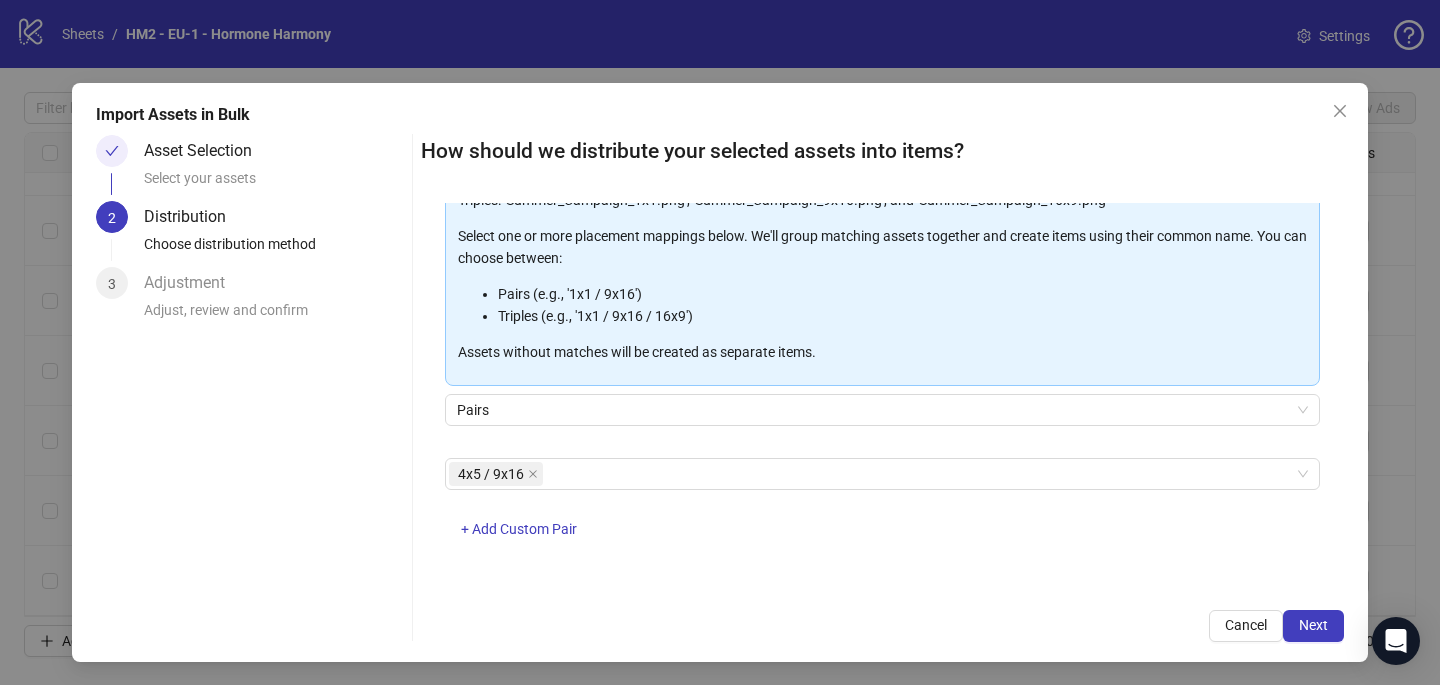 click on "How should we distribute your selected assets into items? One asset per item Group assets by name Assets must follow a consistent naming pattern to use this feature. Examples: Pairs: 'Summer_Campaign_1x1.png' and 'Summer_Campaign_9x16.png' Triples: 'Summer_Campaign_1x1.png', 'Summer_Campaign_9x16.png', and 'Summer_Campaign_16x9.png' Select one or more placement mappings below. We'll group matching assets together and create items using their common name. You can choose between: Pairs (e.g., '1x1 / 9x16') Triples (e.g., '1x1 / 9x16 / 16x9') Assets without matches will be created as separate items. Pairs 4x5 / 9x16   + Add Custom Pair Cancel Next" at bounding box center [882, 388] 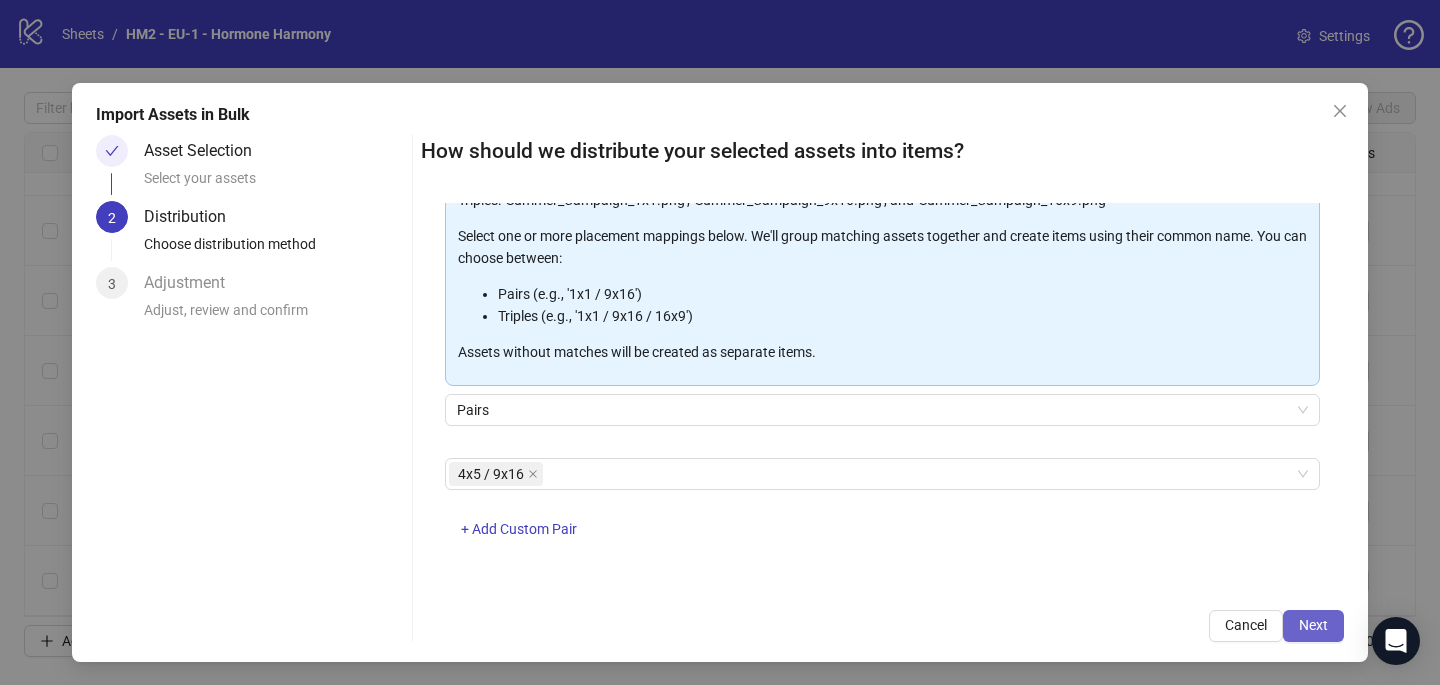 click on "Next" at bounding box center (1313, 625) 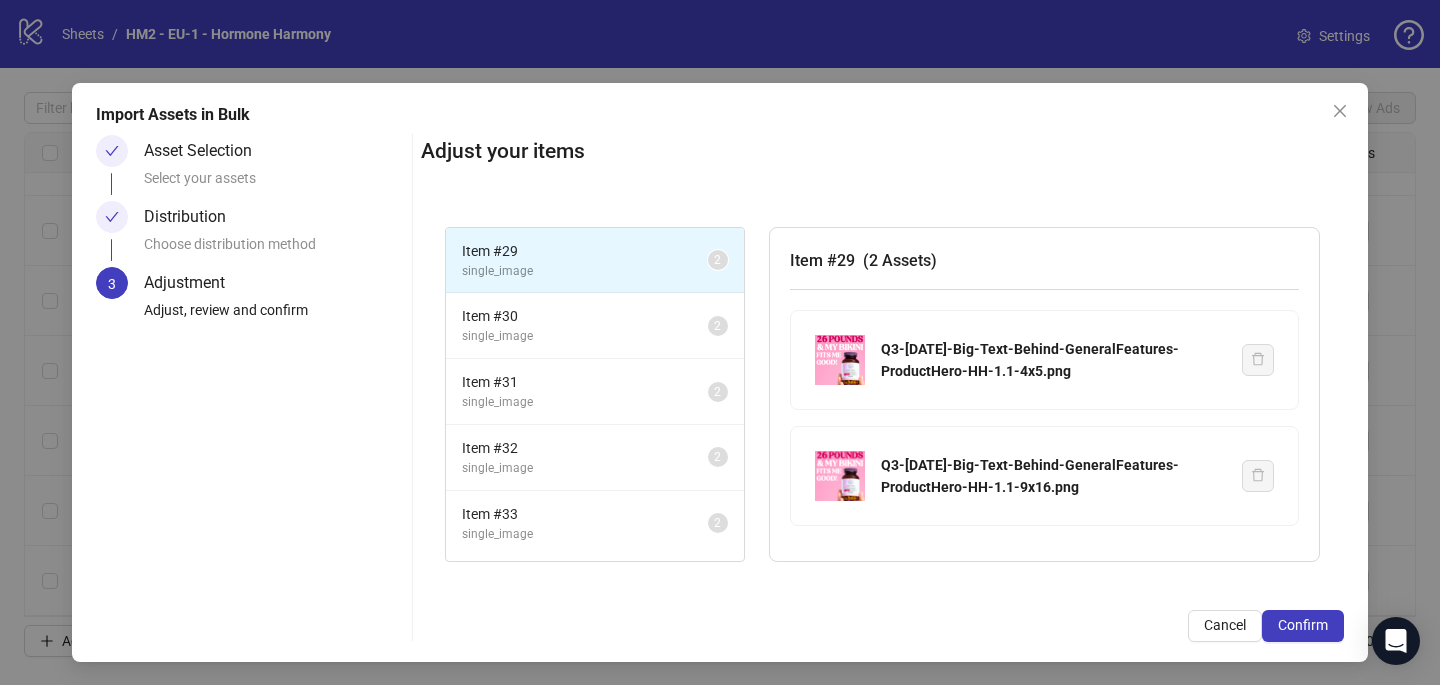 click on "Confirm" at bounding box center (1303, 625) 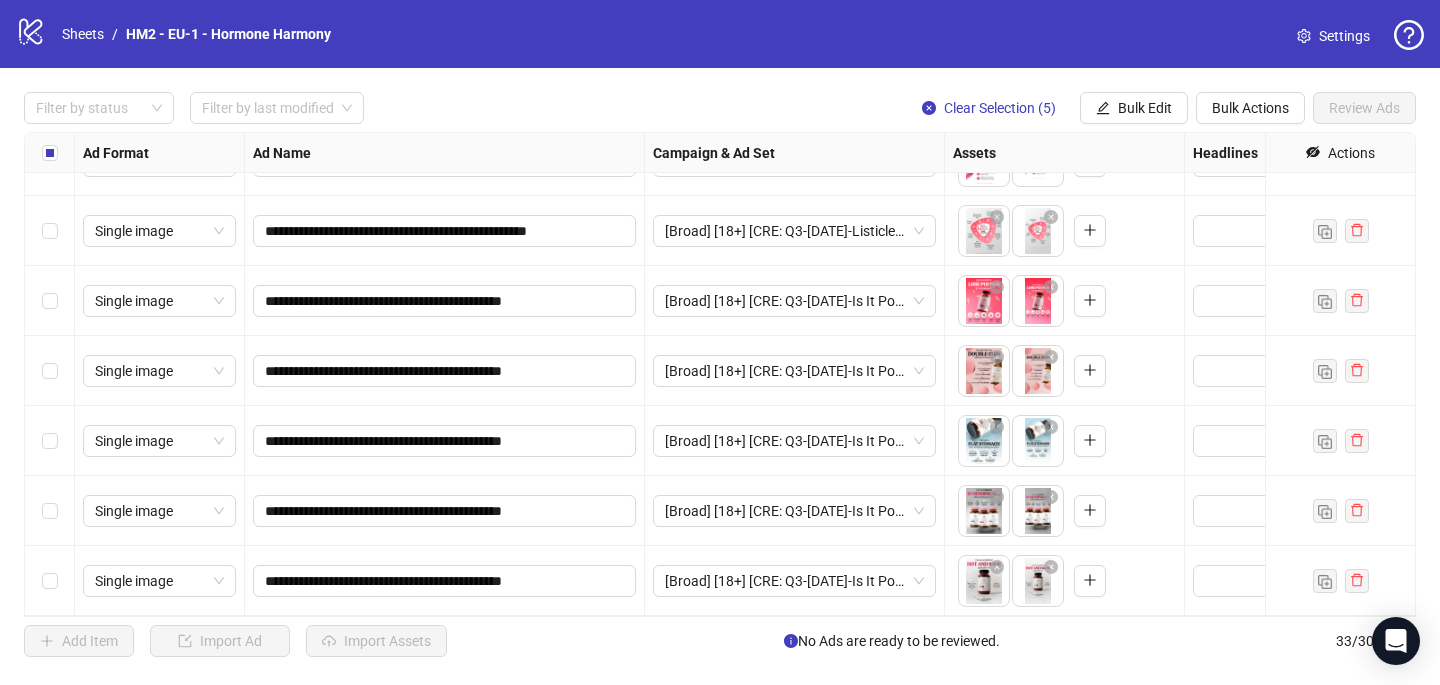scroll, scrollTop: 1687, scrollLeft: 0, axis: vertical 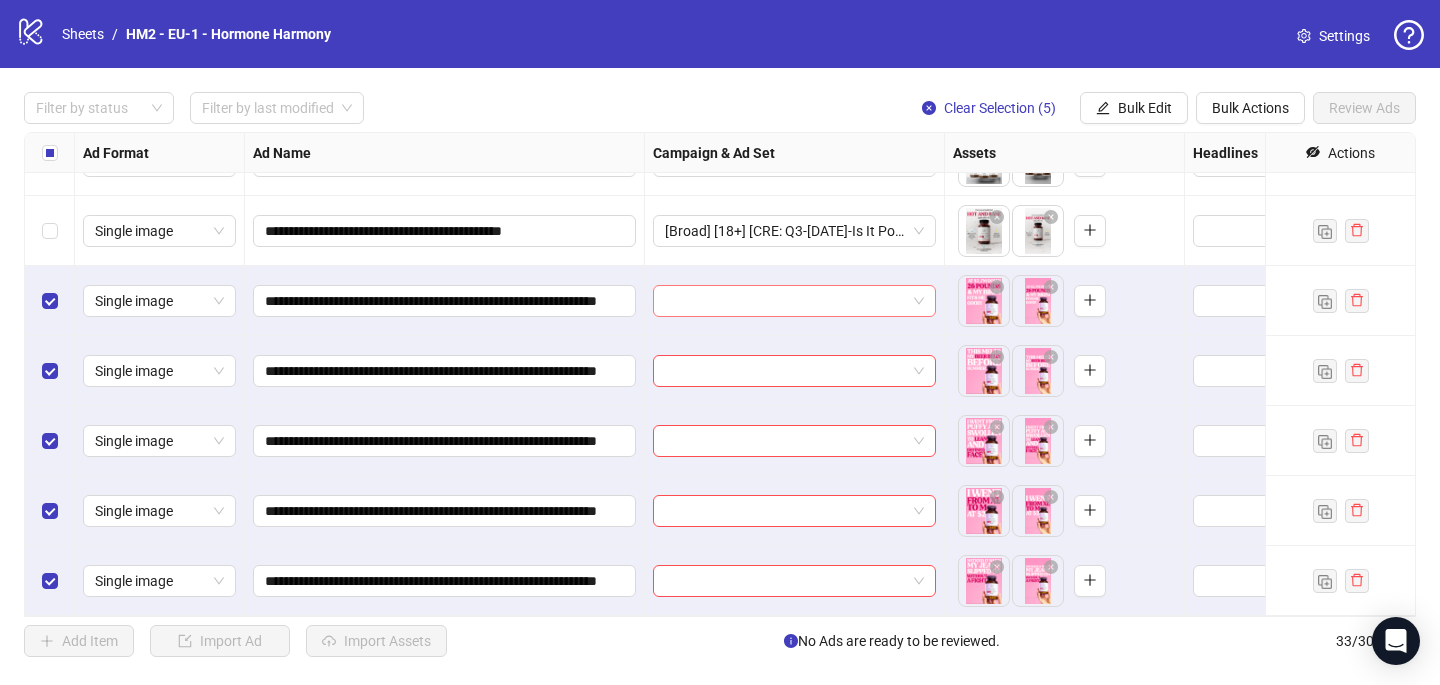 click at bounding box center [785, 301] 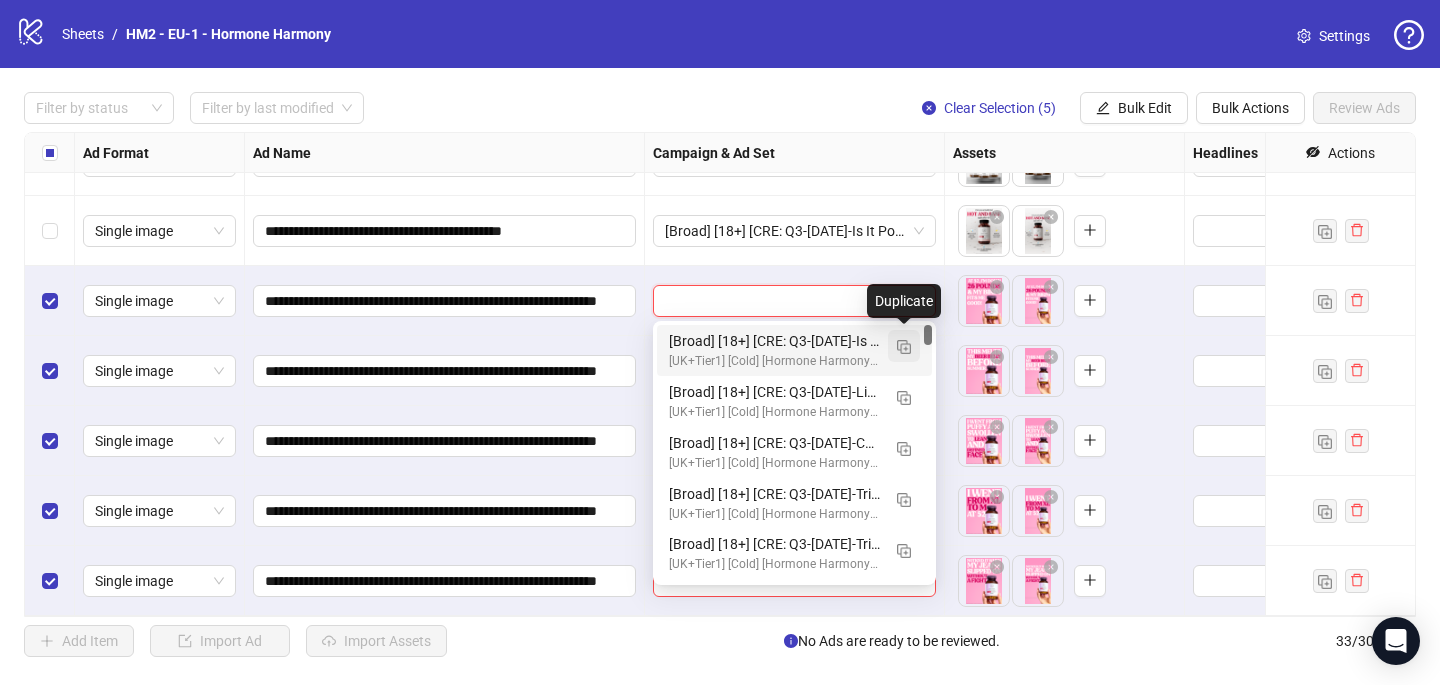 click at bounding box center [904, 346] 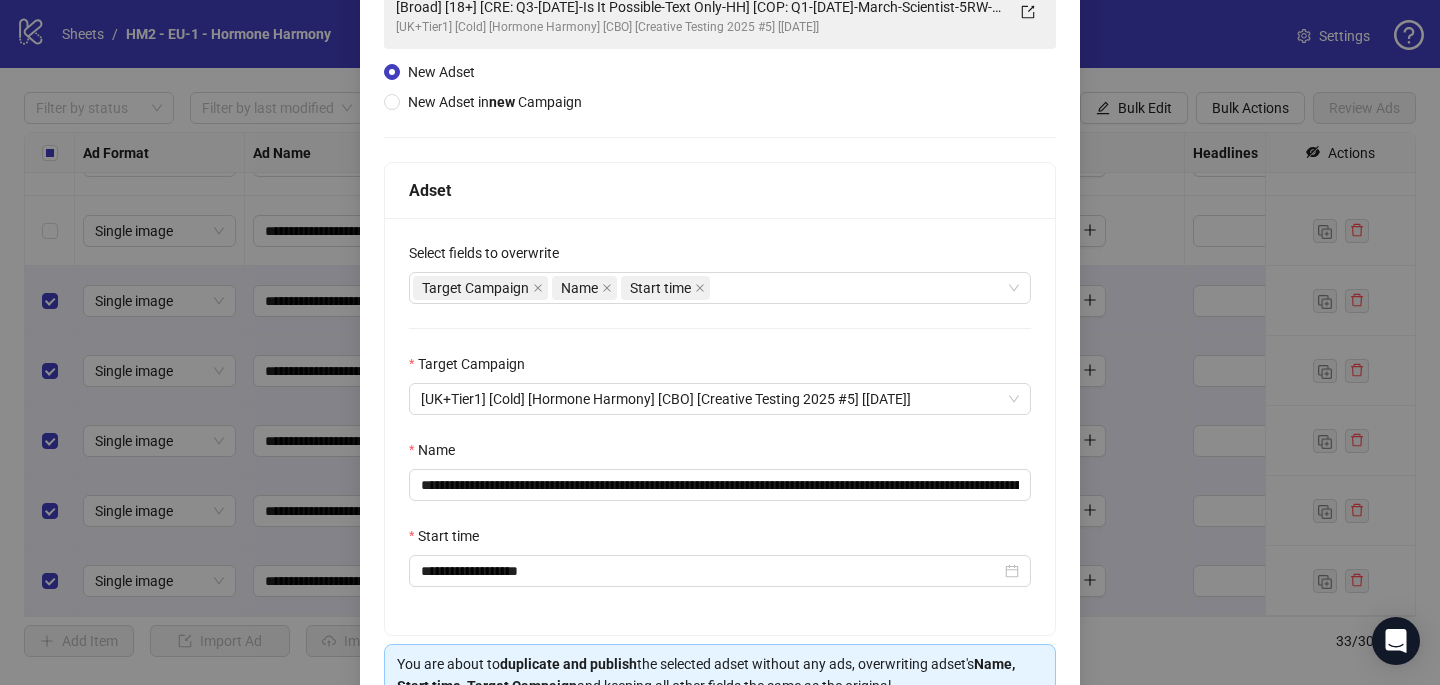 scroll, scrollTop: 271, scrollLeft: 0, axis: vertical 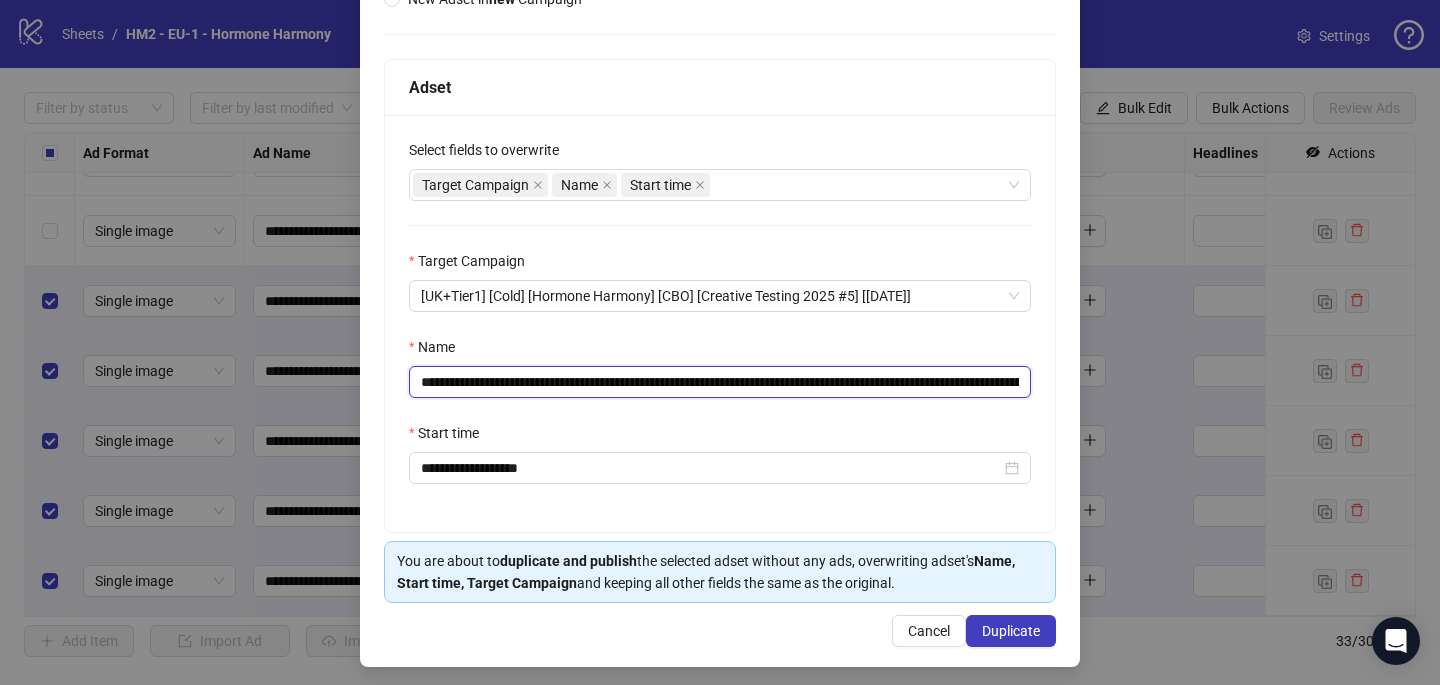 drag, startPoint x: 806, startPoint y: 381, endPoint x: 542, endPoint y: 381, distance: 264 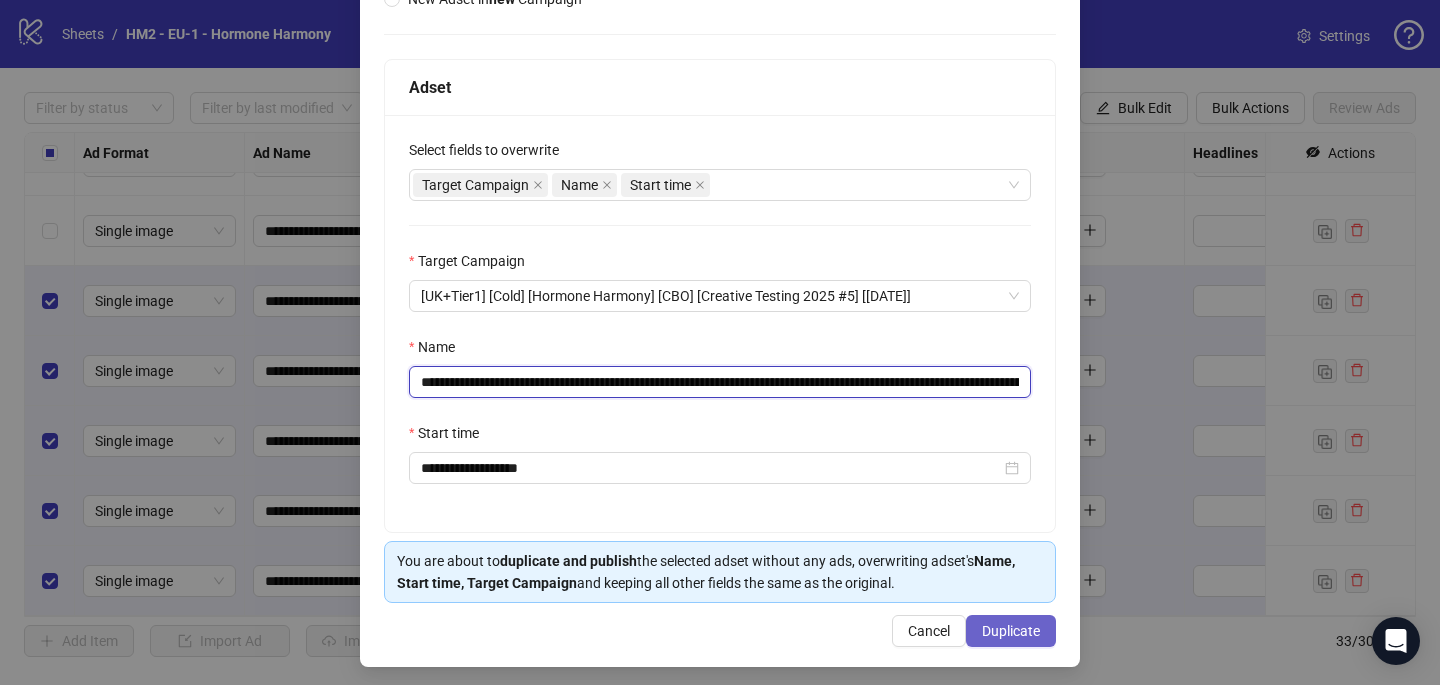 type on "**********" 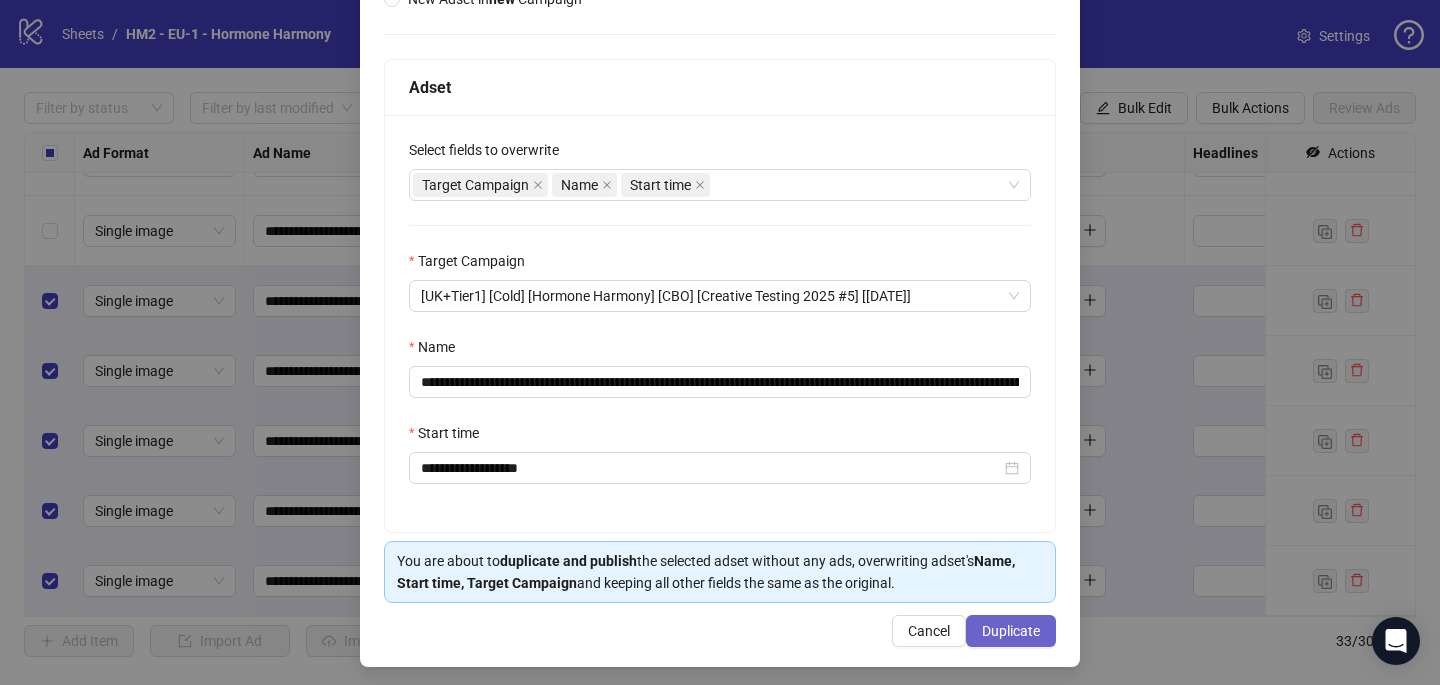 click on "Duplicate" at bounding box center [1011, 631] 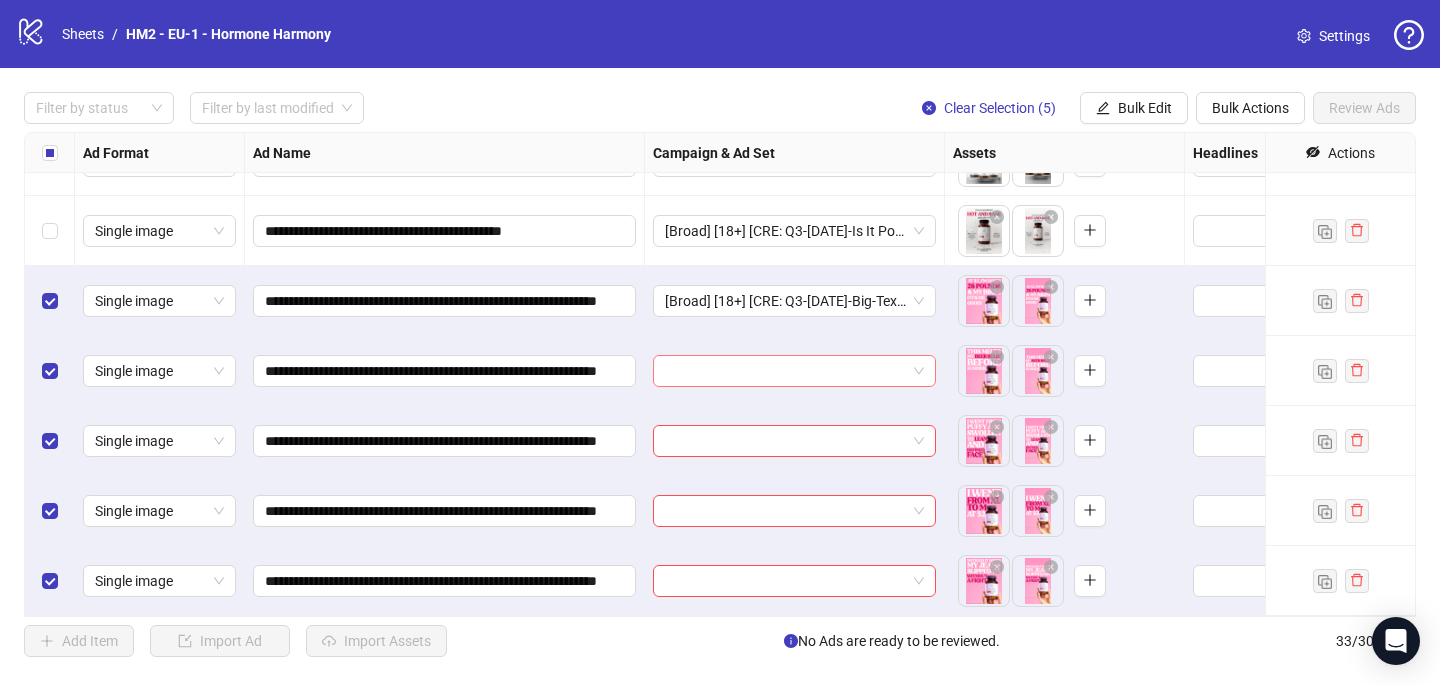 click at bounding box center [785, 371] 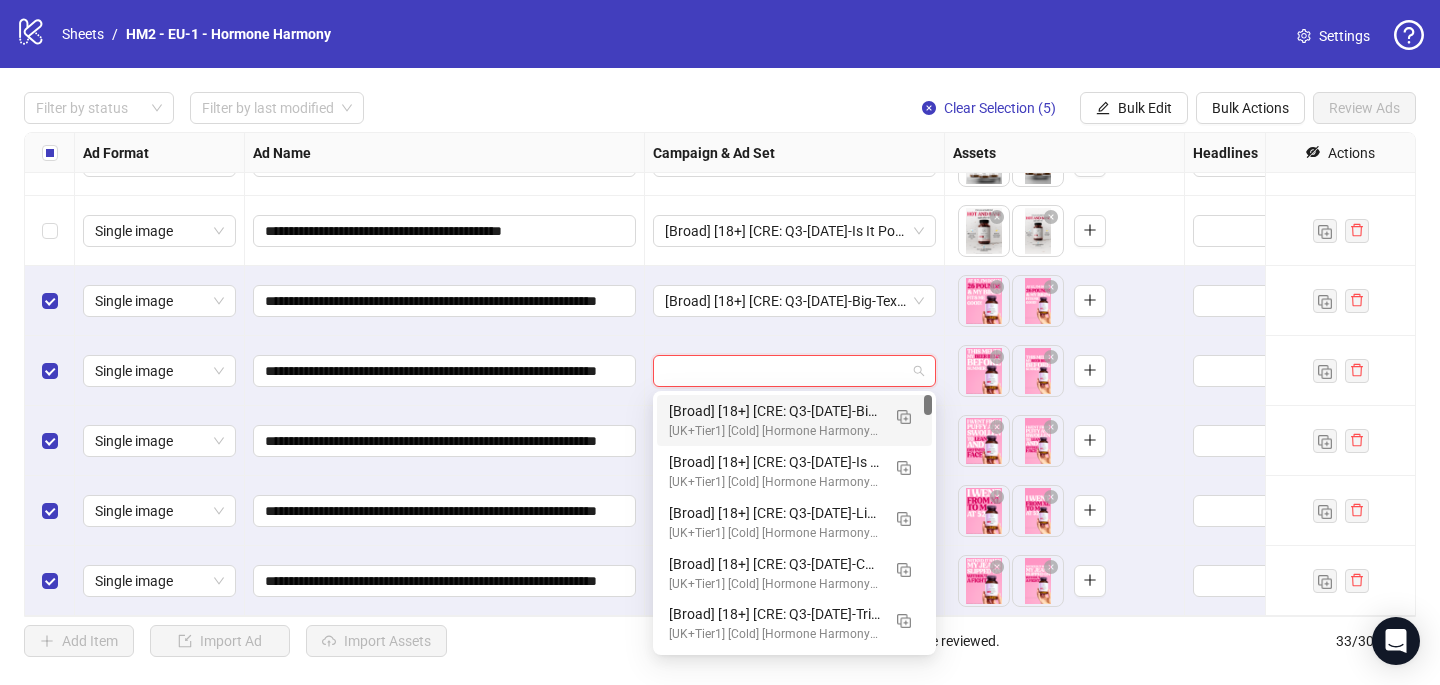click on "[Broad] [18+] [CRE: Q3-[DATE]-Big-Text-Behind-GeneralFeatures-ProductHero-HH] [COP: Q1-[DATE]-March-Scientist-5RW-LONG-HH] [[DATE]] - Copy (copy) (copy) (copy) (copy) (copy) (copy) (copy) (copy)" at bounding box center [774, 411] 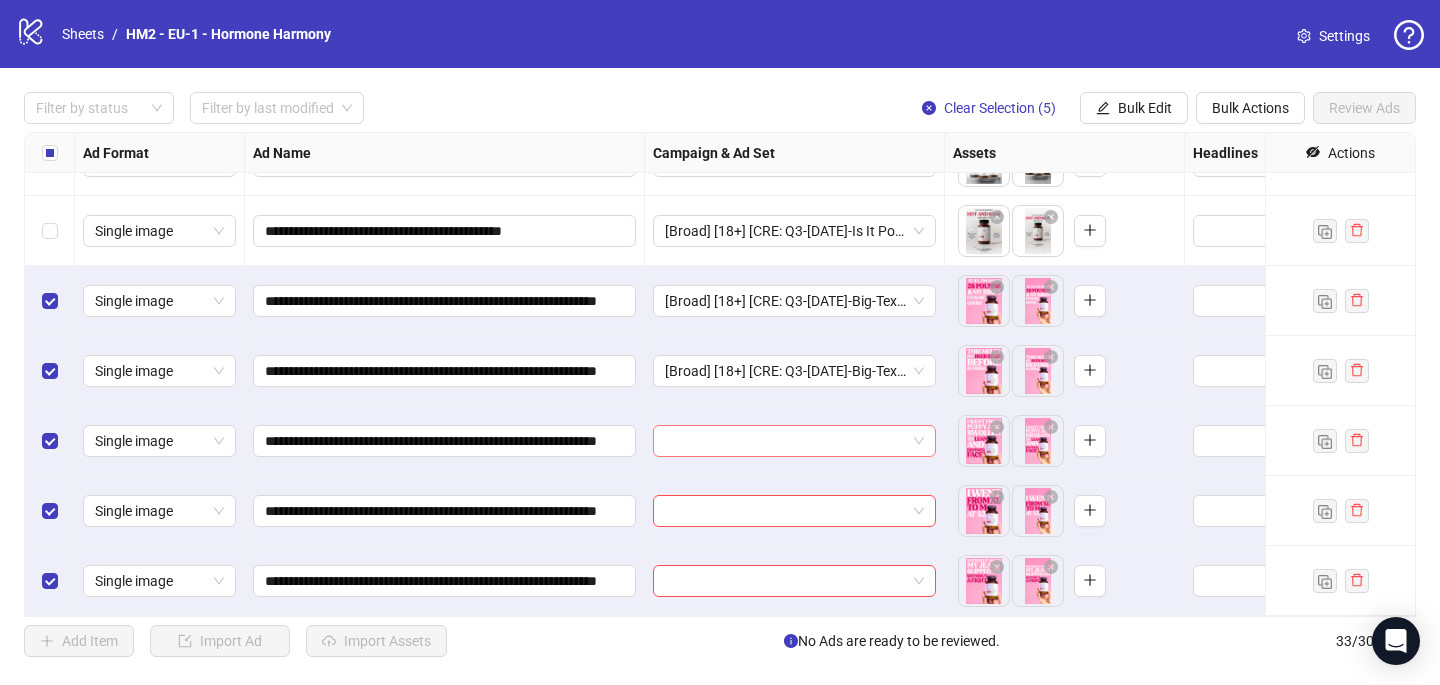 click at bounding box center [785, 441] 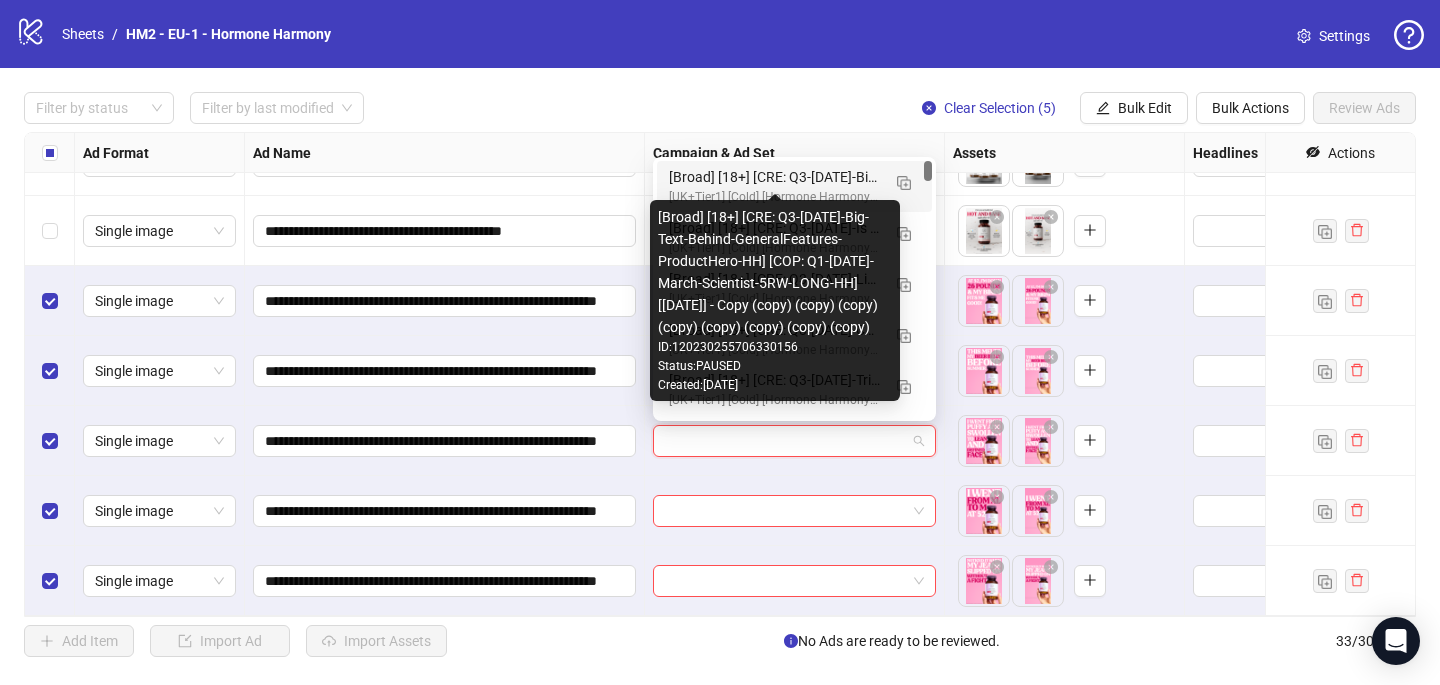 click on "[Broad] [18+] [CRE: Q3-[DATE]-Big-Text-Behind-GeneralFeatures-ProductHero-HH] [COP: Q1-[DATE]-March-Scientist-5RW-LONG-HH] [[DATE]] - Copy (copy) (copy) (copy) (copy) (copy) (copy) (copy) (copy)" at bounding box center (774, 177) 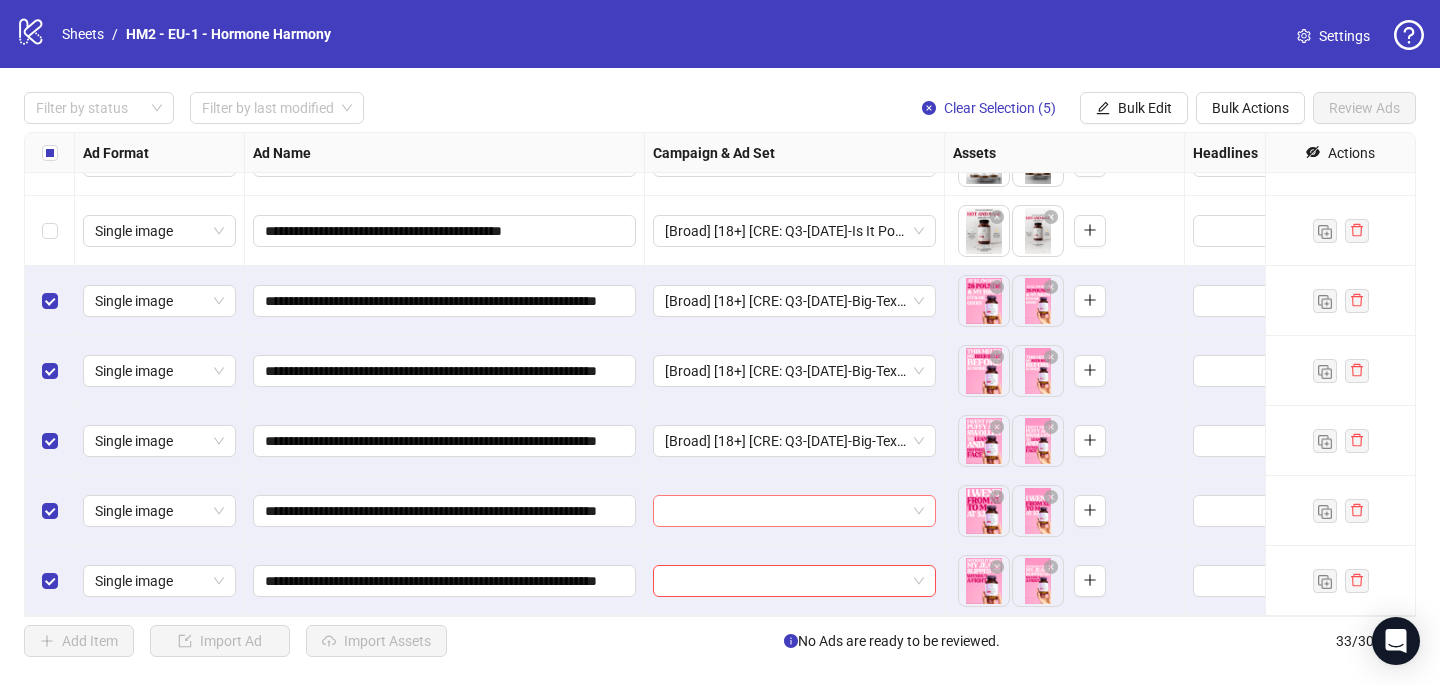 click at bounding box center (785, 511) 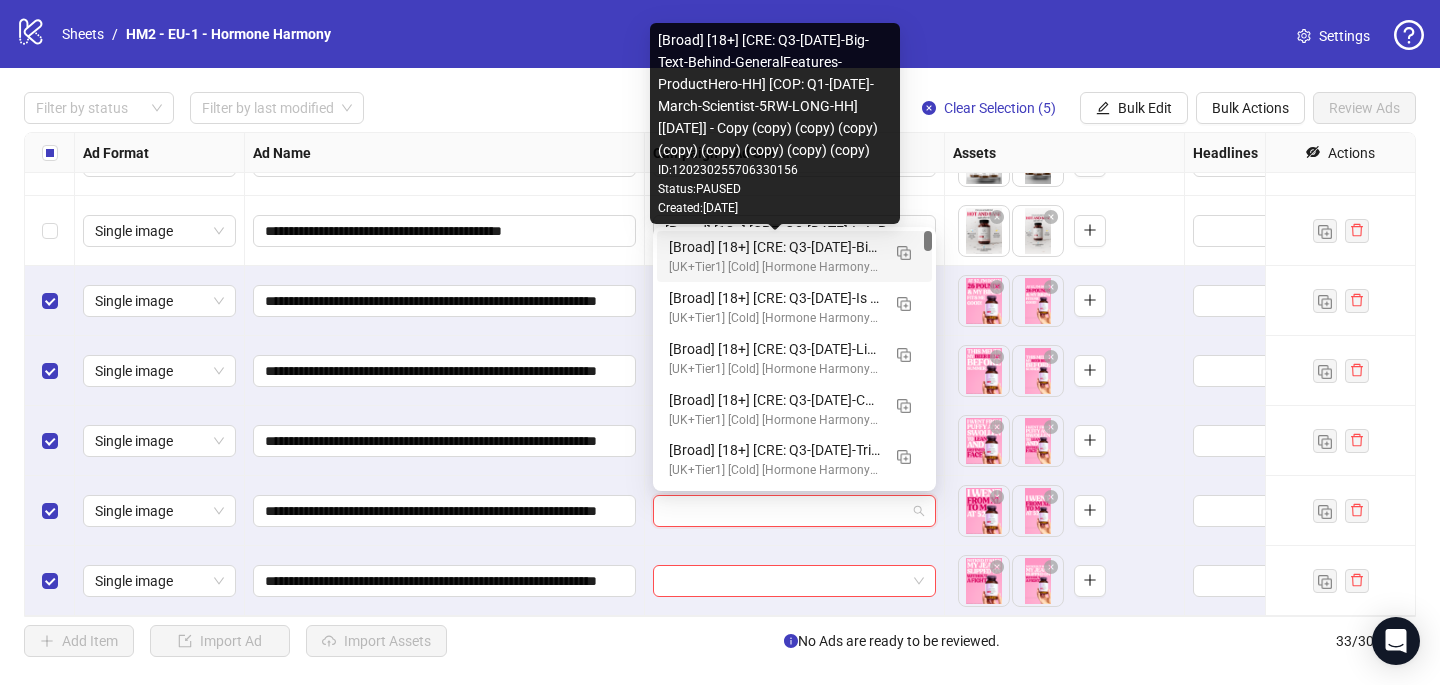 click on "[Broad] [18+] [CRE: Q3-[DATE]-Big-Text-Behind-GeneralFeatures-ProductHero-HH] [COP: Q1-[DATE]-March-Scientist-5RW-LONG-HH] [[DATE]] - Copy (copy) (copy) (copy) (copy) (copy) (copy) (copy) (copy)" at bounding box center (774, 247) 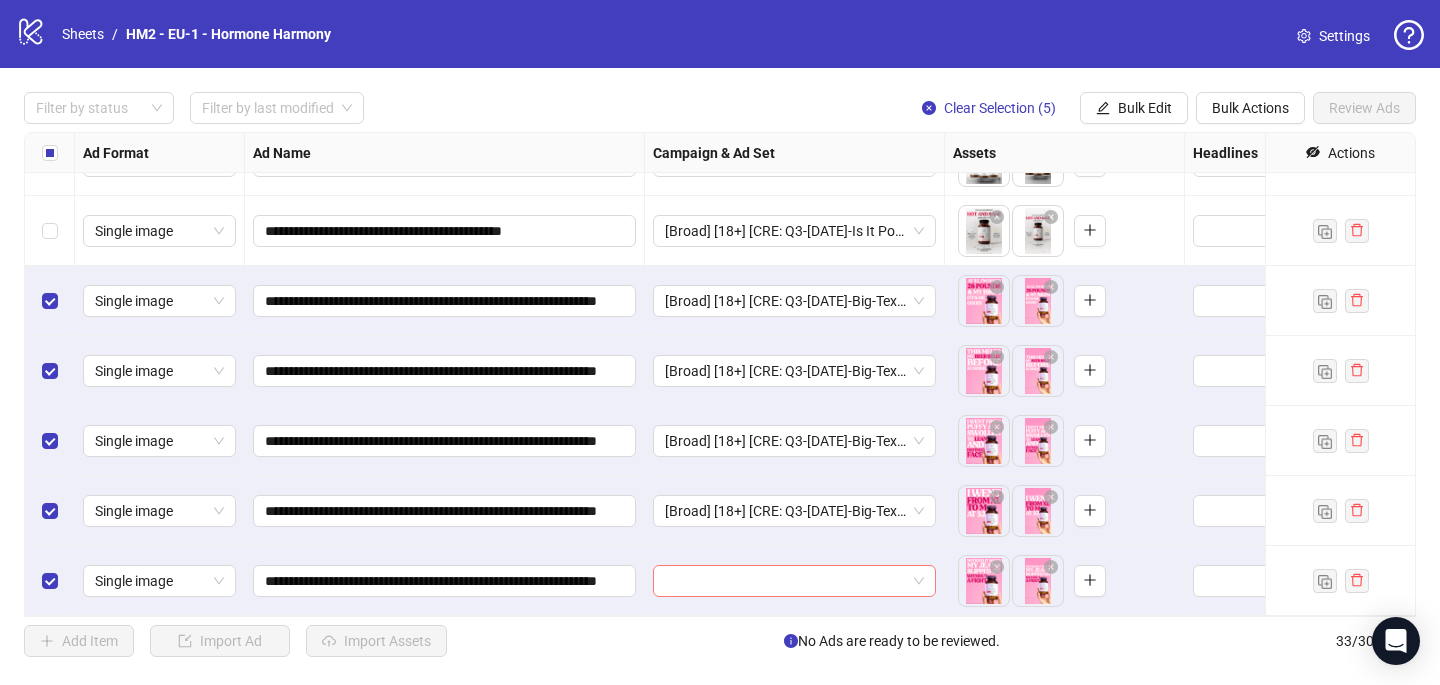 click at bounding box center [785, 581] 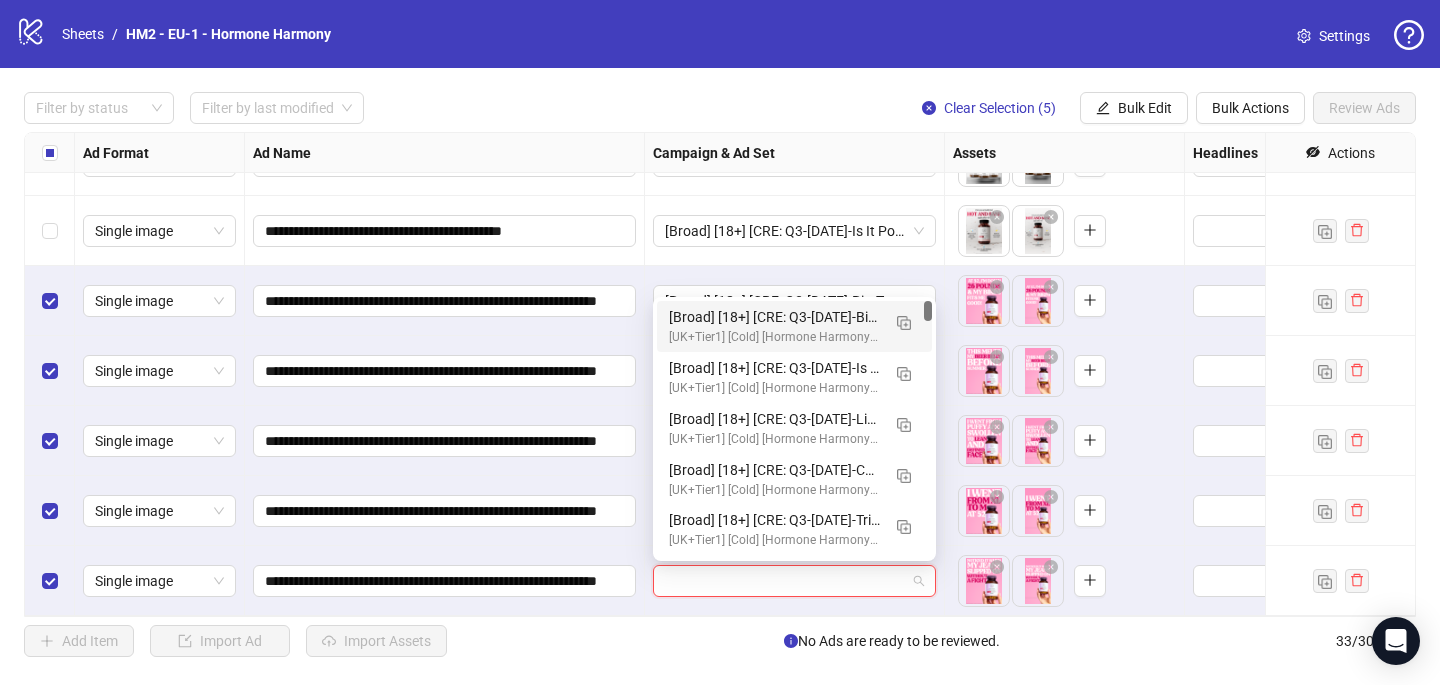 click on "[Broad] [18+] [CRE: Q3-[DATE]-Big-Text-Behind-GeneralFeatures-ProductHero-HH] [COP: Q1-[DATE]-March-Scientist-5RW-LONG-HH] [[DATE]] - Copy (copy) (copy) (copy) (copy) (copy) (copy) (copy) (copy)" at bounding box center (774, 317) 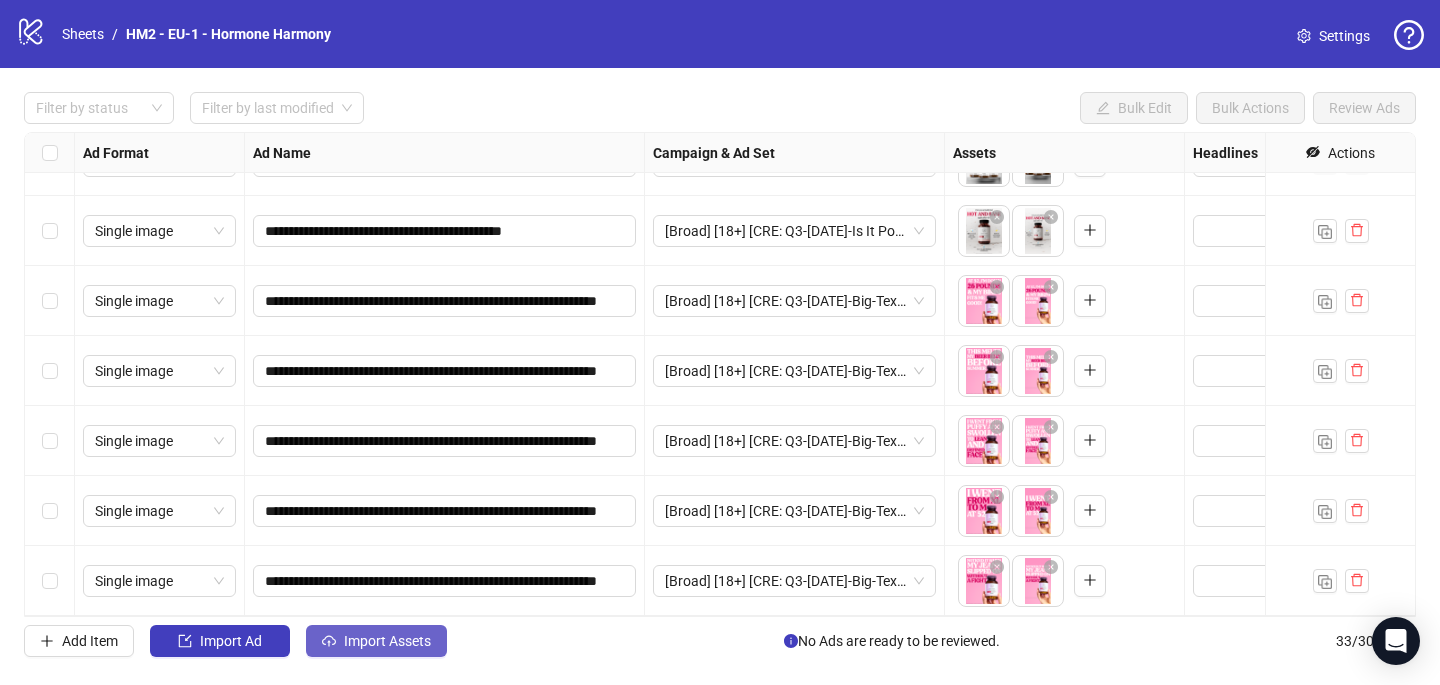 click on "Import Assets" at bounding box center (376, 641) 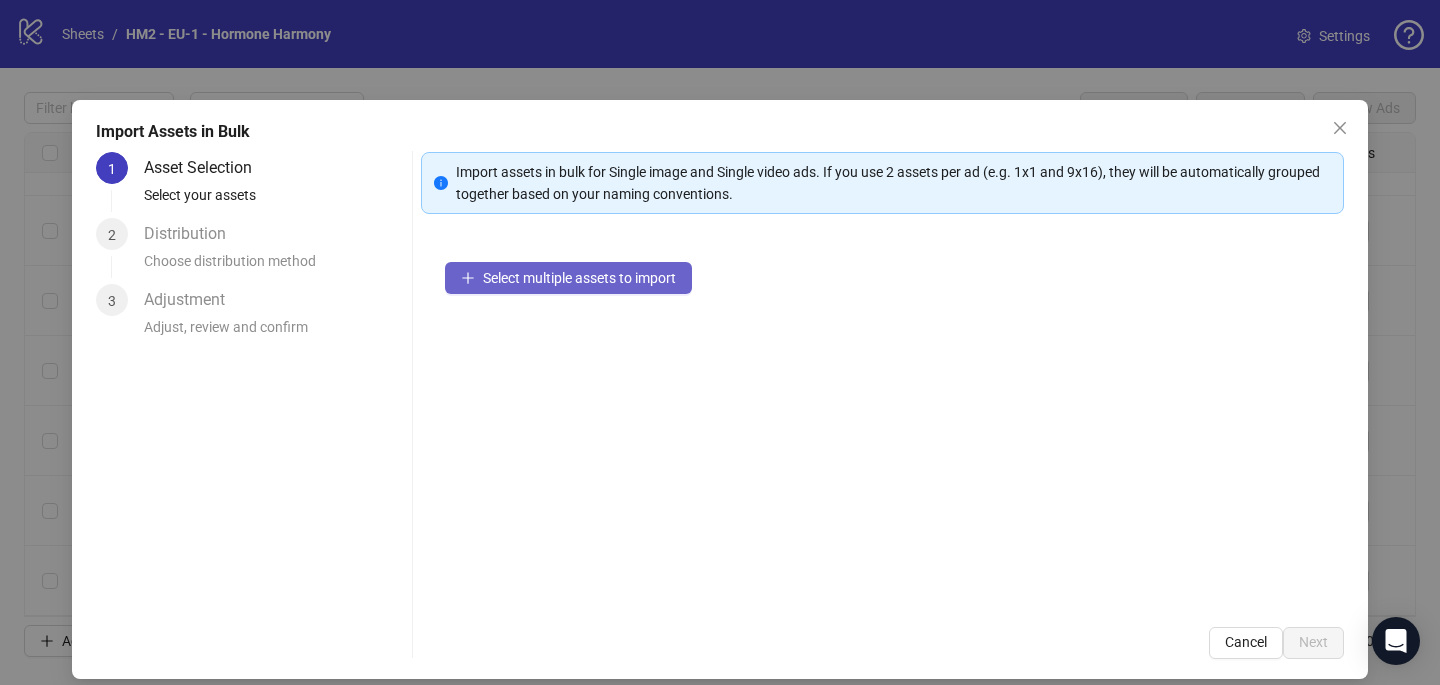 click on "Select multiple assets to import" at bounding box center [568, 278] 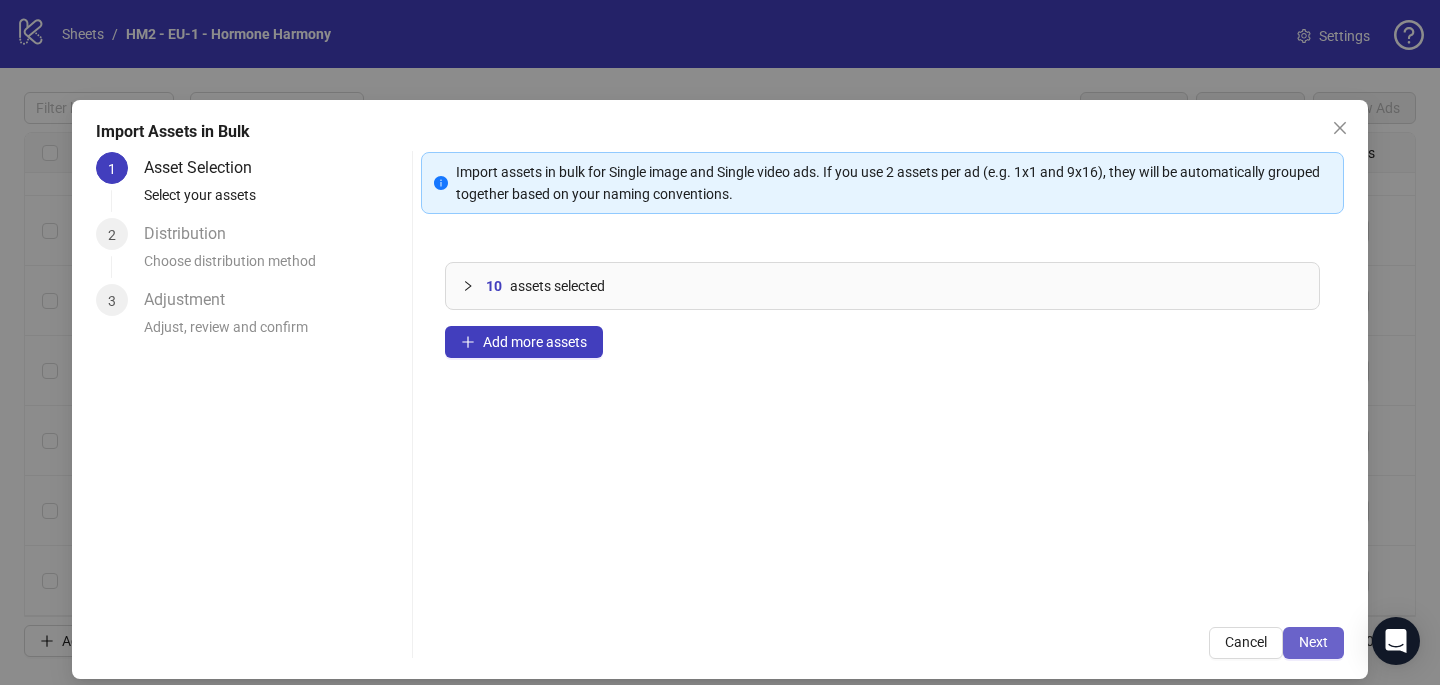 click on "Next" at bounding box center [1313, 643] 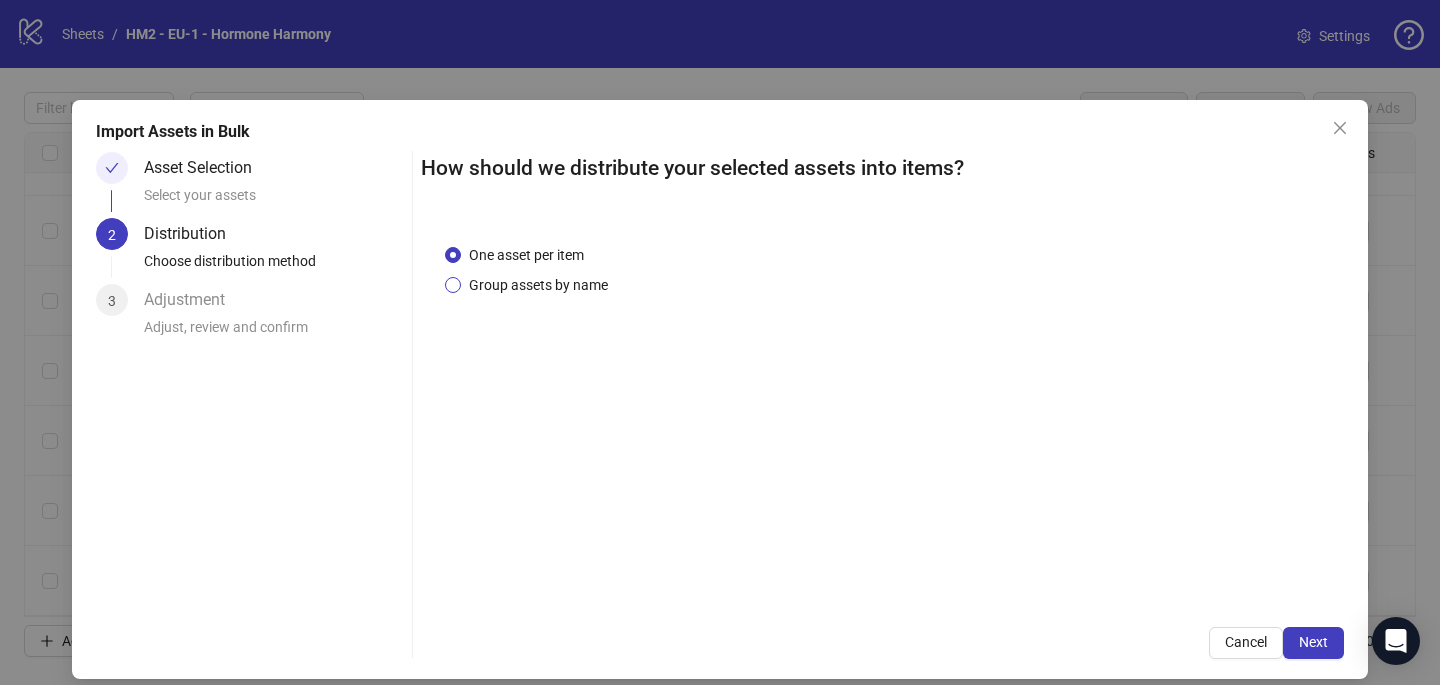 click on "Group assets by name" at bounding box center (538, 285) 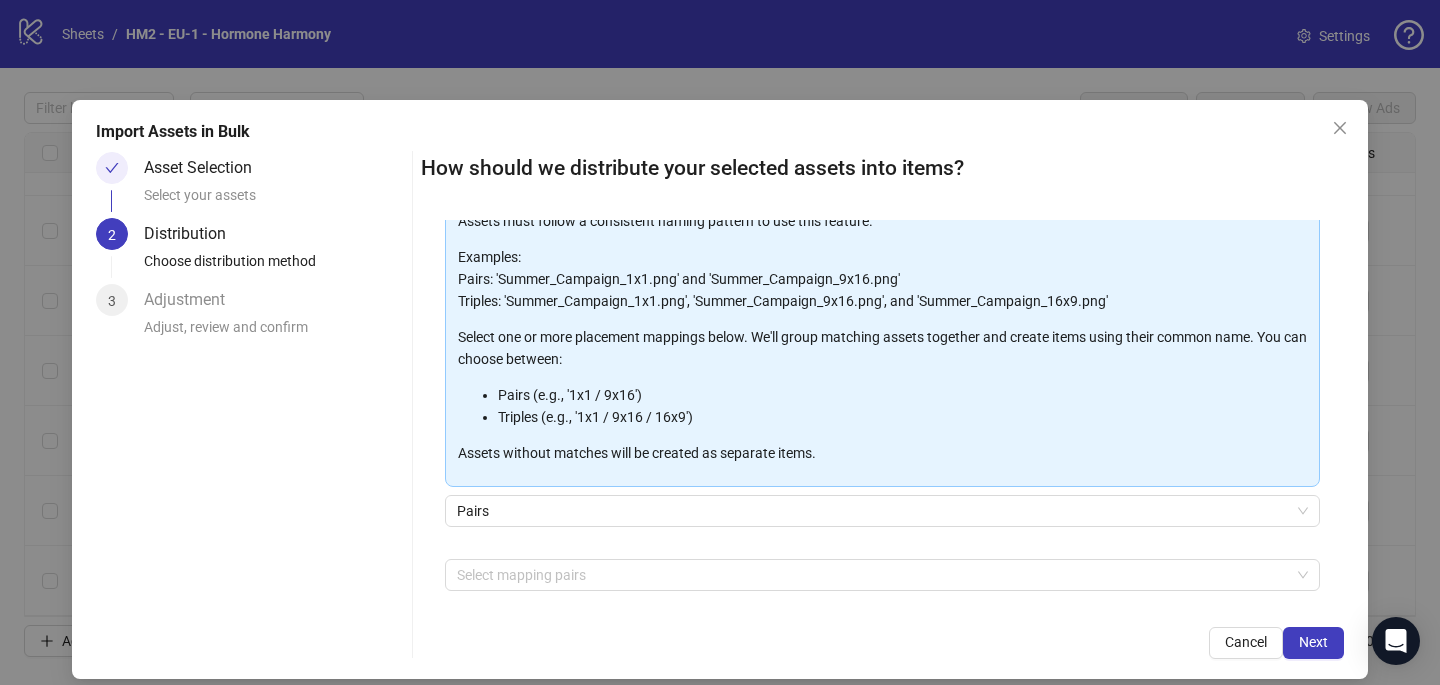scroll, scrollTop: 203, scrollLeft: 0, axis: vertical 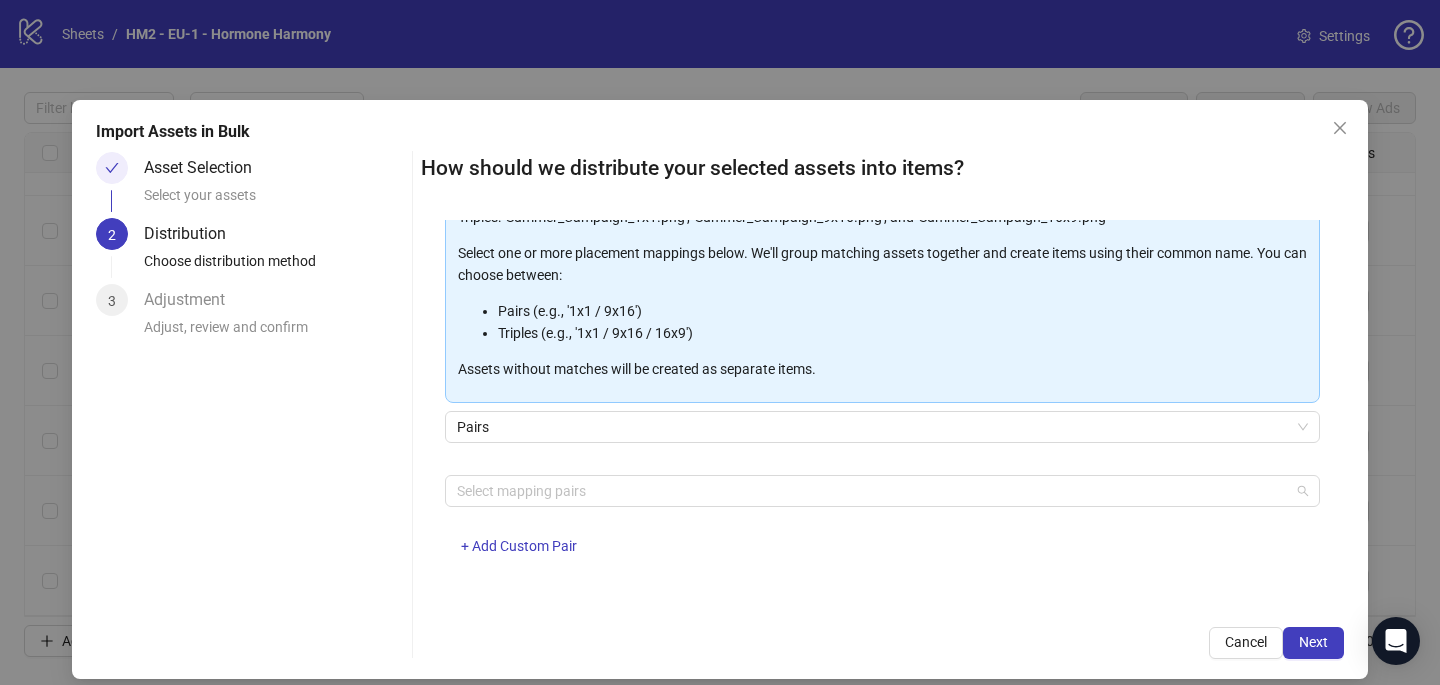 click at bounding box center [872, 491] 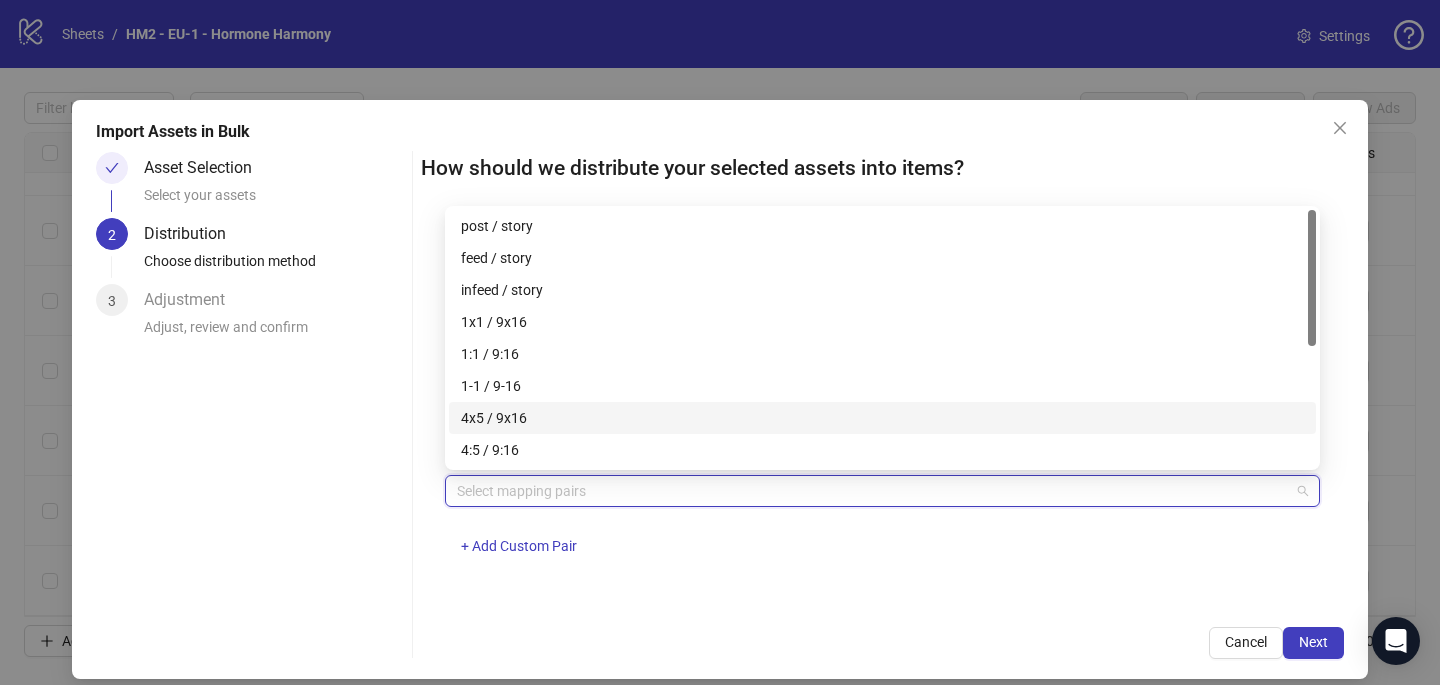 click on "4x5 / 9x16" at bounding box center (882, 418) 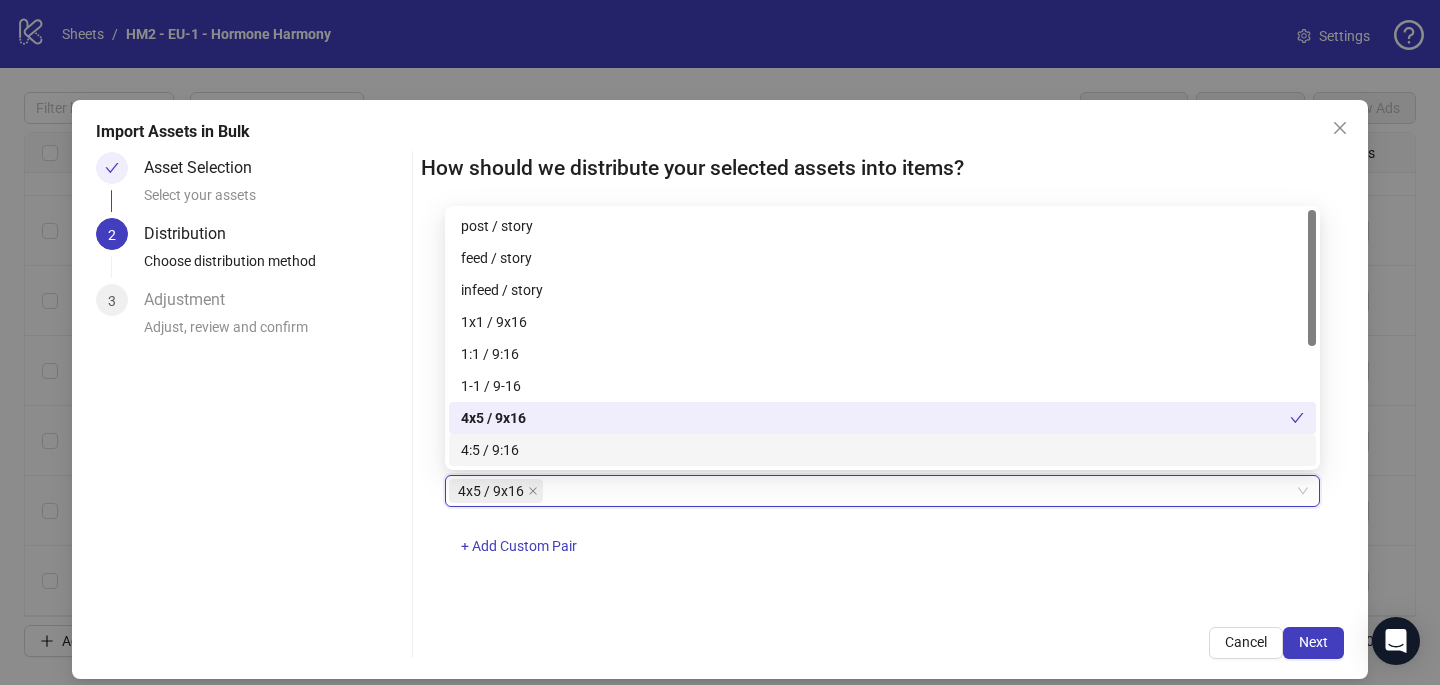 click on "One asset per item Group assets by name Assets must follow a consistent naming pattern to use this feature. Examples: Pairs: 'Summer_Campaign_1x1.png' and 'Summer_Campaign_9x16.png' Triples: 'Summer_Campaign_1x1.png', 'Summer_Campaign_9x16.png', and 'Summer_Campaign_16x9.png' Select one or more placement mappings below. We'll group matching assets together and create items using their common name. You can choose between: Pairs (e.g., '1x1 / 9x16') Triples (e.g., '1x1 / 9x16 / 16x9') Assets without matches will be created as separate items. Pairs 4x5 / 9x16 4x5 / 9x16   + Add Custom Pair" at bounding box center [882, 411] 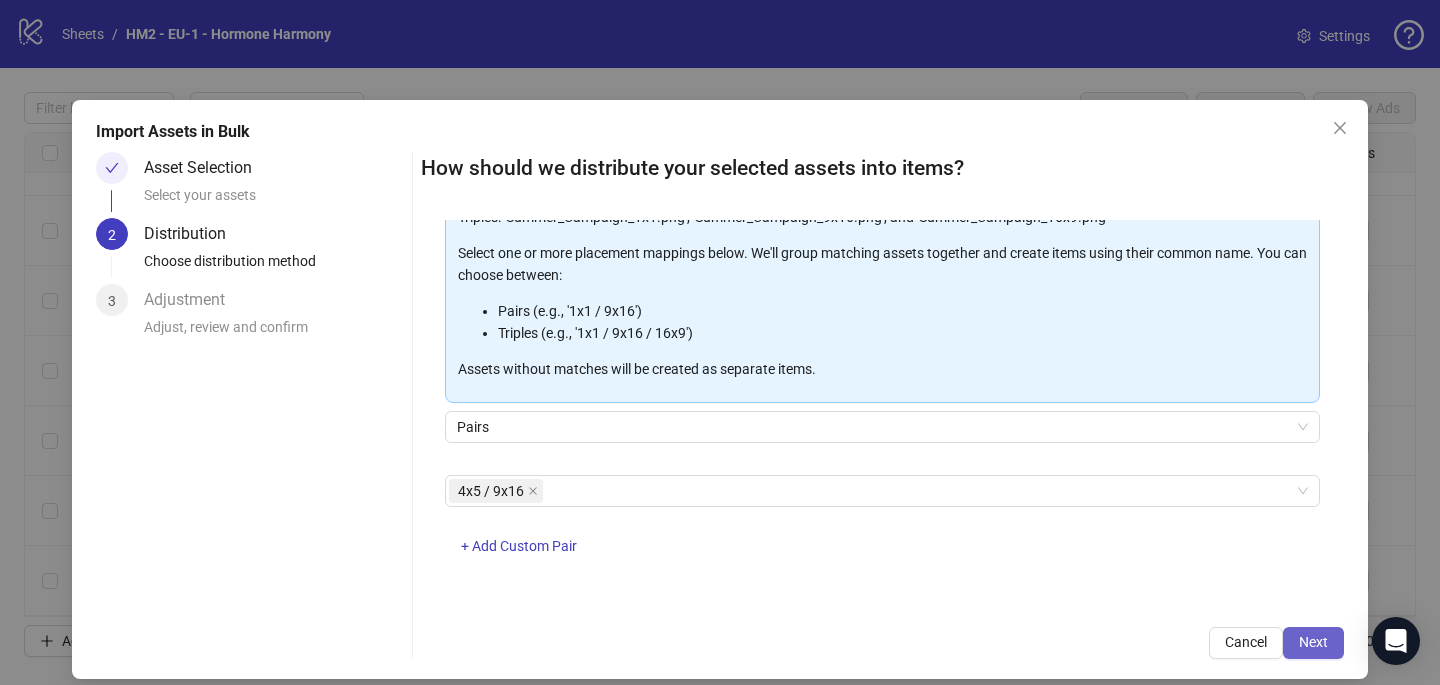 click on "Next" at bounding box center (1313, 642) 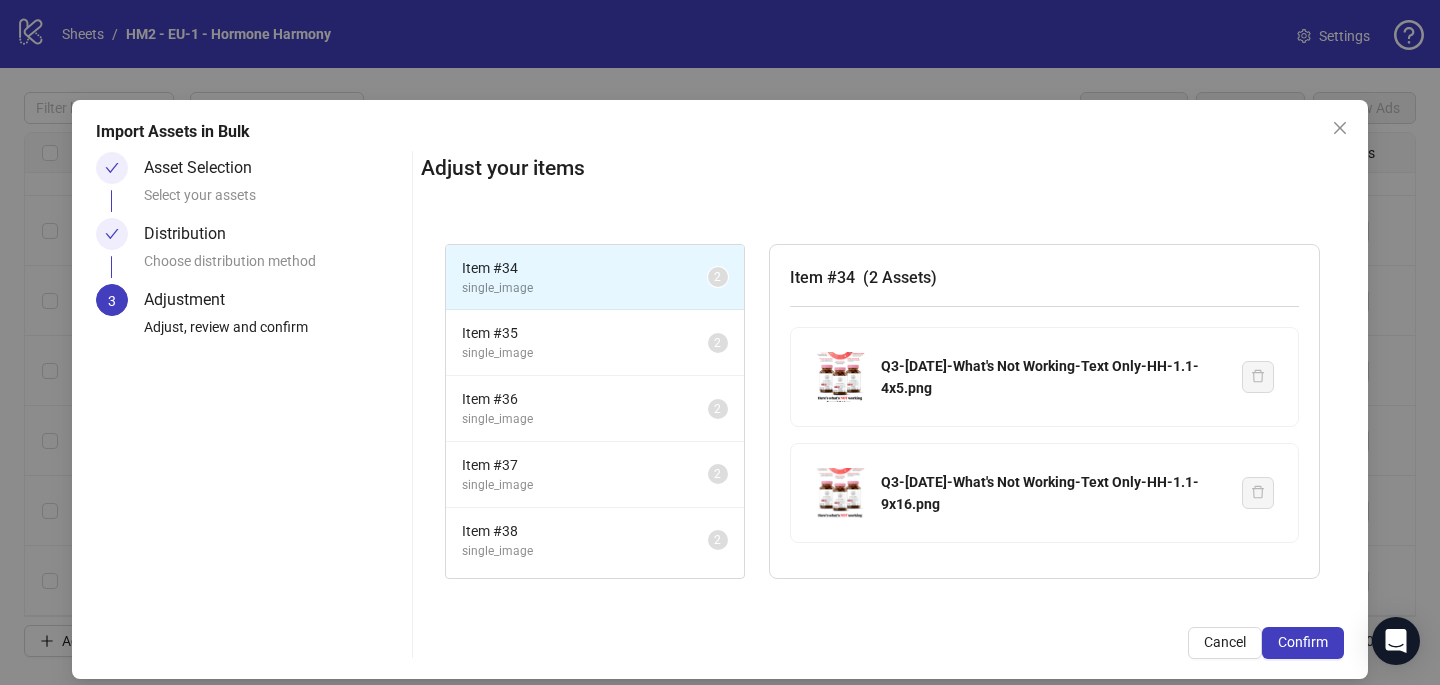 click on "Confirm" at bounding box center [1303, 642] 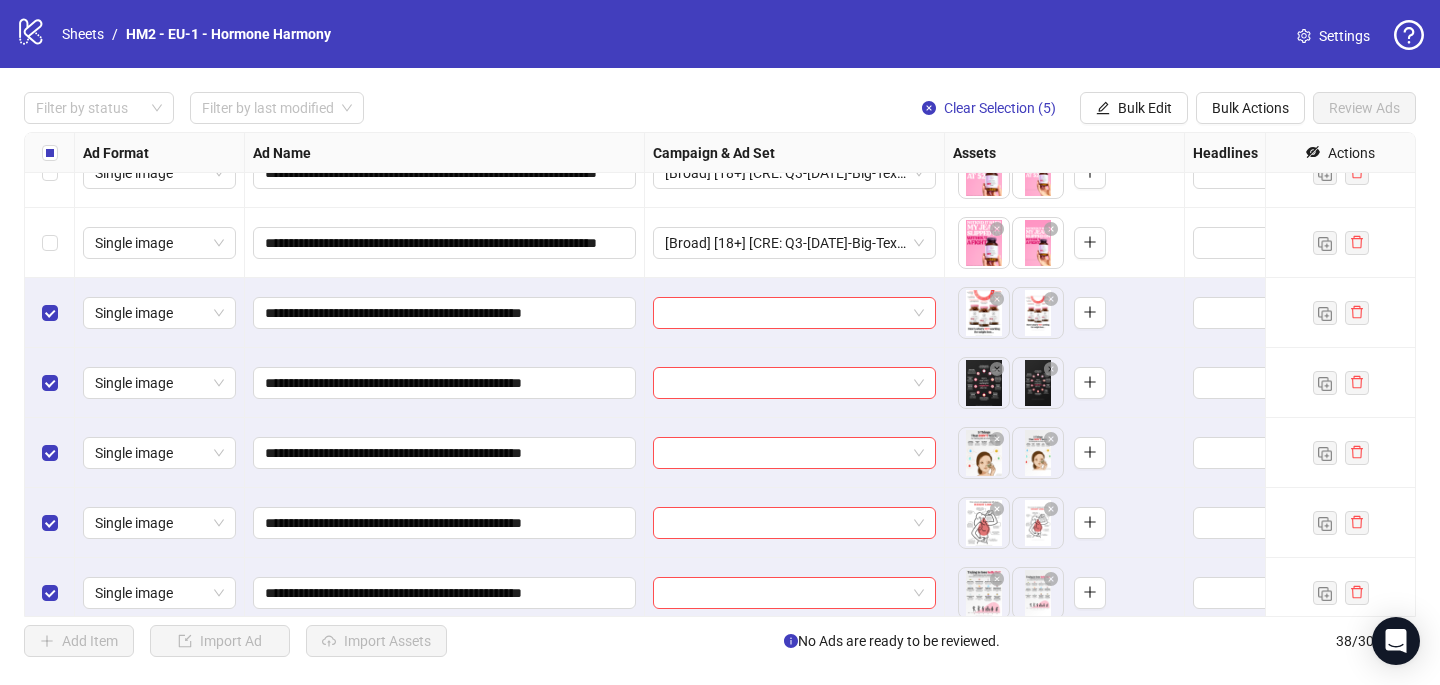 scroll, scrollTop: 2217, scrollLeft: 0, axis: vertical 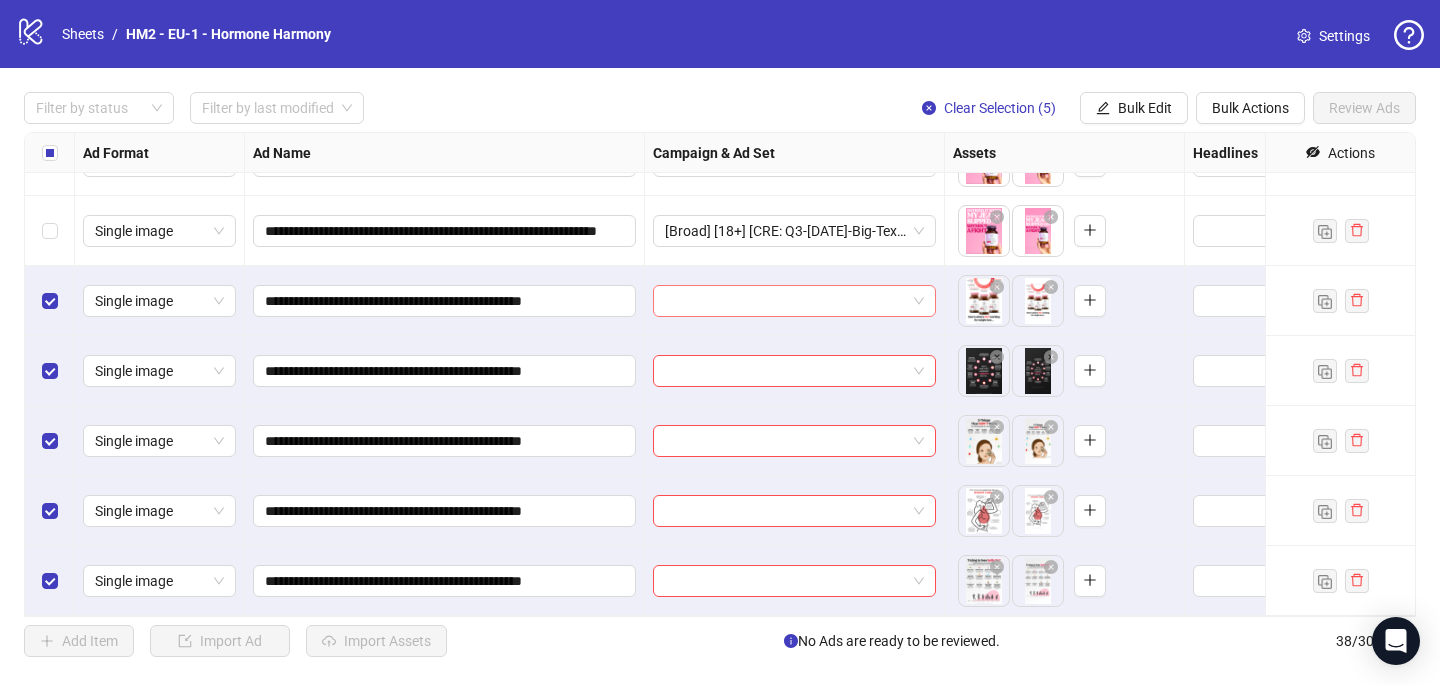 click at bounding box center [785, 301] 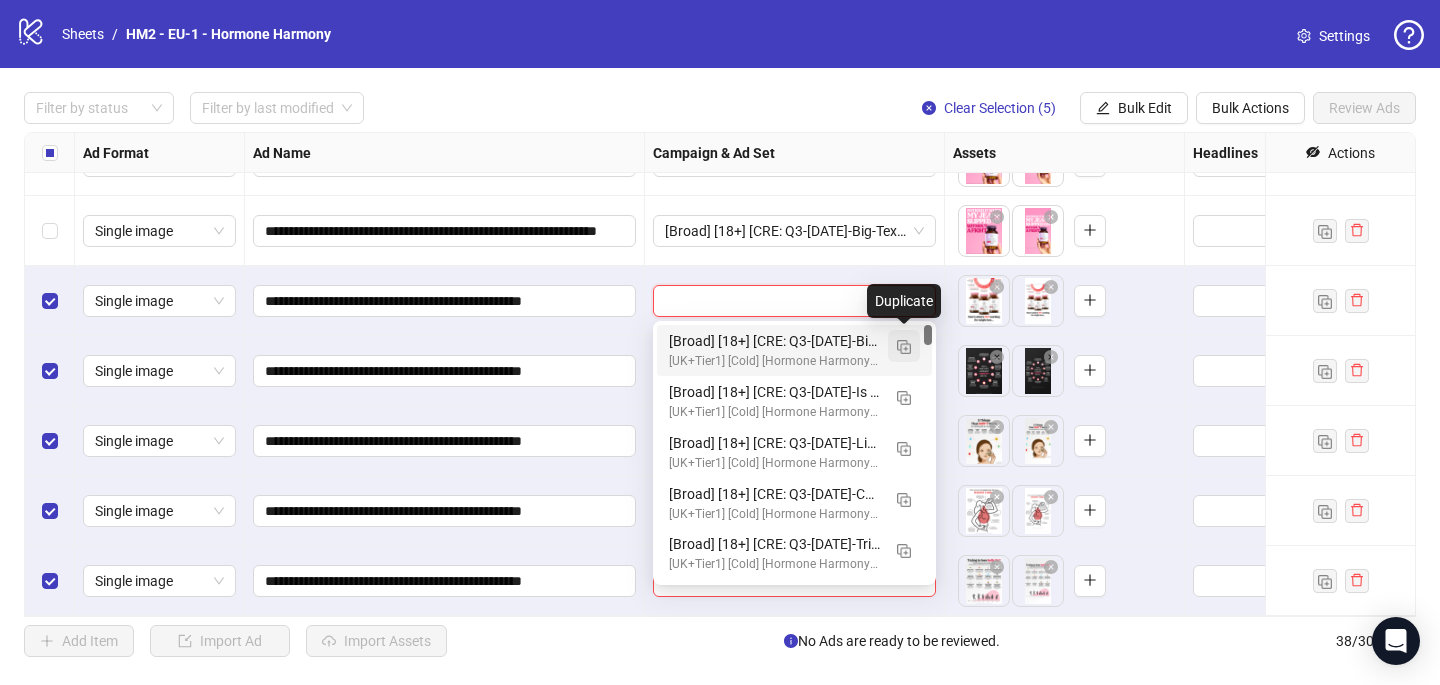 click at bounding box center [904, 346] 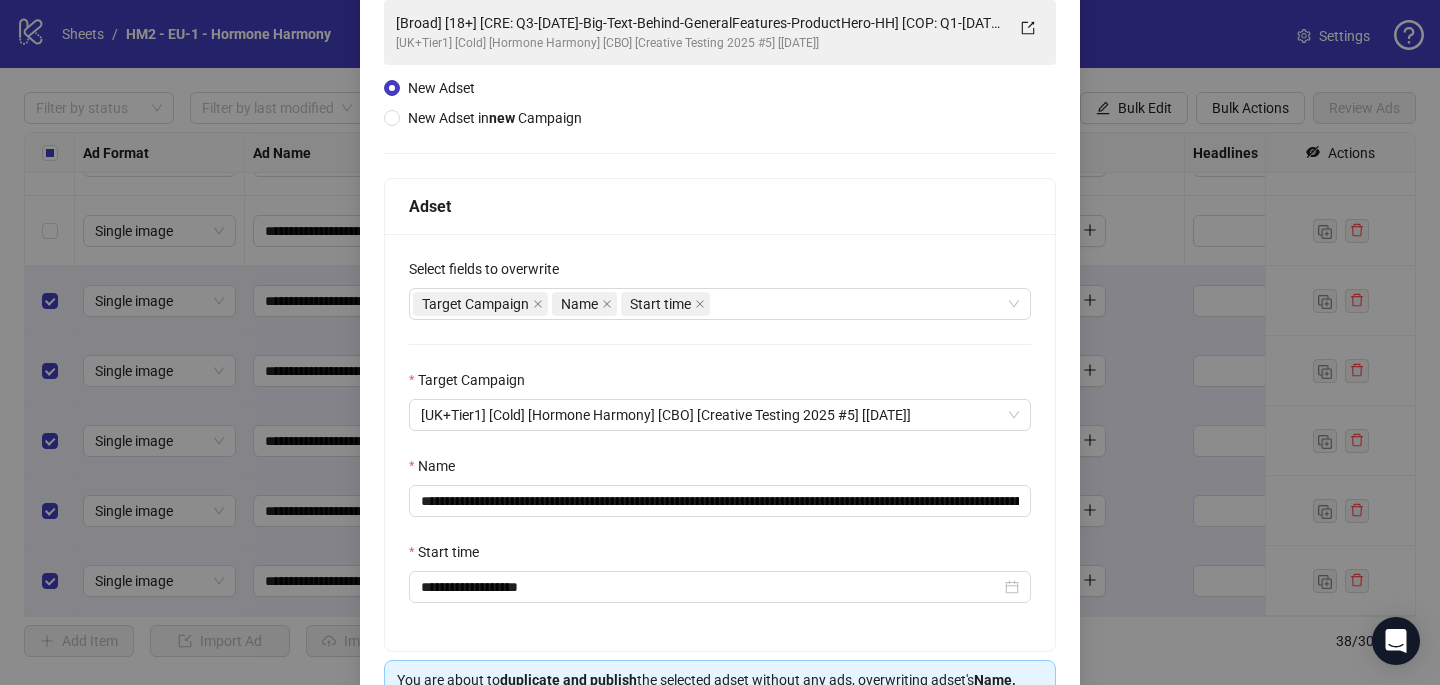 scroll, scrollTop: 151, scrollLeft: 0, axis: vertical 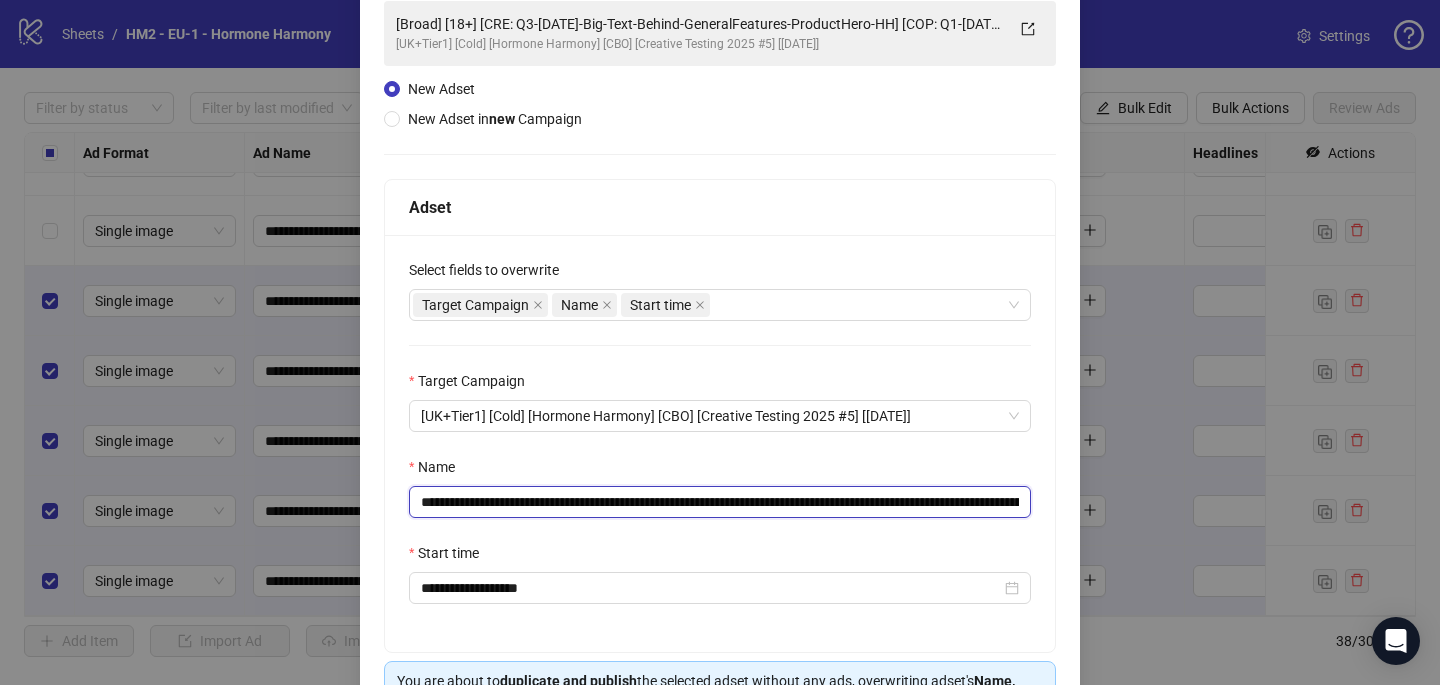 drag, startPoint x: 952, startPoint y: 500, endPoint x: 541, endPoint y: 500, distance: 411 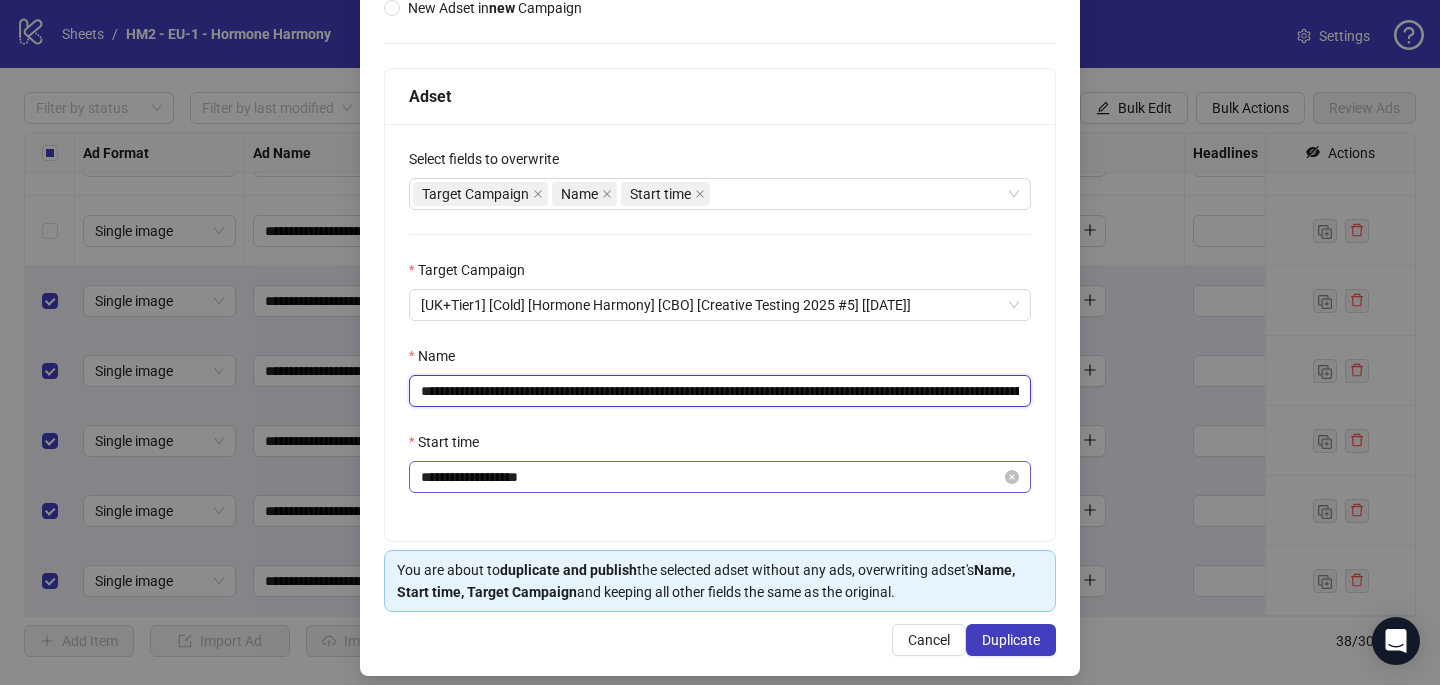 scroll, scrollTop: 266, scrollLeft: 0, axis: vertical 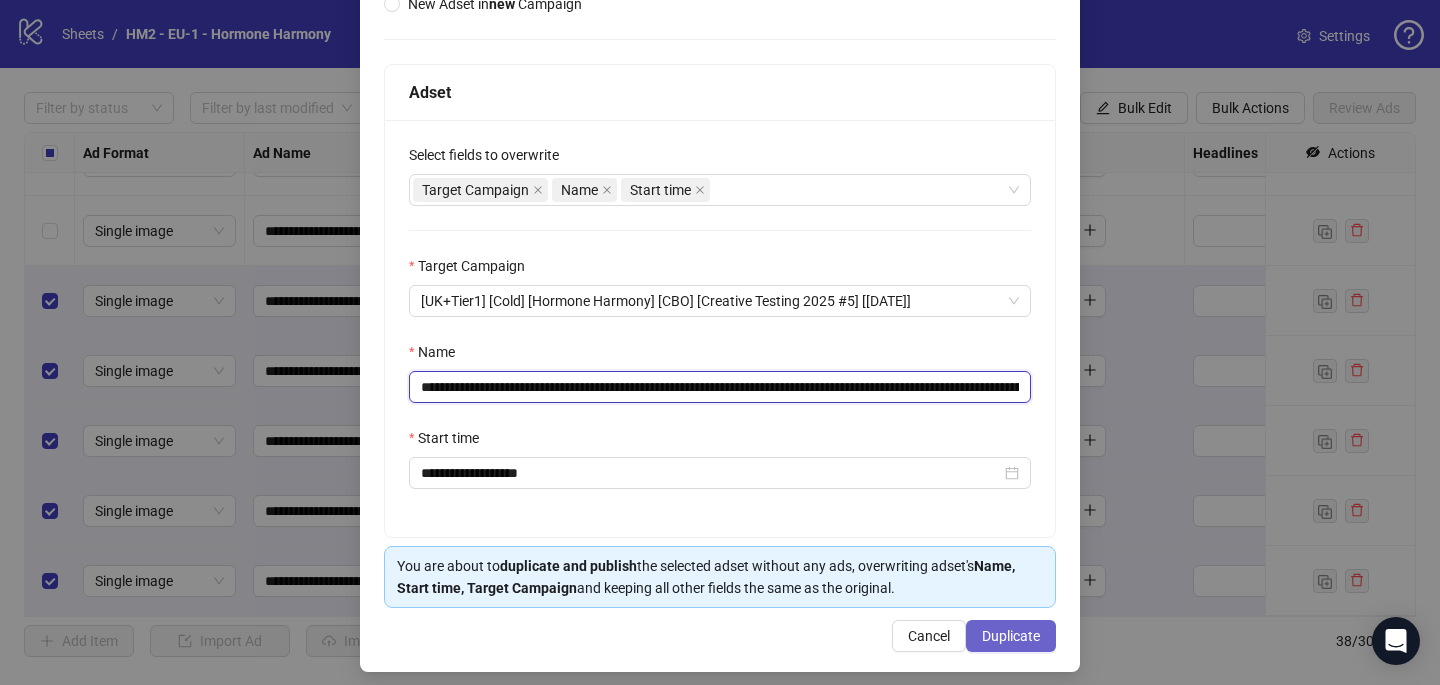 type on "**********" 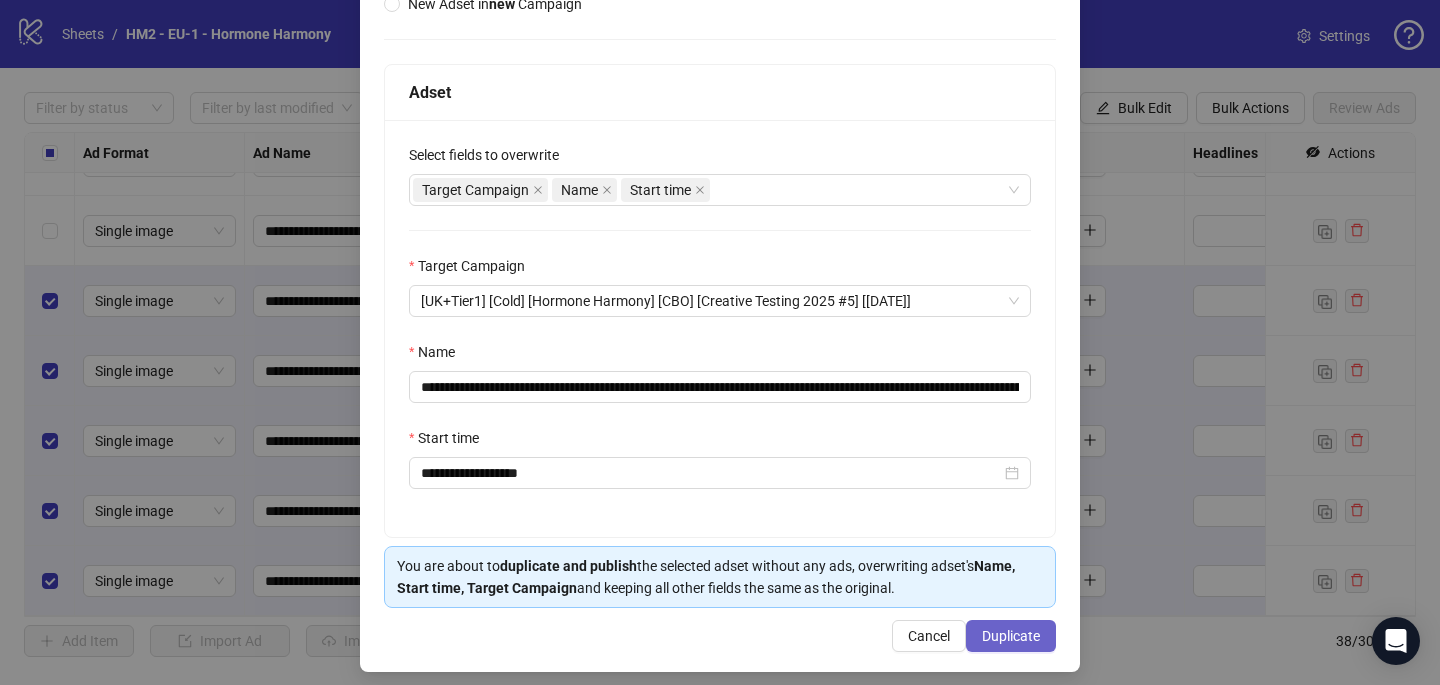 click on "Duplicate" at bounding box center [1011, 636] 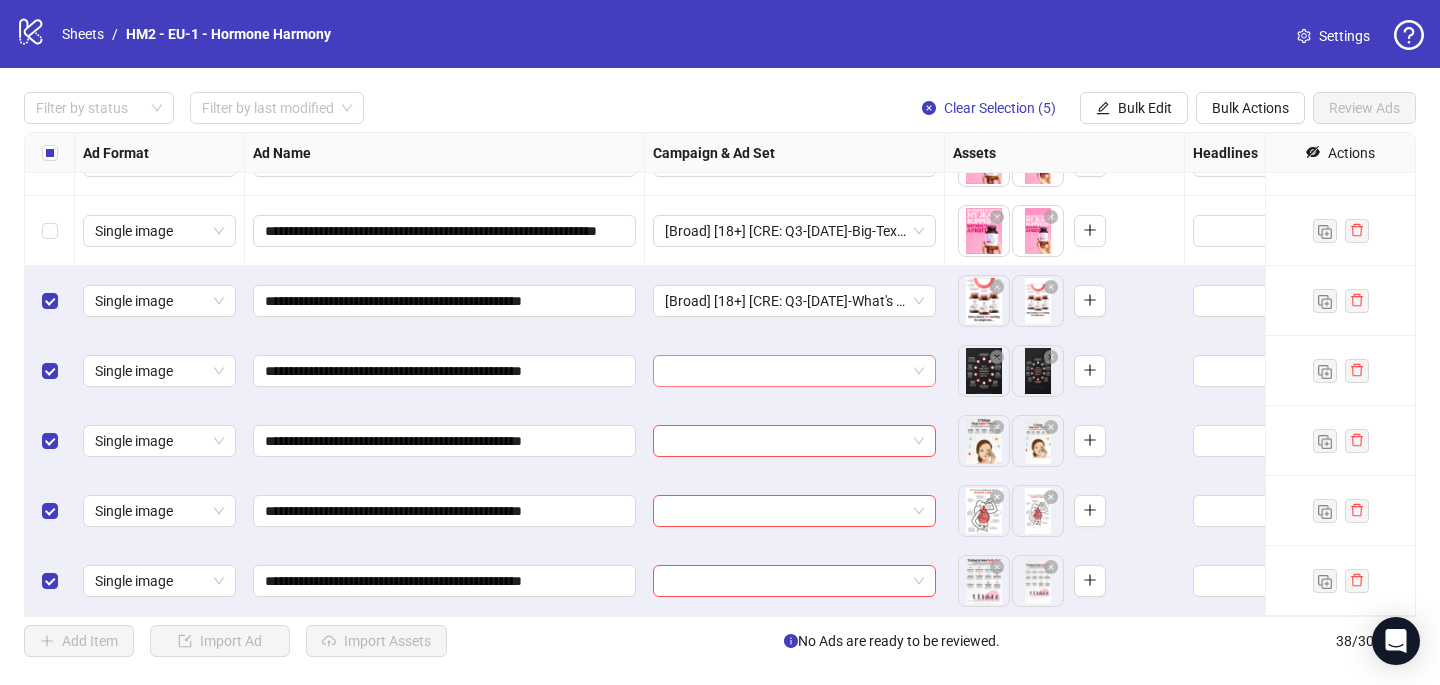 click at bounding box center (785, 371) 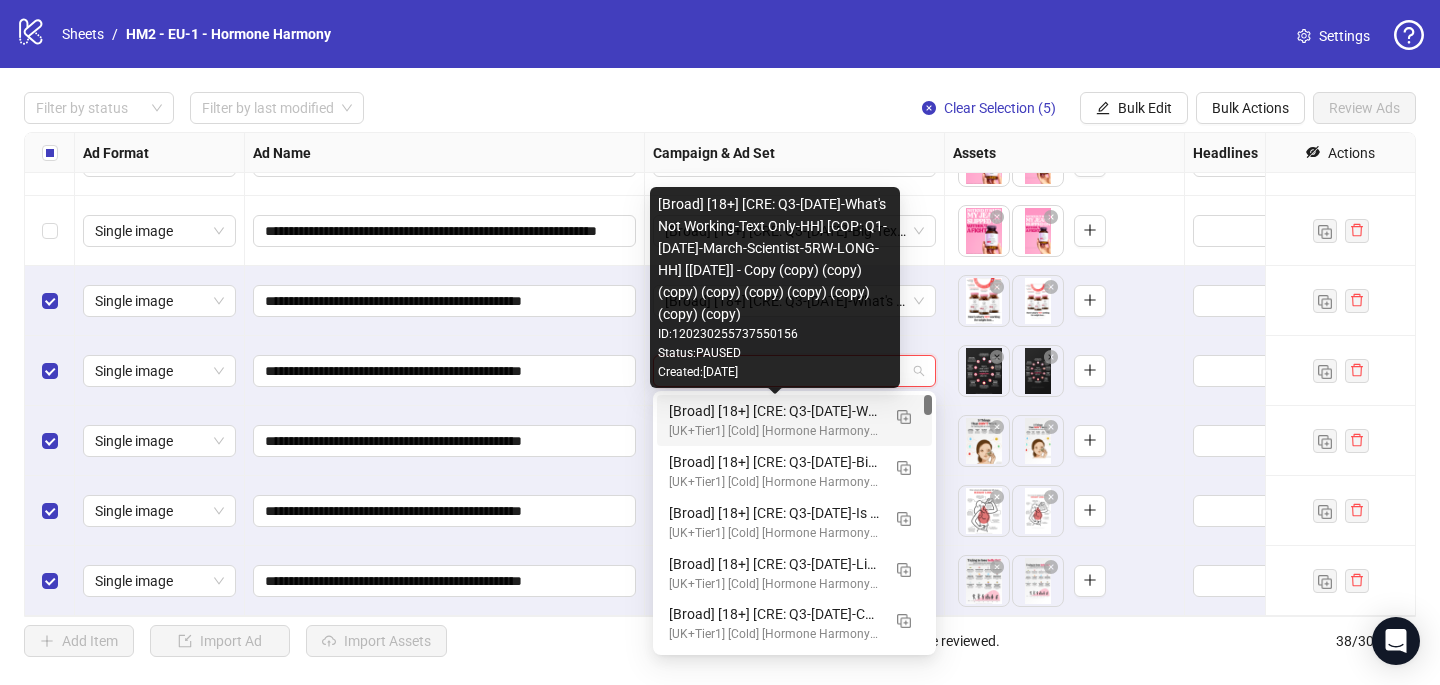 click on "[UK+Tier1] [Cold] [Hormone Harmony] [CBO] [Creative Testing 2025 #5] [[DATE]]" at bounding box center [774, 431] 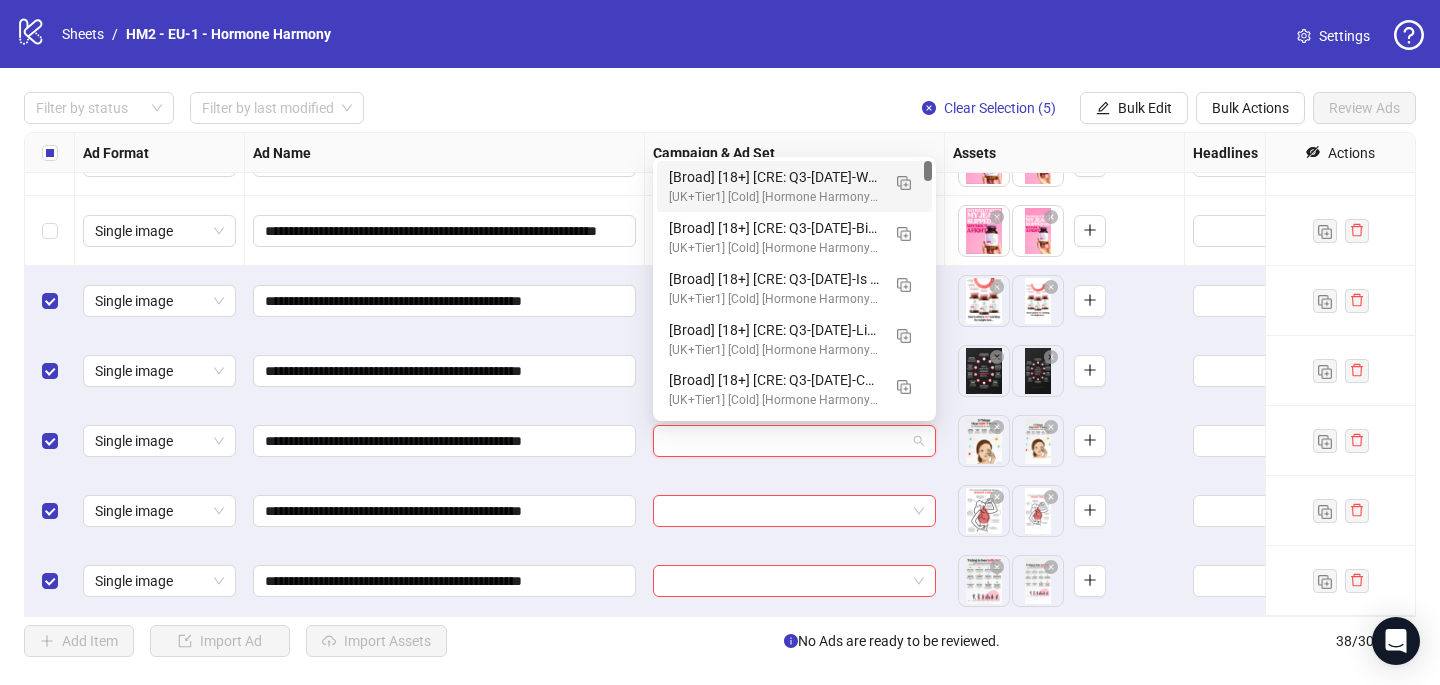 click at bounding box center (785, 441) 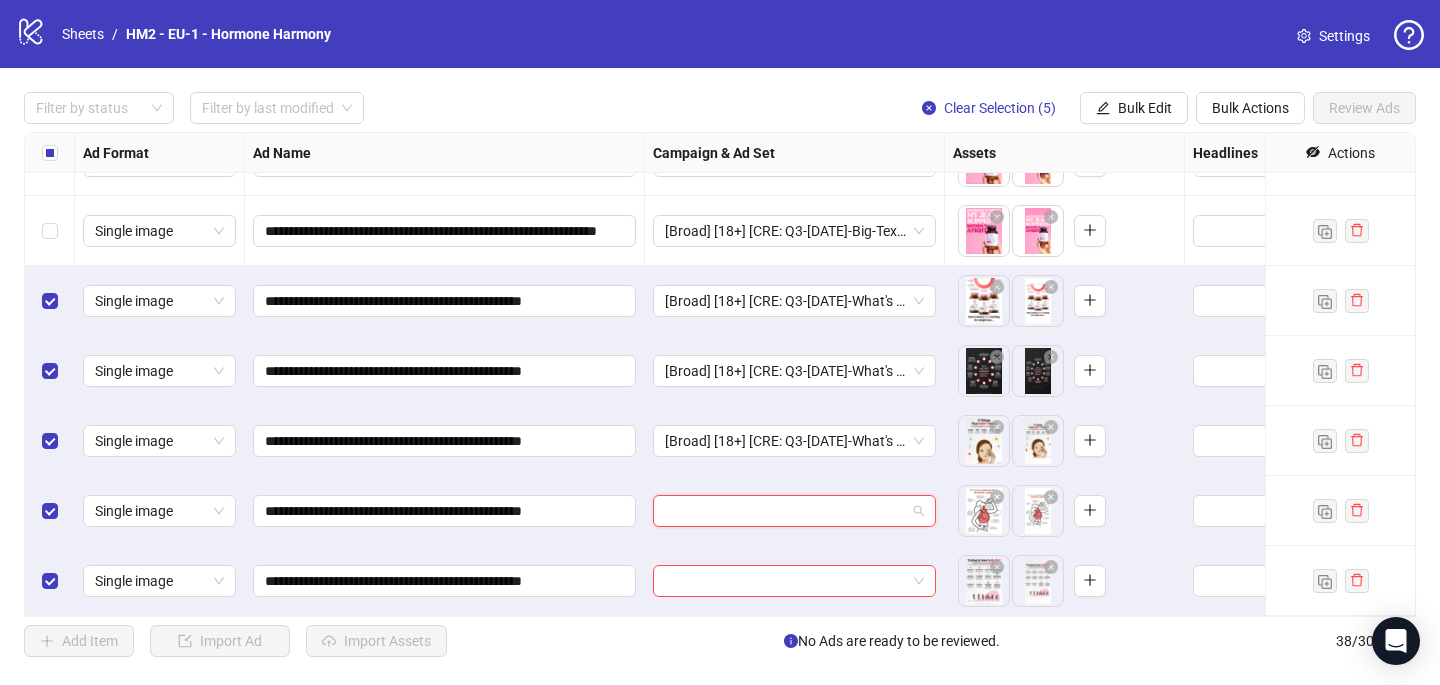 click at bounding box center (785, 511) 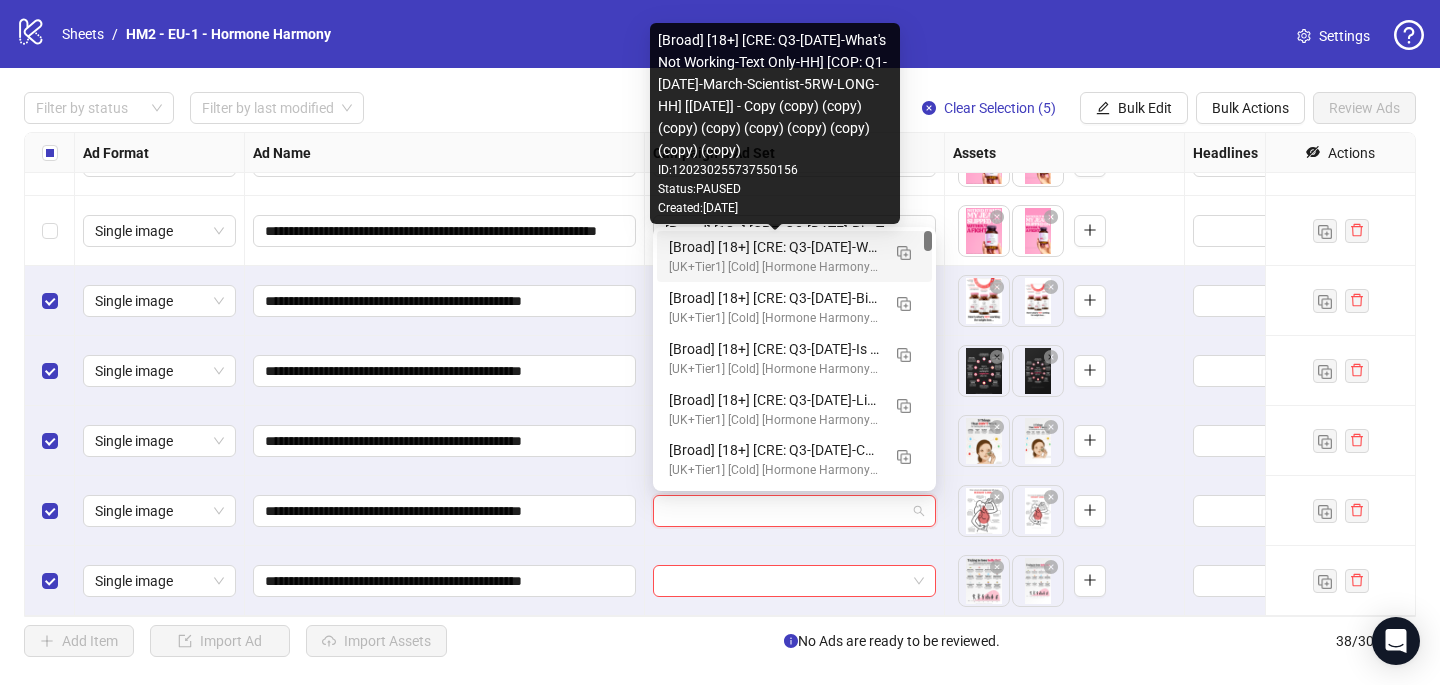 click on "[Broad] [18+] [CRE: Q3-[DATE]-What's Not Working-Text Only-HH] [COP: Q1-[DATE]-March-Scientist-5RW-LONG-HH] [[DATE]] - Copy (copy) (copy) (copy) (copy) (copy) (copy) (copy) (copy) (copy)" at bounding box center [774, 247] 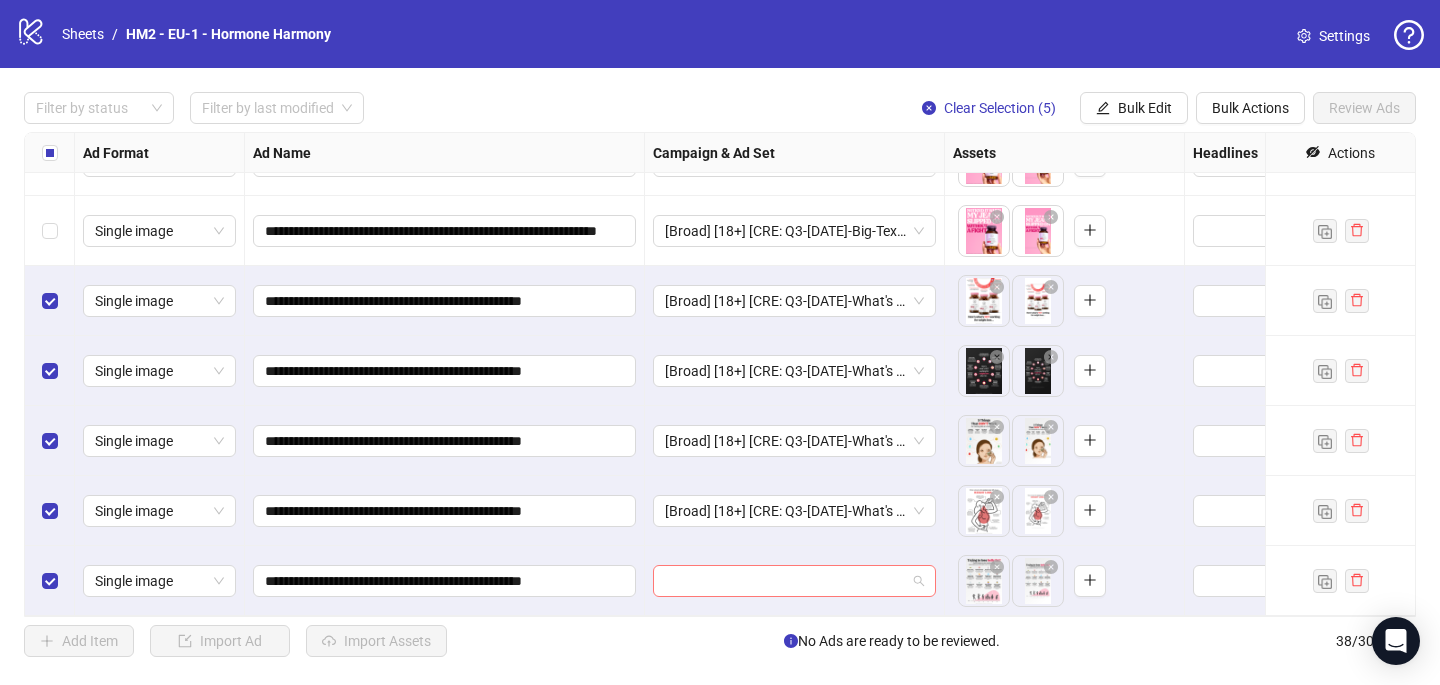 click at bounding box center [785, 581] 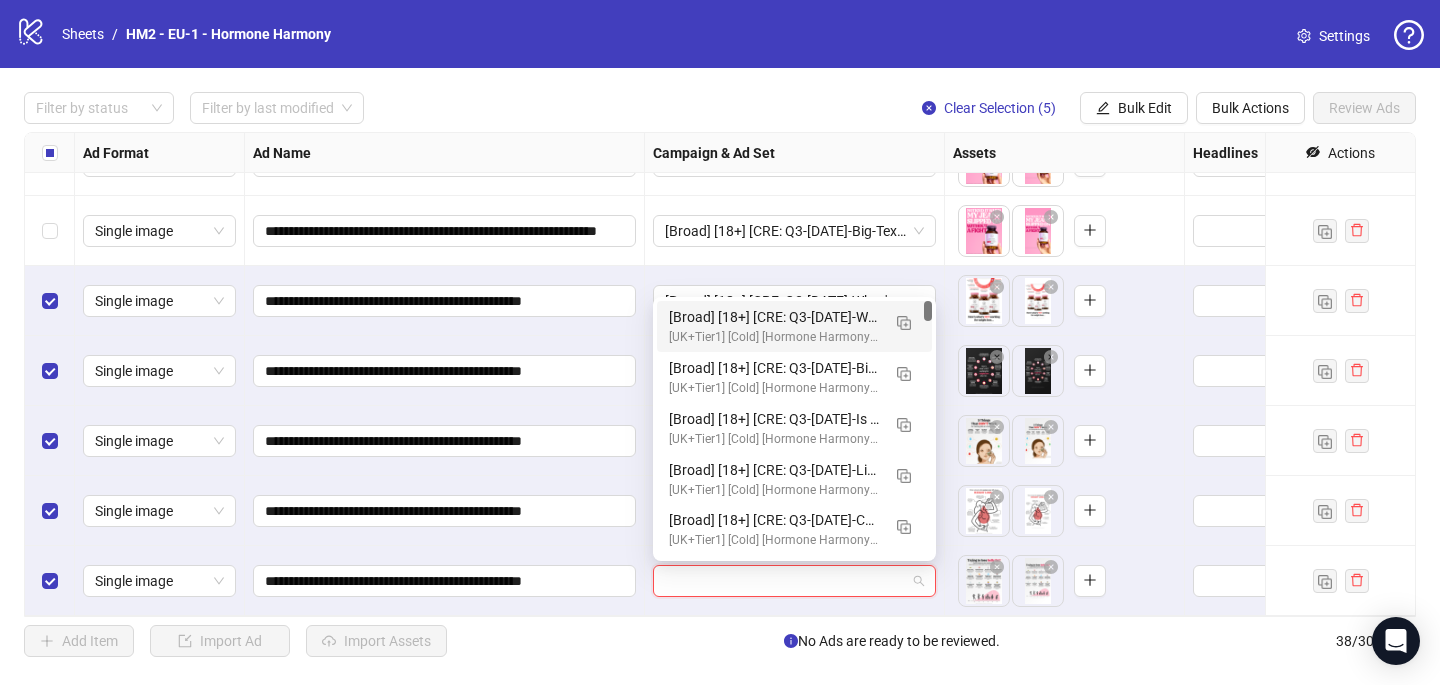 click on "[Broad] [18+] [CRE: Q3-[DATE]-What's Not Working-Text Only-HH] [COP: Q1-[DATE]-March-Scientist-5RW-LONG-HH] [[DATE]] - Copy (copy) (copy) (copy) (copy) (copy) (copy) (copy) (copy) (copy)" at bounding box center (774, 317) 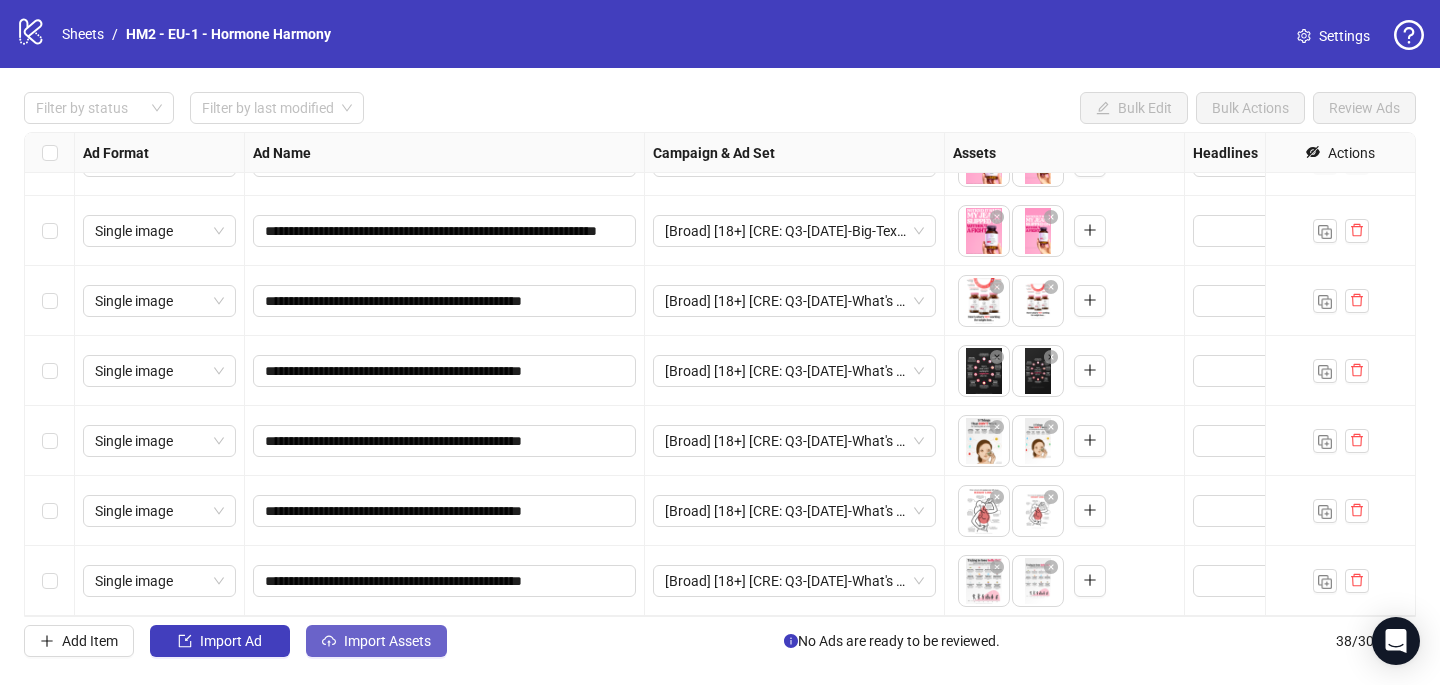 click on "Import Assets" at bounding box center (387, 641) 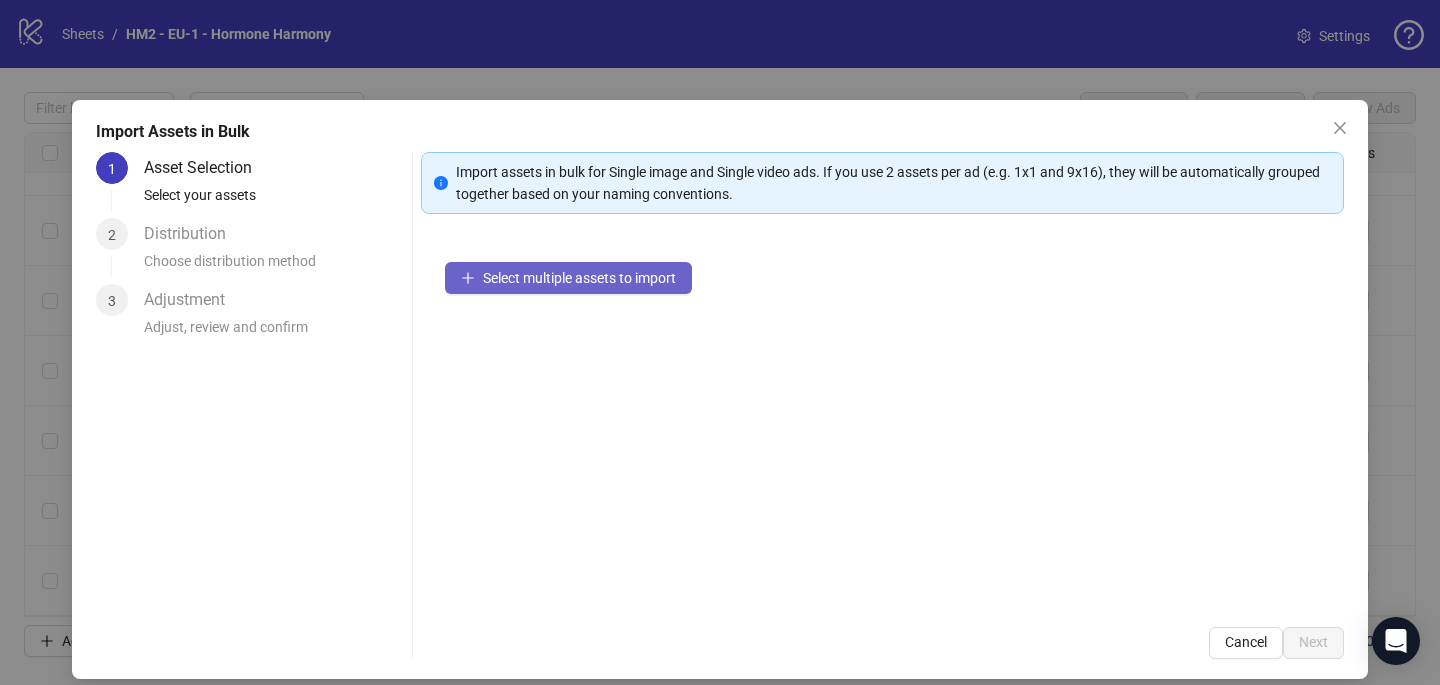 click on "Select multiple assets to import" at bounding box center (579, 278) 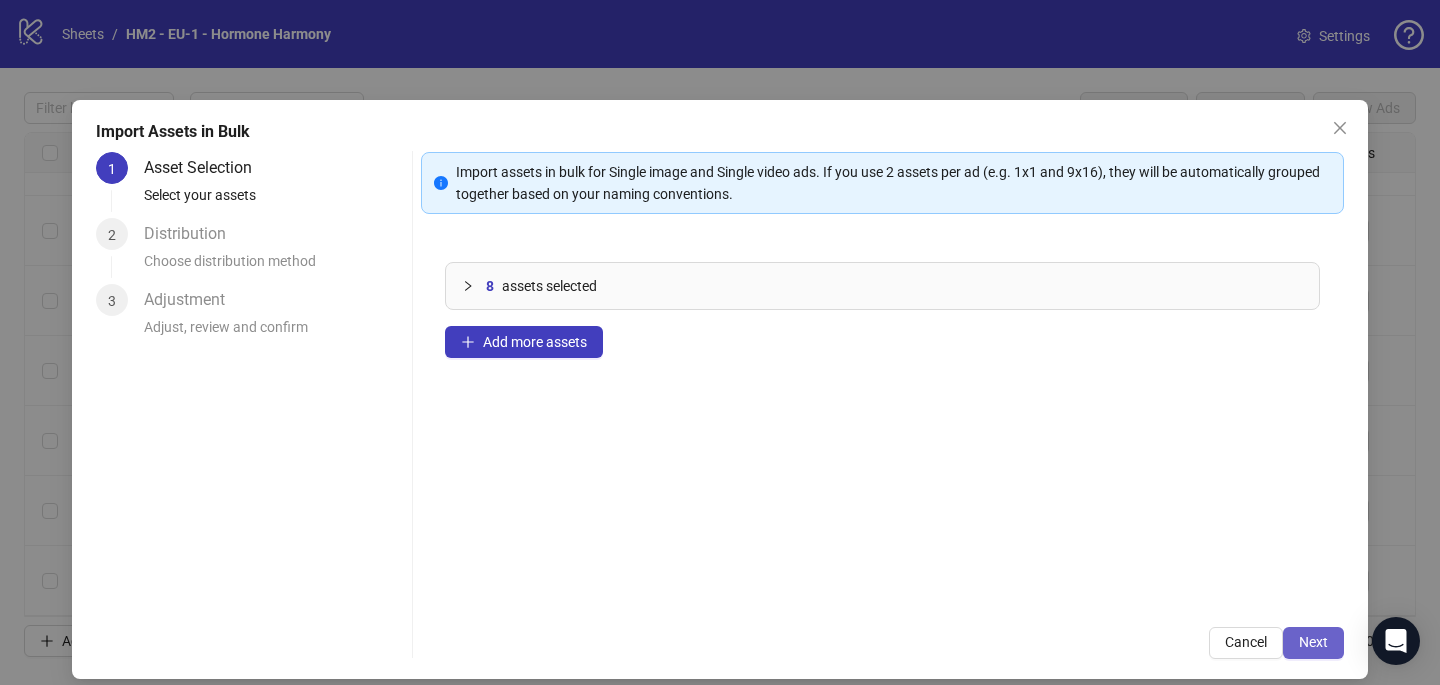 click on "Next" at bounding box center (1313, 642) 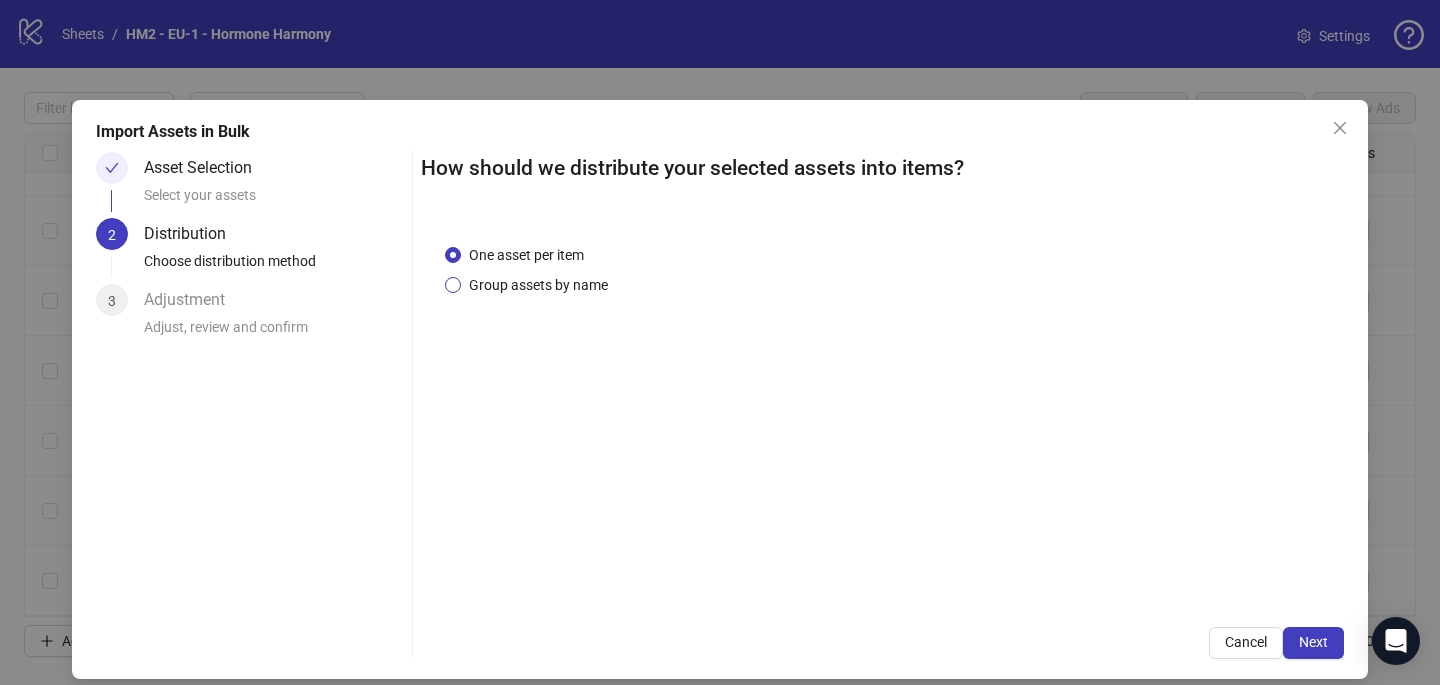 click on "Group assets by name" at bounding box center (538, 285) 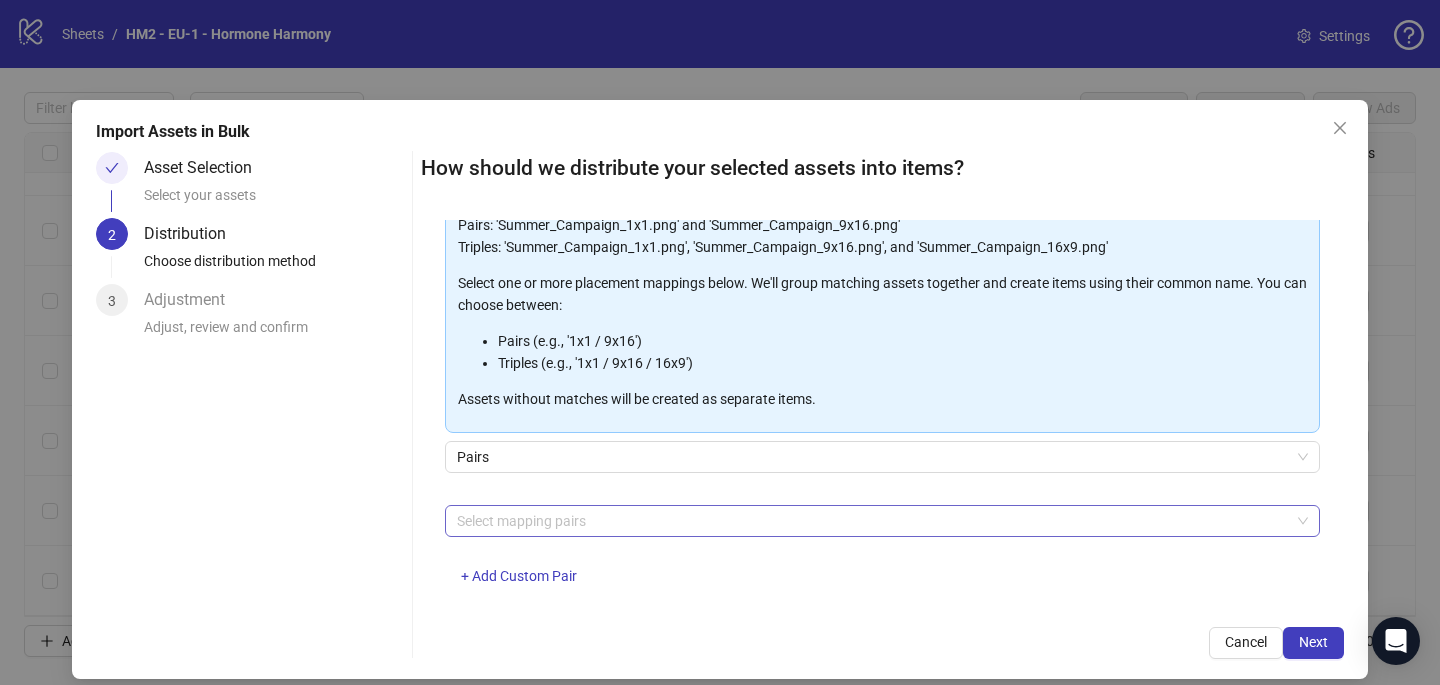 scroll, scrollTop: 192, scrollLeft: 0, axis: vertical 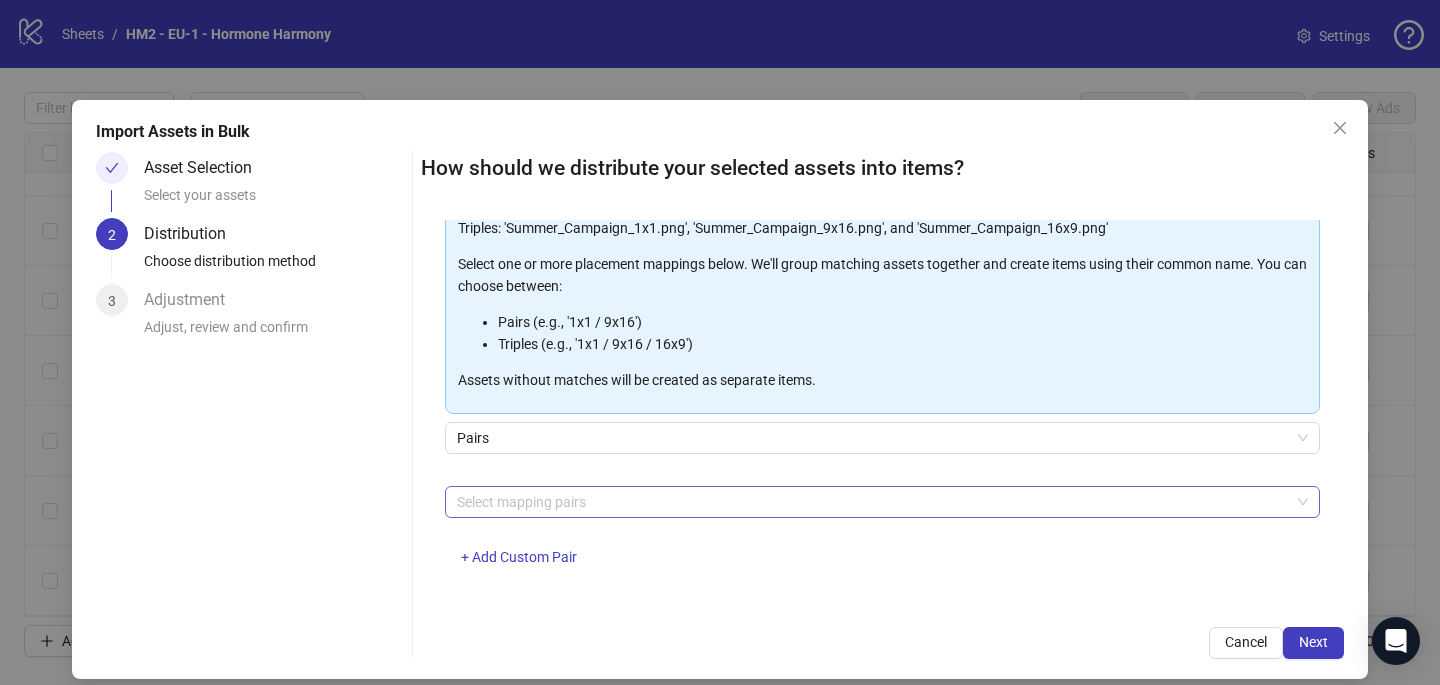 click at bounding box center [872, 502] 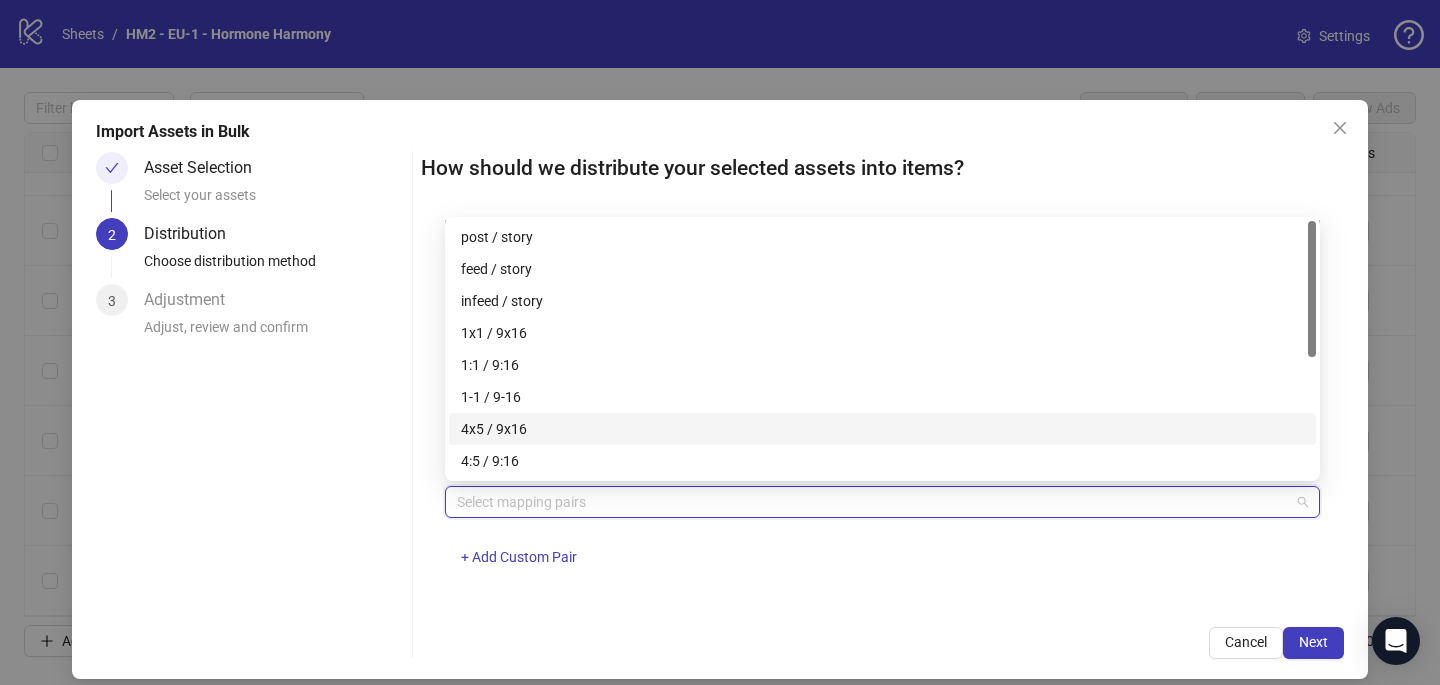 click on "4x5 / 9x16" at bounding box center [882, 429] 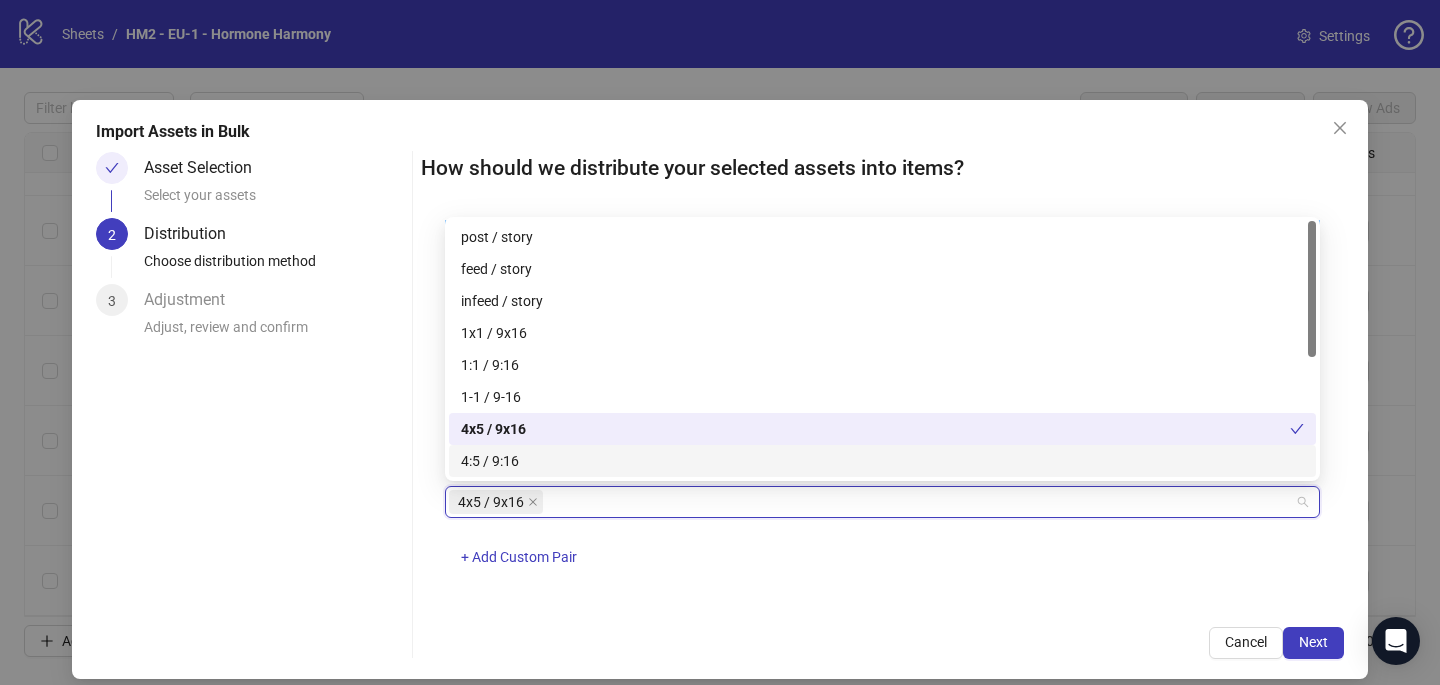 click on "4x5 / 9x16   + Add Custom Pair" at bounding box center [882, 538] 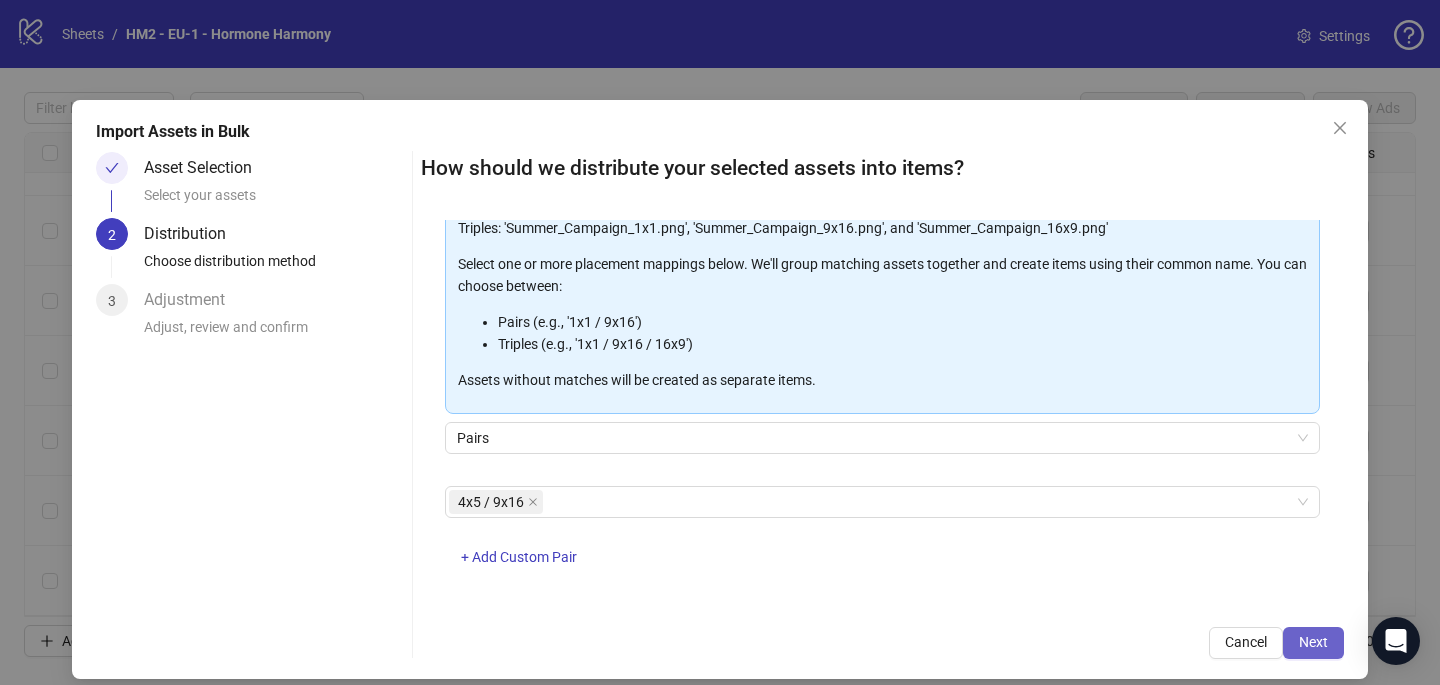 click on "Next" at bounding box center [1313, 642] 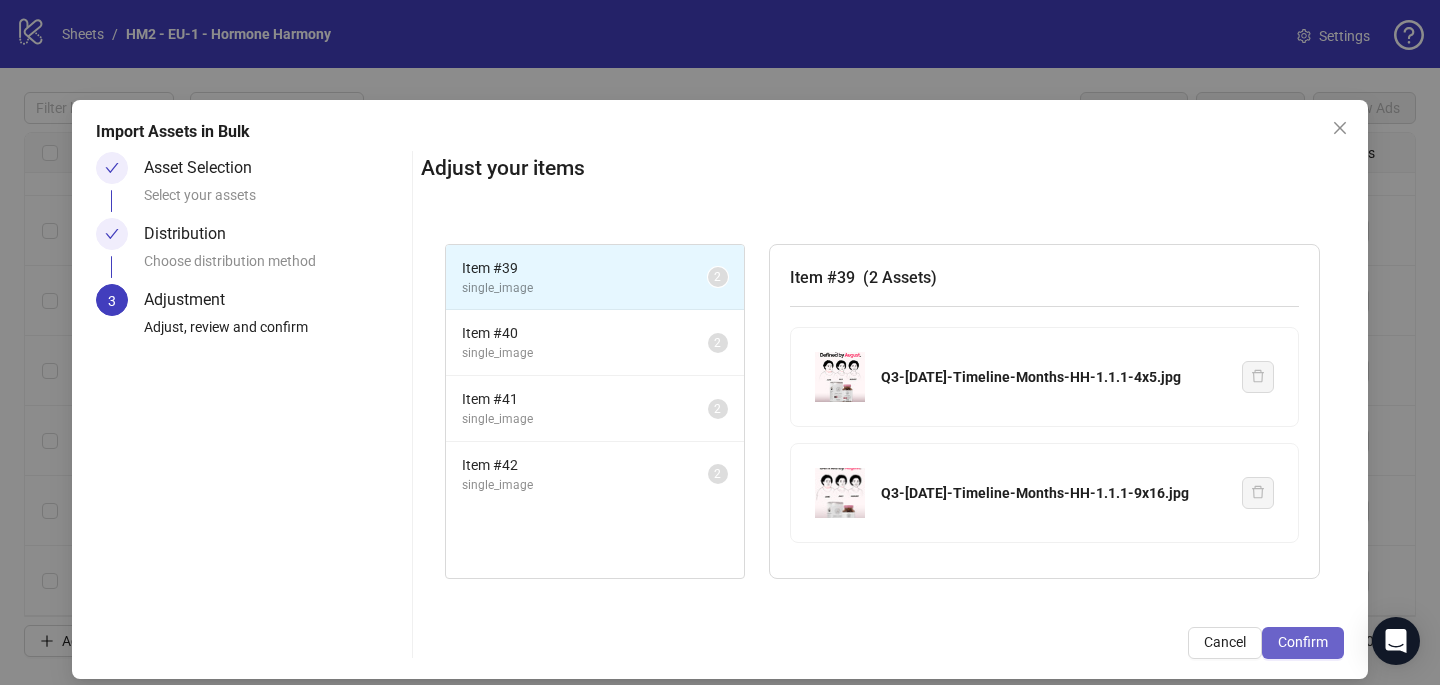 click on "Confirm" at bounding box center [1303, 642] 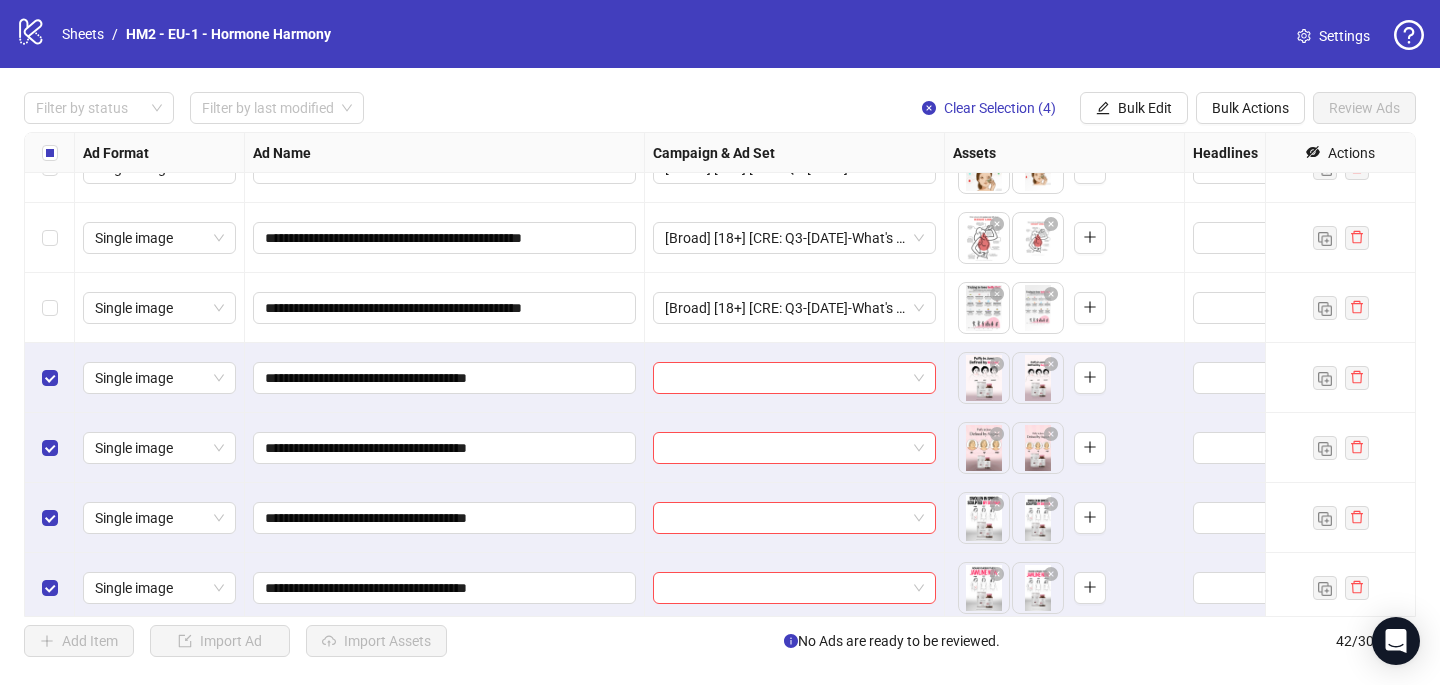 scroll, scrollTop: 2497, scrollLeft: 0, axis: vertical 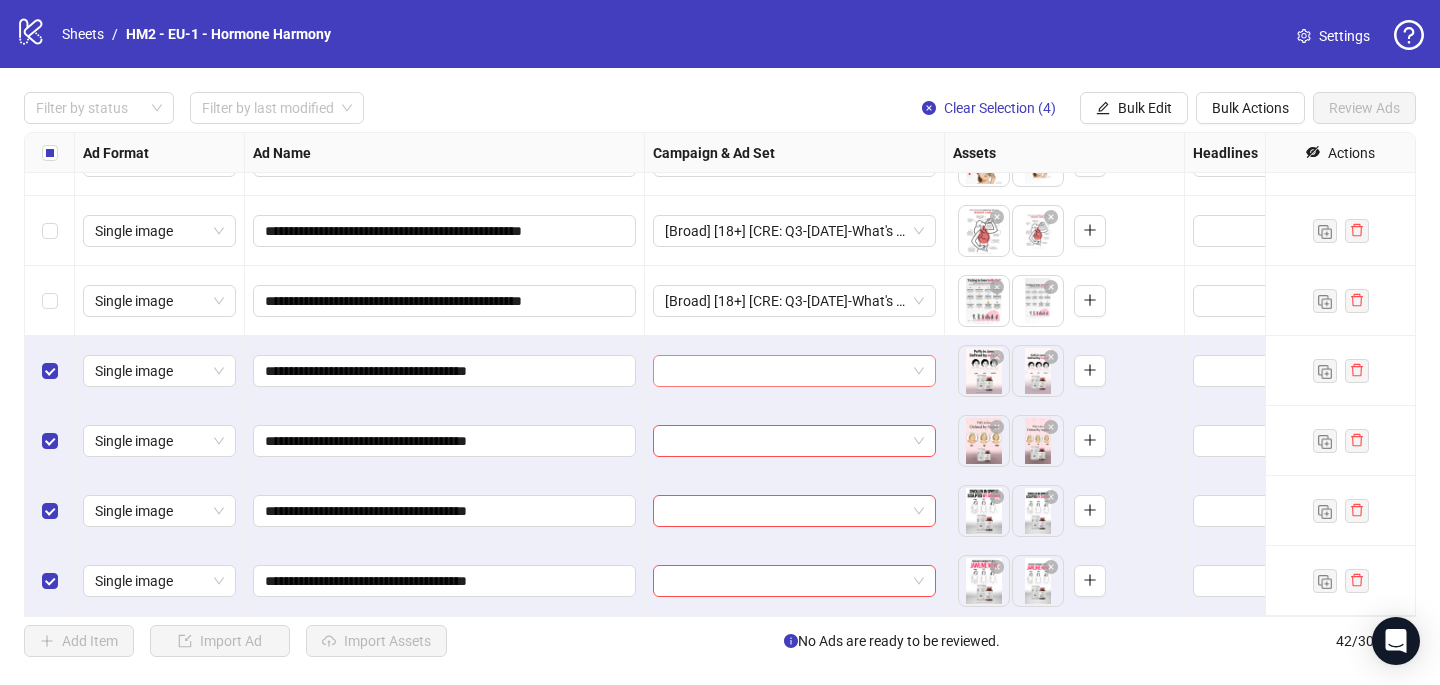 click at bounding box center [785, 371] 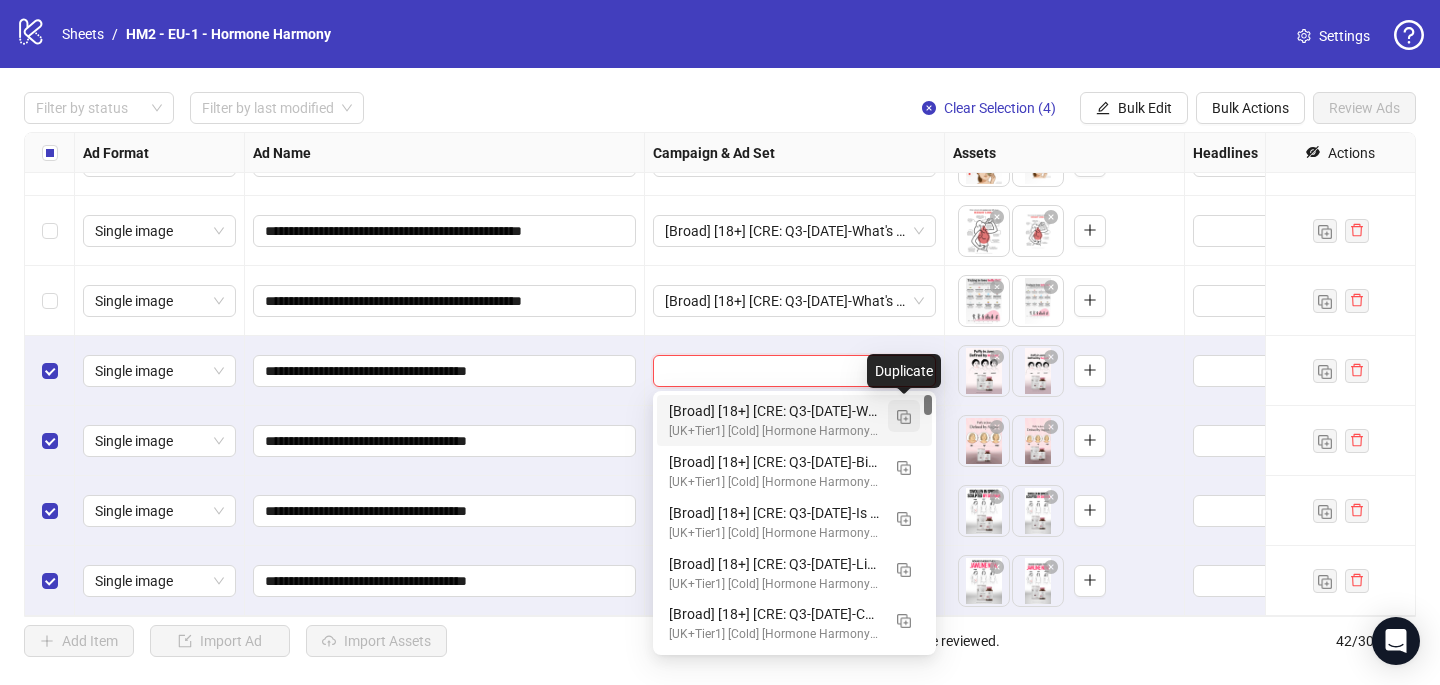 click at bounding box center (904, 417) 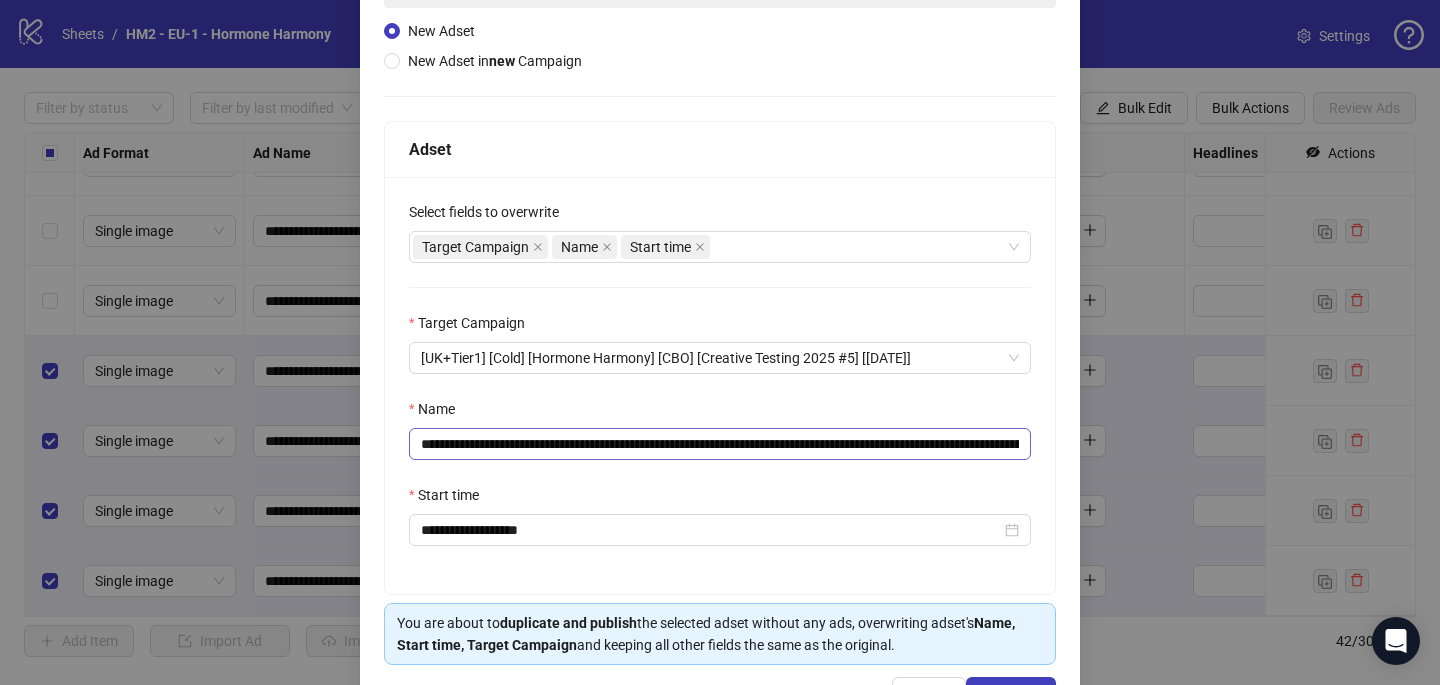 scroll, scrollTop: 224, scrollLeft: 0, axis: vertical 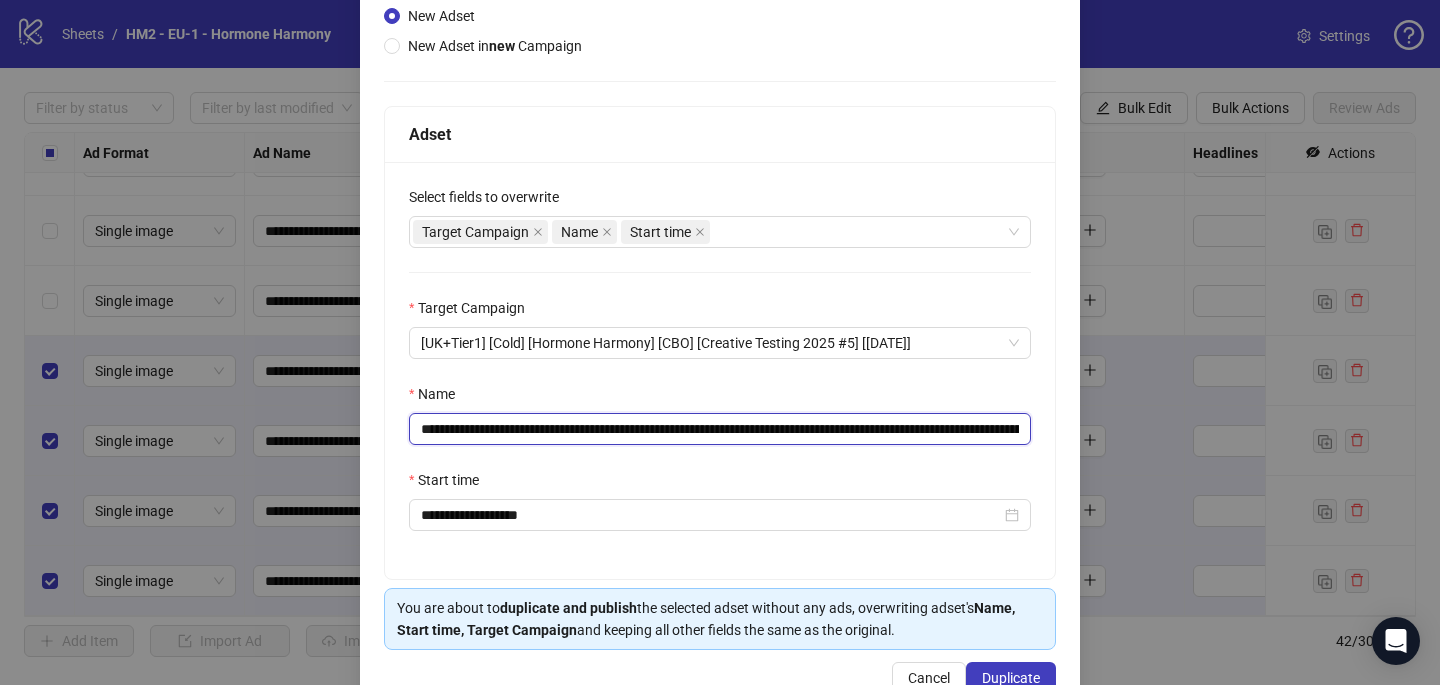 drag, startPoint x: 849, startPoint y: 429, endPoint x: 537, endPoint y: 421, distance: 312.10254 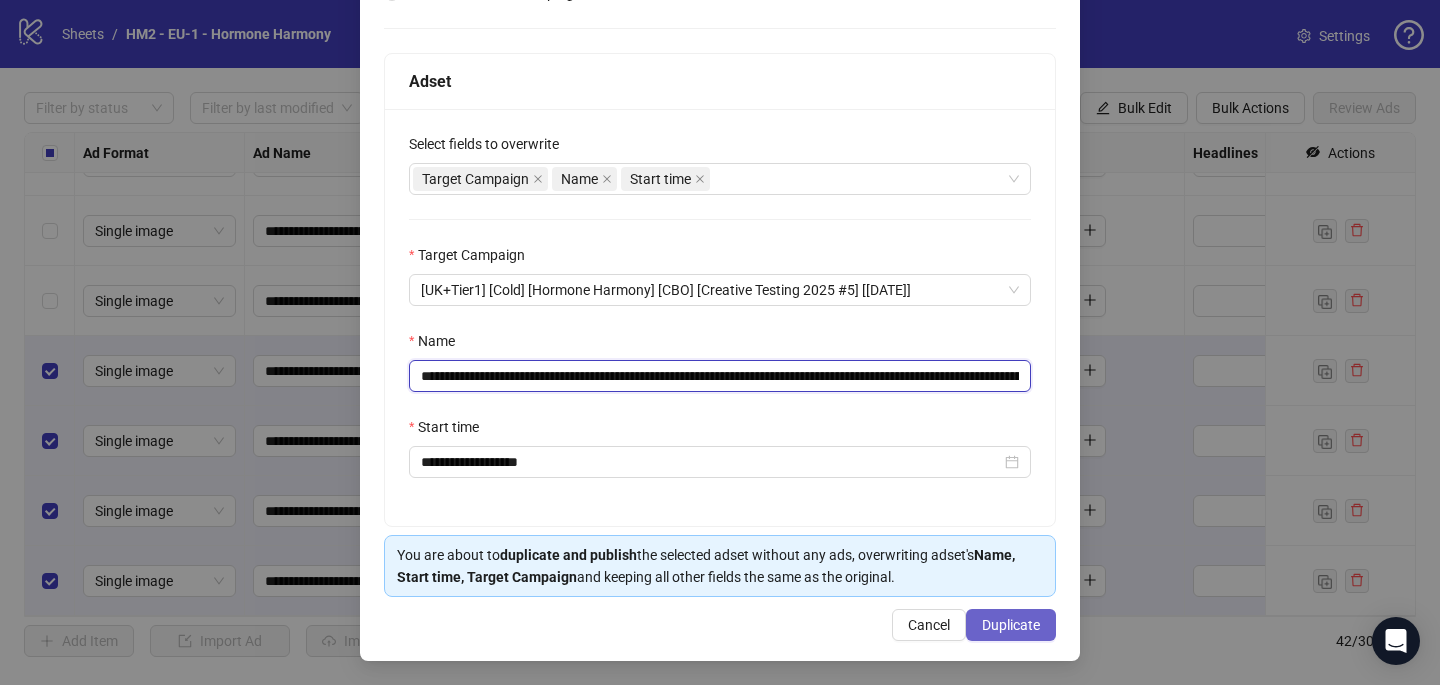 type on "**********" 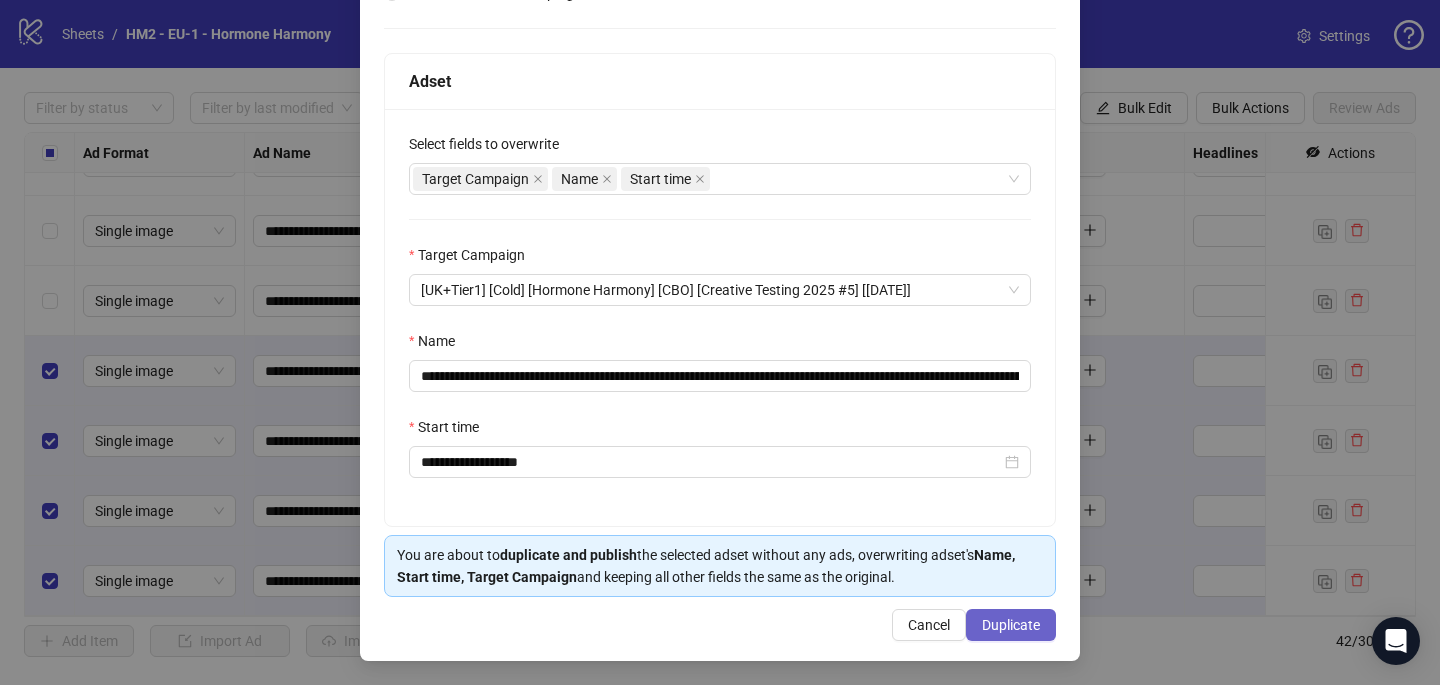 click on "Duplicate" at bounding box center [1011, 625] 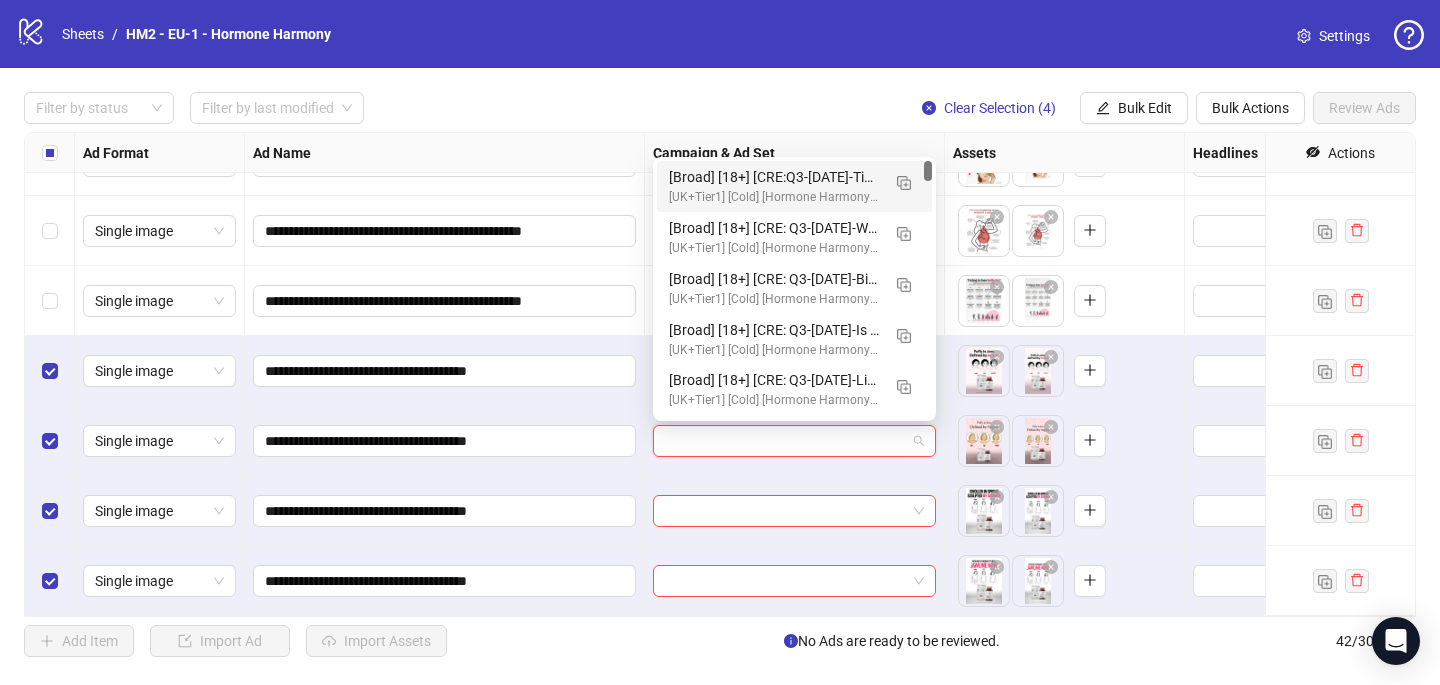 click at bounding box center [785, 441] 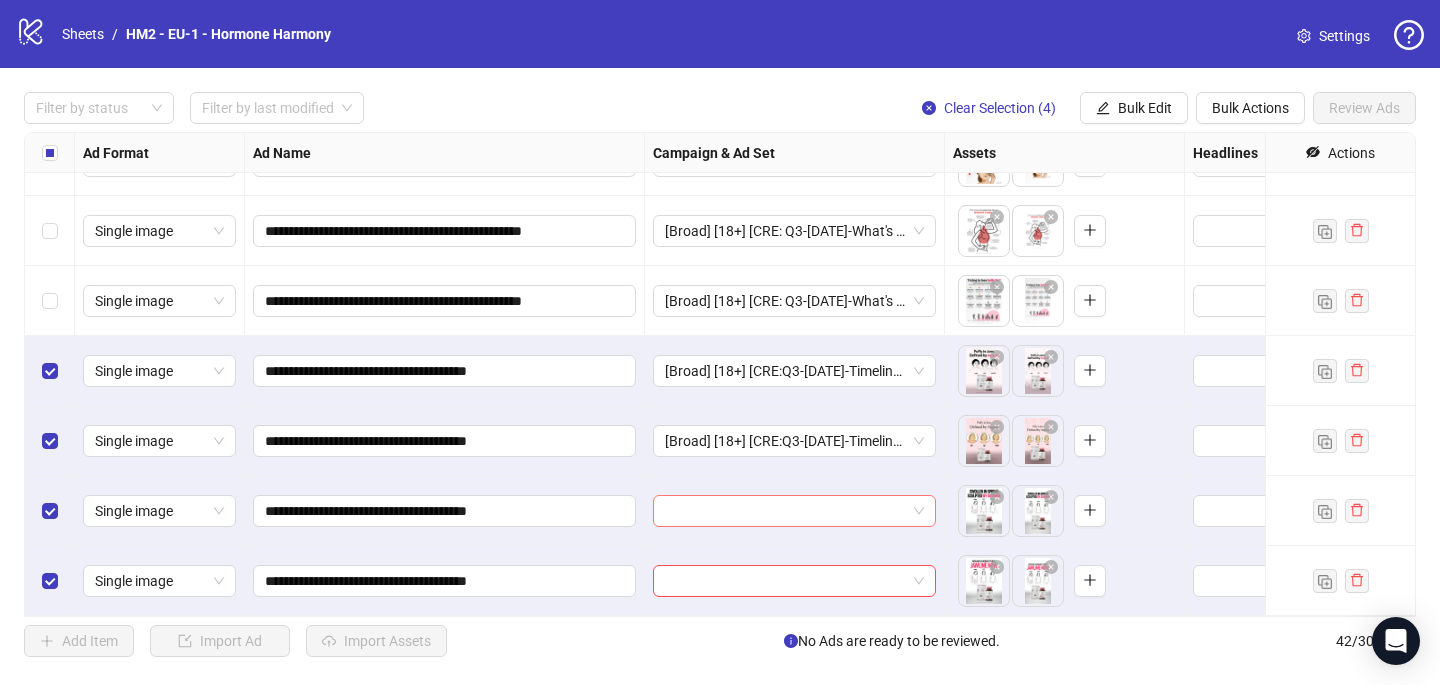 click at bounding box center (785, 511) 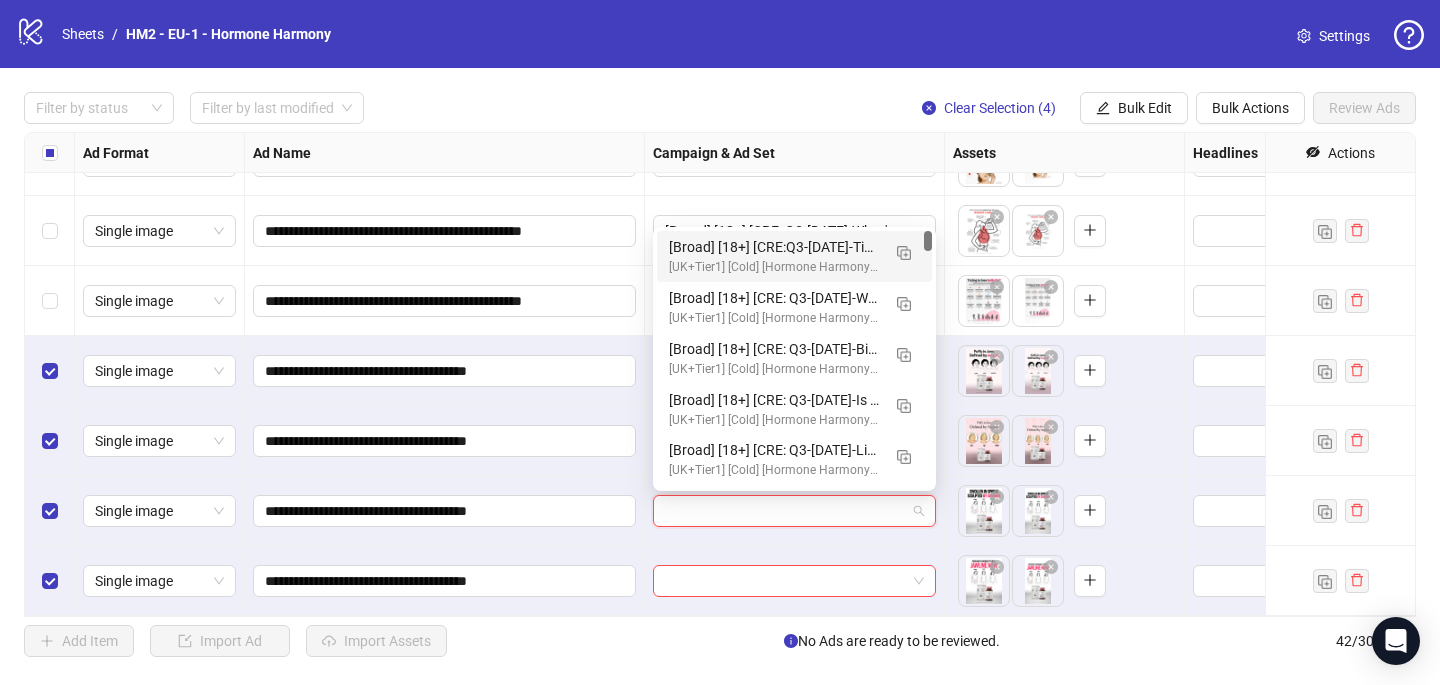 click on "[UK+Tier1] [Cold] [Hormone Harmony] [CBO] [Creative Testing 2025 #5] [[DATE]]" at bounding box center (774, 267) 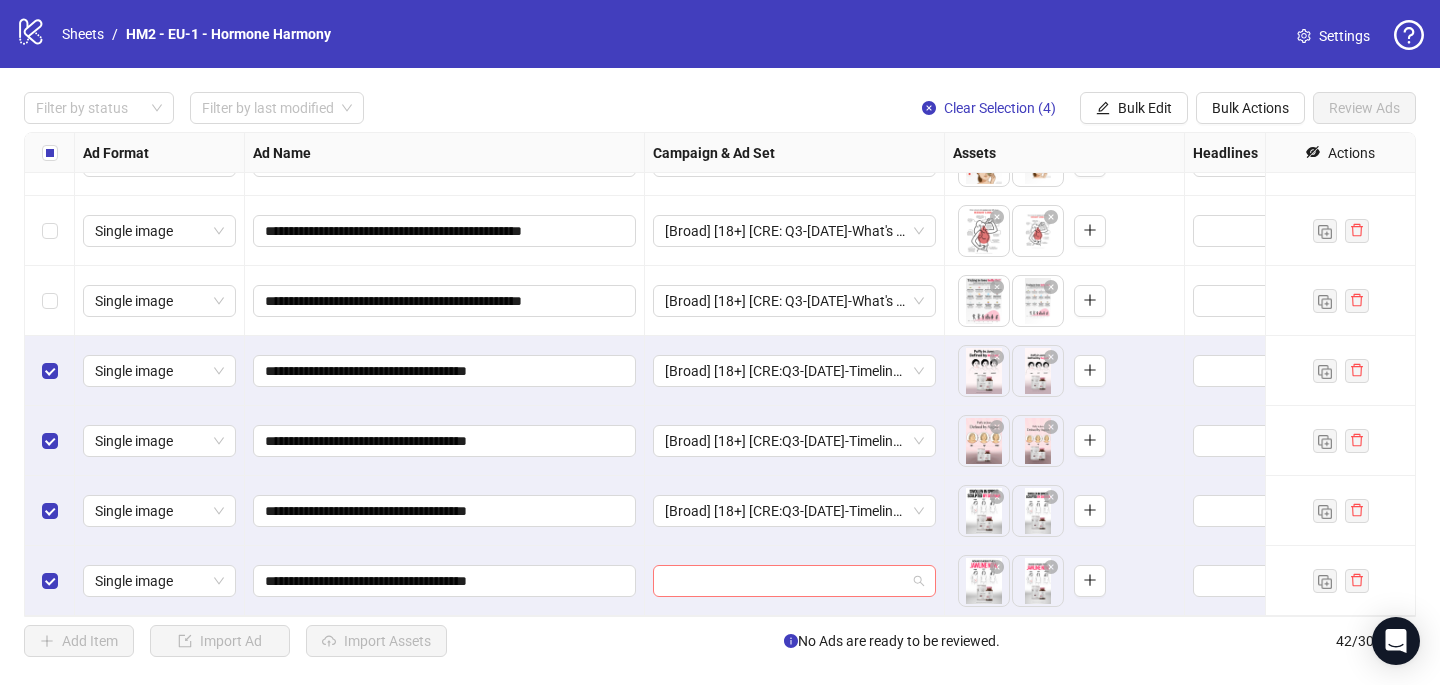 click at bounding box center [785, 581] 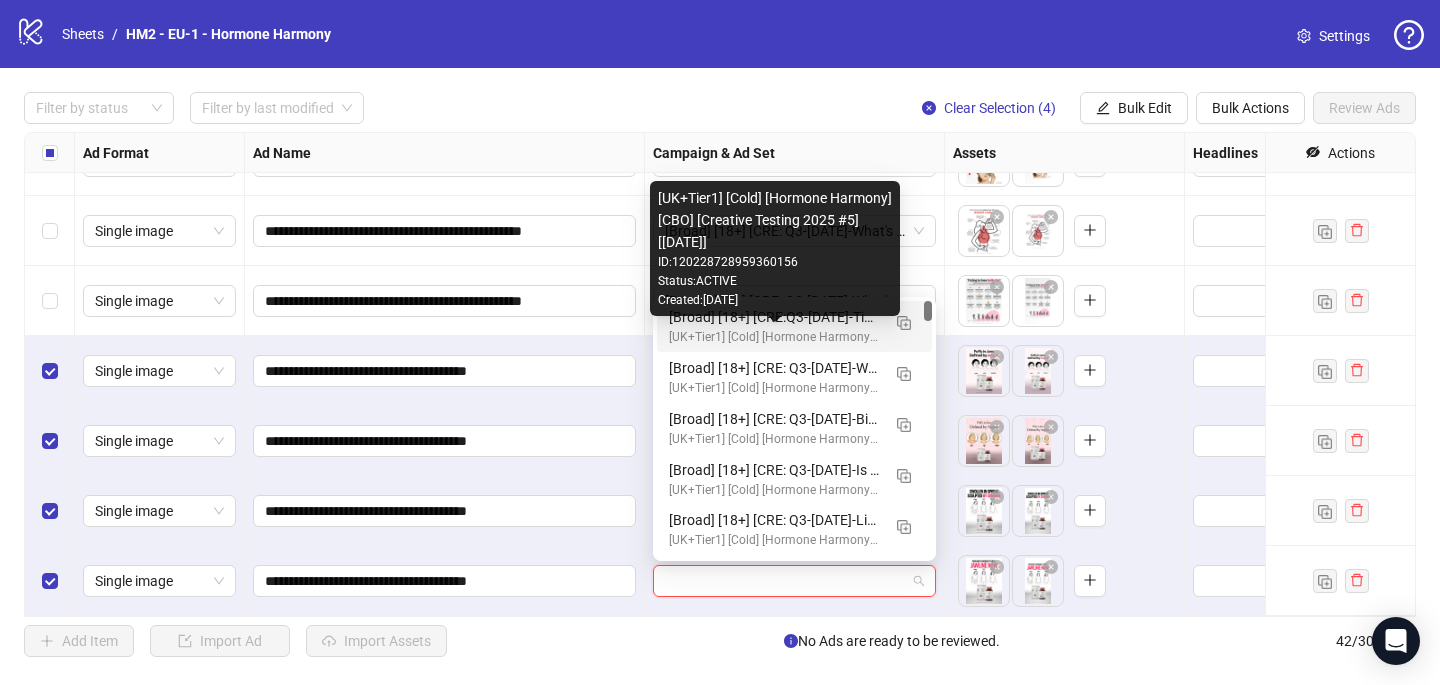 click on "[UK+Tier1] [Cold] [Hormone Harmony] [CBO] [Creative Testing 2025 #5] [[DATE]]" at bounding box center [774, 337] 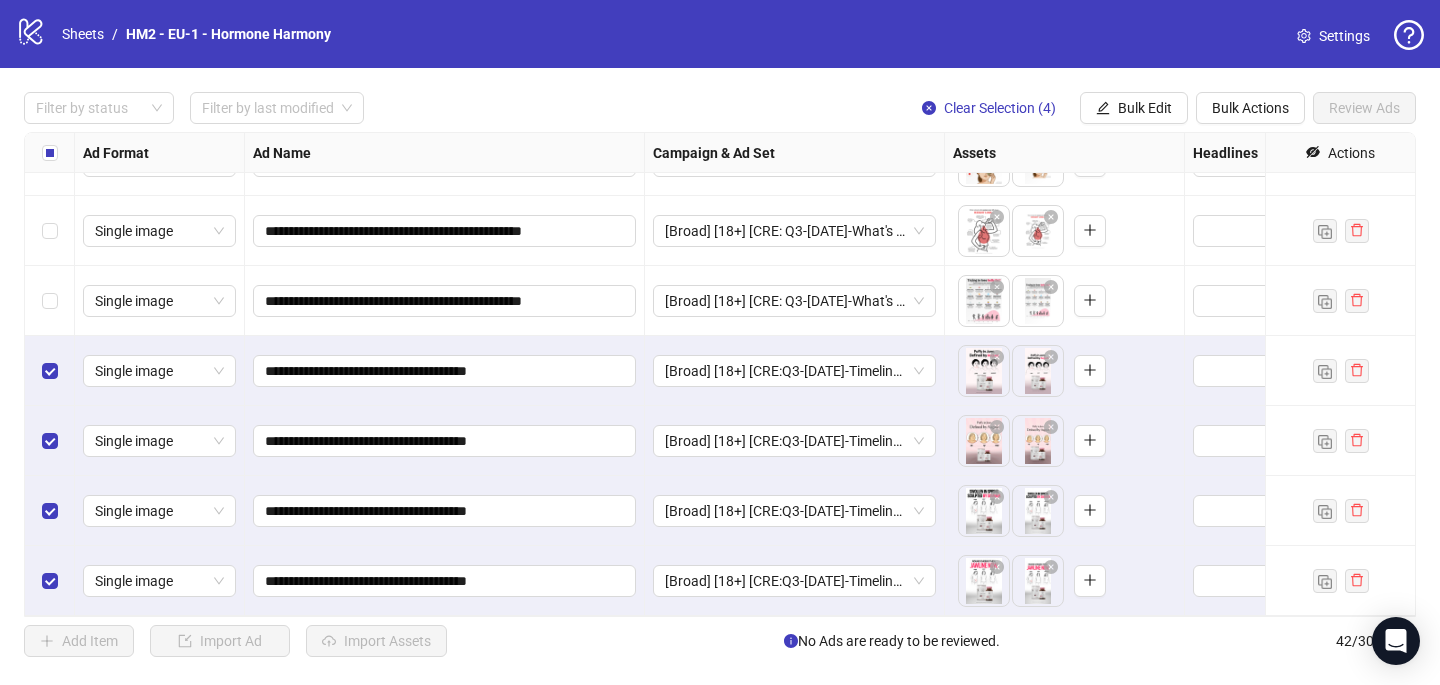 click at bounding box center (50, 153) 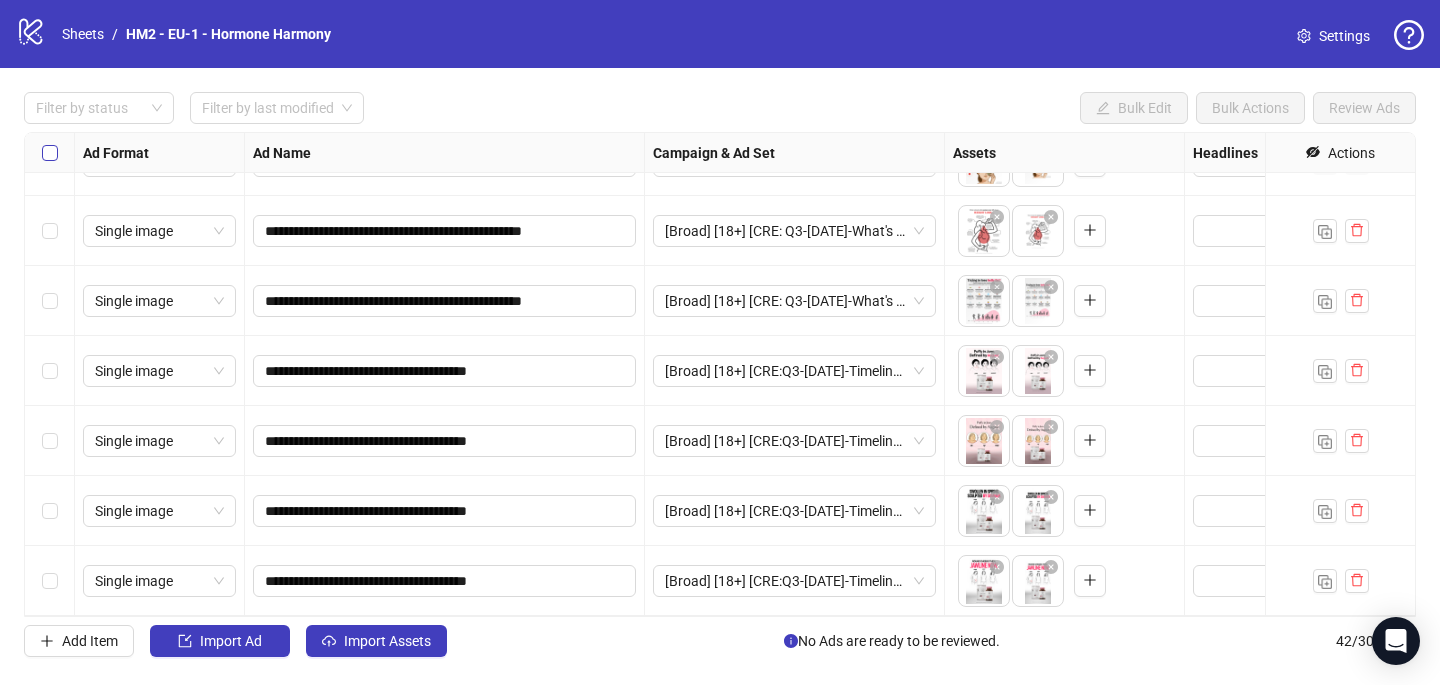click at bounding box center (50, 153) 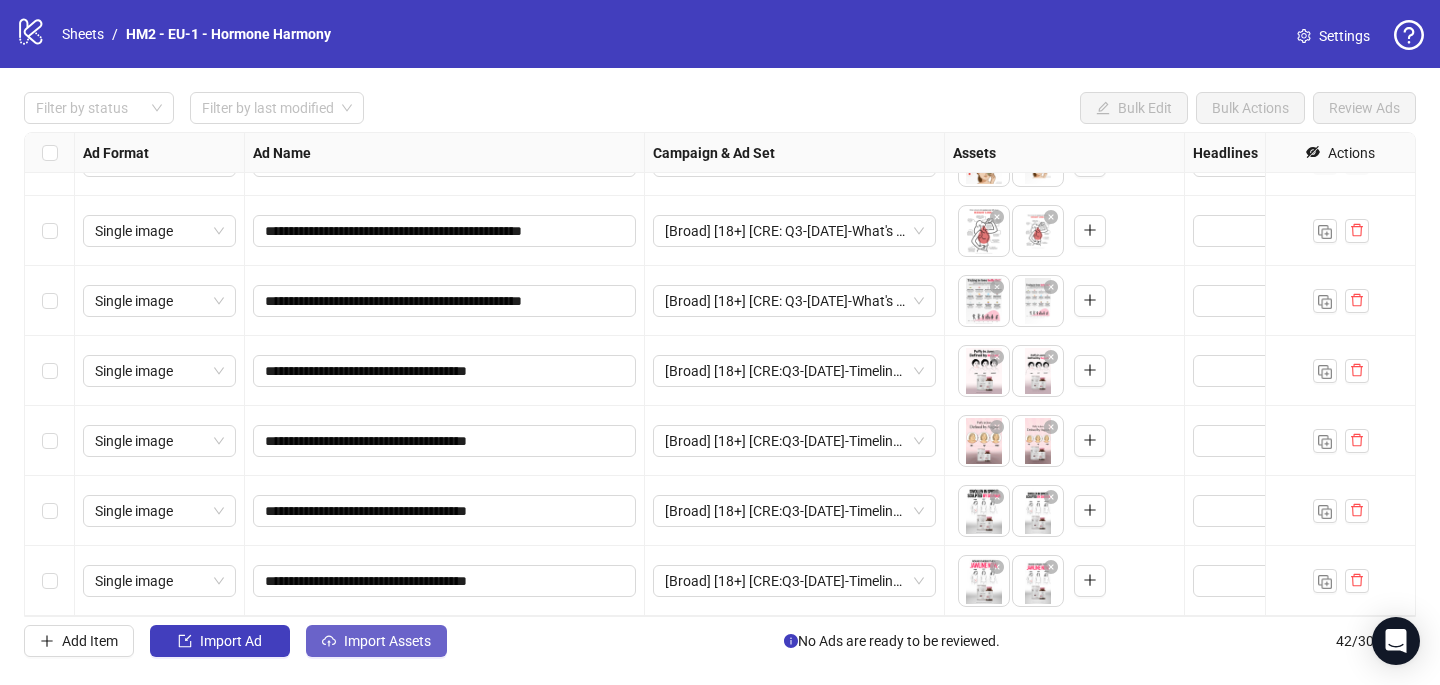 click on "Import Assets" at bounding box center (387, 641) 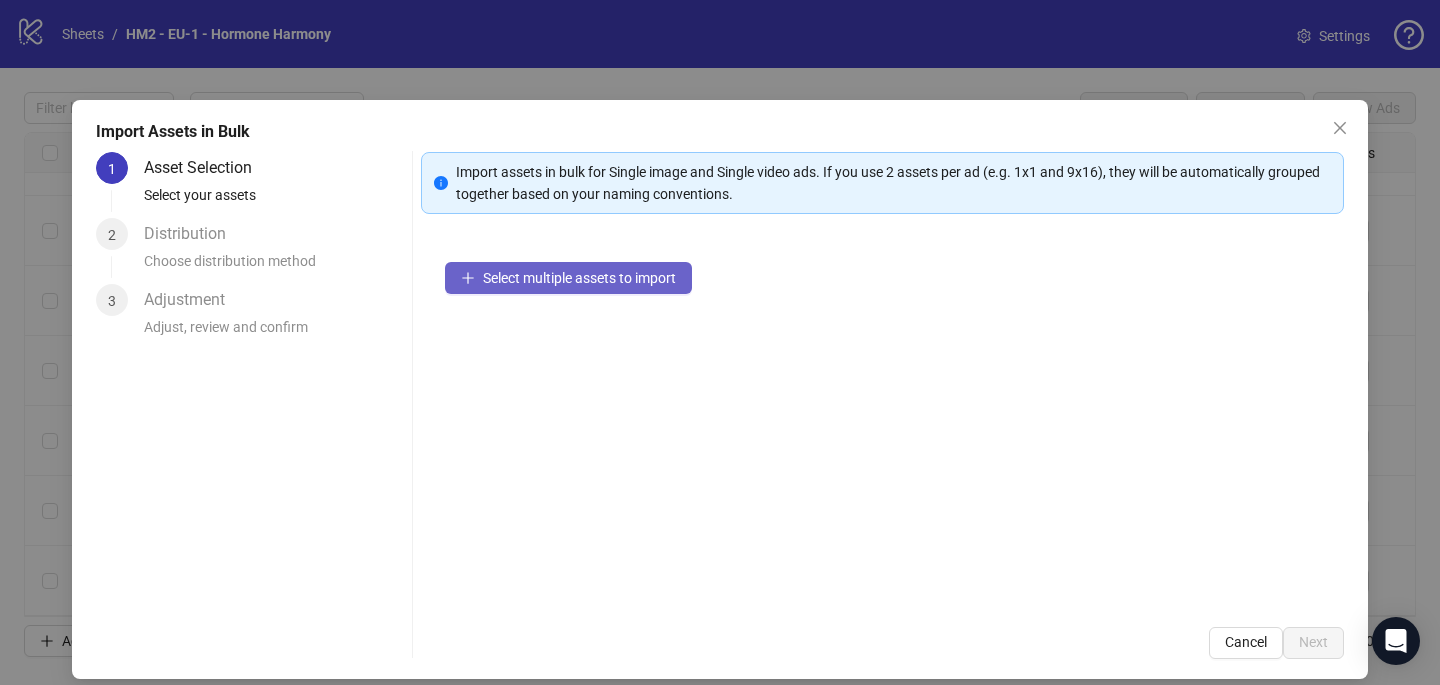 click on "Select multiple assets to import" at bounding box center [579, 278] 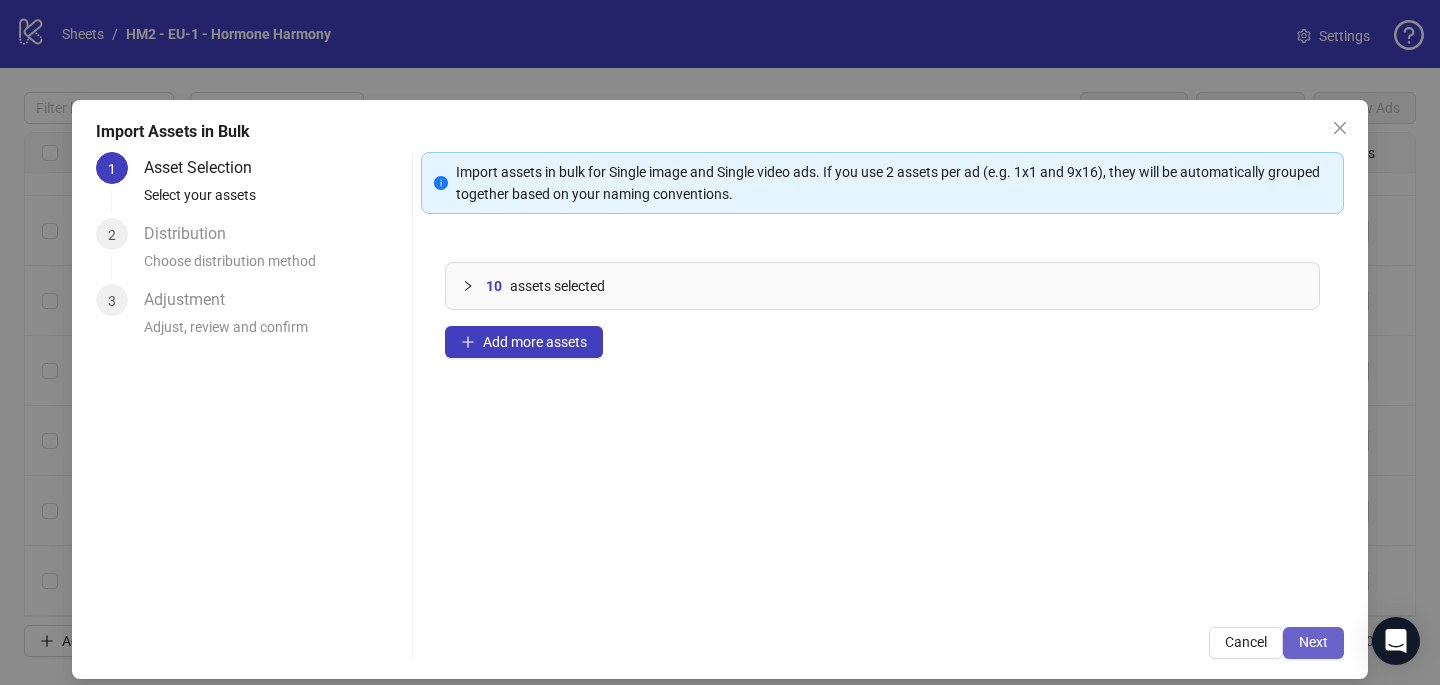 click on "Next" at bounding box center [1313, 642] 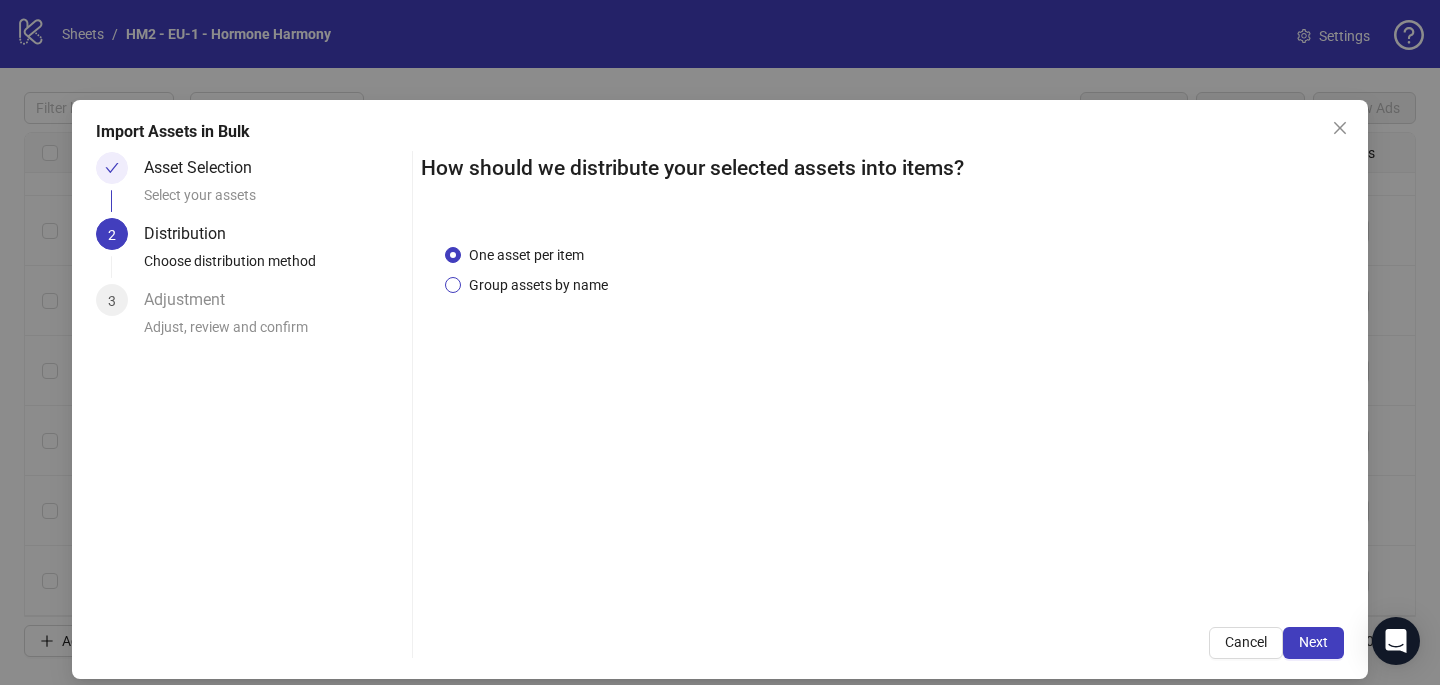click on "Group assets by name" at bounding box center [538, 285] 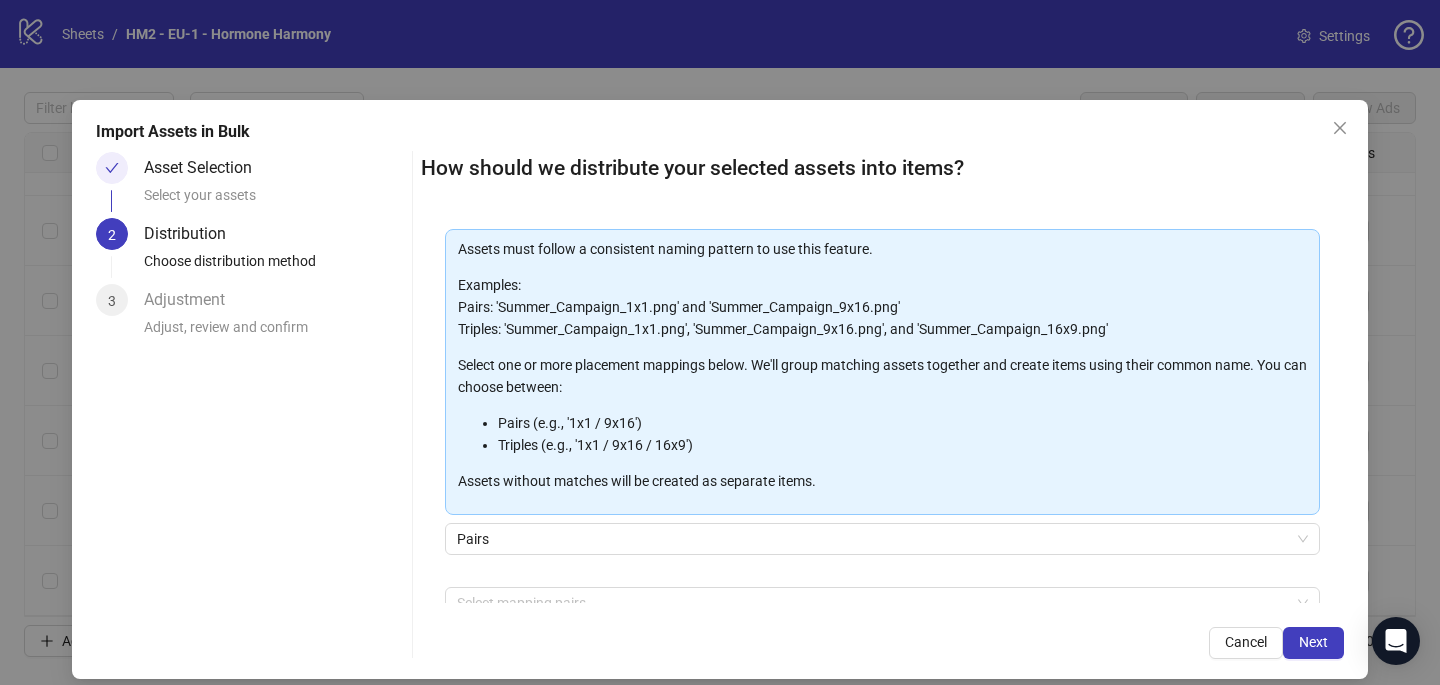 scroll, scrollTop: 203, scrollLeft: 0, axis: vertical 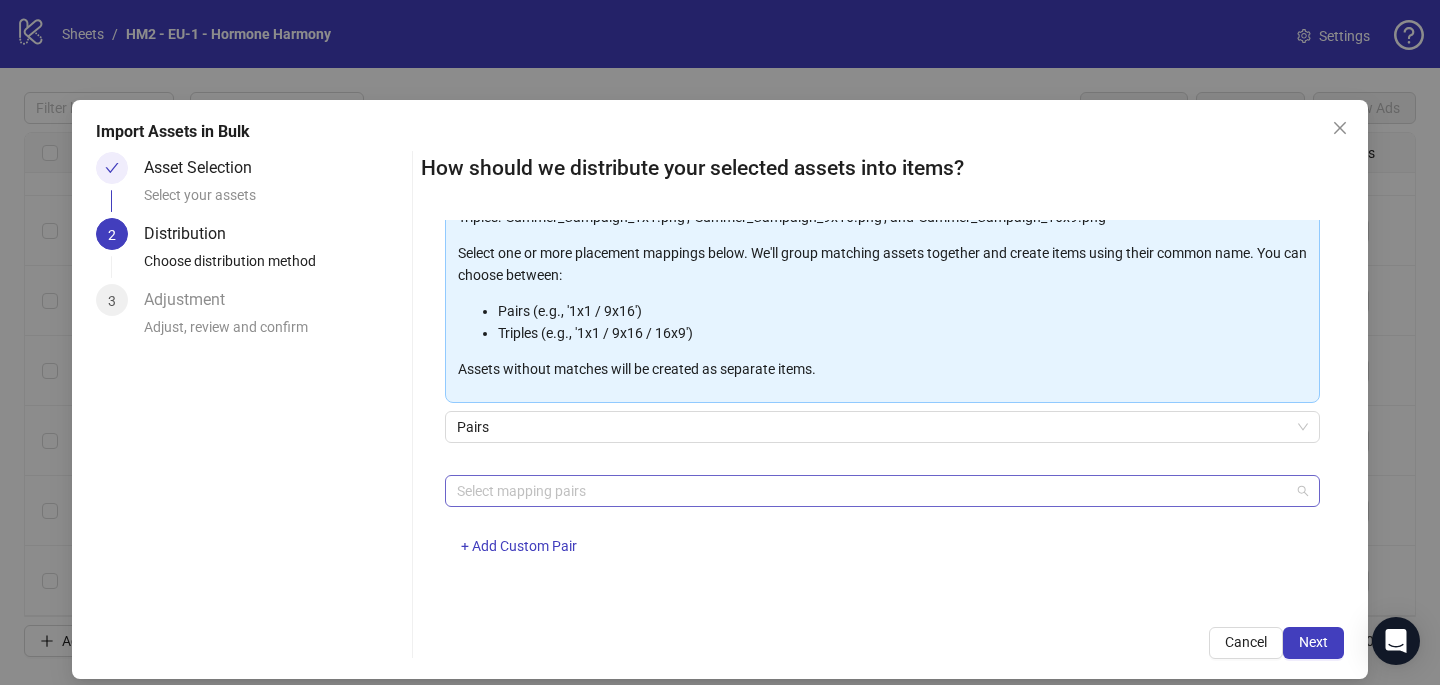 click at bounding box center (872, 491) 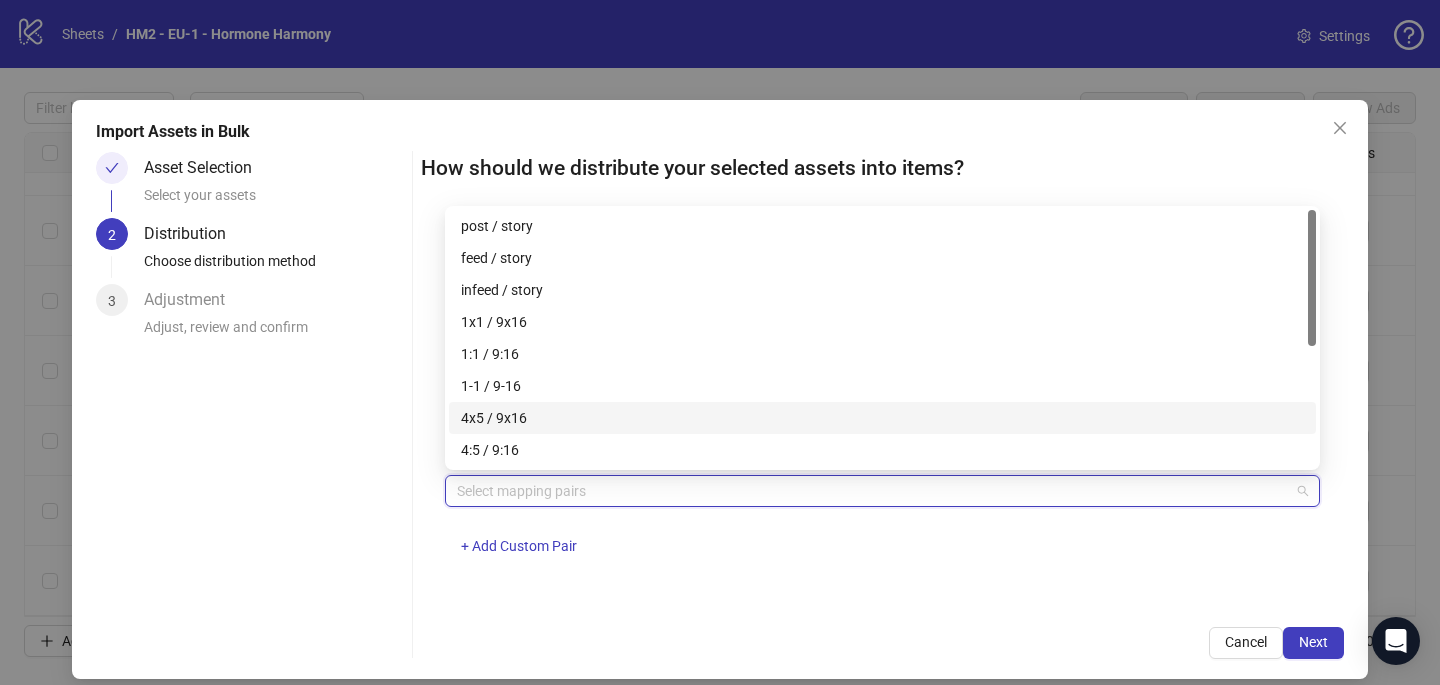click on "4x5 / 9x16" at bounding box center (882, 418) 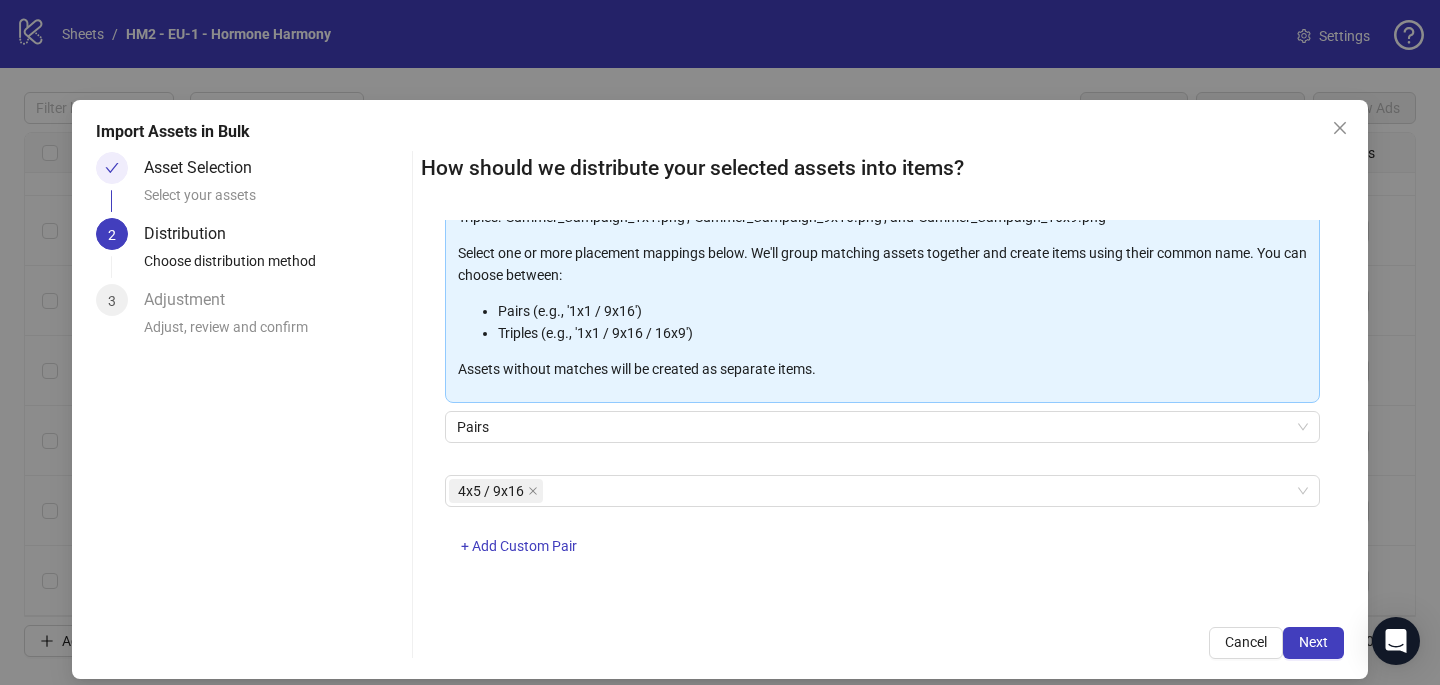 click on "4x5 / 9x16   + Add Custom Pair" at bounding box center [882, 527] 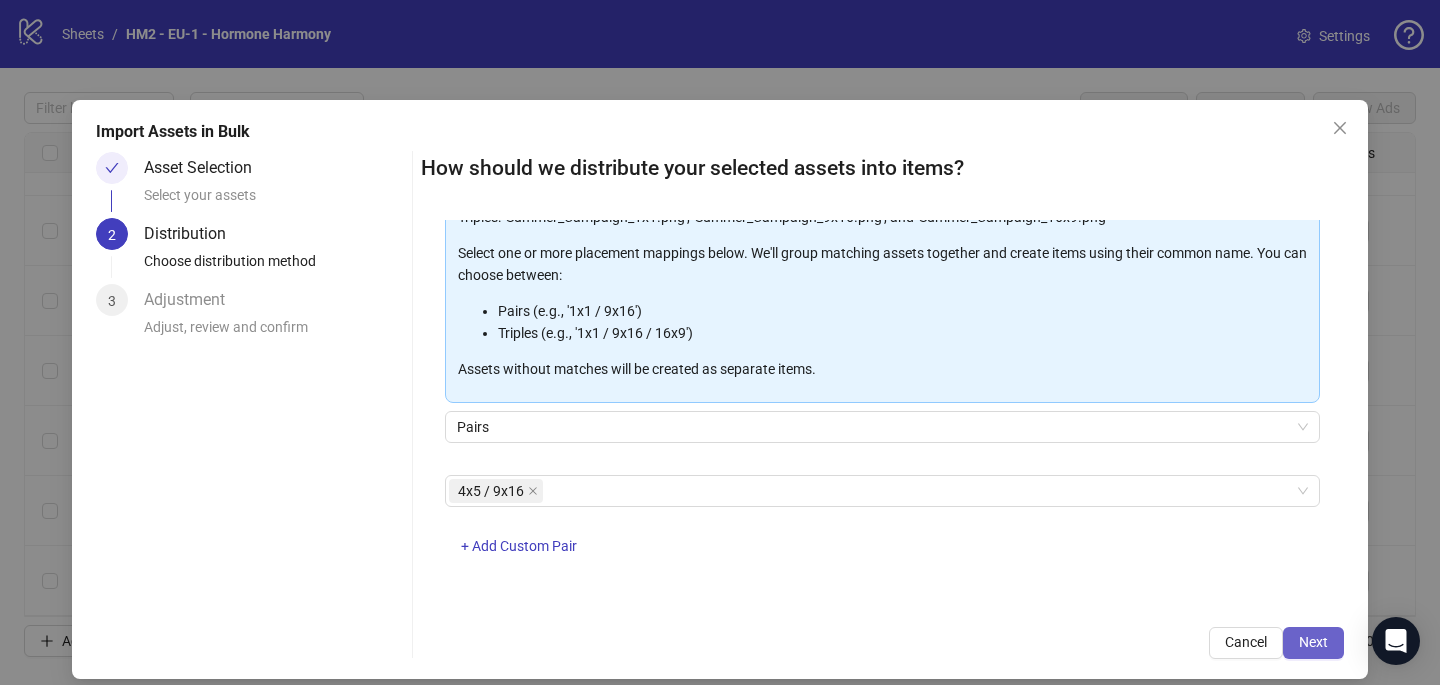 click on "Next" at bounding box center (1313, 642) 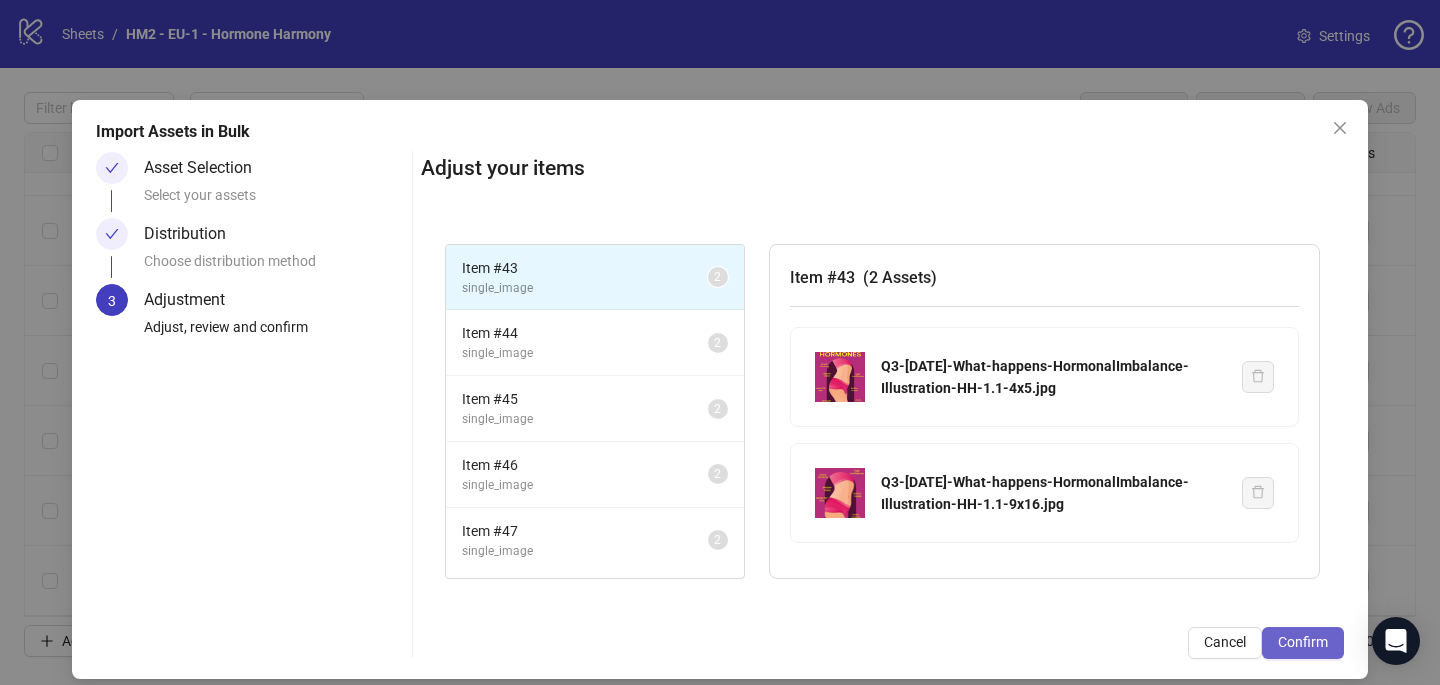 click on "Confirm" at bounding box center [1303, 642] 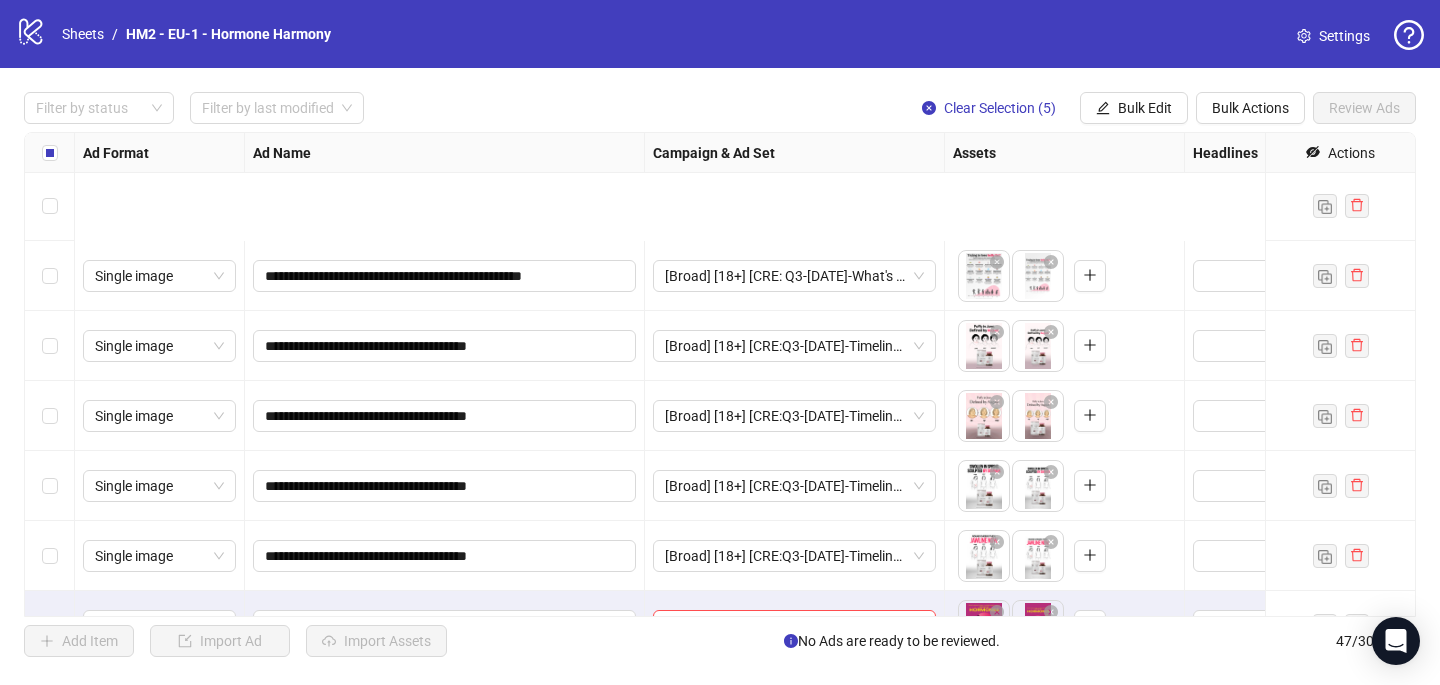scroll, scrollTop: 2847, scrollLeft: 0, axis: vertical 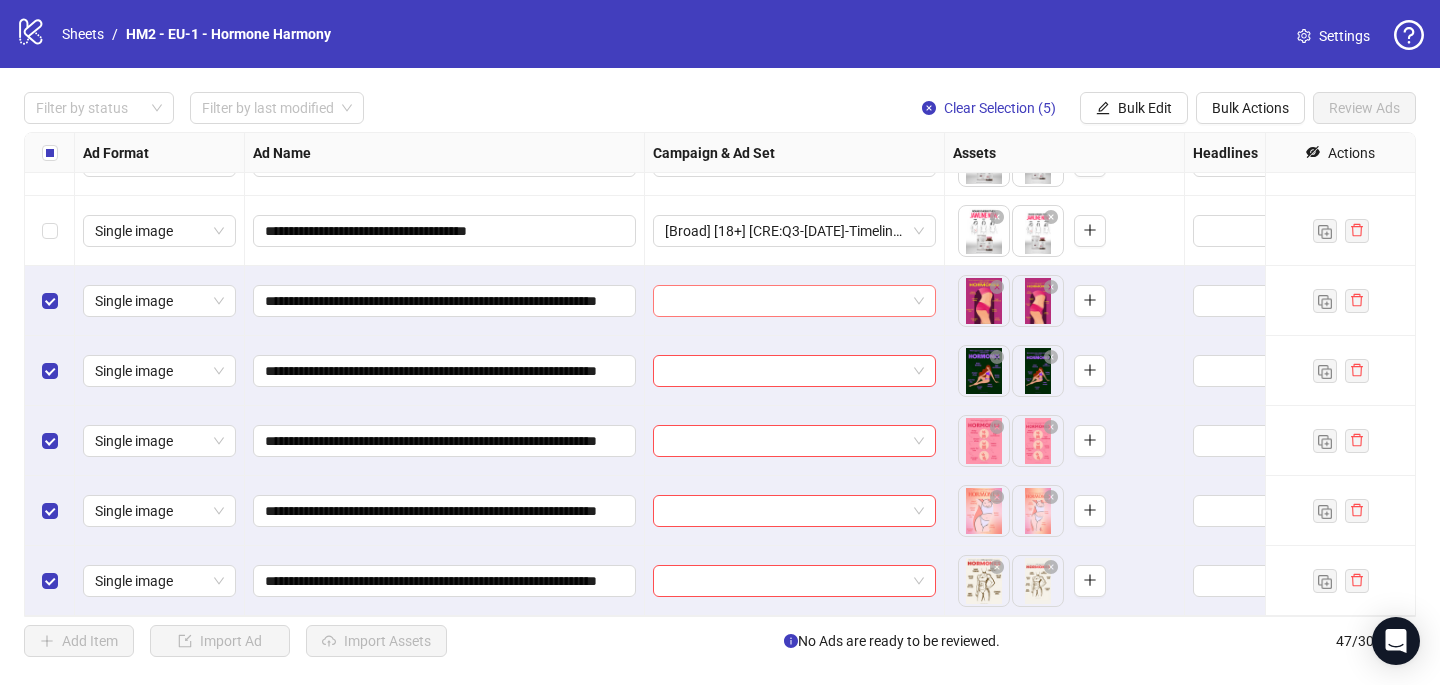 click at bounding box center (785, 301) 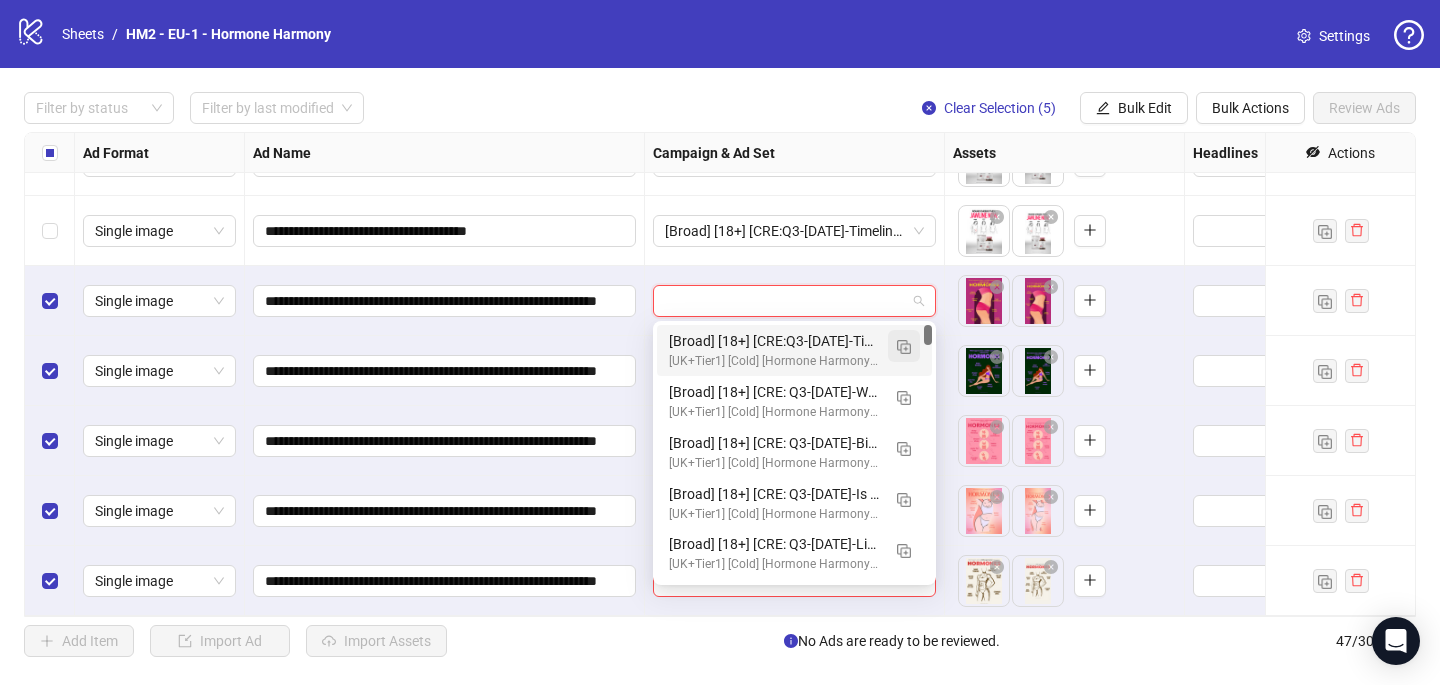 click at bounding box center (904, 347) 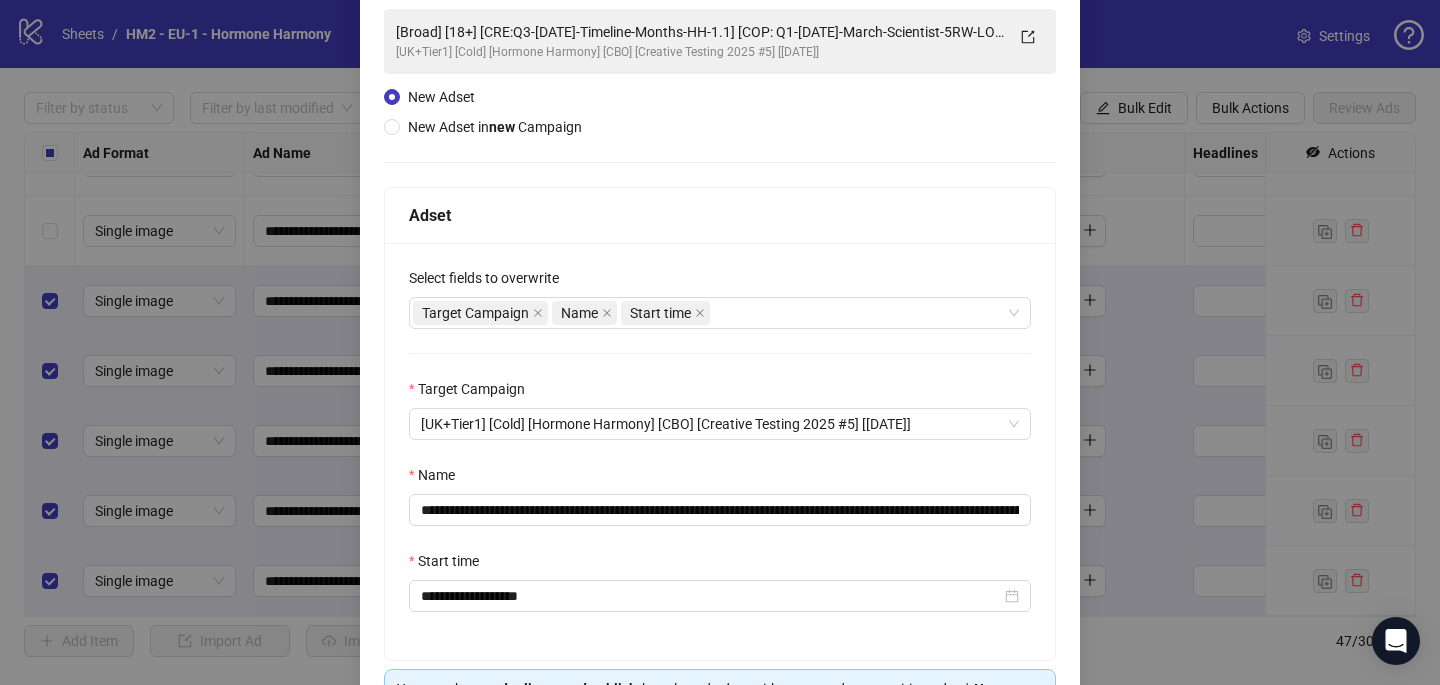 scroll, scrollTop: 141, scrollLeft: 0, axis: vertical 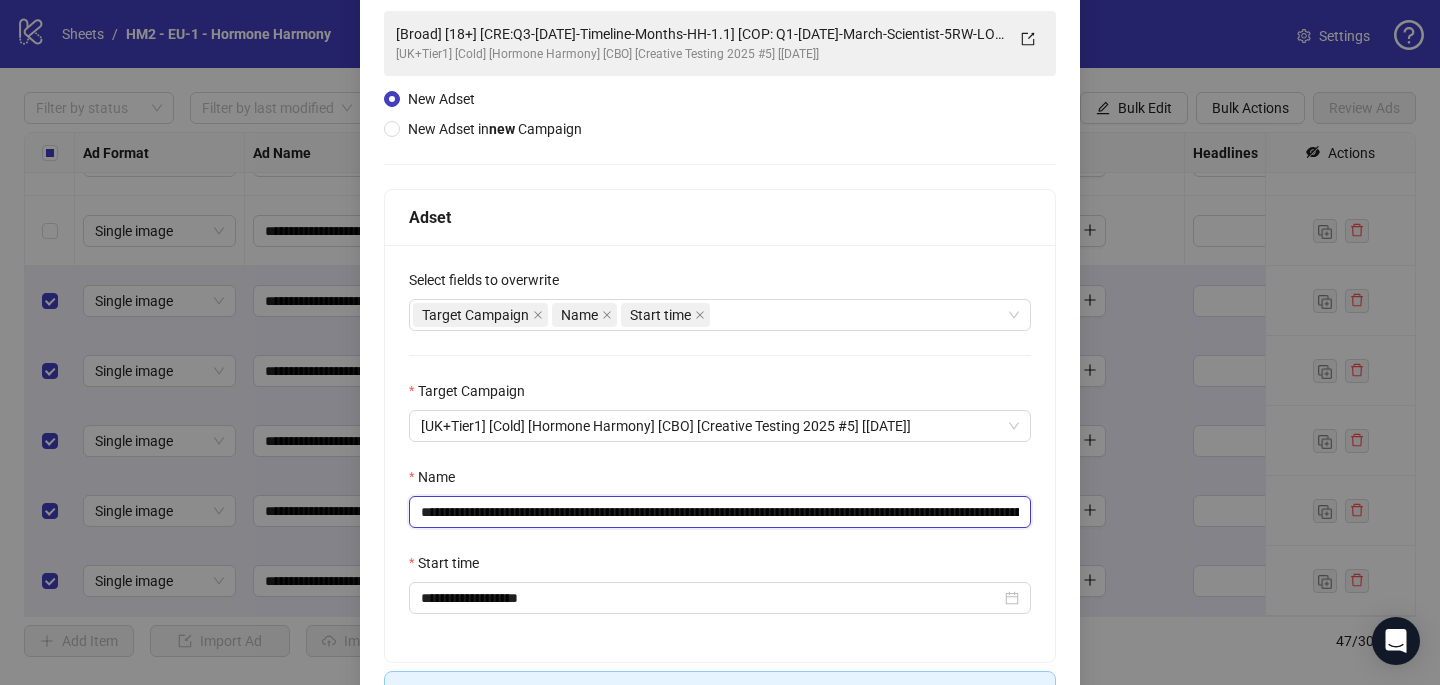drag, startPoint x: 788, startPoint y: 512, endPoint x: 616, endPoint y: 505, distance: 172.14238 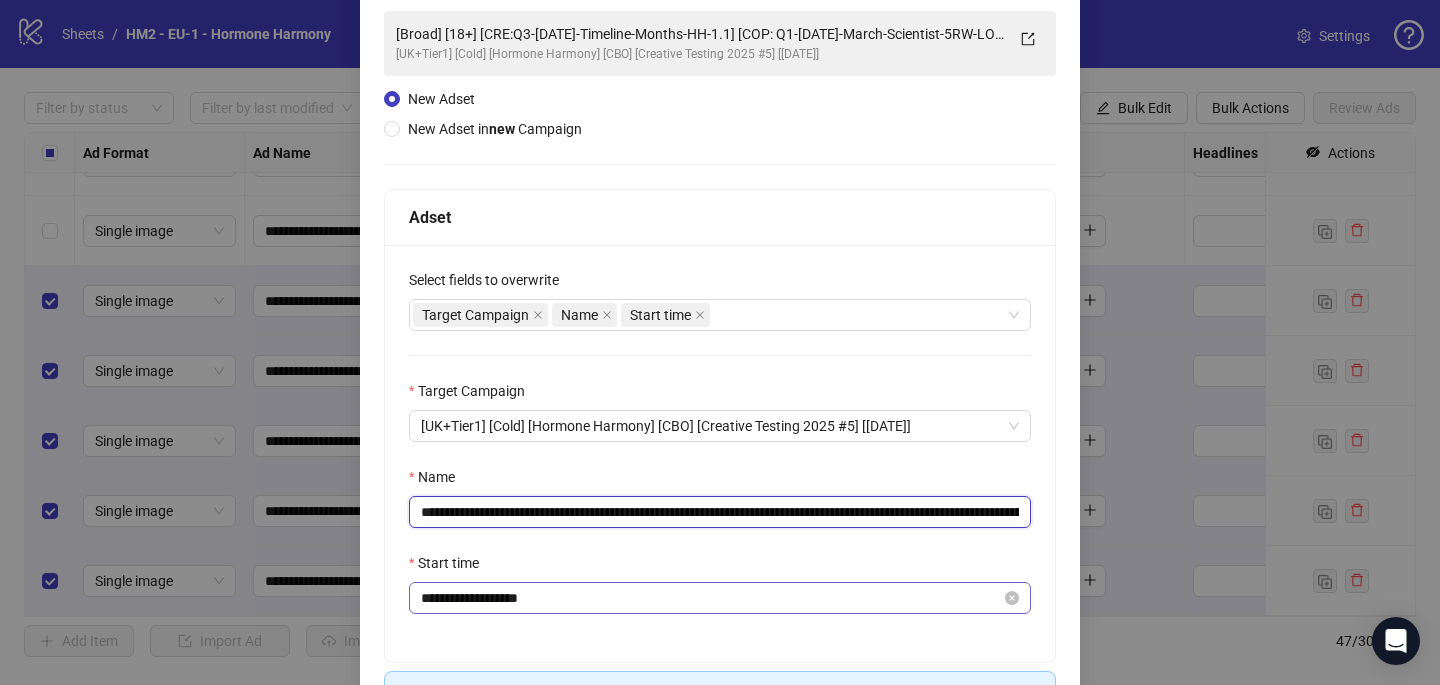 scroll, scrollTop: 231, scrollLeft: 0, axis: vertical 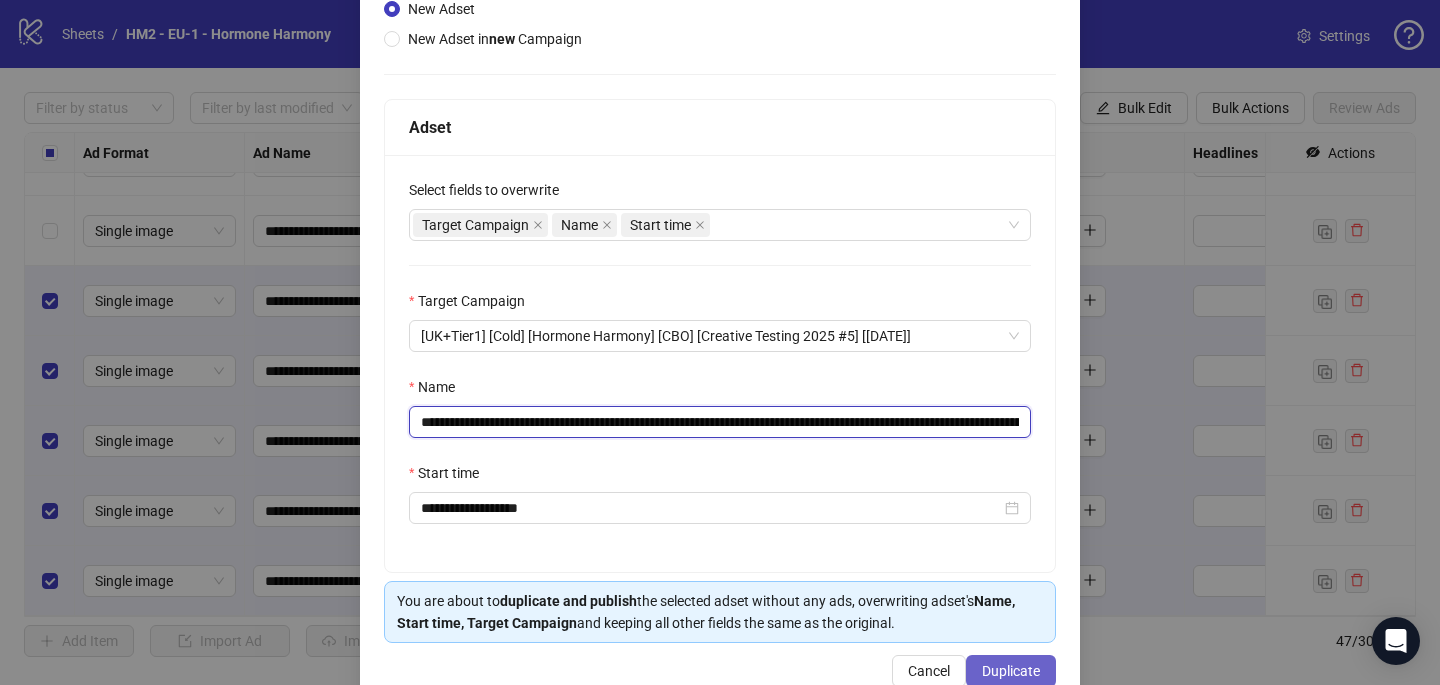 type on "**********" 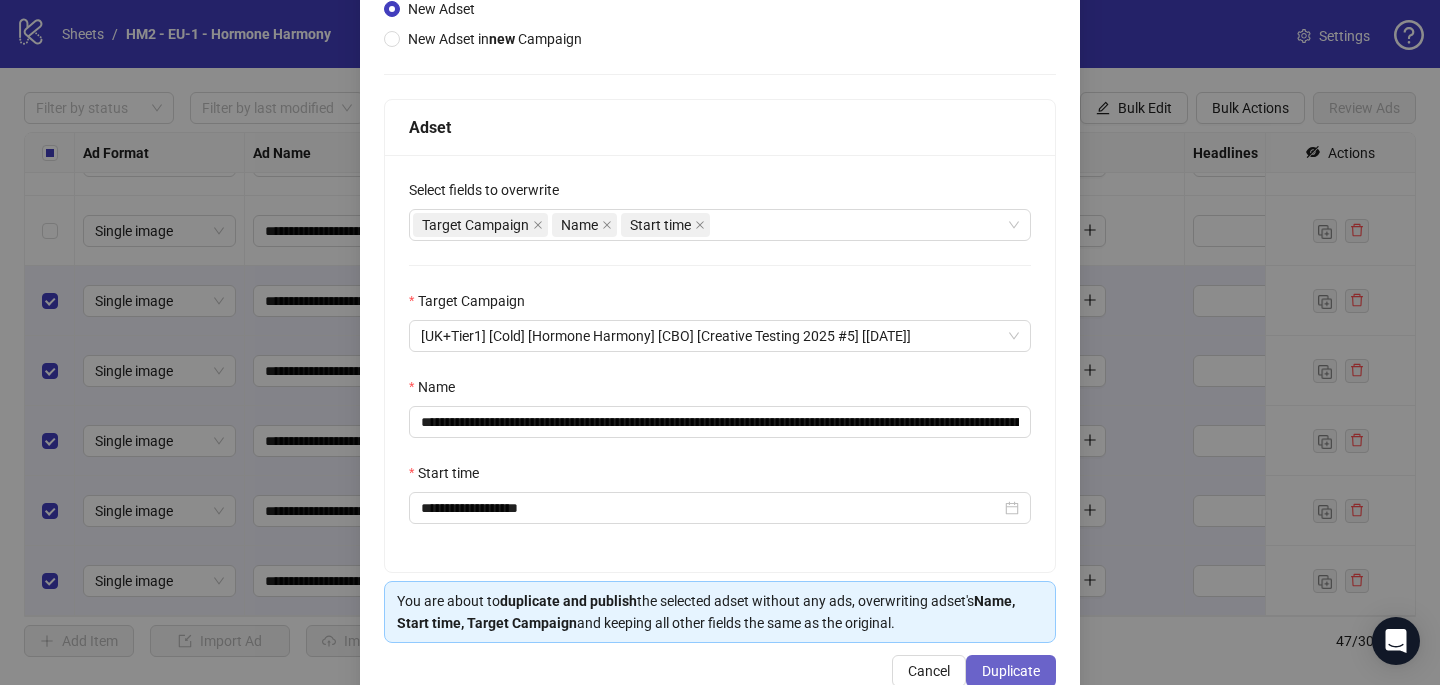 click on "Duplicate" at bounding box center (1011, 671) 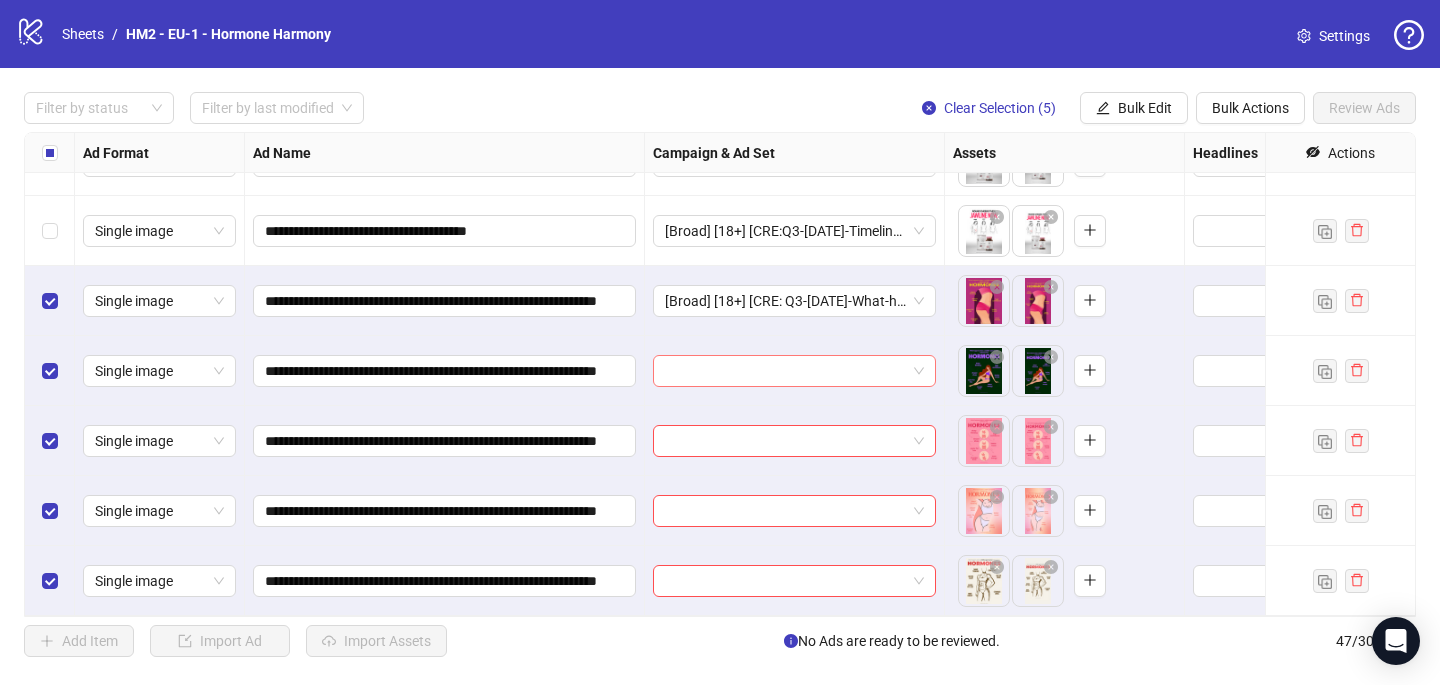 click at bounding box center [785, 371] 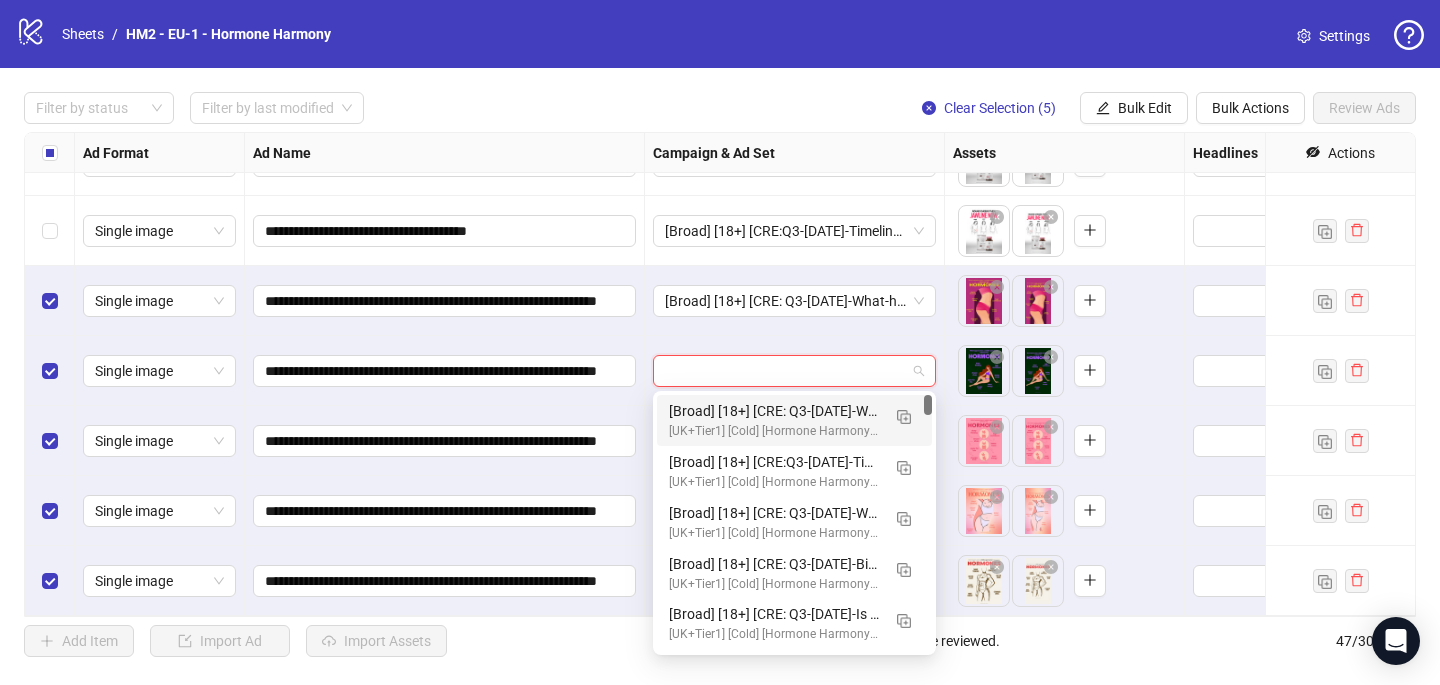 click on "[Broad] [18+] [CRE: Q3-[DATE]-What-happens-HormonalImbalance-Illustration-HH] [COP: Q1-[DATE]-March-Scientist-5RW-LONG-HH] [[DATE]] - Copy (copy) (copy) (copy) (copy) (copy) (copy) (copy) (copy) (copy) (copy) (copy)" at bounding box center [774, 411] 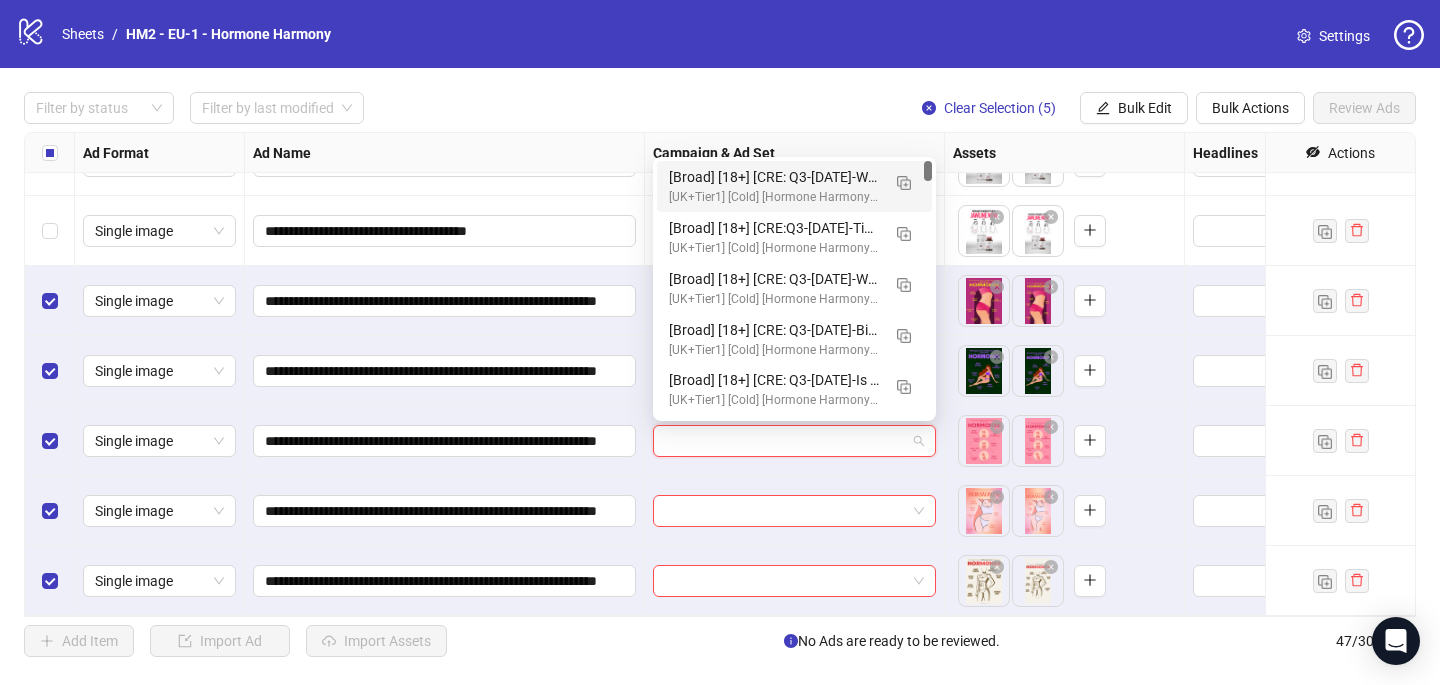 click at bounding box center (785, 441) 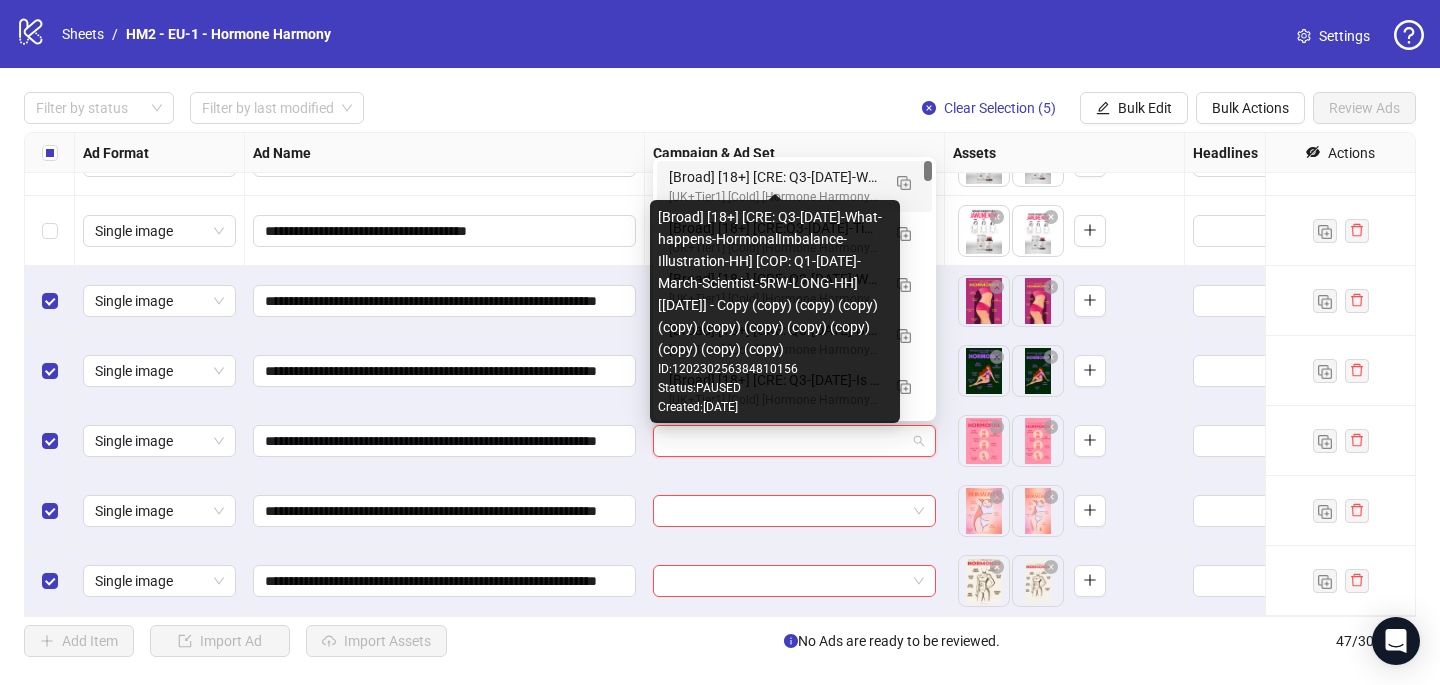 click on "[Broad] [18+] [CRE: Q3-[DATE]-What-happens-HormonalImbalance-Illustration-HH] [COP: Q1-[DATE]-March-Scientist-5RW-LONG-HH] [[DATE]] - Copy (copy) (copy) (copy) (copy) (copy) (copy) (copy) (copy) (copy) (copy) (copy)" at bounding box center [774, 177] 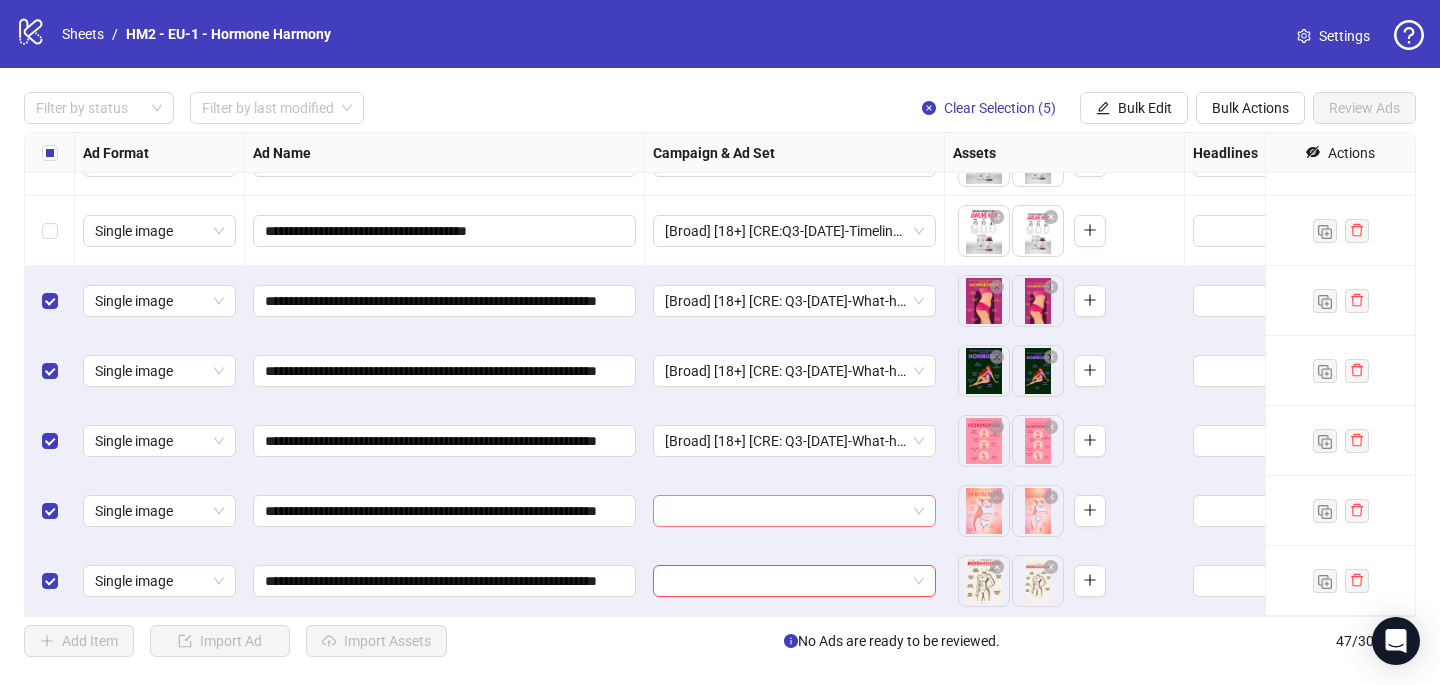 click at bounding box center [785, 511] 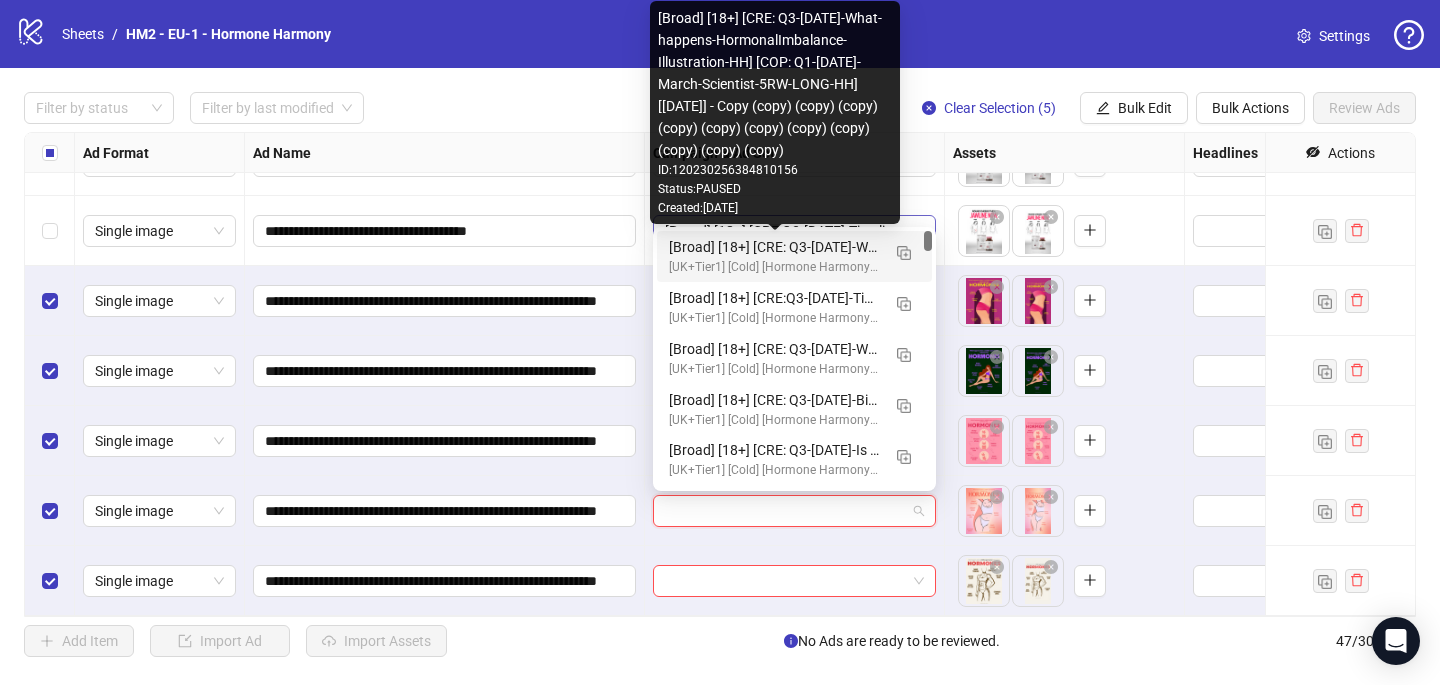click on "[Broad] [18+] [CRE: Q3-[DATE]-What-happens-HormonalImbalance-Illustration-HH] [COP: Q1-[DATE]-March-Scientist-5RW-LONG-HH] [[DATE]] - Copy (copy) (copy) (copy) (copy) (copy) (copy) (copy) (copy) (copy) (copy) (copy)" at bounding box center (774, 247) 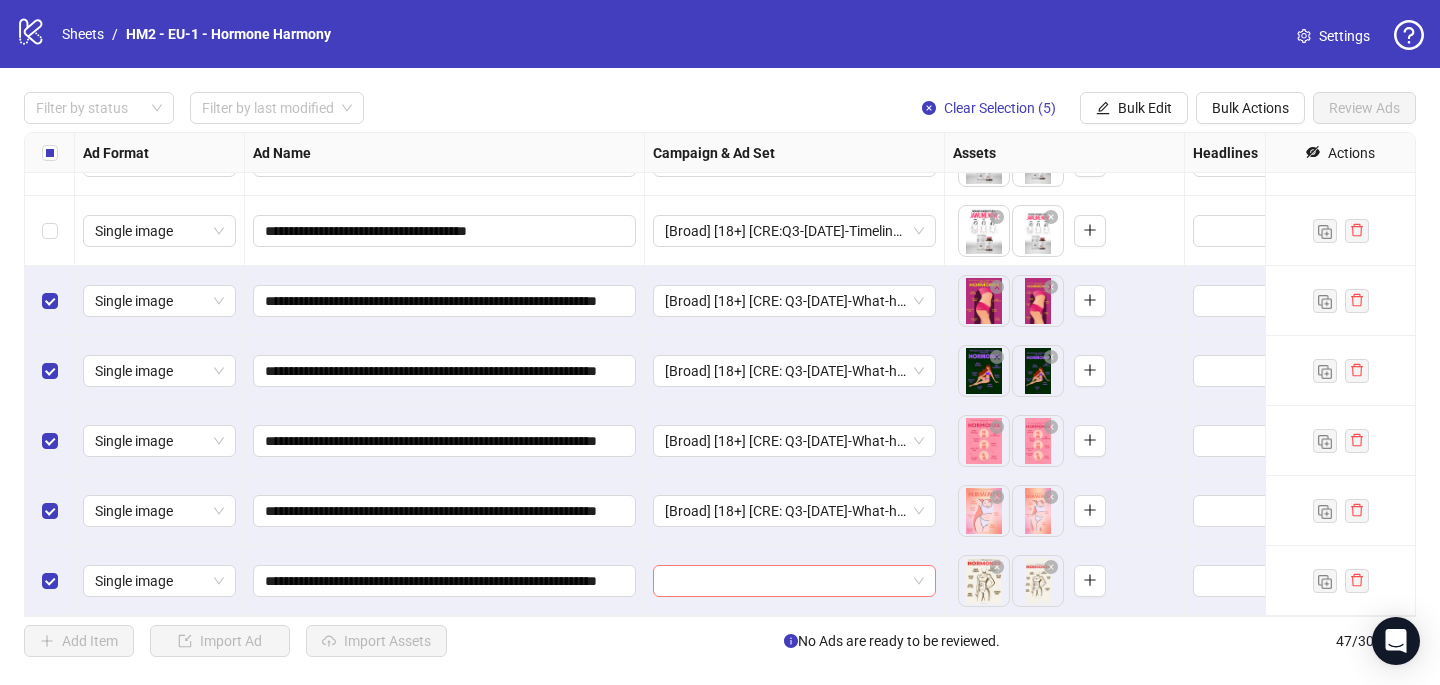 click at bounding box center [785, 581] 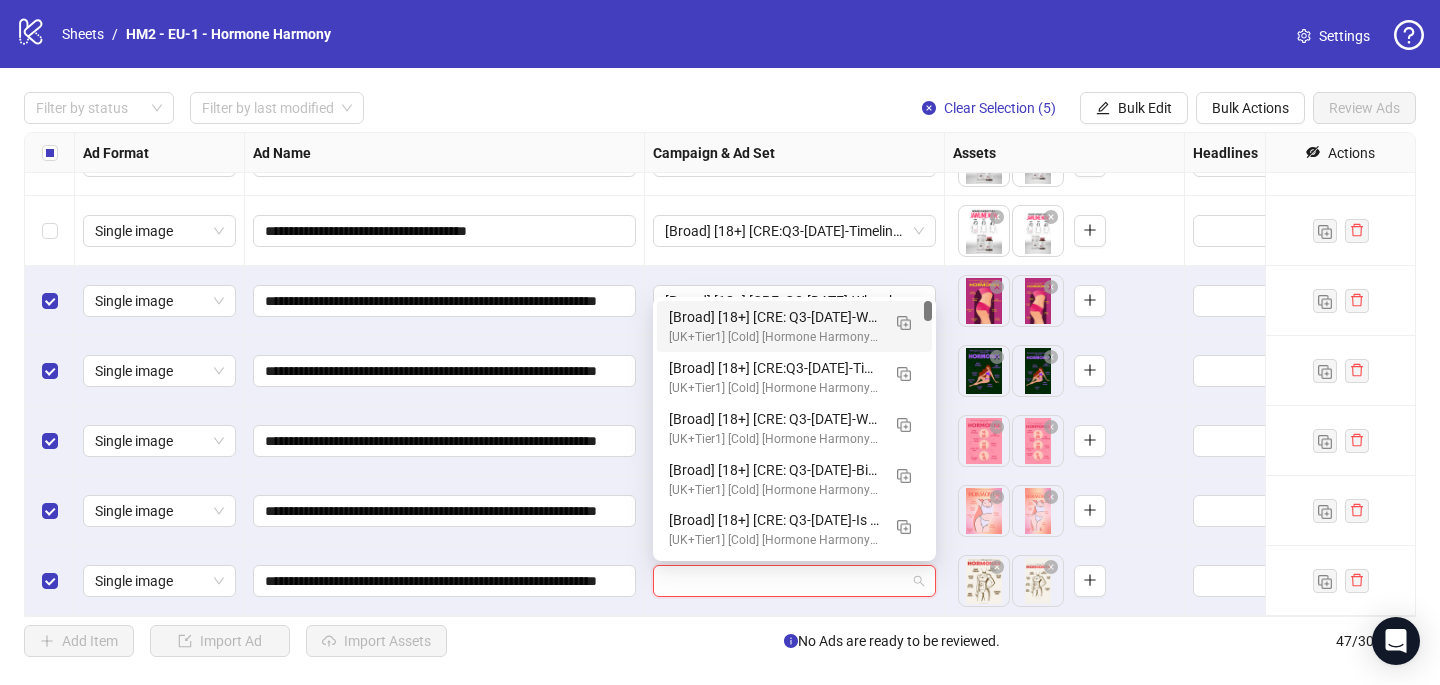 click on "[UK+Tier1] [Cold] [Hormone Harmony] [CBO] [Creative Testing 2025 #5] [[DATE]]" at bounding box center [774, 337] 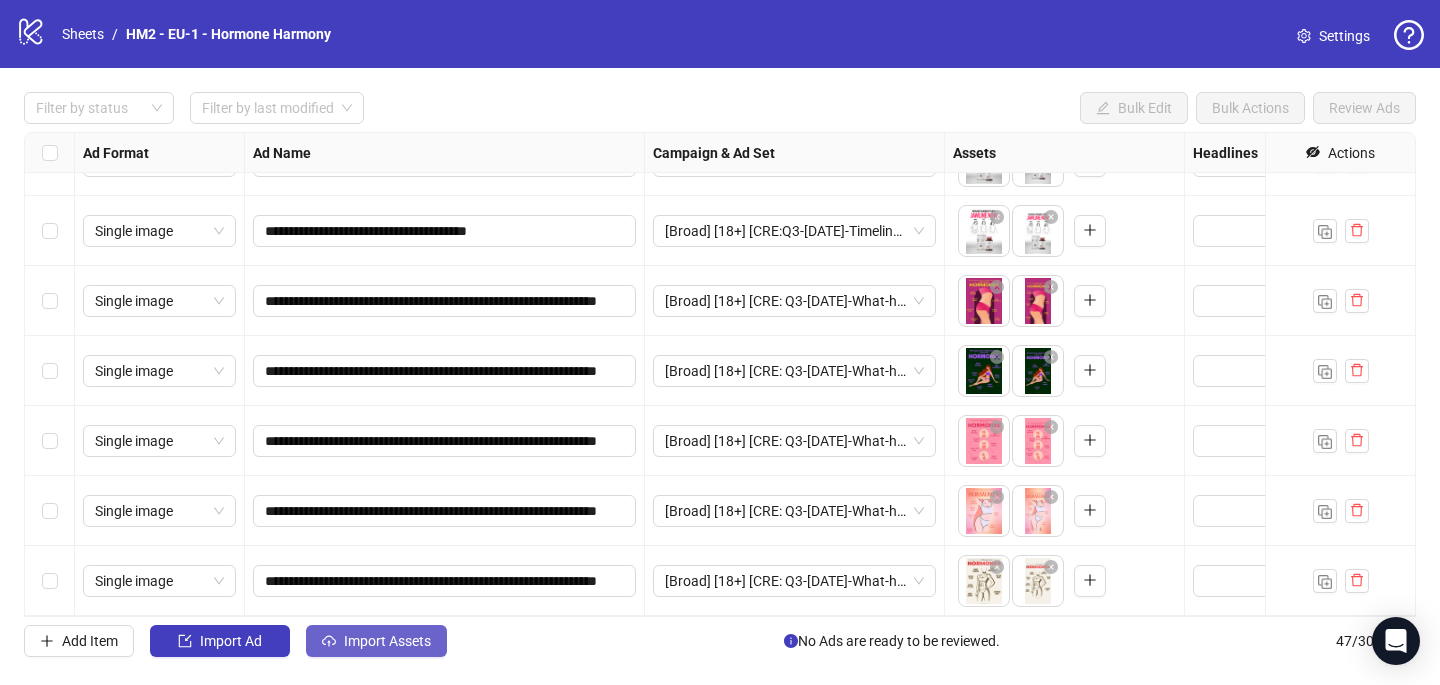 click on "Import Assets" at bounding box center (387, 641) 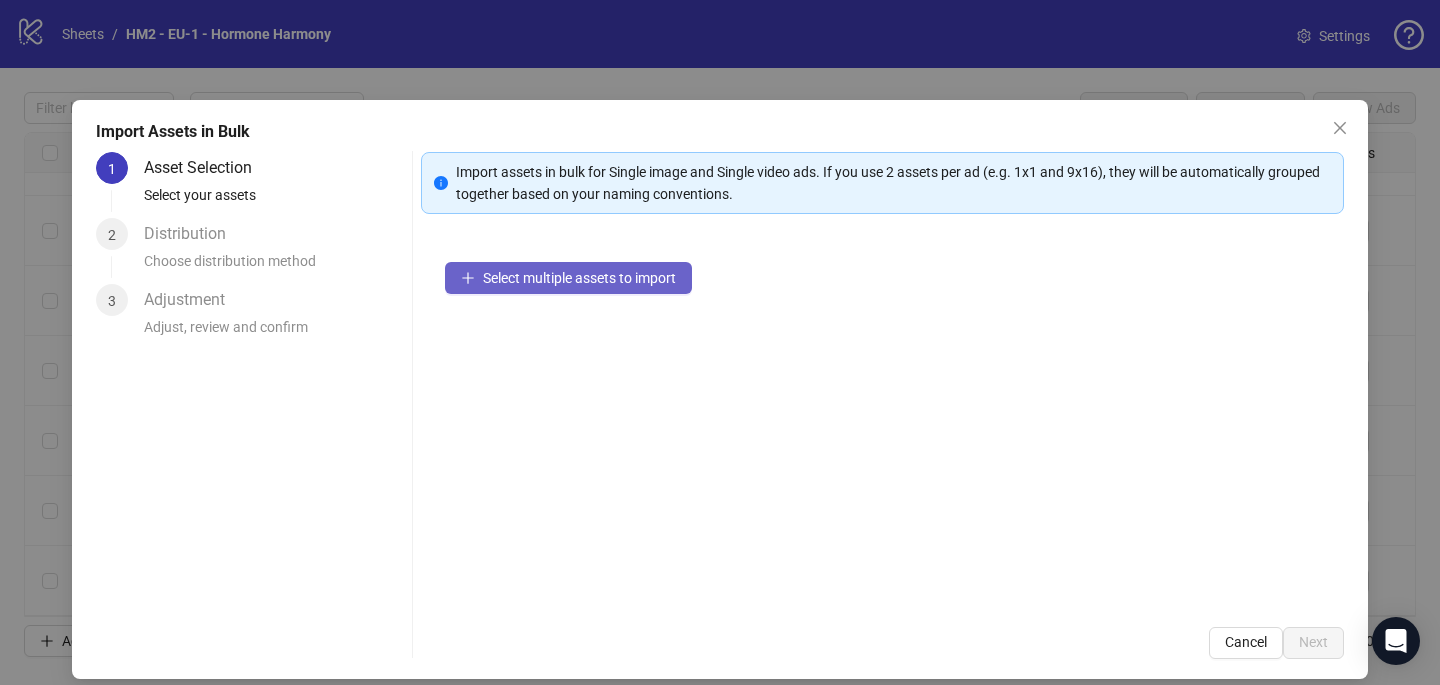 click on "Select multiple assets to import" at bounding box center (579, 278) 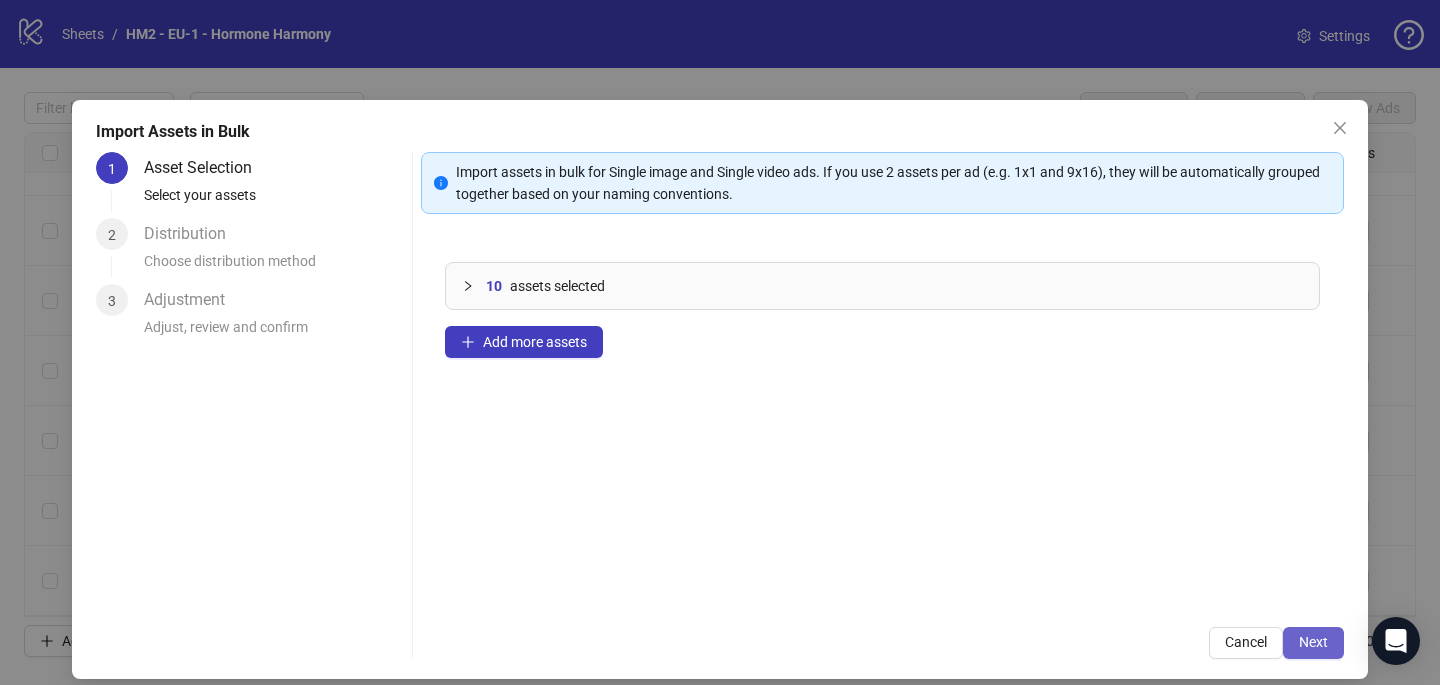 click on "Next" at bounding box center (1313, 643) 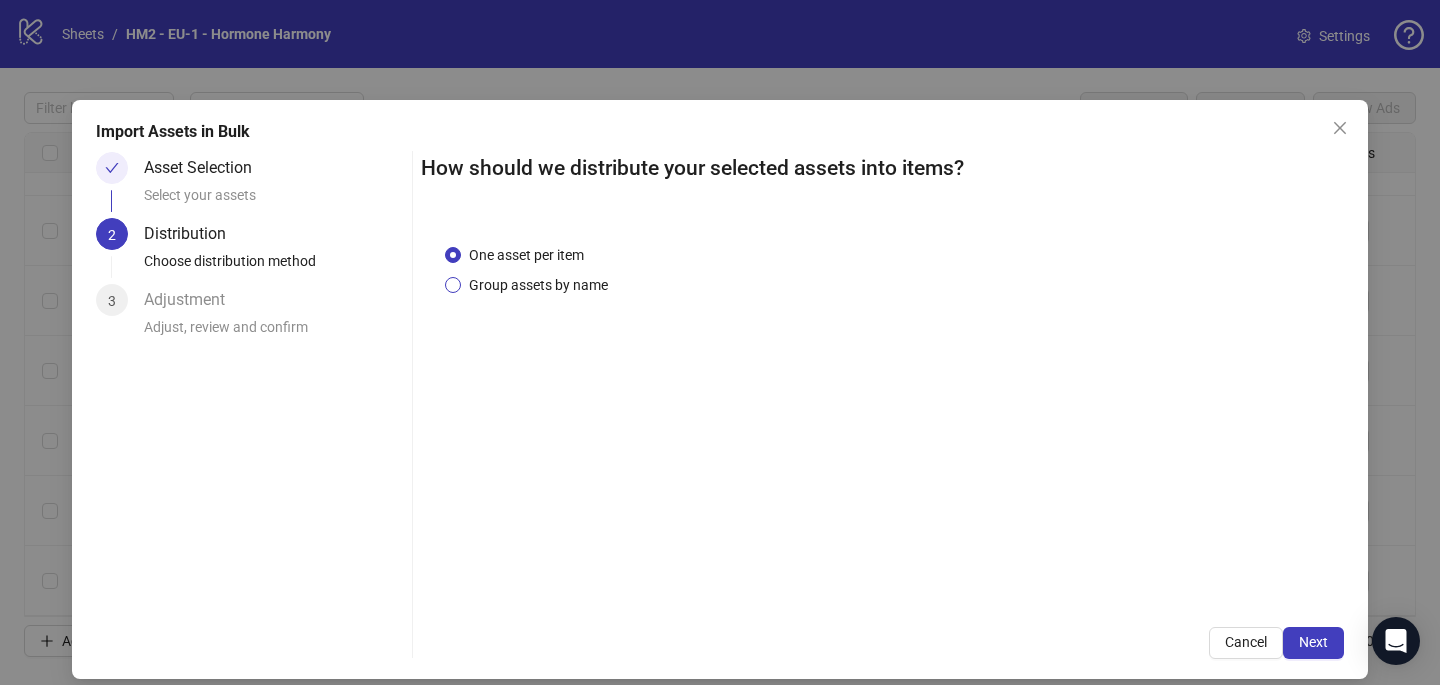 click on "Group assets by name" at bounding box center [538, 285] 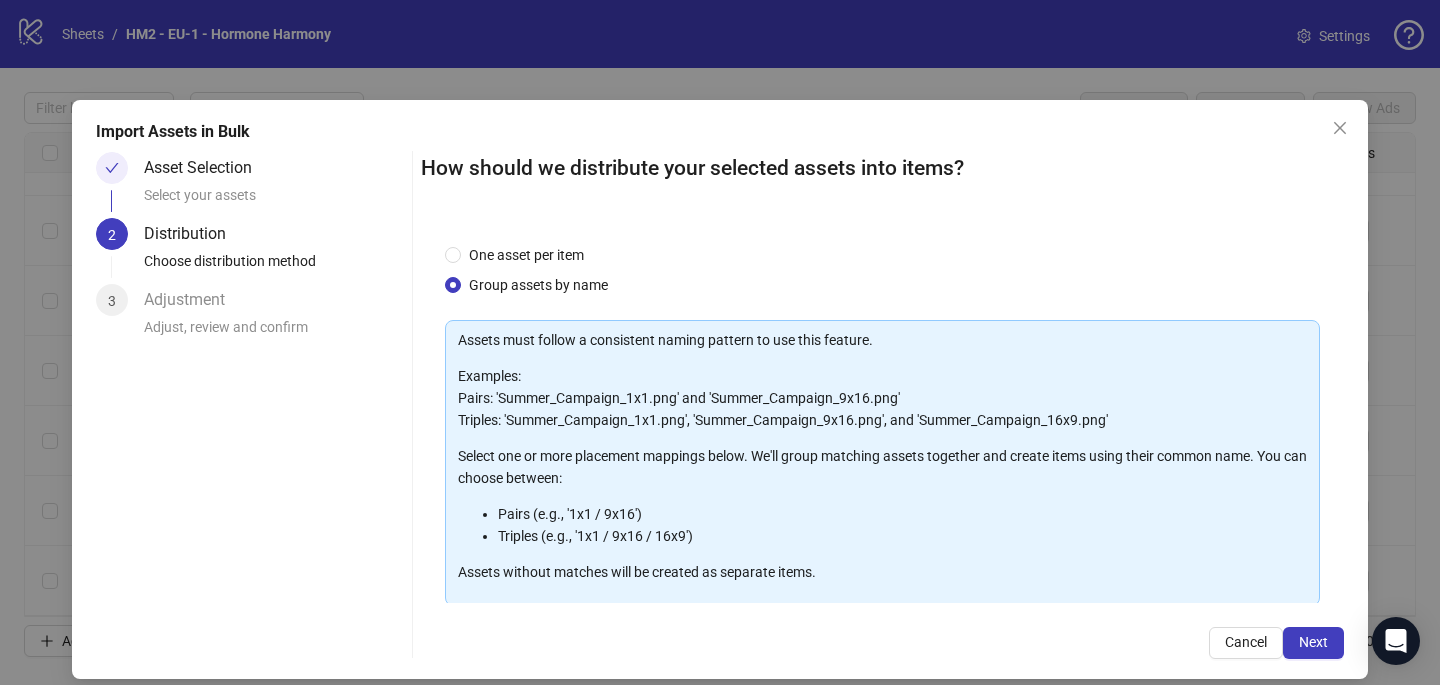 scroll, scrollTop: 203, scrollLeft: 0, axis: vertical 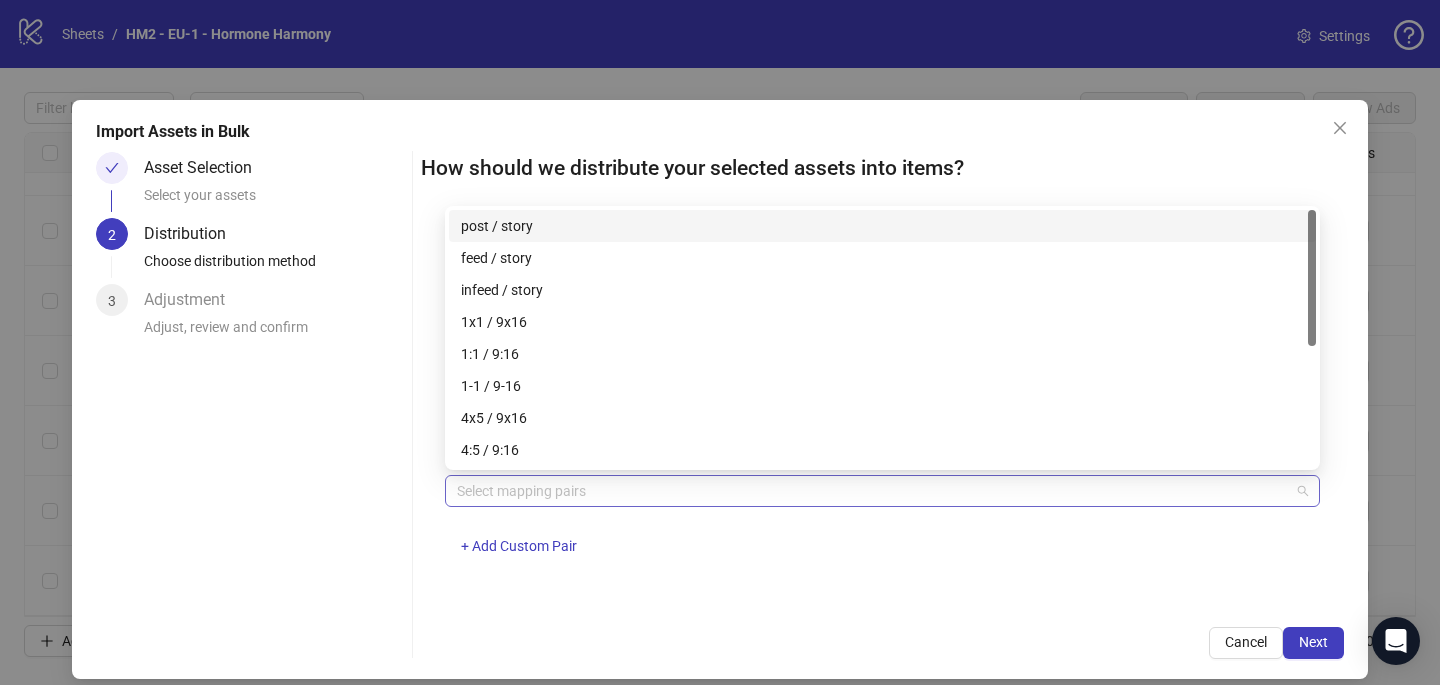 click at bounding box center (872, 491) 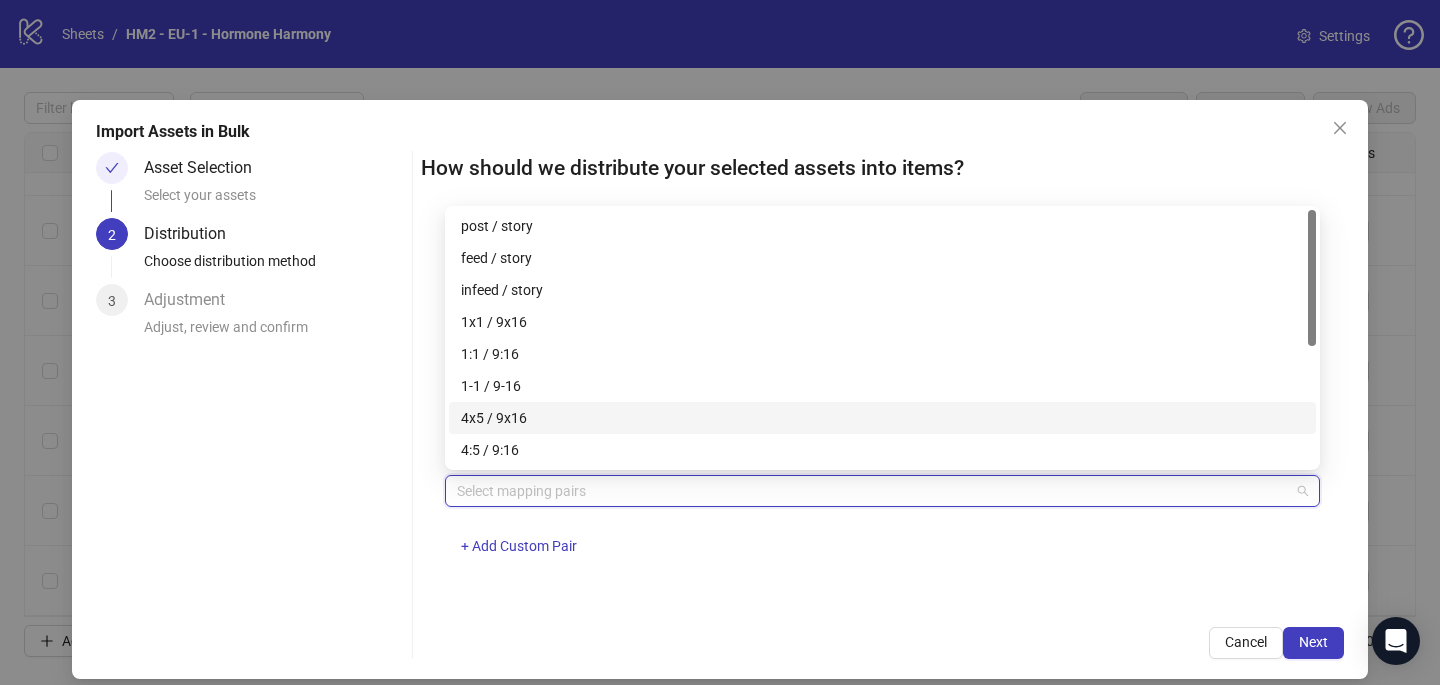 click on "4x5 / 9x16" at bounding box center (882, 418) 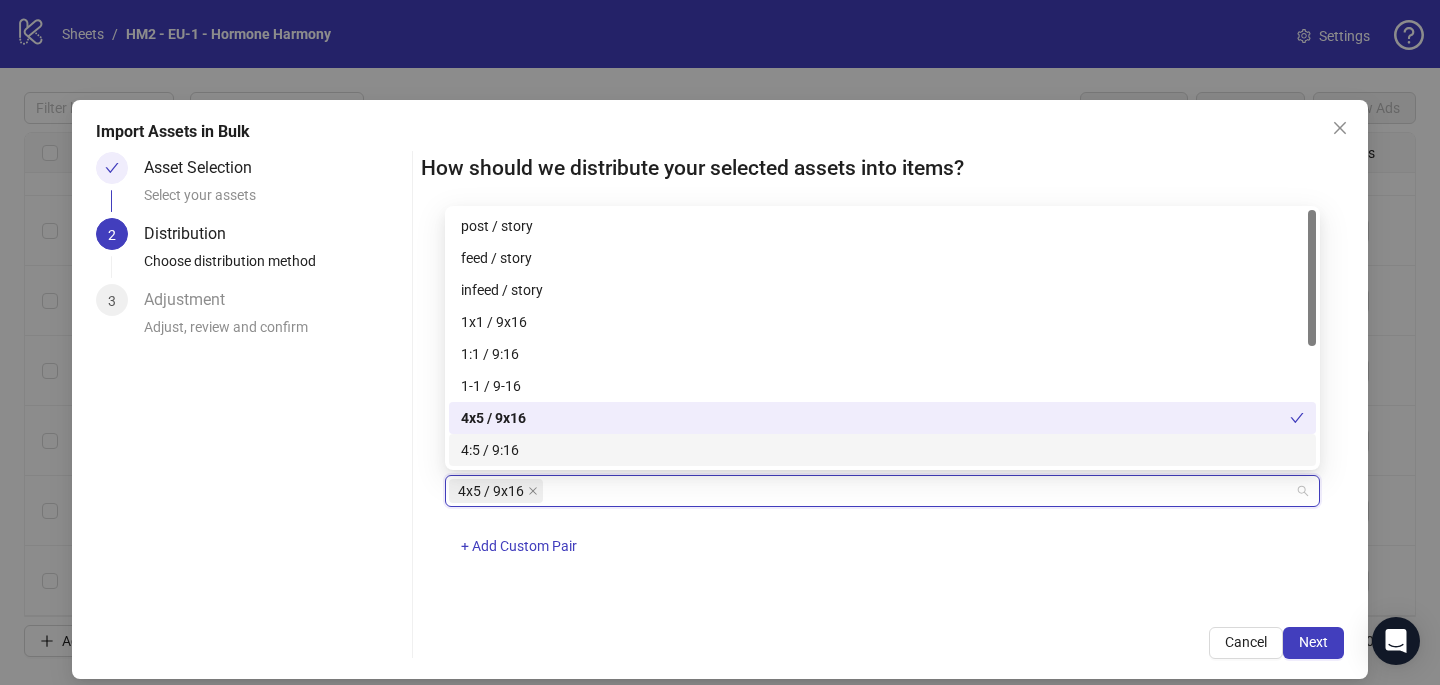 click on "4x5 / 9x16   + Add Custom Pair" at bounding box center (882, 527) 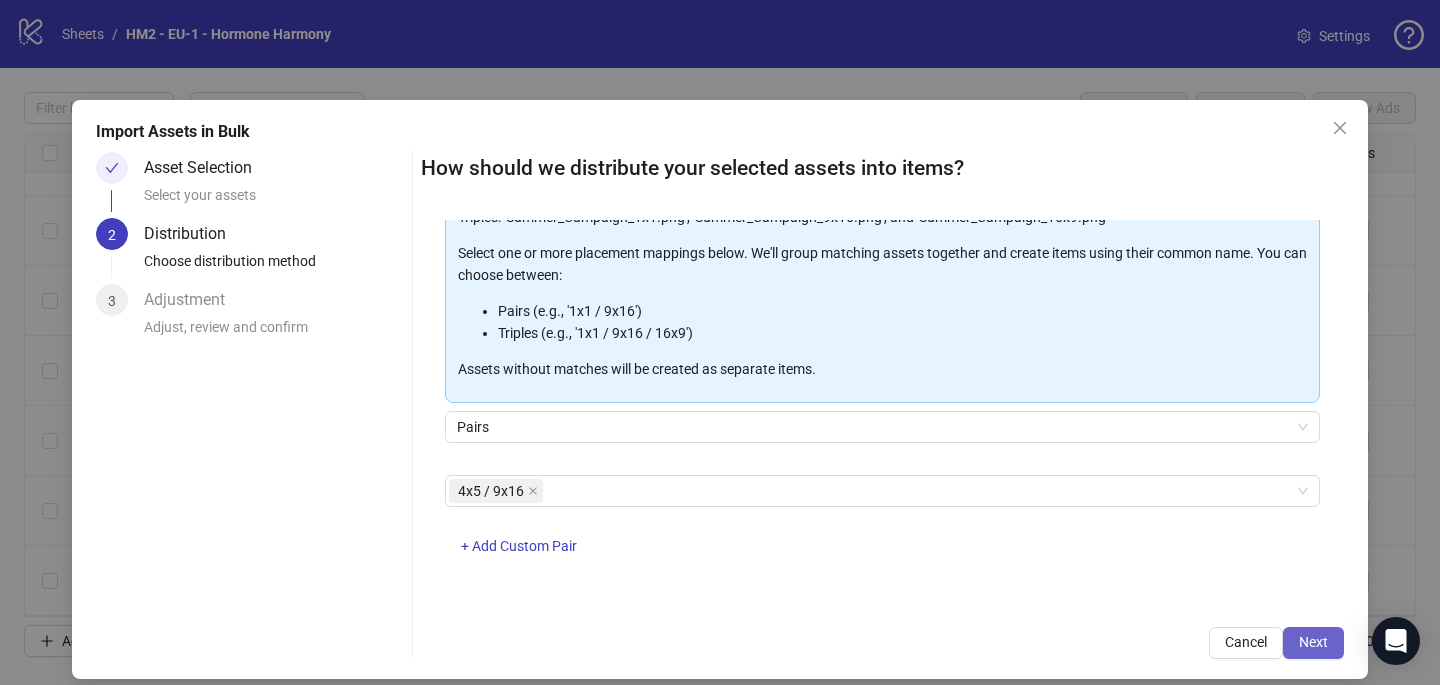 click on "Next" at bounding box center (1313, 643) 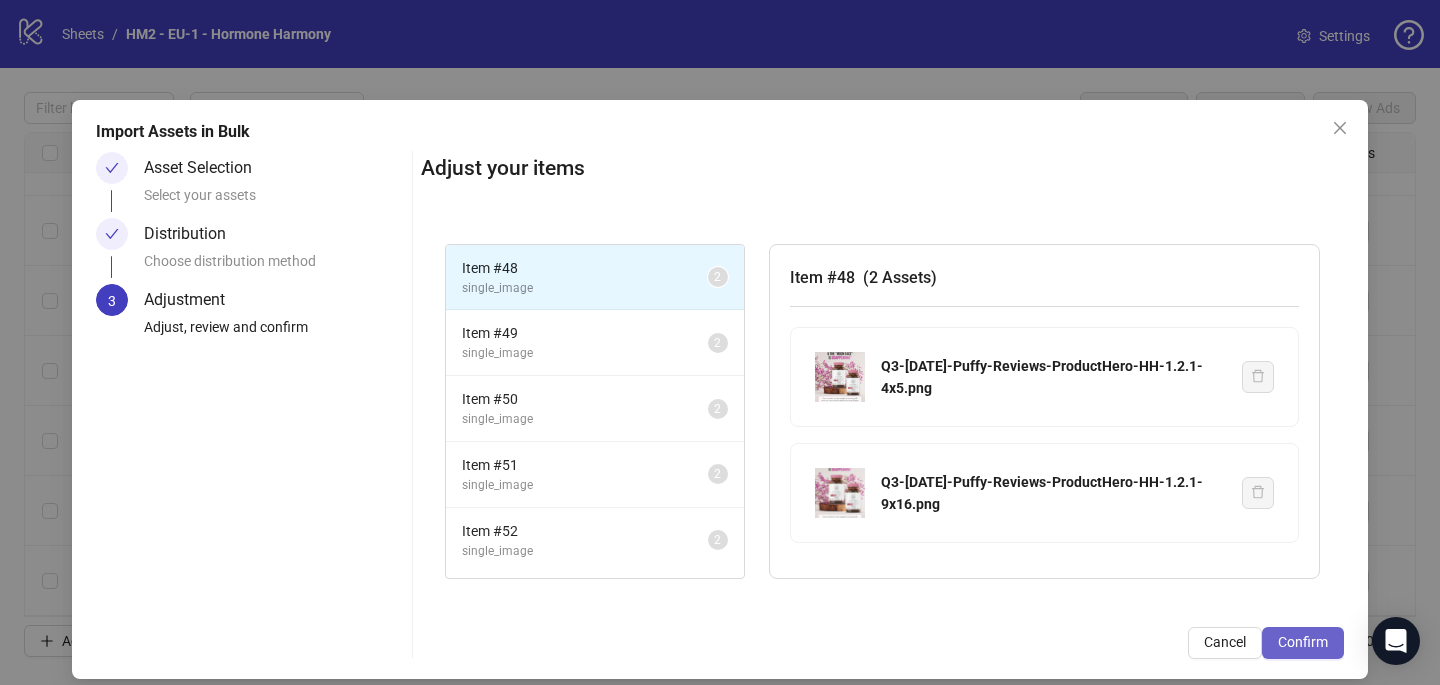 click on "Confirm" at bounding box center [1303, 643] 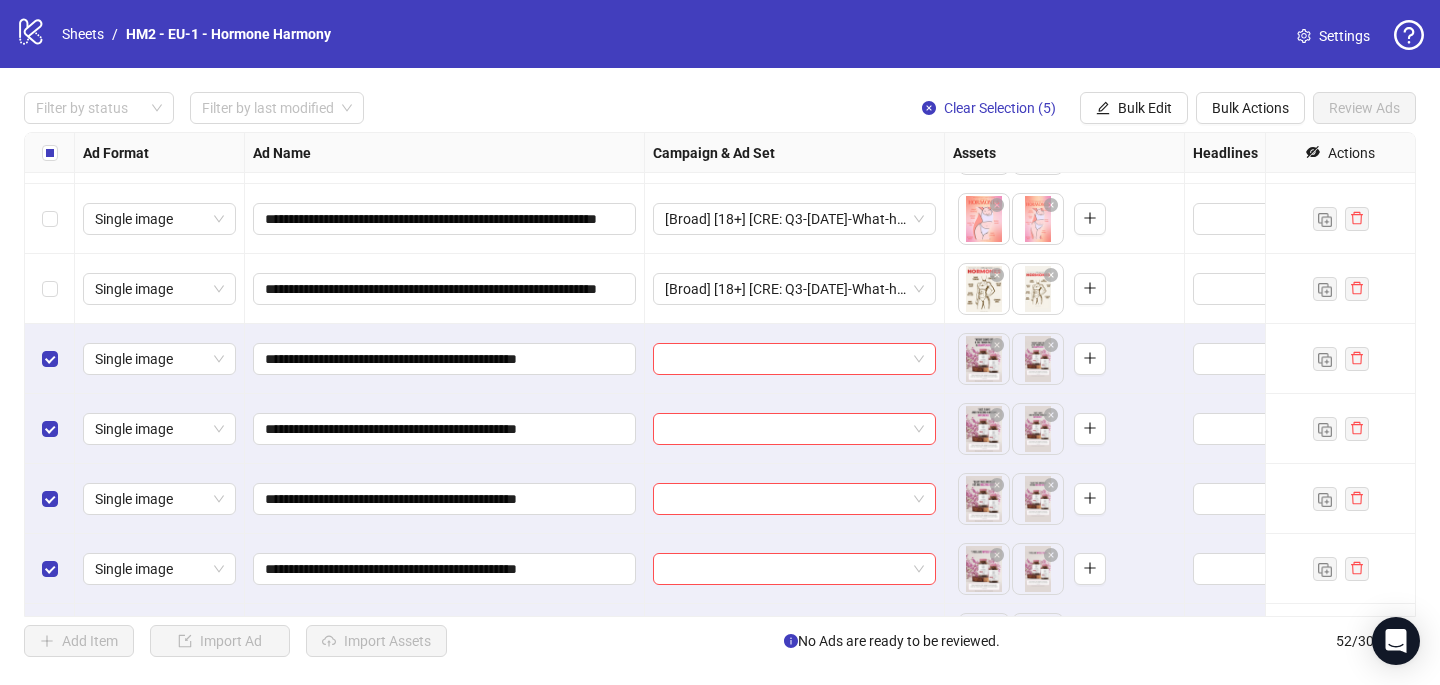 scroll, scrollTop: 3197, scrollLeft: 0, axis: vertical 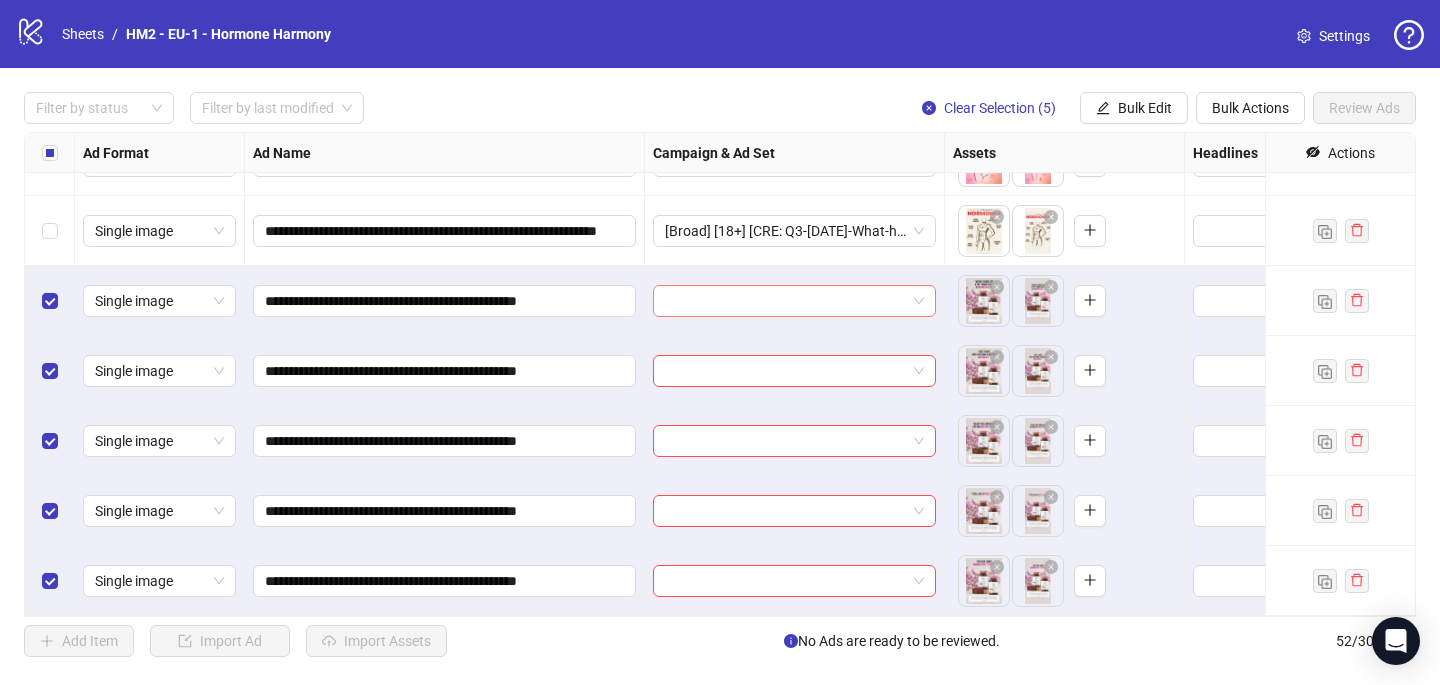 click at bounding box center (785, 301) 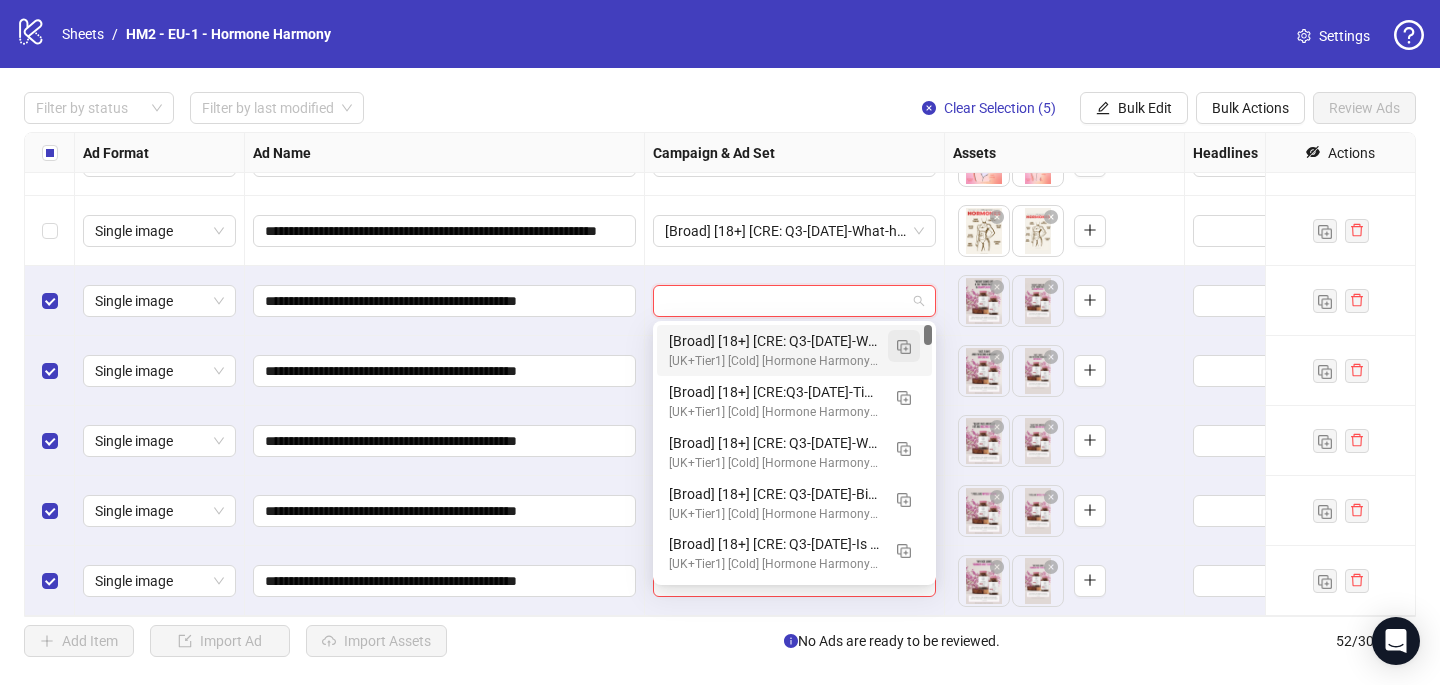 click at bounding box center [904, 346] 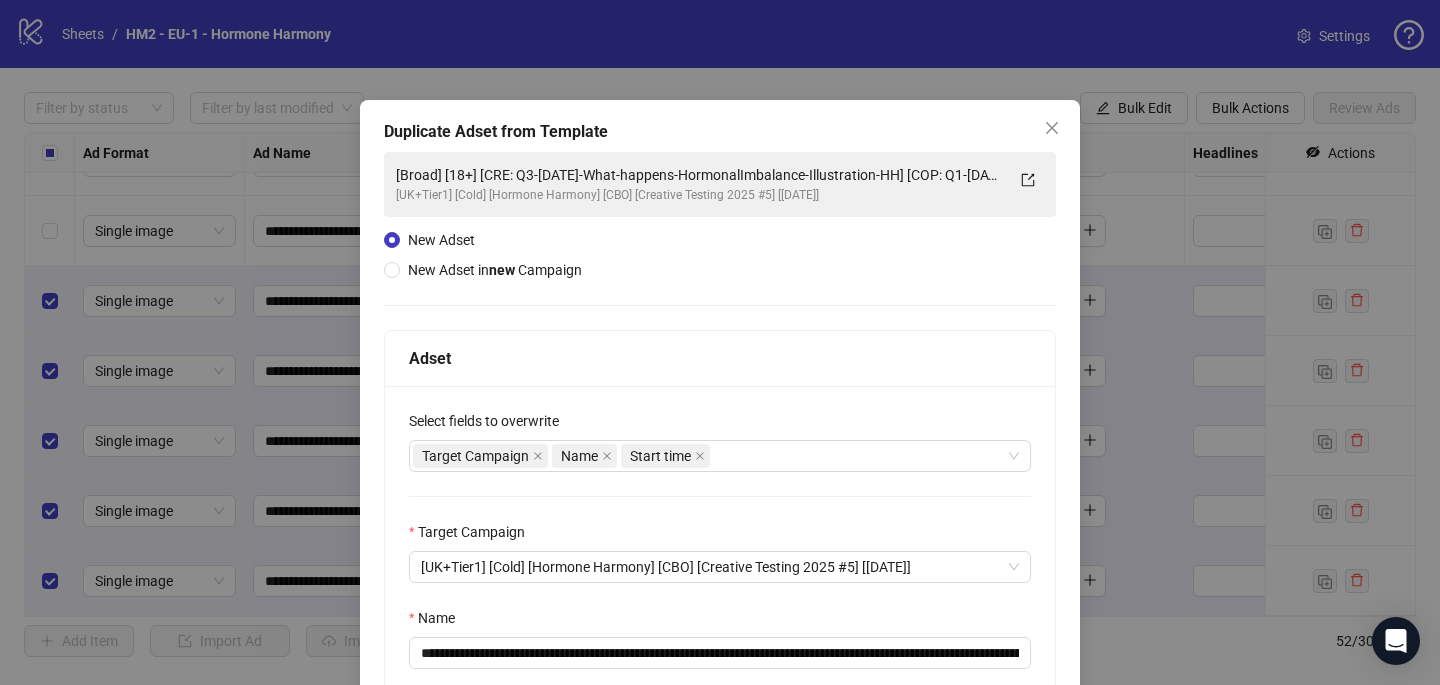 scroll, scrollTop: 230, scrollLeft: 0, axis: vertical 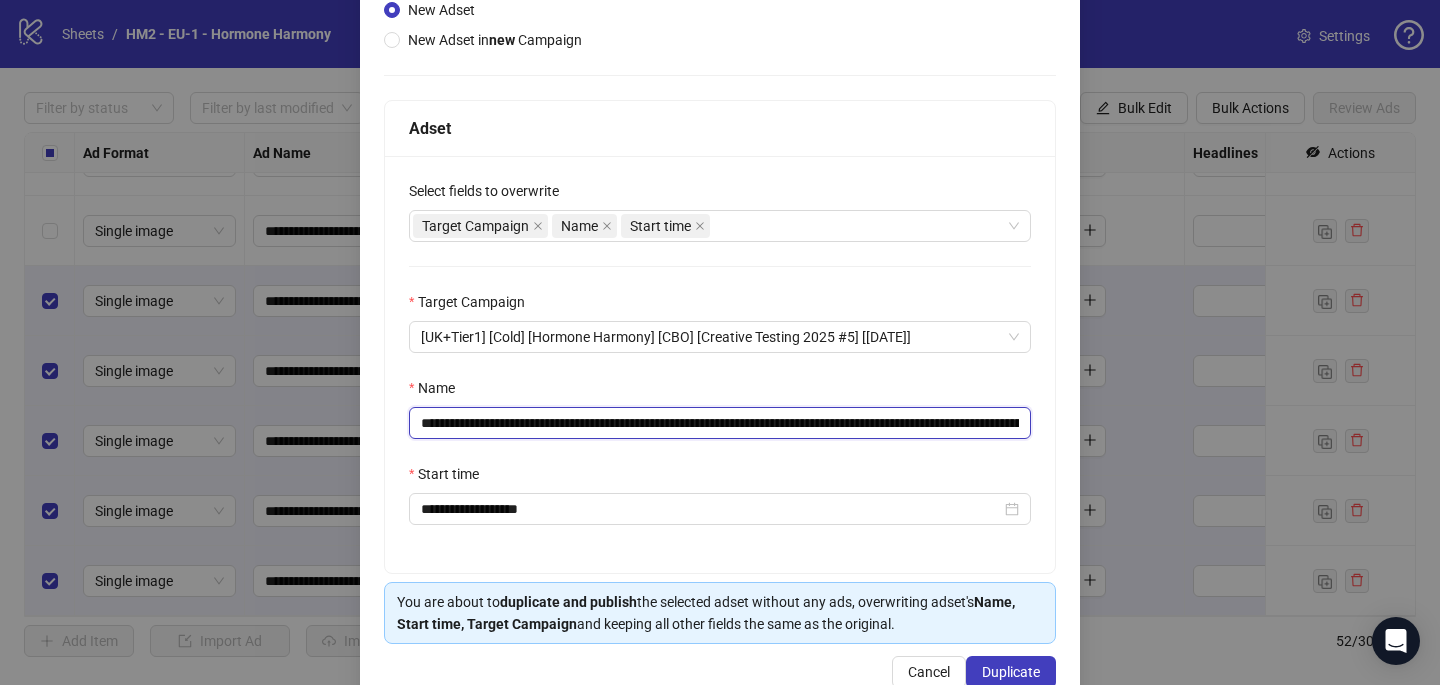 drag, startPoint x: 958, startPoint y: 422, endPoint x: 541, endPoint y: 422, distance: 417 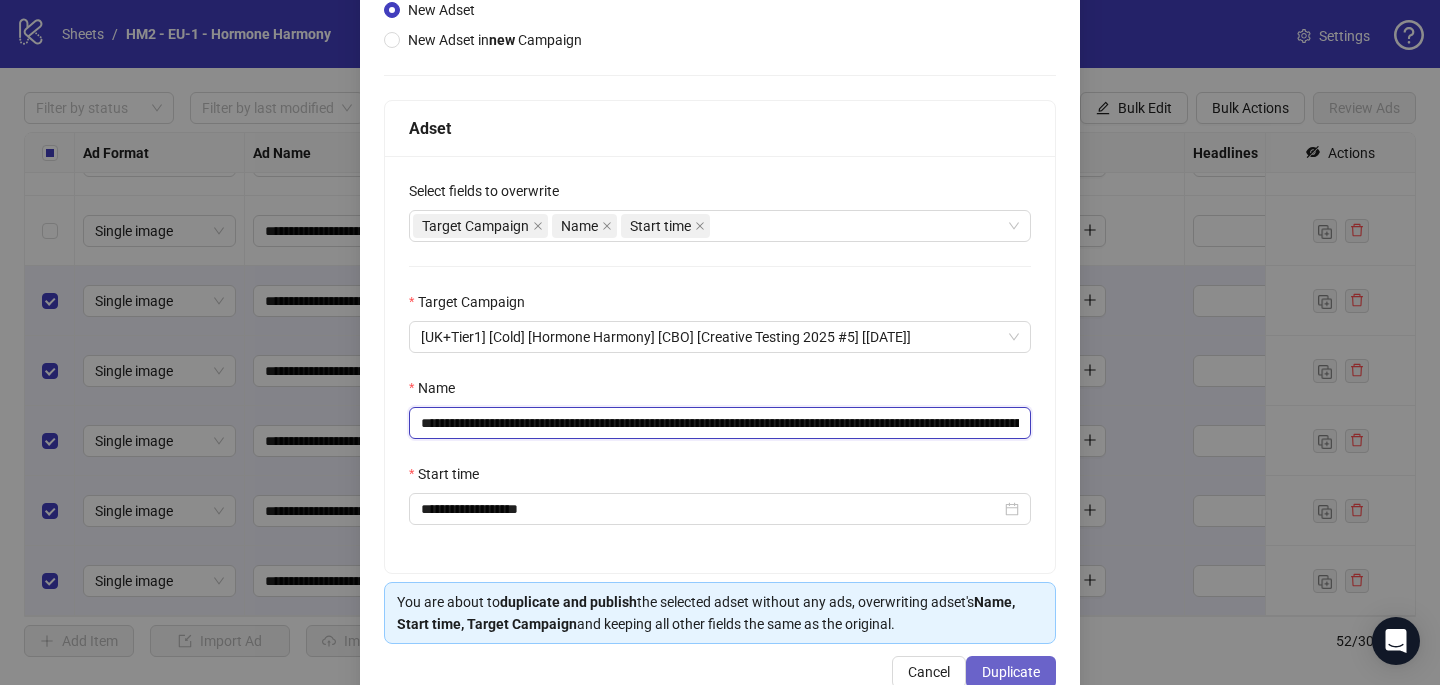 type on "**********" 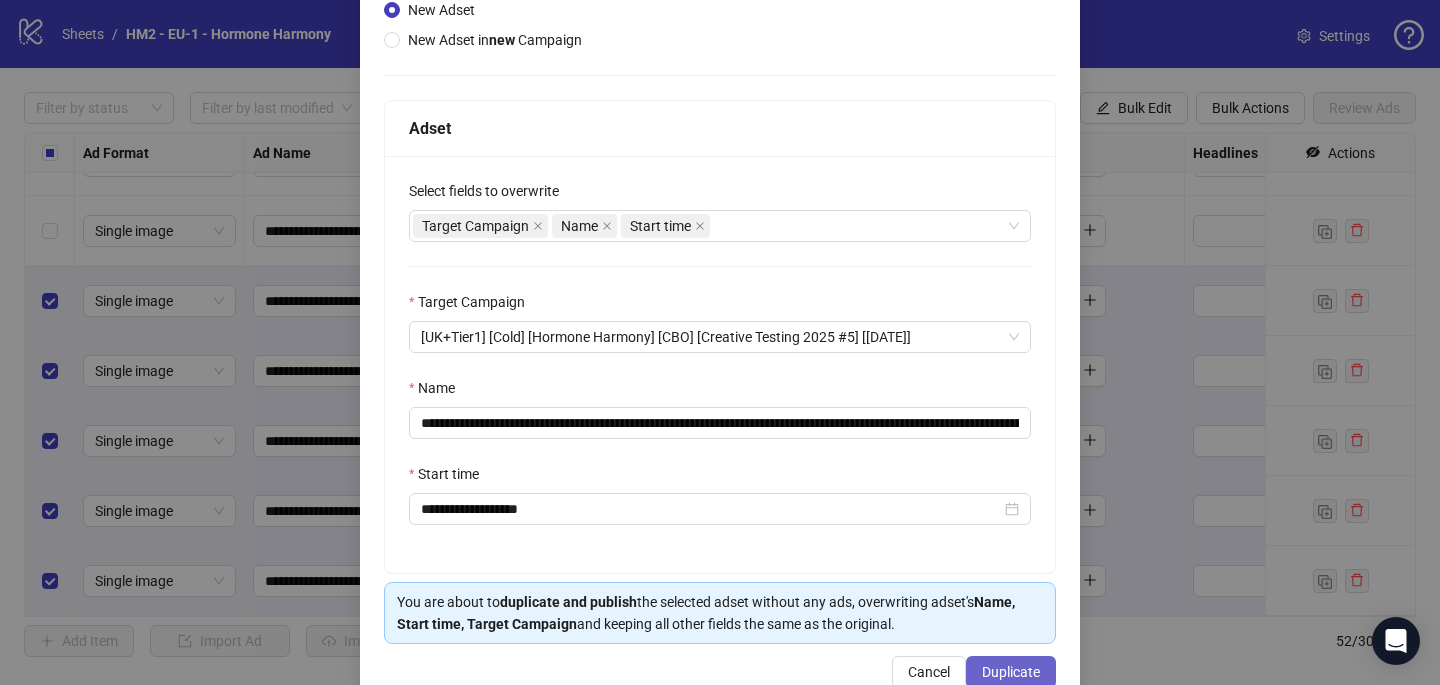 click on "Duplicate" at bounding box center (1011, 672) 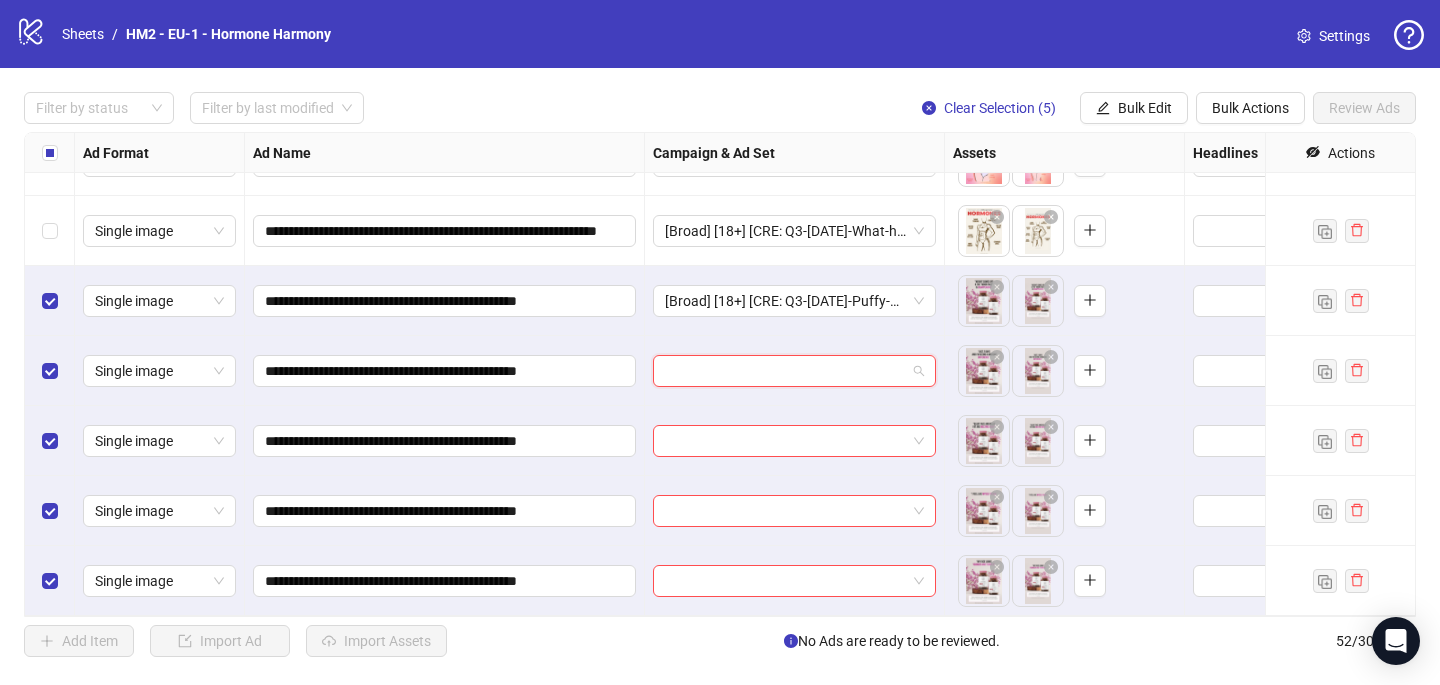 click at bounding box center [785, 371] 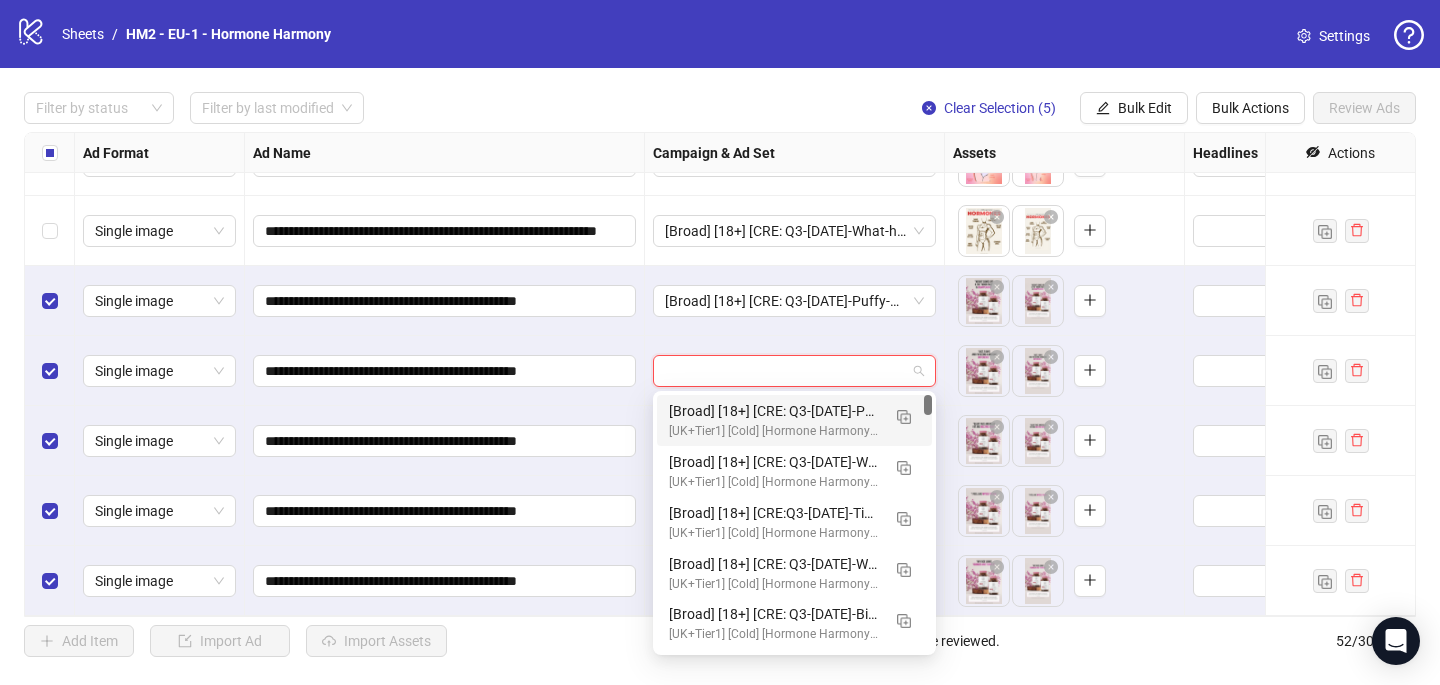 click on "[Broad] [18+] [CRE: Q3-[DATE]-Puffy-Reviews-ProductHero-HH-1.2] [COP: Q1-[DATE]-March-Scientist-5RW-LONG-HH] [[DATE]] - Copy (copy) (copy) (copy) (copy) (copy) (copy) (copy) (copy) (copy) (copy) (copy) (copy)" at bounding box center (774, 411) 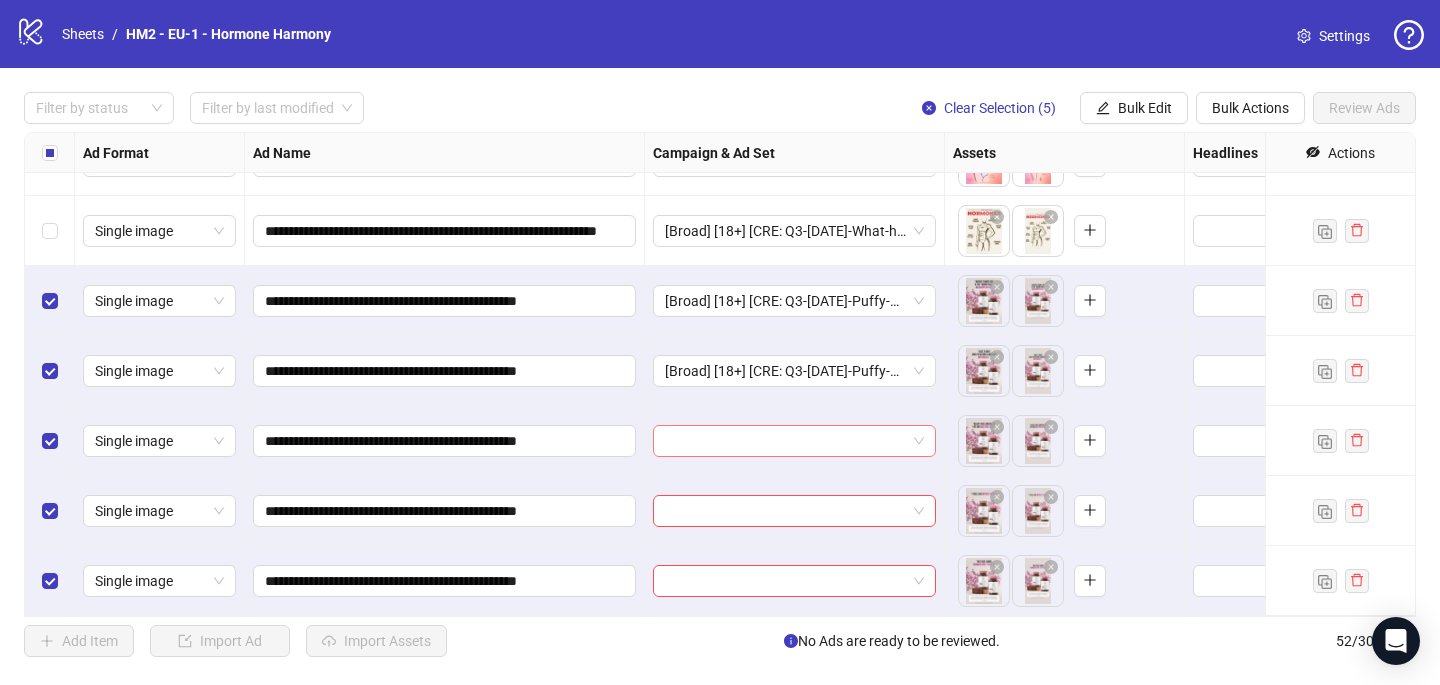 click at bounding box center (785, 441) 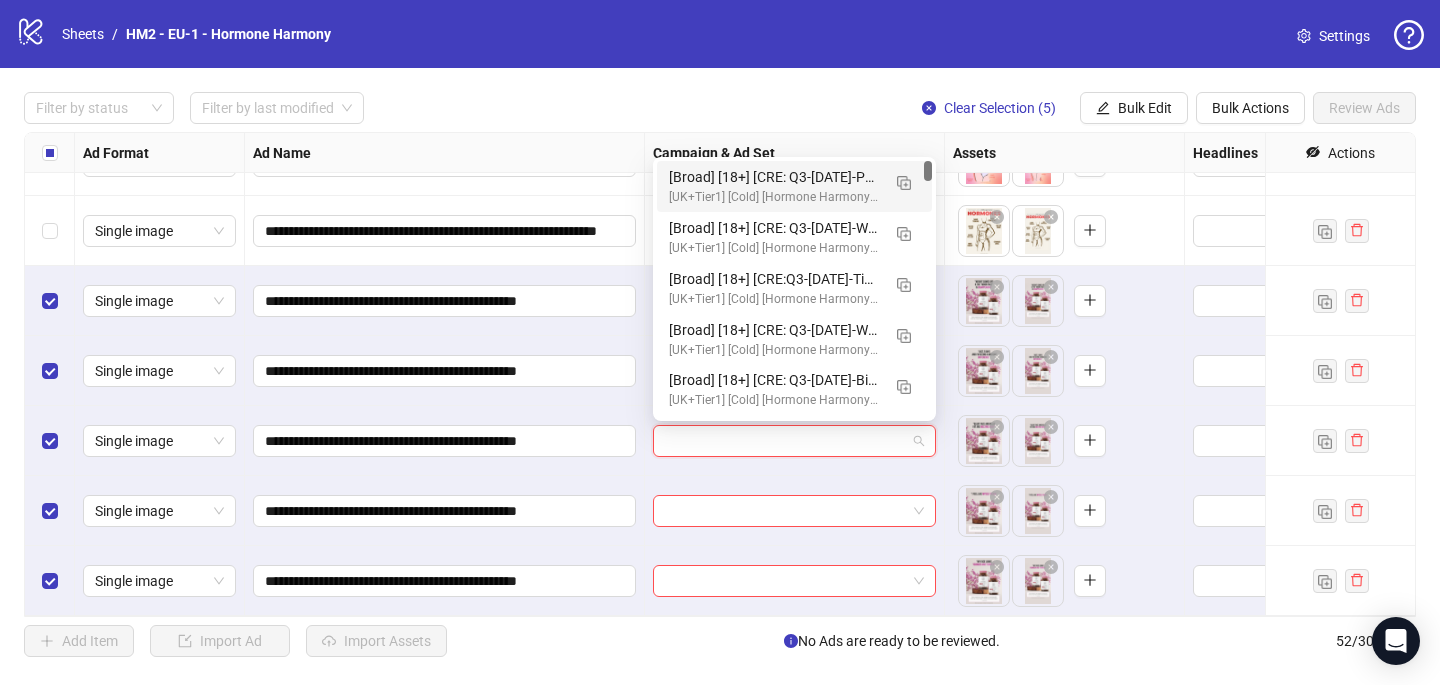click on "[Broad] [18+] [CRE: Q3-[DATE]-Puffy-Reviews-ProductHero-HH-1.2] [COP: Q1-[DATE]-March-Scientist-5RW-LONG-HH] [[DATE]] - Copy (copy) (copy) (copy) (copy) (copy) (copy) (copy) (copy) (copy) (copy) (copy) (copy)" at bounding box center (774, 177) 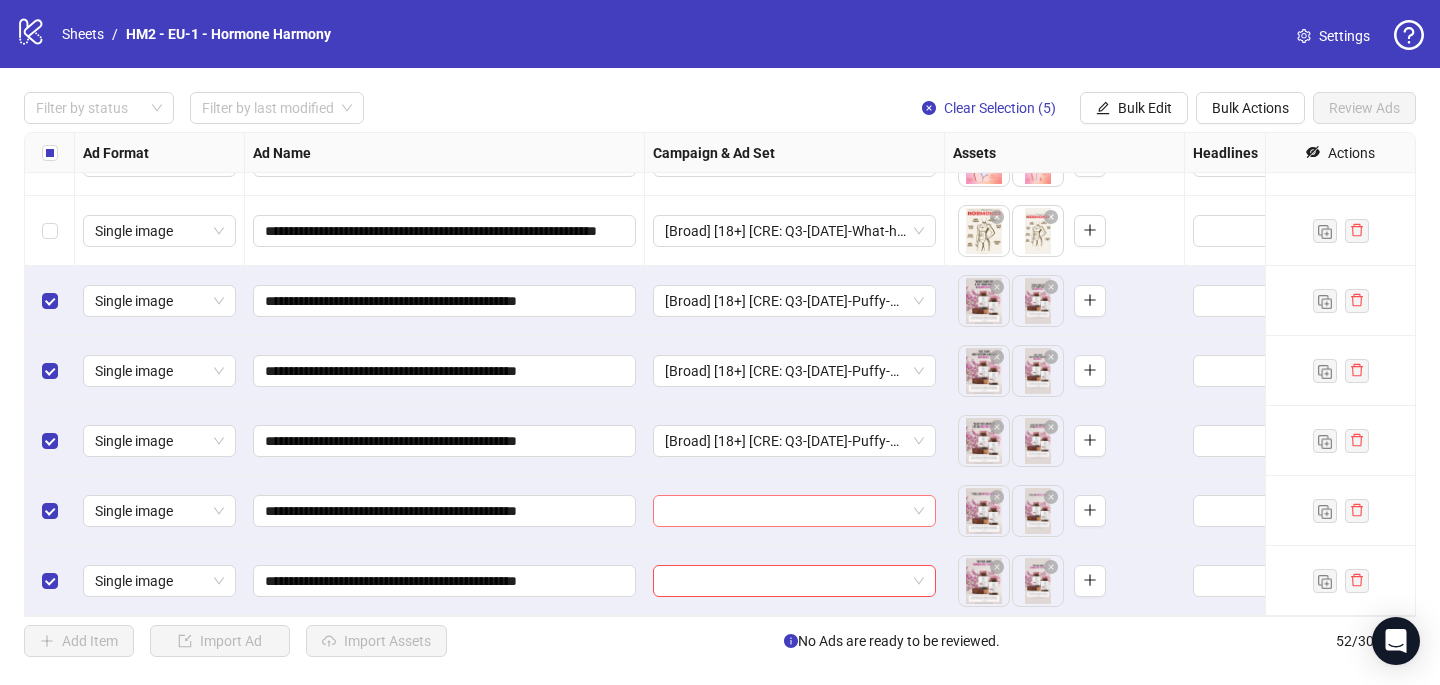 click at bounding box center [785, 511] 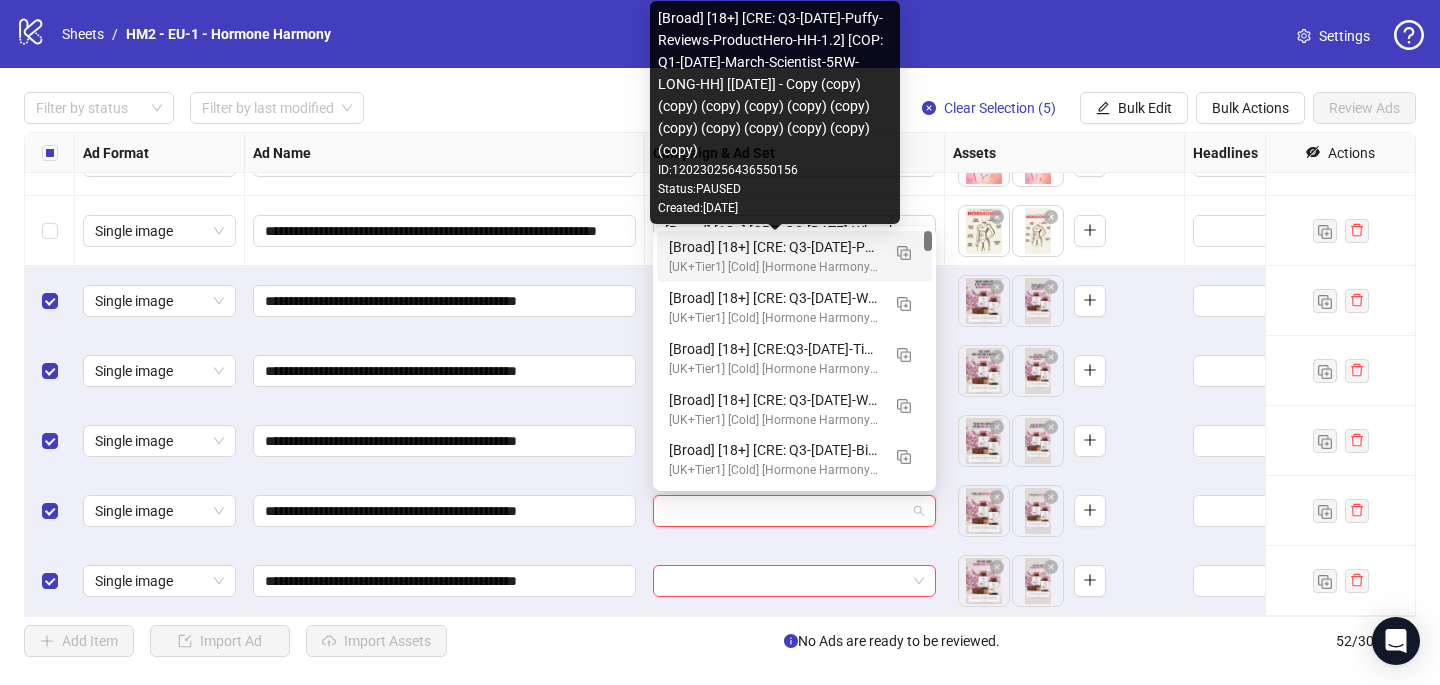 click on "[Broad] [18+] [CRE: Q3-[DATE]-Puffy-Reviews-ProductHero-HH-1.2] [COP: Q1-[DATE]-March-Scientist-5RW-LONG-HH] [[DATE]] - Copy (copy) (copy) (copy) (copy) (copy) (copy) (copy) (copy) (copy) (copy) (copy) (copy)" at bounding box center (774, 247) 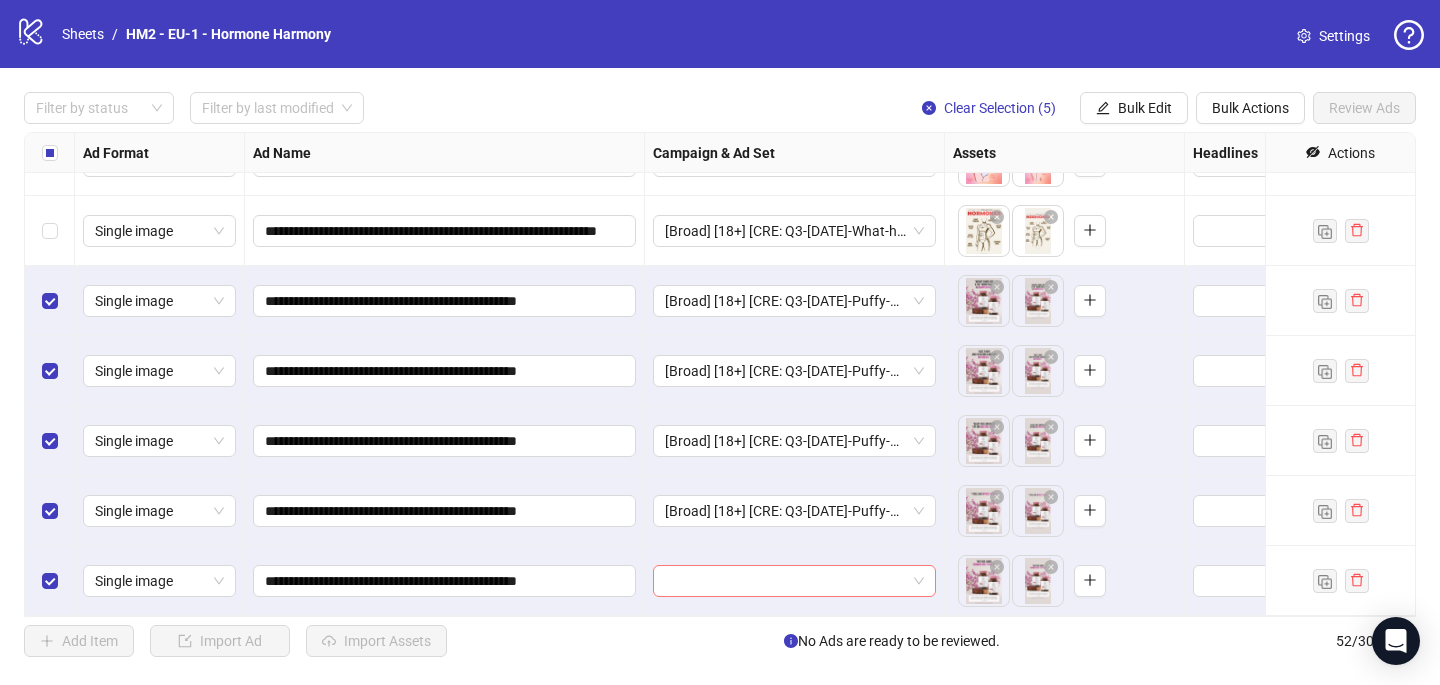 click at bounding box center [785, 581] 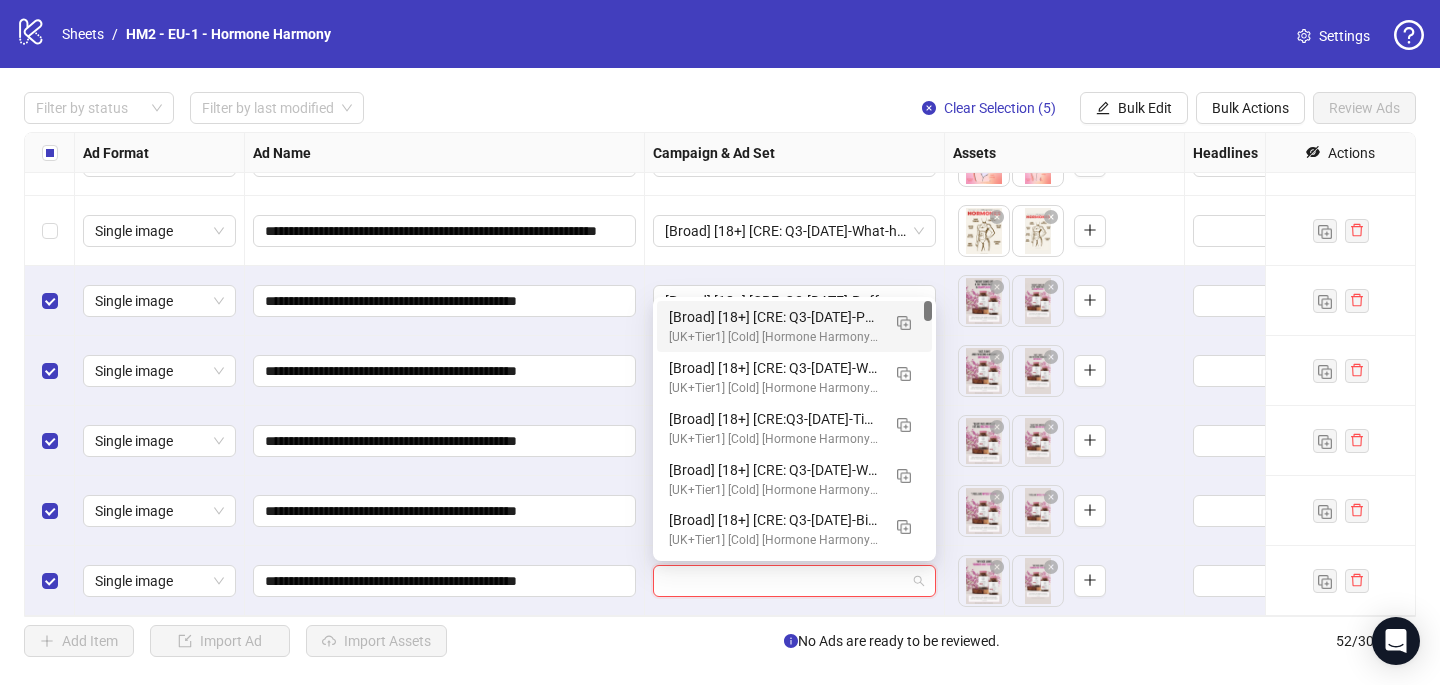 click on "[Broad] [18+] [CRE: Q3-[DATE]-Puffy-Reviews-ProductHero-HH-1.2] [COP: Q1-[DATE]-March-Scientist-5RW-LONG-HH] [[DATE]] - Copy (copy) (copy) (copy) (copy) (copy) (copy) (copy) (copy) (copy) (copy) (copy) (copy)" at bounding box center [774, 317] 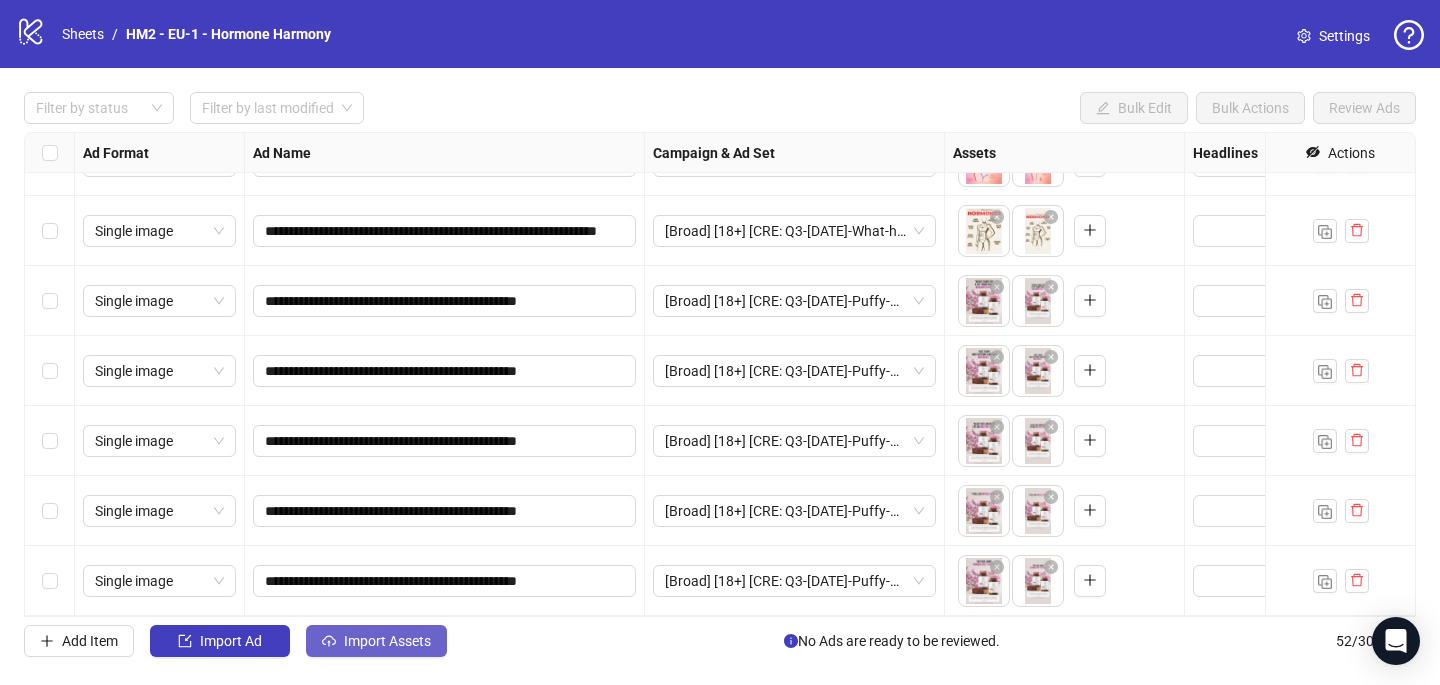 click on "Import Assets" at bounding box center (387, 641) 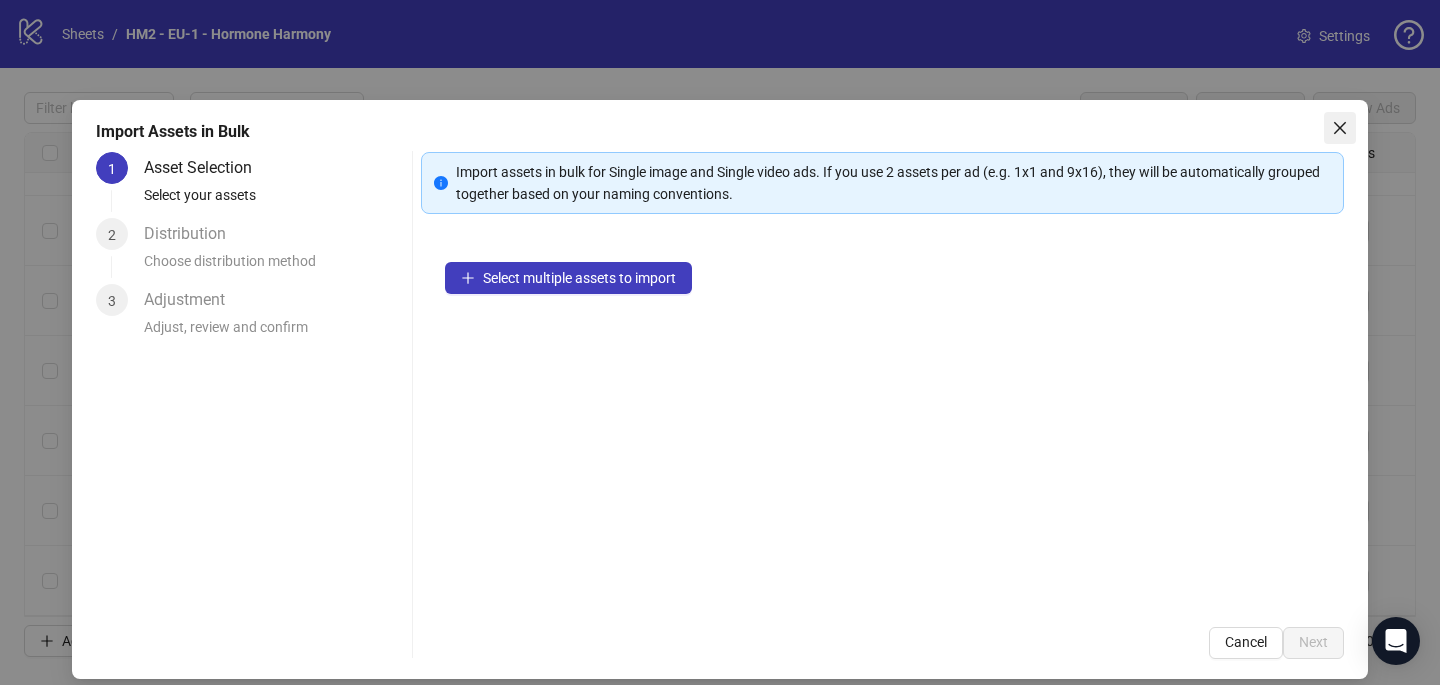 click 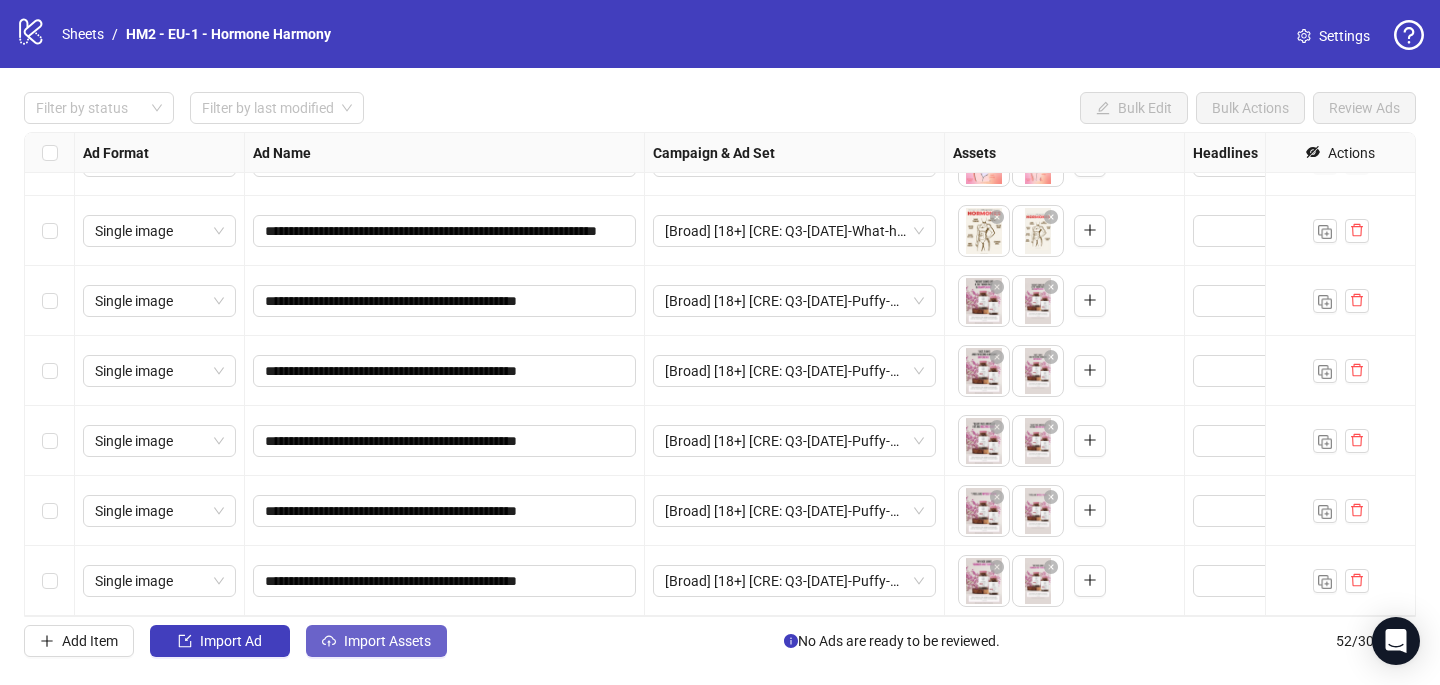 click on "Import Assets" at bounding box center (376, 641) 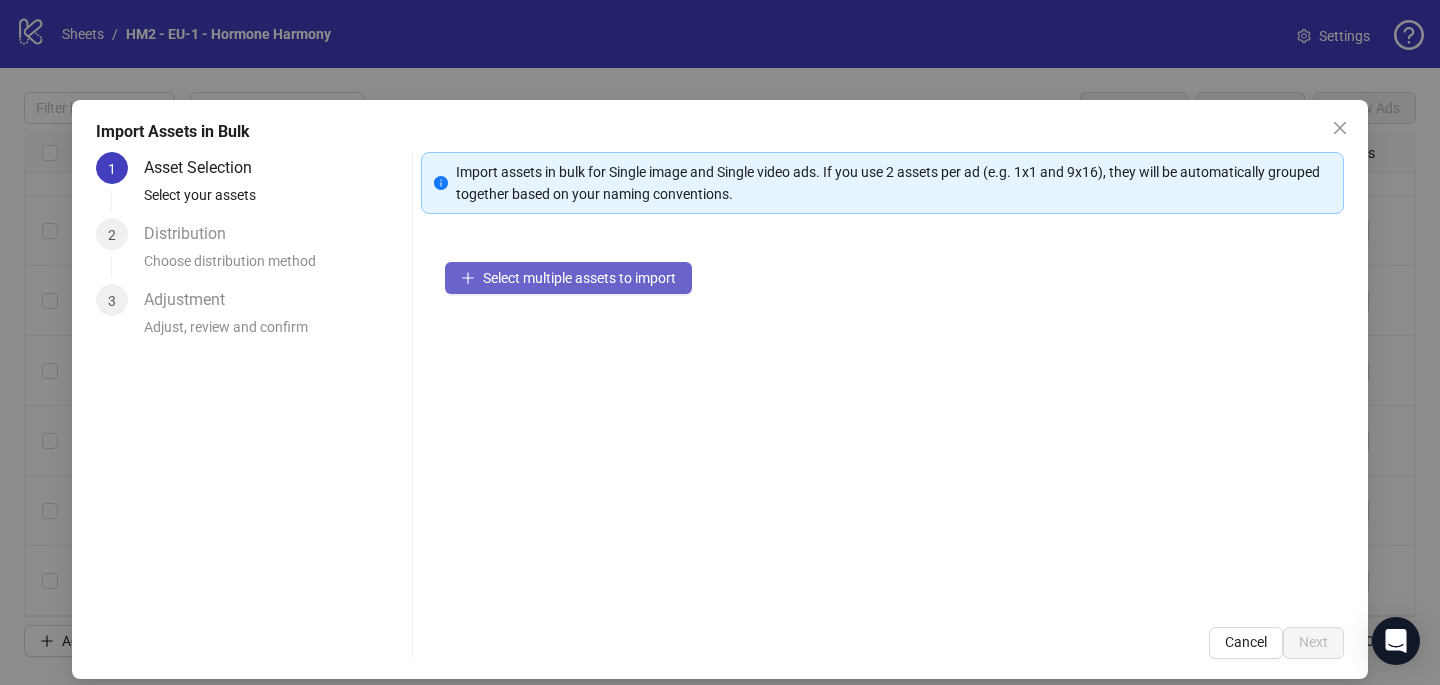 click on "Select multiple assets to import" at bounding box center [579, 278] 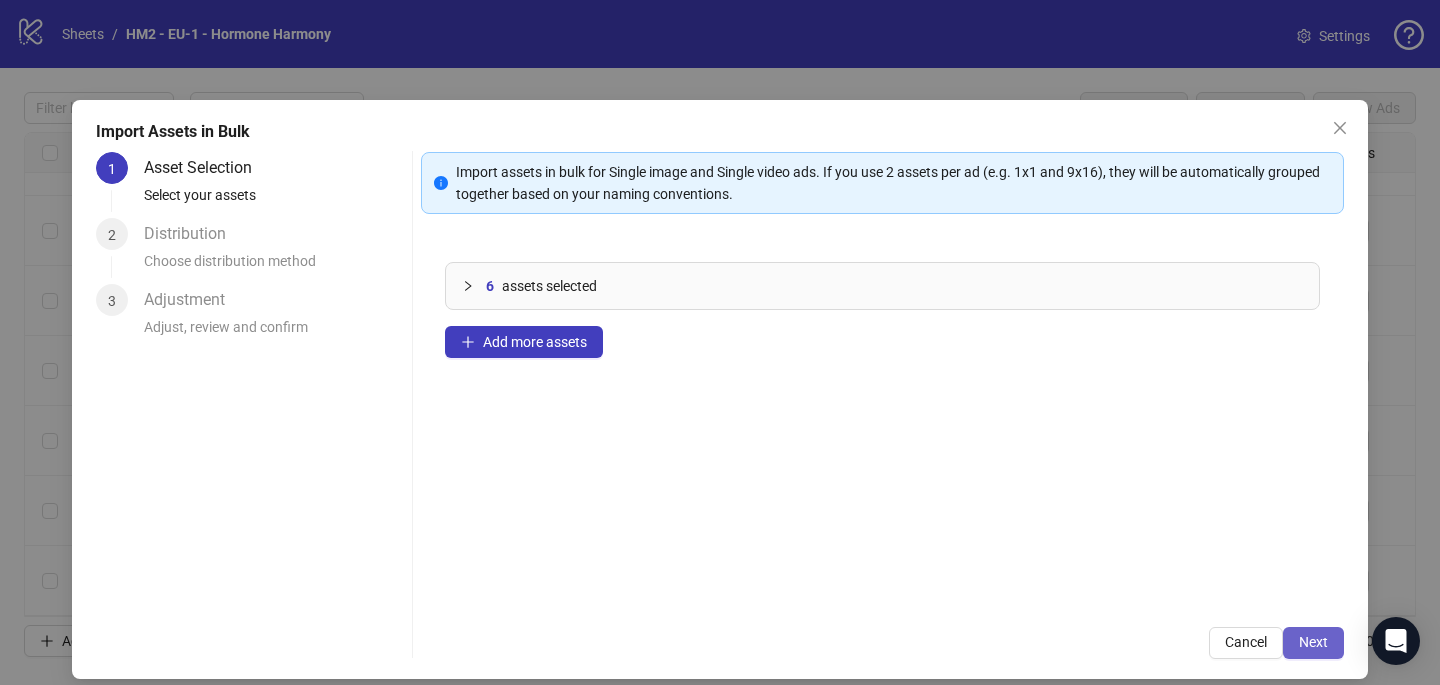 click on "Next" at bounding box center [1313, 642] 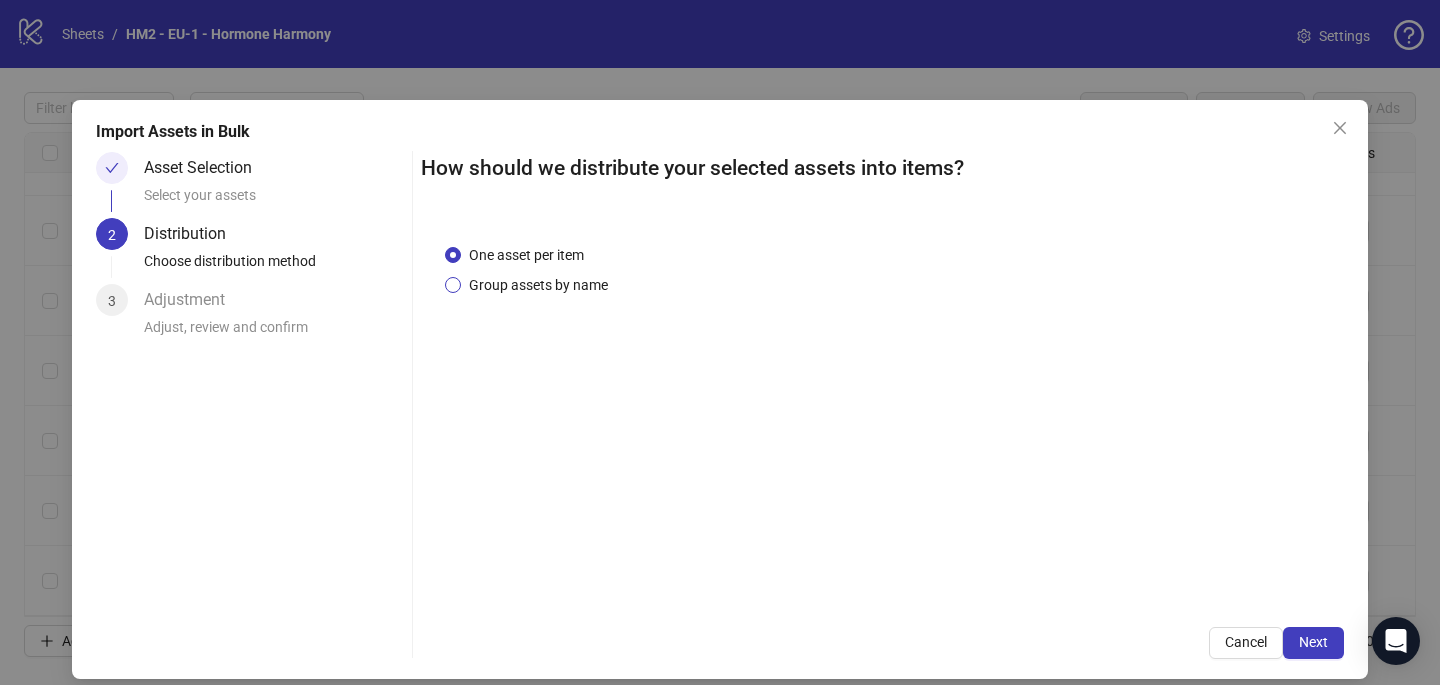 click on "Group assets by name" at bounding box center (538, 285) 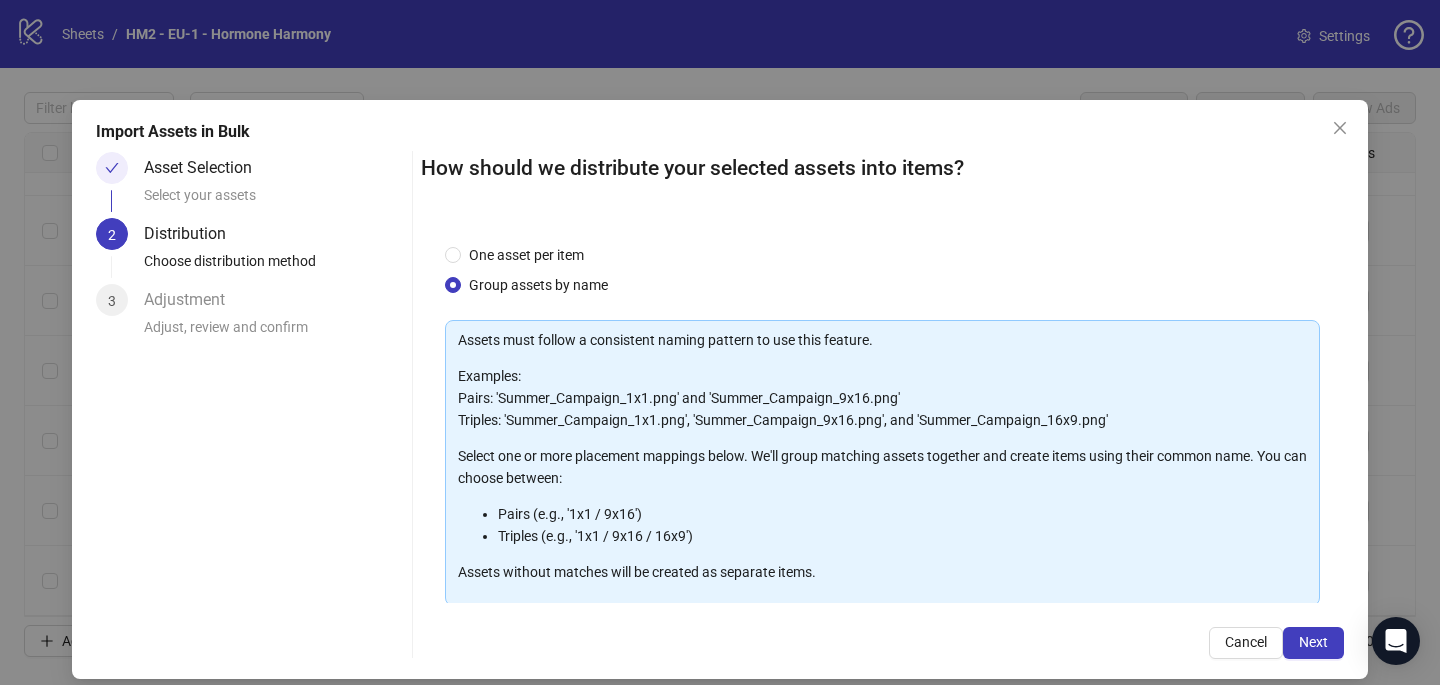 scroll, scrollTop: 203, scrollLeft: 0, axis: vertical 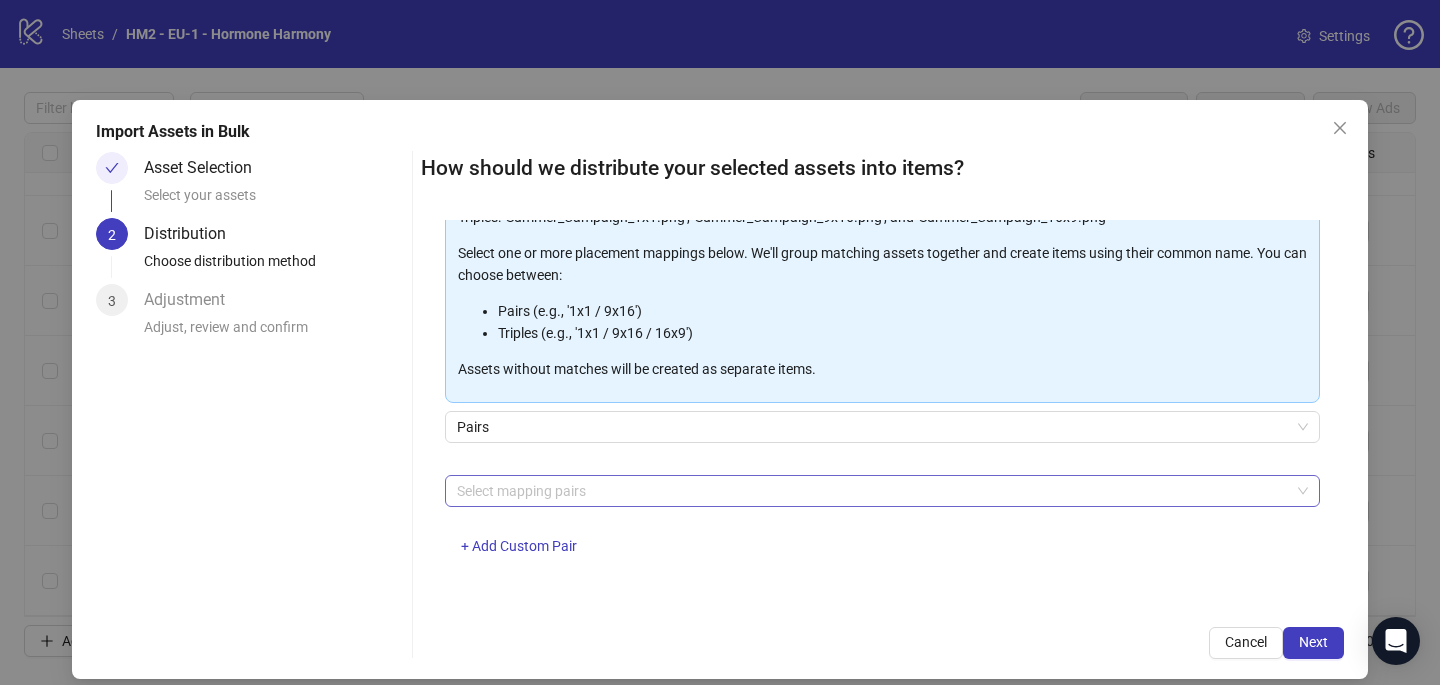 click on "Select mapping pairs" at bounding box center [882, 491] 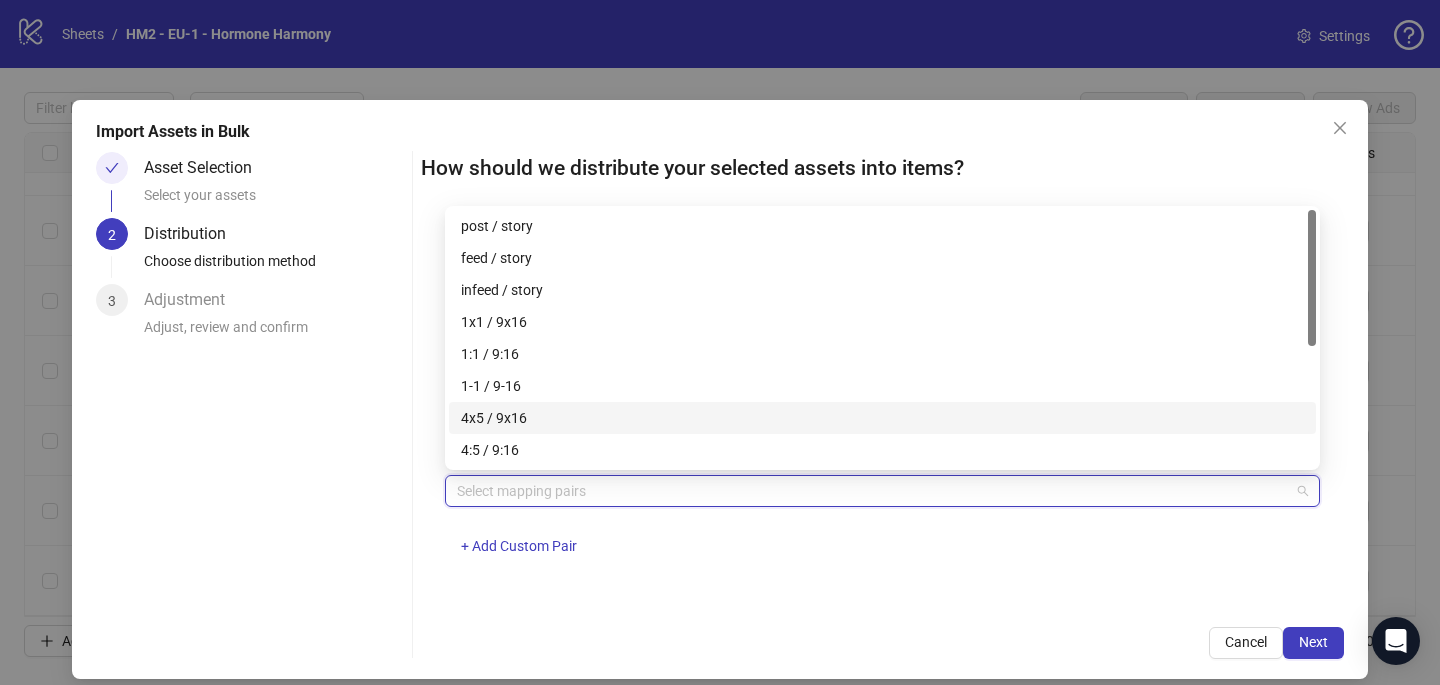 click on "4x5 / 9x16" at bounding box center (882, 418) 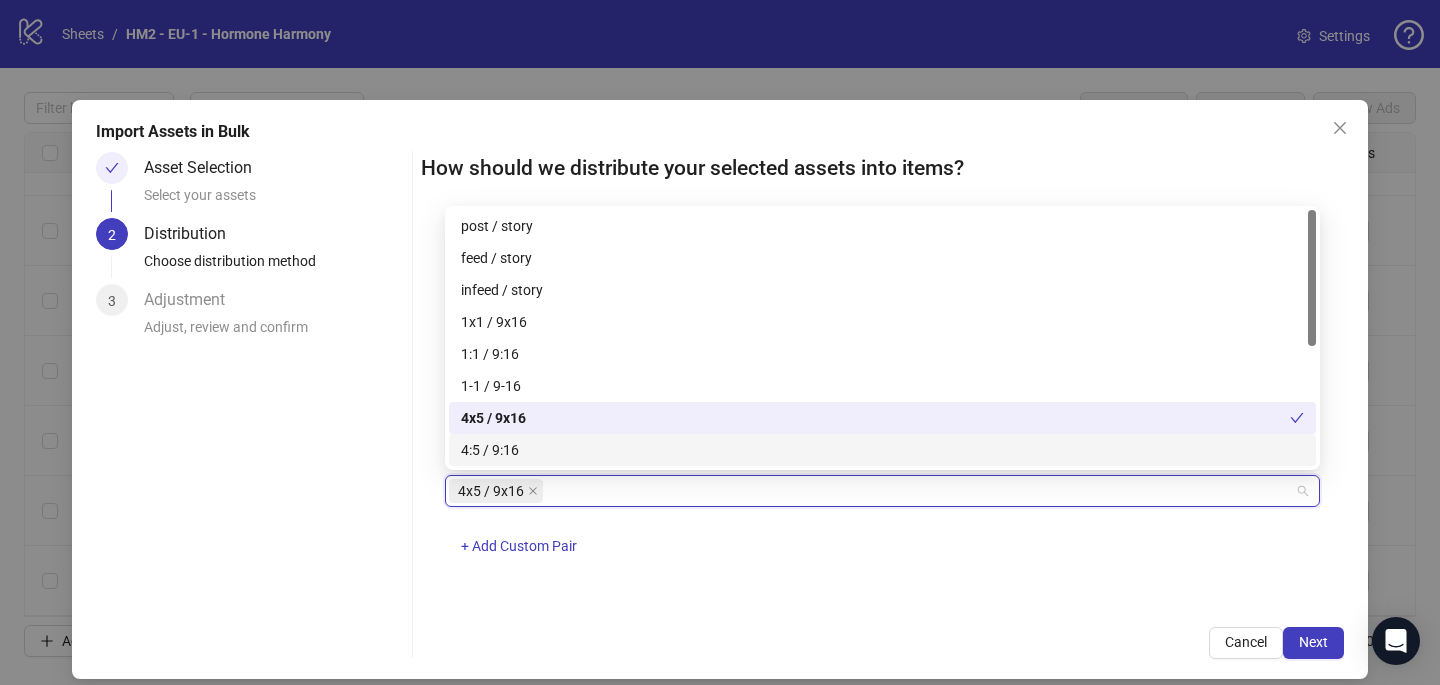 click on "4x5 / 9x16   + Add Custom Pair" at bounding box center (882, 527) 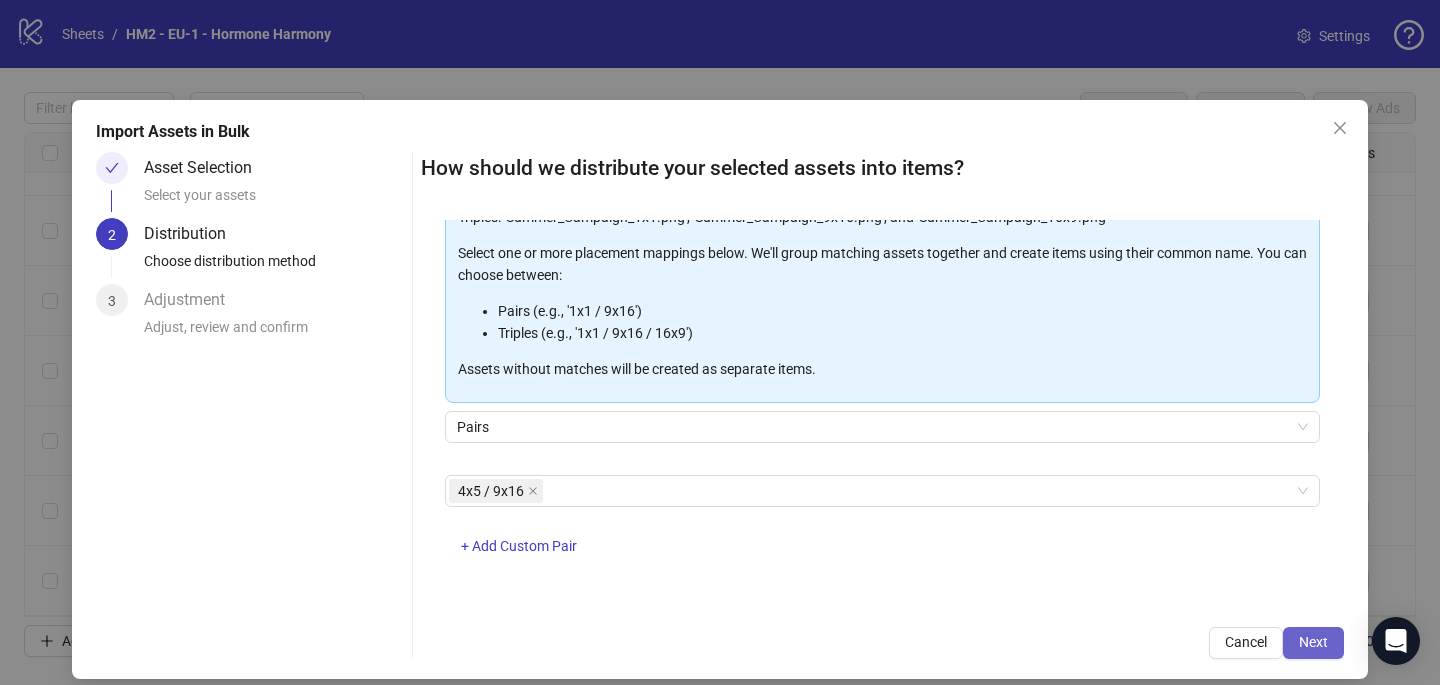 click on "Next" at bounding box center (1313, 642) 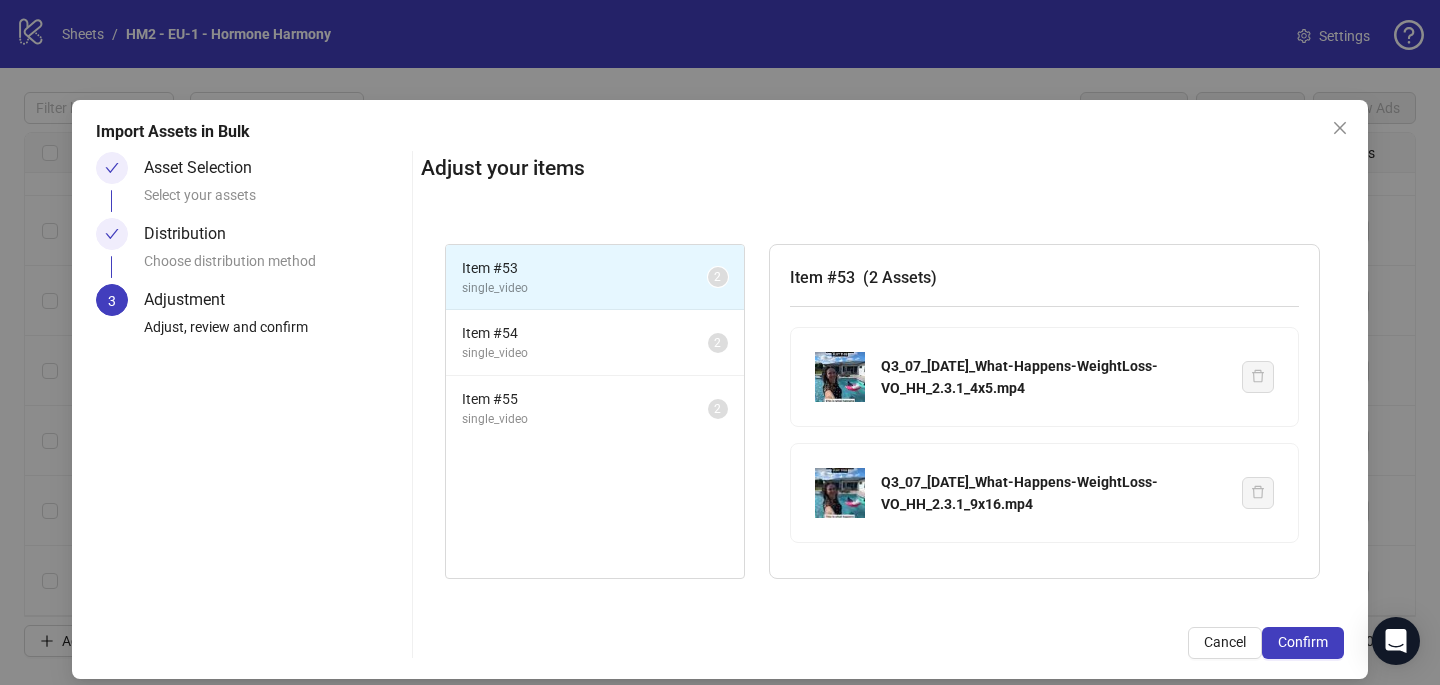 click on "Confirm" at bounding box center [1303, 642] 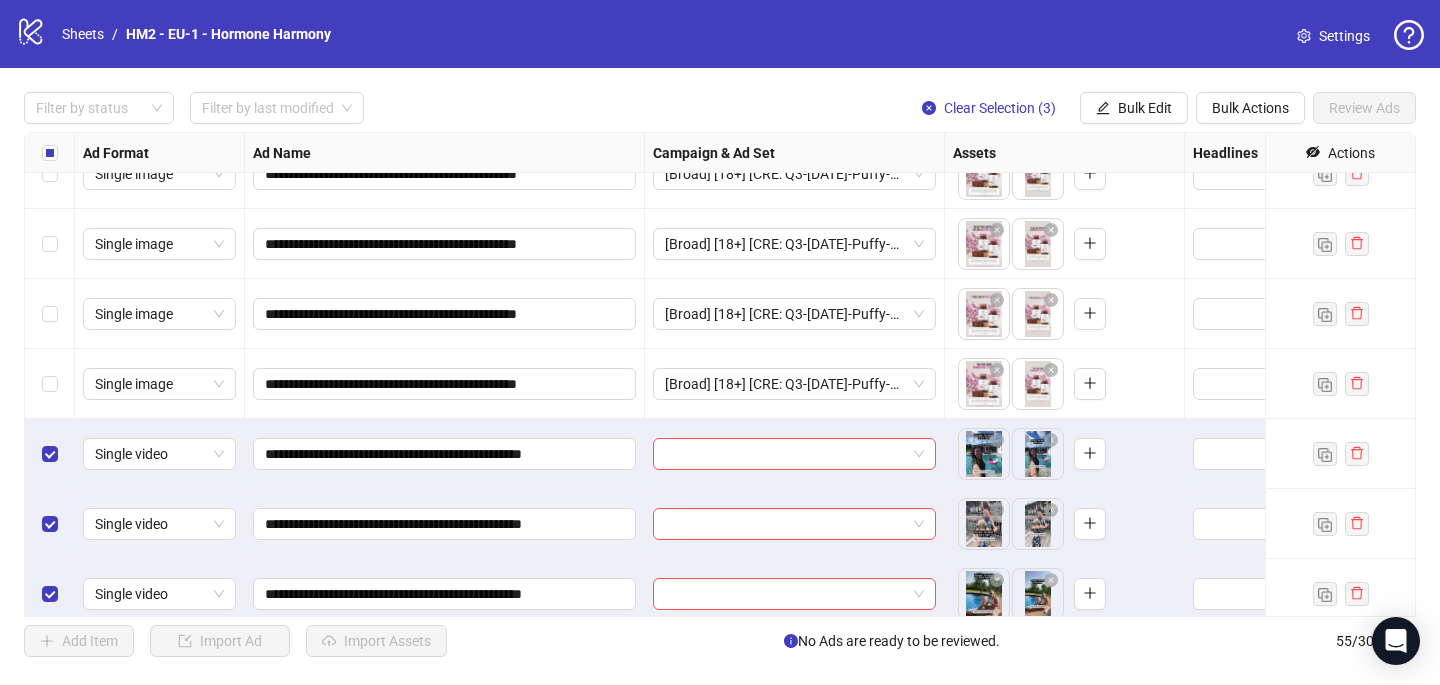 scroll, scrollTop: 3407, scrollLeft: 0, axis: vertical 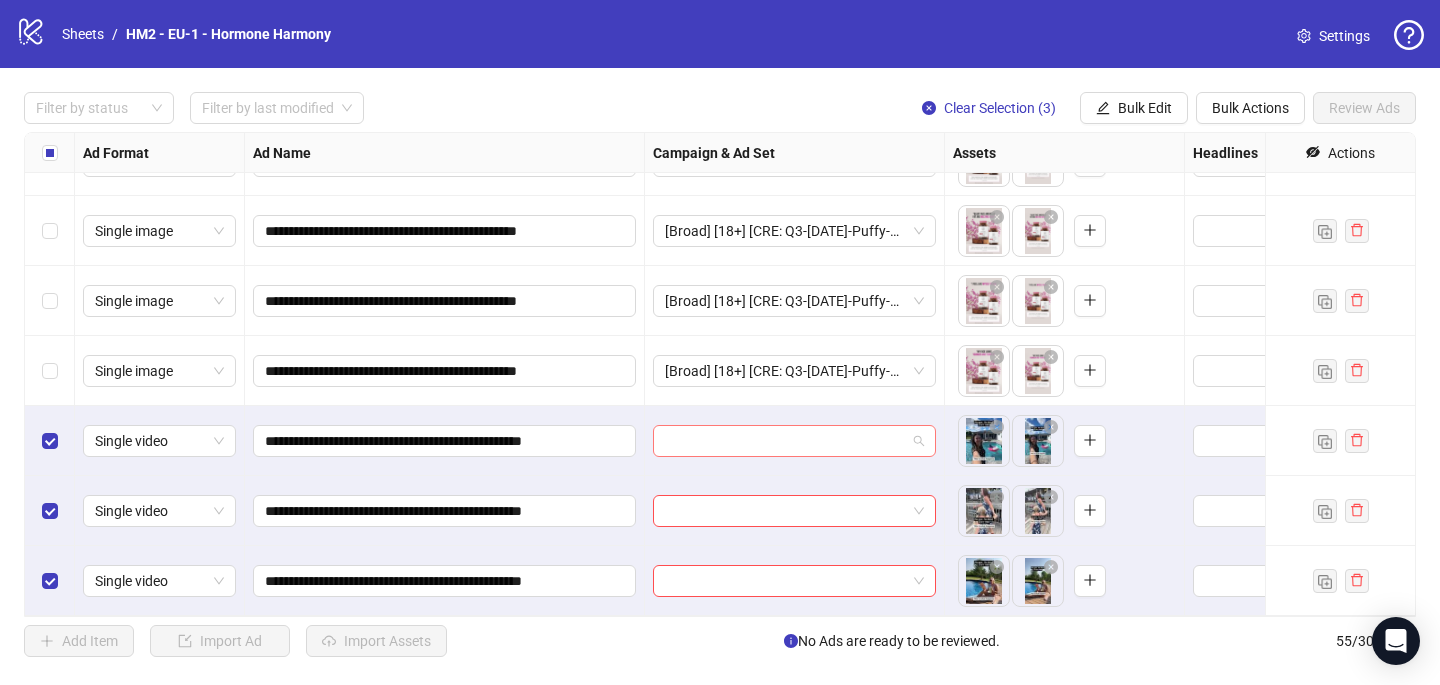 click at bounding box center [785, 441] 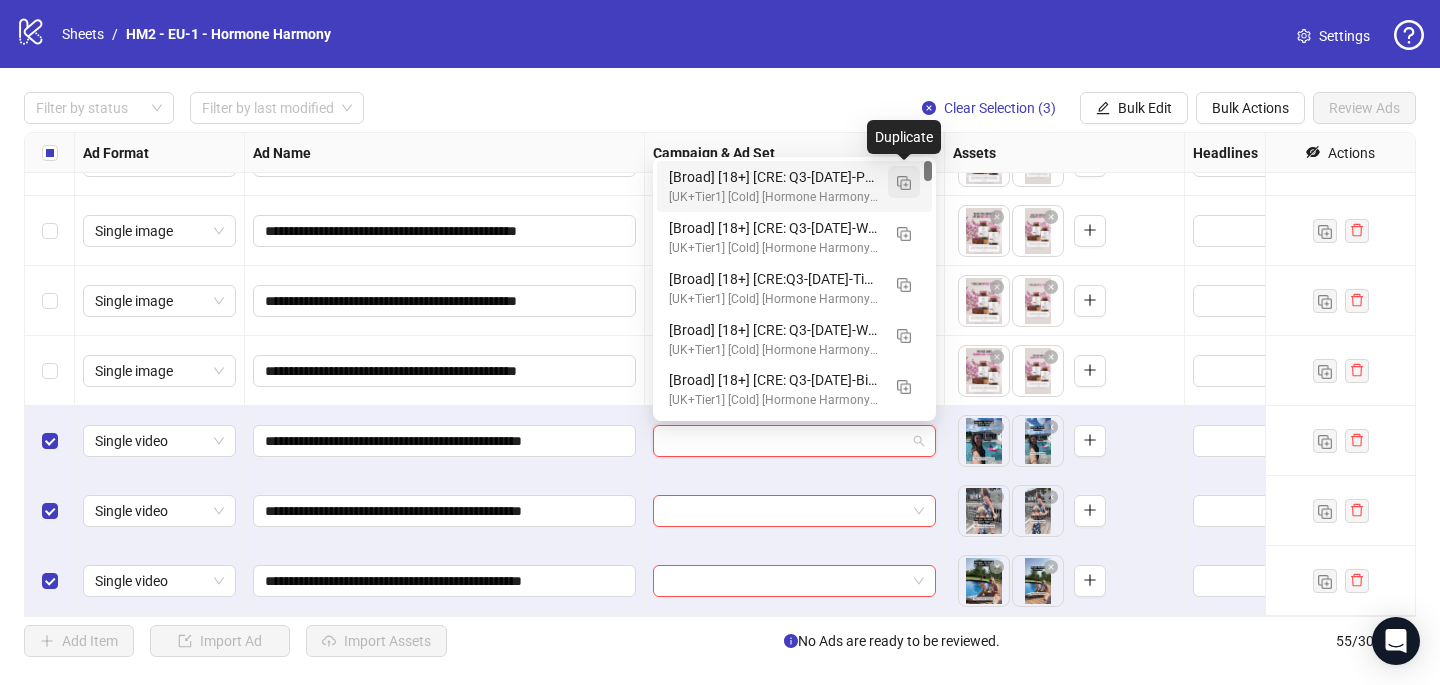 click at bounding box center [904, 183] 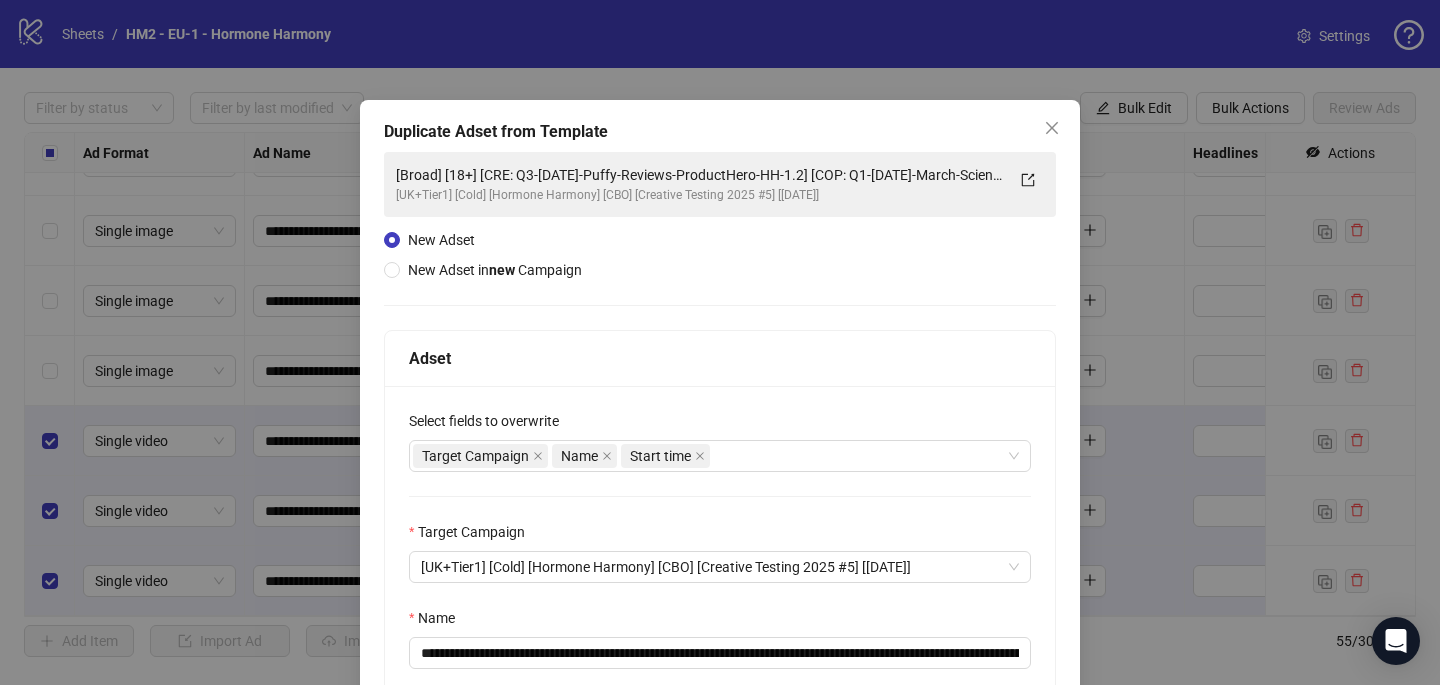 scroll, scrollTop: 147, scrollLeft: 0, axis: vertical 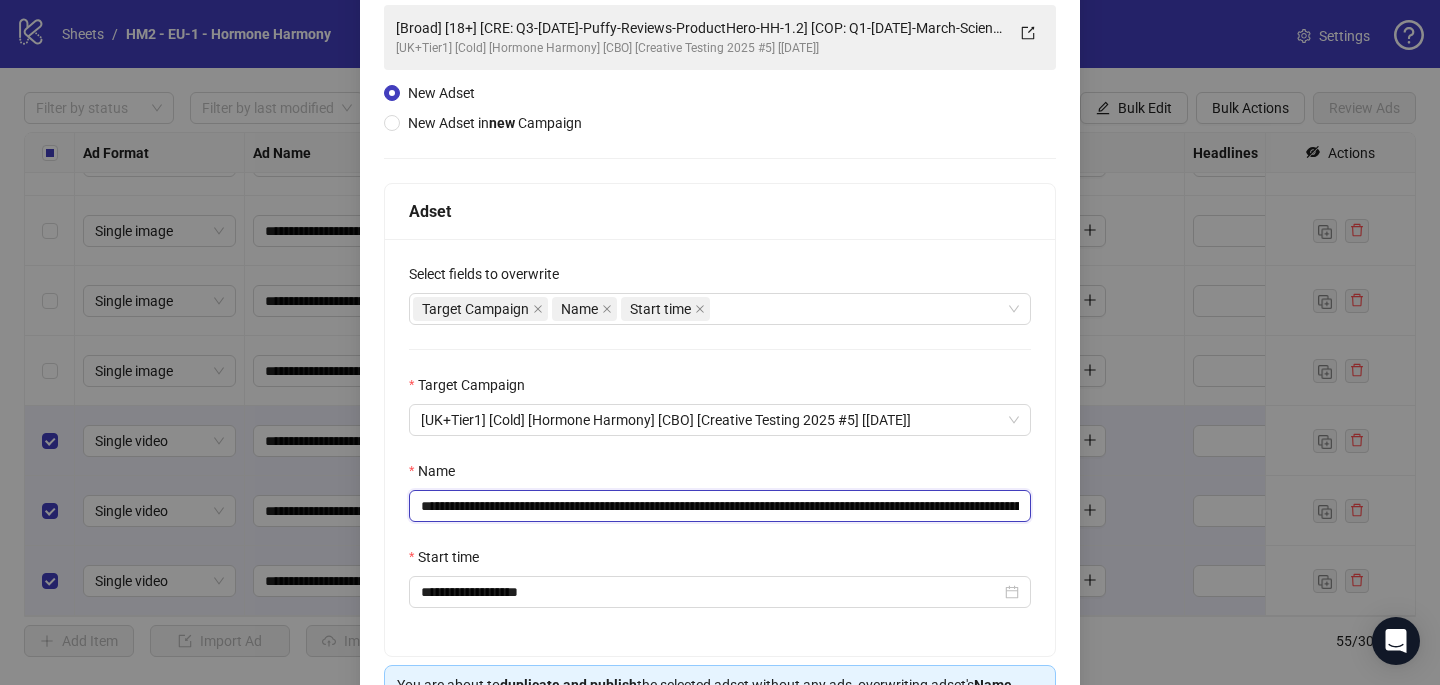 drag, startPoint x: 860, startPoint y: 509, endPoint x: 542, endPoint y: 510, distance: 318.0016 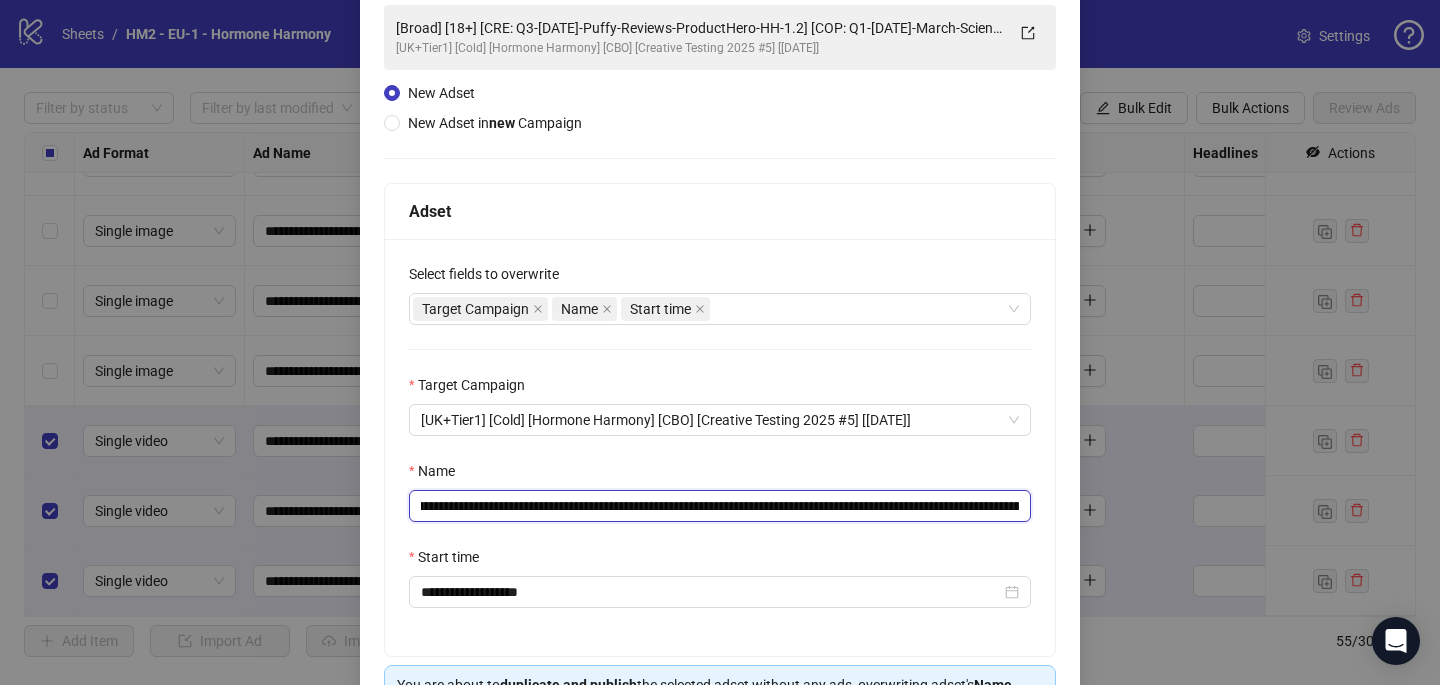 scroll, scrollTop: 0, scrollLeft: 603, axis: horizontal 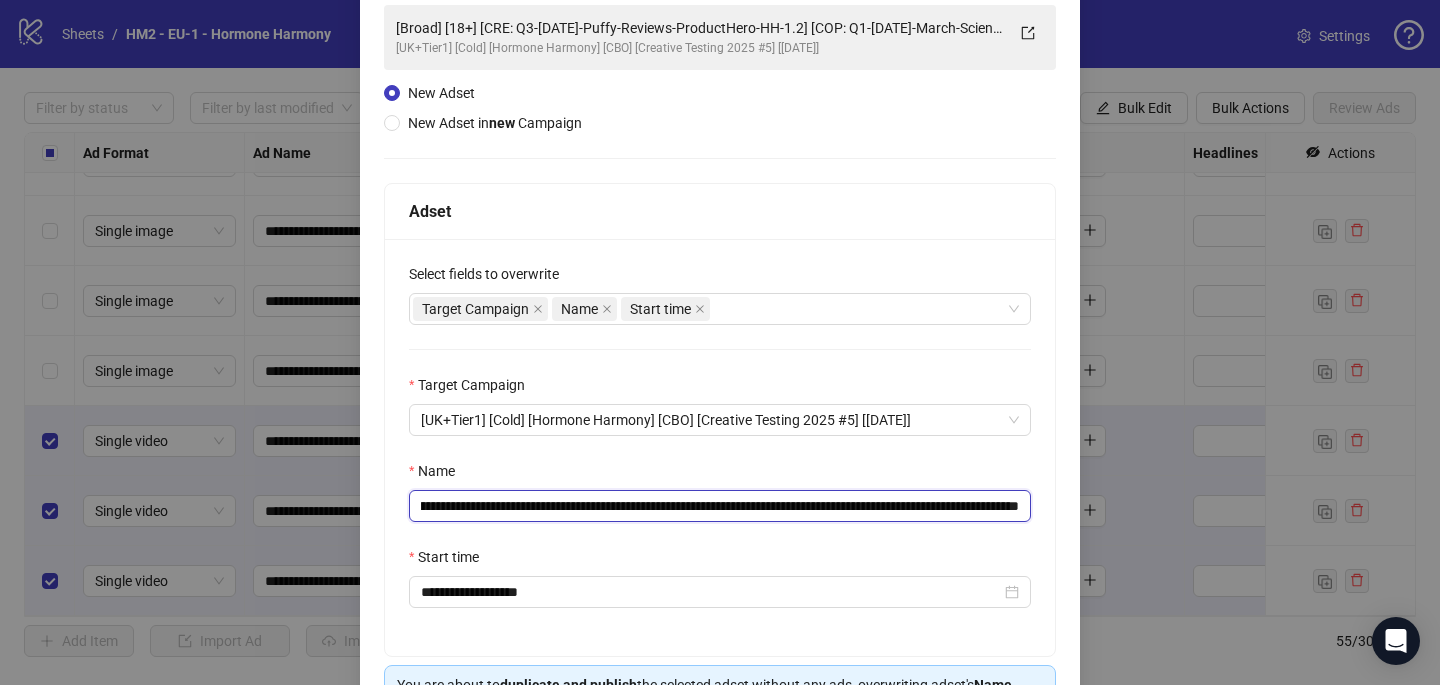 drag, startPoint x: 717, startPoint y: 504, endPoint x: 1032, endPoint y: 521, distance: 315.4584 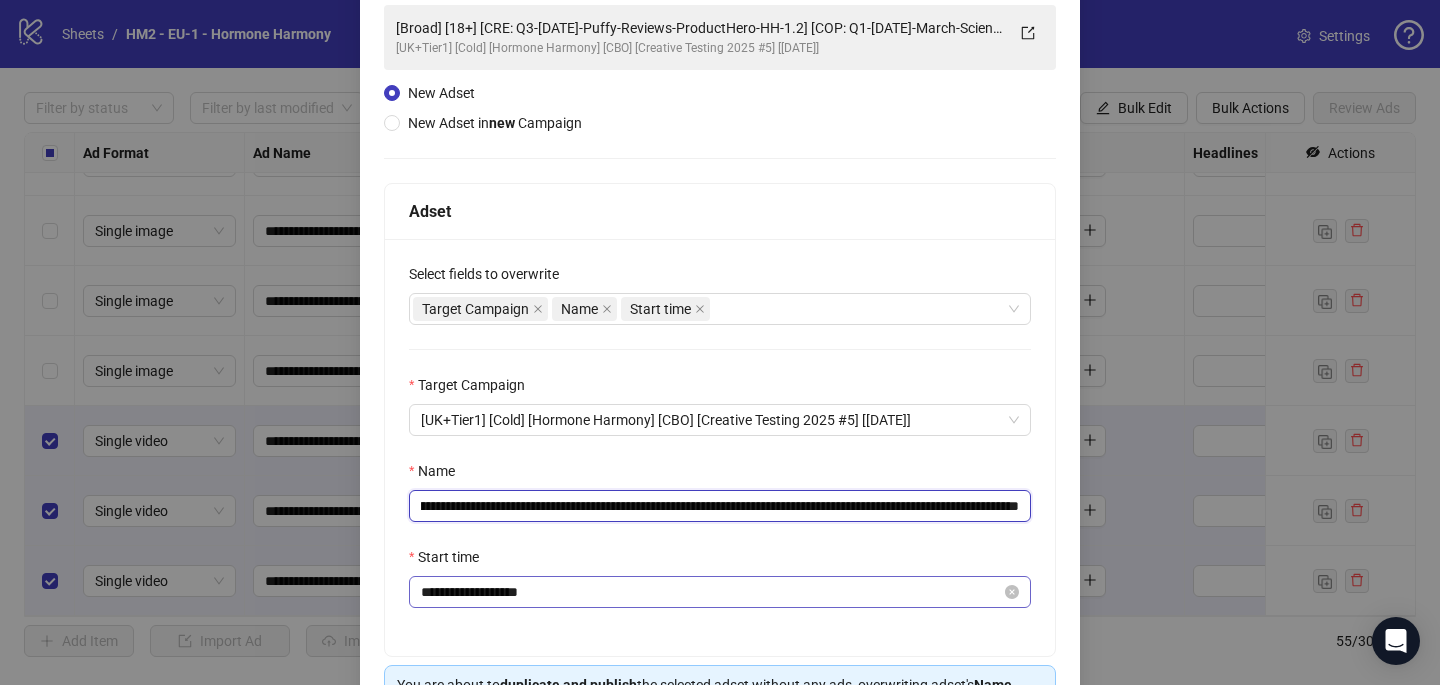 type on "**********" 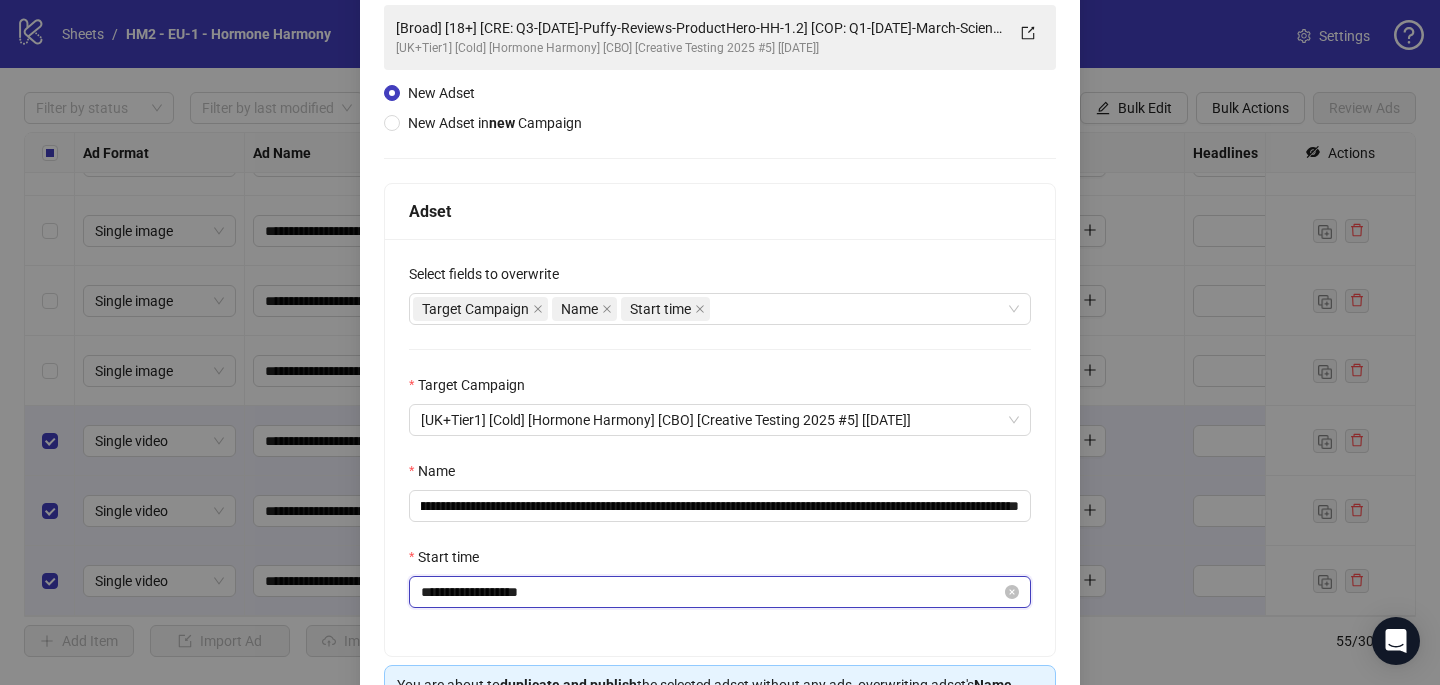 scroll, scrollTop: 0, scrollLeft: 0, axis: both 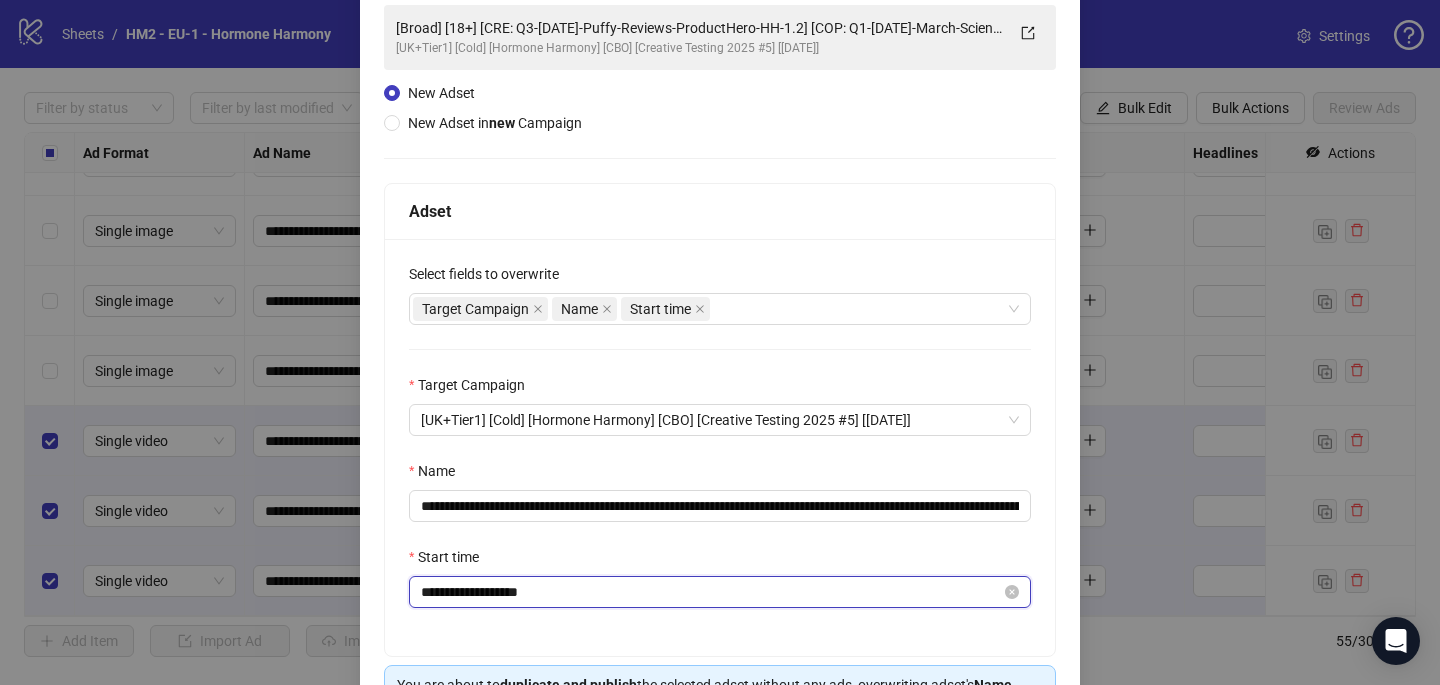 click on "**********" at bounding box center (711, 592) 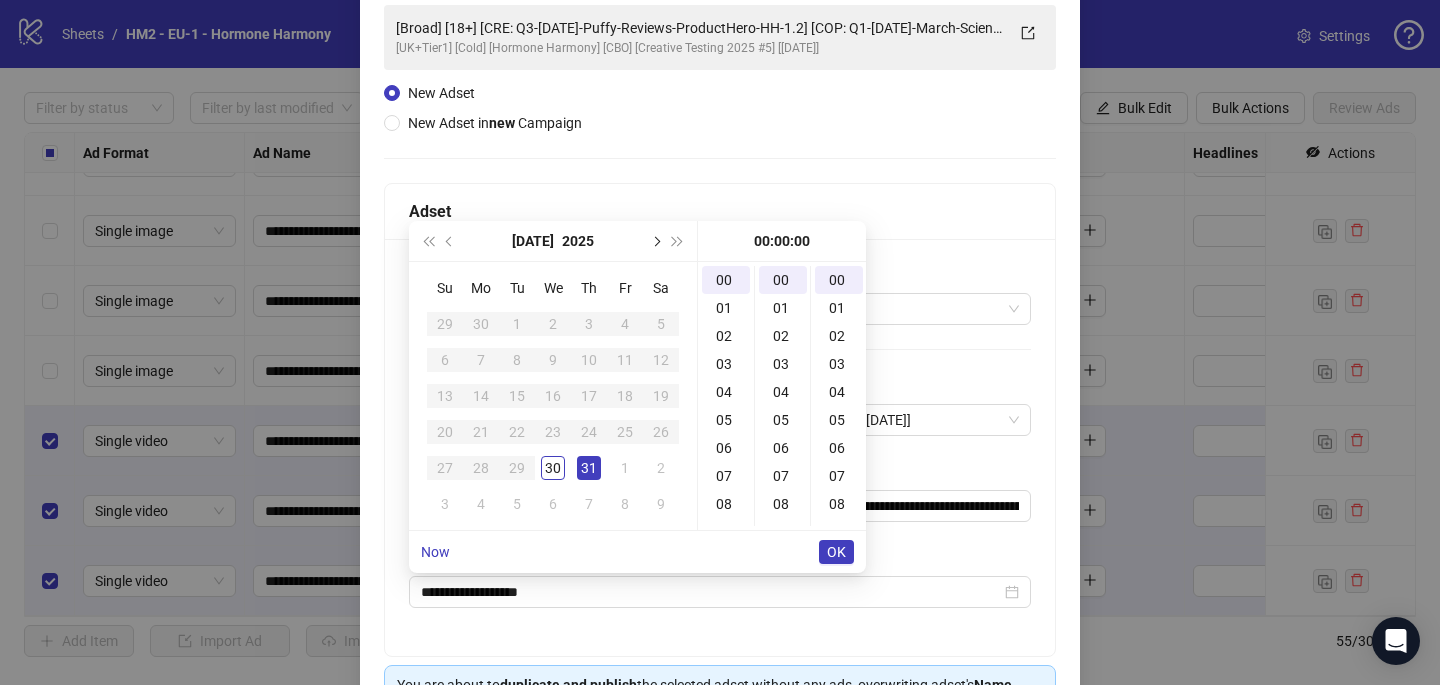 click at bounding box center [655, 241] 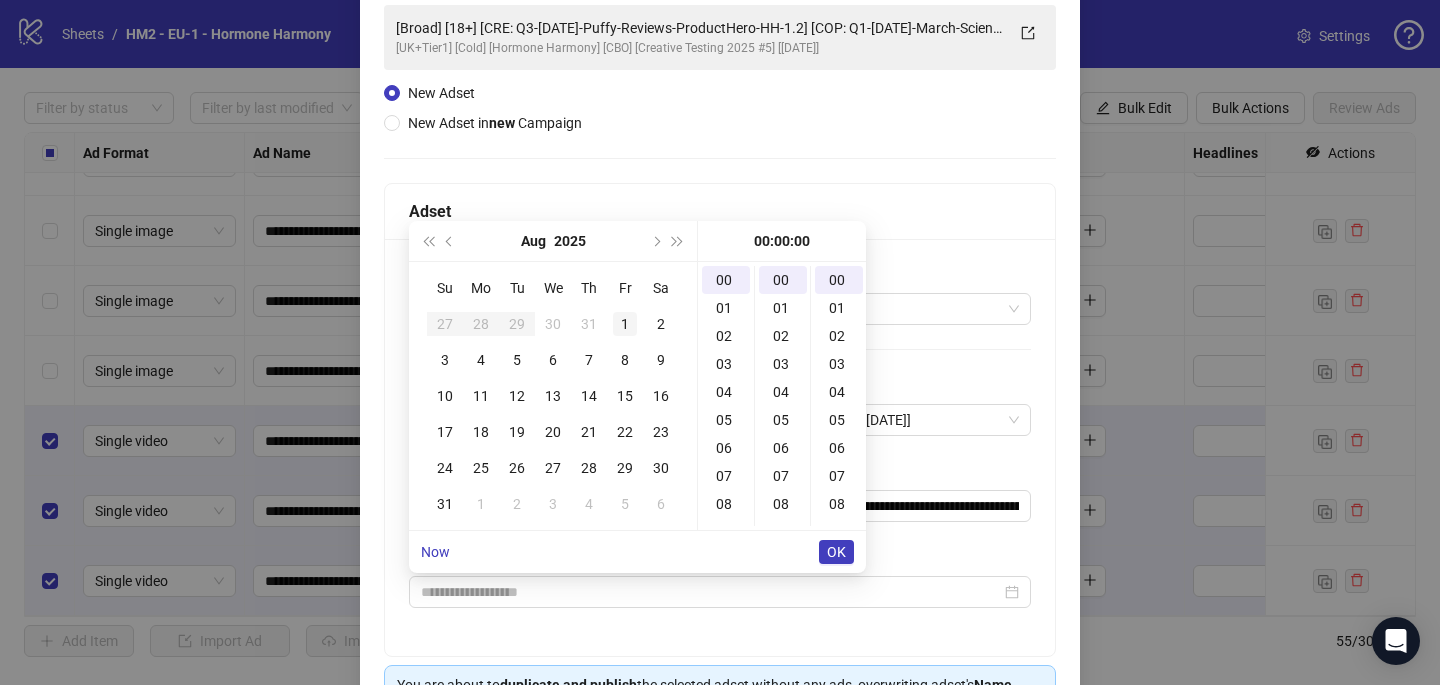 click on "1" at bounding box center (625, 324) 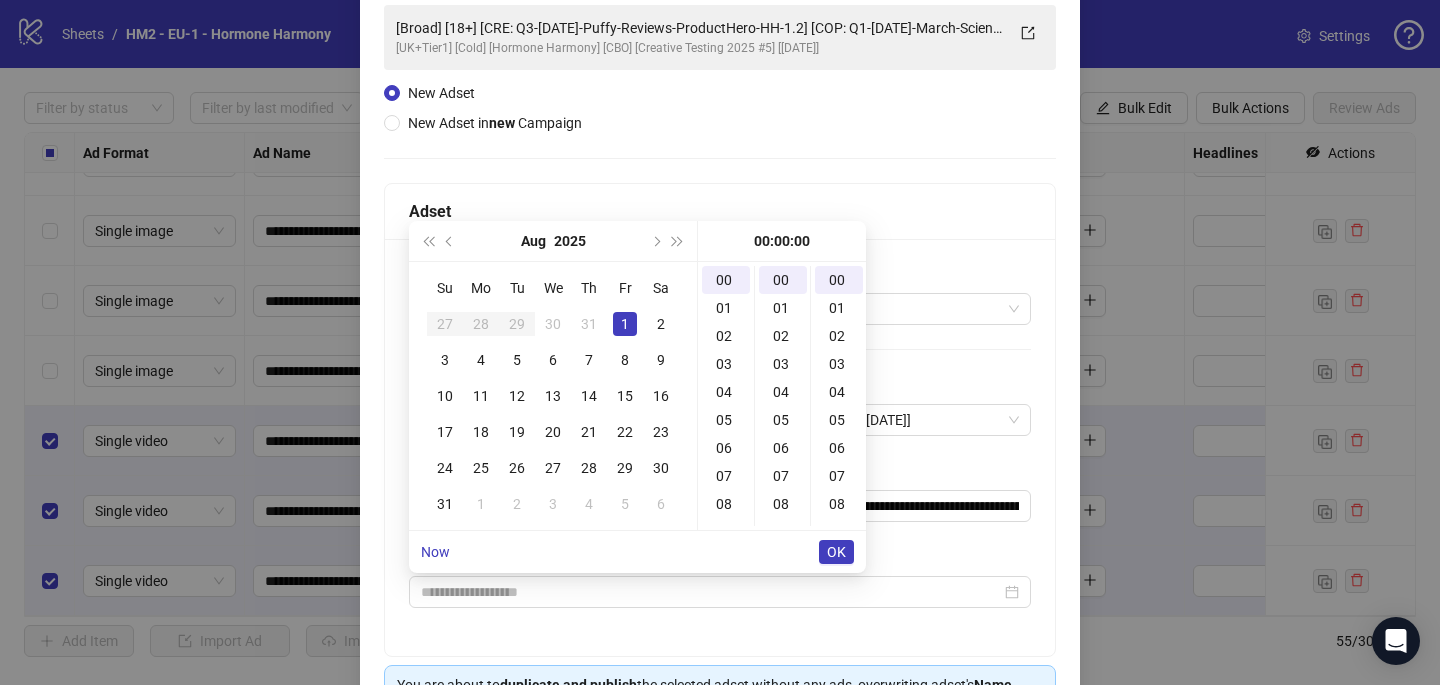 type on "**********" 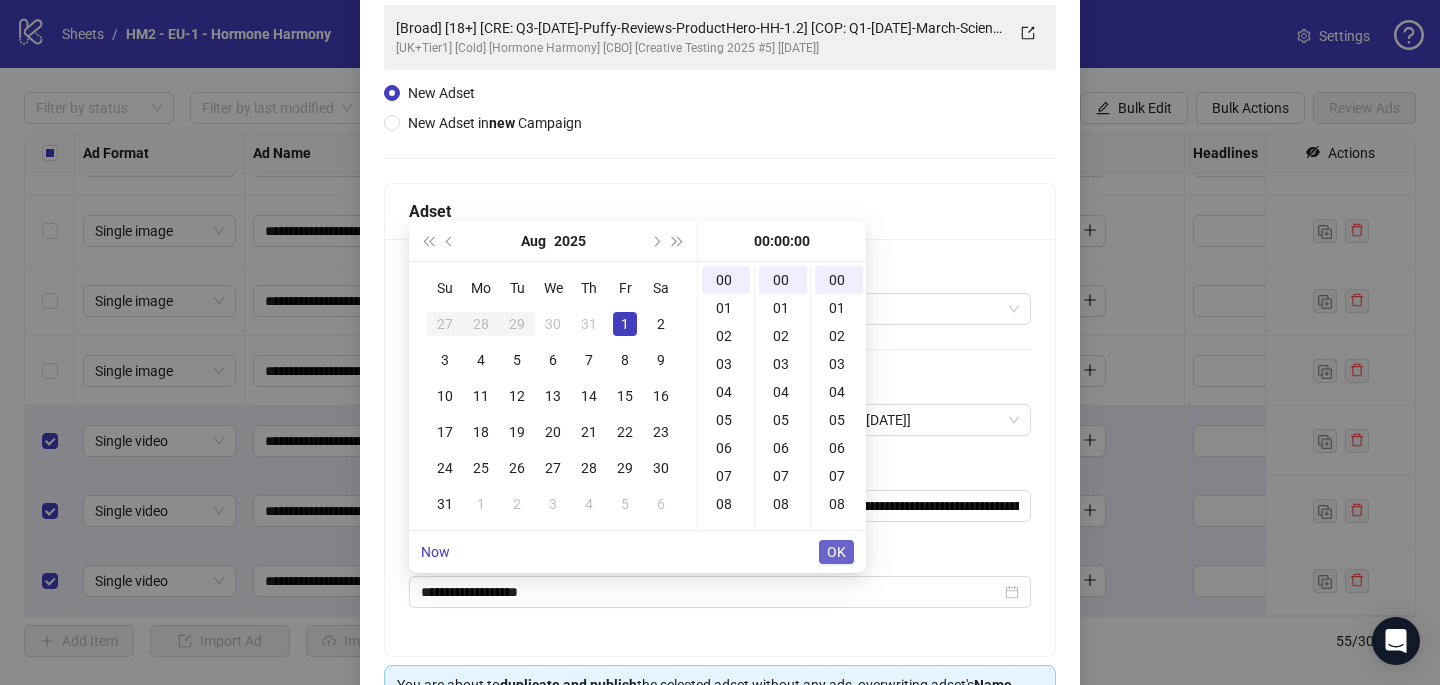 click on "OK" at bounding box center [836, 552] 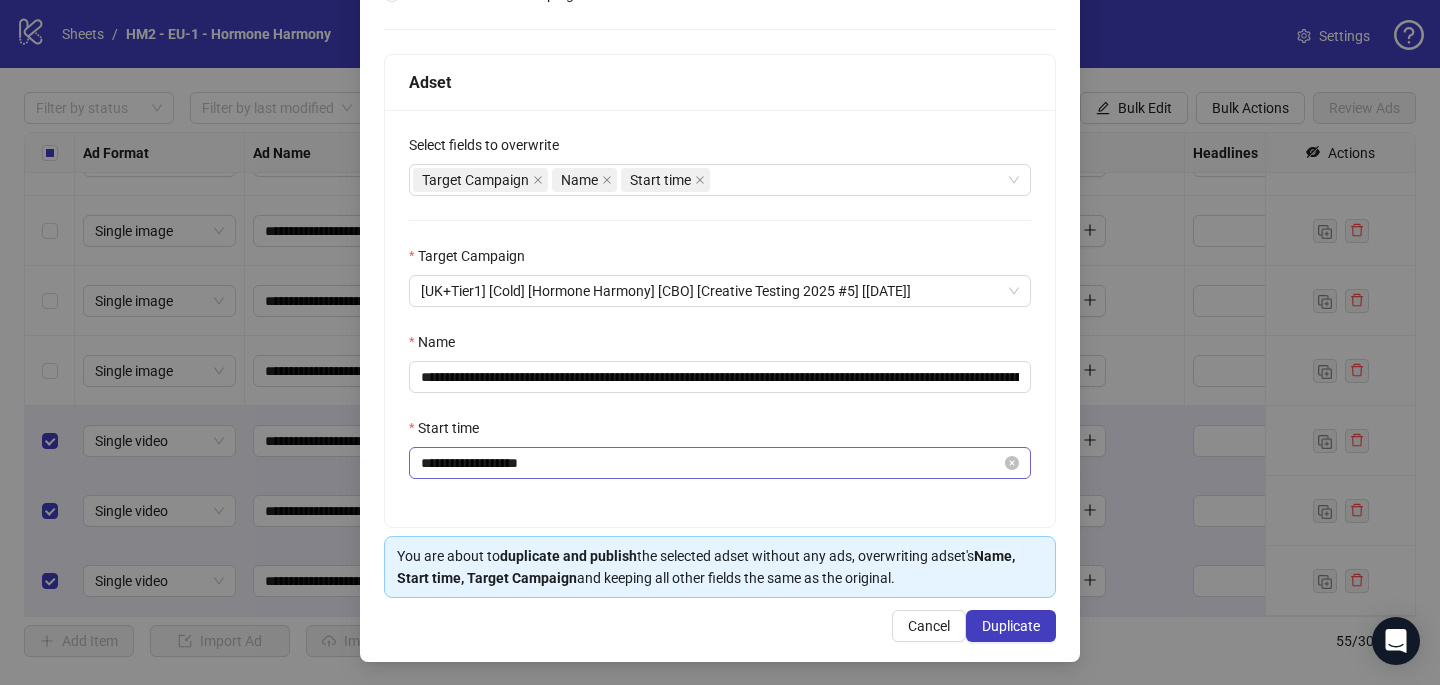 scroll, scrollTop: 277, scrollLeft: 0, axis: vertical 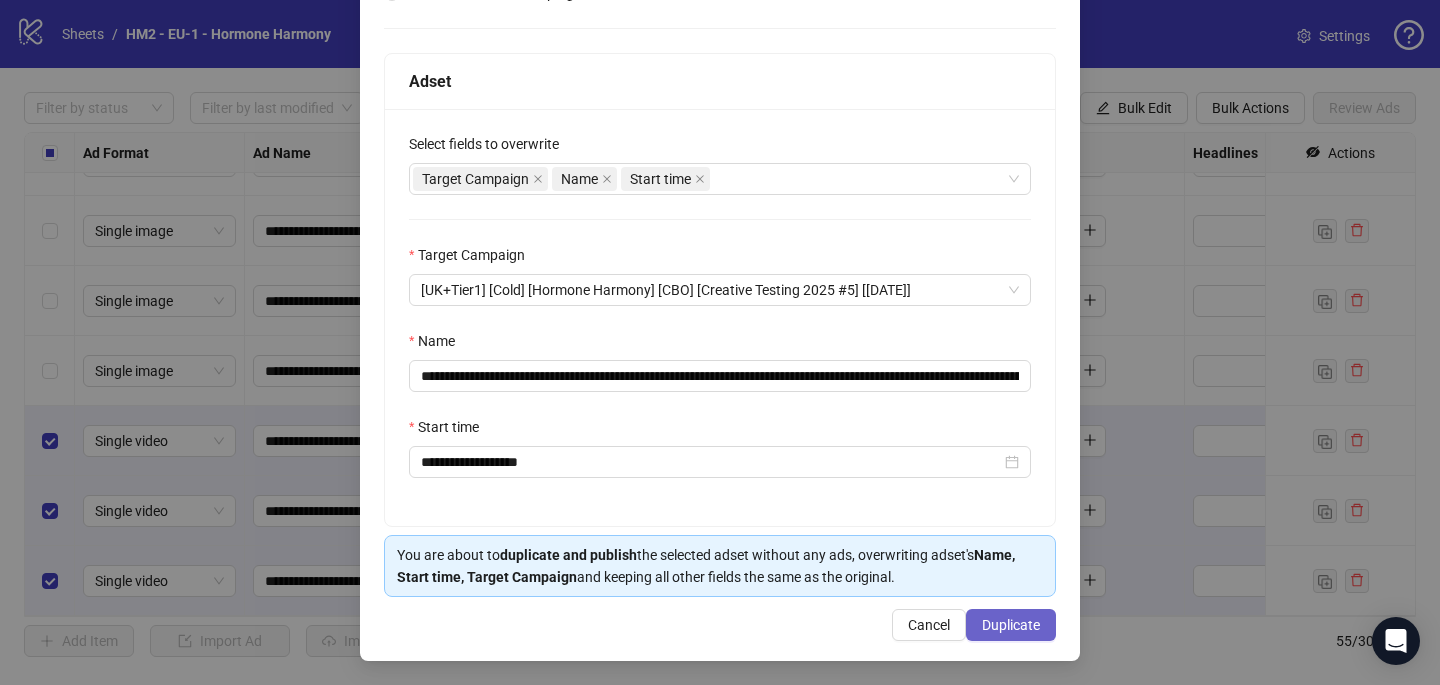 click on "Duplicate" at bounding box center (1011, 625) 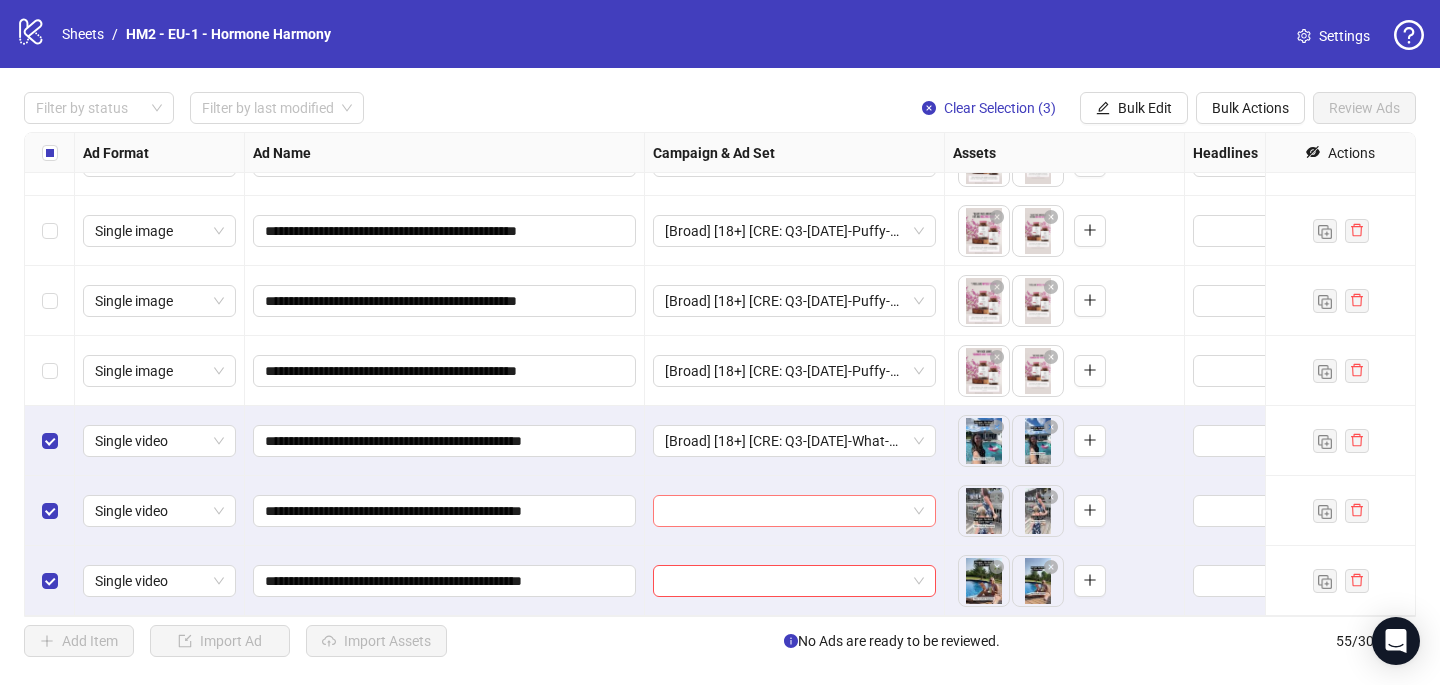 click at bounding box center [785, 511] 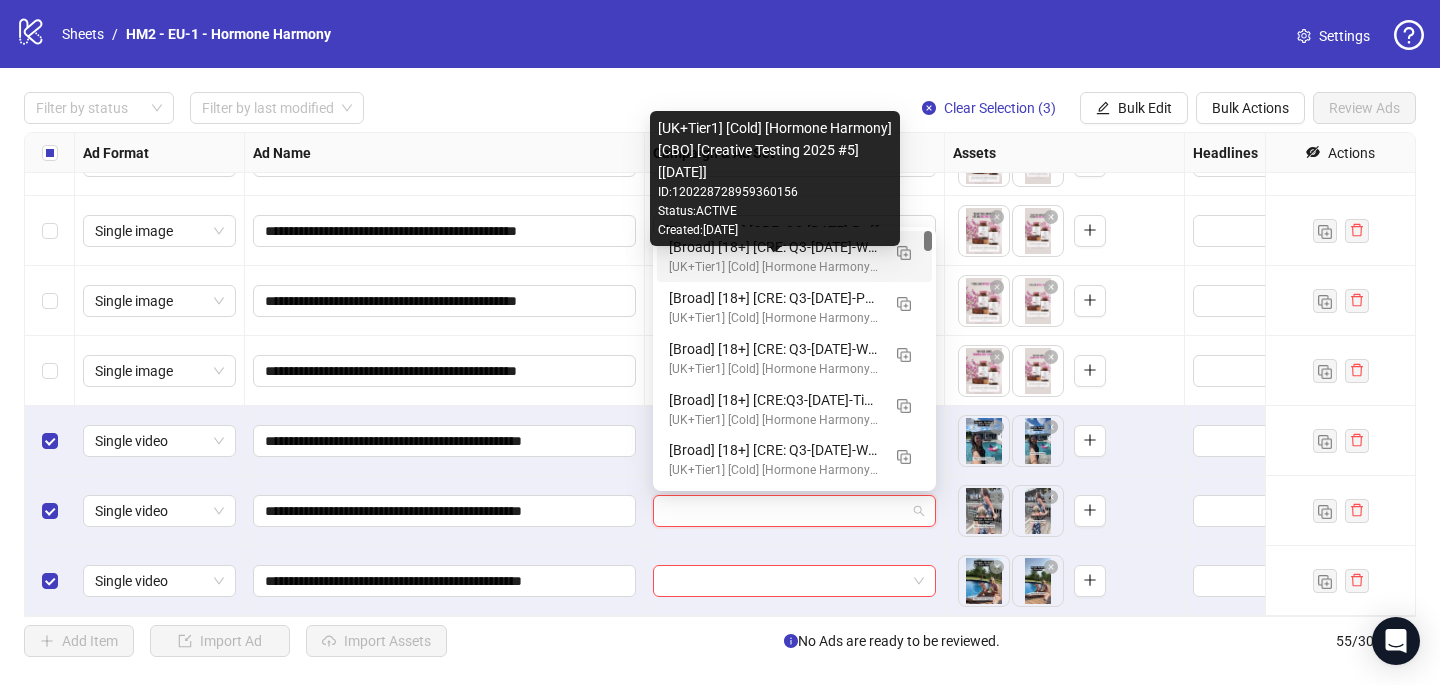 click on "[UK+Tier1] [Cold] [Hormone Harmony] [CBO] [Creative Testing 2025 #5] [[DATE]]" at bounding box center (774, 267) 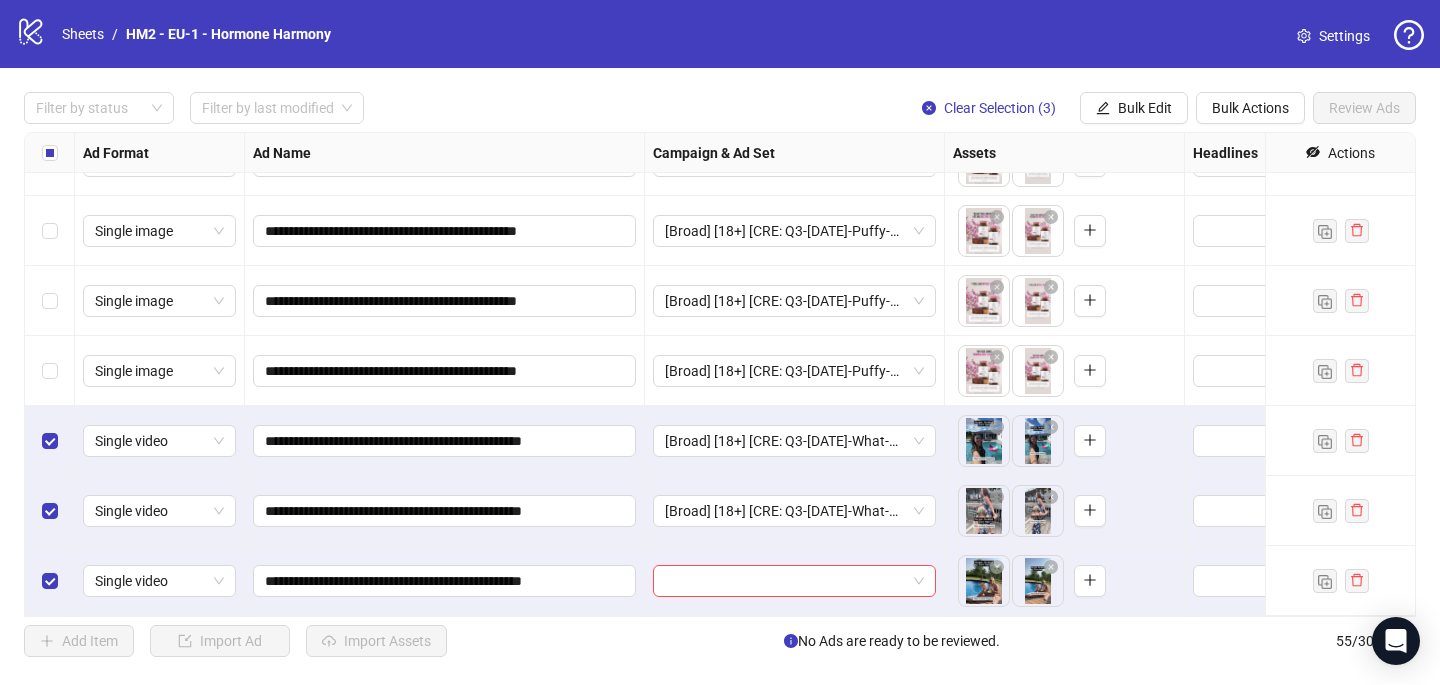 click at bounding box center [795, 581] 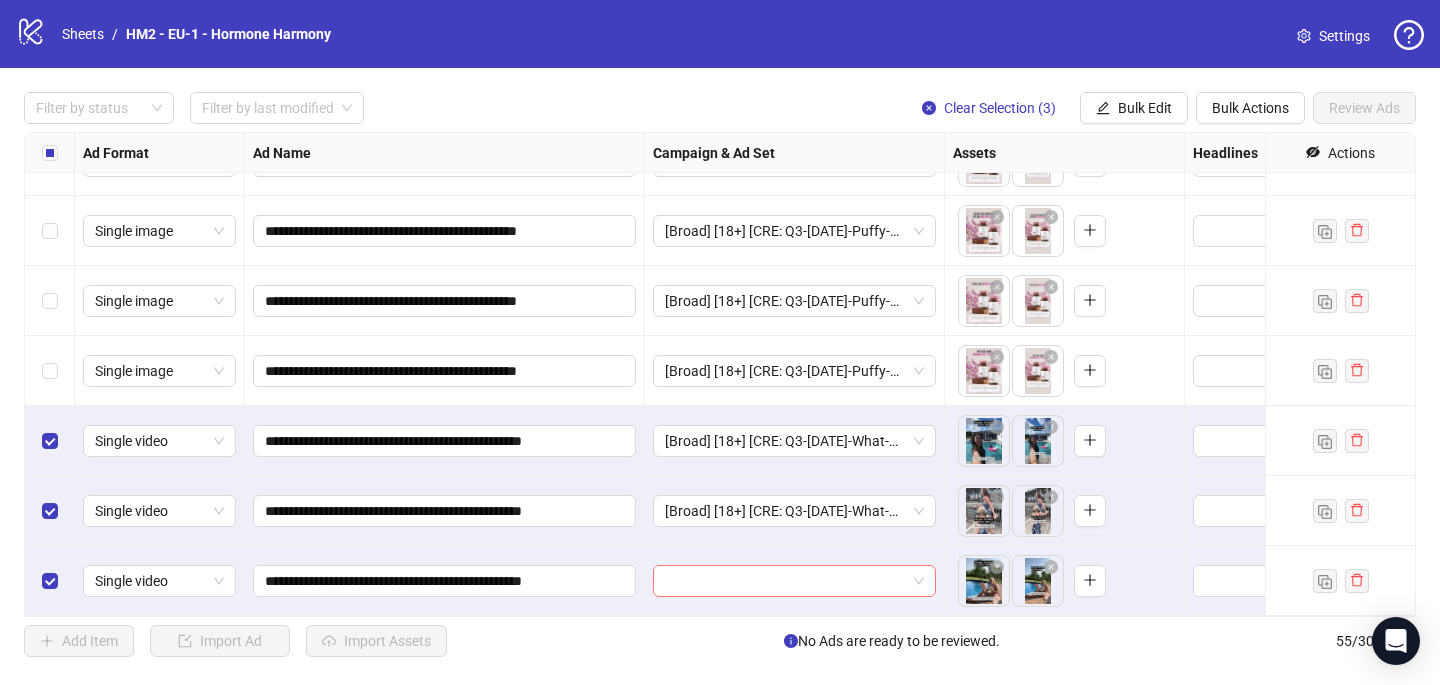 click at bounding box center [785, 581] 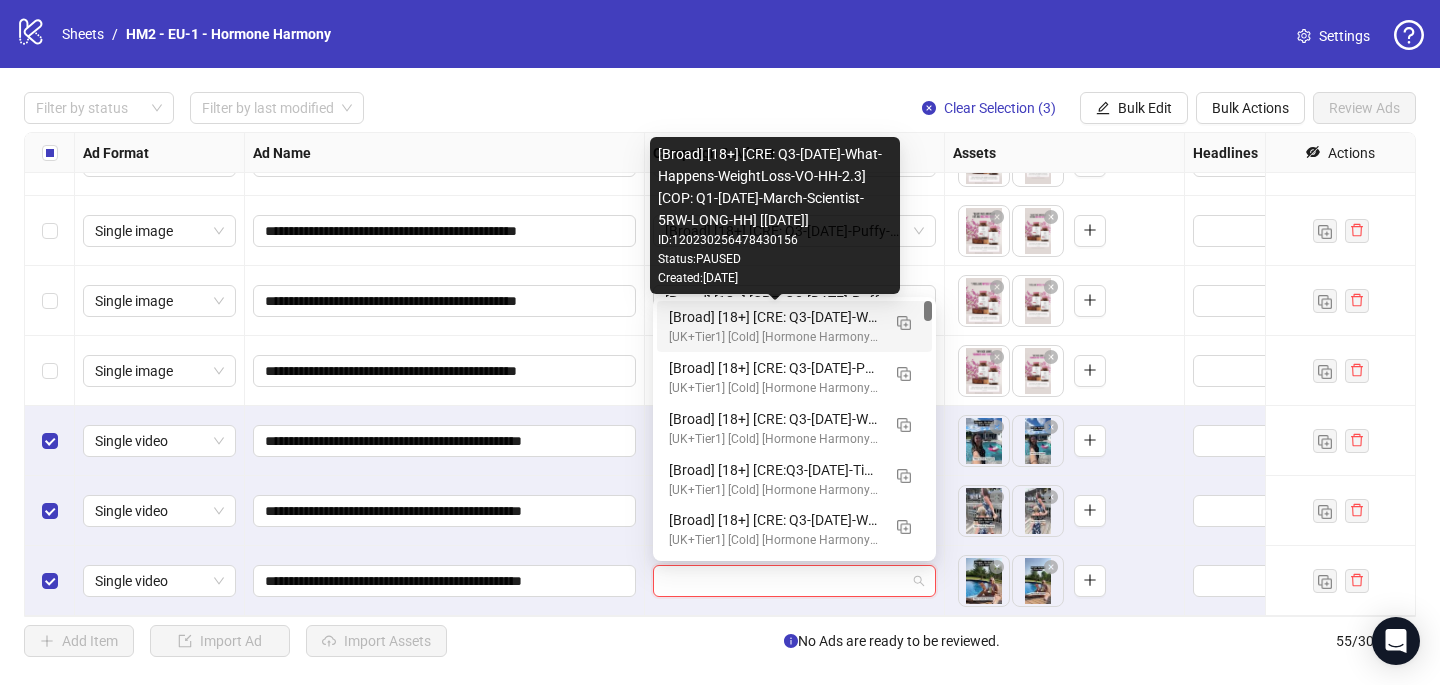 click on "[Broad] [18+] [CRE: Q3-[DATE]-What-Happens-WeightLoss-VO-HH-2.3] [COP: Q1-[DATE]-March-Scientist-5RW-LONG-HH] [[DATE]]" at bounding box center [774, 317] 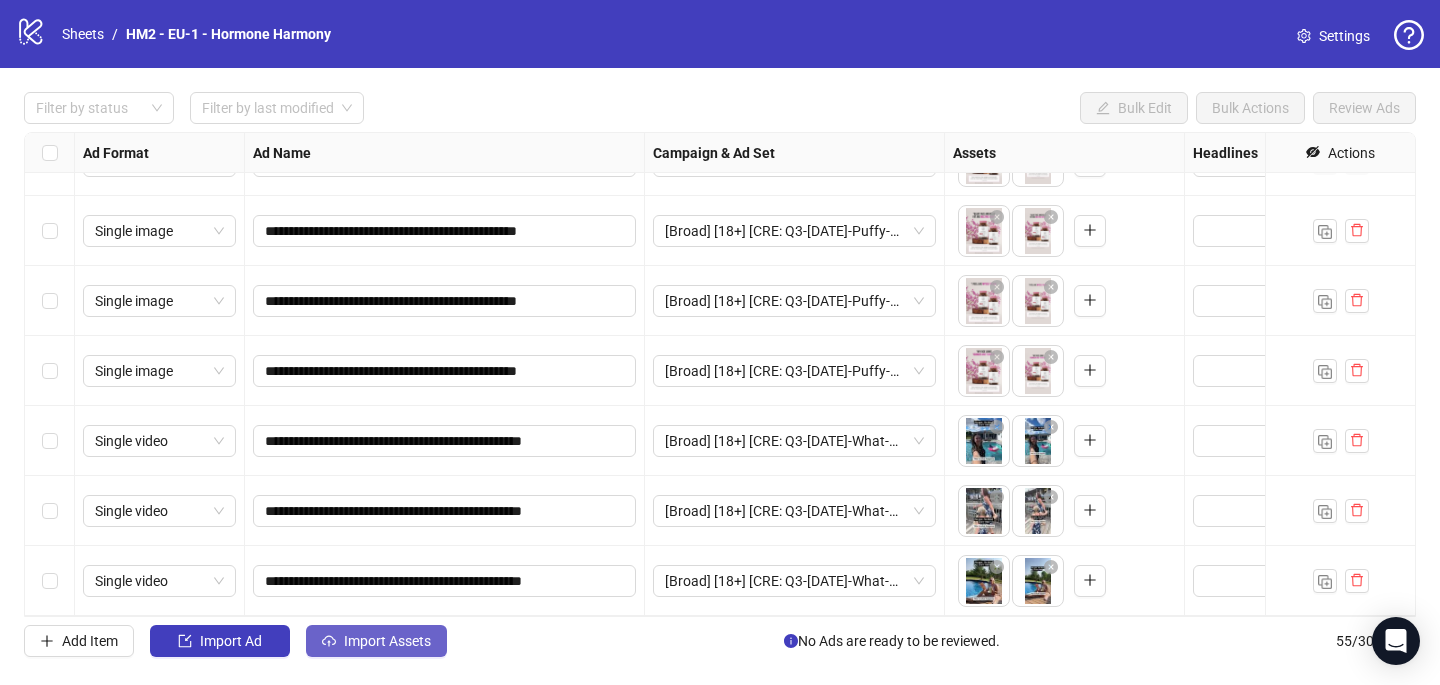 click on "Import Assets" at bounding box center [387, 641] 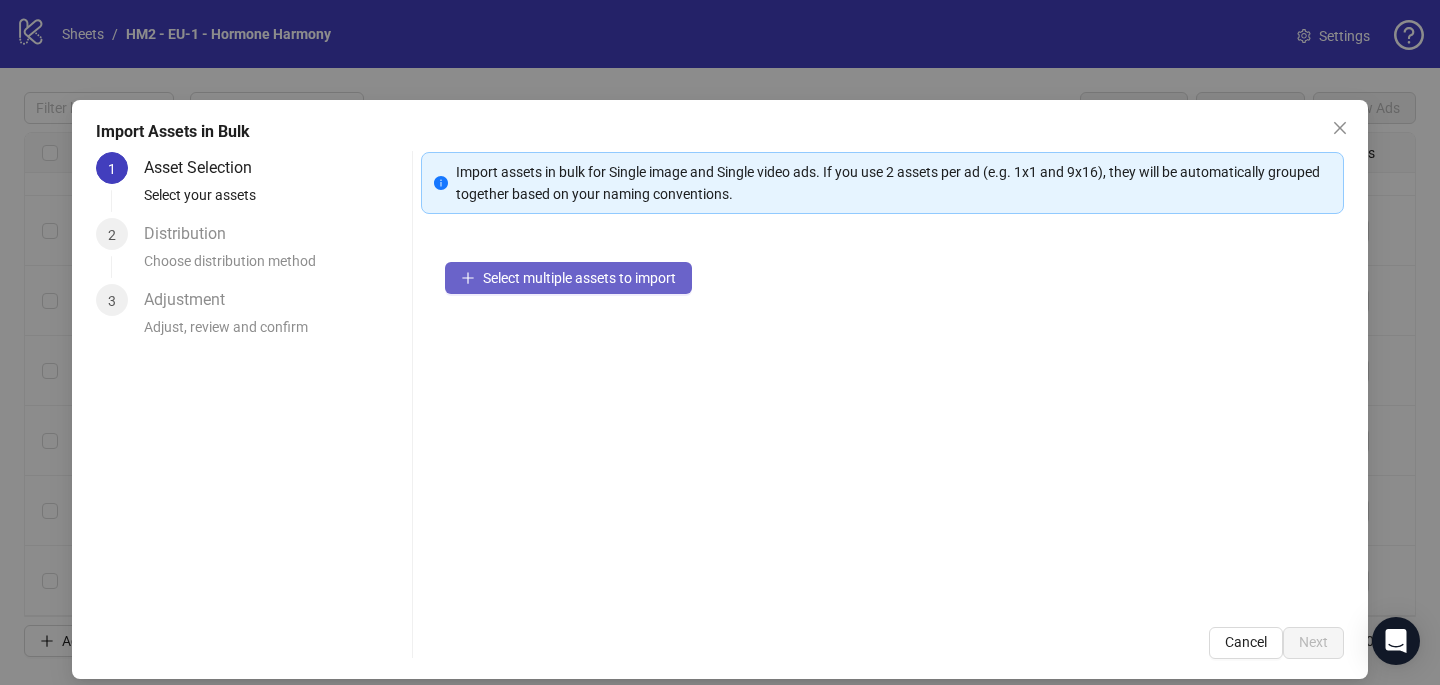 click on "Select multiple assets to import" at bounding box center (579, 278) 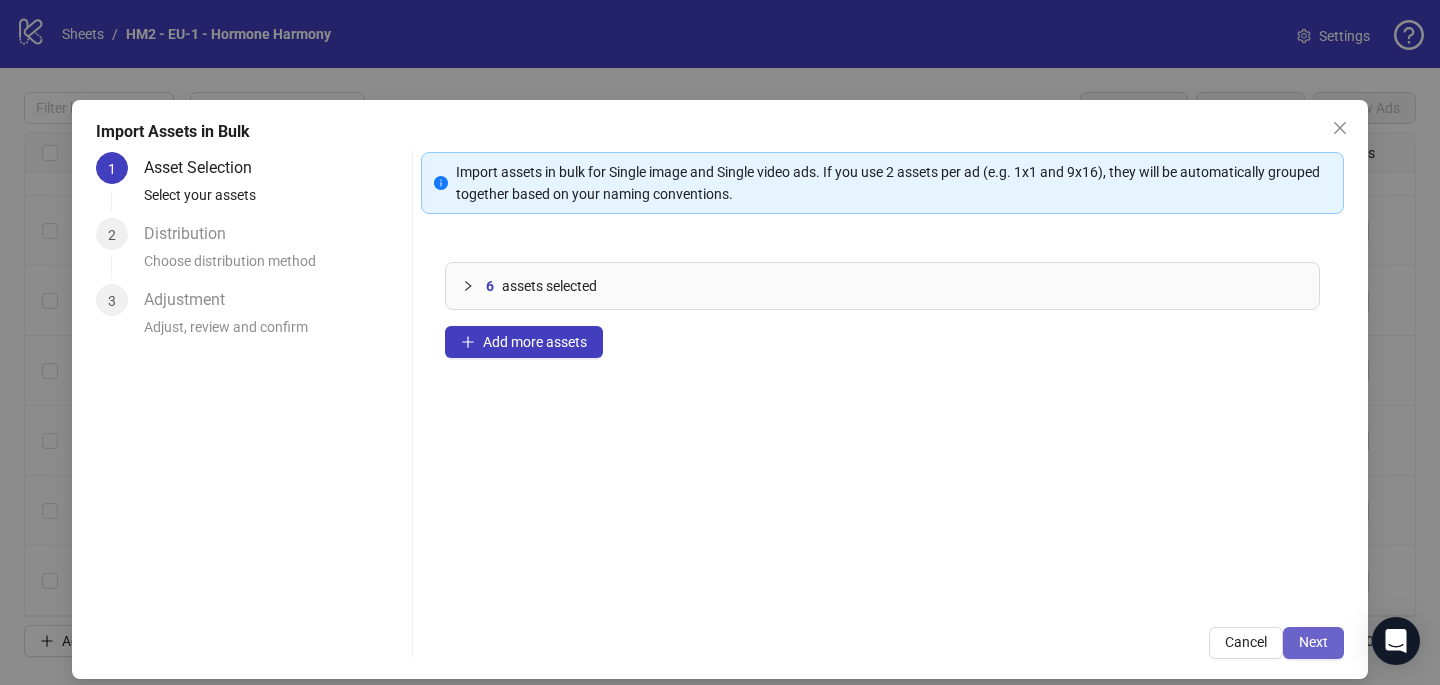 click on "Next" at bounding box center [1313, 643] 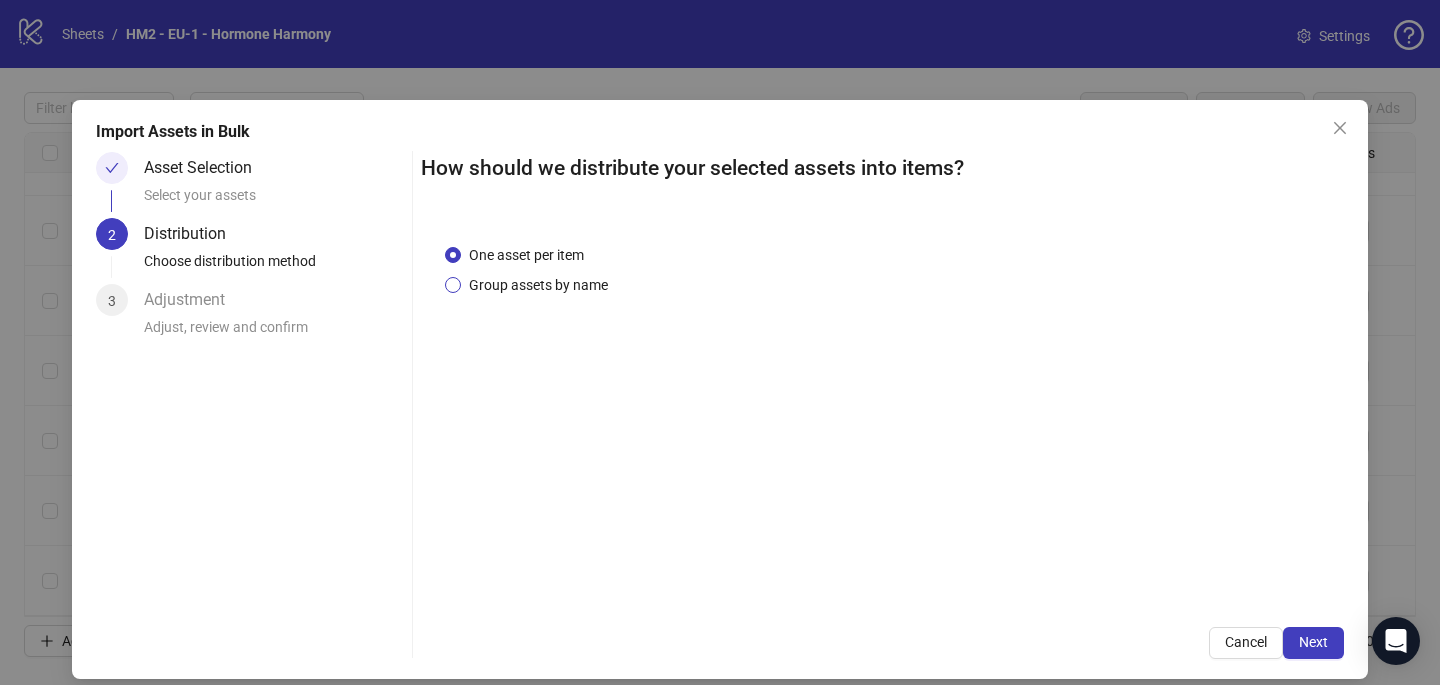 click on "Group assets by name" at bounding box center (538, 285) 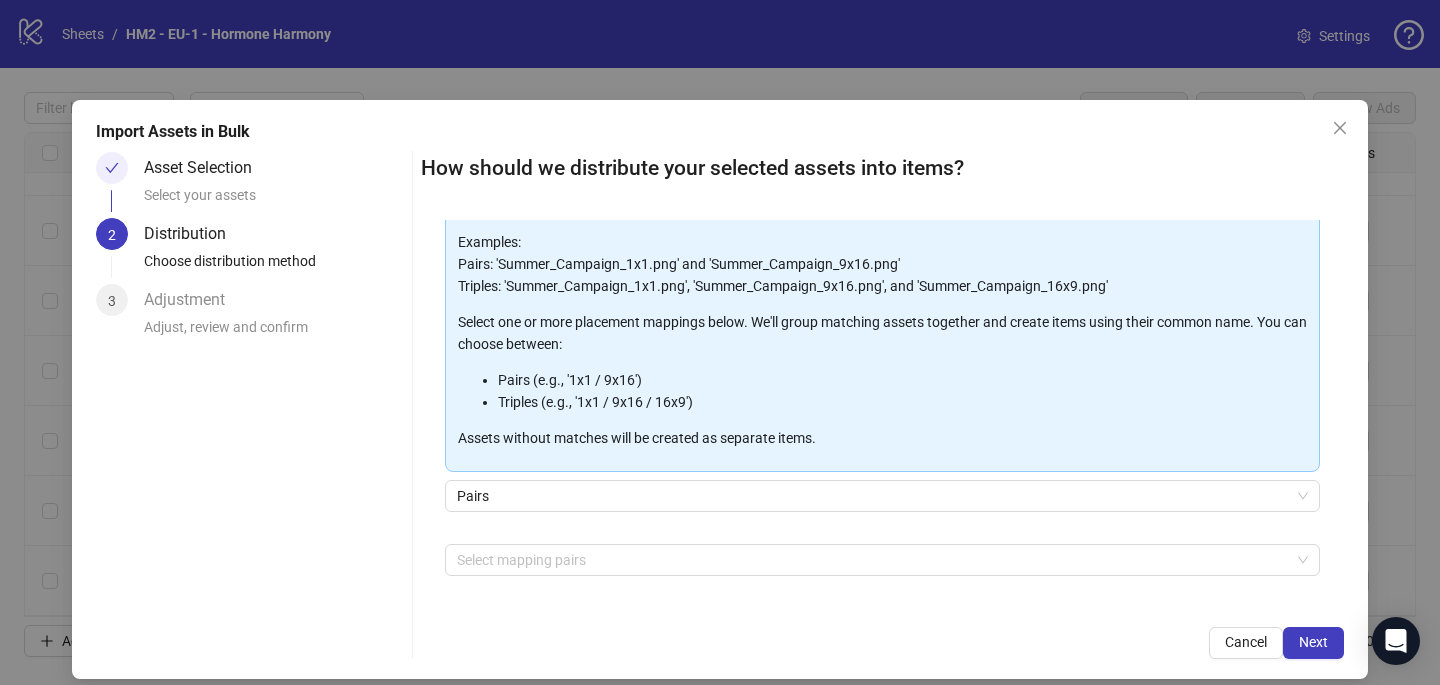 scroll, scrollTop: 203, scrollLeft: 0, axis: vertical 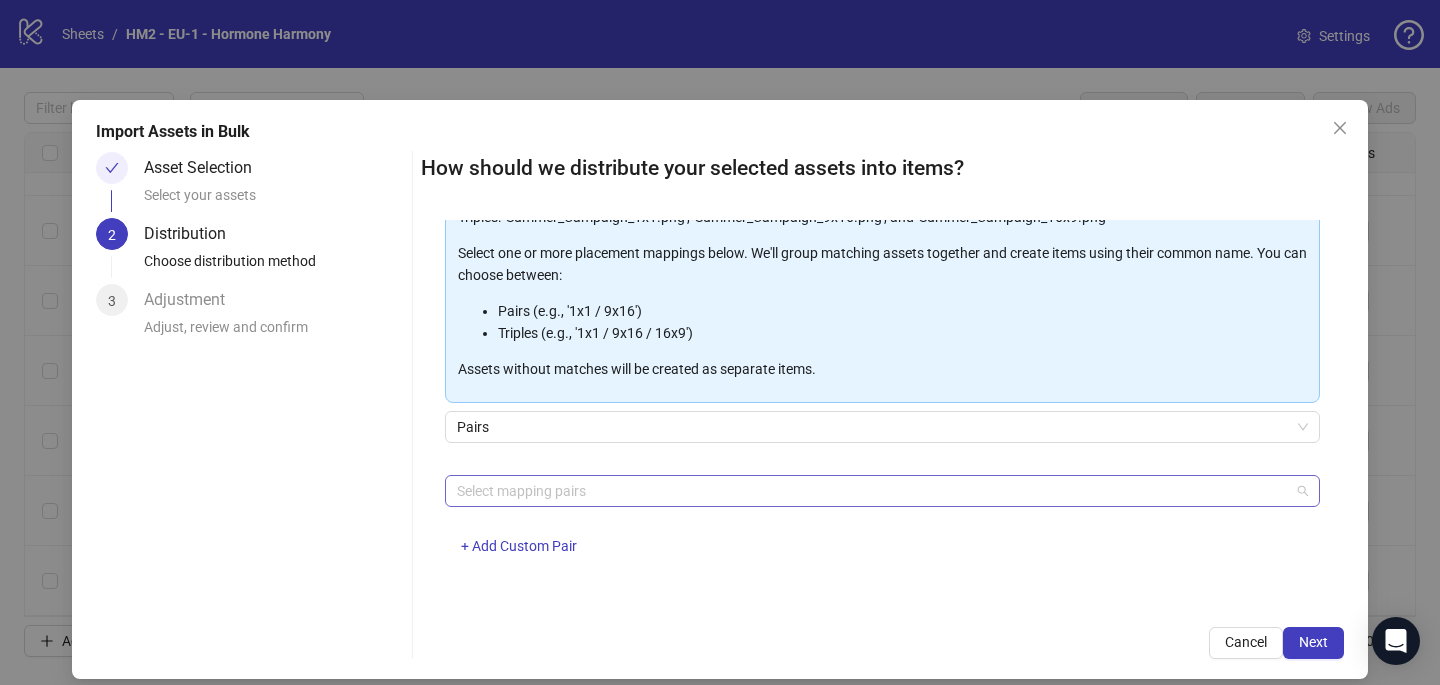 click at bounding box center (872, 491) 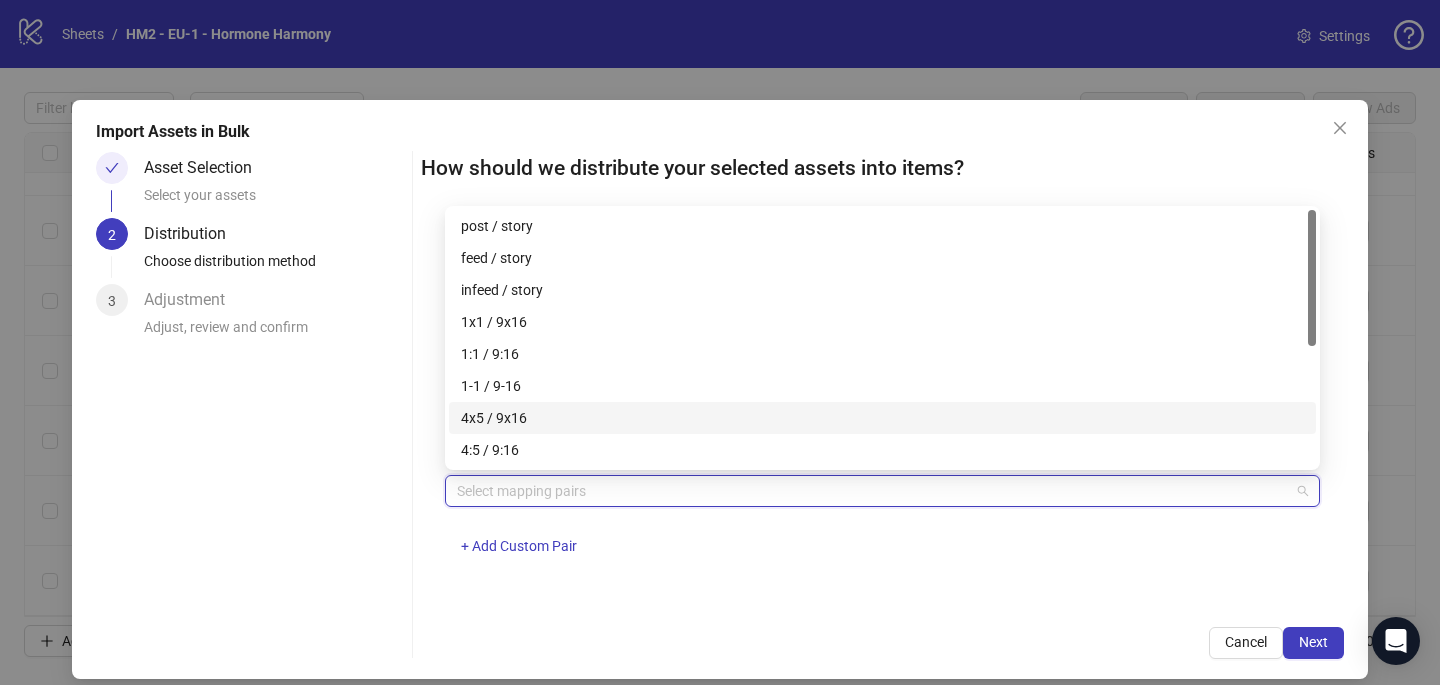 click on "4x5 / 9x16" at bounding box center (882, 418) 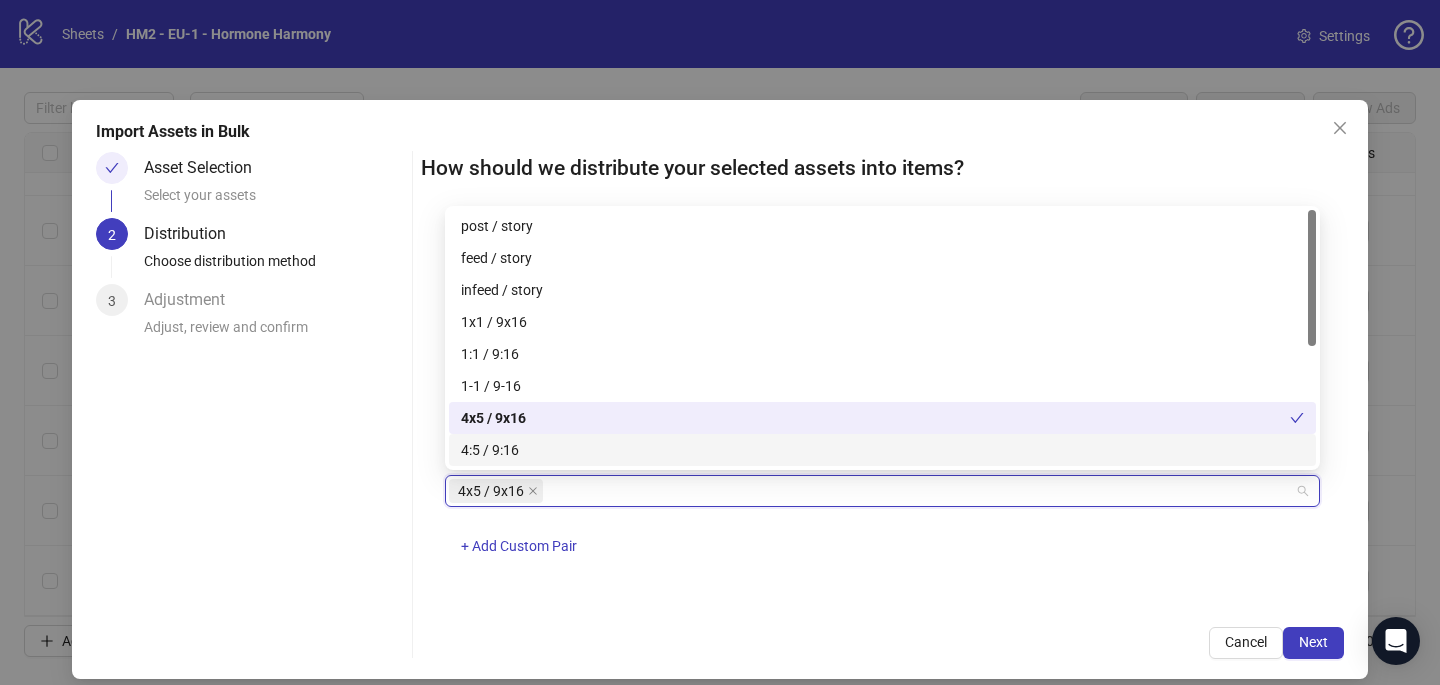 click on "4x5 / 9x16   + Add Custom Pair" at bounding box center (882, 527) 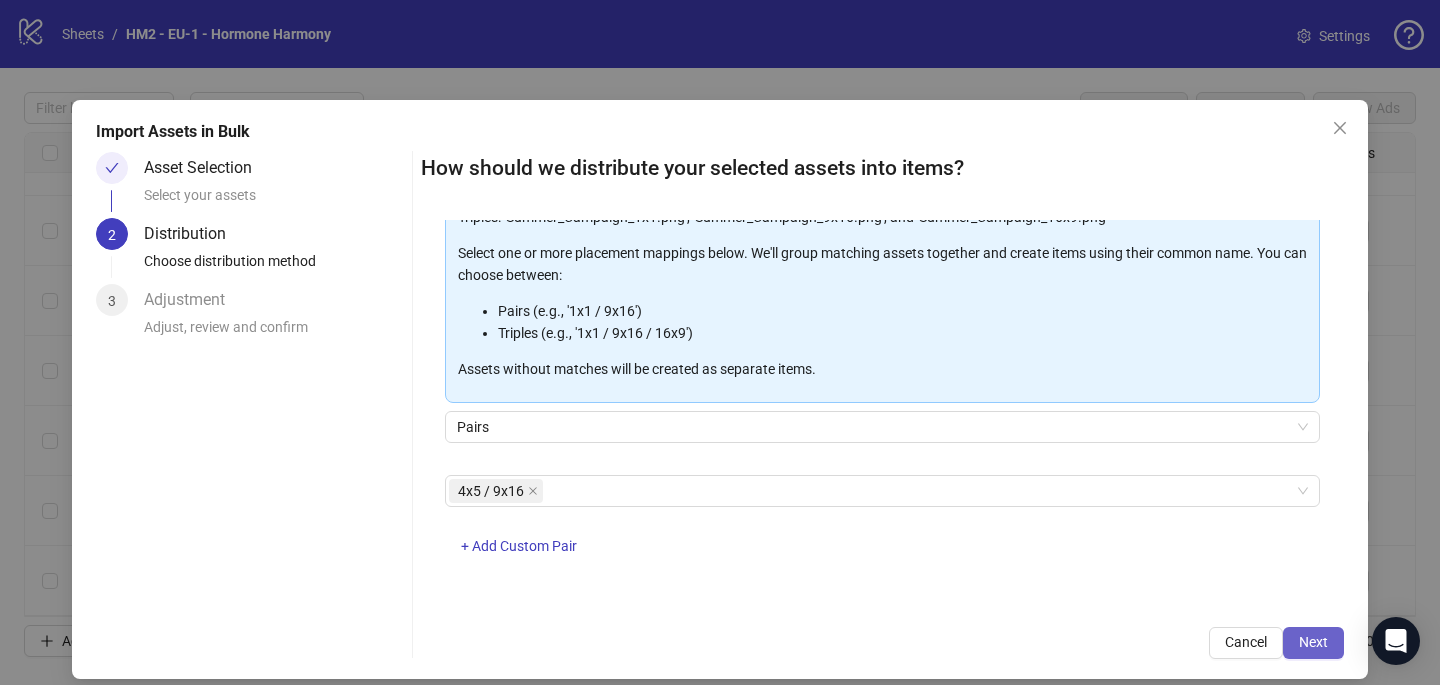 click on "Next" at bounding box center [1313, 643] 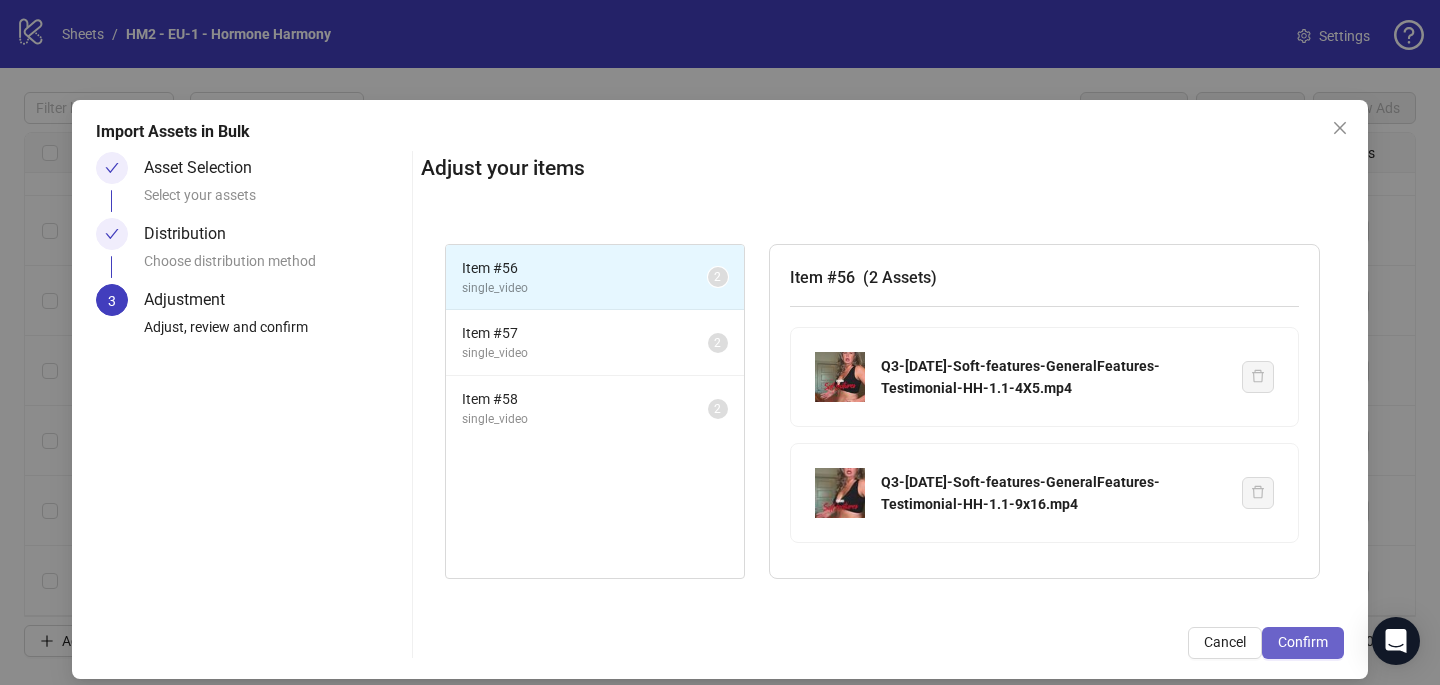 click on "Confirm" at bounding box center [1303, 642] 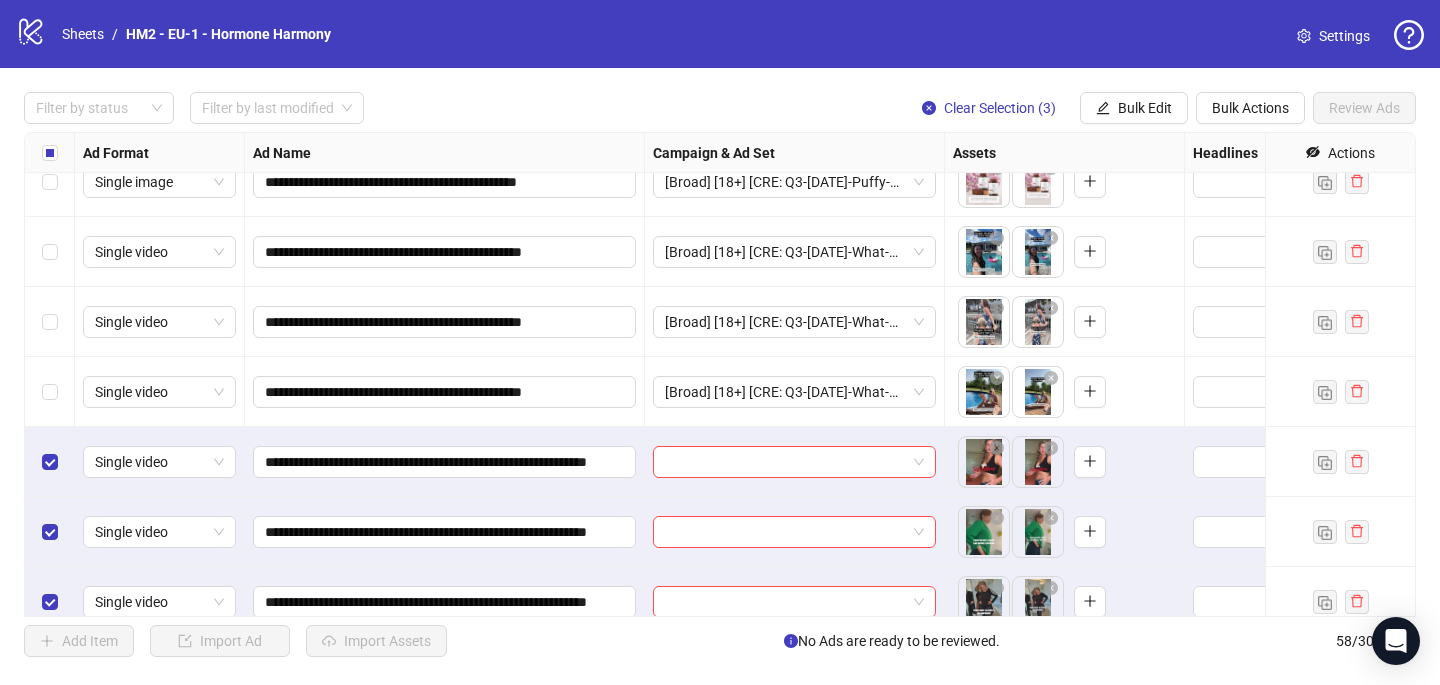 scroll, scrollTop: 3617, scrollLeft: 0, axis: vertical 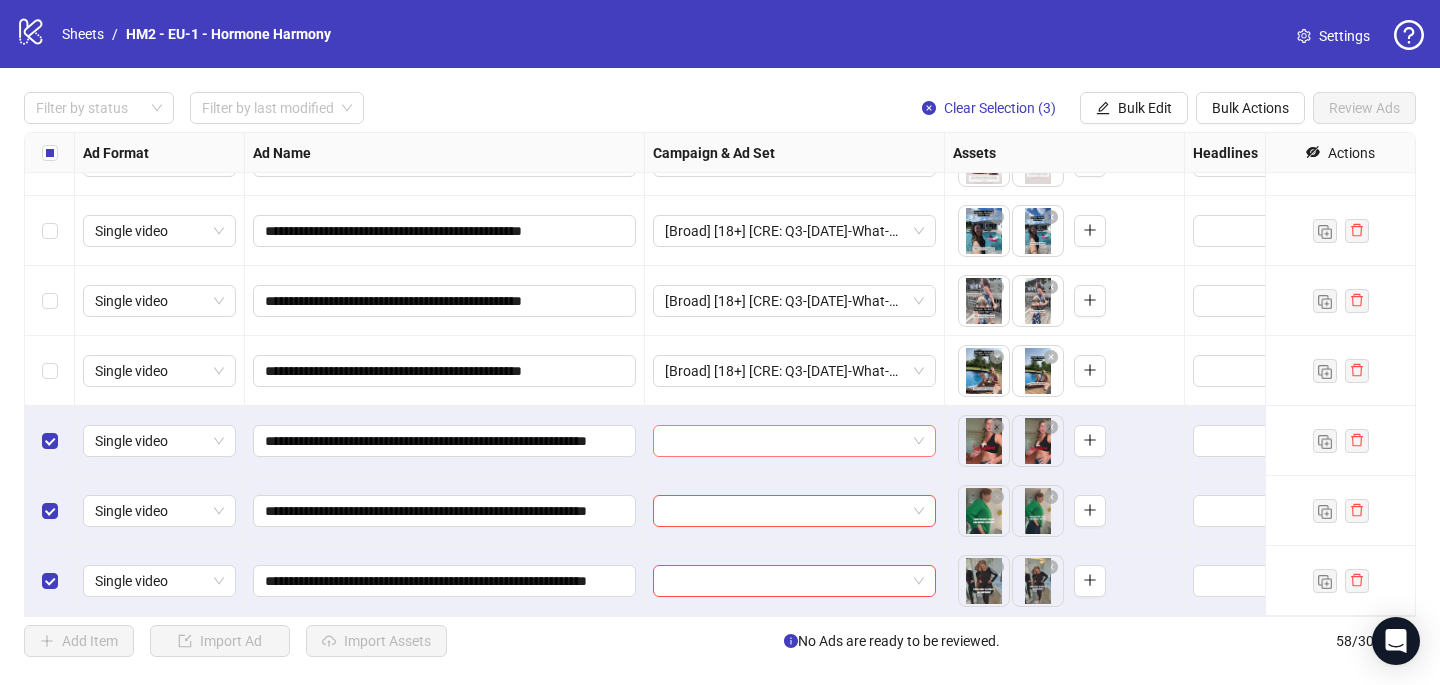 click at bounding box center [785, 441] 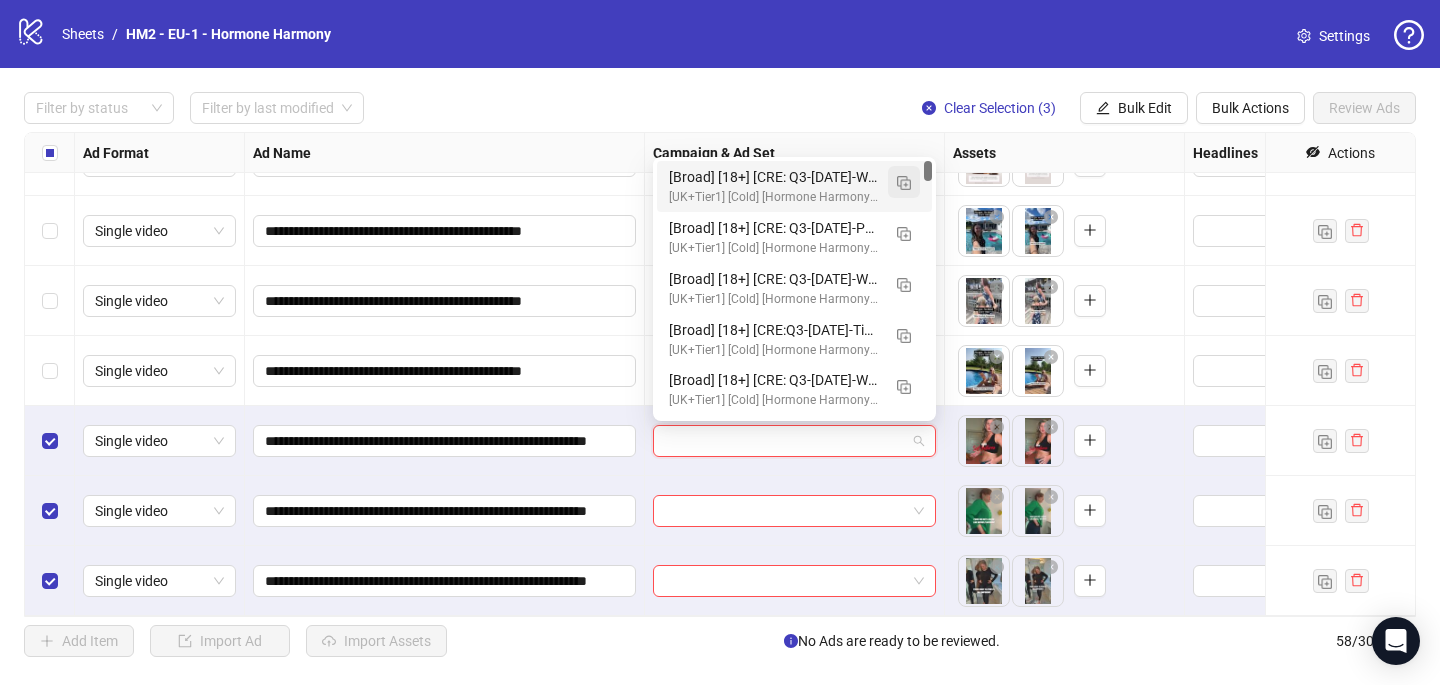 click at bounding box center [904, 183] 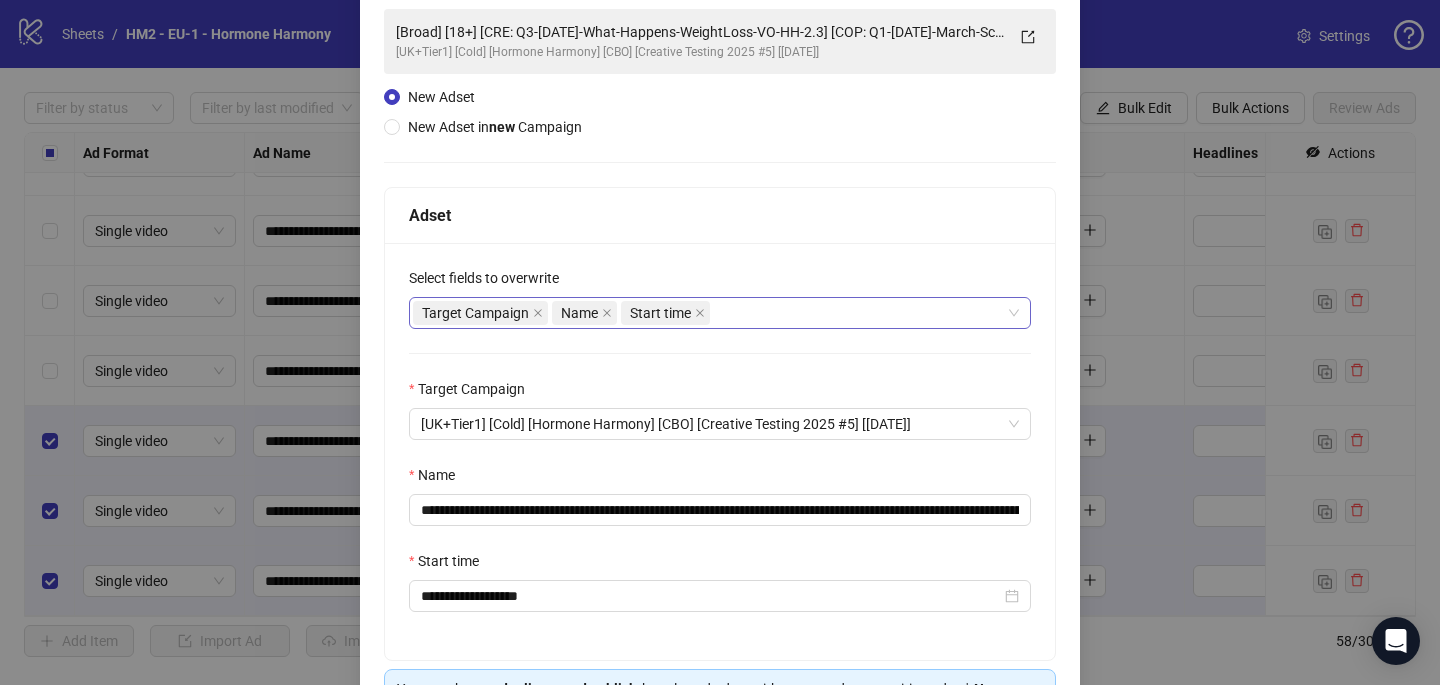 scroll, scrollTop: 145, scrollLeft: 0, axis: vertical 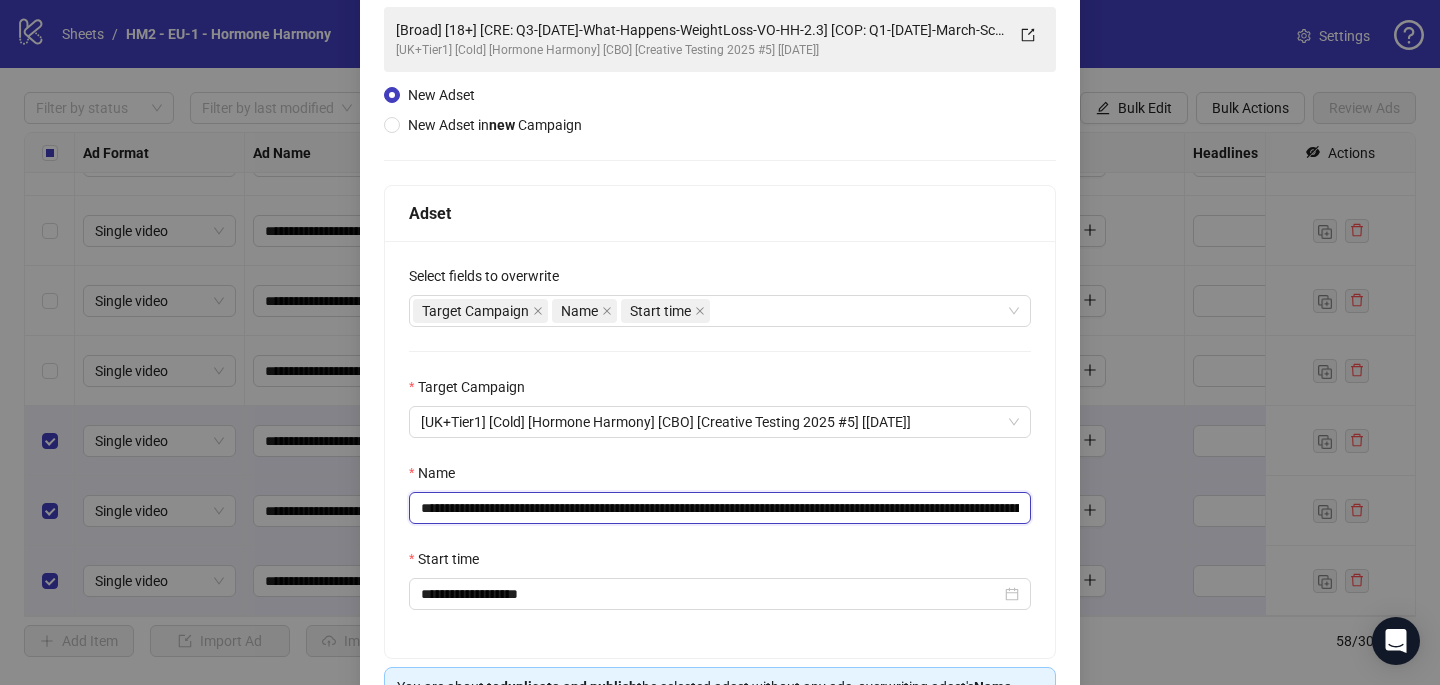 drag, startPoint x: 883, startPoint y: 508, endPoint x: 540, endPoint y: 506, distance: 343.00583 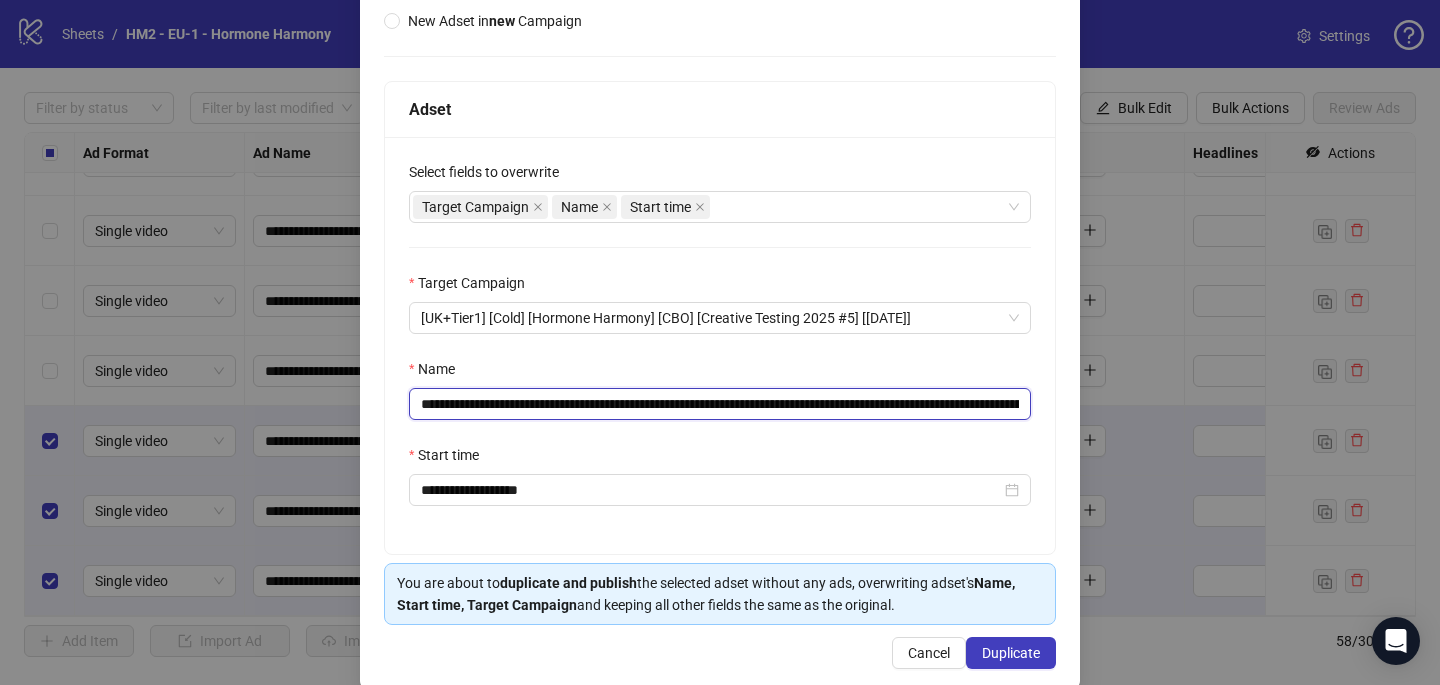 scroll, scrollTop: 259, scrollLeft: 0, axis: vertical 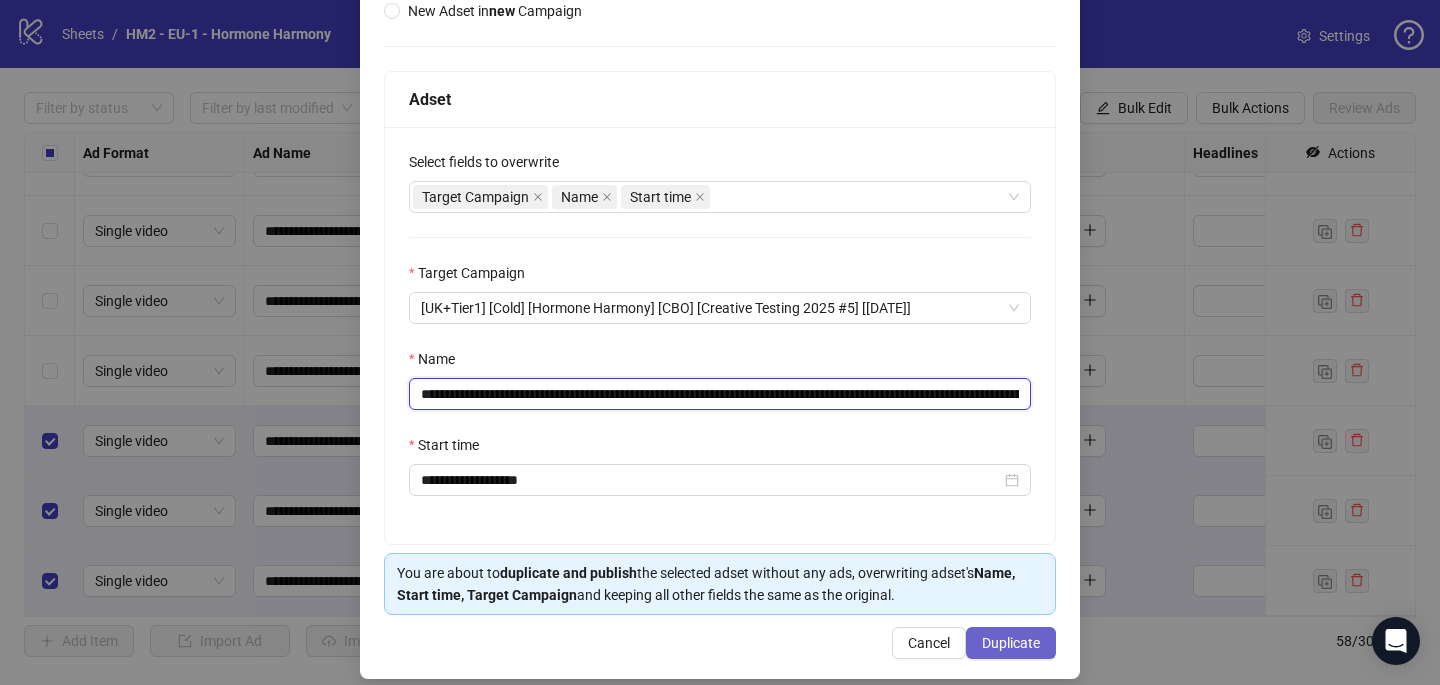 type on "**********" 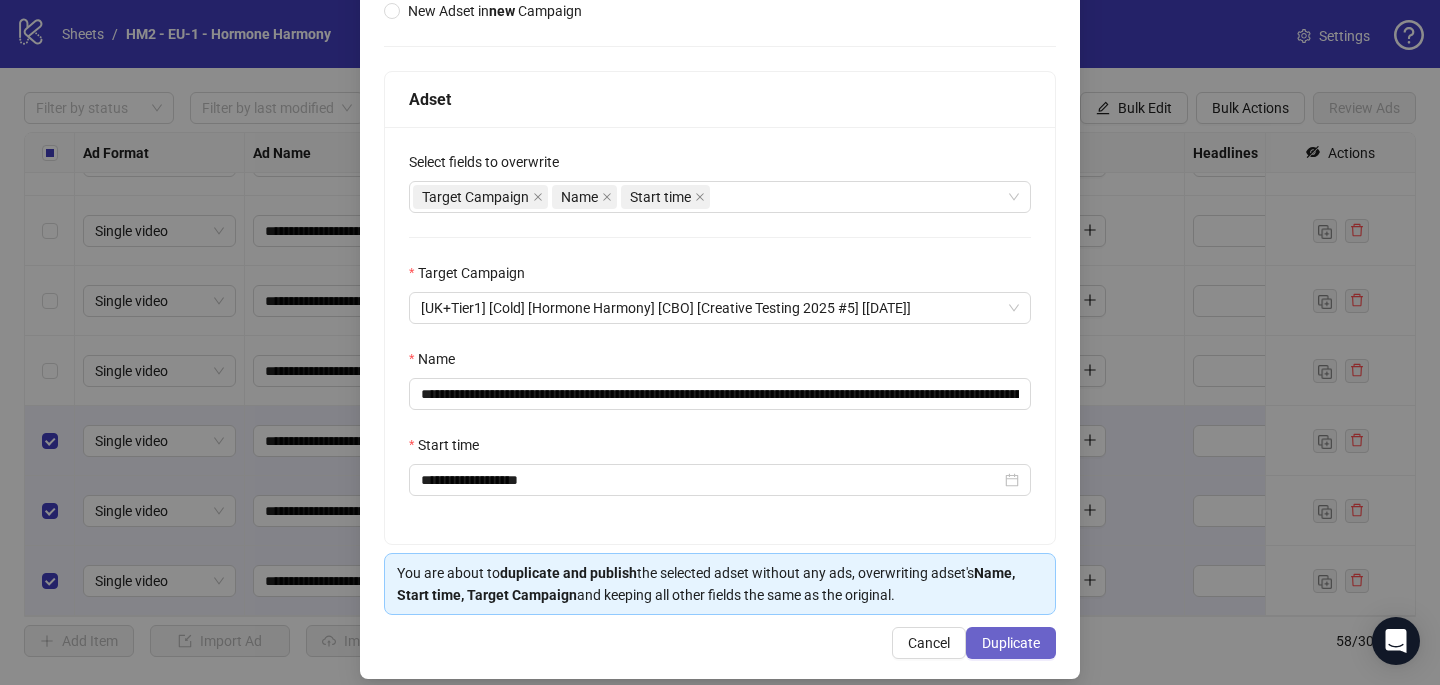 click on "Duplicate" at bounding box center (1011, 643) 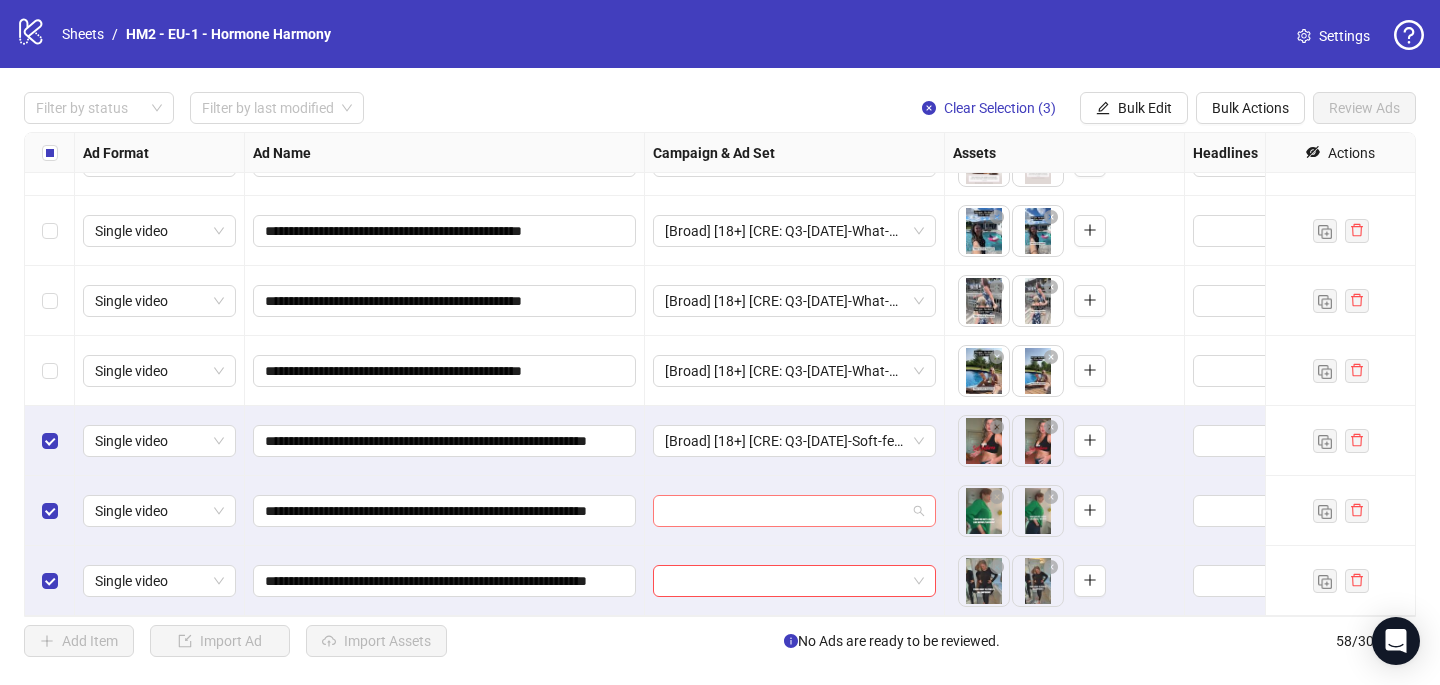 click at bounding box center [785, 511] 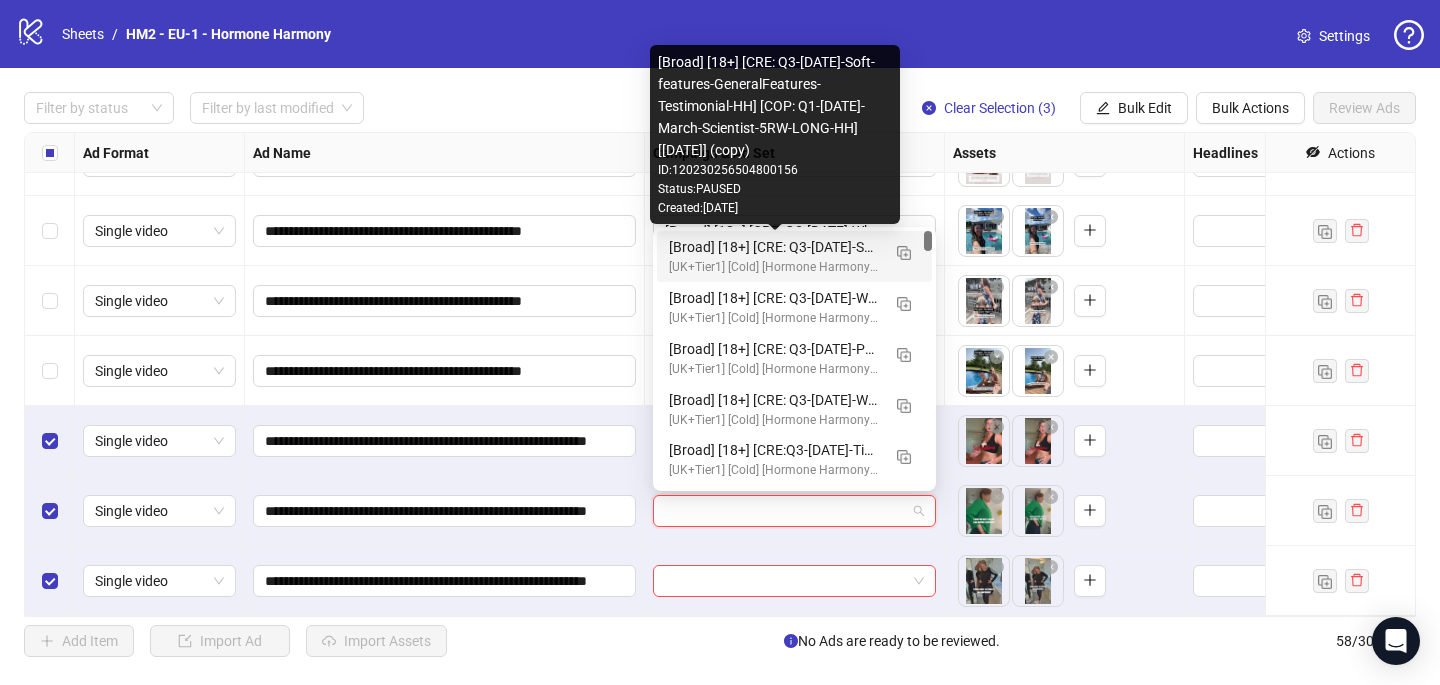 click on "[Broad] [18+] [CRE: Q3-[DATE]-Soft-features-GeneralFeatures-Testimonial-HH] [COP: Q1-[DATE]-March-Scientist-5RW-LONG-HH] [[DATE]] (copy)" at bounding box center (774, 247) 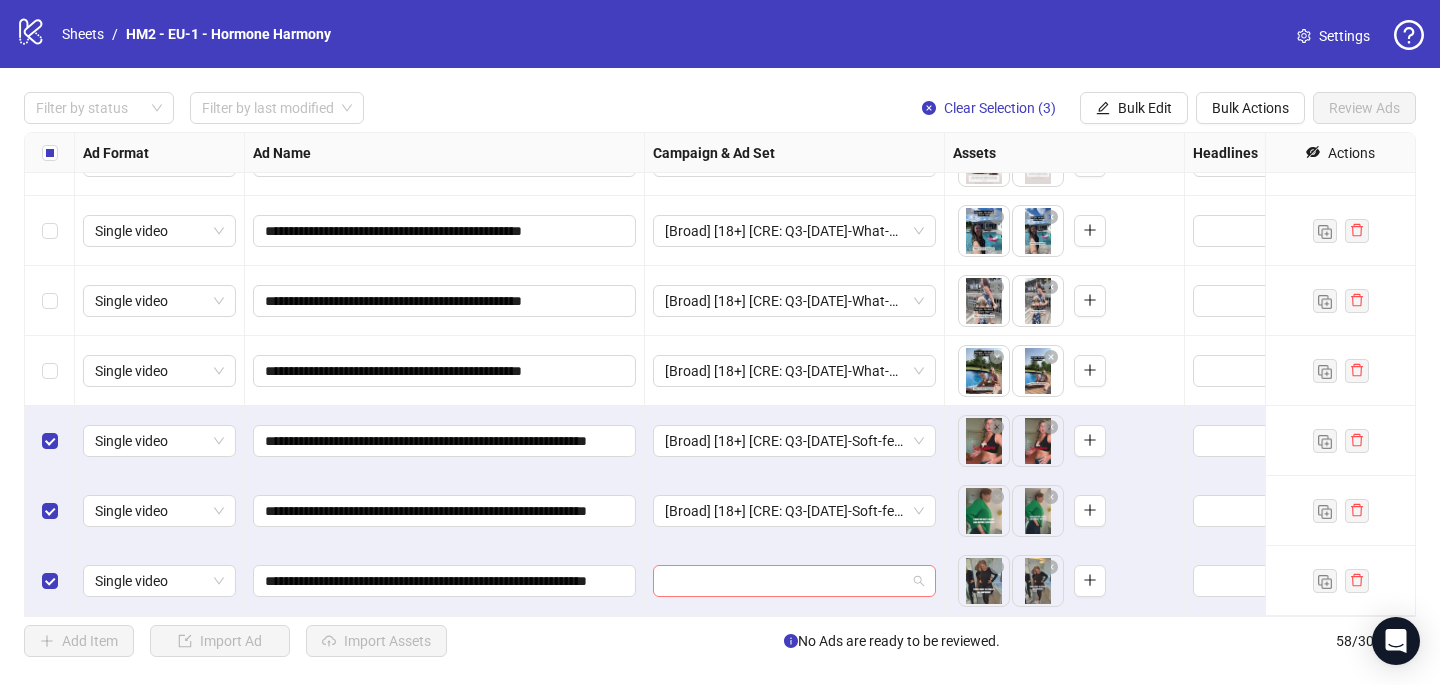 click at bounding box center [785, 581] 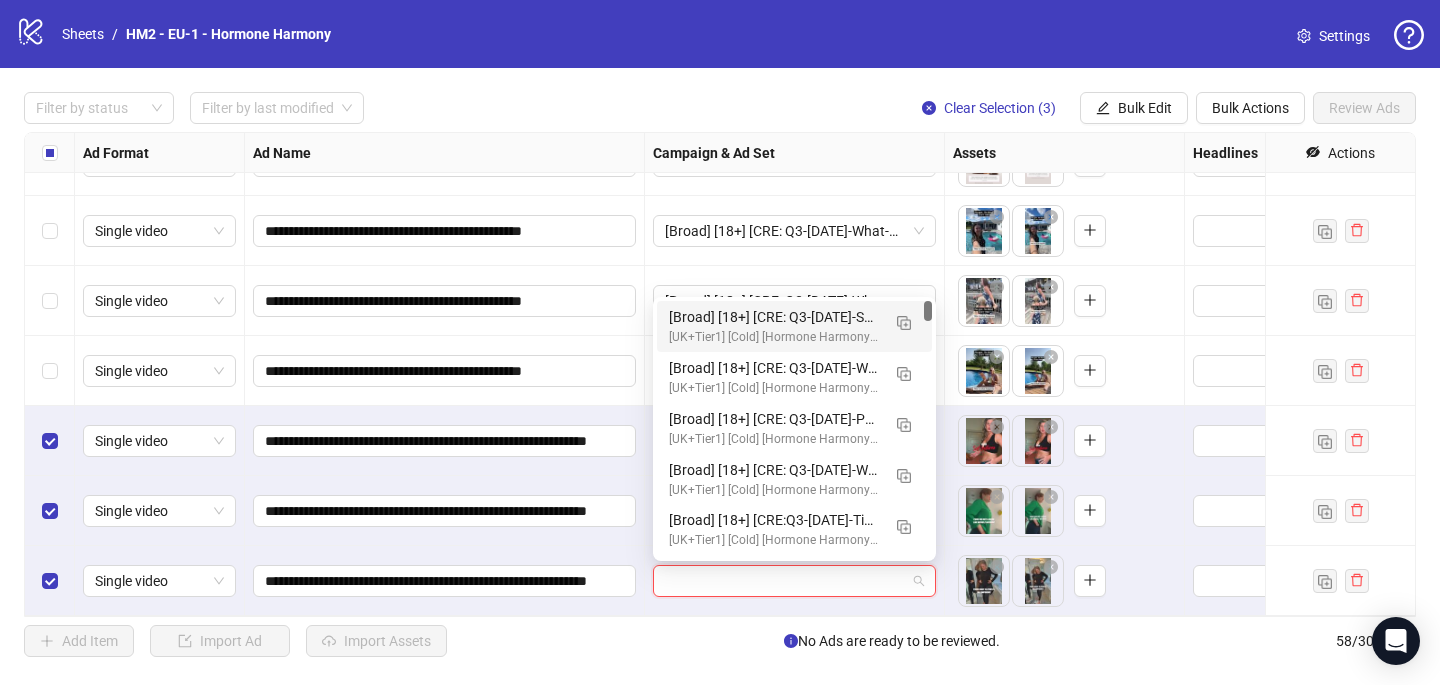 click on "[Broad] [18+] [CRE: Q3-[DATE]-Soft-features-GeneralFeatures-Testimonial-HH] [COP: Q1-[DATE]-March-Scientist-5RW-LONG-HH] [[DATE]] (copy)" at bounding box center [774, 317] 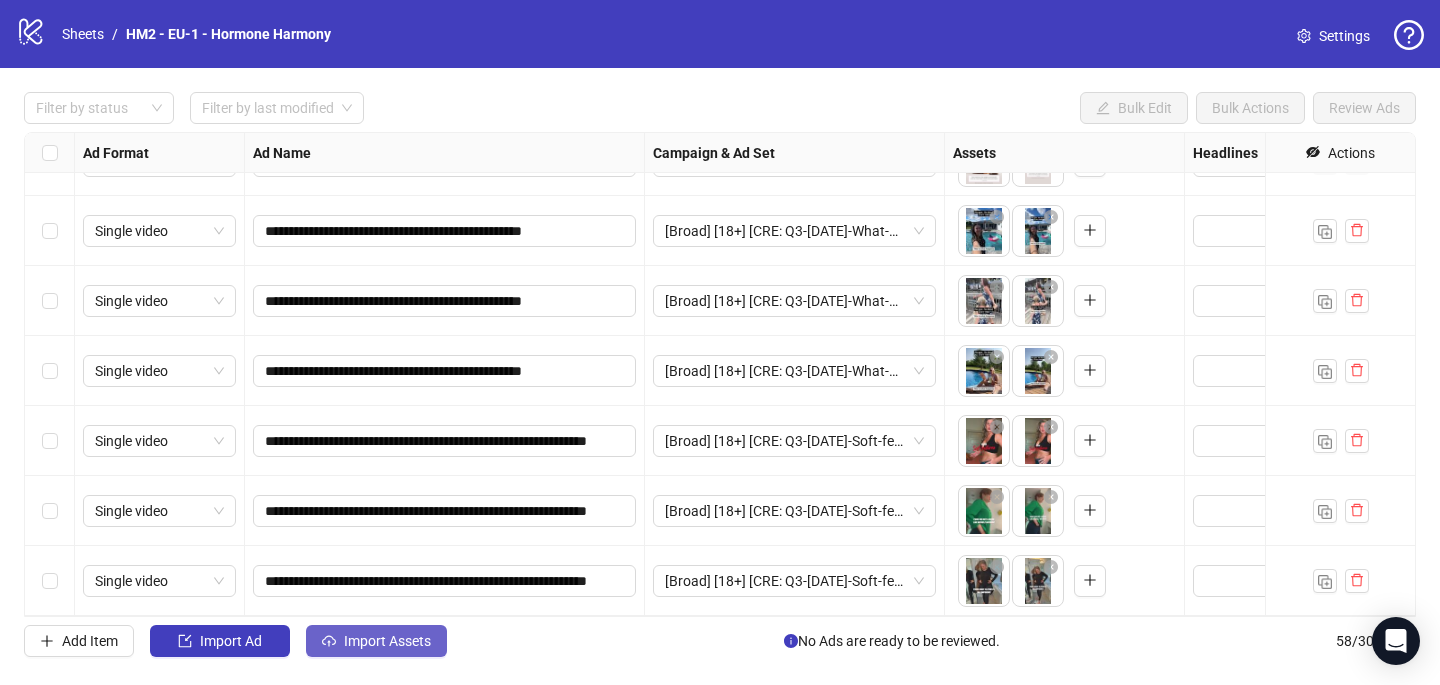 click on "Import Assets" at bounding box center [376, 641] 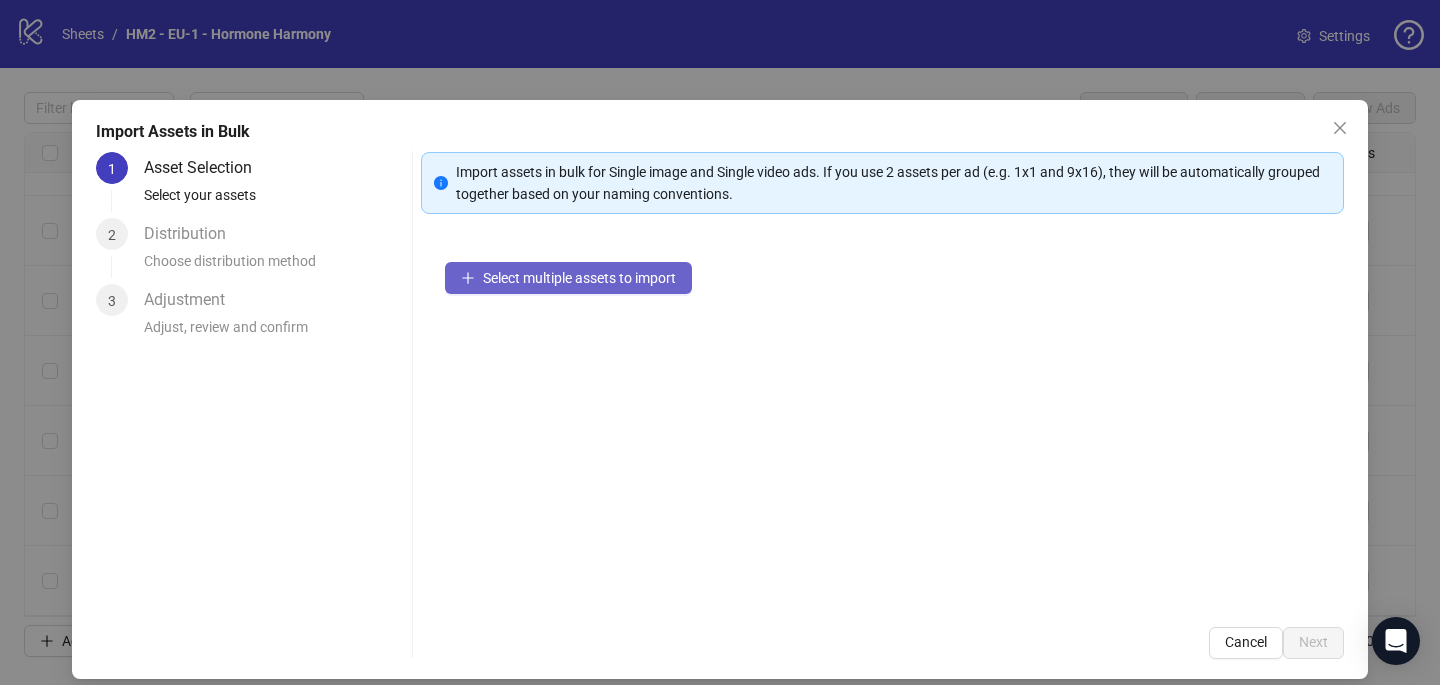 click on "Select multiple assets to import" at bounding box center [579, 278] 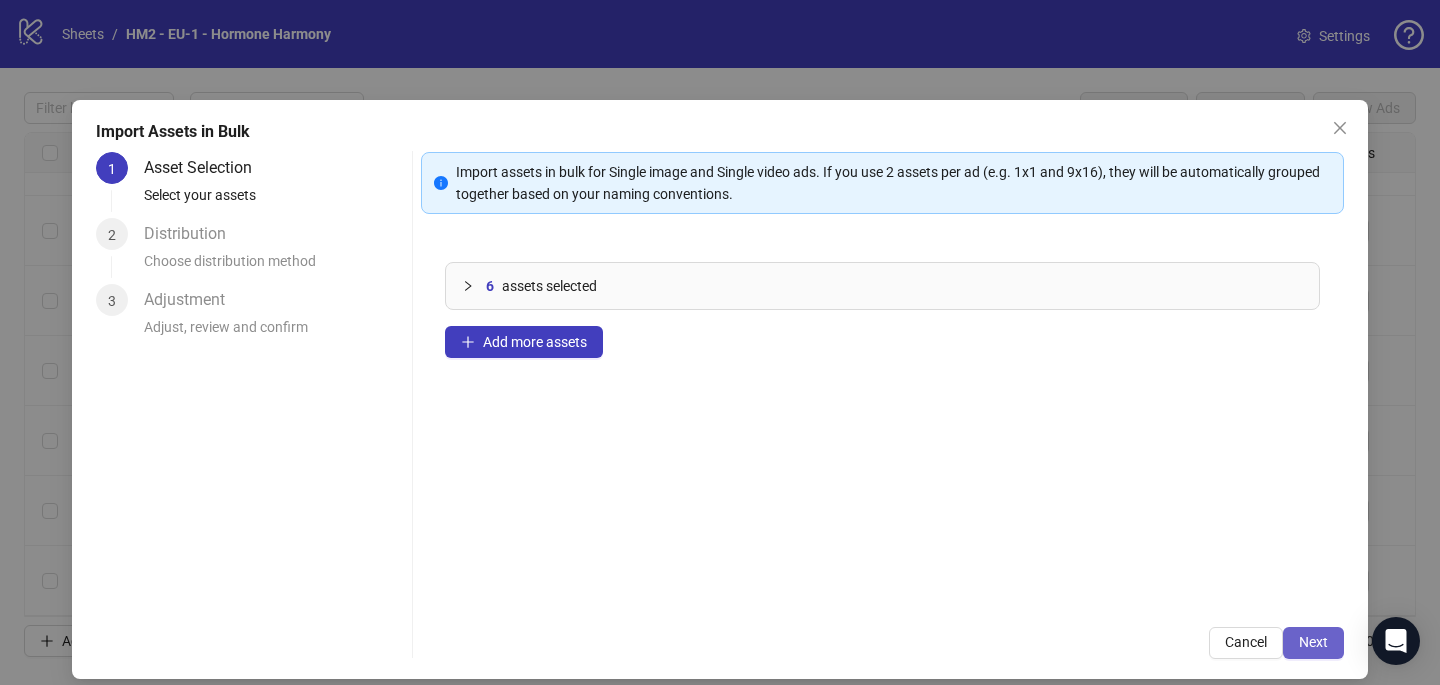 click on "Next" at bounding box center (1313, 642) 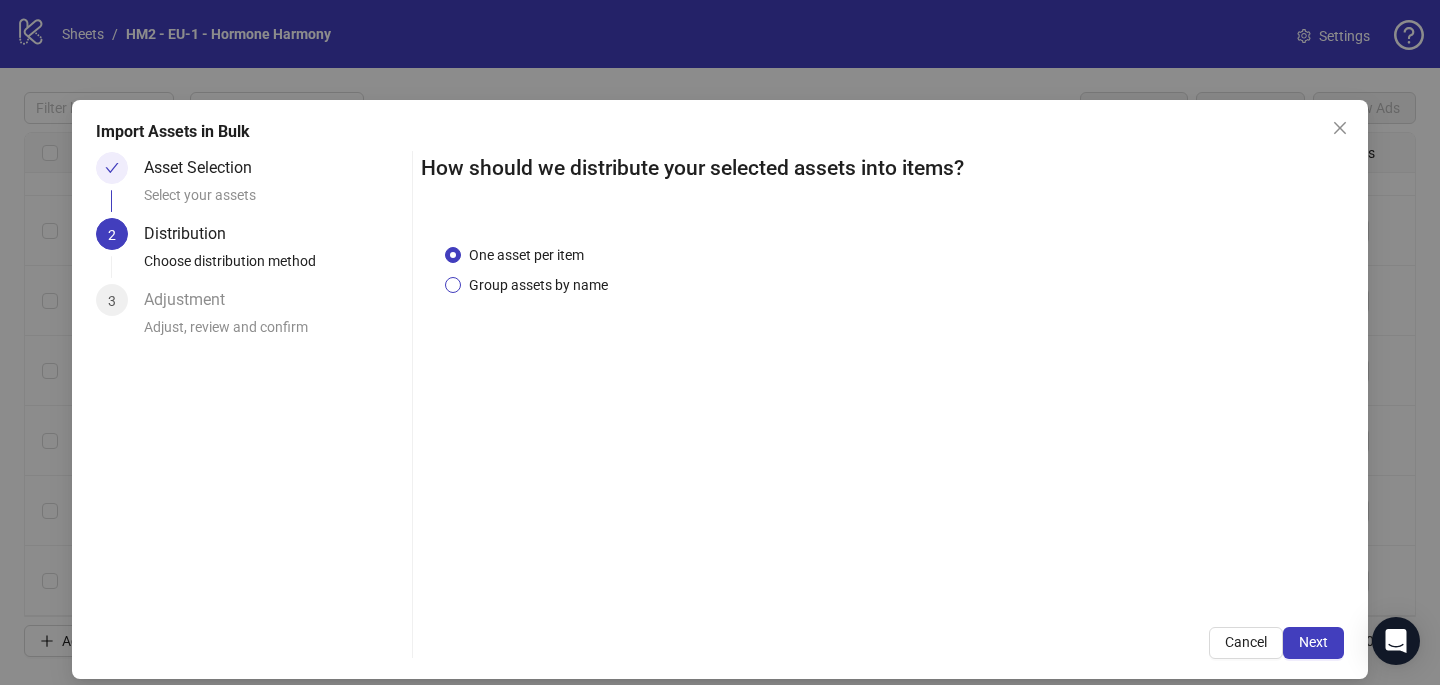 click on "Group assets by name" at bounding box center [538, 285] 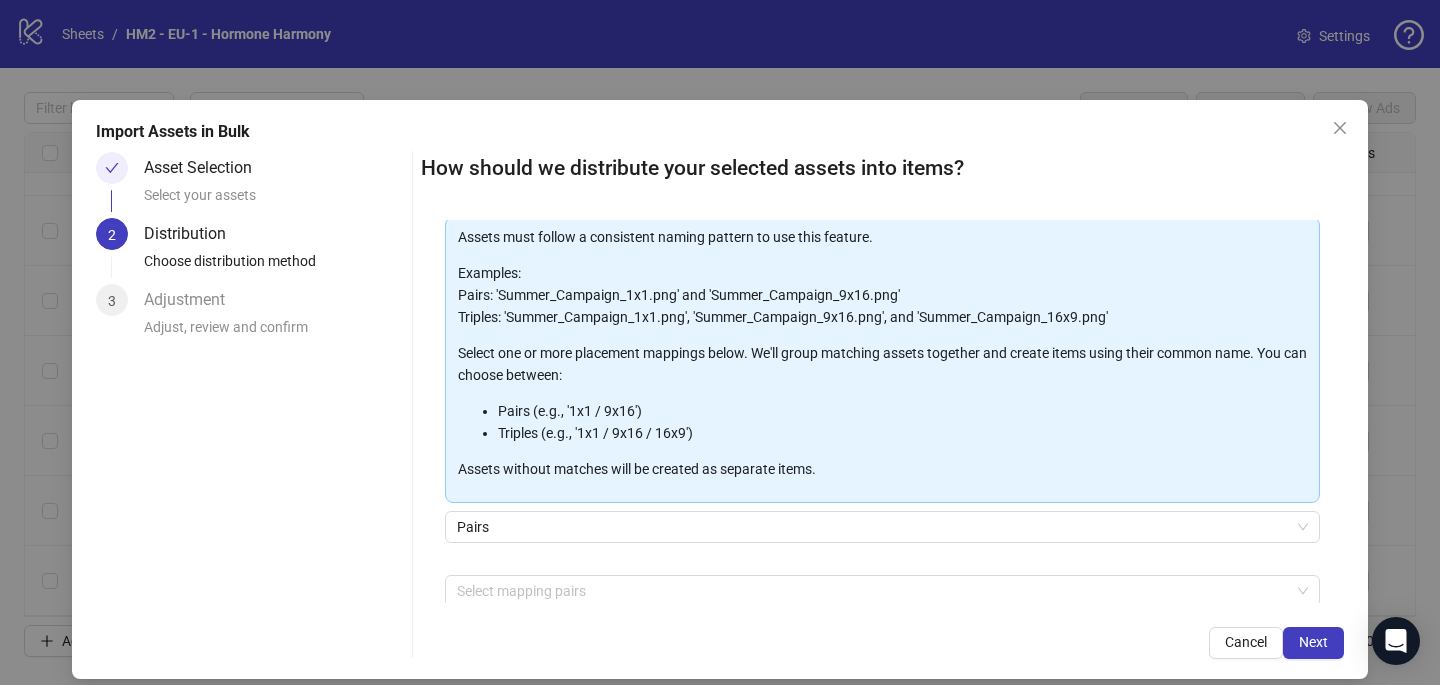 scroll, scrollTop: 203, scrollLeft: 0, axis: vertical 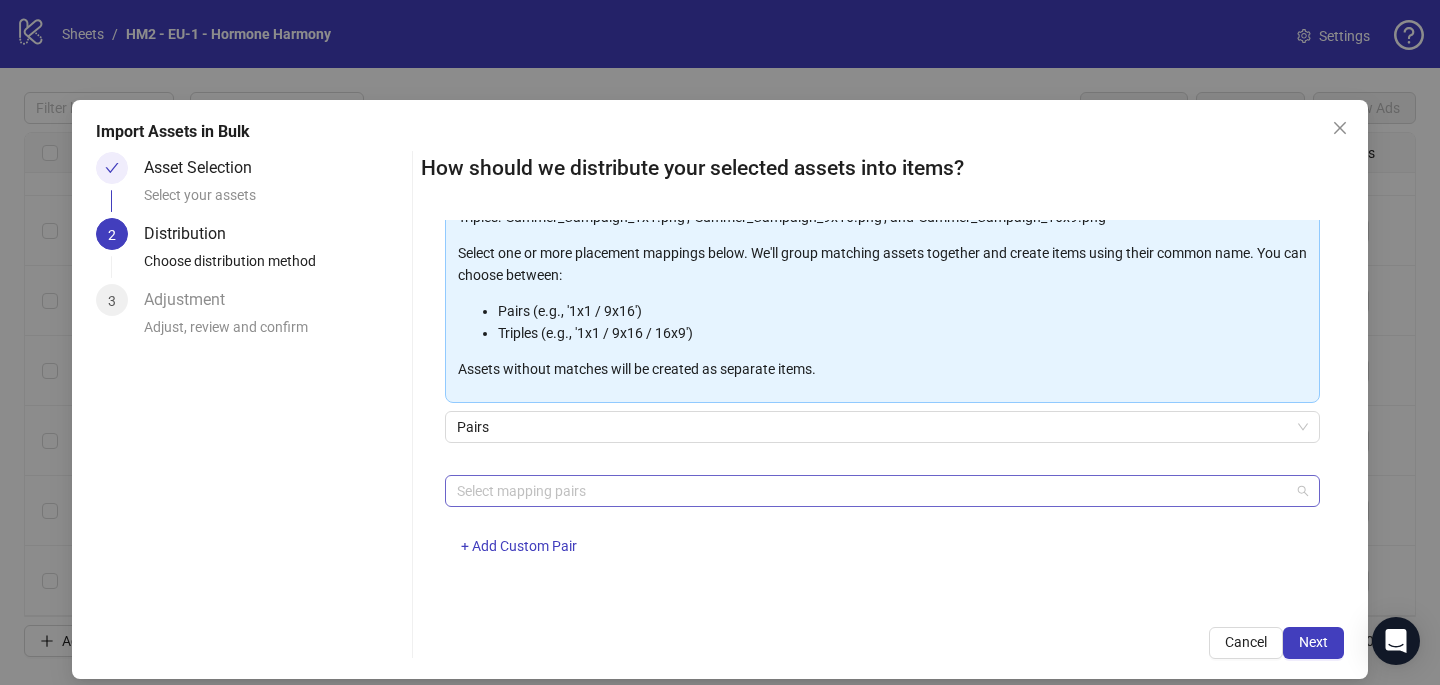 click on "Select mapping pairs" at bounding box center [882, 491] 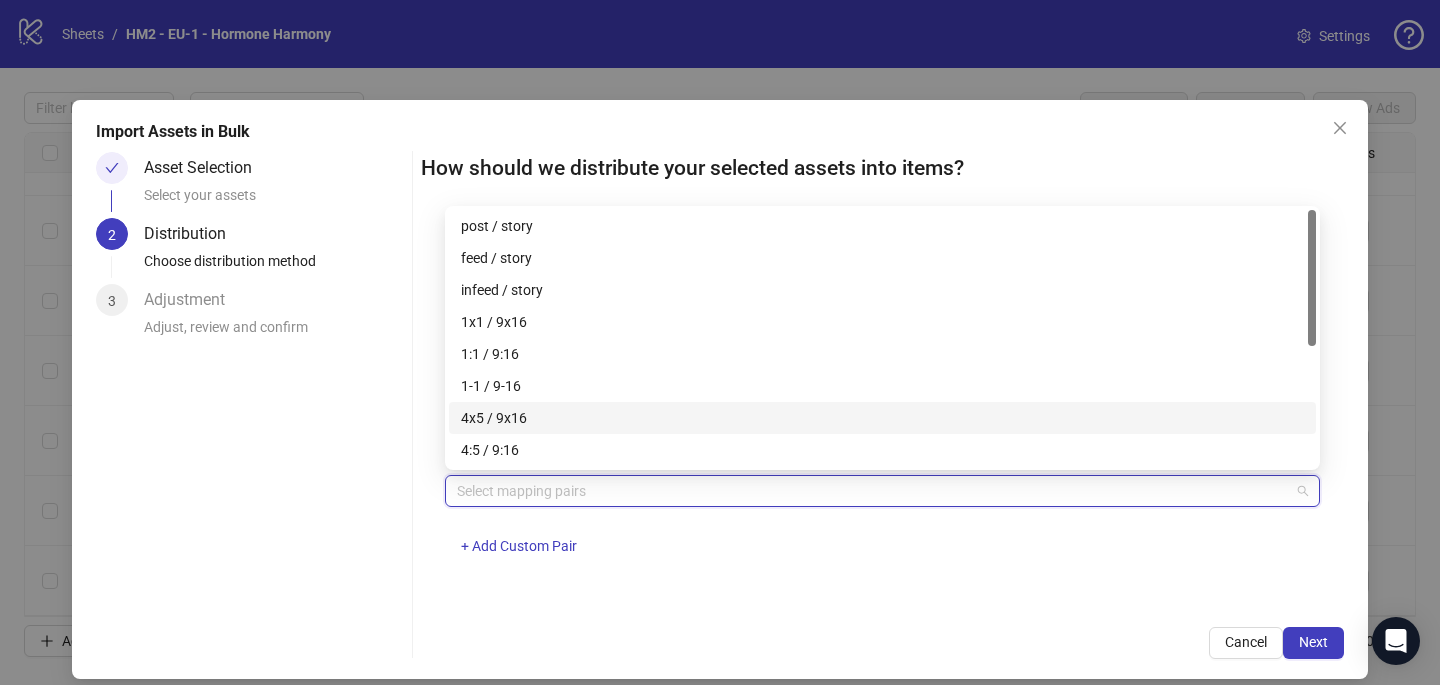 click on "4x5 / 9x16" at bounding box center (882, 418) 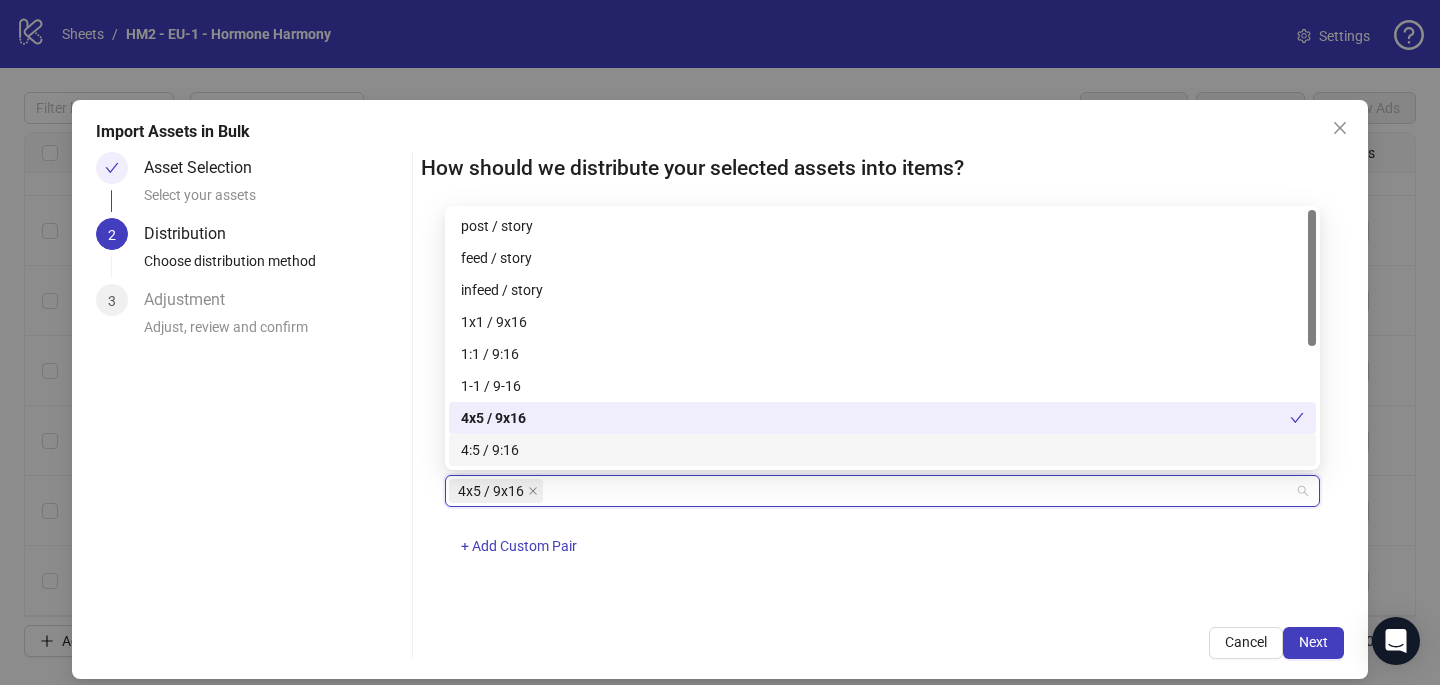 click on "4x5 / 9x16   + Add Custom Pair" at bounding box center (882, 527) 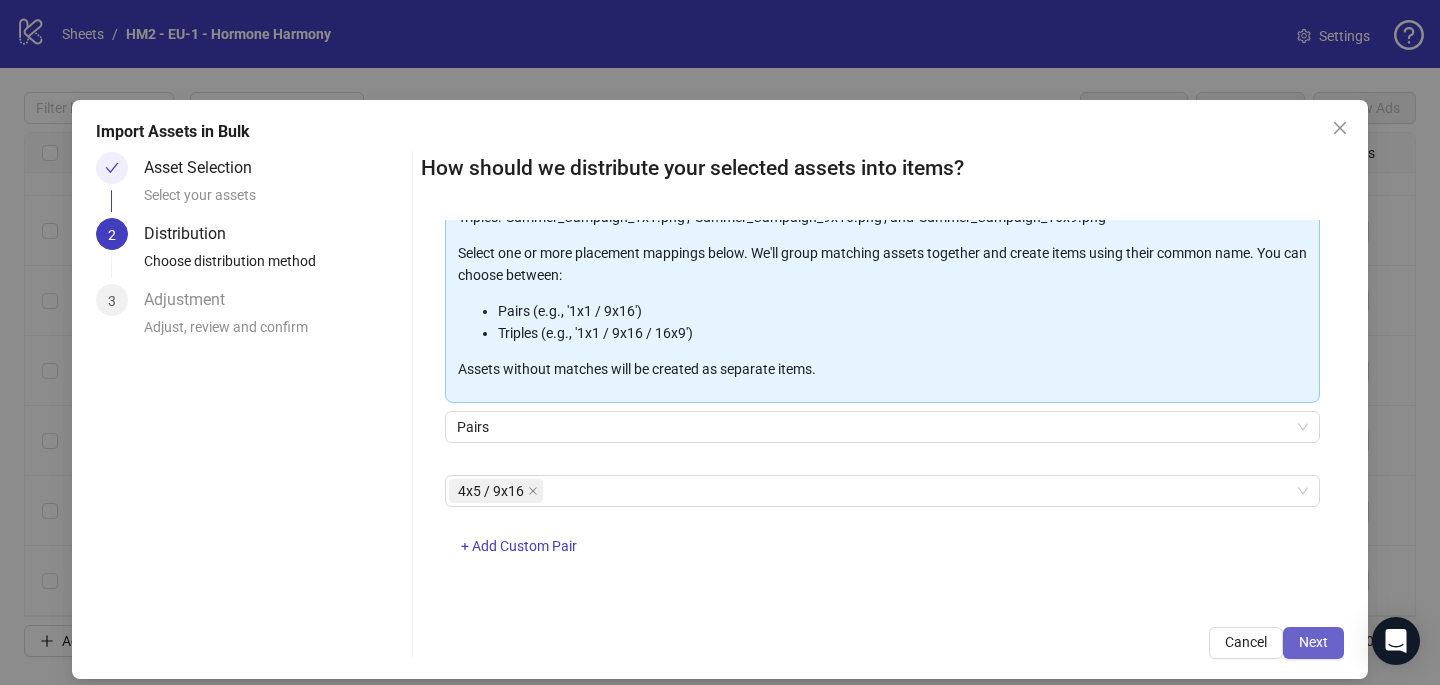 click on "Next" at bounding box center (1313, 643) 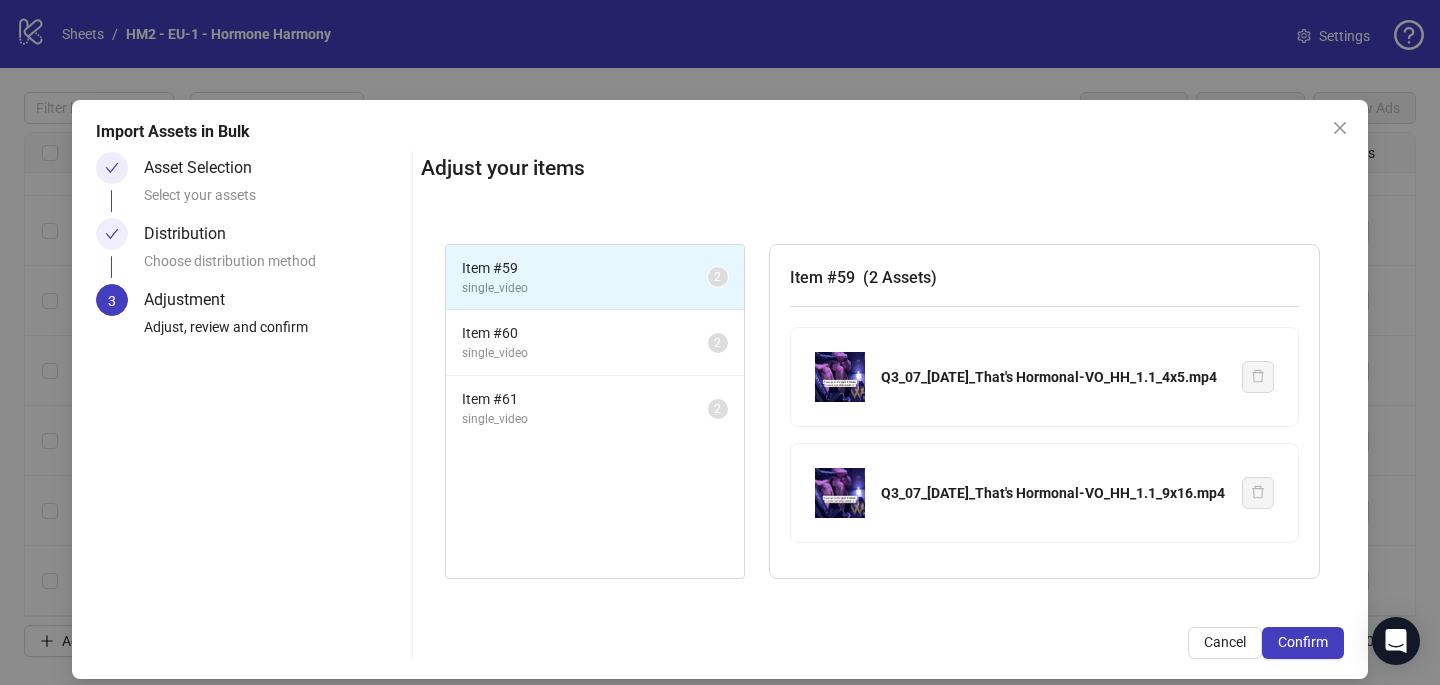 click on "Confirm" at bounding box center [1303, 642] 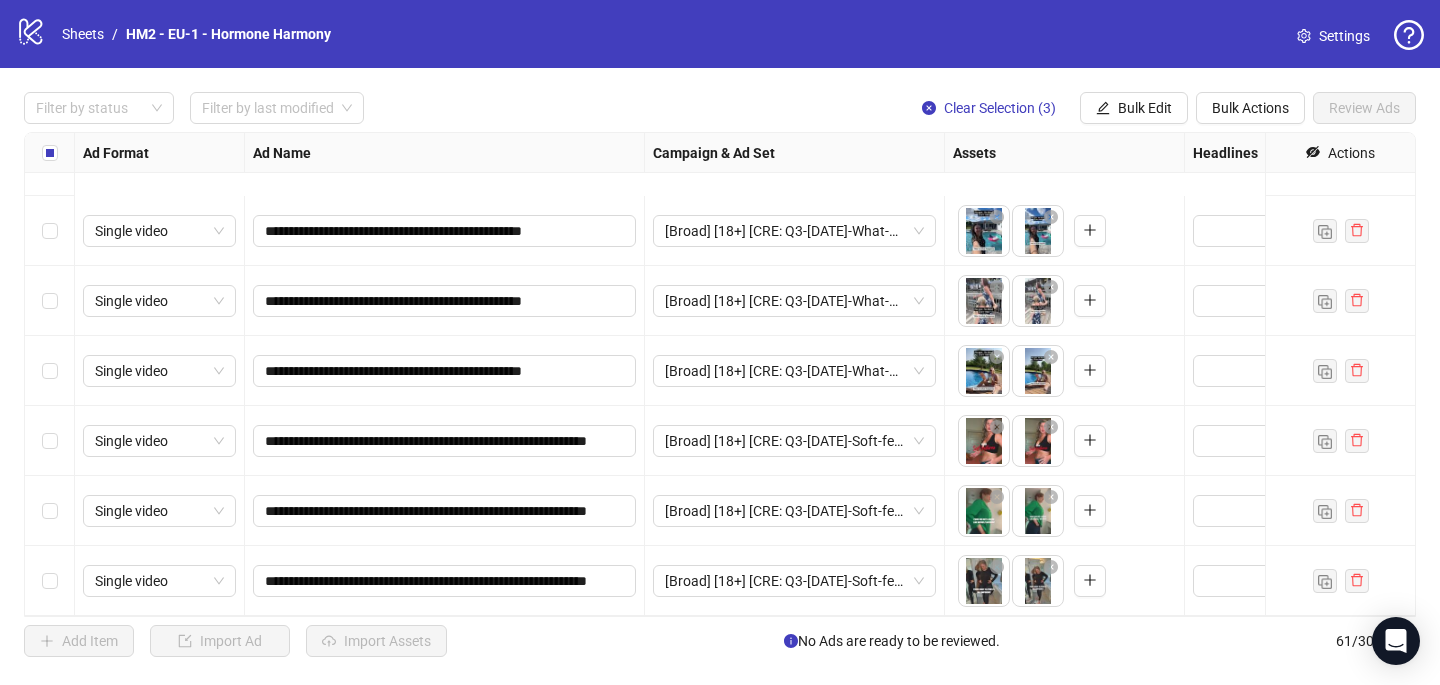 scroll, scrollTop: 3827, scrollLeft: 0, axis: vertical 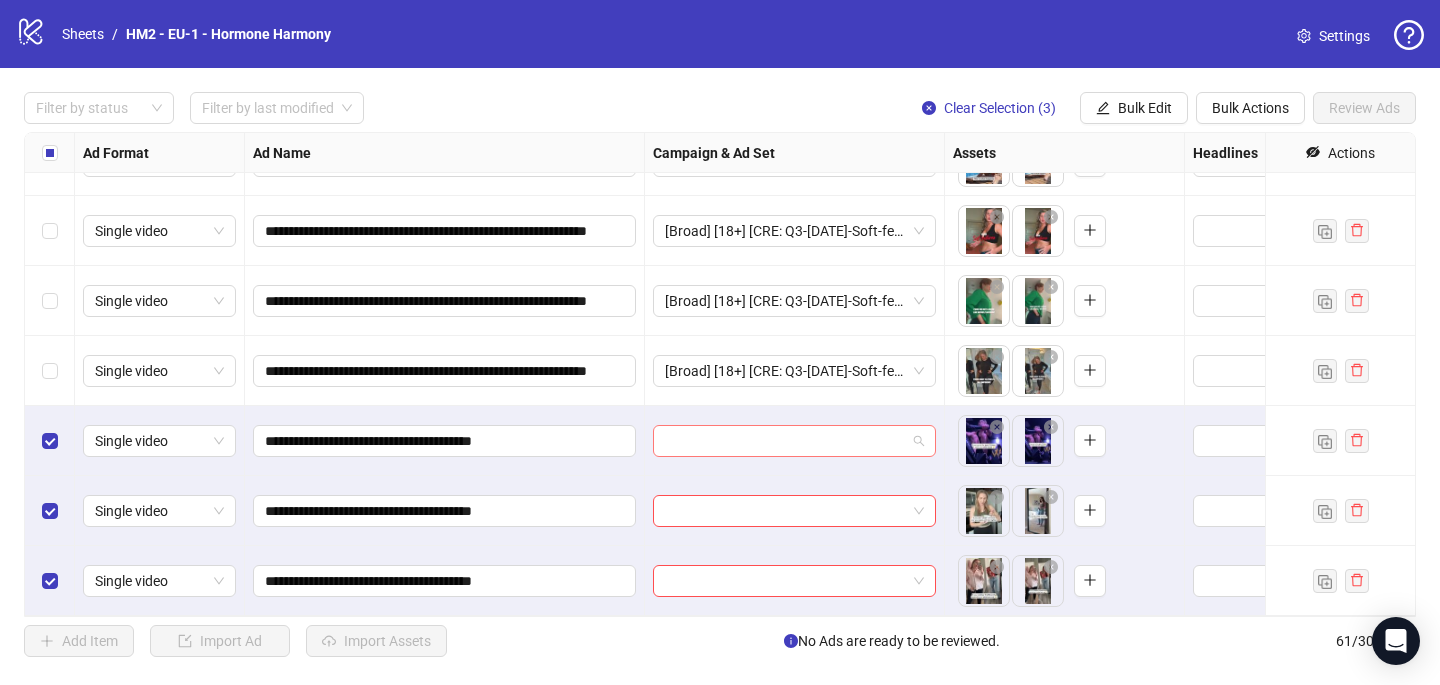click at bounding box center [785, 441] 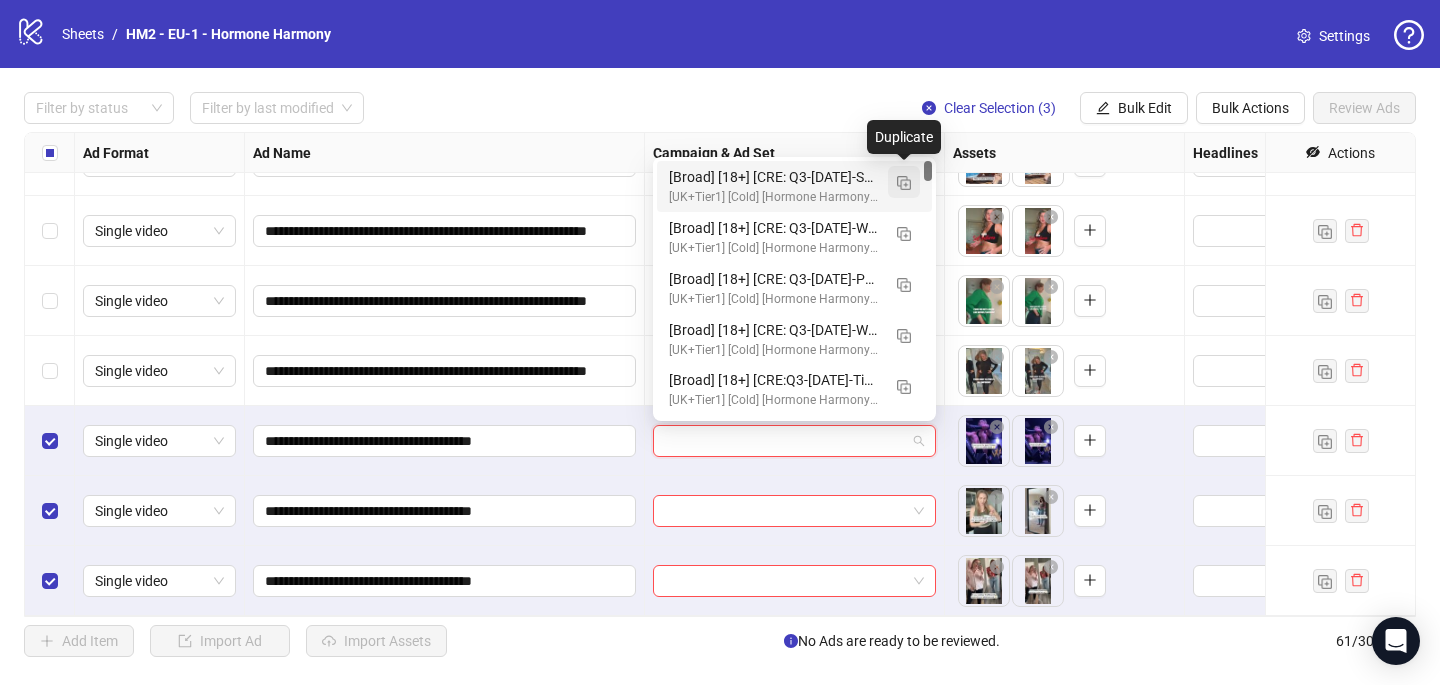 click at bounding box center [904, 183] 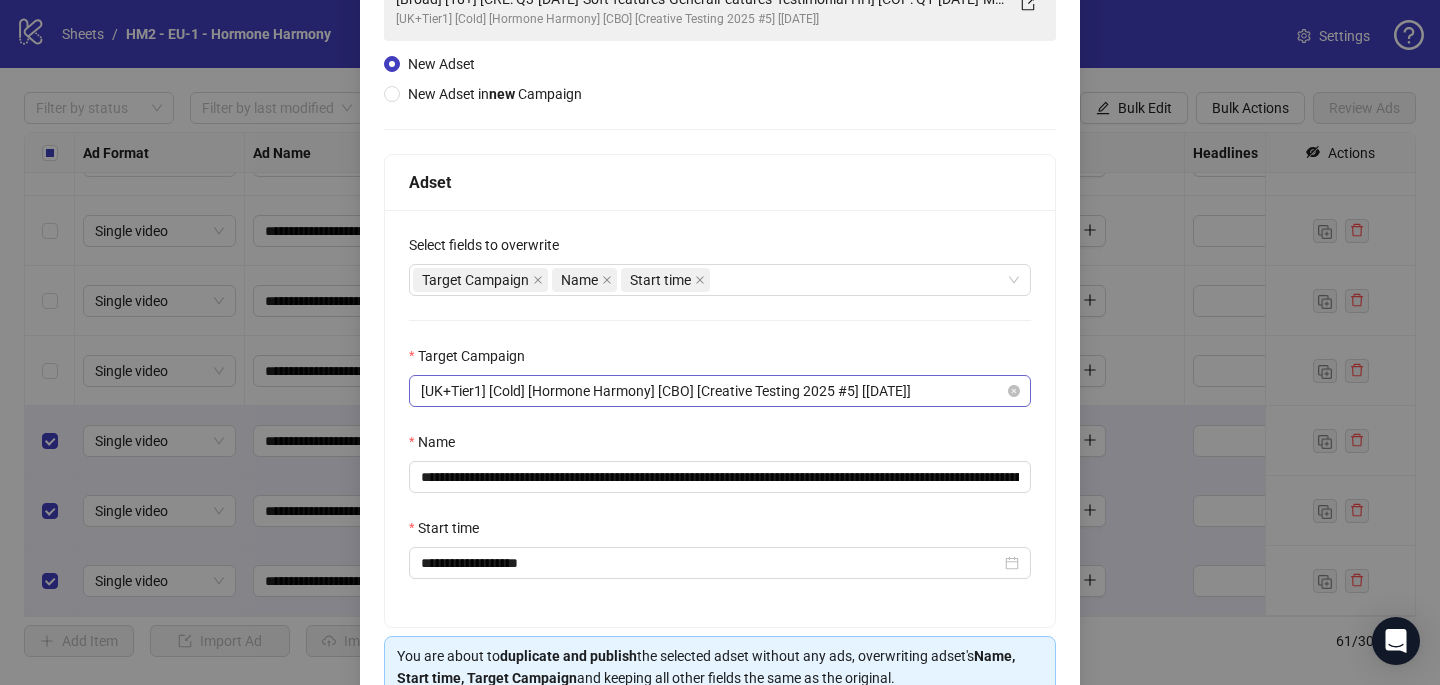 scroll, scrollTop: 174, scrollLeft: 0, axis: vertical 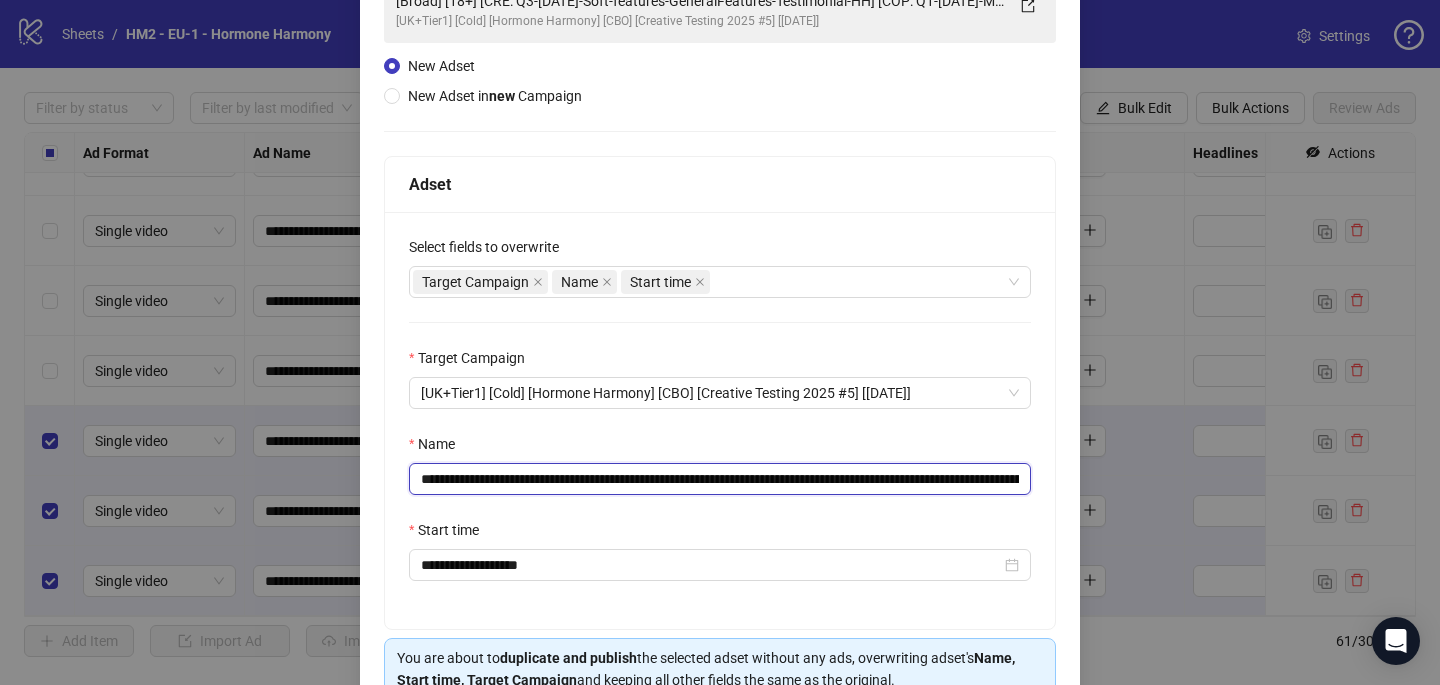 drag, startPoint x: 927, startPoint y: 476, endPoint x: 540, endPoint y: 481, distance: 387.0323 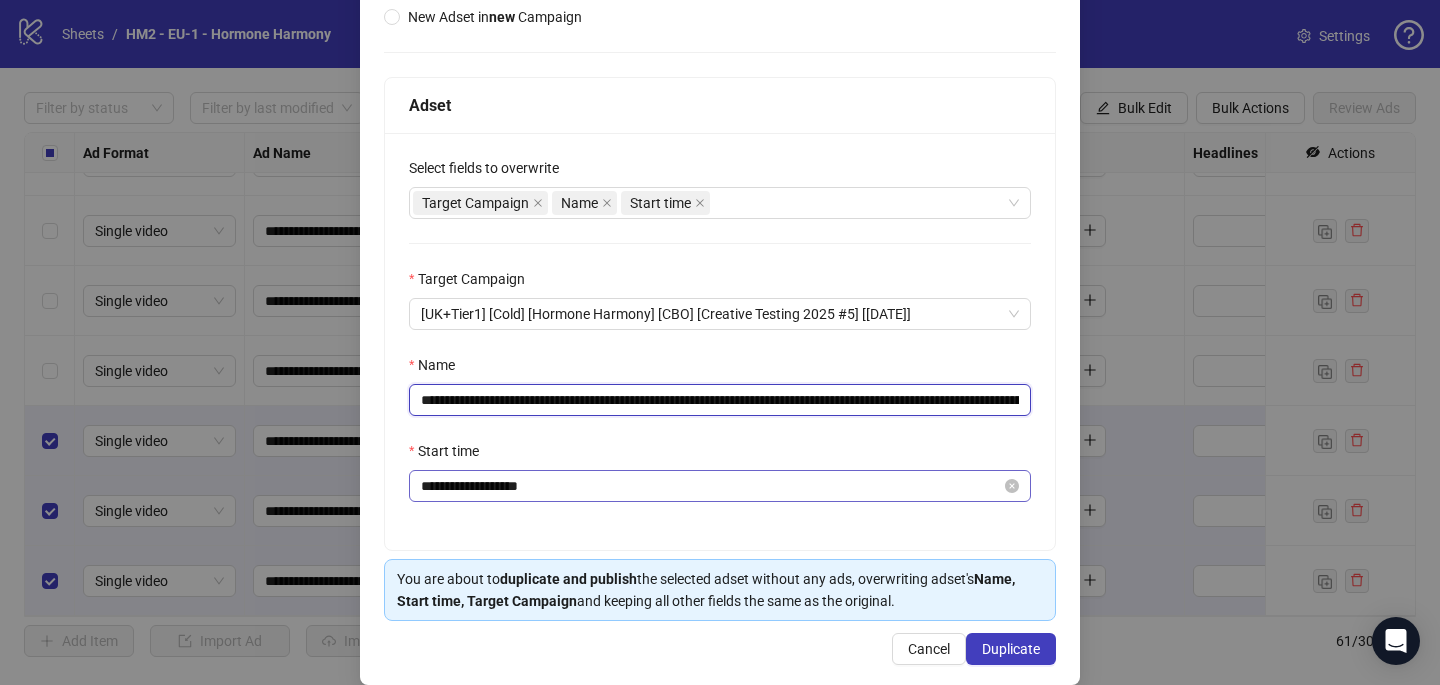 scroll, scrollTop: 278, scrollLeft: 0, axis: vertical 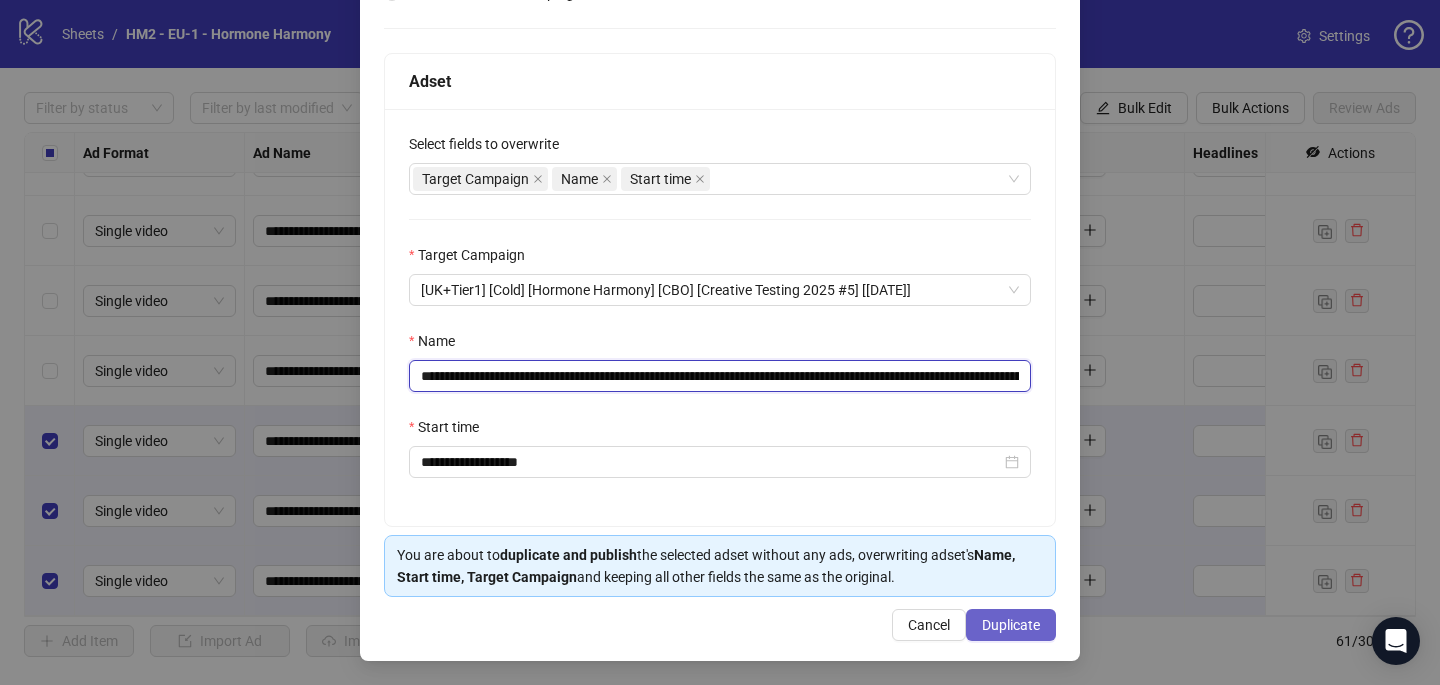 type on "**********" 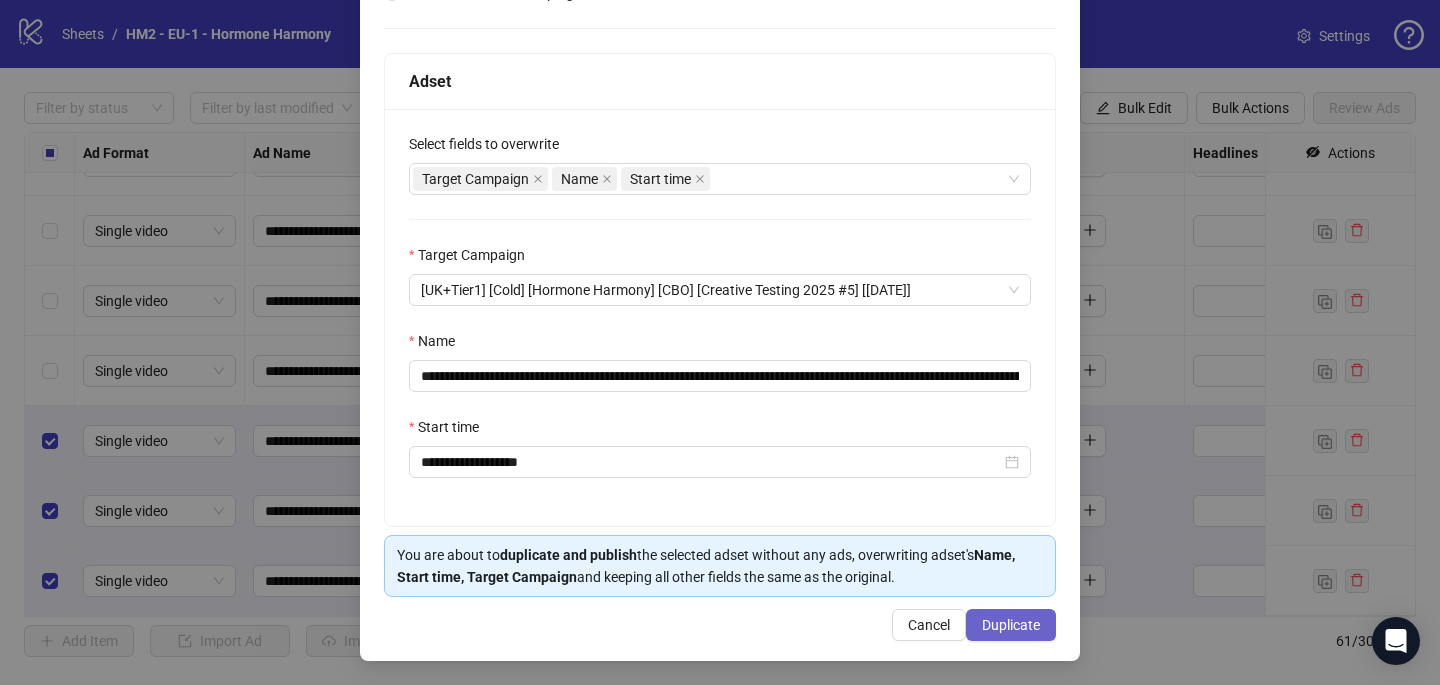 click on "Duplicate" at bounding box center [1011, 625] 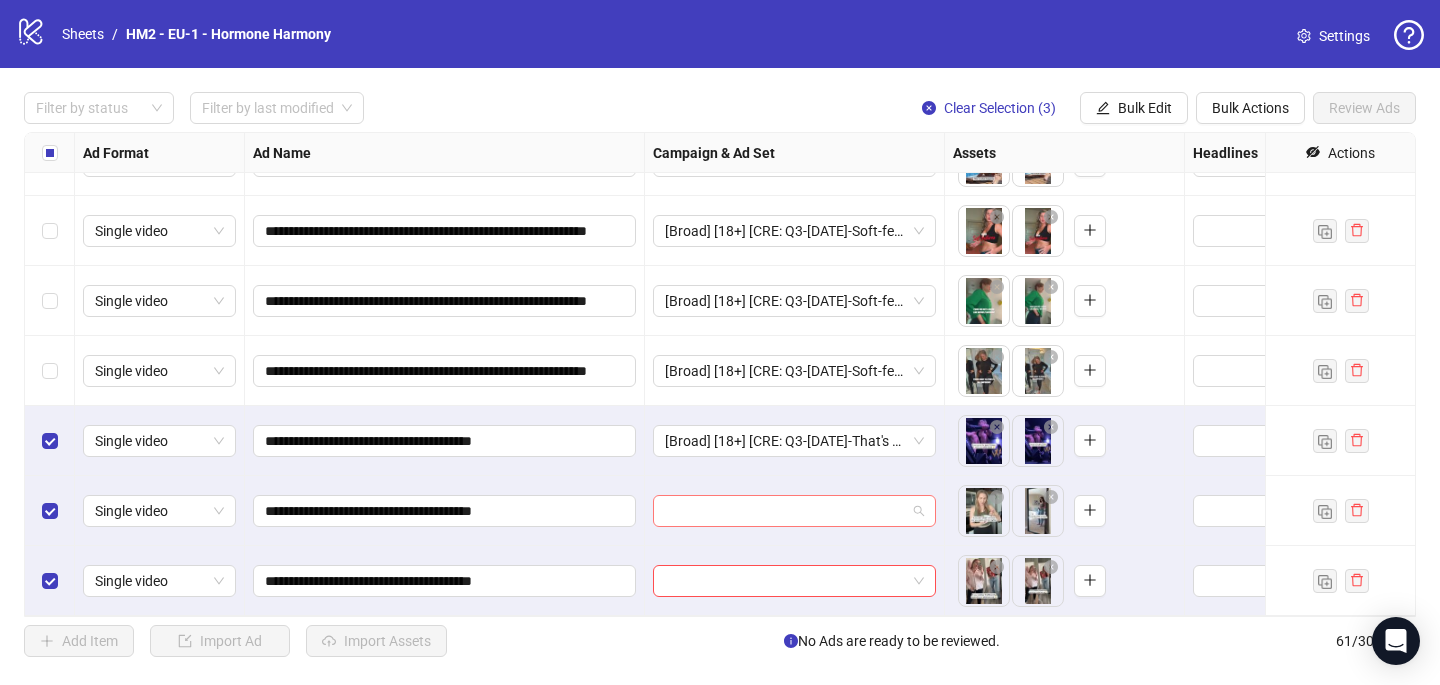 click at bounding box center (785, 511) 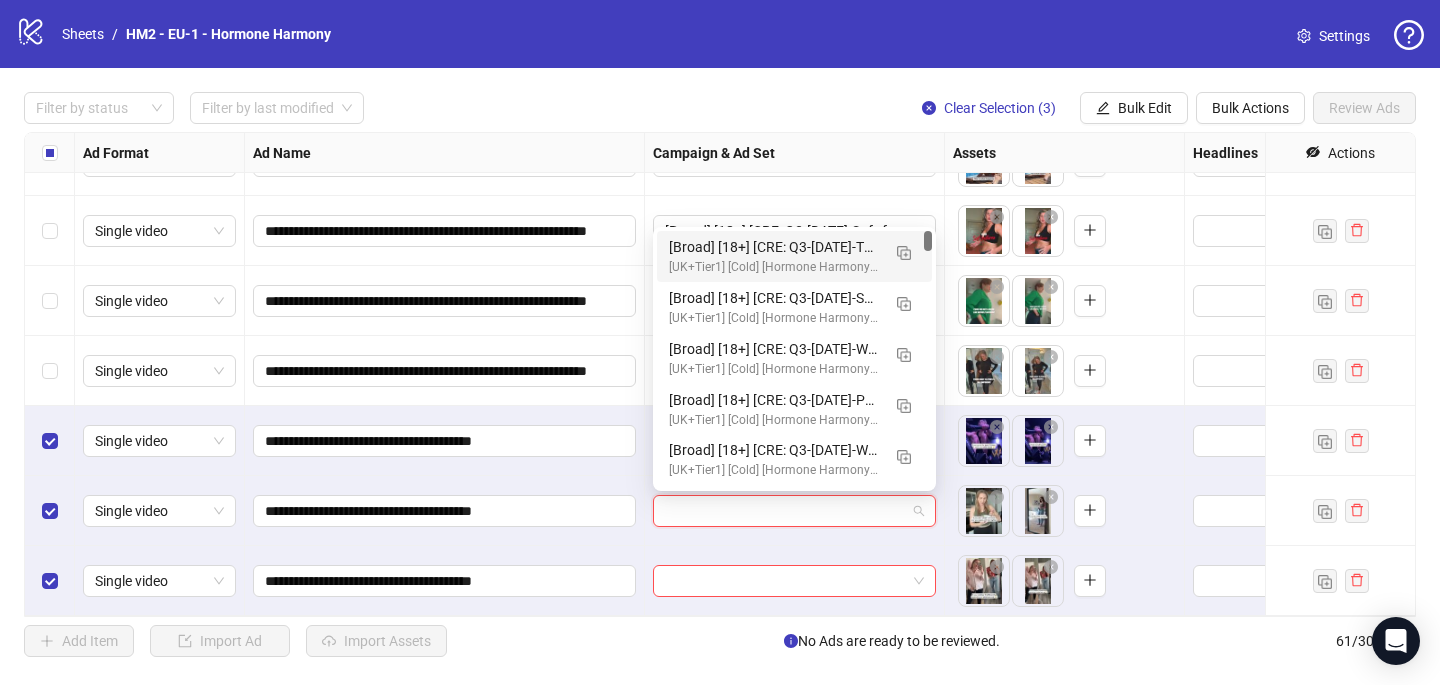 click on "[Broad] [18+] [CRE: Q3-[DATE]-That's Hormonal-VO-HH] [COP: Q1-[DATE]-March-Scientist-5RW-LONG-HH] [[DATE]] (copy) (copy)" at bounding box center [774, 247] 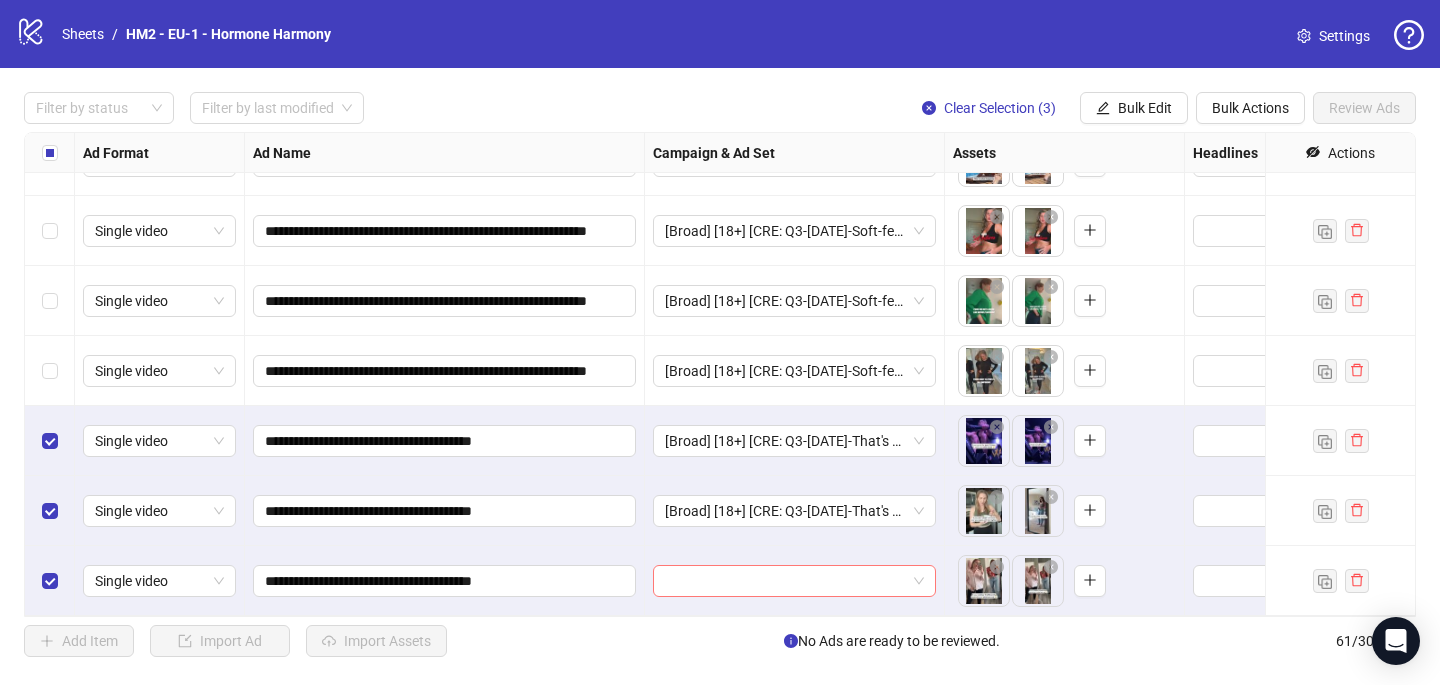 click at bounding box center (785, 581) 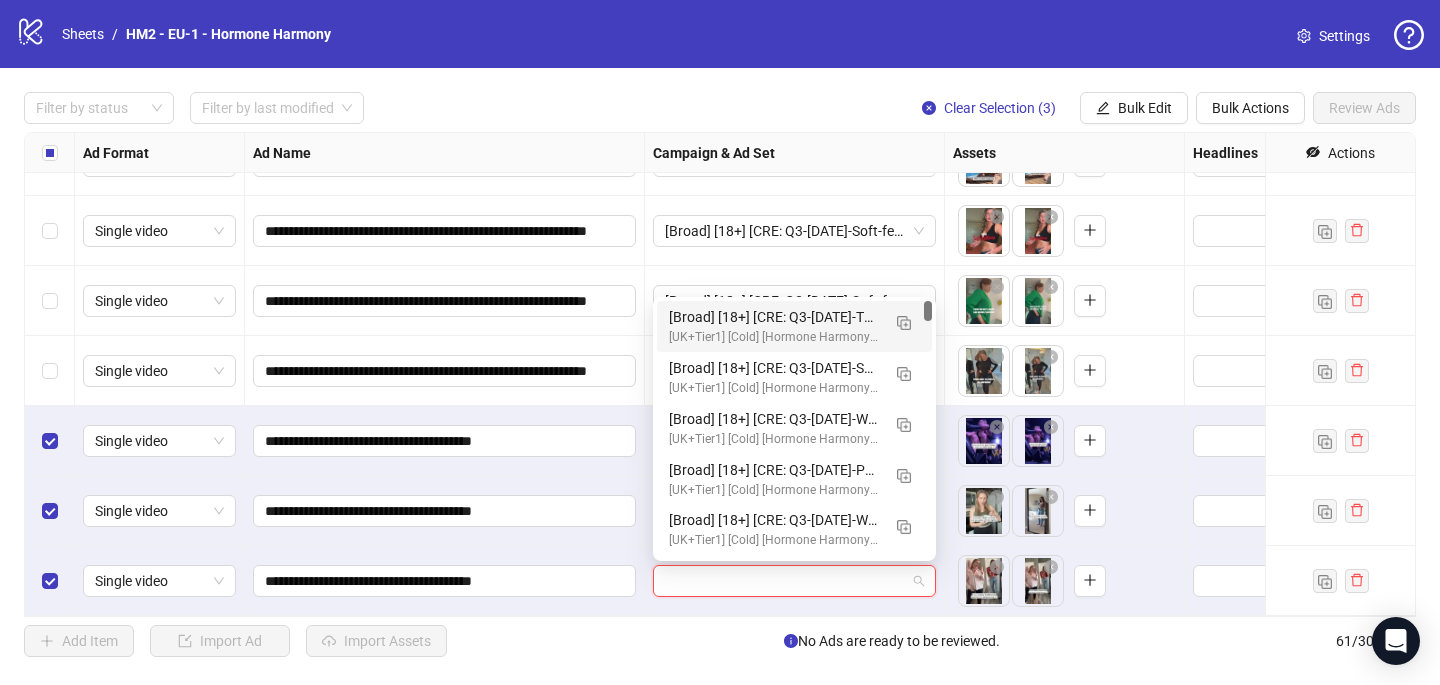 click on "[Broad] [18+] [CRE: Q3-[DATE]-That's Hormonal-VO-HH] [COP: Q1-[DATE]-March-Scientist-5RW-LONG-HH] [[DATE]] (copy) (copy)" at bounding box center (774, 317) 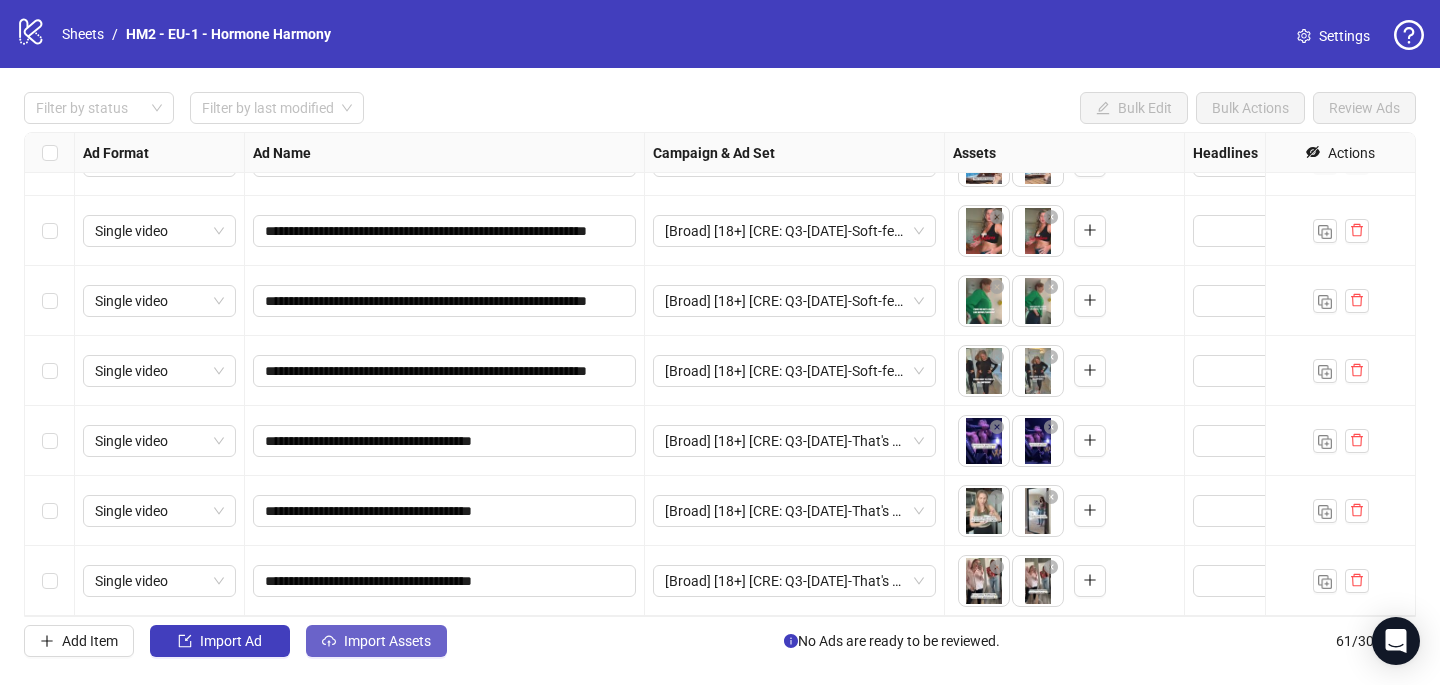 click on "Import Assets" at bounding box center (387, 641) 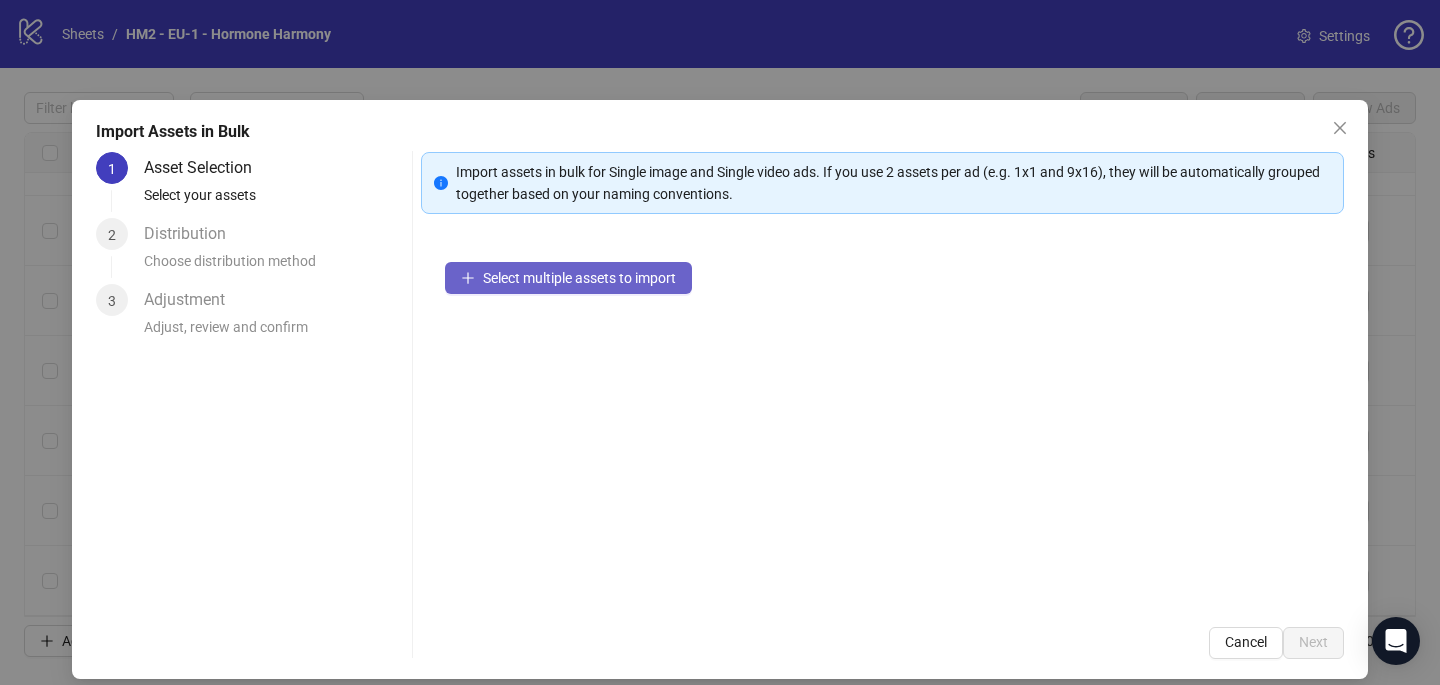 click on "Select multiple assets to import" at bounding box center [579, 278] 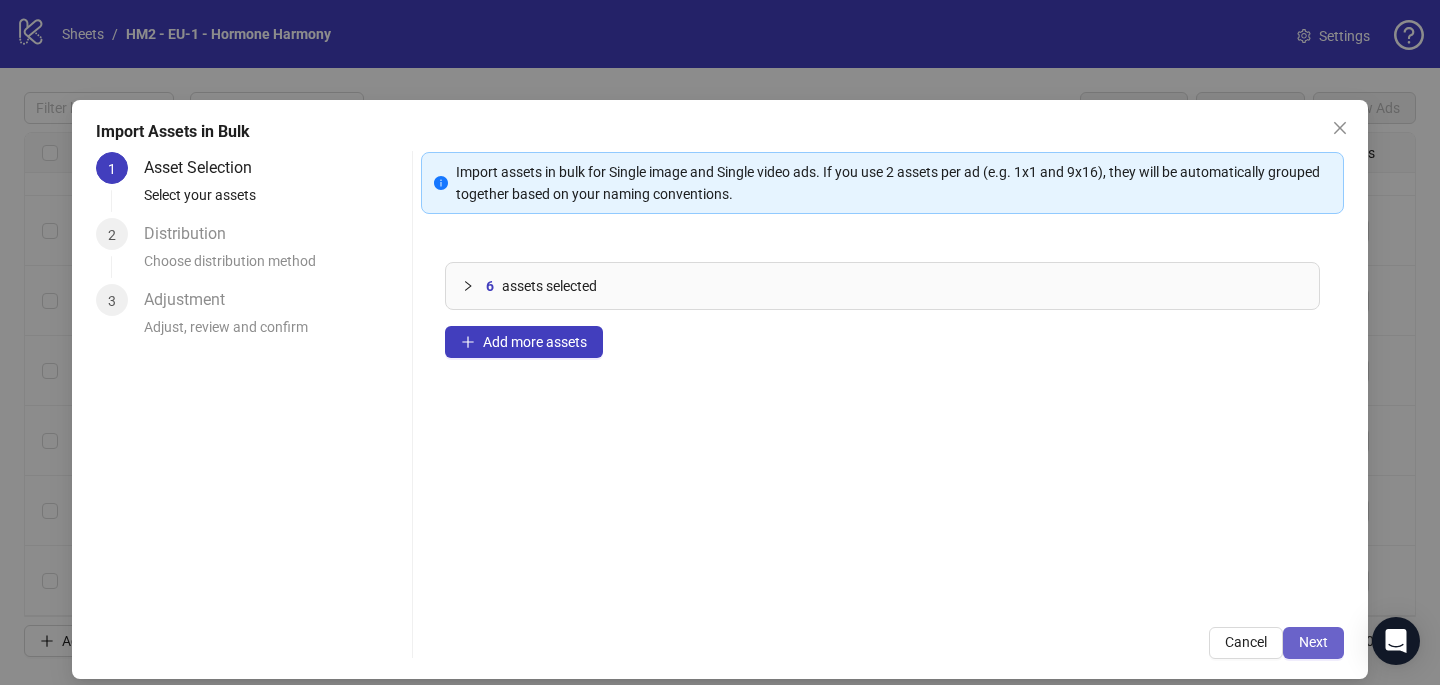 click on "Next" at bounding box center [1313, 642] 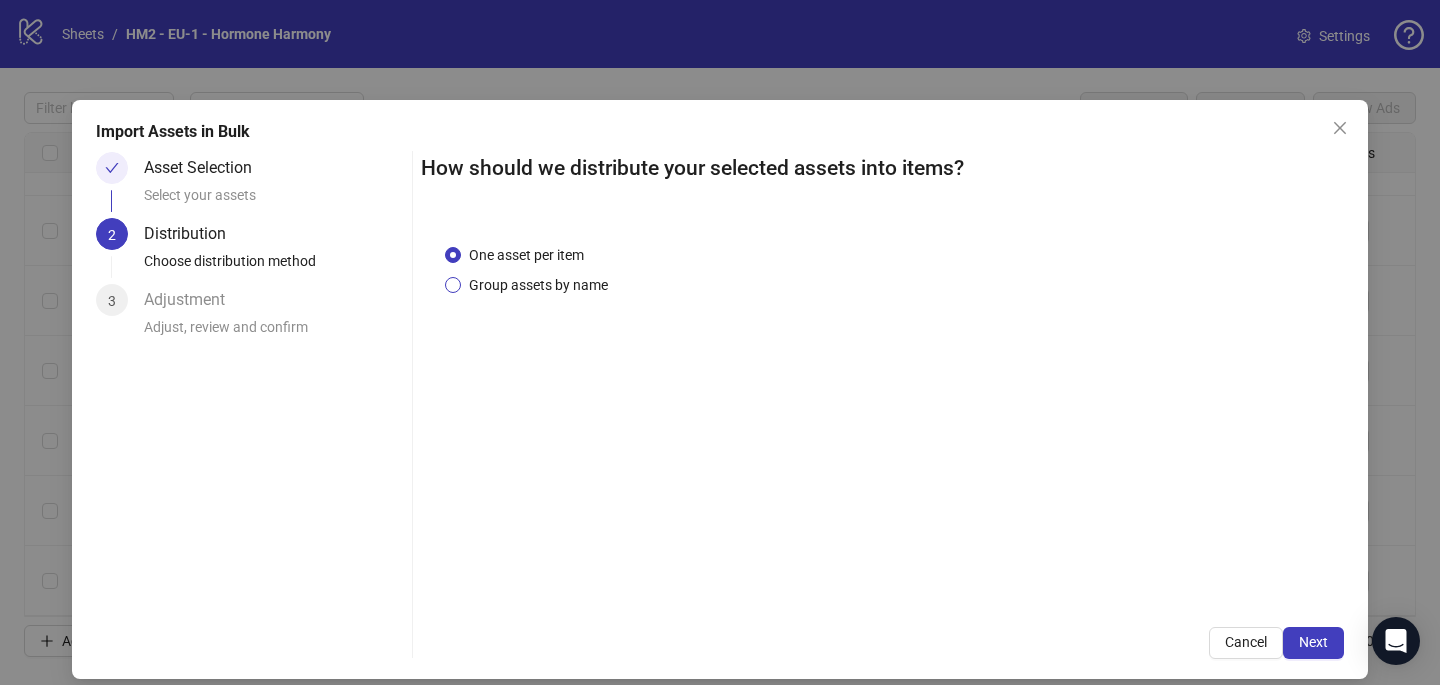 click on "Group assets by name" at bounding box center (538, 285) 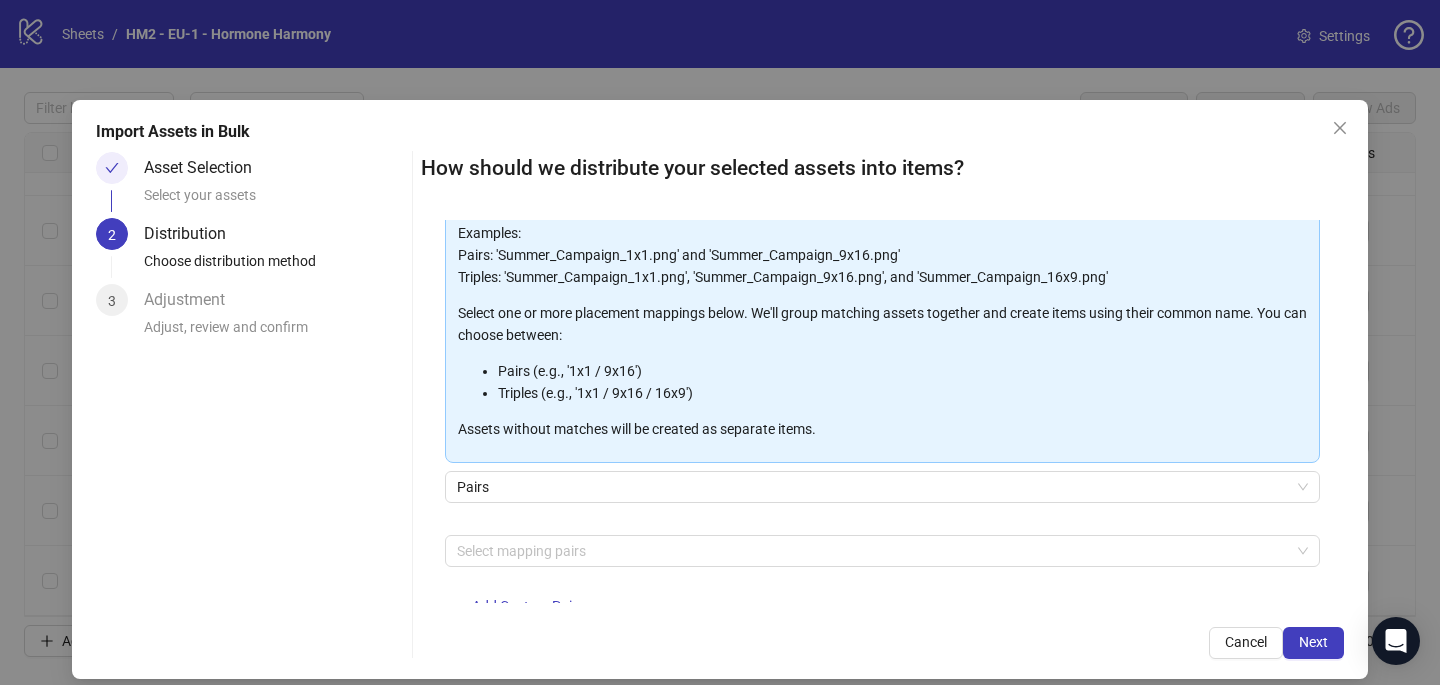 scroll, scrollTop: 203, scrollLeft: 0, axis: vertical 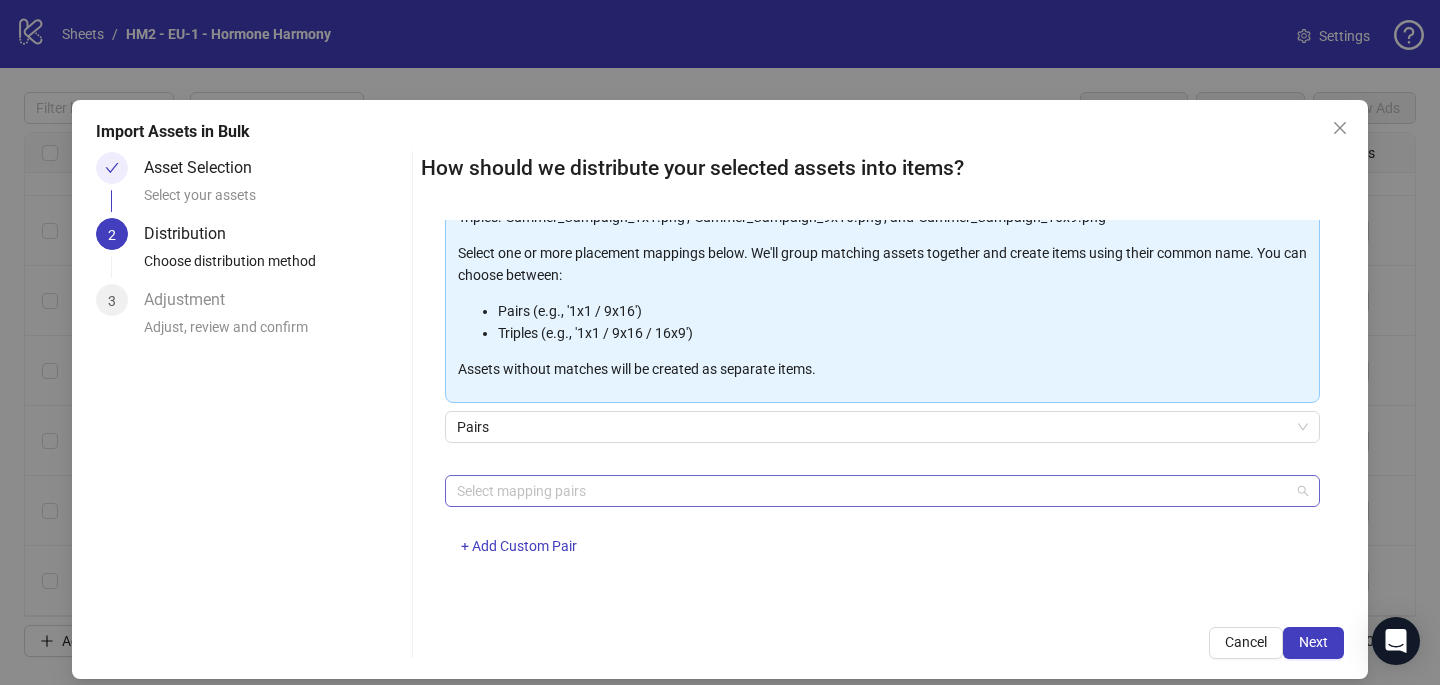 click at bounding box center (872, 491) 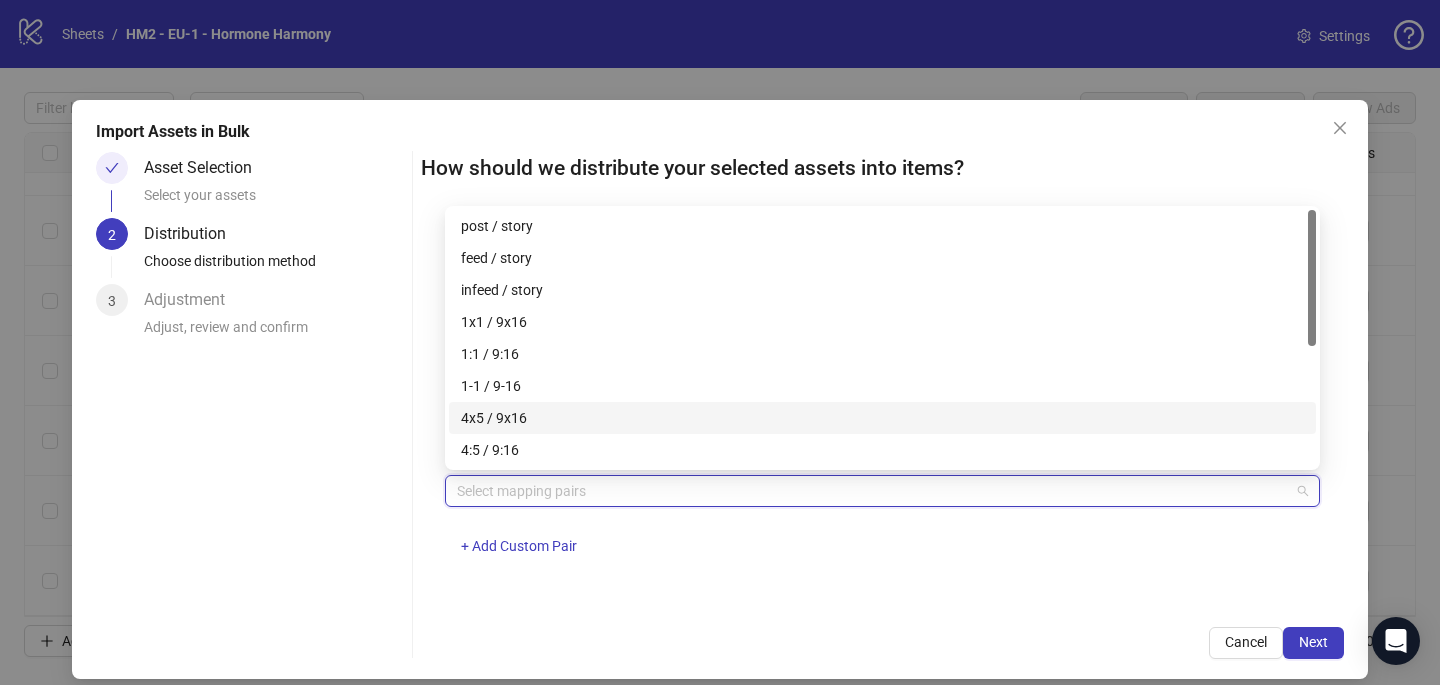 click on "4x5 / 9x16" at bounding box center (882, 418) 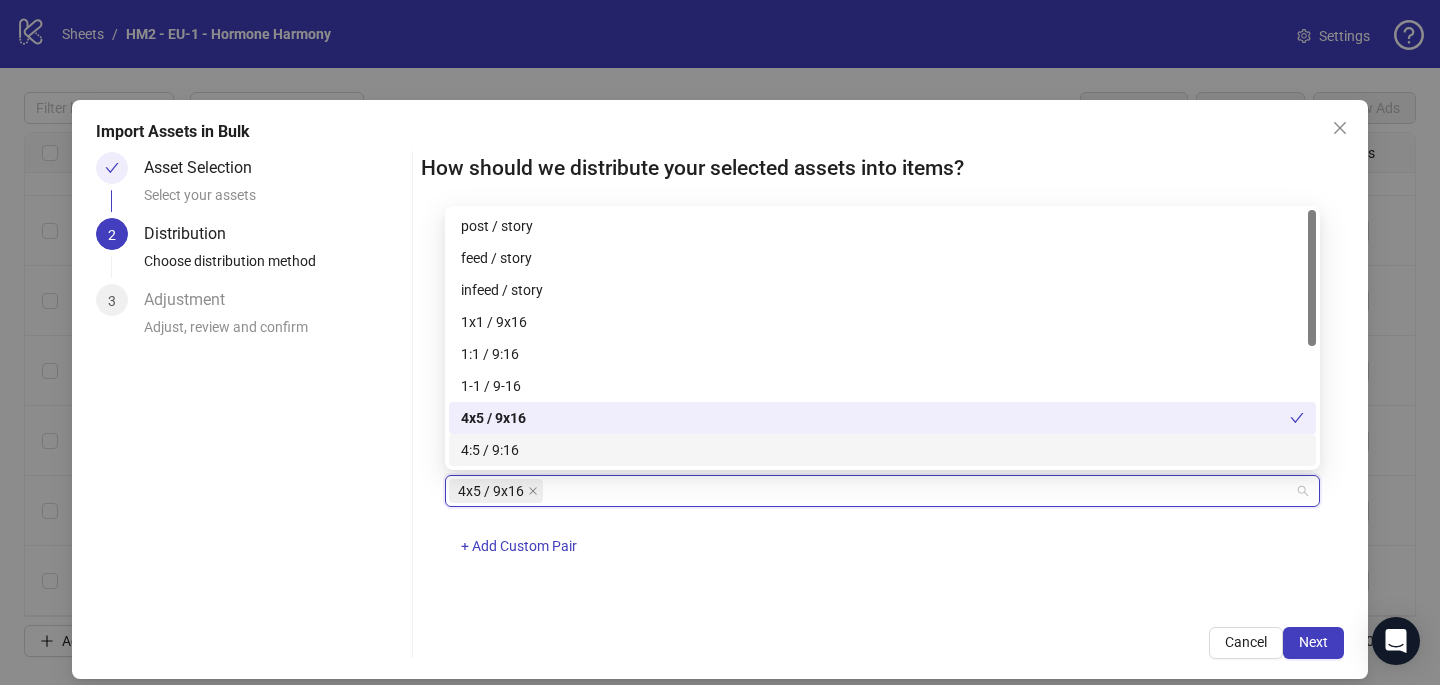 click on "4x5 / 9x16   + Add Custom Pair" at bounding box center [882, 527] 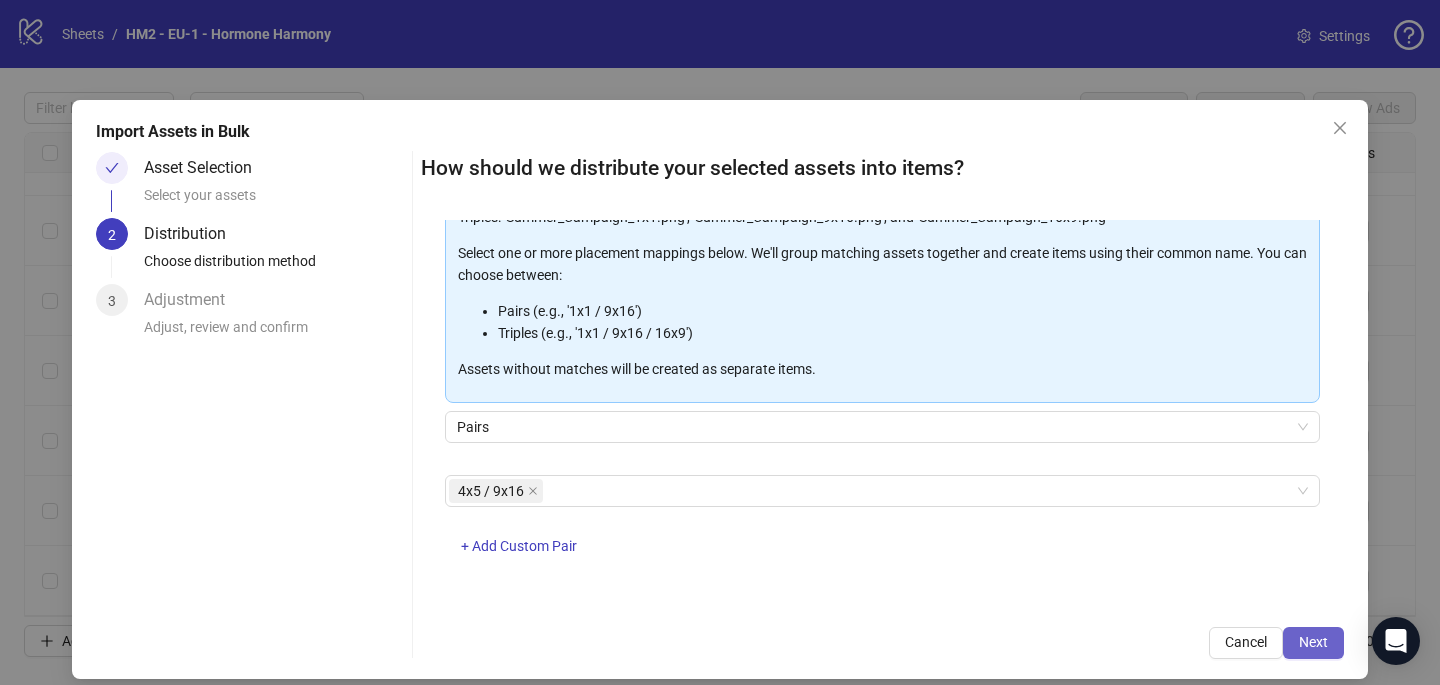 click on "Next" at bounding box center [1313, 642] 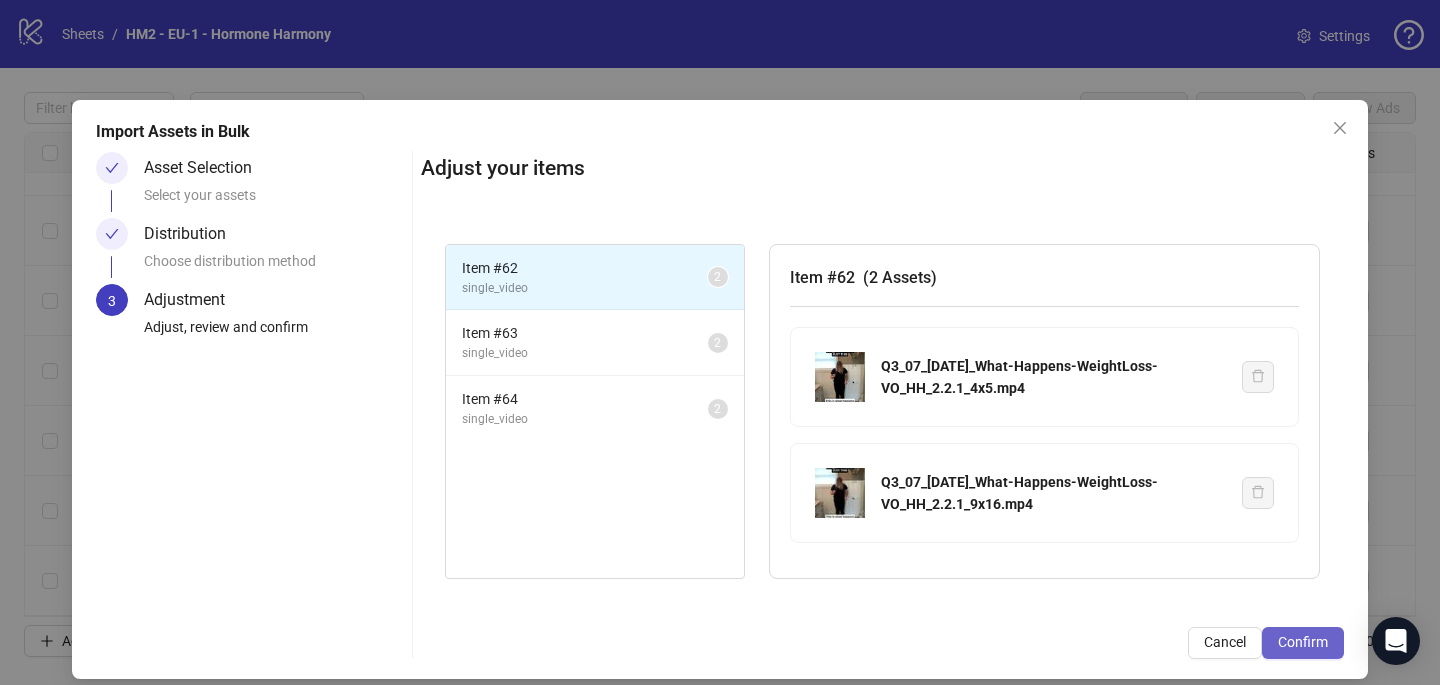 click on "Confirm" at bounding box center (1303, 642) 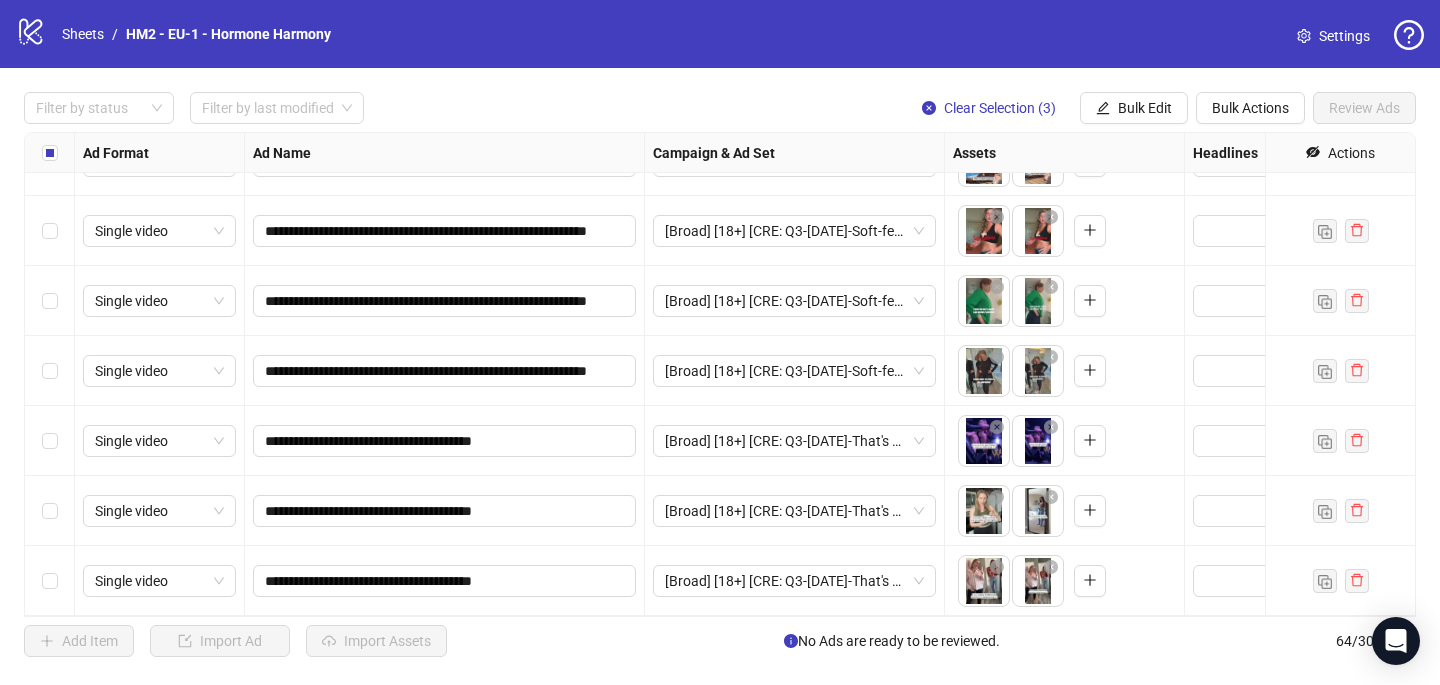 scroll, scrollTop: 4037, scrollLeft: 0, axis: vertical 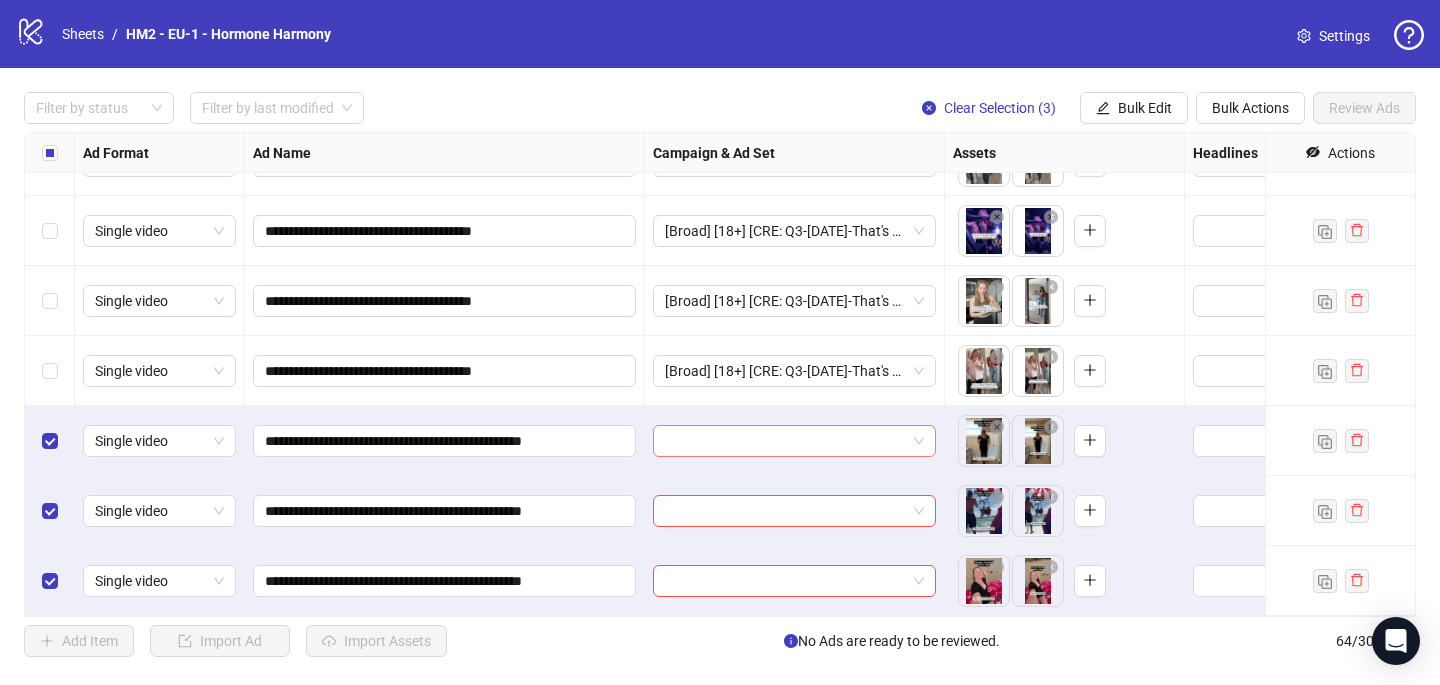 click at bounding box center (785, 441) 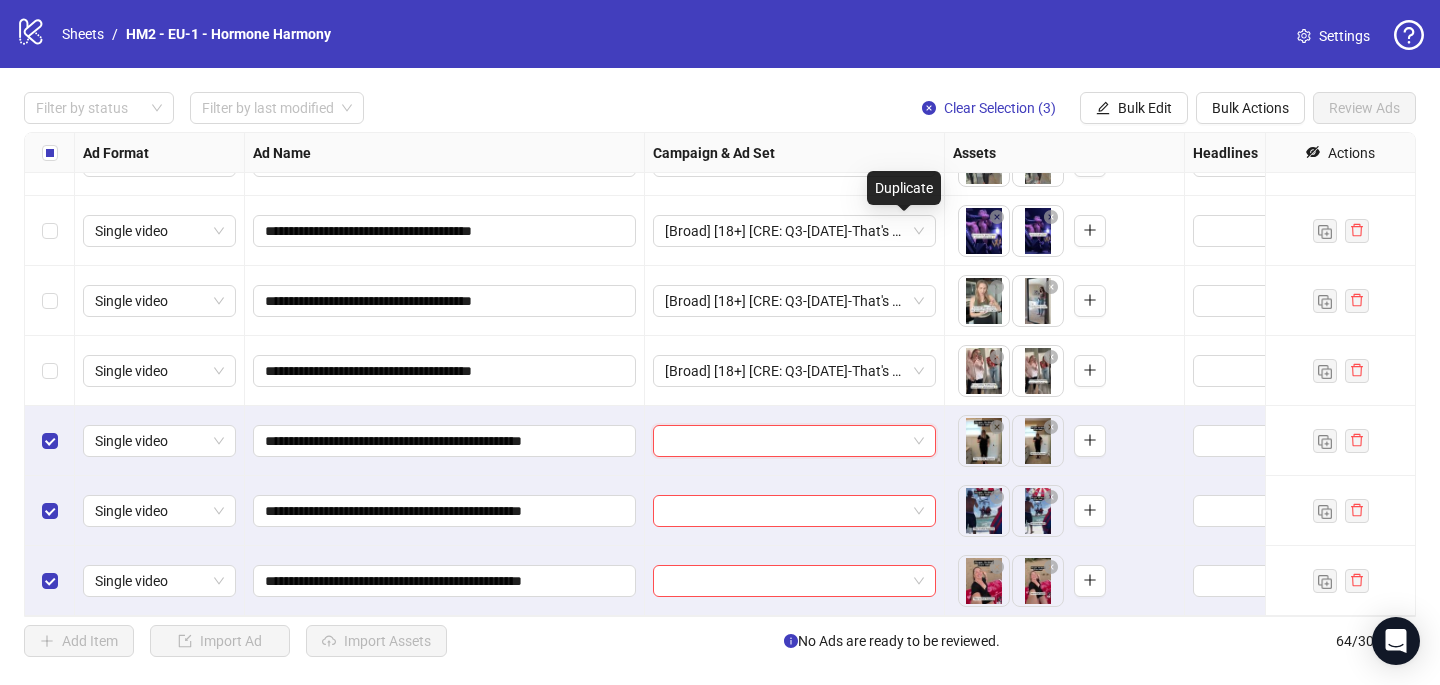 click on "Duplicate" at bounding box center (904, 188) 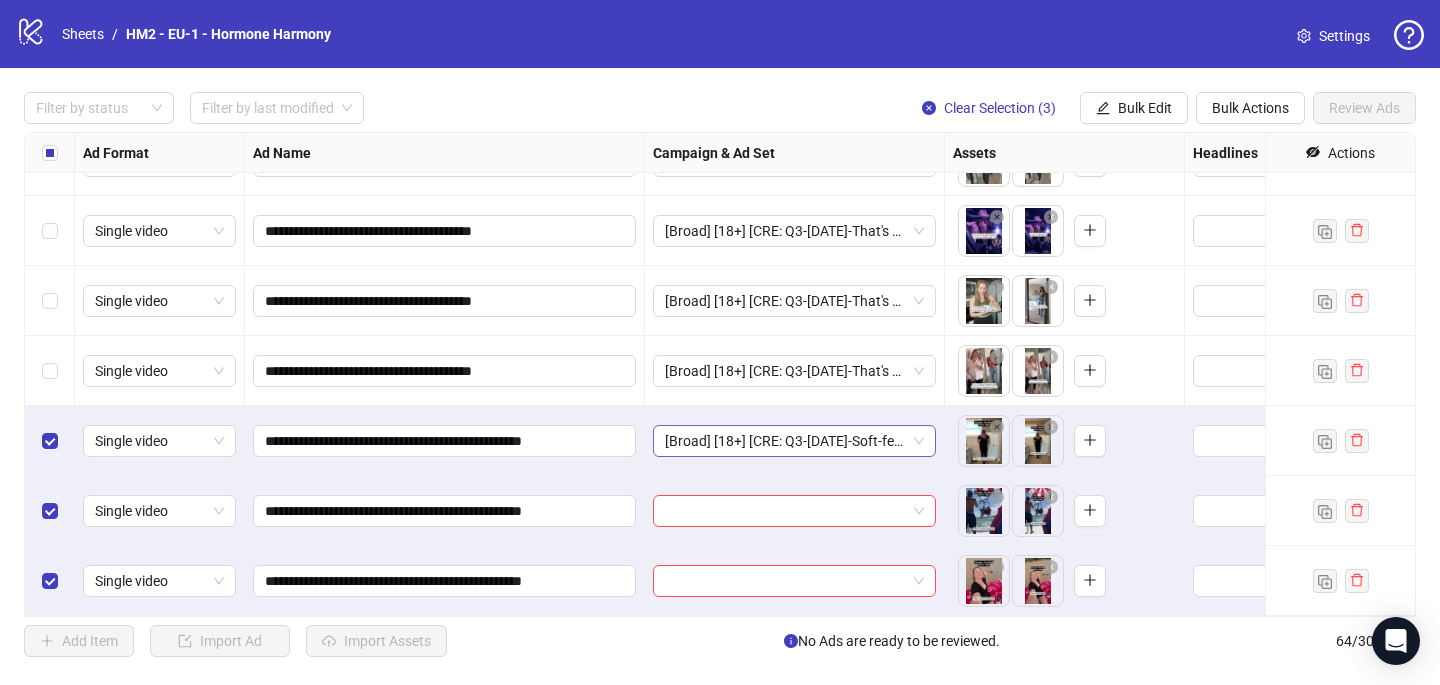 click on "[Broad] [18+] [CRE: Q3-[DATE]-Soft-features-GeneralFeatures-Testimonial-HH] [COP: Q1-[DATE]-March-Scientist-5RW-LONG-HH] [[DATE]] (copy)" at bounding box center [794, 441] 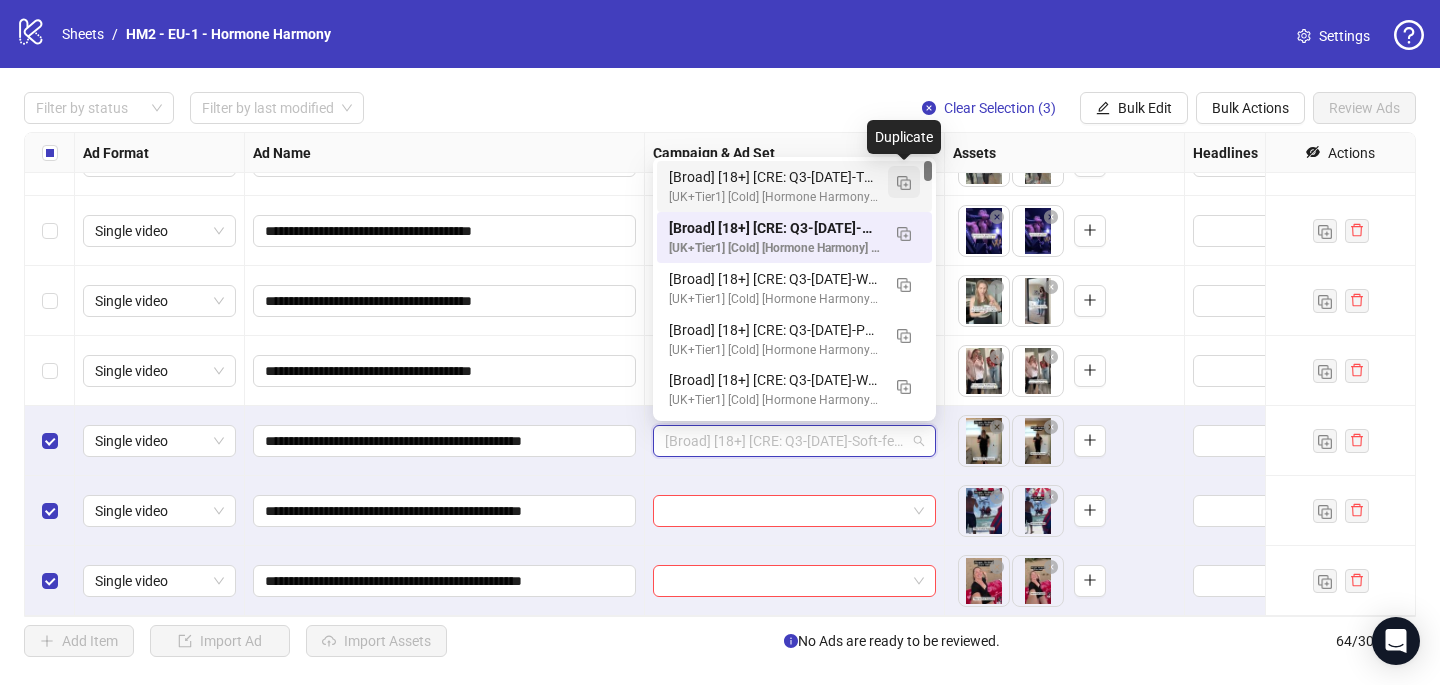 click at bounding box center [904, 183] 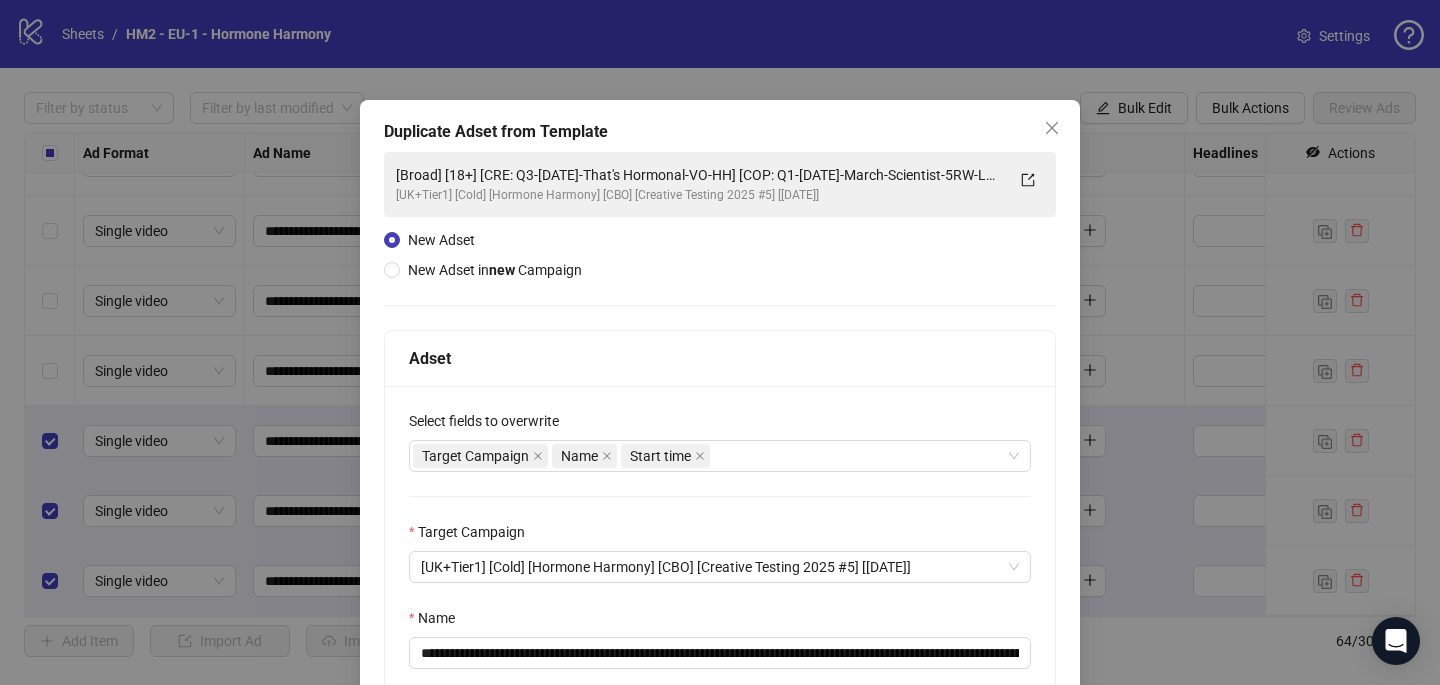 scroll, scrollTop: 130, scrollLeft: 0, axis: vertical 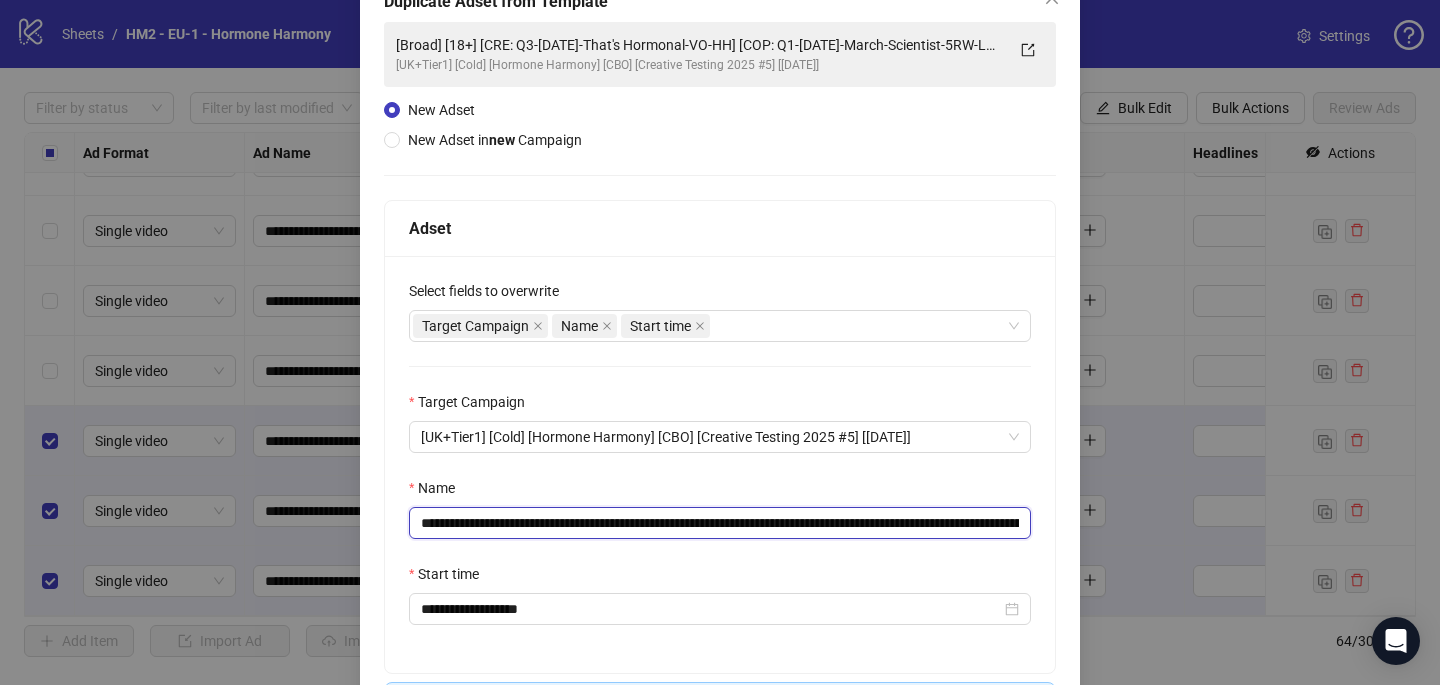 drag, startPoint x: 793, startPoint y: 522, endPoint x: 539, endPoint y: 522, distance: 254 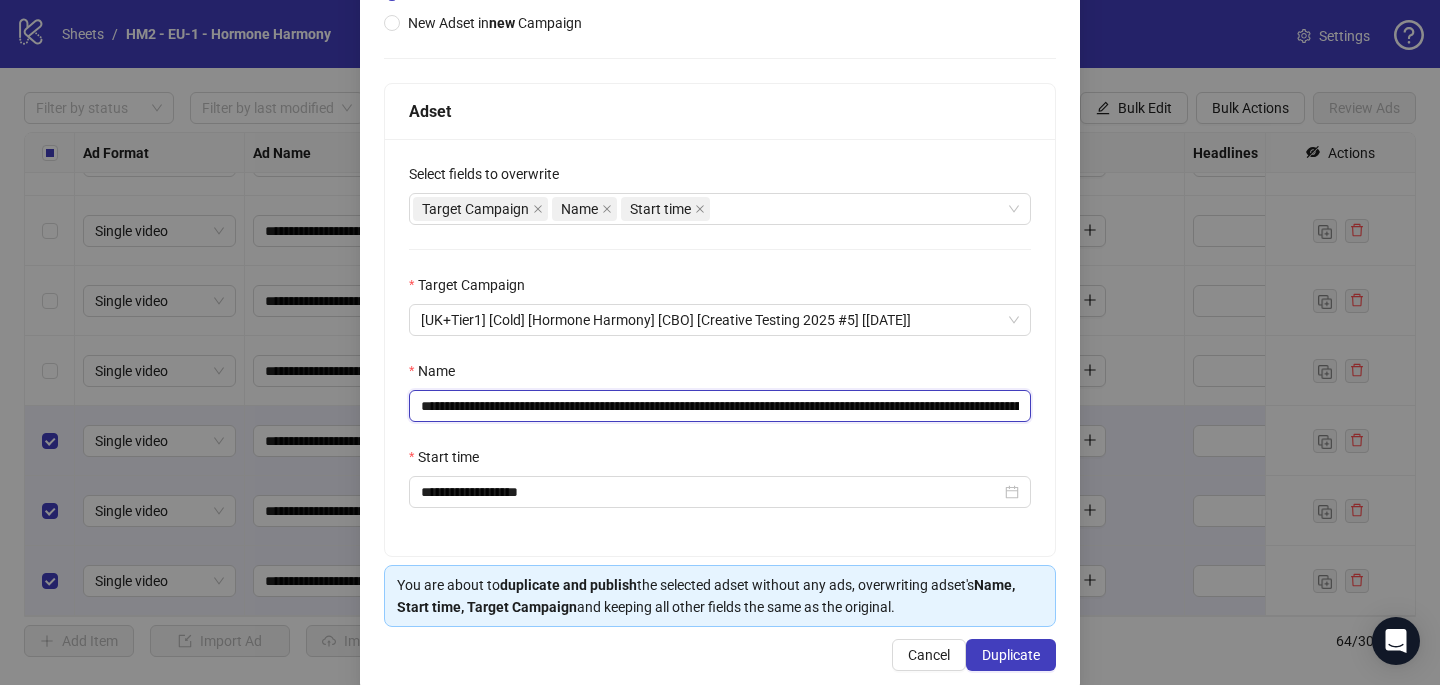 scroll, scrollTop: 278, scrollLeft: 0, axis: vertical 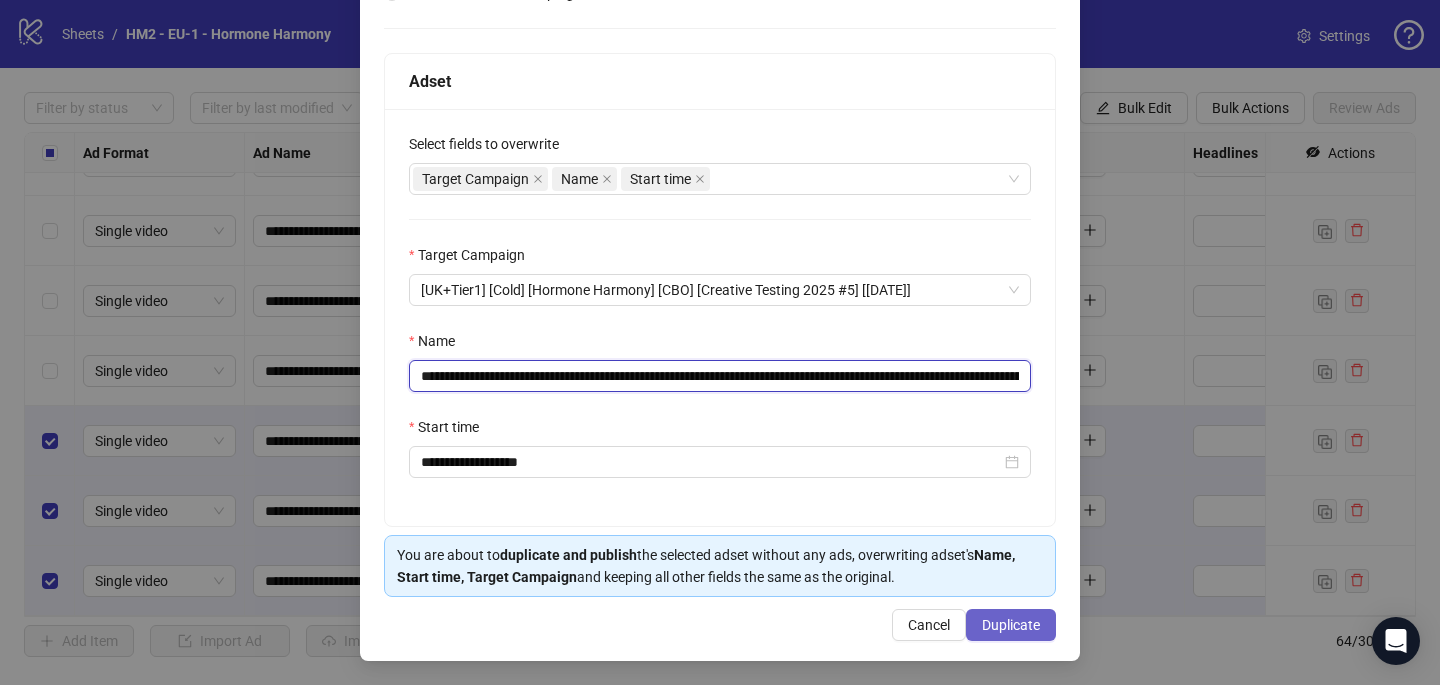 type on "**********" 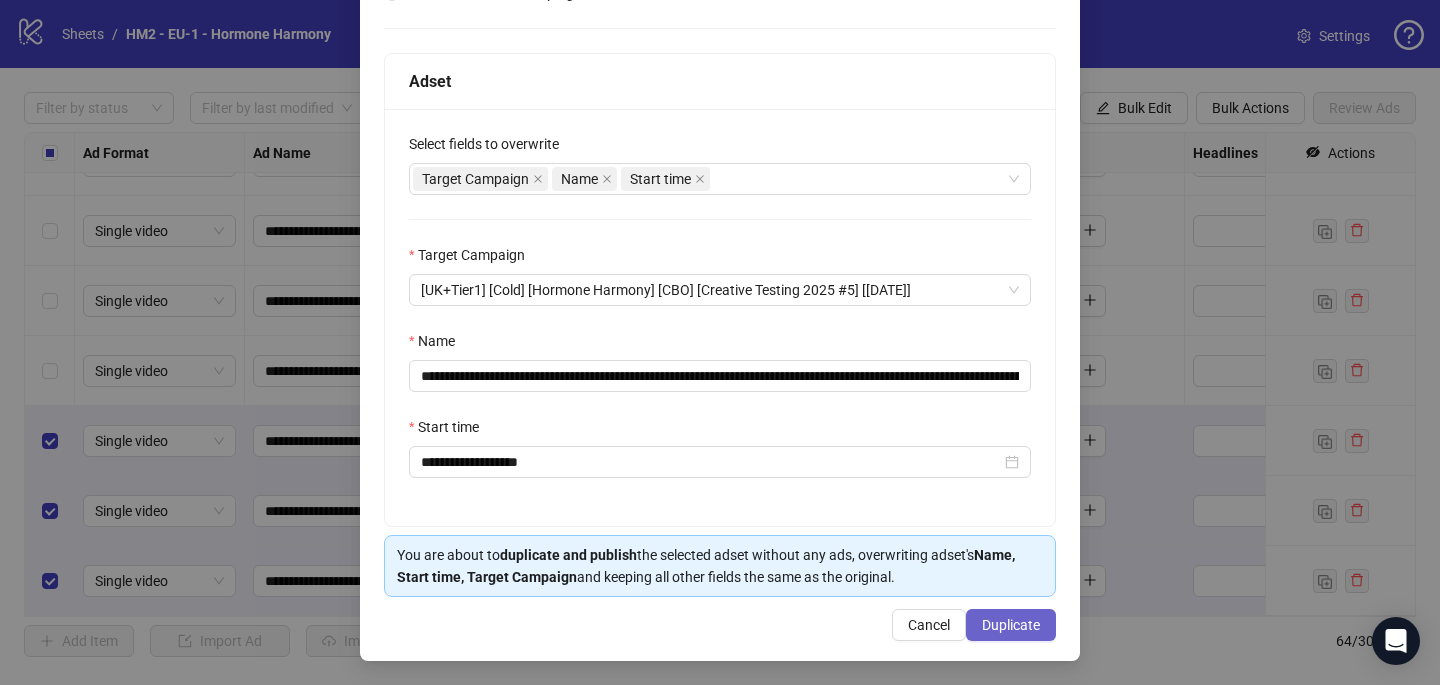 click on "Duplicate" at bounding box center (1011, 625) 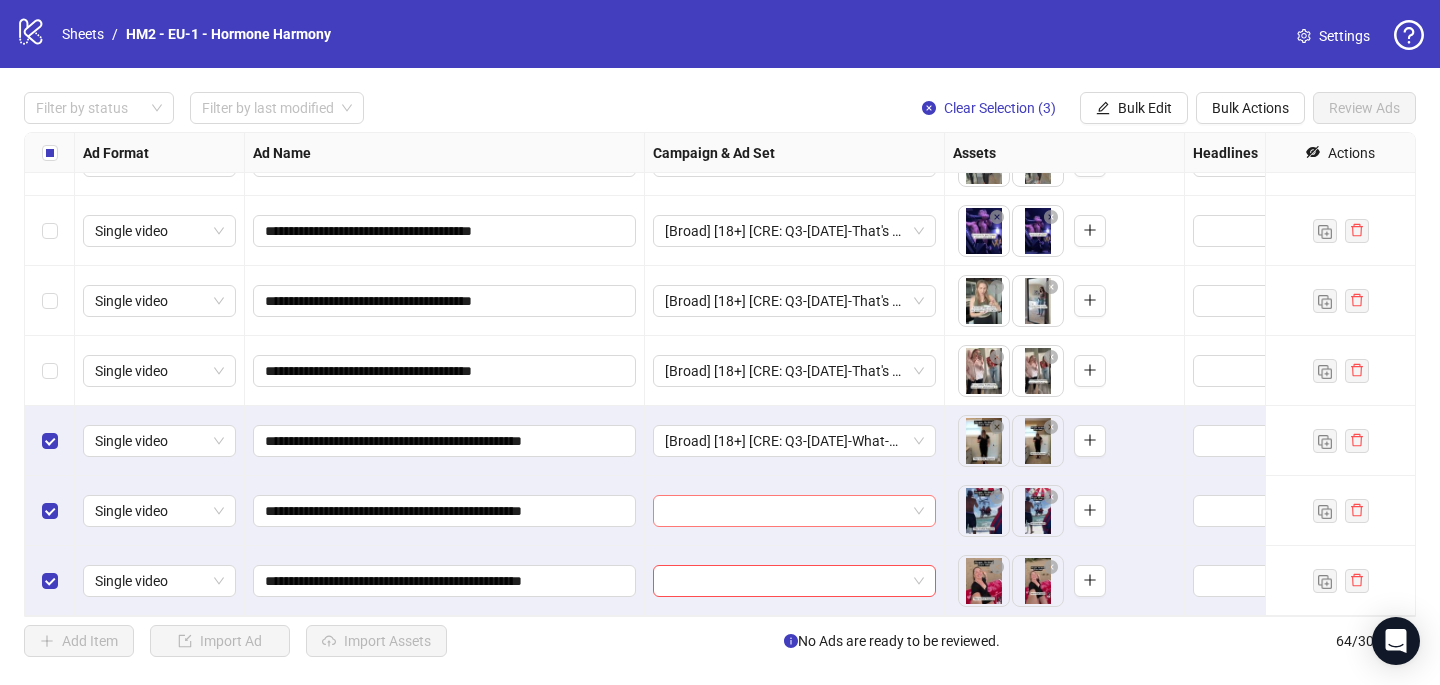 click at bounding box center [785, 511] 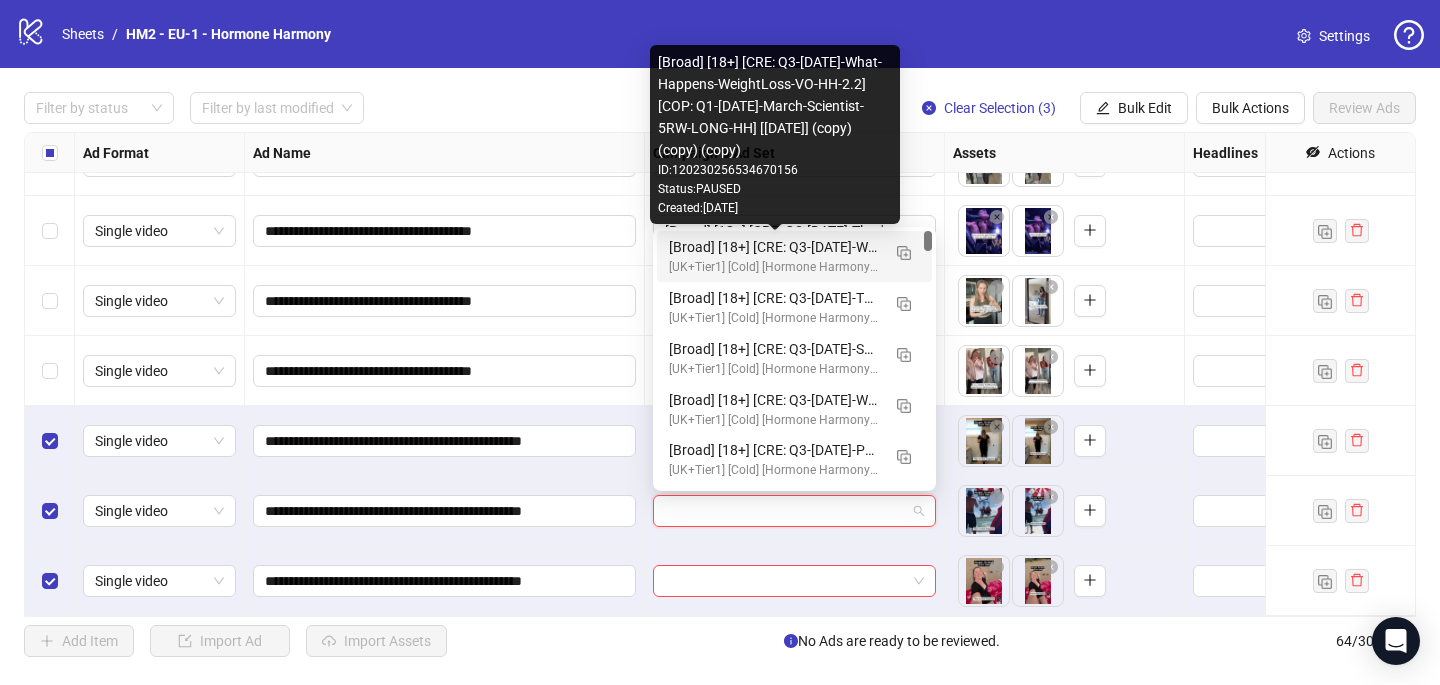 click on "[Broad] [18+] [CRE: Q3-[DATE]-What-Happens-WeightLoss-VO-HH-2.2] [COP: Q1-[DATE]-March-Scientist-5RW-LONG-HH] [[DATE]] (copy) (copy) (copy)" at bounding box center [774, 247] 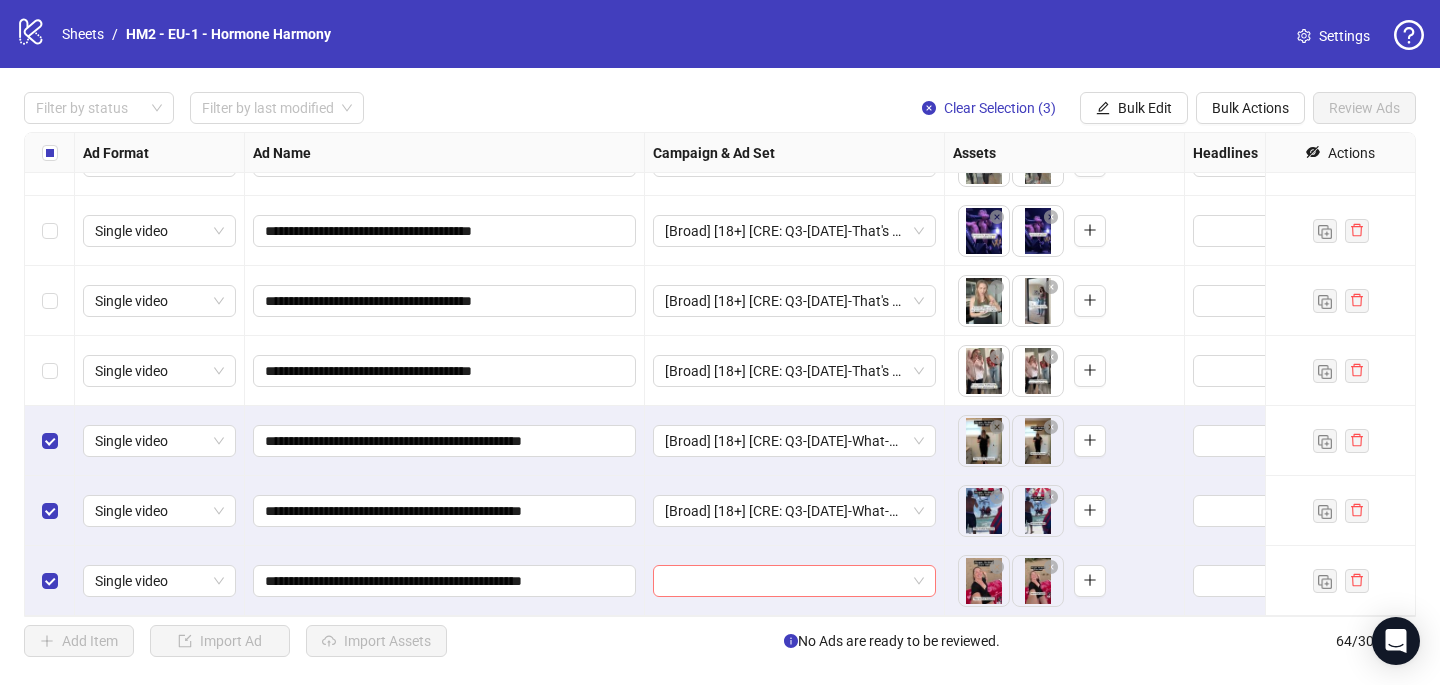 click at bounding box center (785, 581) 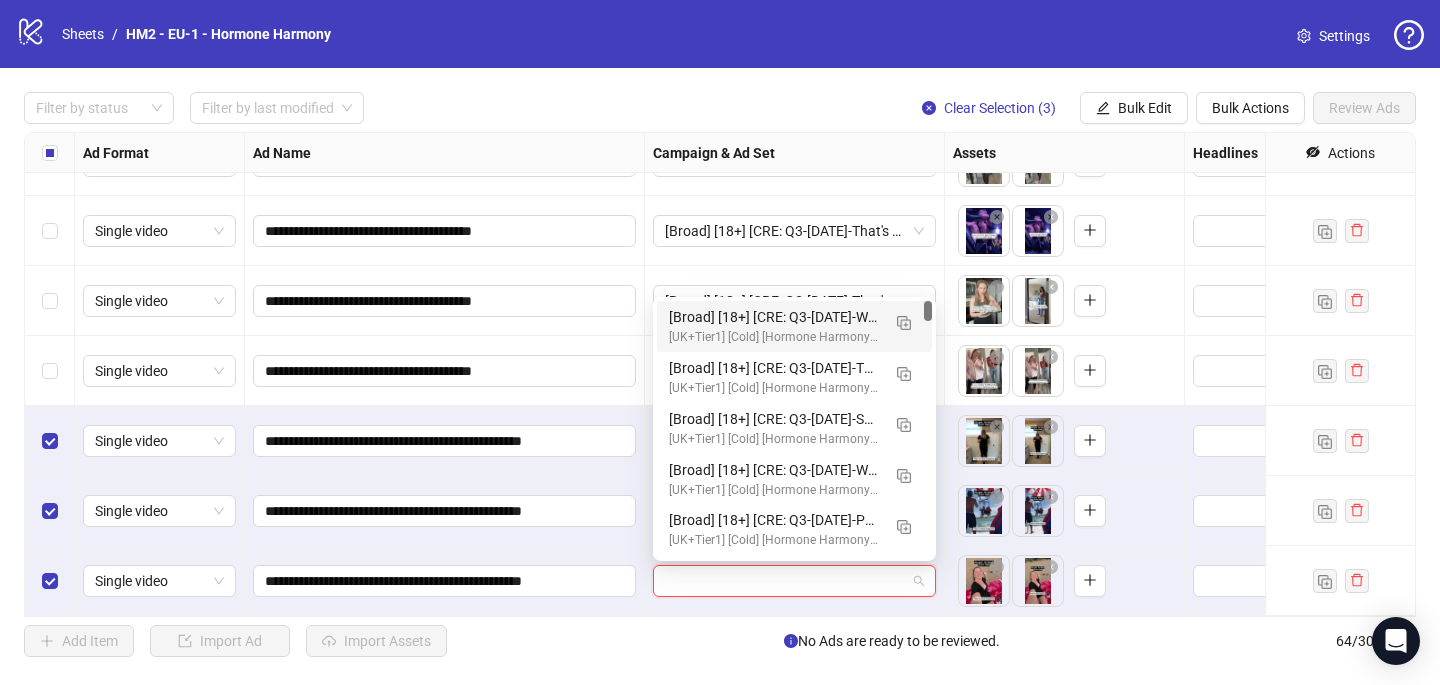 click on "[Broad] [18+] [CRE: Q3-[DATE]-What-Happens-WeightLoss-VO-HH-2.2] [COP: Q1-[DATE]-March-Scientist-5RW-LONG-HH] [[DATE]] (copy) (copy) (copy)" at bounding box center (774, 317) 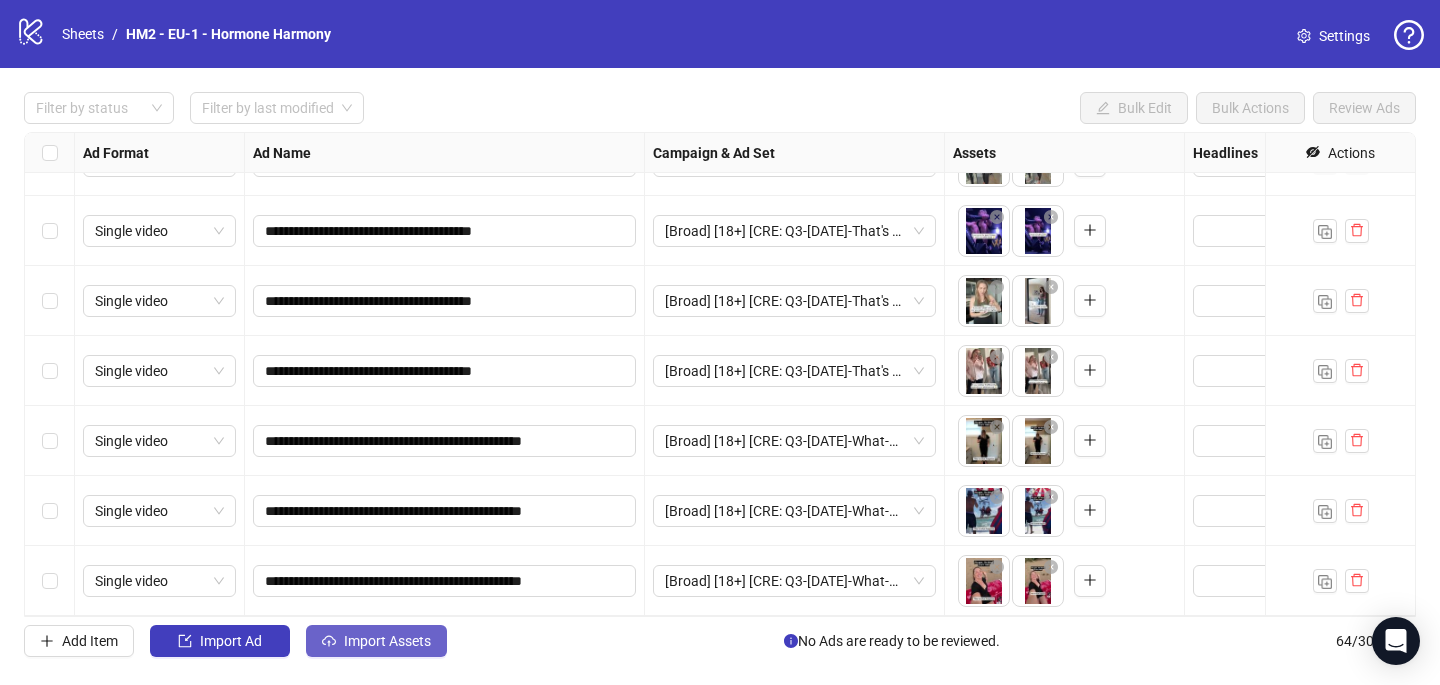click on "Import Assets" at bounding box center (387, 641) 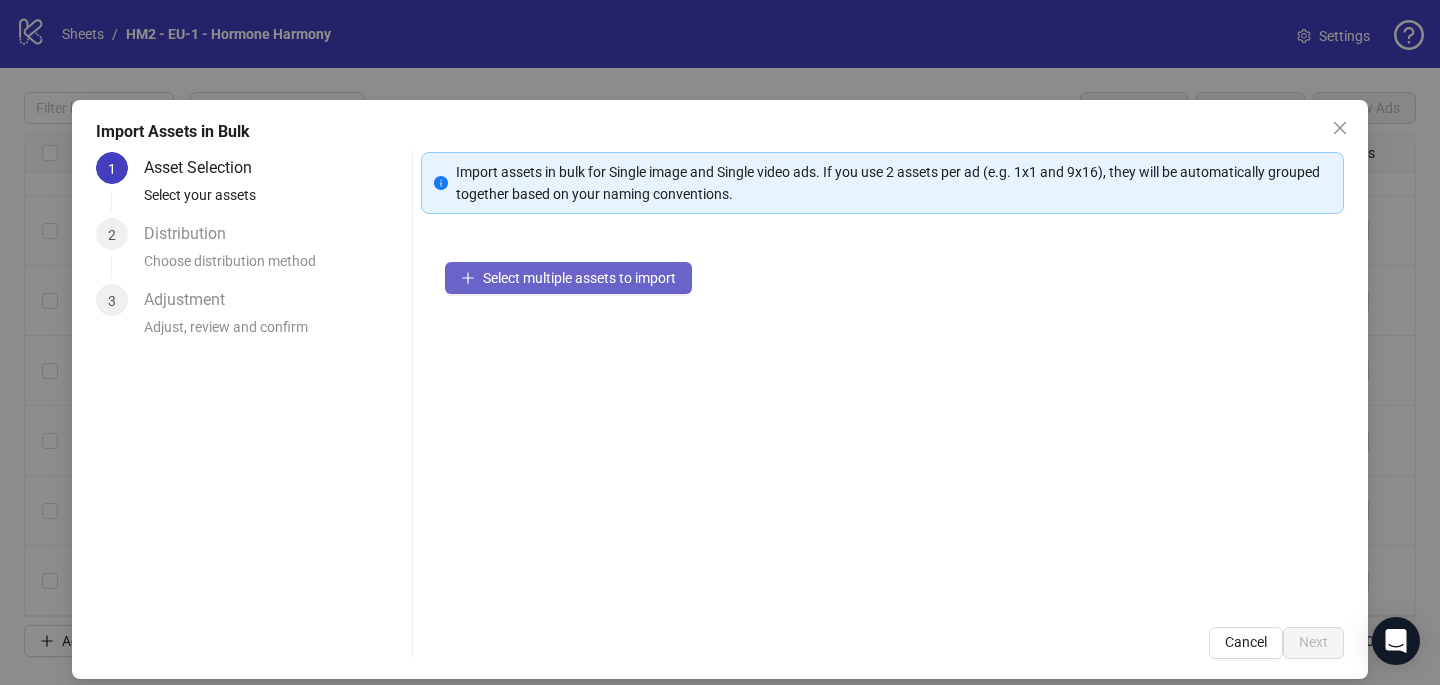 click on "Select multiple assets to import" at bounding box center [579, 278] 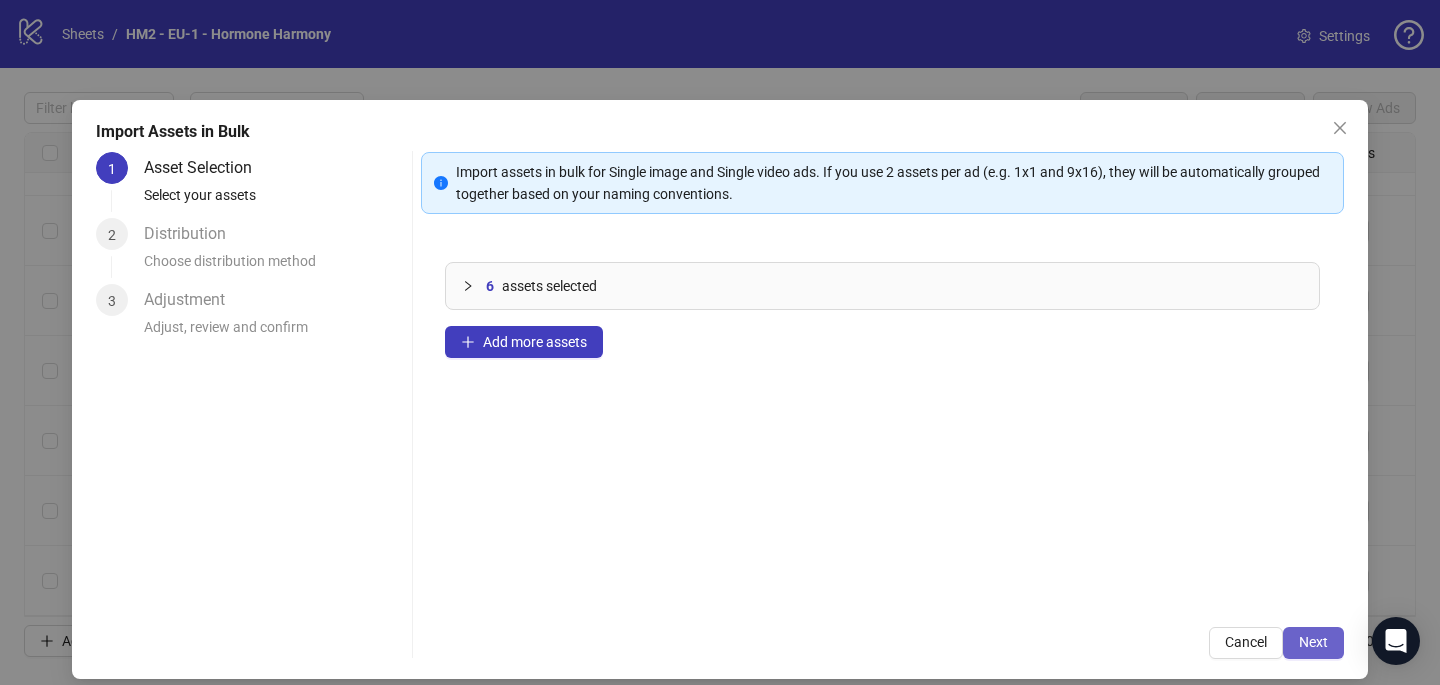 click on "Next" at bounding box center (1313, 642) 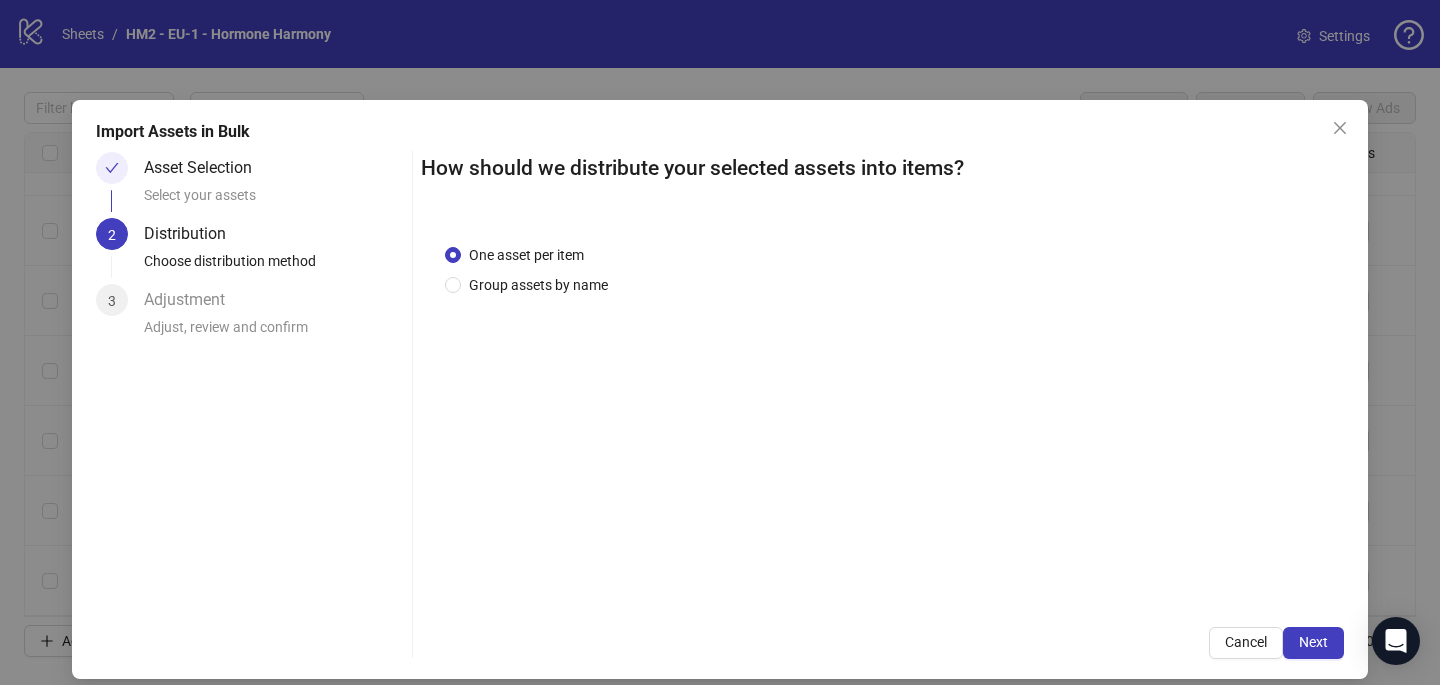 click on "One asset per item" at bounding box center (526, 255) 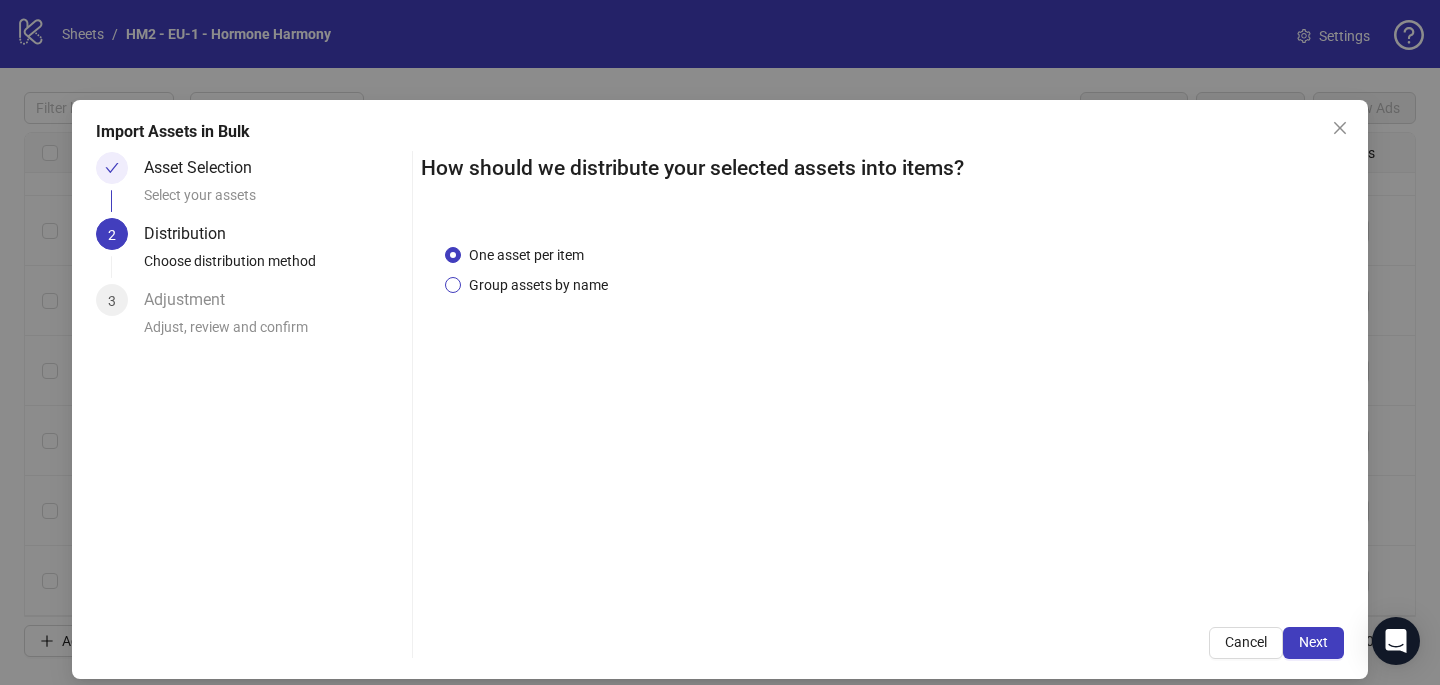 click on "Group assets by name" at bounding box center (538, 285) 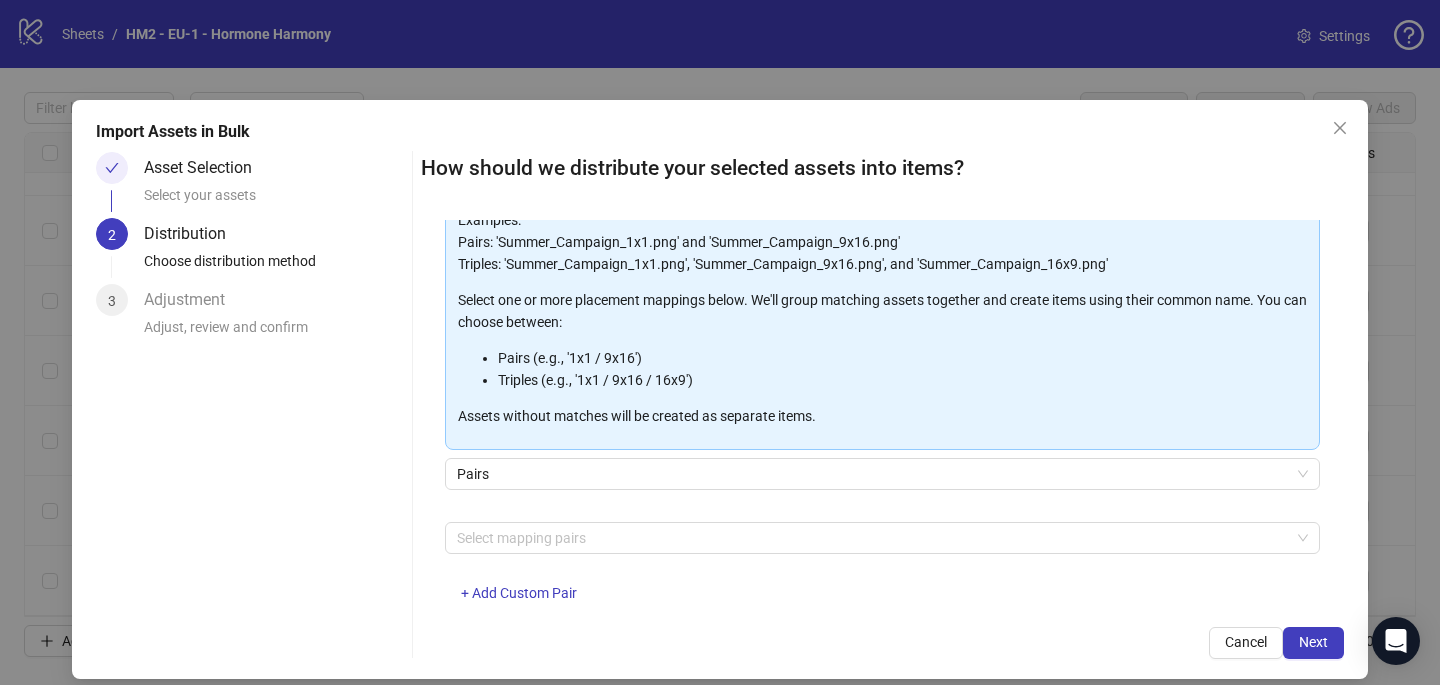 scroll, scrollTop: 203, scrollLeft: 0, axis: vertical 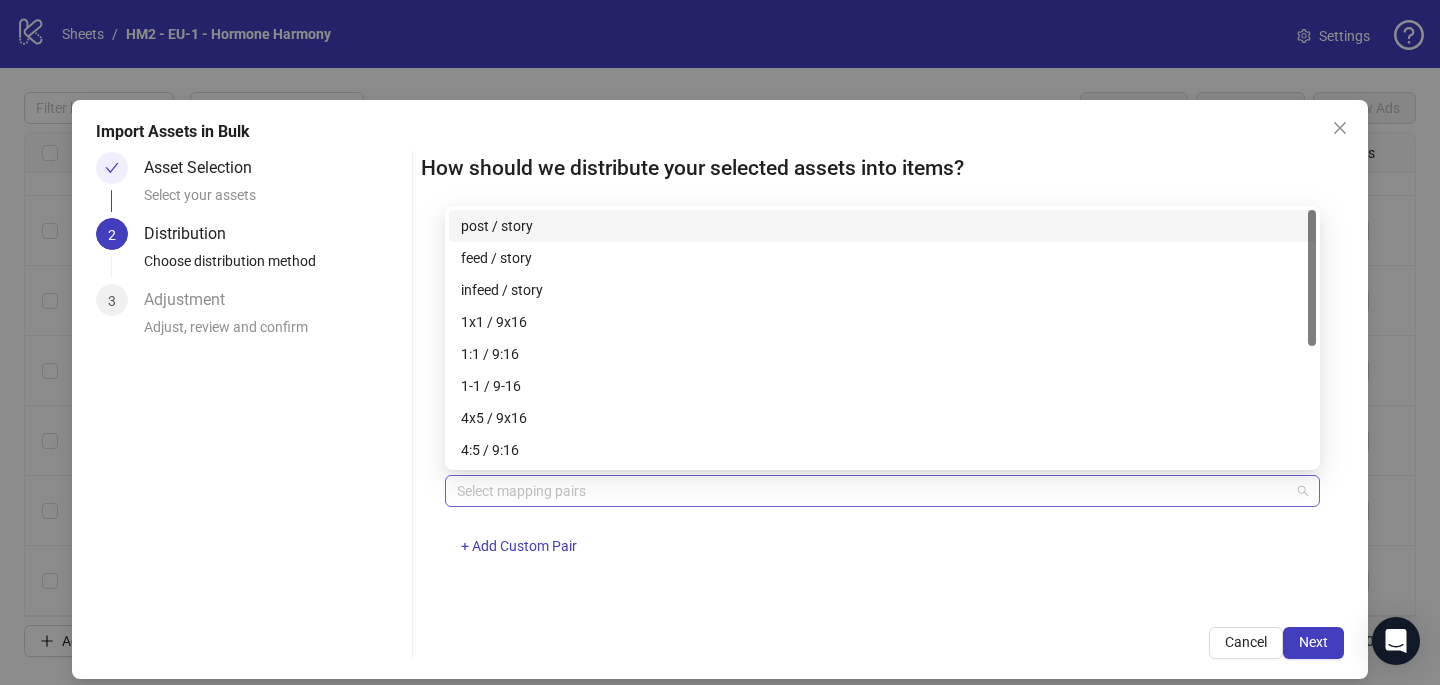 click at bounding box center (872, 491) 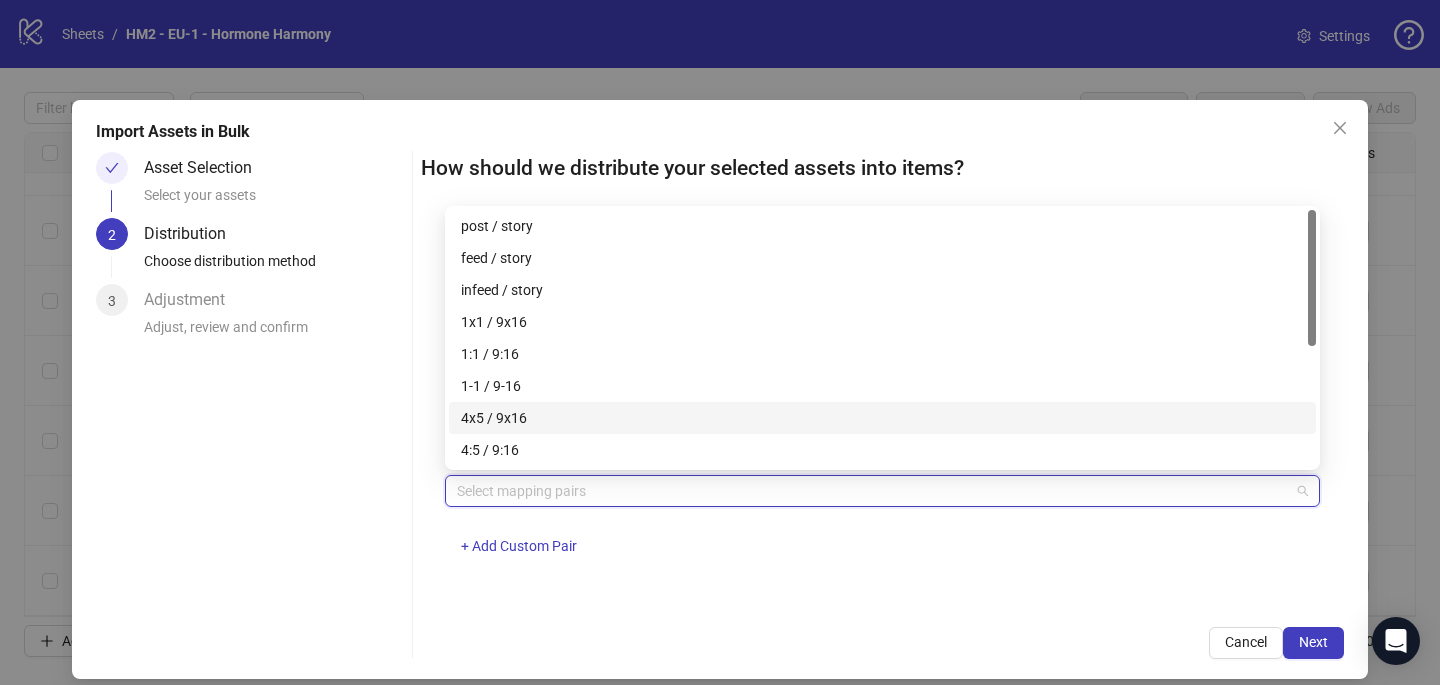 click on "4x5 / 9x16" at bounding box center [882, 418] 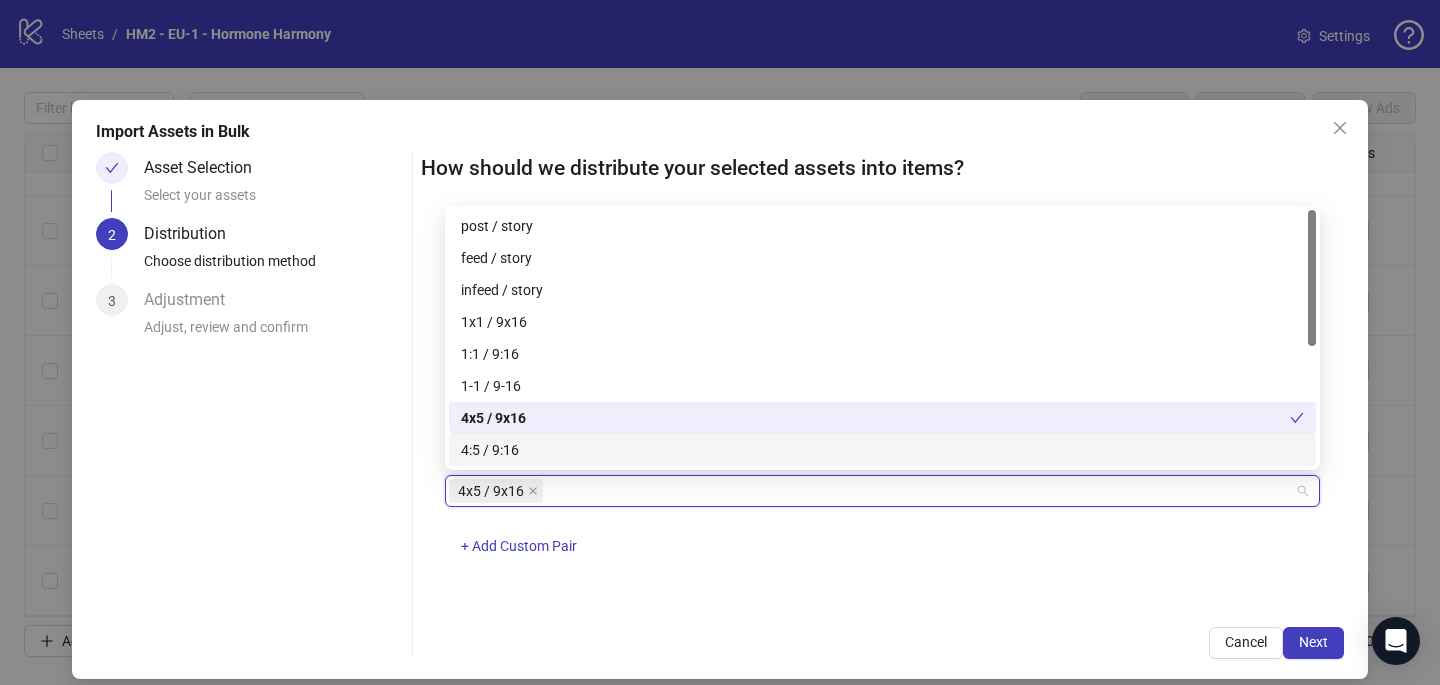 click on "4x5 / 9x16   + Add Custom Pair" at bounding box center (882, 527) 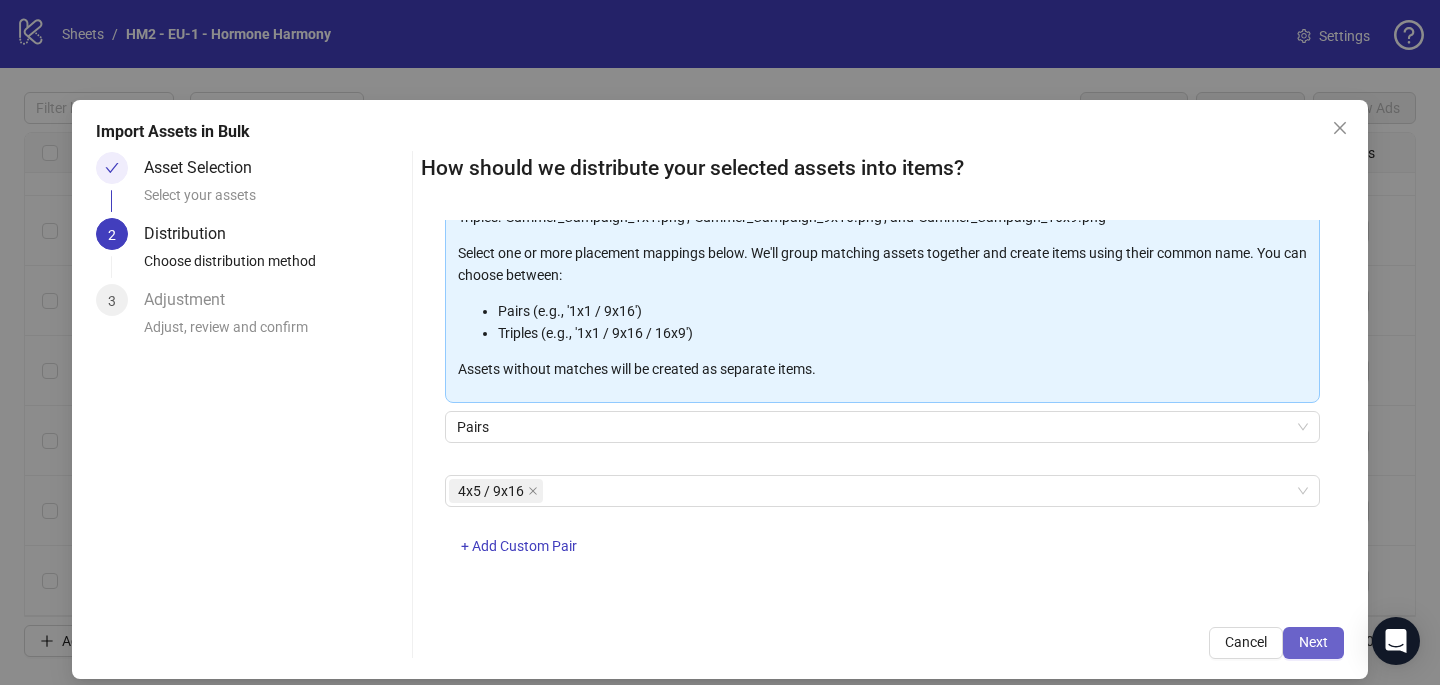 click on "Next" at bounding box center [1313, 642] 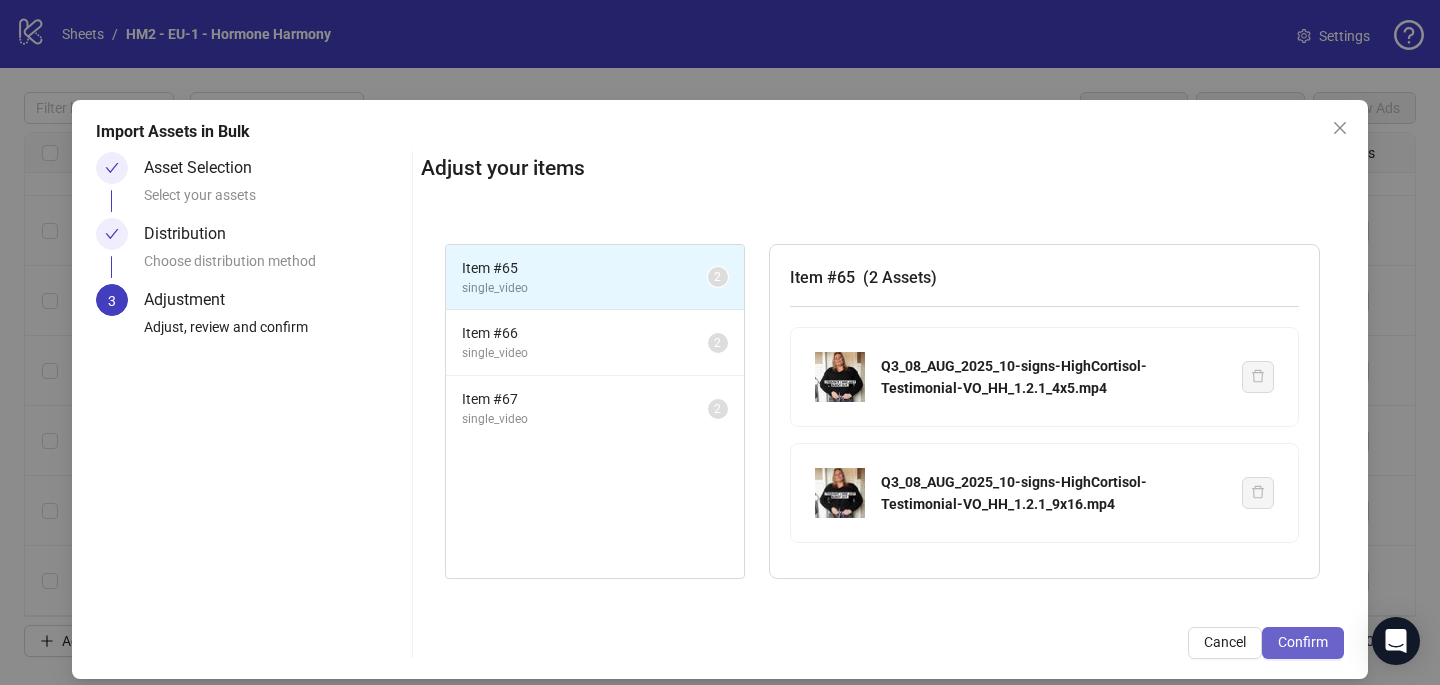 click on "Confirm" at bounding box center (1303, 643) 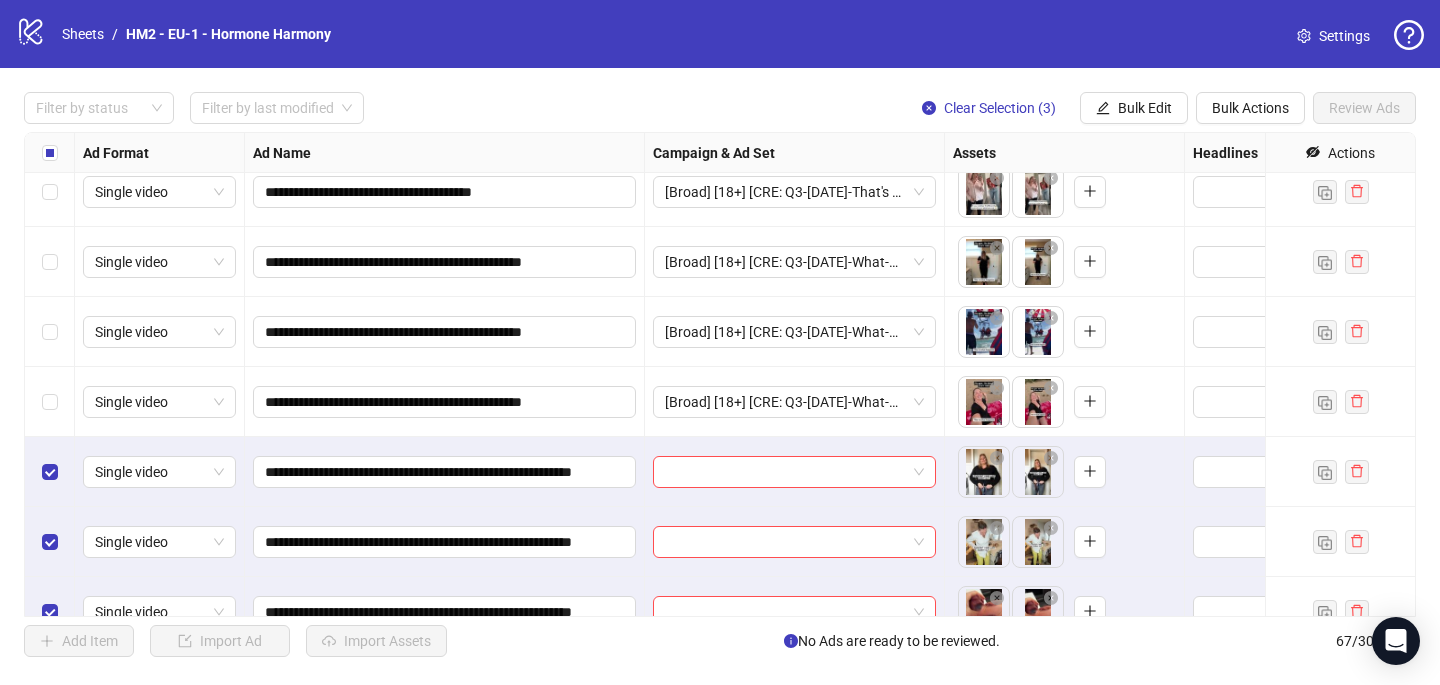 scroll, scrollTop: 4247, scrollLeft: 0, axis: vertical 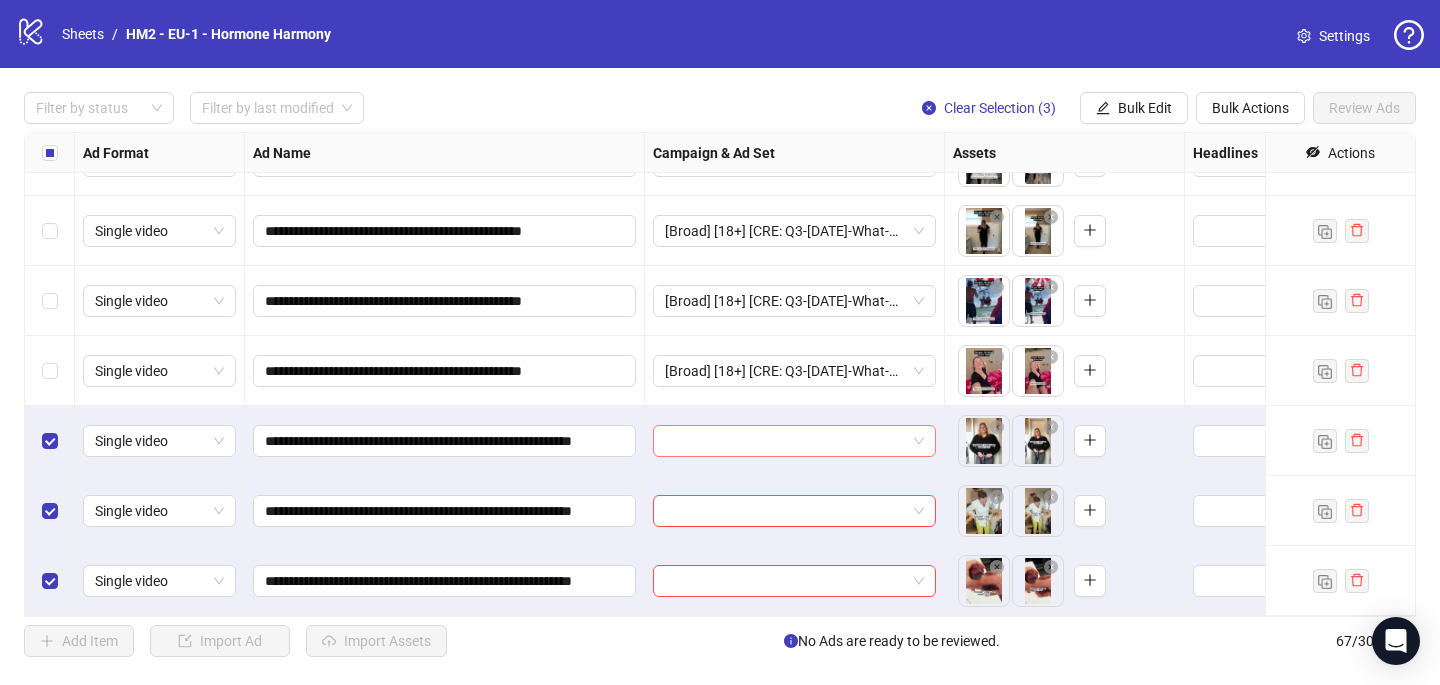 click at bounding box center [785, 441] 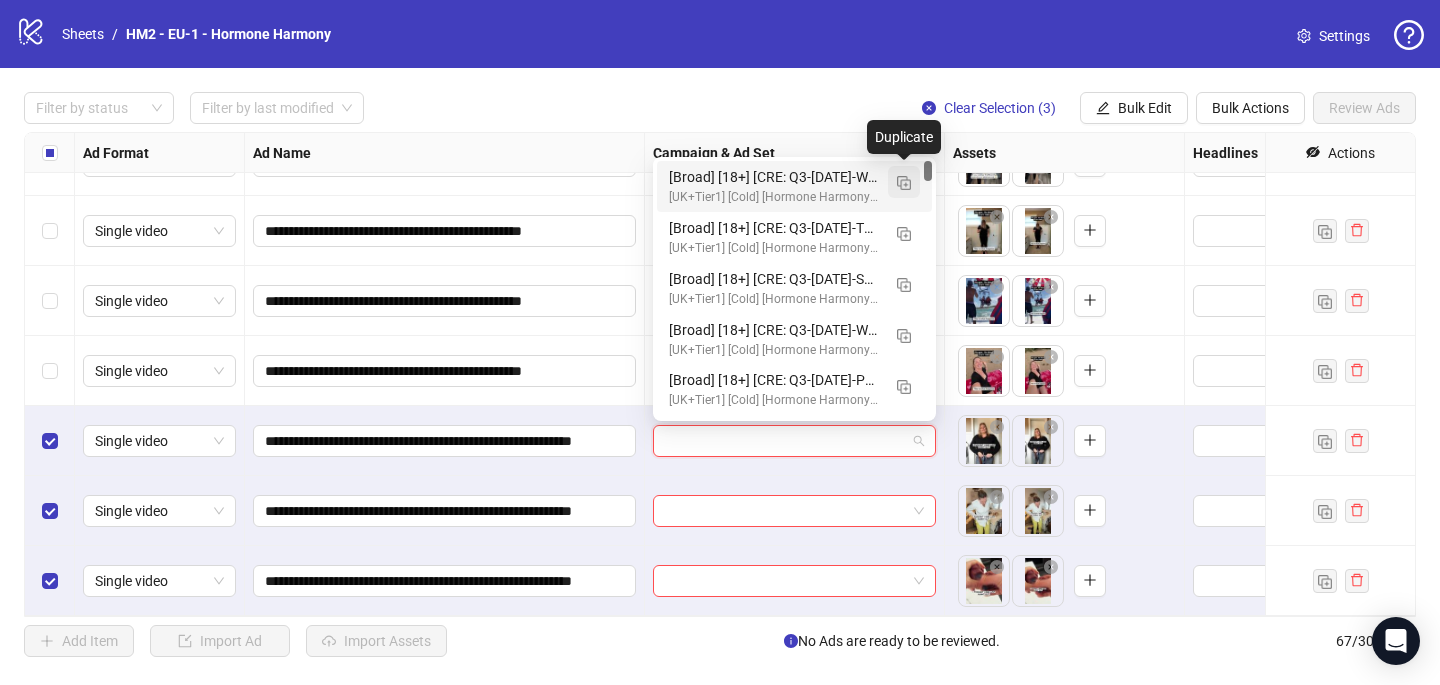 click at bounding box center [904, 183] 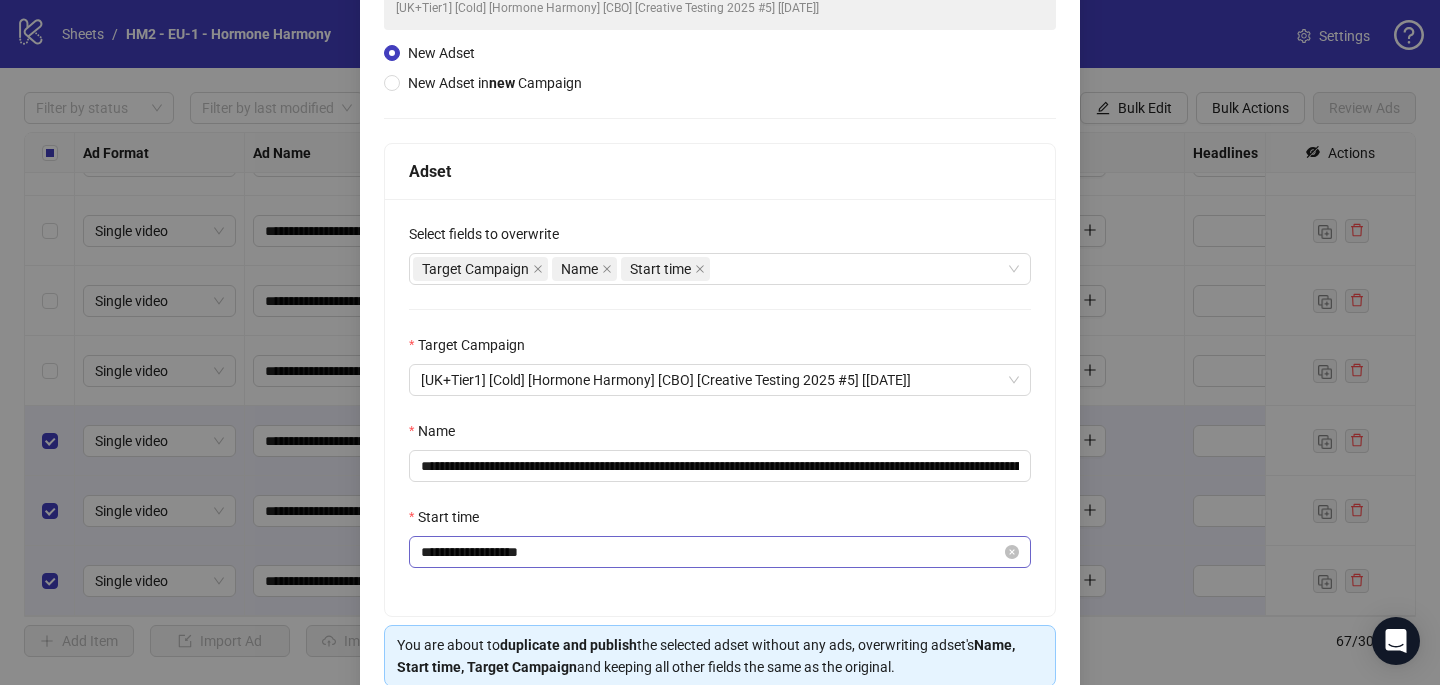 scroll, scrollTop: 194, scrollLeft: 0, axis: vertical 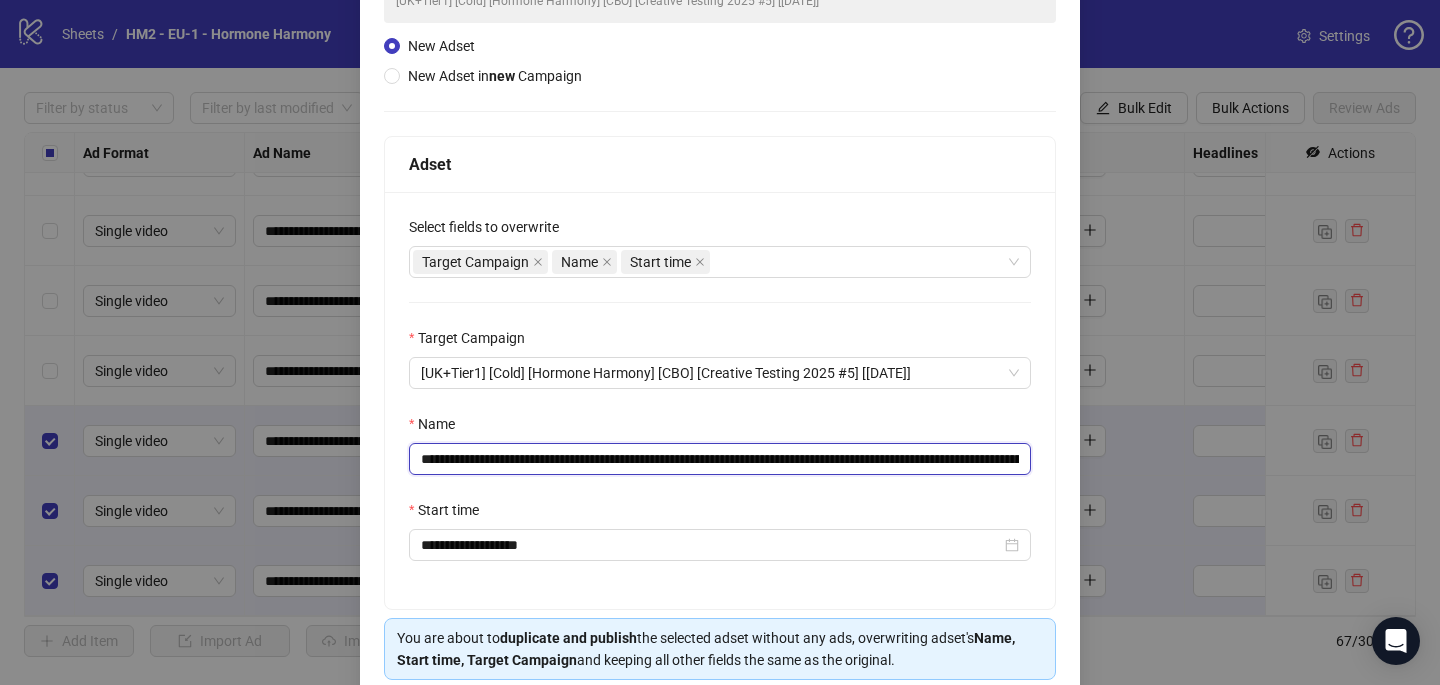 drag, startPoint x: 884, startPoint y: 457, endPoint x: 540, endPoint y: 460, distance: 344.0131 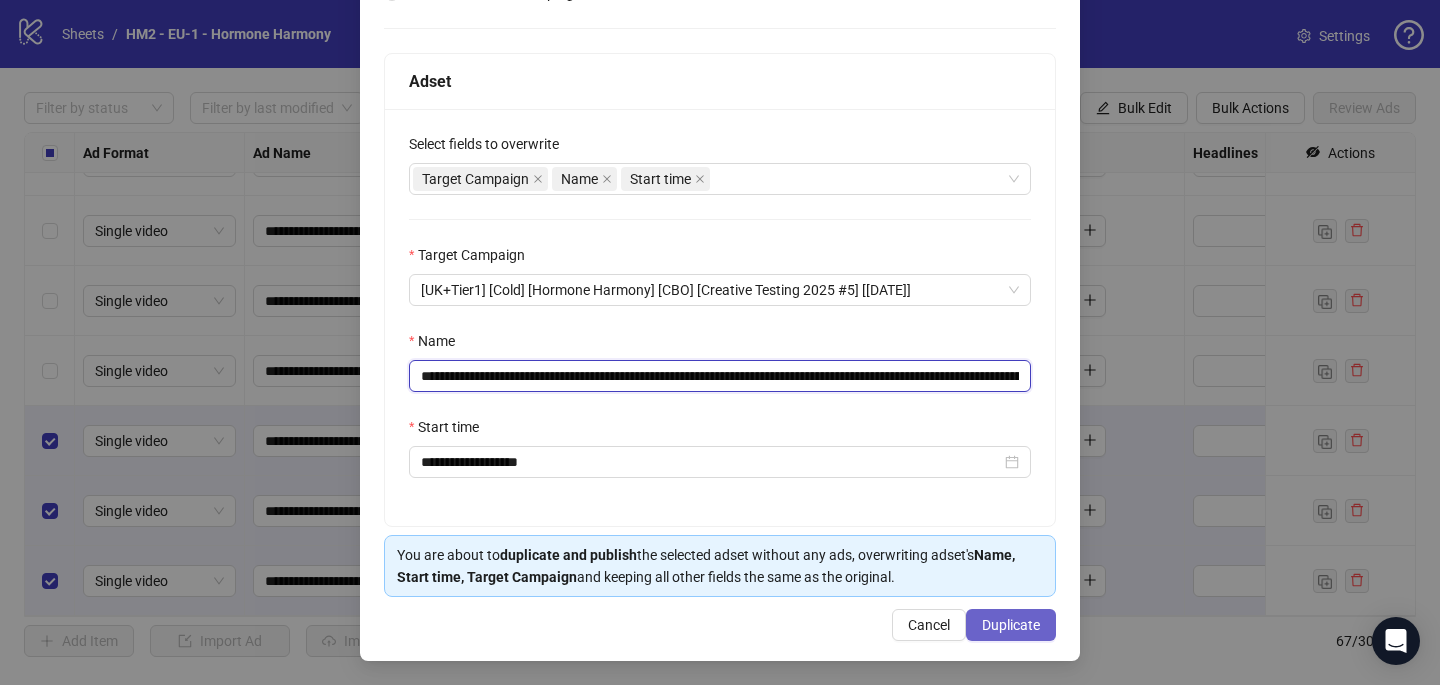 type on "**********" 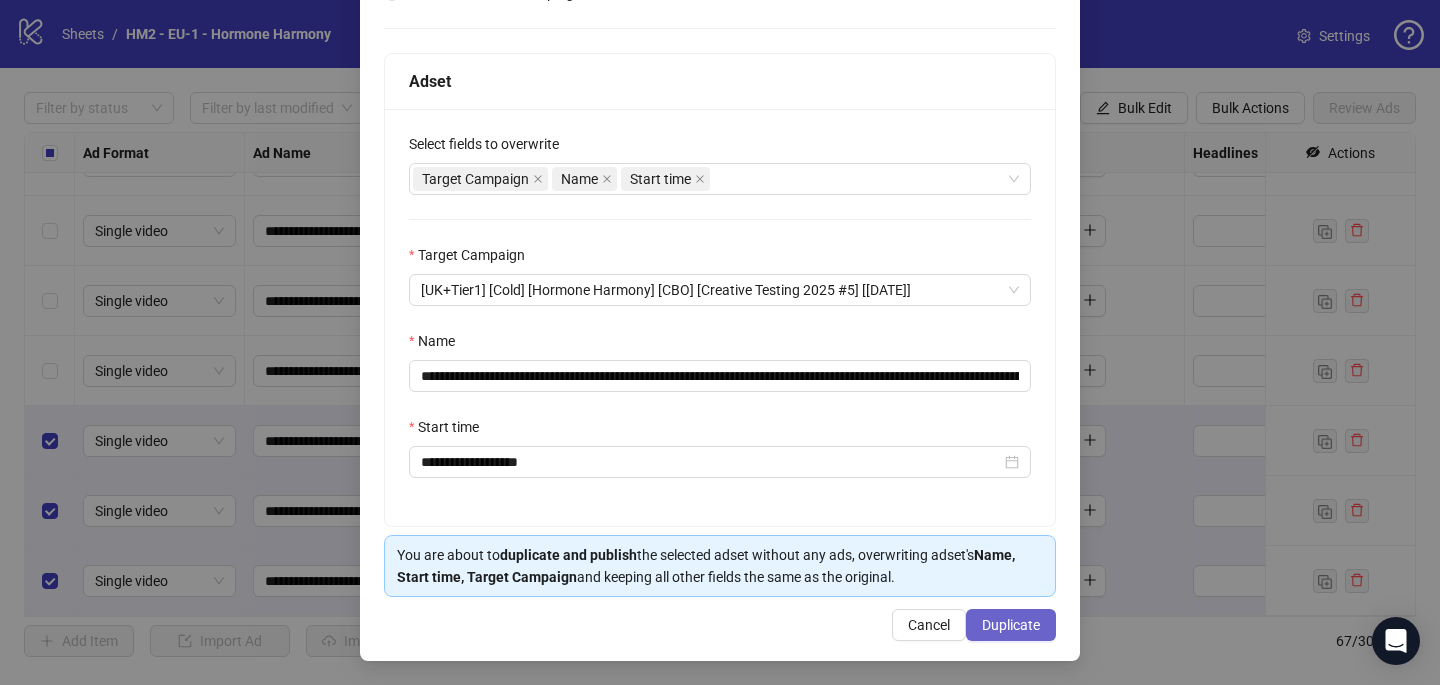 click on "Duplicate" at bounding box center (1011, 625) 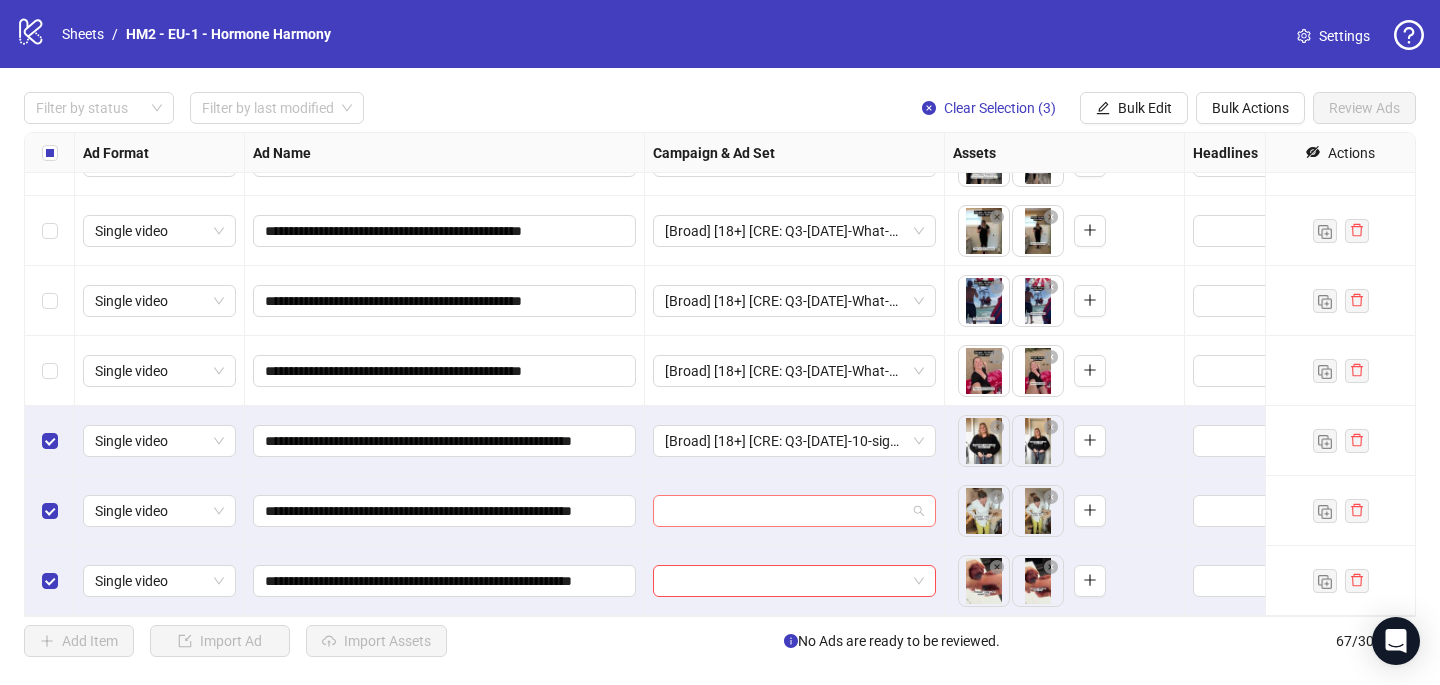 click at bounding box center (785, 511) 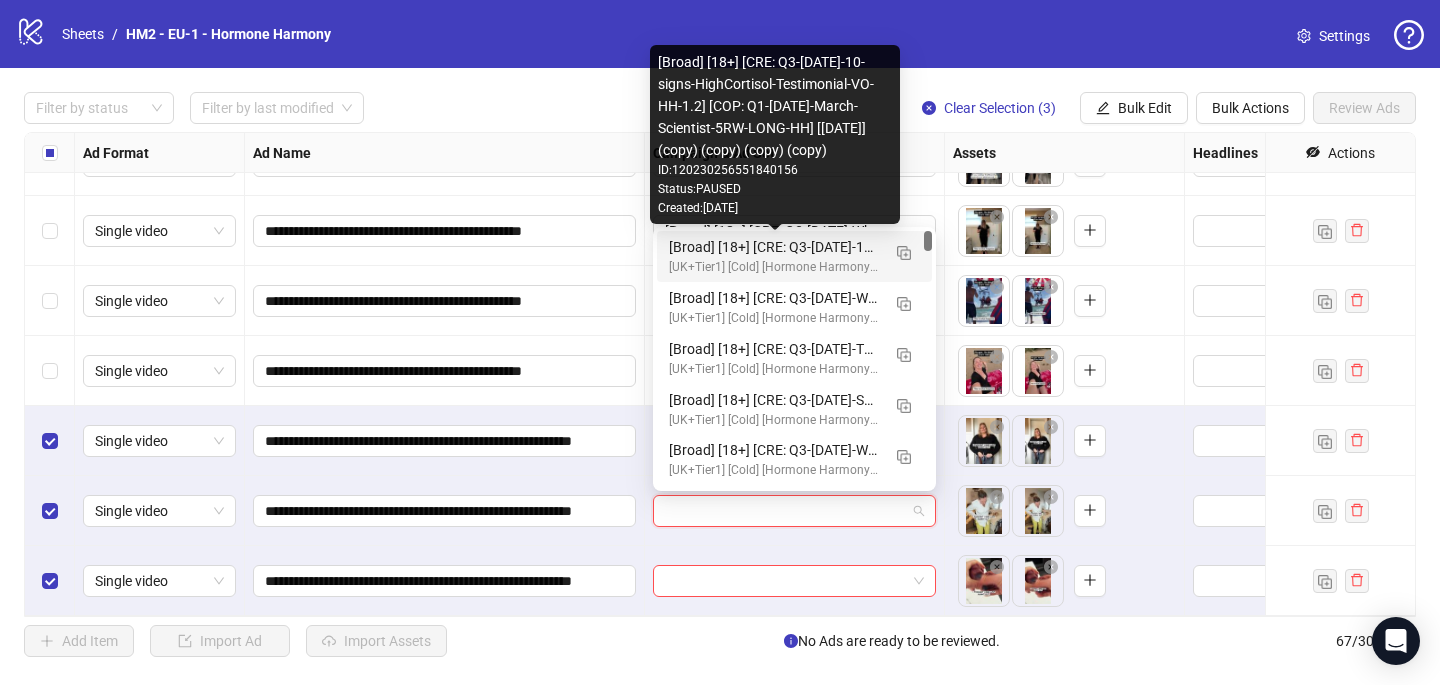 click on "[Broad] [18+] [CRE: Q3-[DATE]-10-signs-HighCortisol-Testimonial-VO-HH-1.2] [COP: Q1-[DATE]-March-Scientist-5RW-LONG-HH] [[DATE]] (copy) (copy) (copy) (copy)" at bounding box center (774, 247) 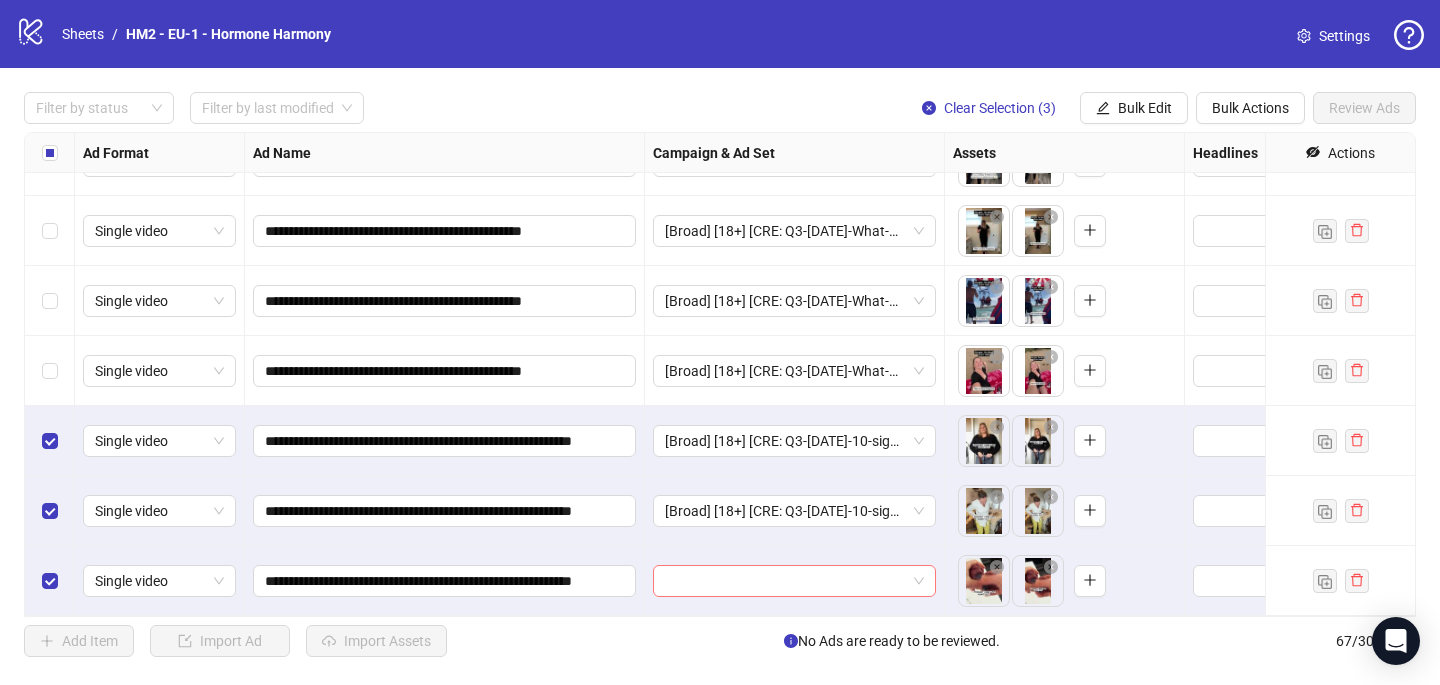 click at bounding box center [785, 581] 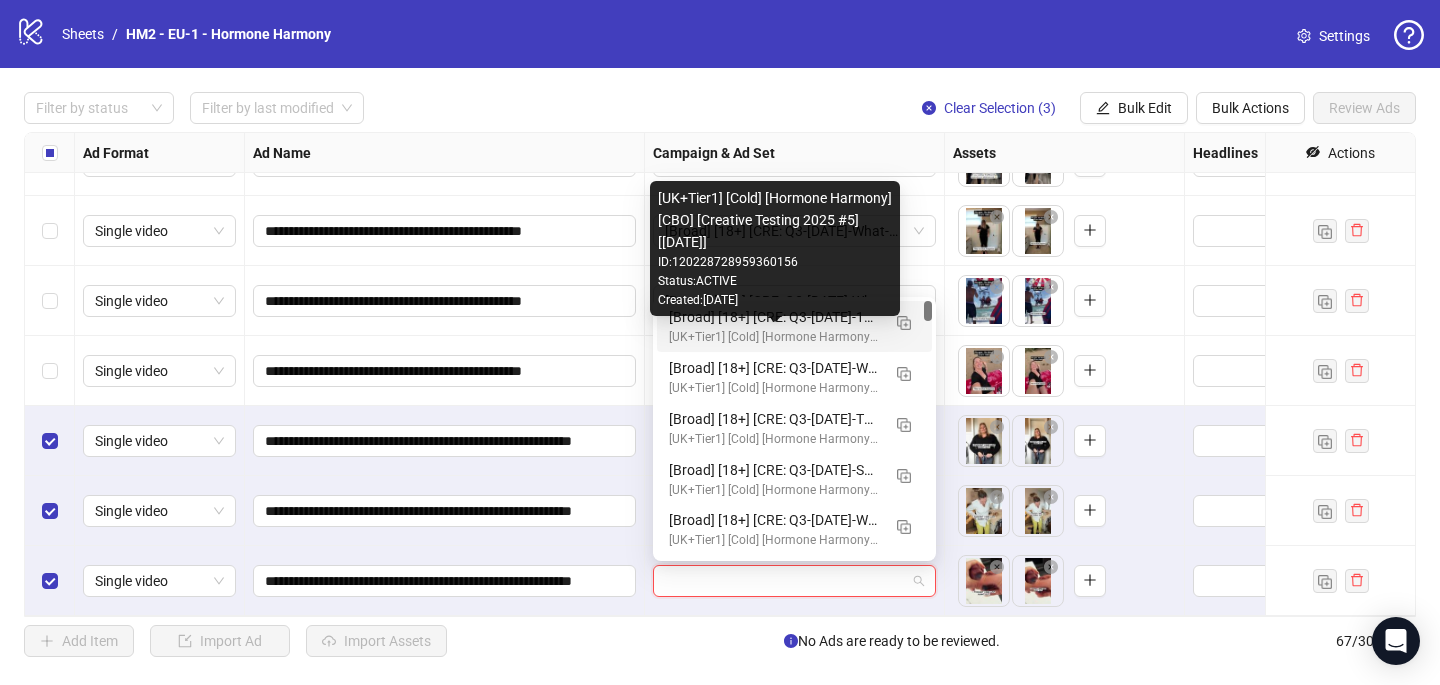 click on "[UK+Tier1] [Cold] [Hormone Harmony] [CBO] [Creative Testing 2025 #5] [[DATE]]" at bounding box center [774, 337] 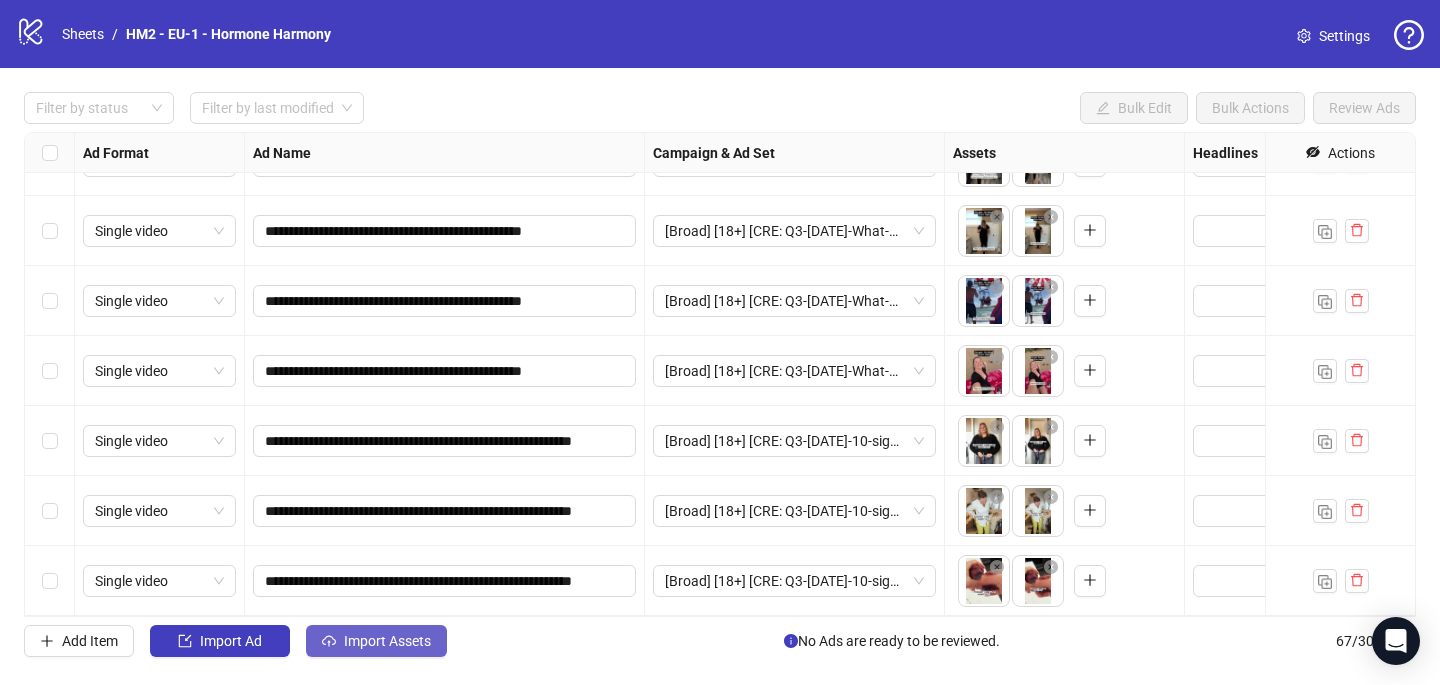 click on "Import Assets" at bounding box center (387, 641) 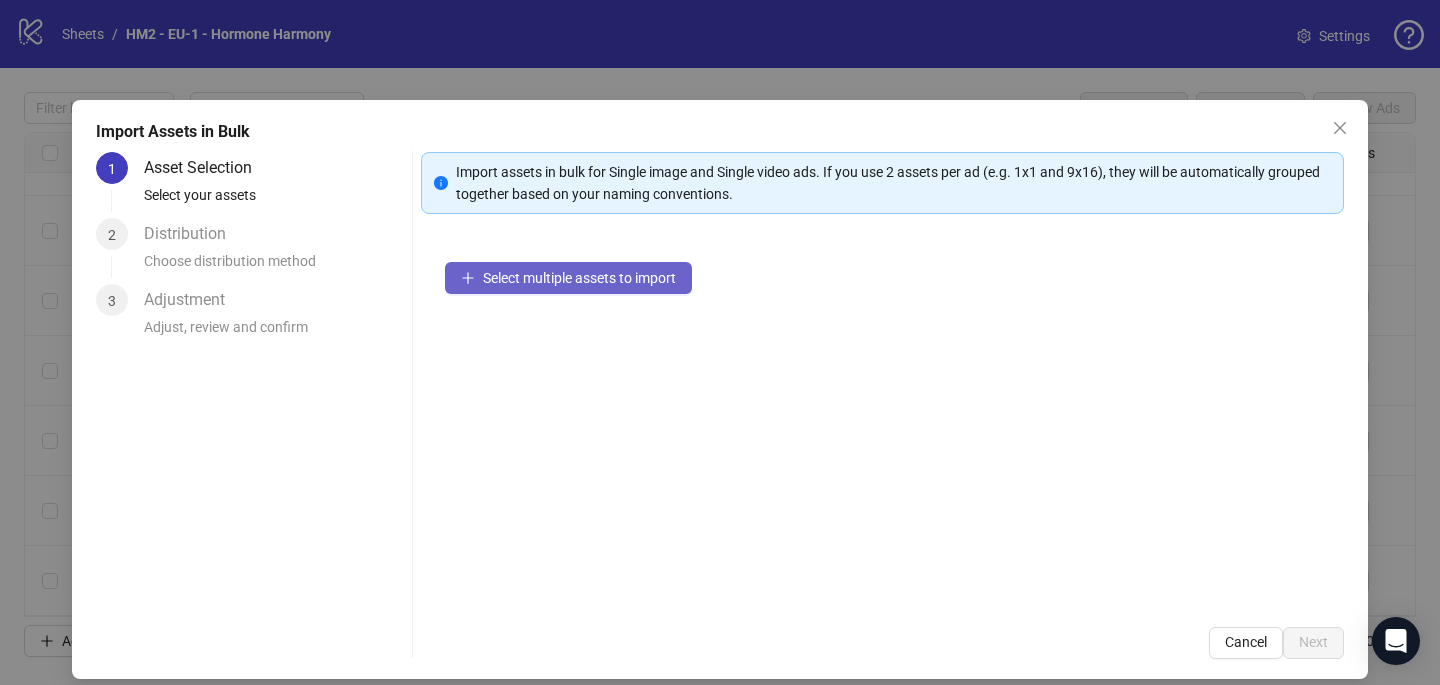 click on "Select multiple assets to import" at bounding box center [568, 278] 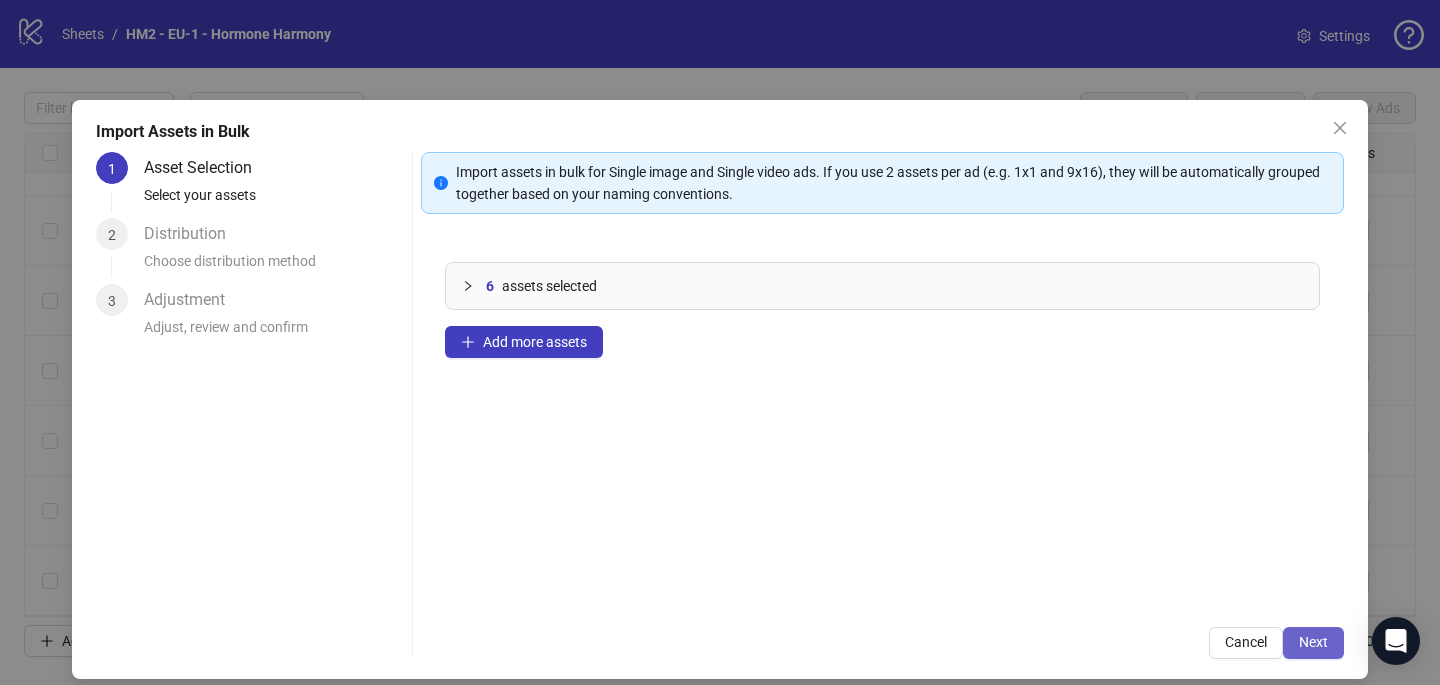 click on "Next" at bounding box center (1313, 642) 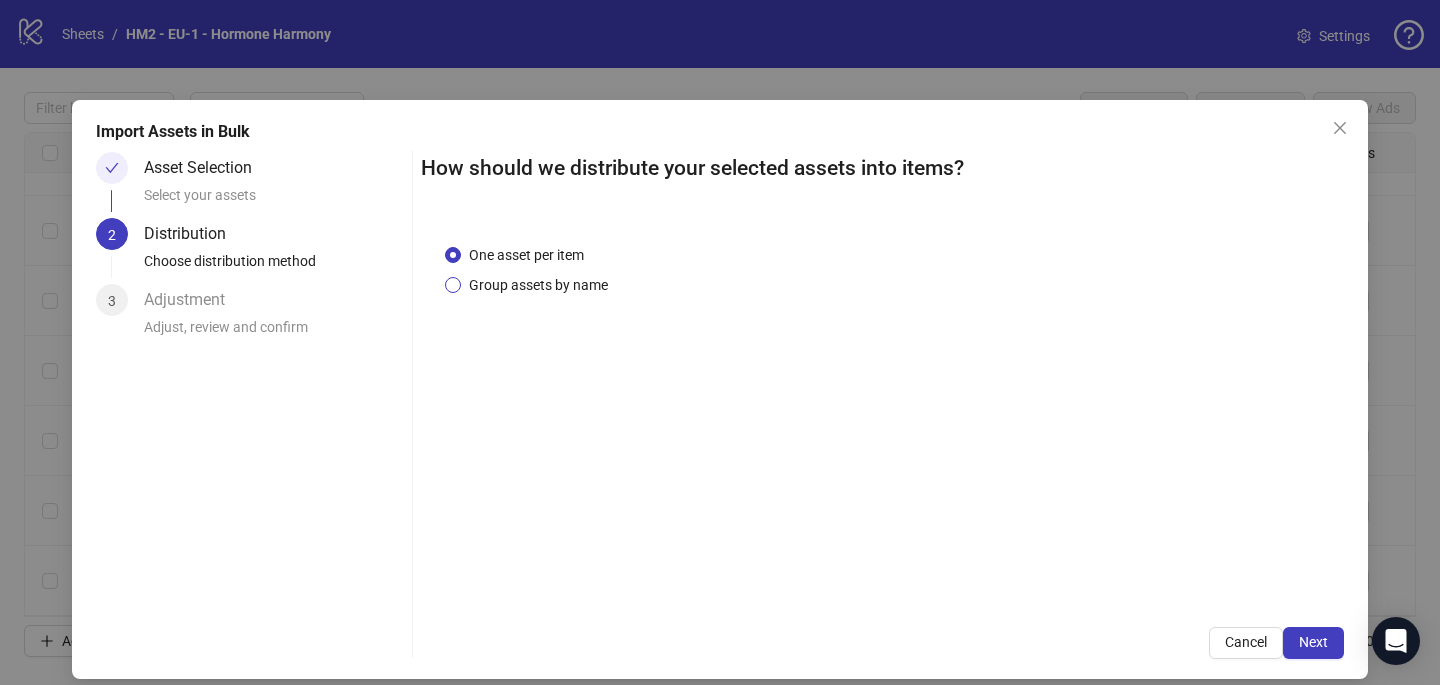 click on "Group assets by name" at bounding box center (538, 285) 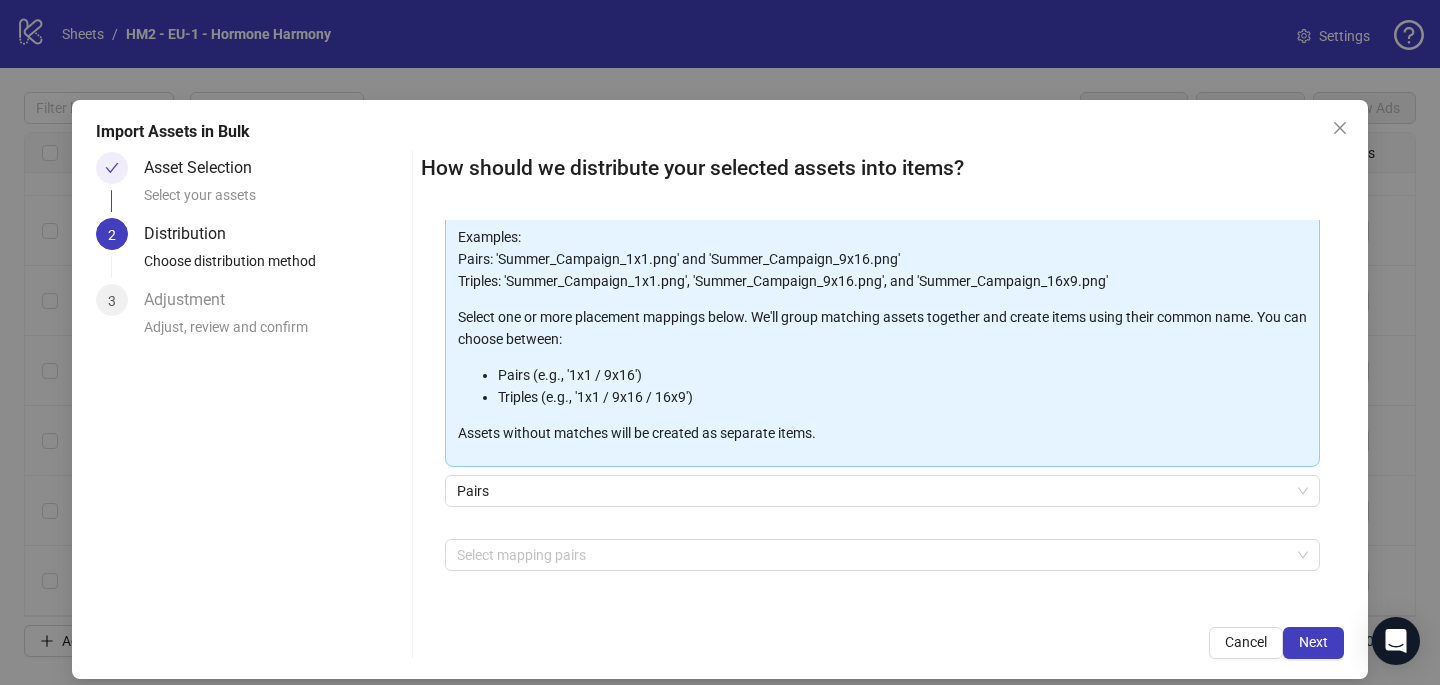 scroll, scrollTop: 203, scrollLeft: 0, axis: vertical 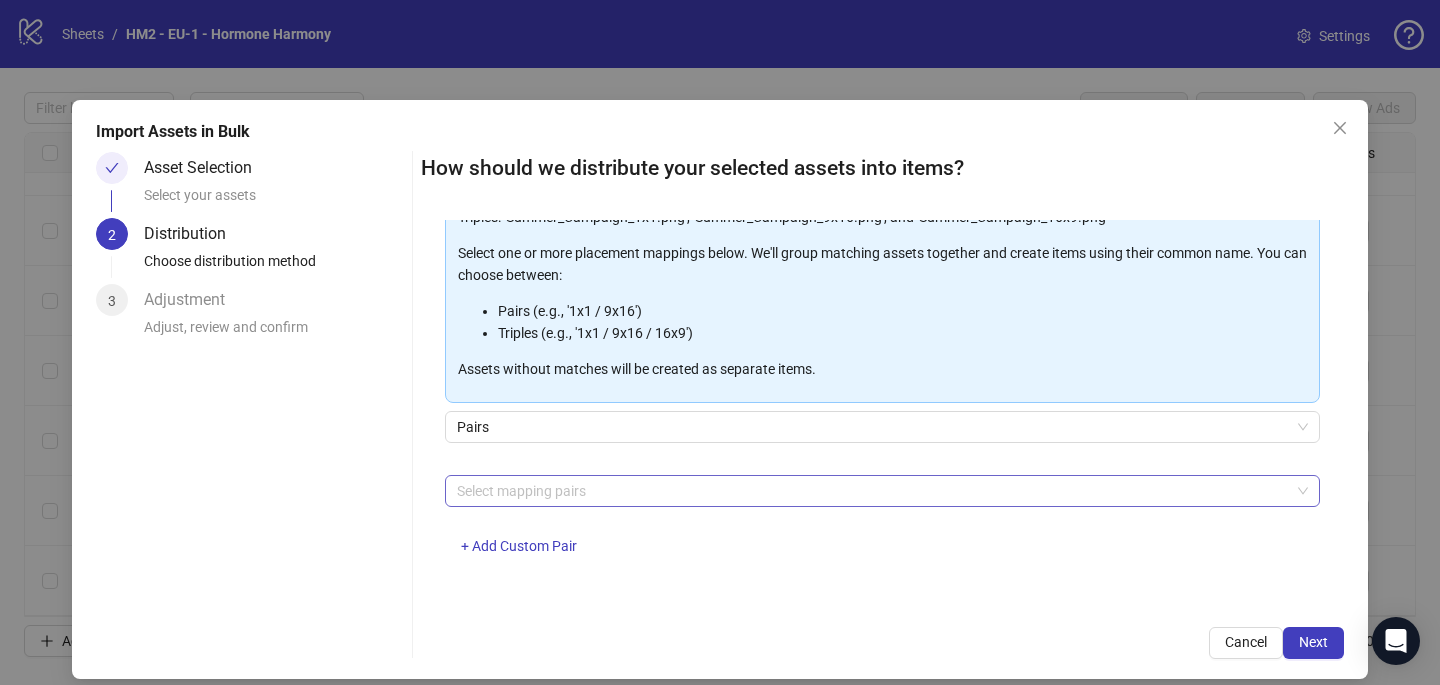 click at bounding box center (872, 491) 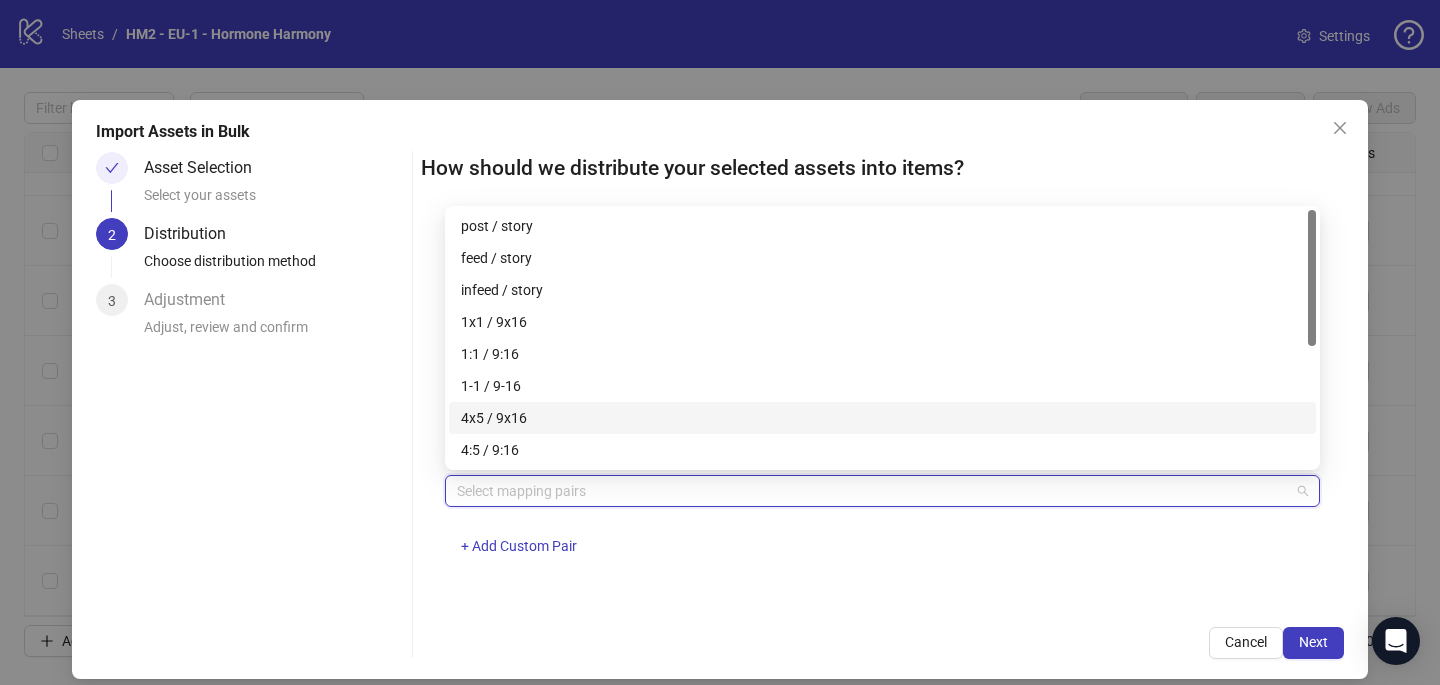 click on "4x5 / 9x16" at bounding box center (882, 418) 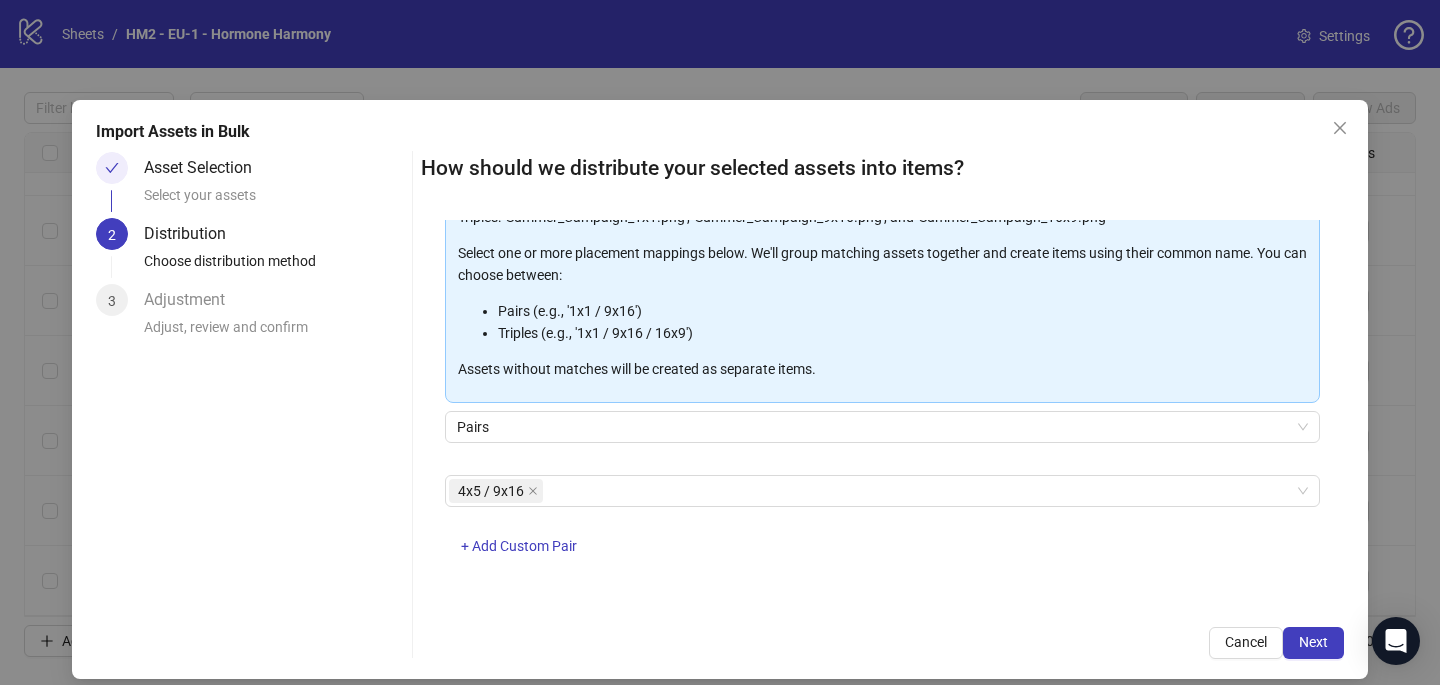 click on "One asset per item Group assets by name Assets must follow a consistent naming pattern to use this feature. Examples: Pairs: 'Summer_Campaign_1x1.png' and 'Summer_Campaign_9x16.png' Triples: 'Summer_Campaign_1x1.png', 'Summer_Campaign_9x16.png', and 'Summer_Campaign_16x9.png' Select one or more placement mappings below. We'll group matching assets together and create items using their common name. You can choose between: Pairs (e.g., '1x1 / 9x16') Triples (e.g., '1x1 / 9x16 / 16x9') Assets without matches will be created as separate items. Pairs 4x5 / 9x16   + Add Custom Pair" at bounding box center [882, 411] 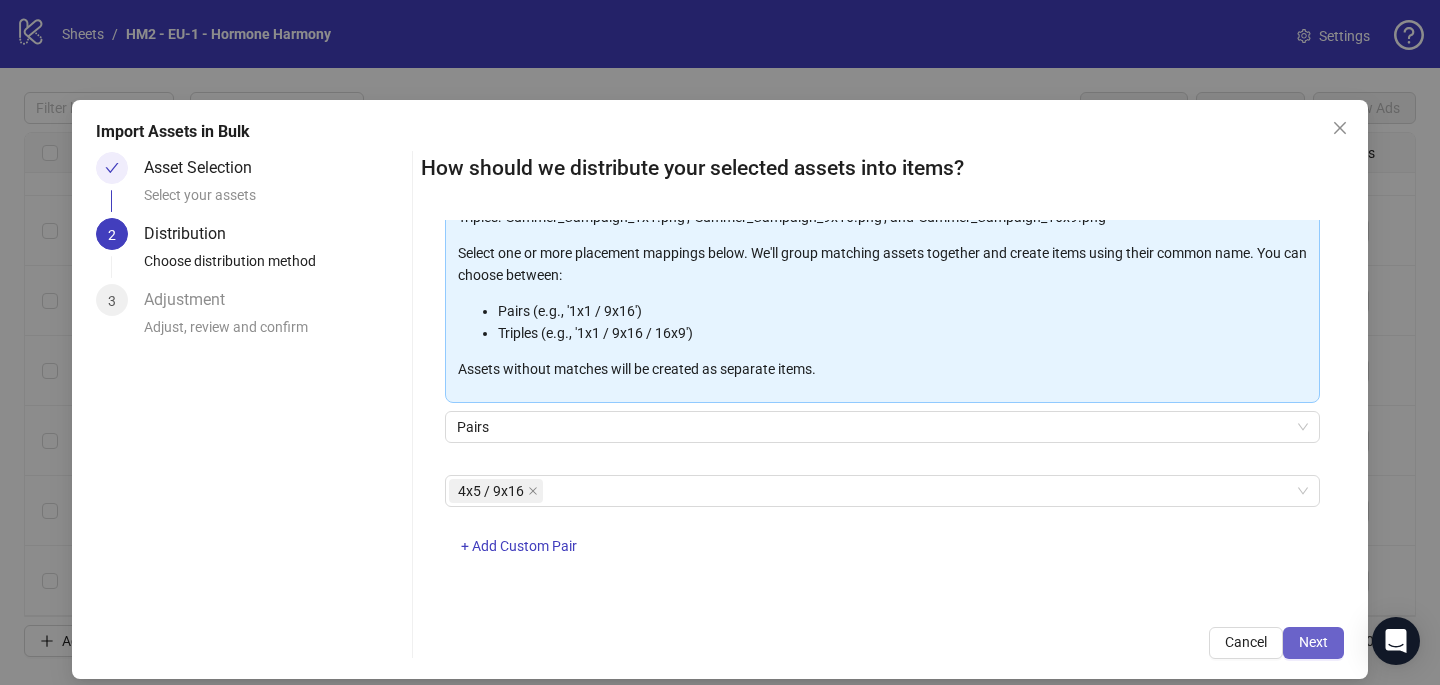 click on "Next" at bounding box center [1313, 642] 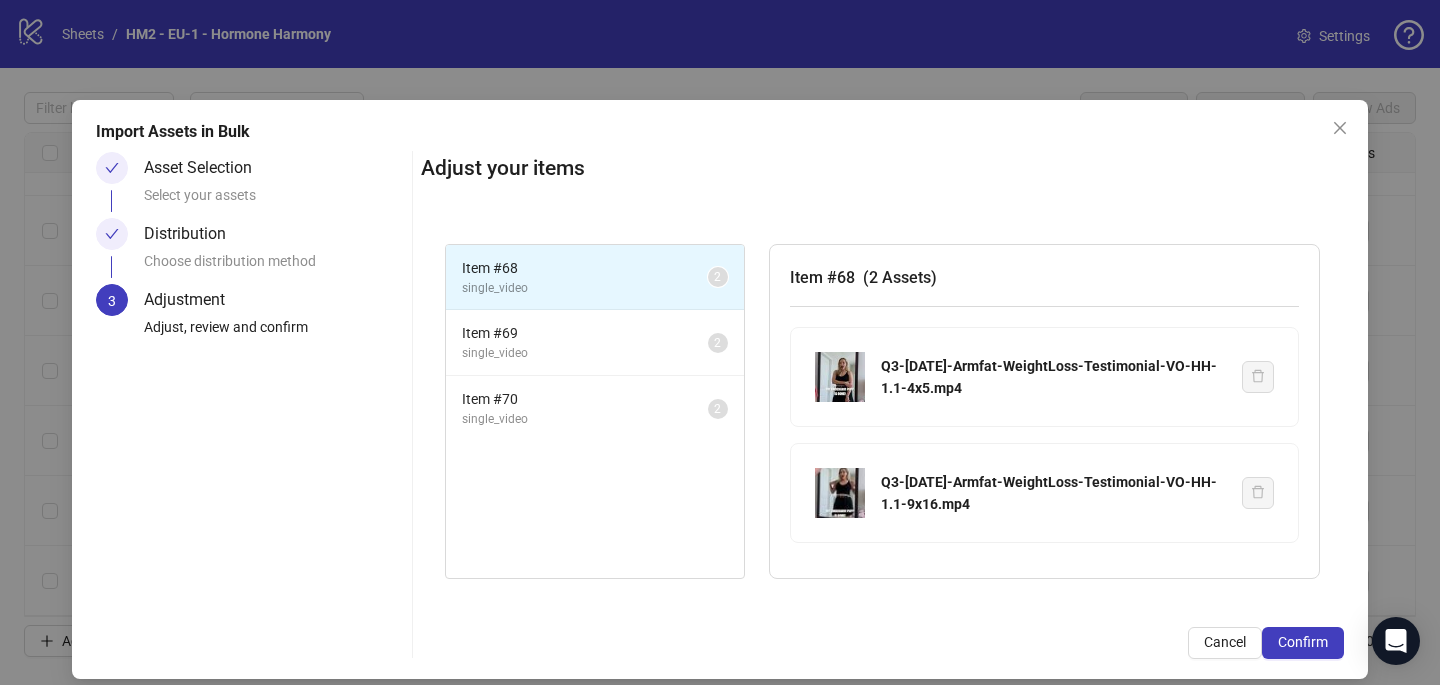 click on "Confirm" at bounding box center [1303, 642] 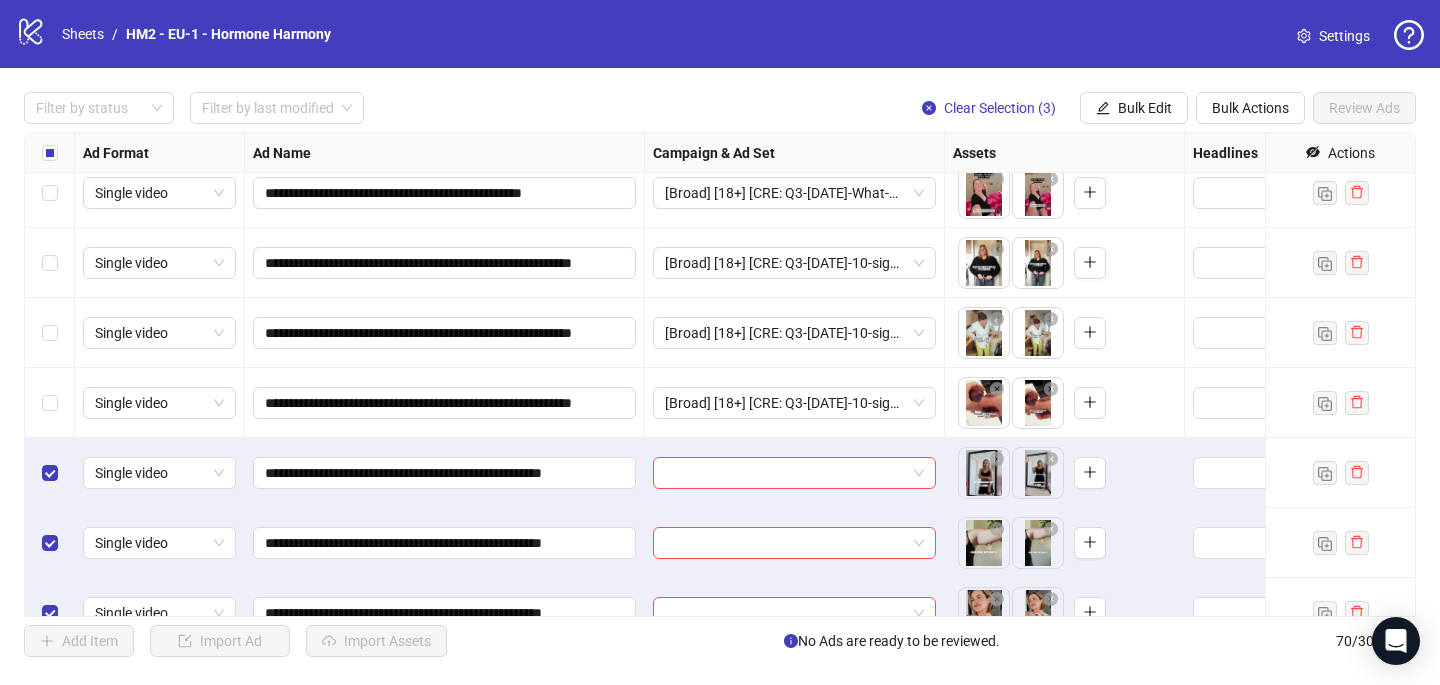 scroll, scrollTop: 4457, scrollLeft: 0, axis: vertical 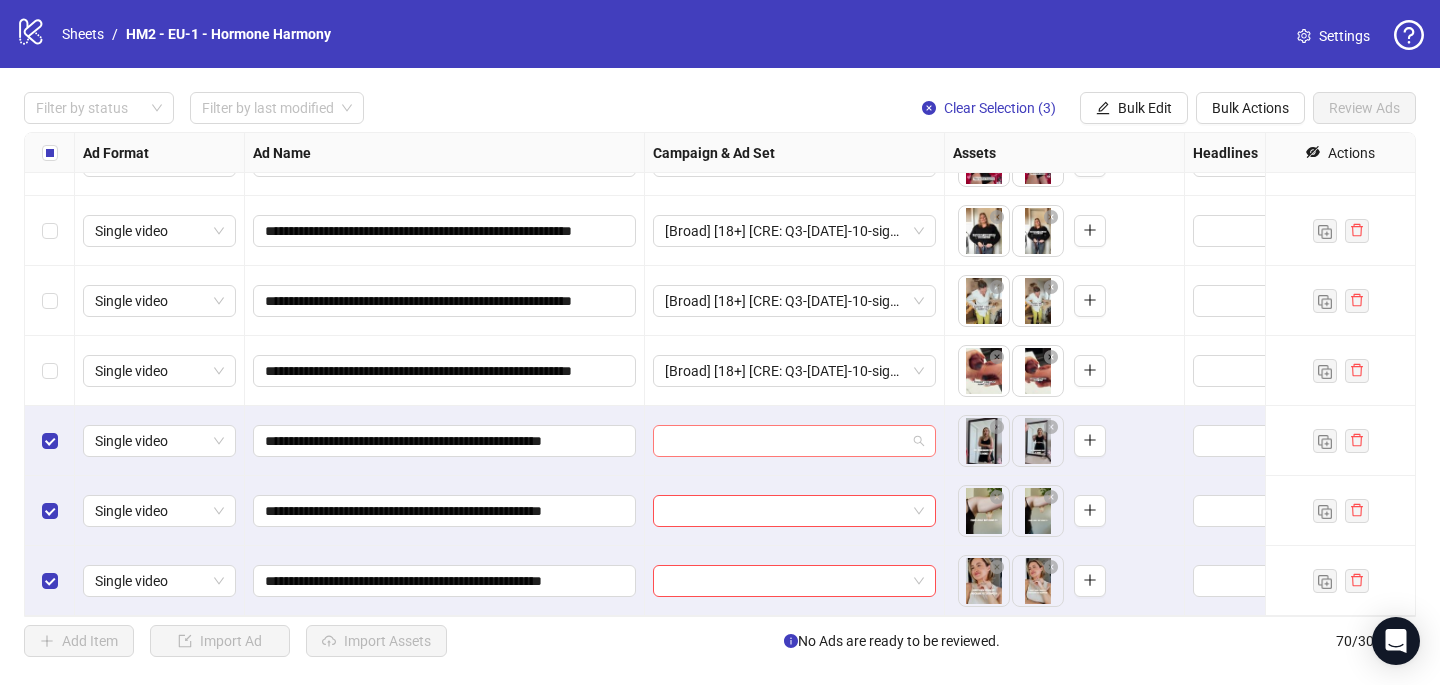 click at bounding box center [785, 441] 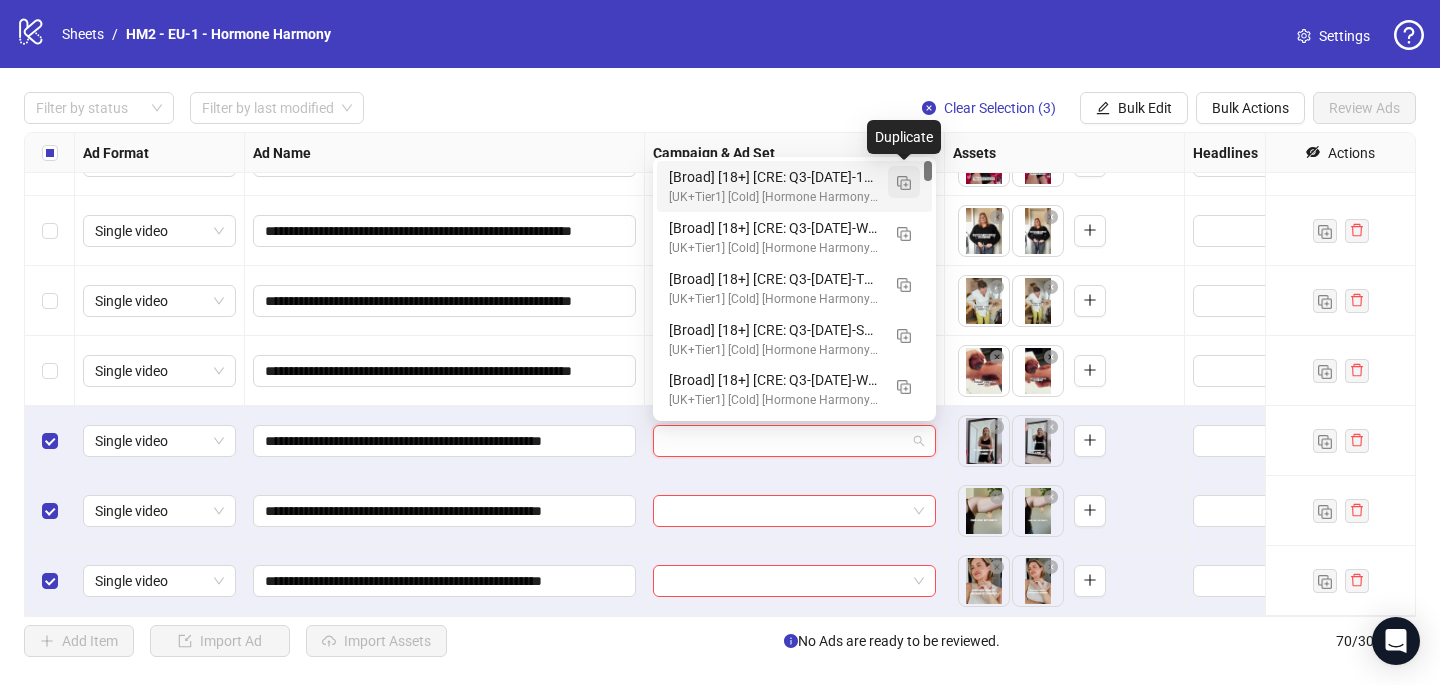 click at bounding box center [904, 182] 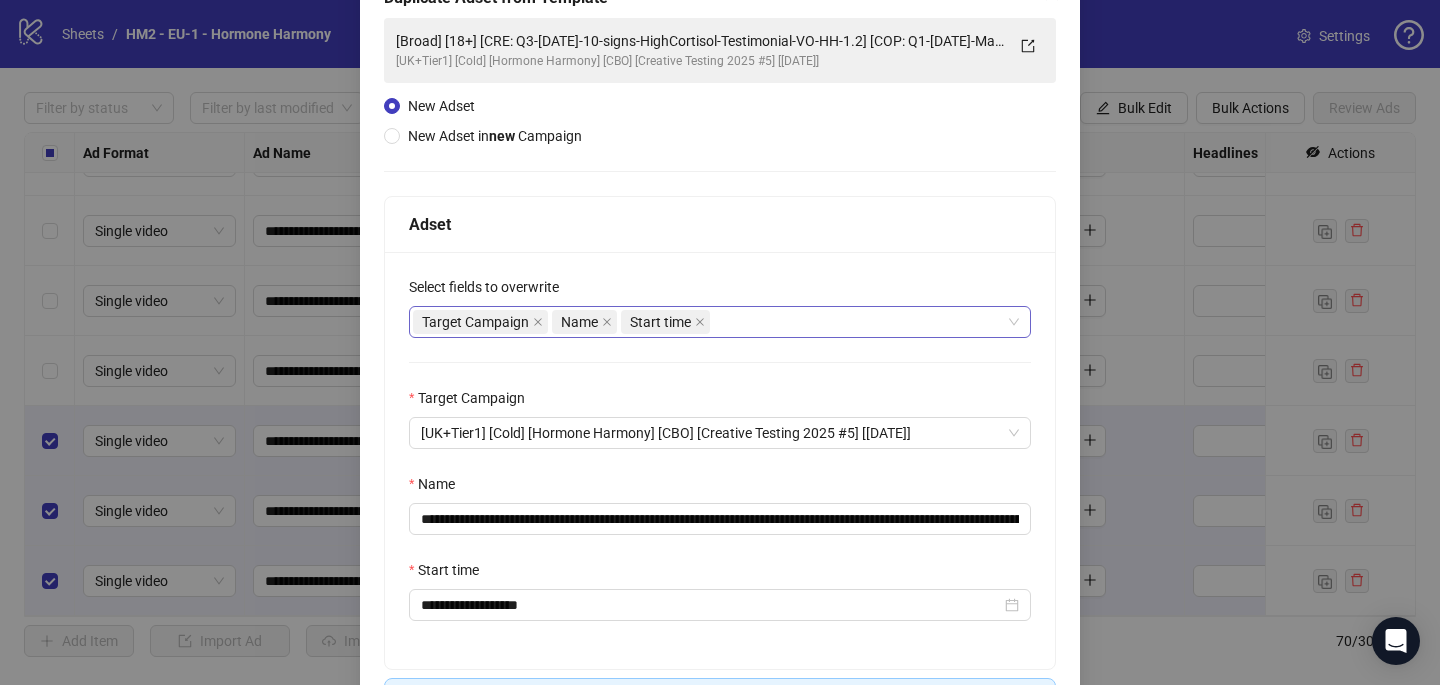 scroll, scrollTop: 135, scrollLeft: 0, axis: vertical 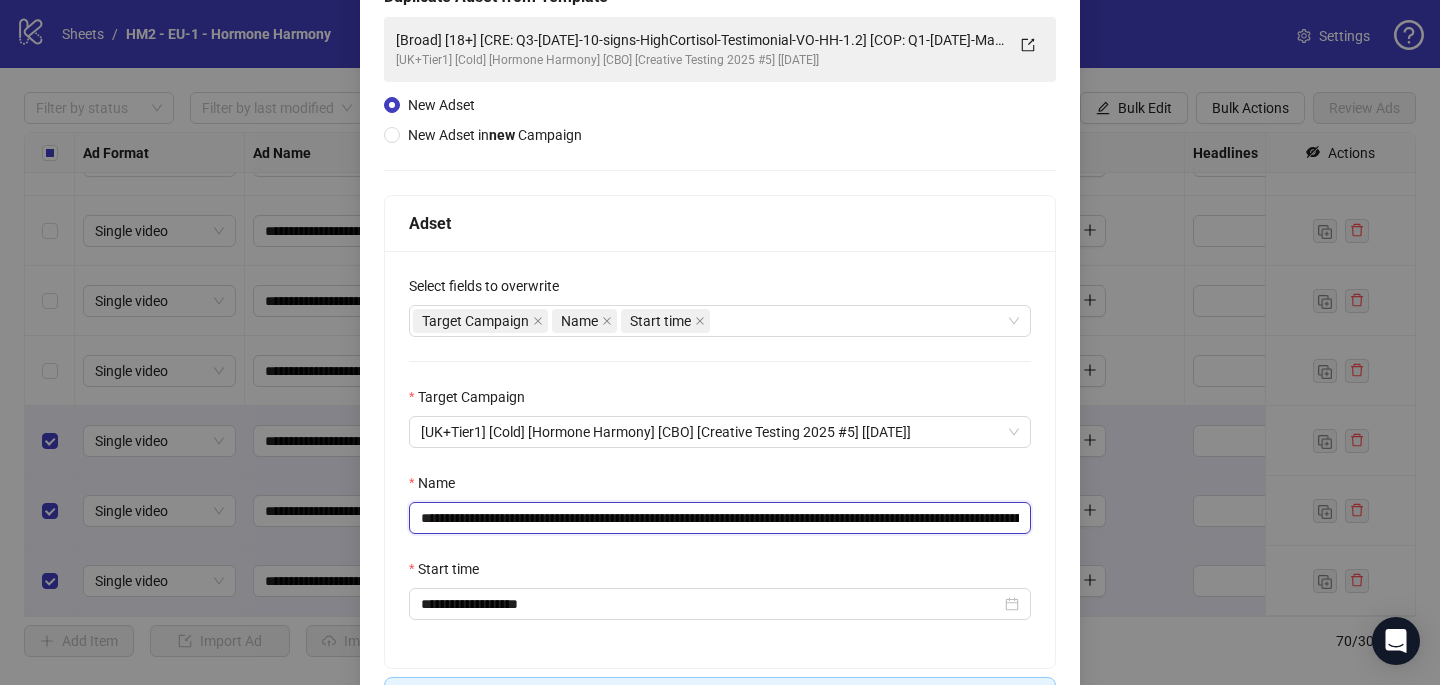 drag, startPoint x: 927, startPoint y: 521, endPoint x: 545, endPoint y: 526, distance: 382.0327 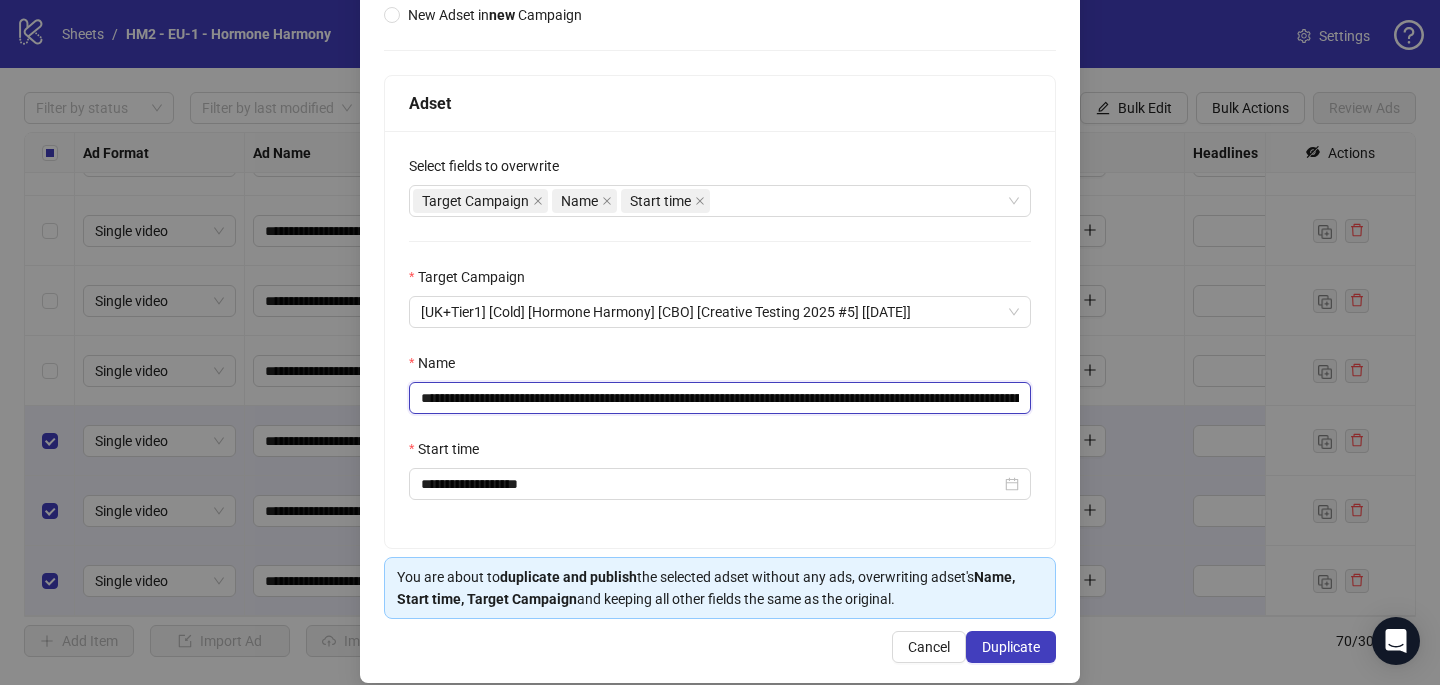 scroll, scrollTop: 272, scrollLeft: 0, axis: vertical 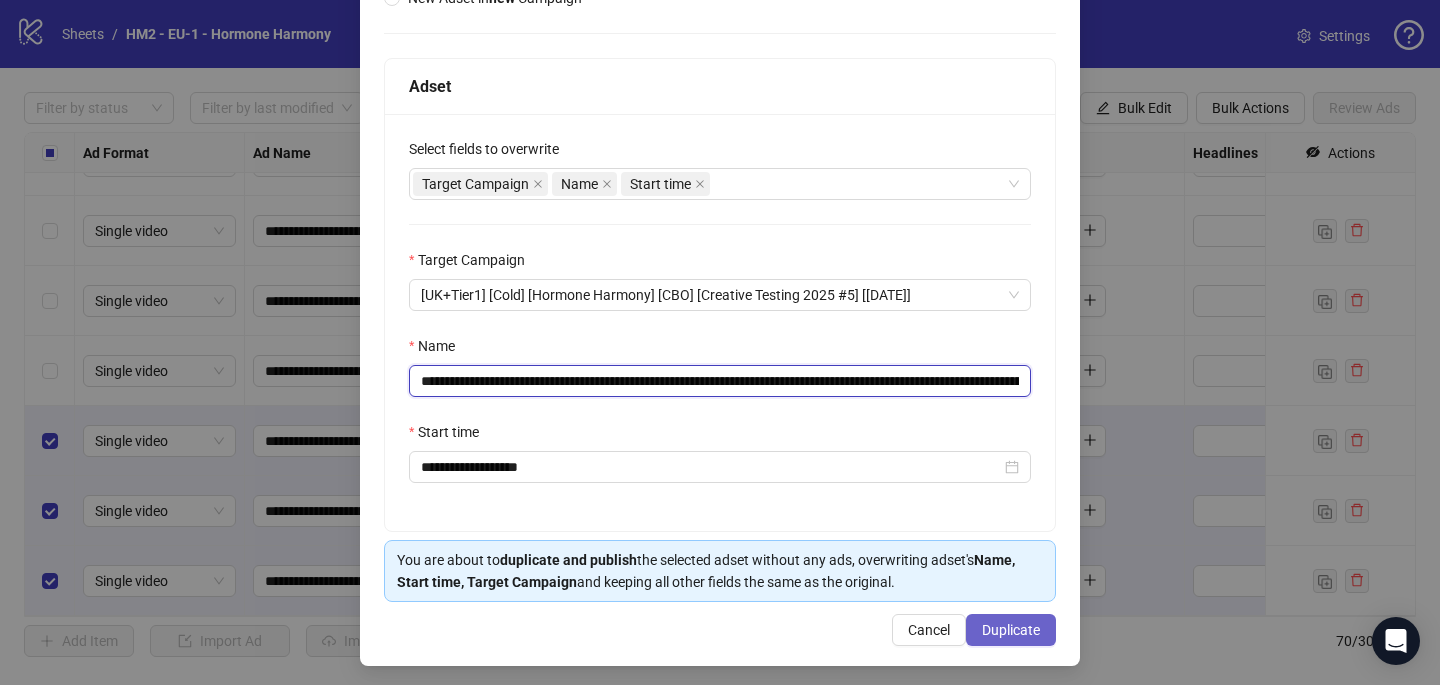 type on "**********" 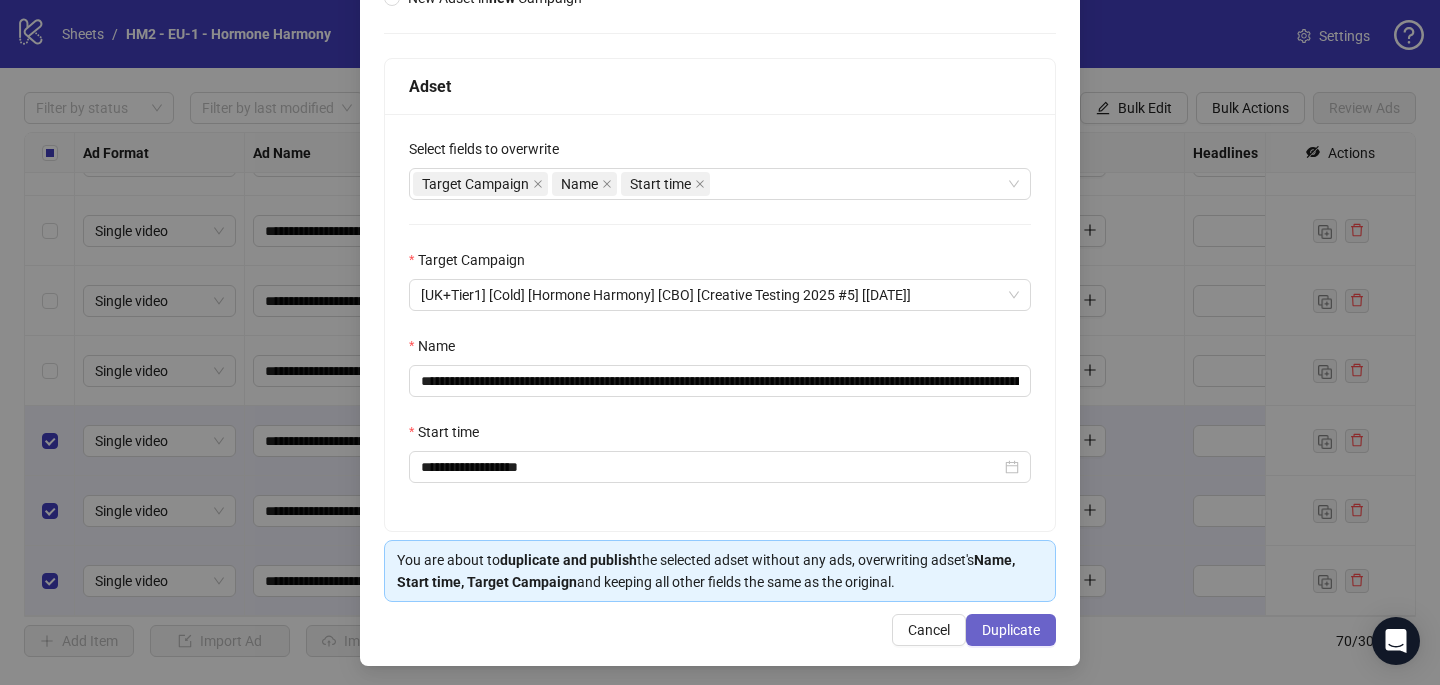 click on "Duplicate" at bounding box center [1011, 630] 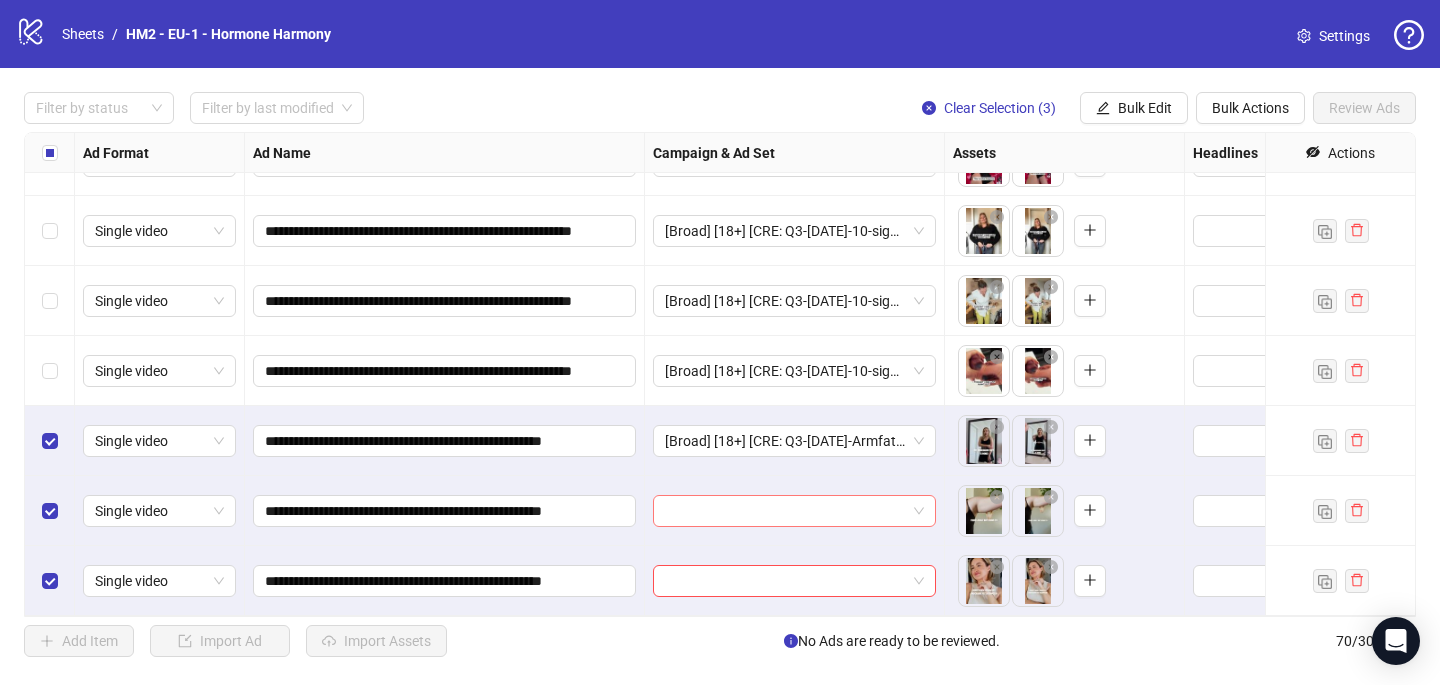 click at bounding box center [785, 511] 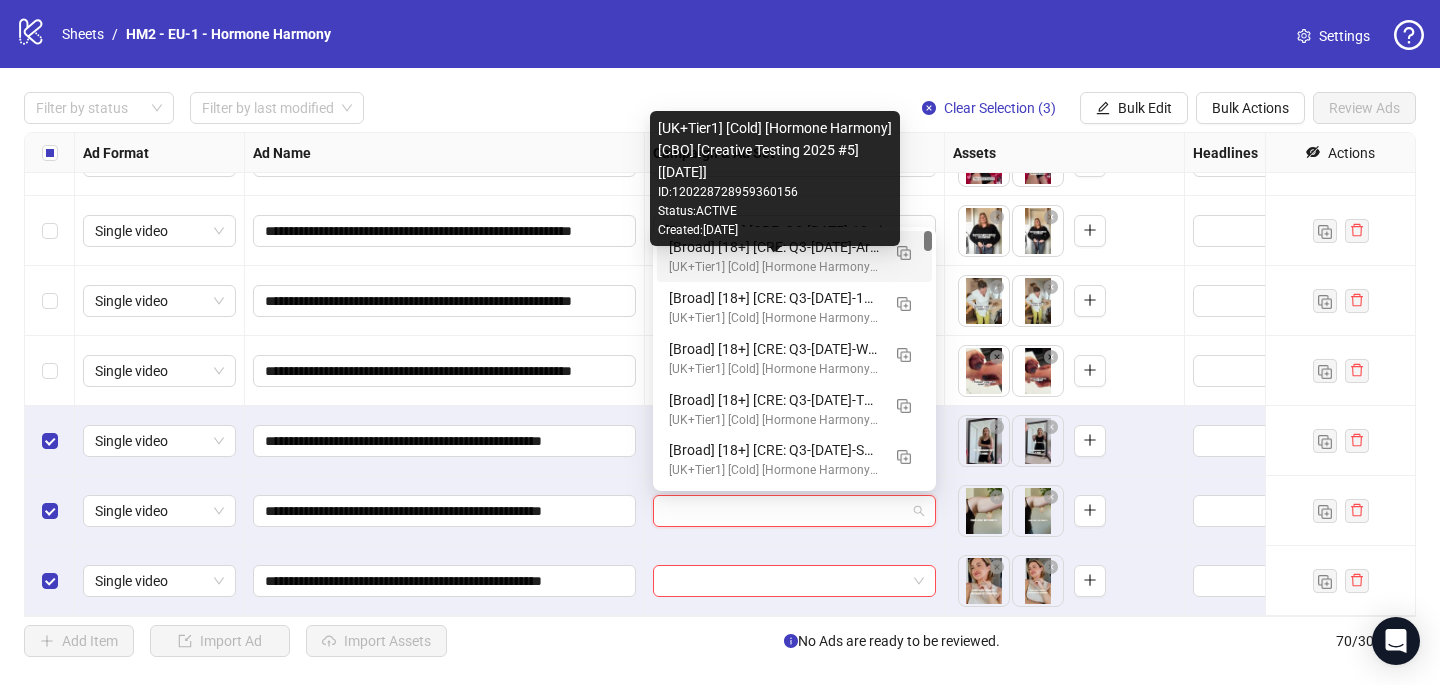click on "[UK+Tier1] [Cold] [Hormone Harmony] [CBO] [Creative Testing 2025 #5] [[DATE]] ID:  120228728959360156 Status:  ACTIVE Created:  [DATE]" at bounding box center (775, 178) 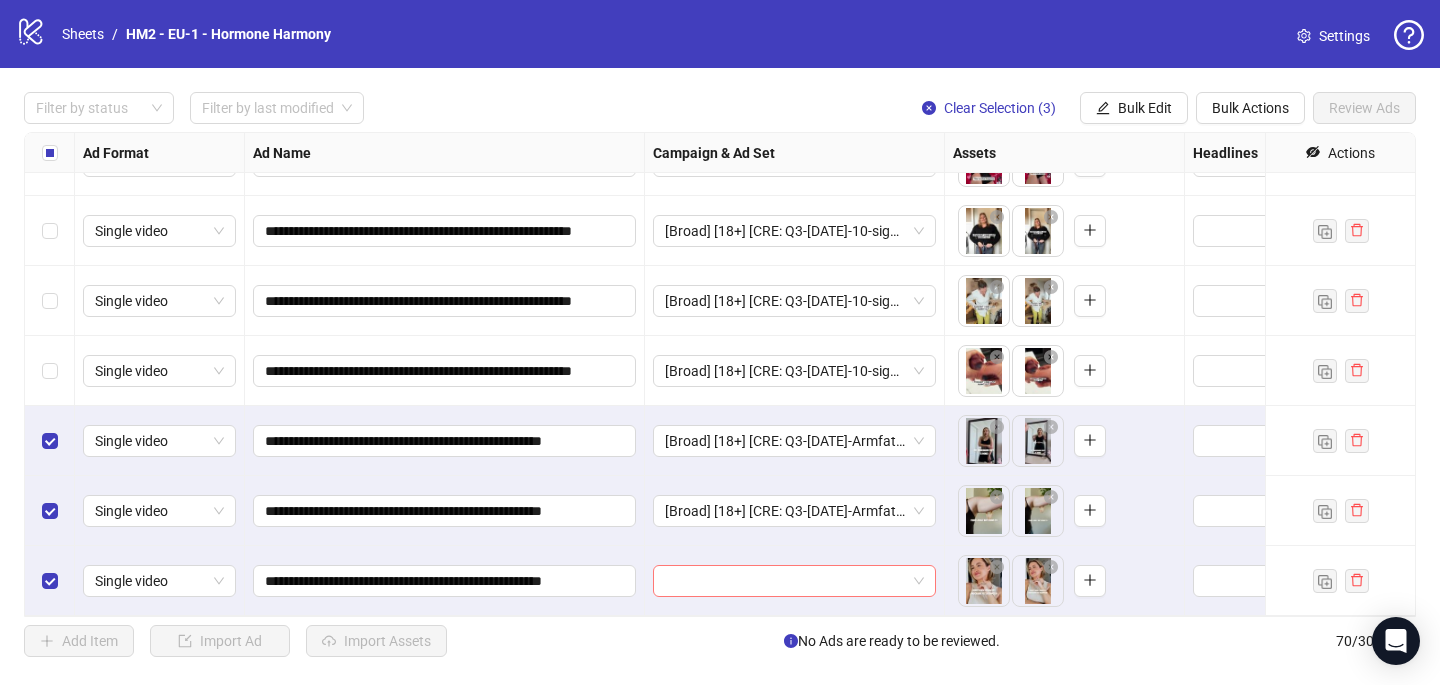 click at bounding box center (785, 581) 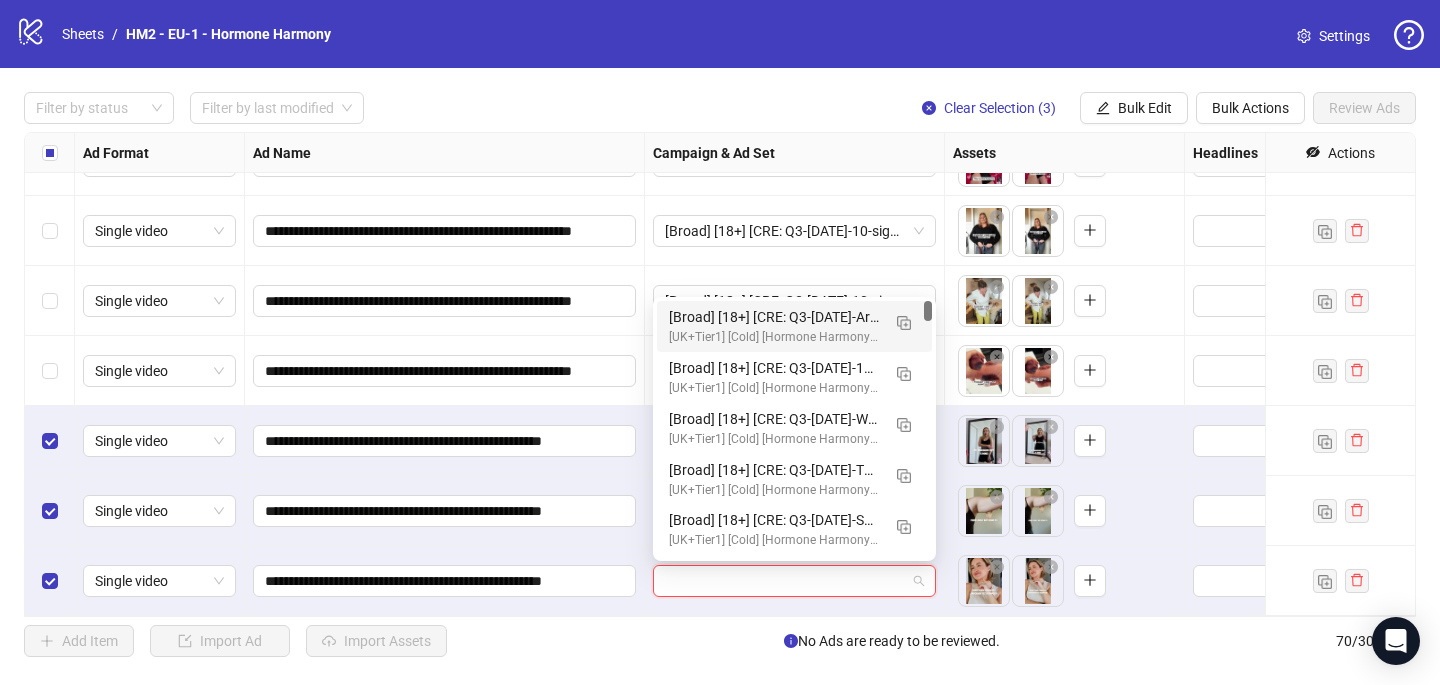 click on "[UK+Tier1] [Cold] [Hormone Harmony] [CBO] [Creative Testing 2025 #5] [[DATE]]" at bounding box center [774, 337] 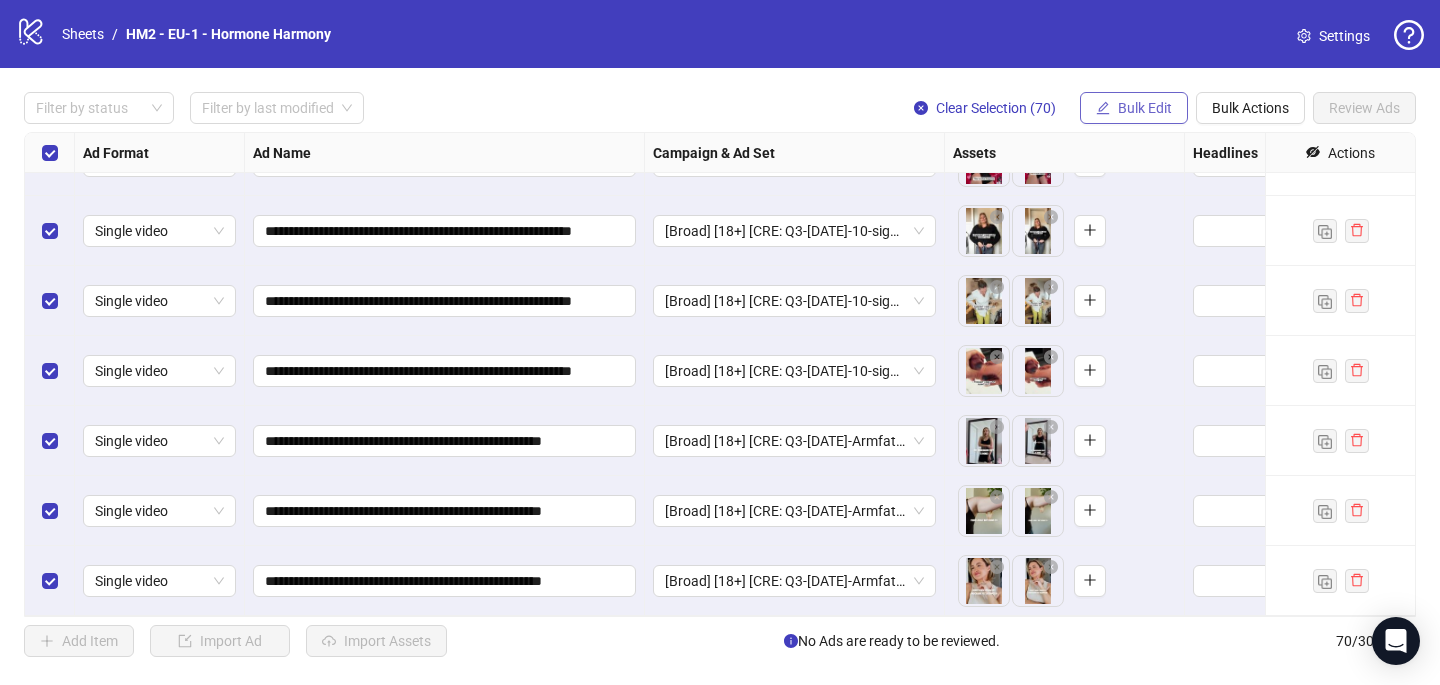 click on "Bulk Edit" at bounding box center [1134, 108] 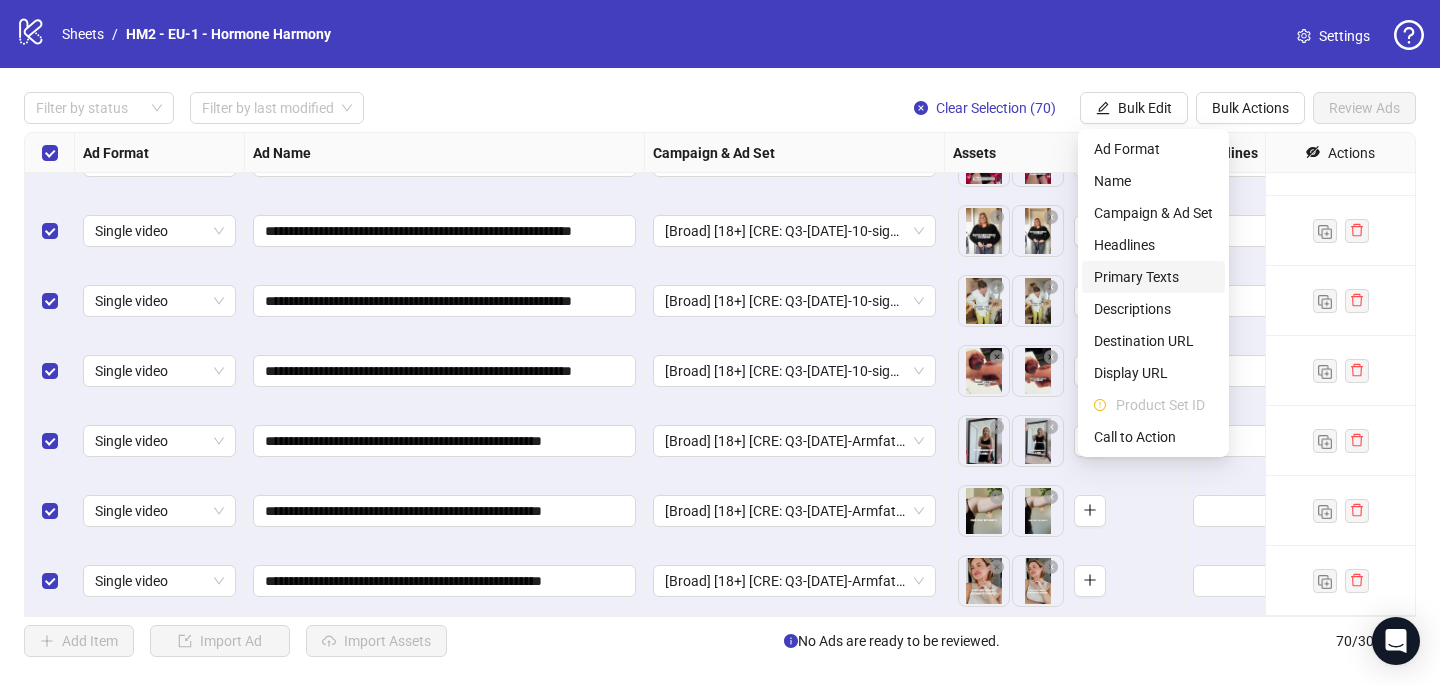 click on "Primary Texts" at bounding box center [1153, 277] 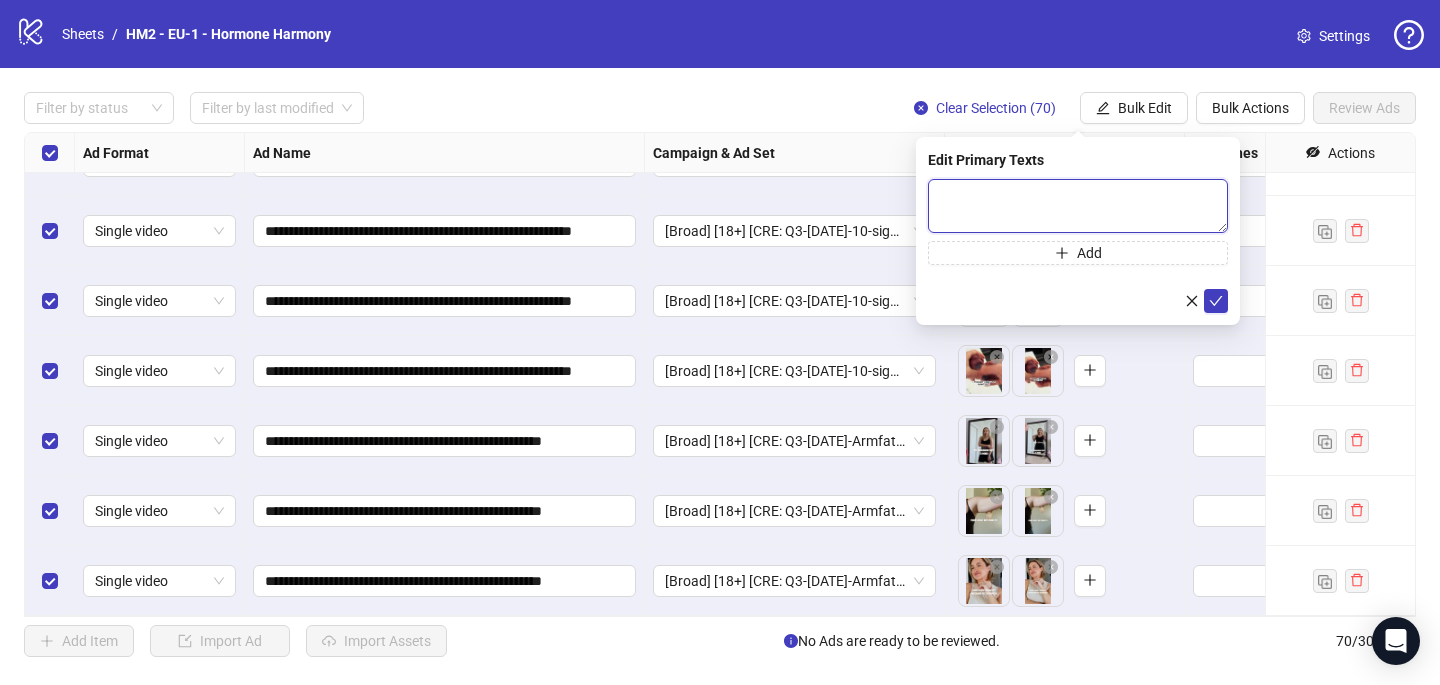 click at bounding box center (1078, 206) 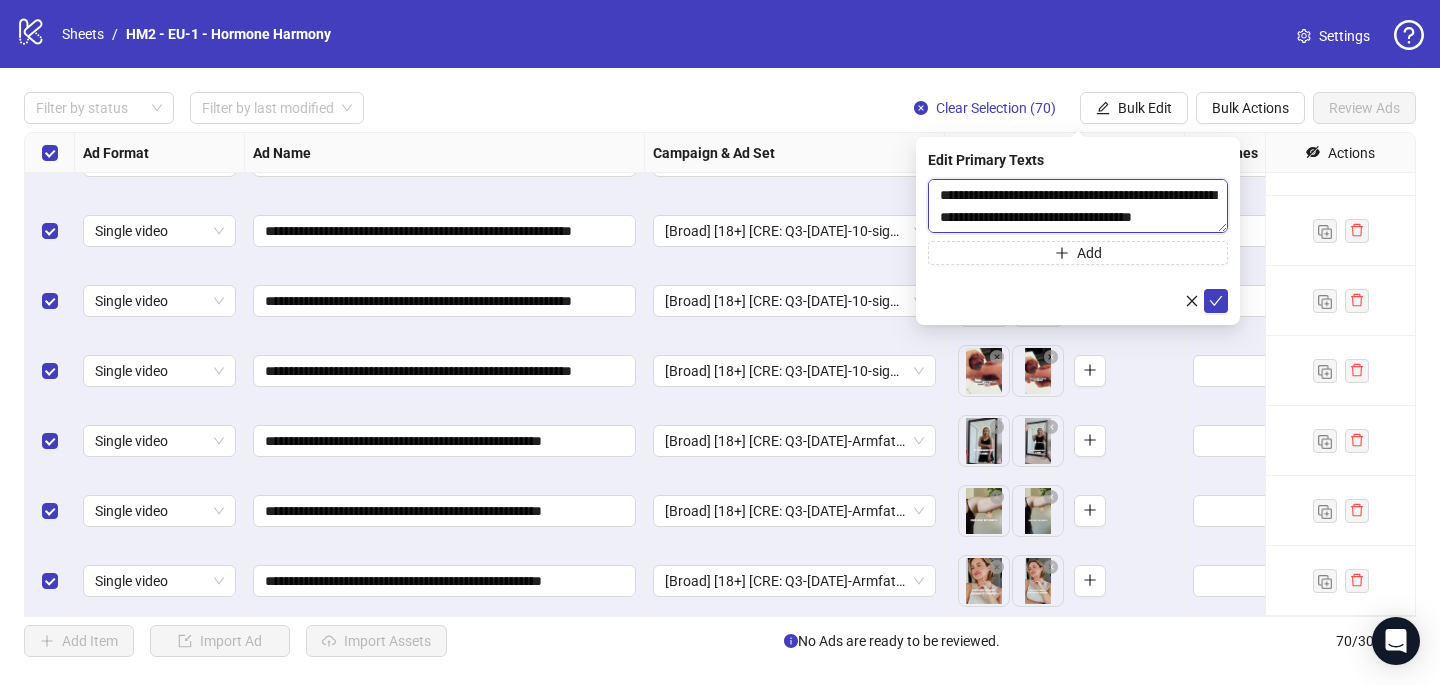 scroll, scrollTop: 1467, scrollLeft: 0, axis: vertical 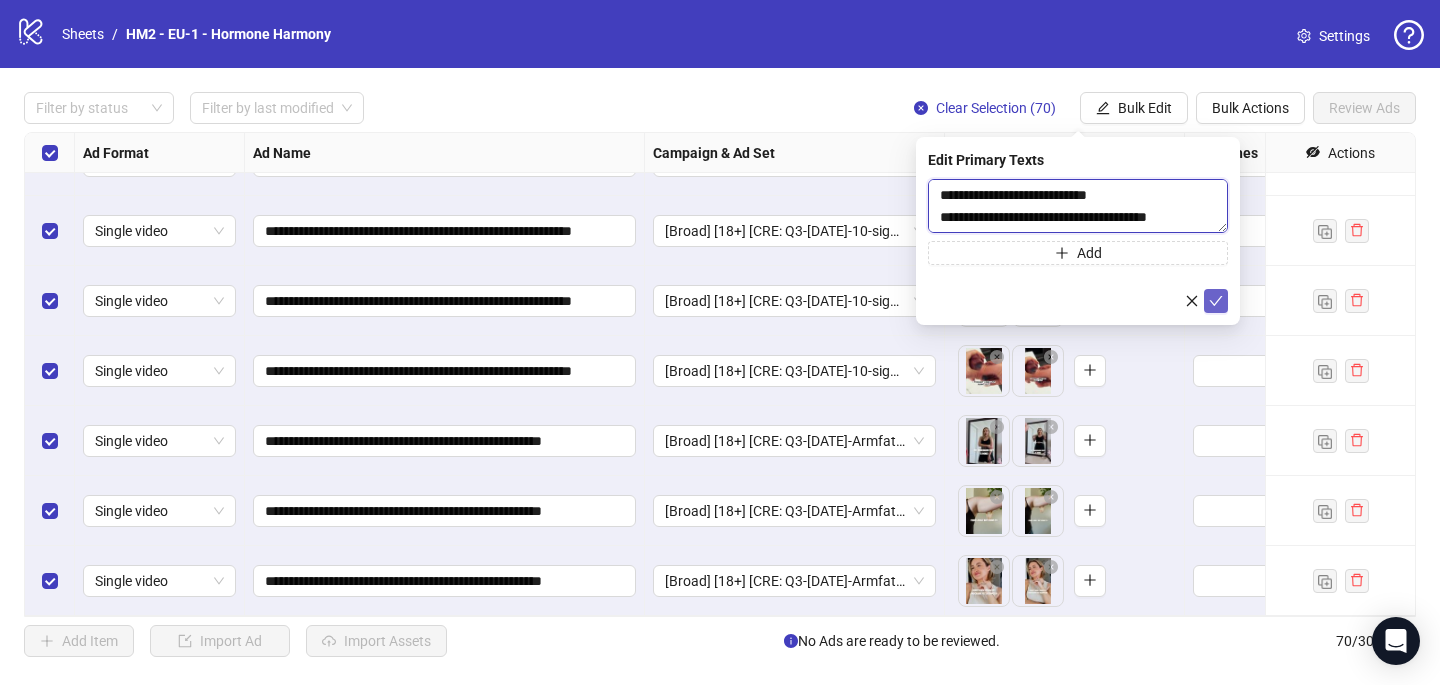 type on "**********" 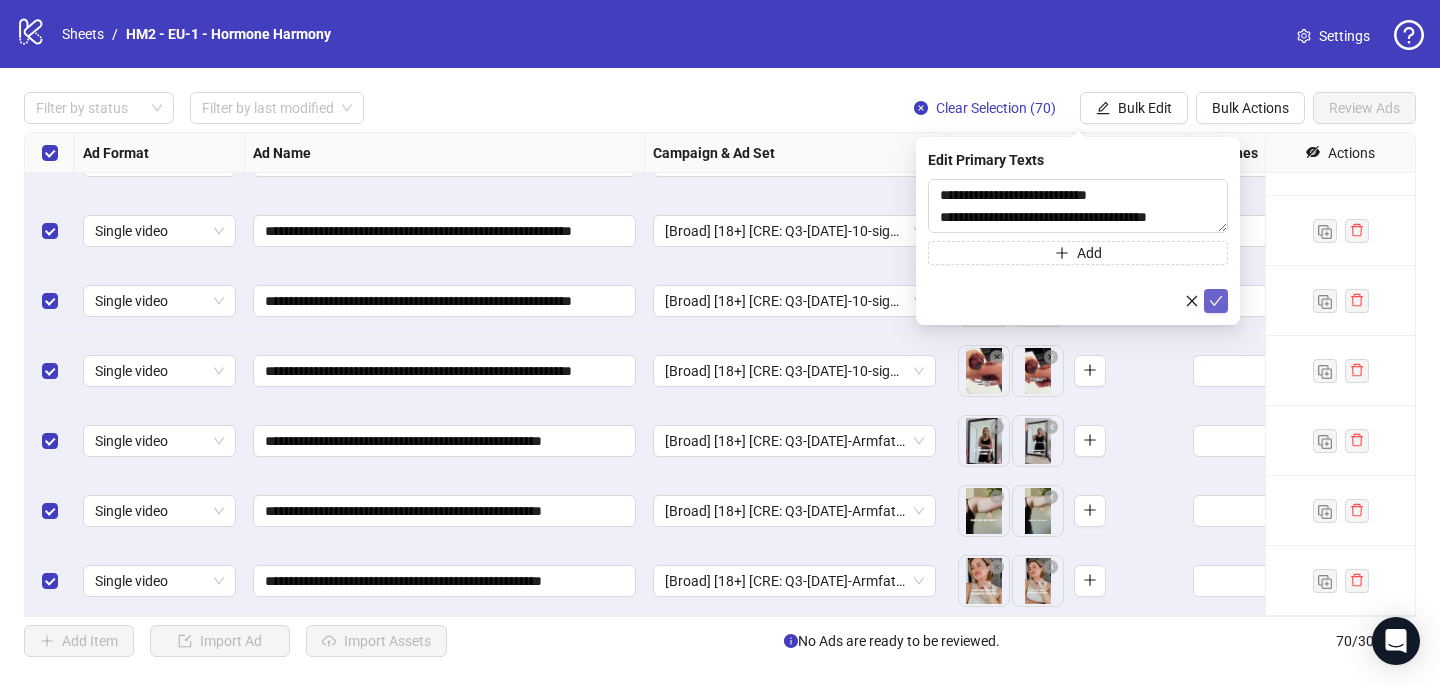 click 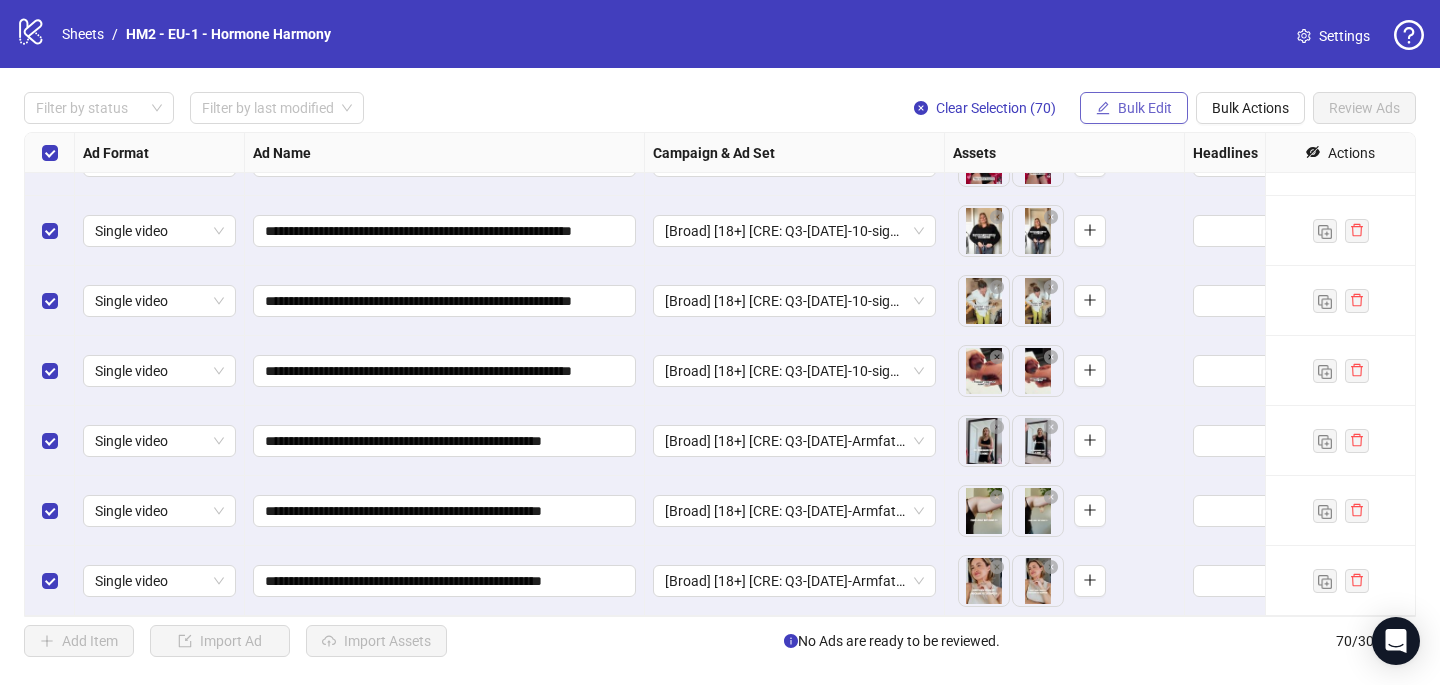 click on "Bulk Edit" at bounding box center (1145, 108) 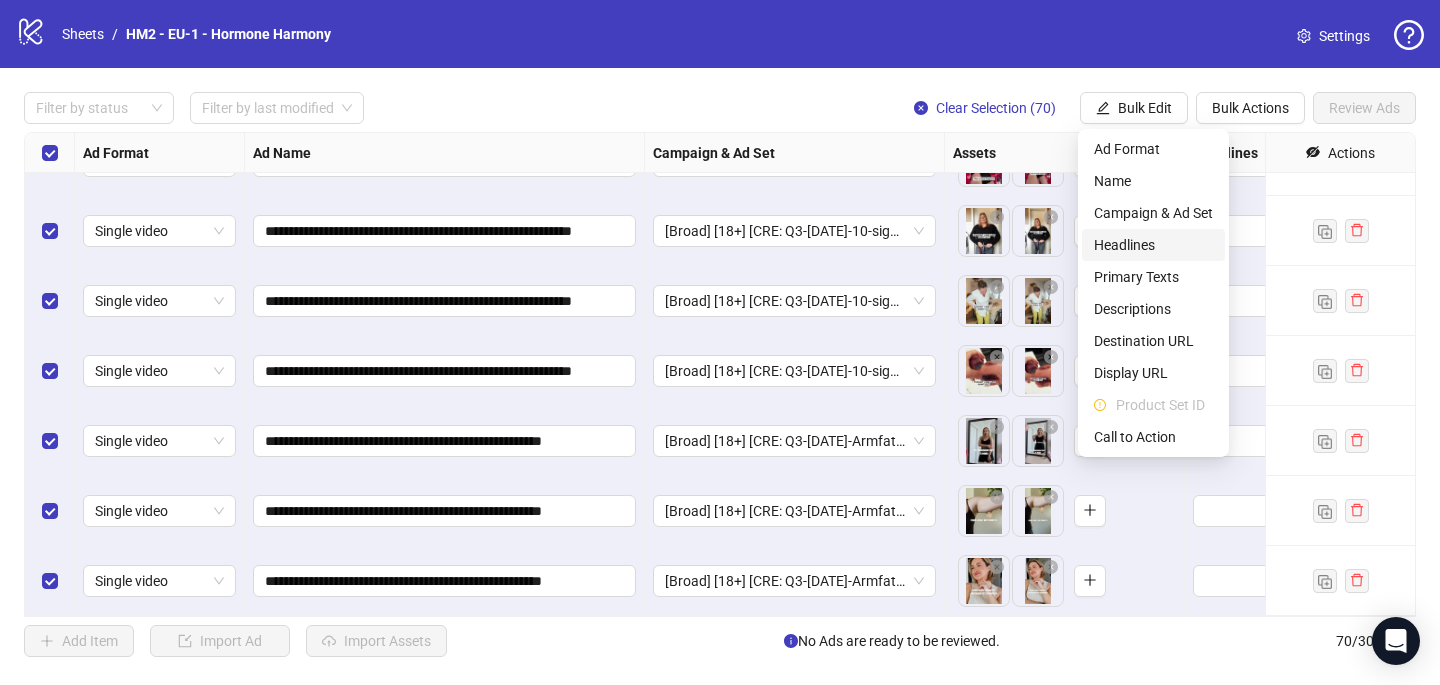 click on "Headlines" at bounding box center [1153, 245] 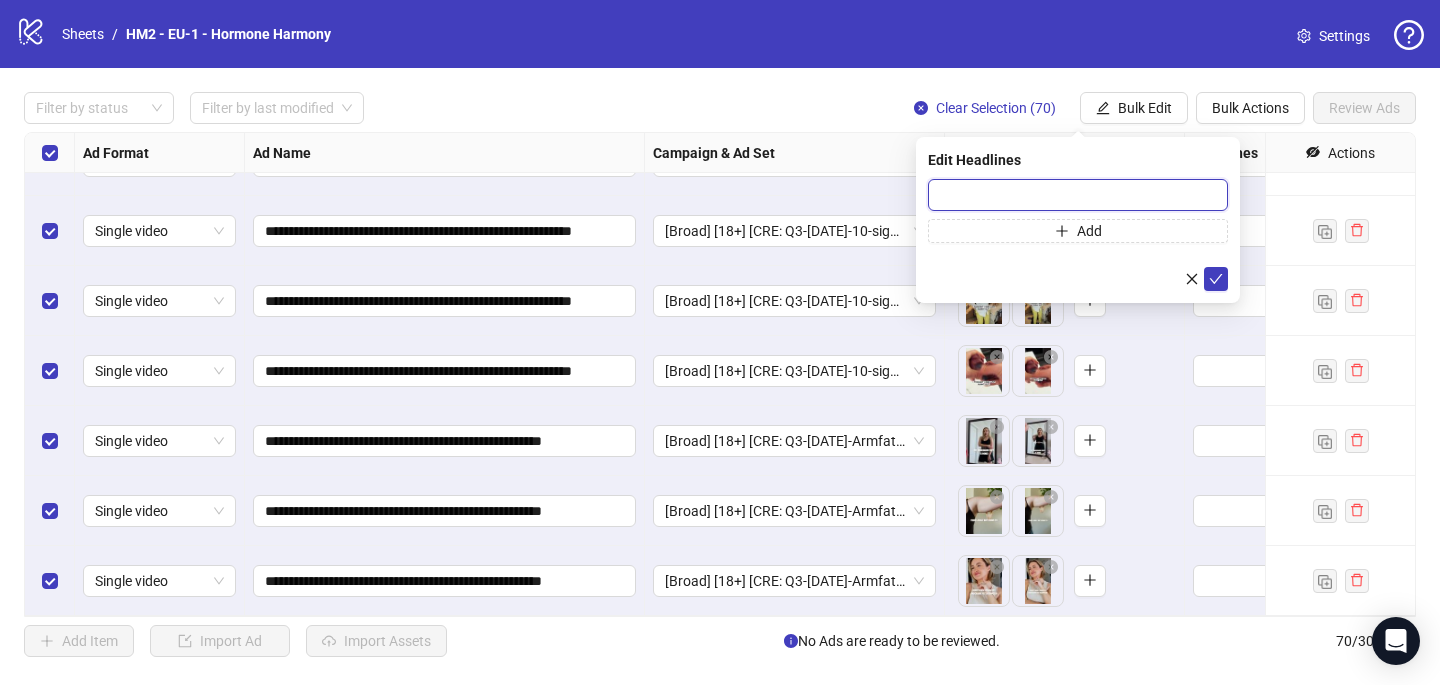 click at bounding box center (1078, 195) 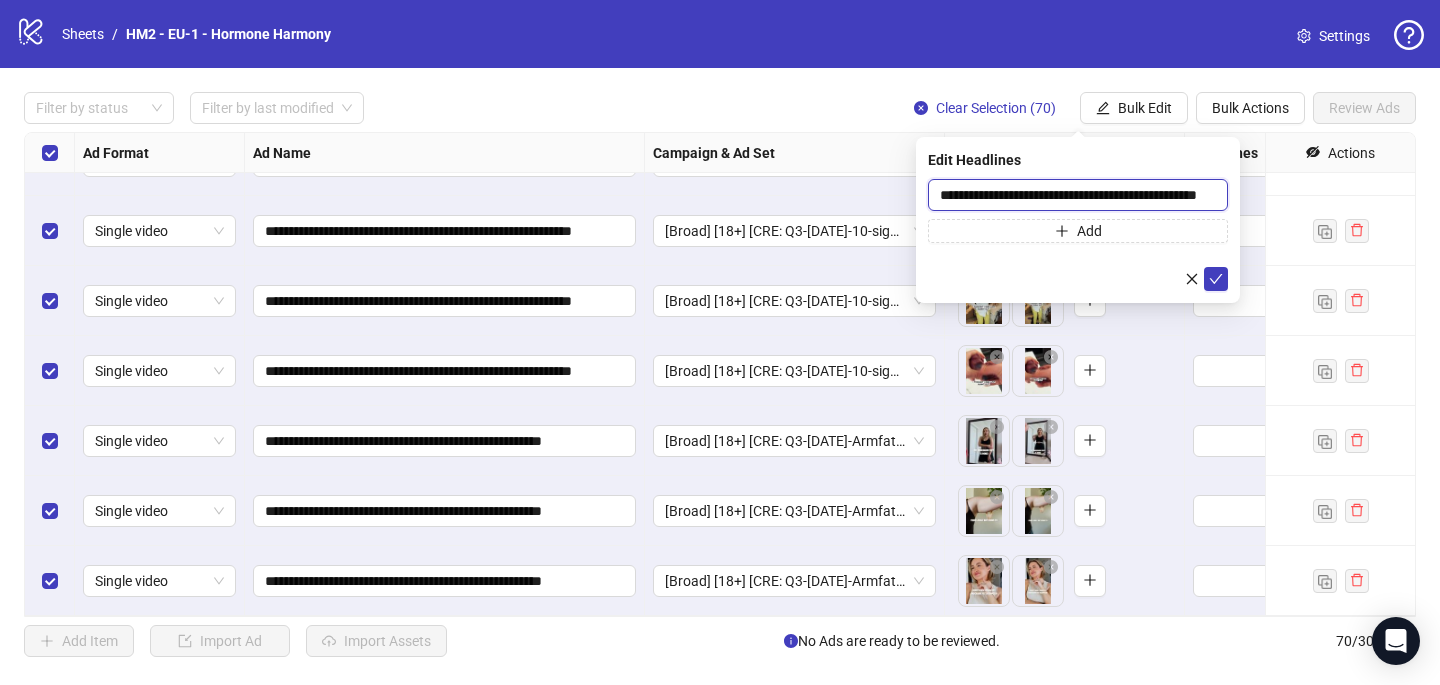 scroll, scrollTop: 0, scrollLeft: 57, axis: horizontal 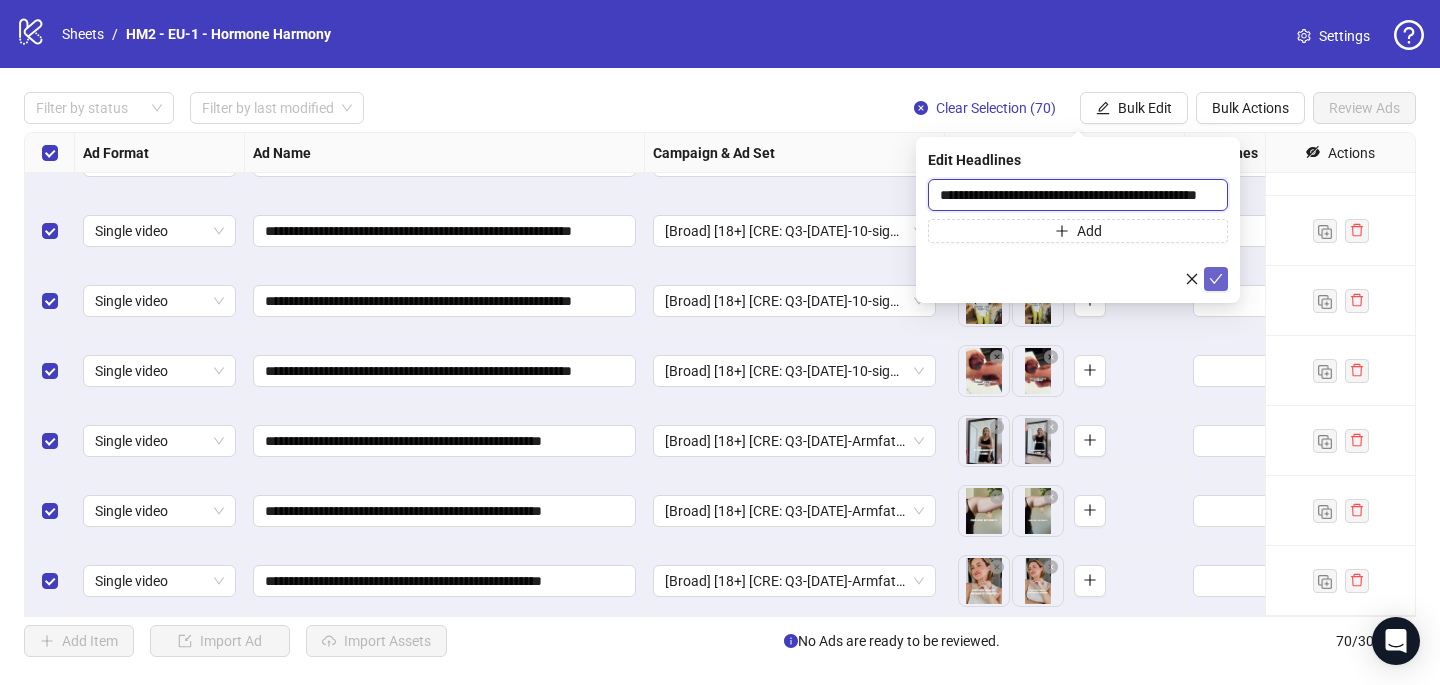 type on "**********" 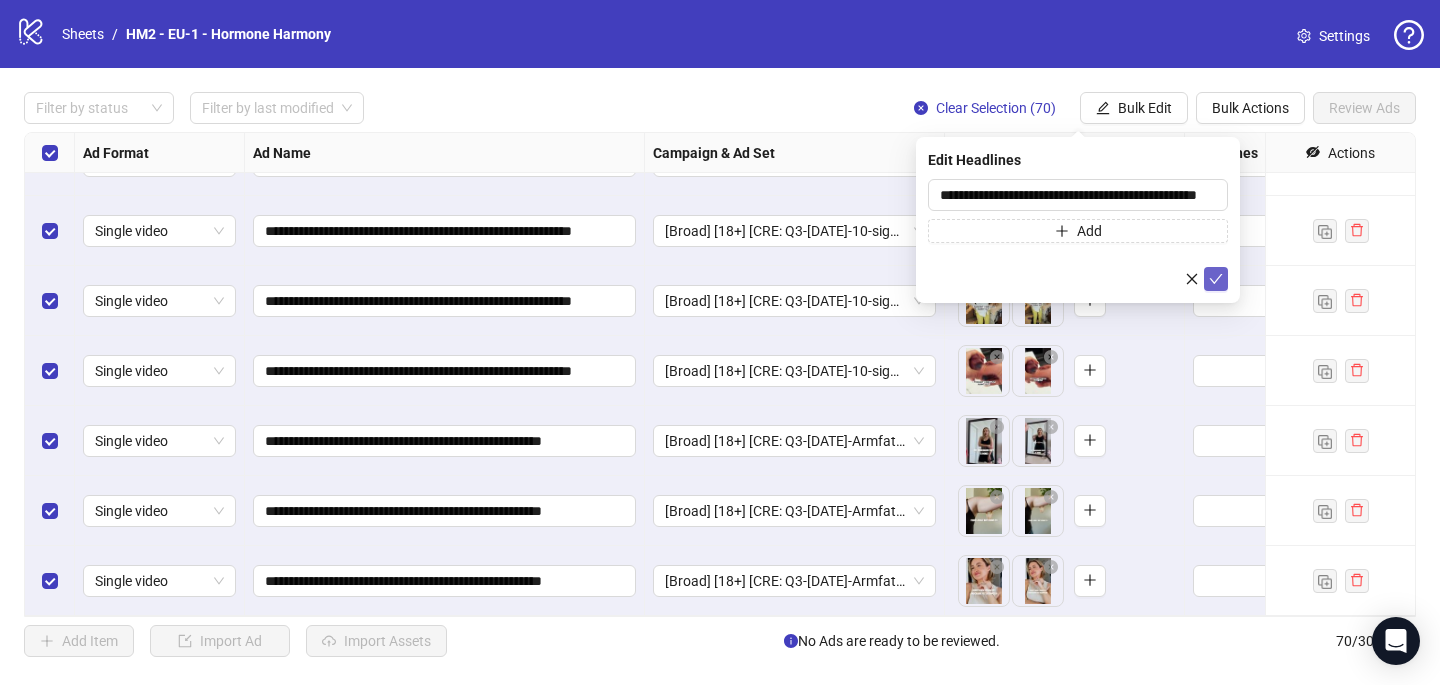 click 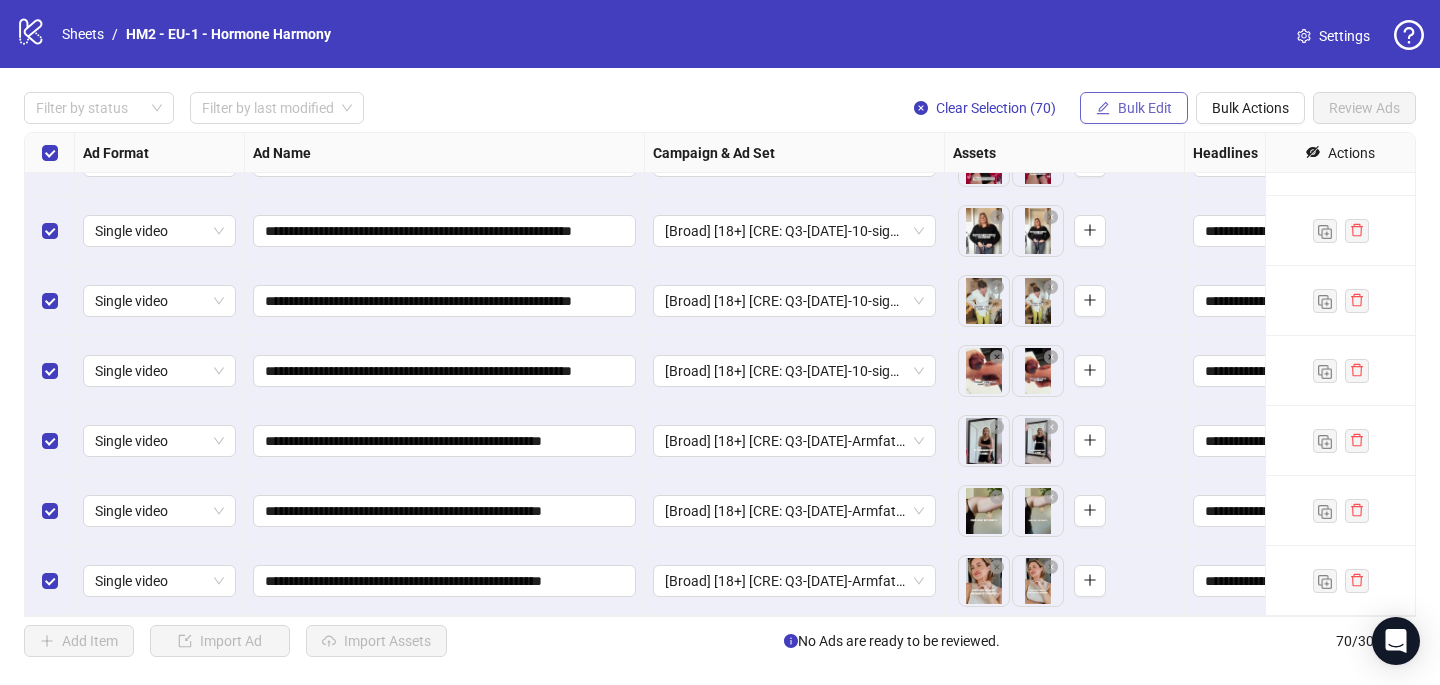 click on "Bulk Edit" at bounding box center [1134, 108] 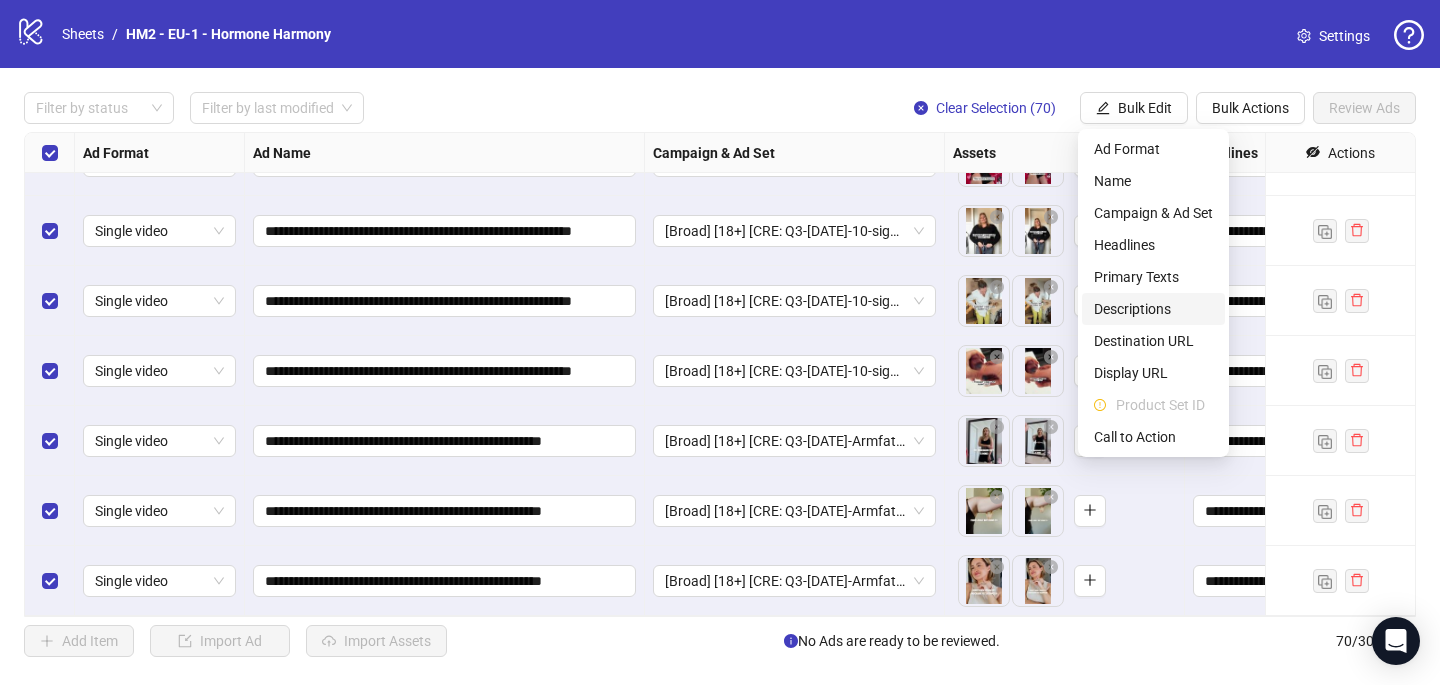 click on "Descriptions" at bounding box center [1153, 309] 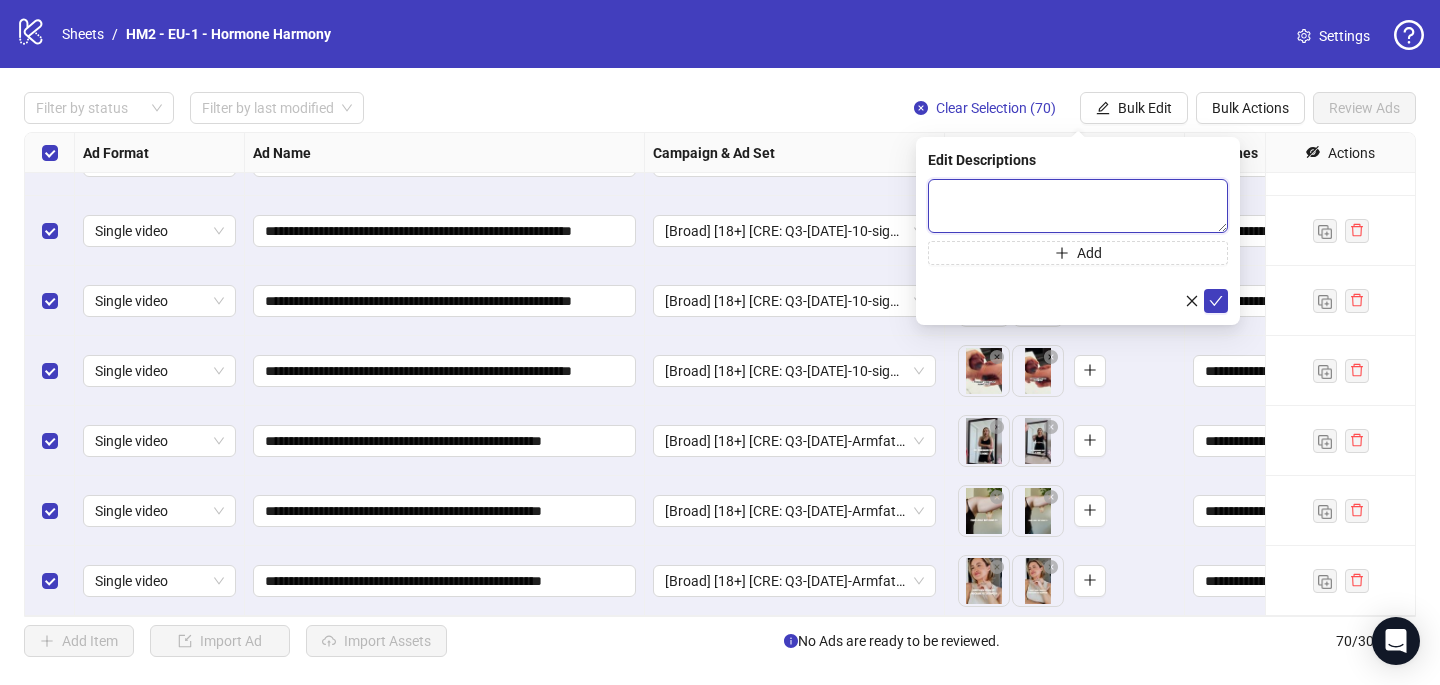 click at bounding box center (1078, 206) 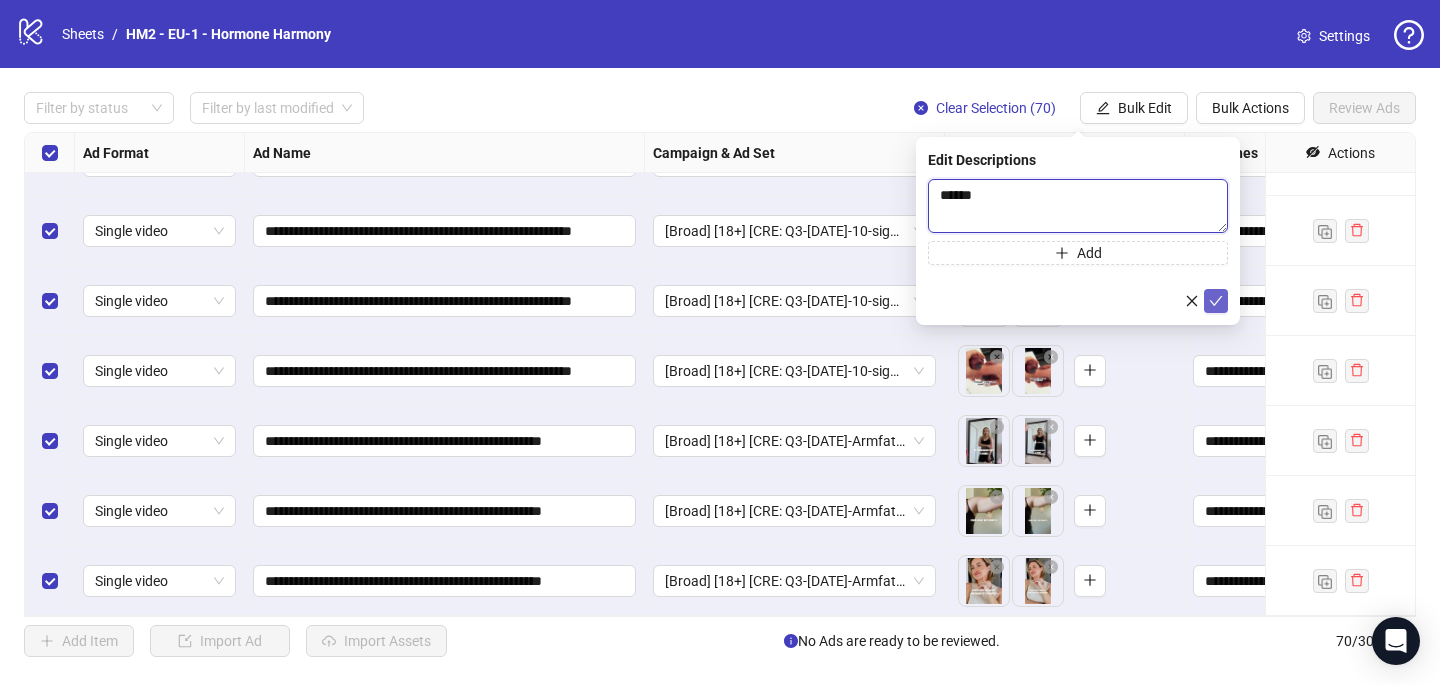 type 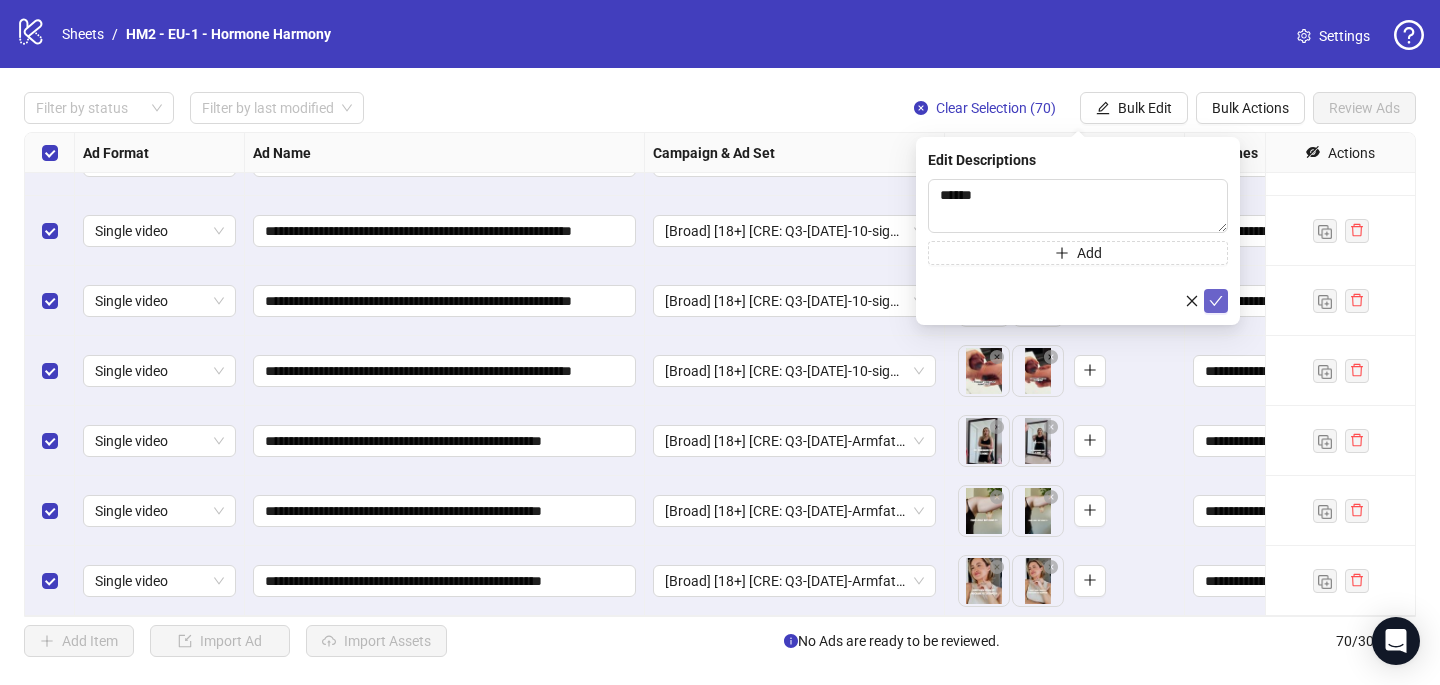 click 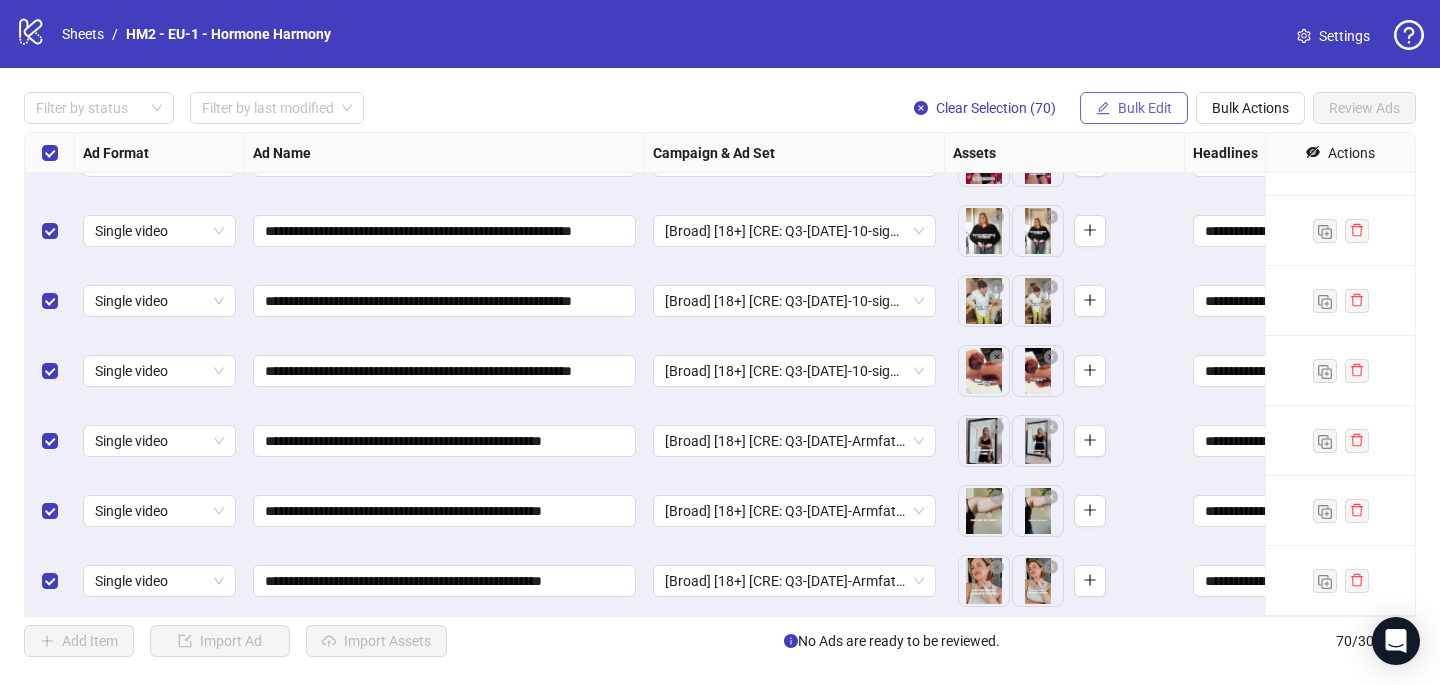 click on "Bulk Edit" at bounding box center [1145, 108] 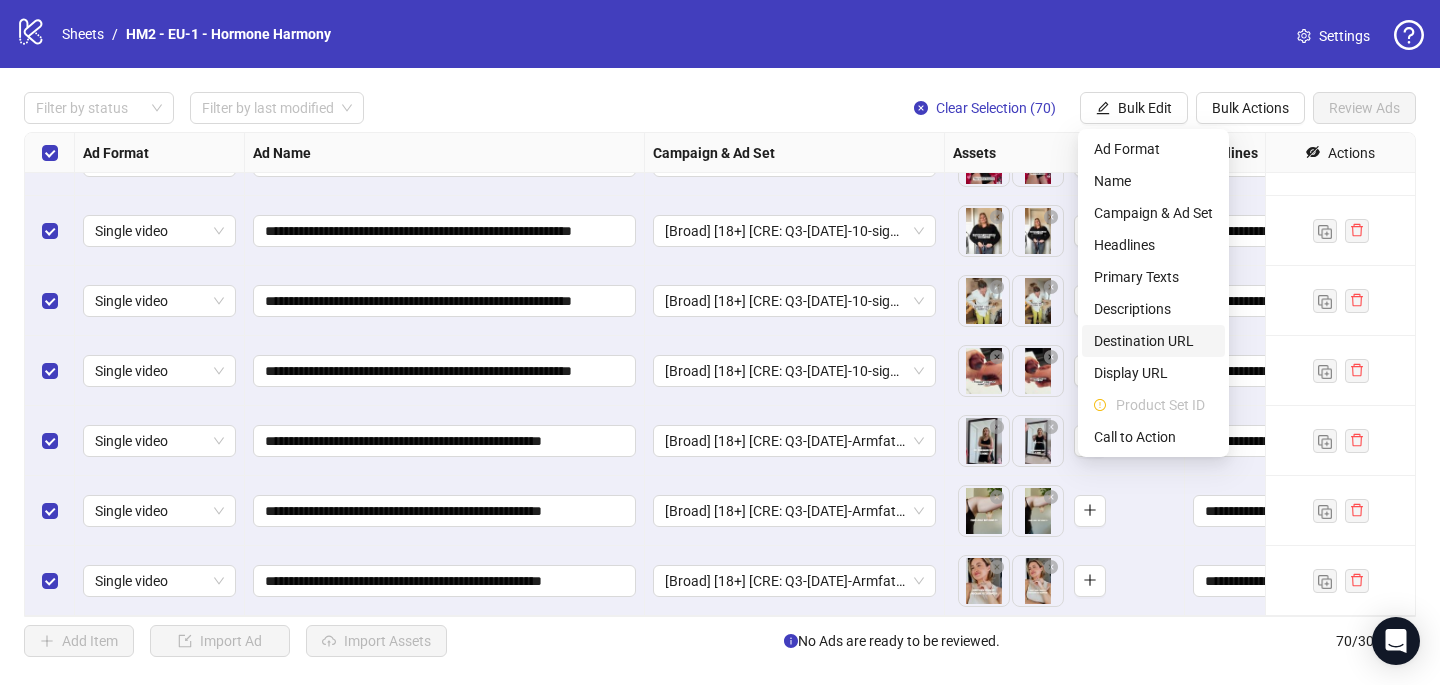 click on "Destination URL" at bounding box center [1153, 341] 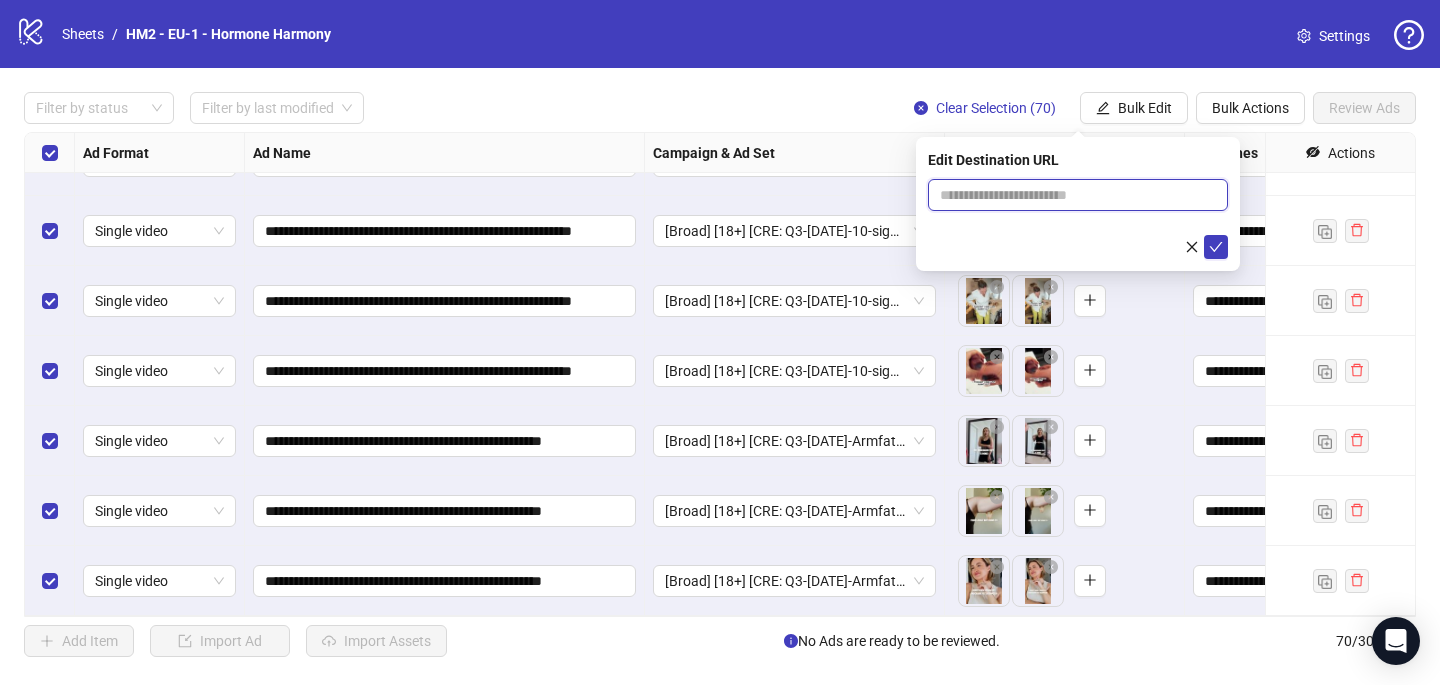 click at bounding box center (1070, 195) 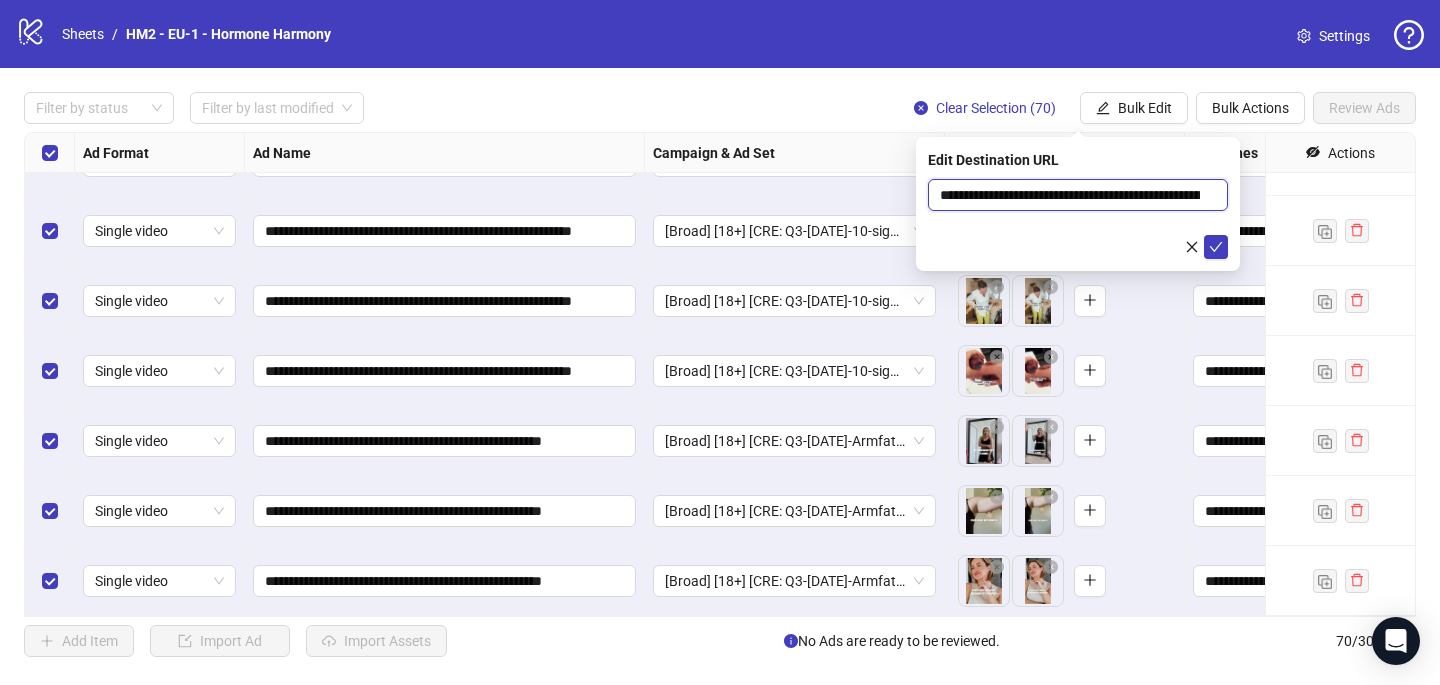 scroll, scrollTop: 0, scrollLeft: 145, axis: horizontal 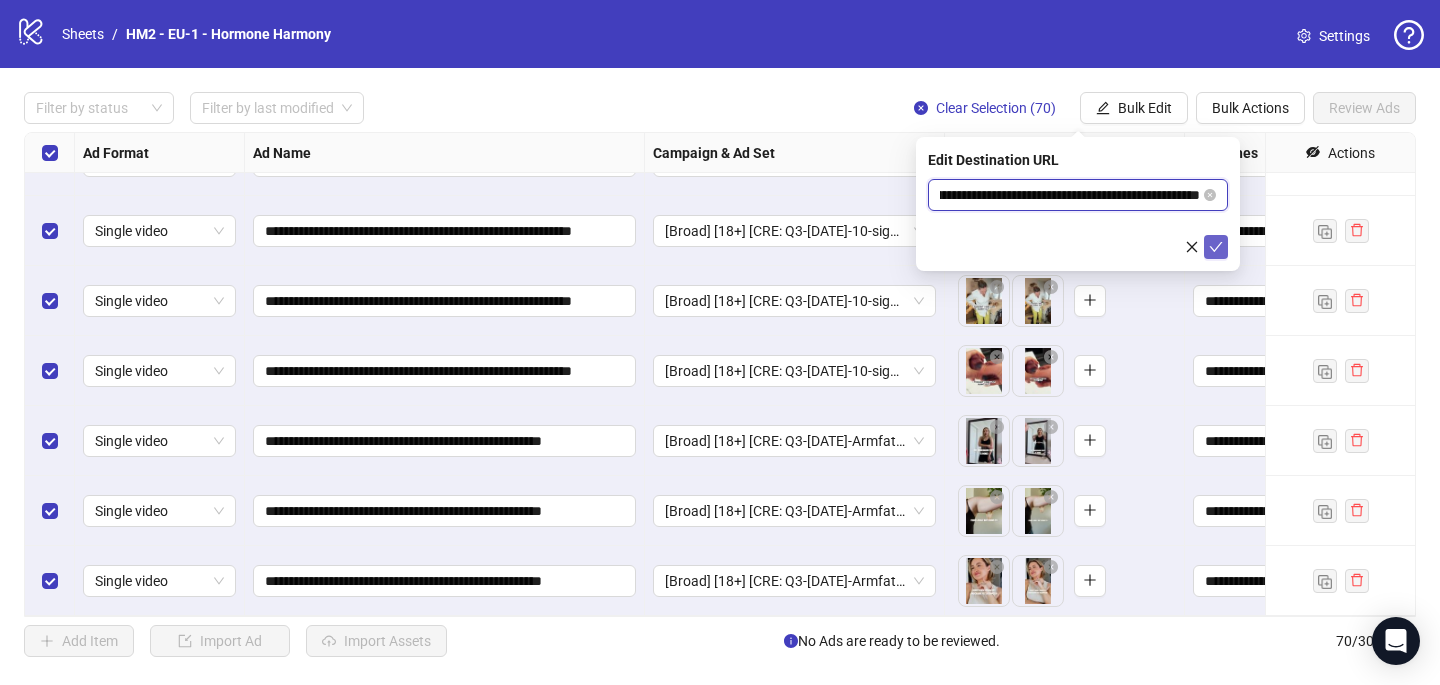 type on "**********" 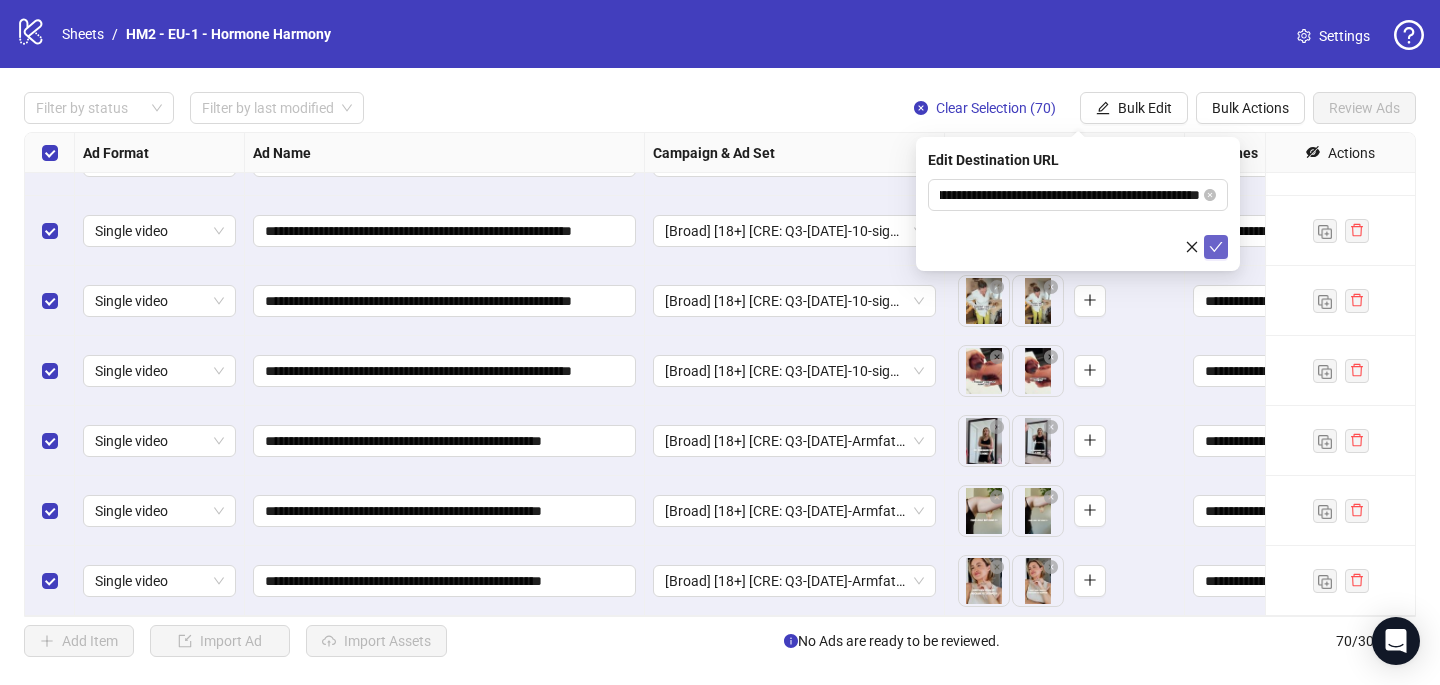 click 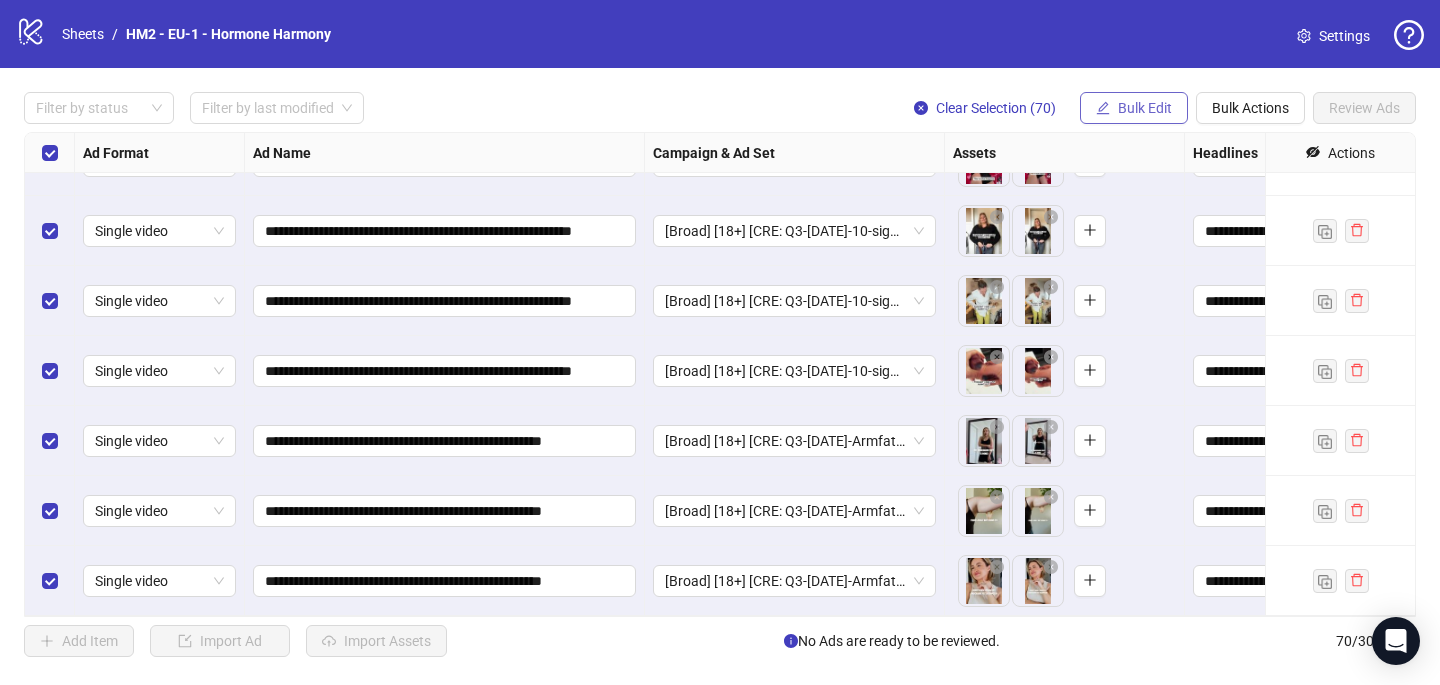 click on "Bulk Edit" at bounding box center (1145, 108) 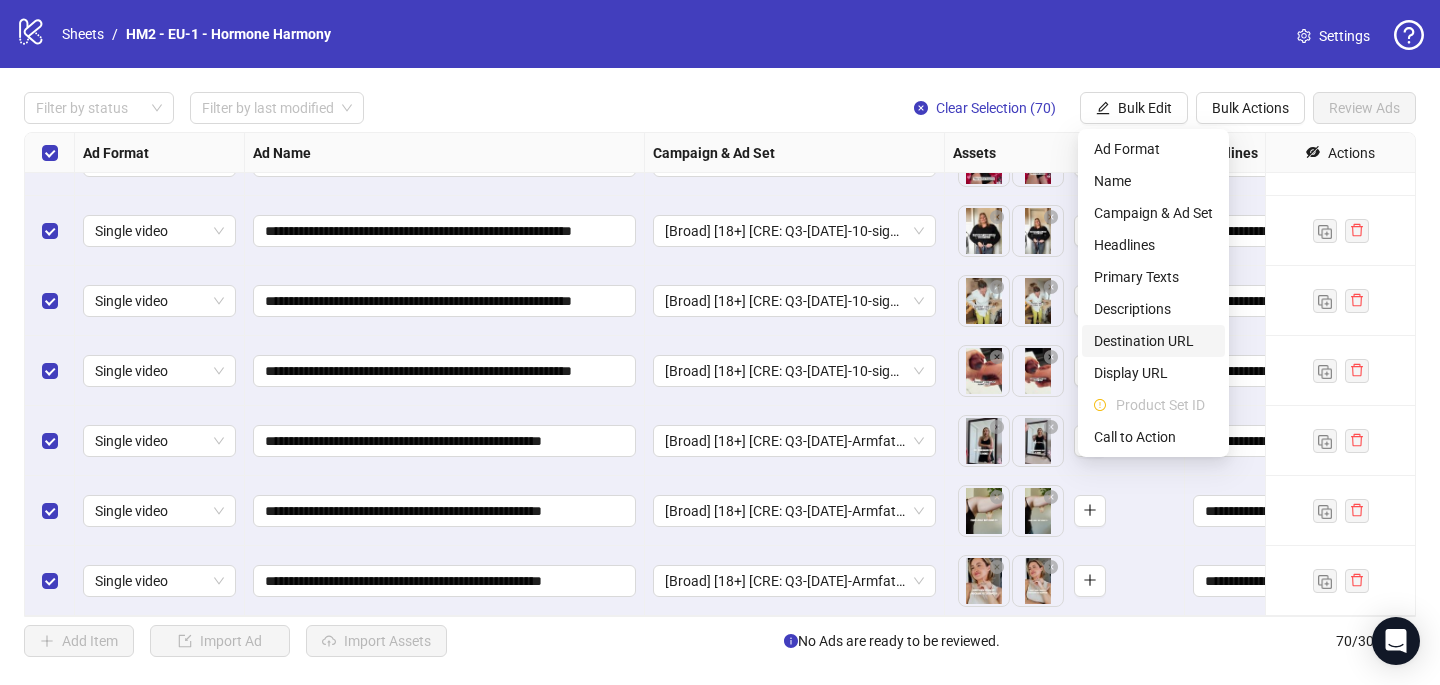 click on "Destination URL" at bounding box center [1153, 341] 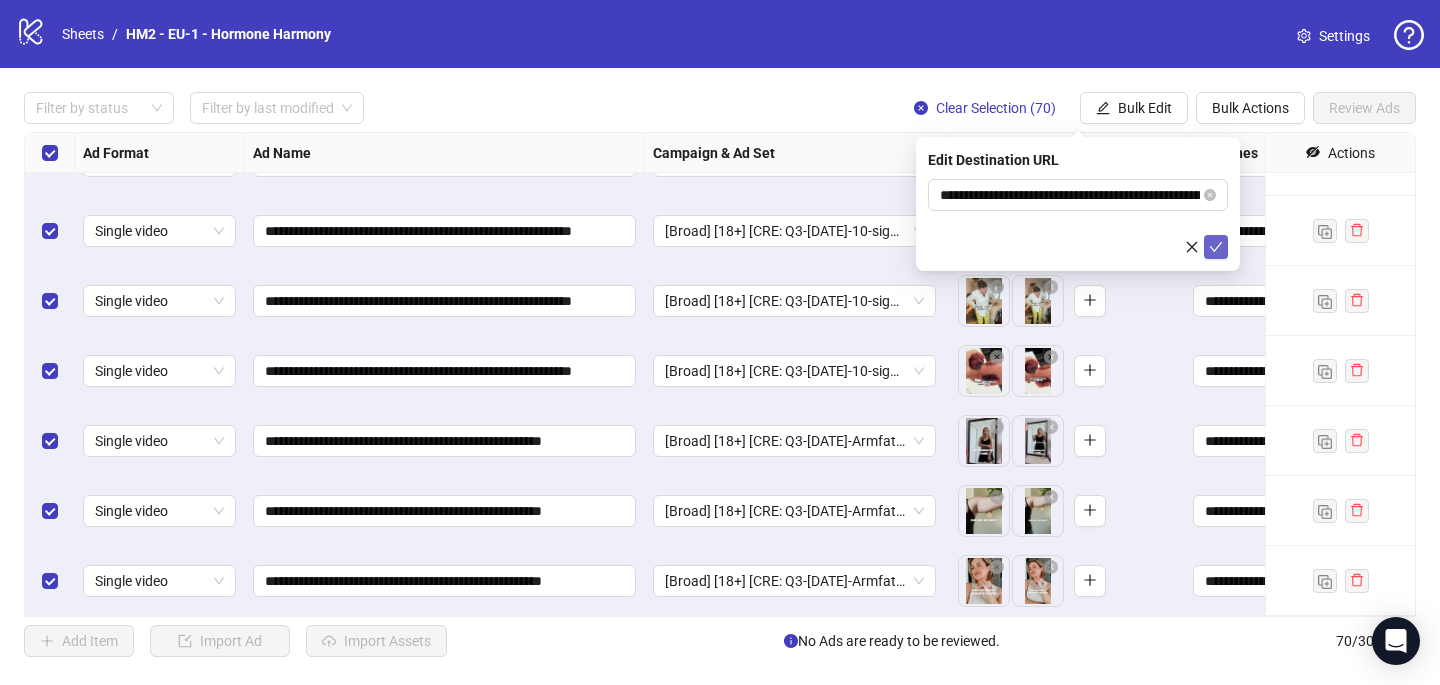 click 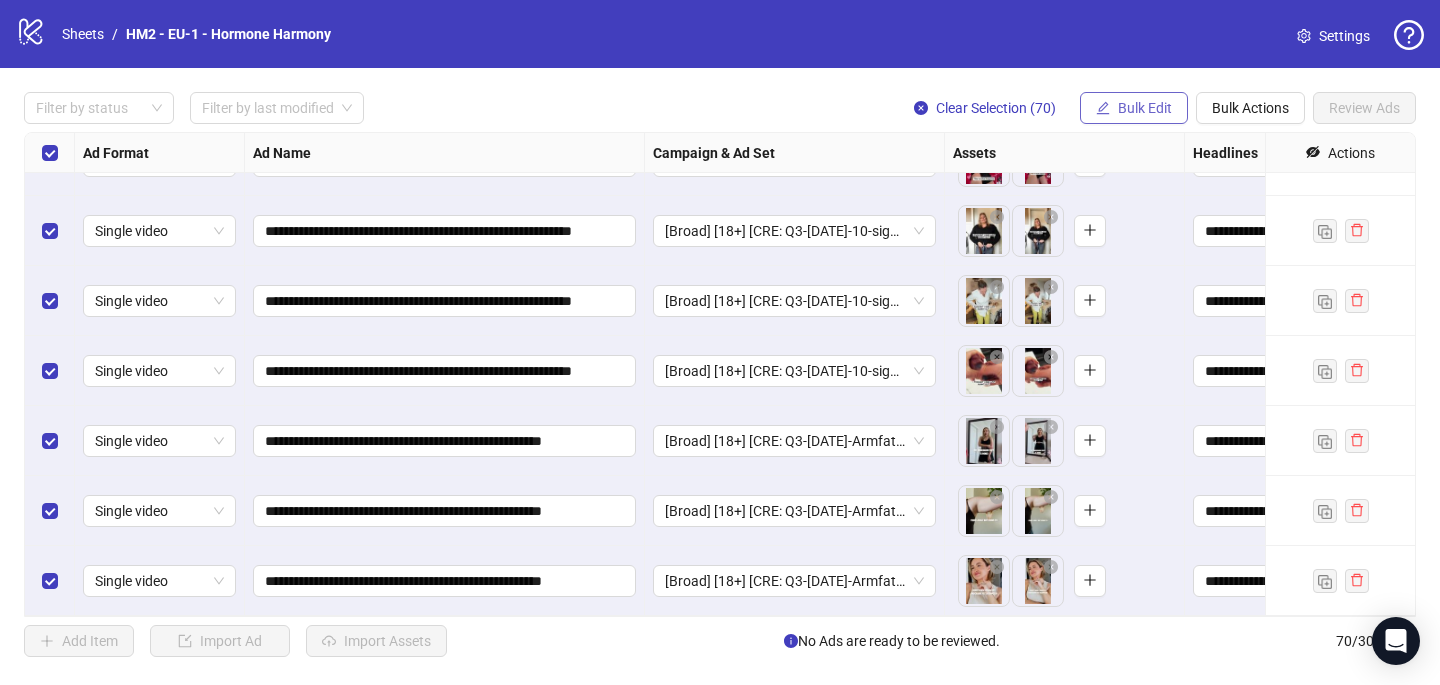click on "Bulk Edit" at bounding box center [1145, 108] 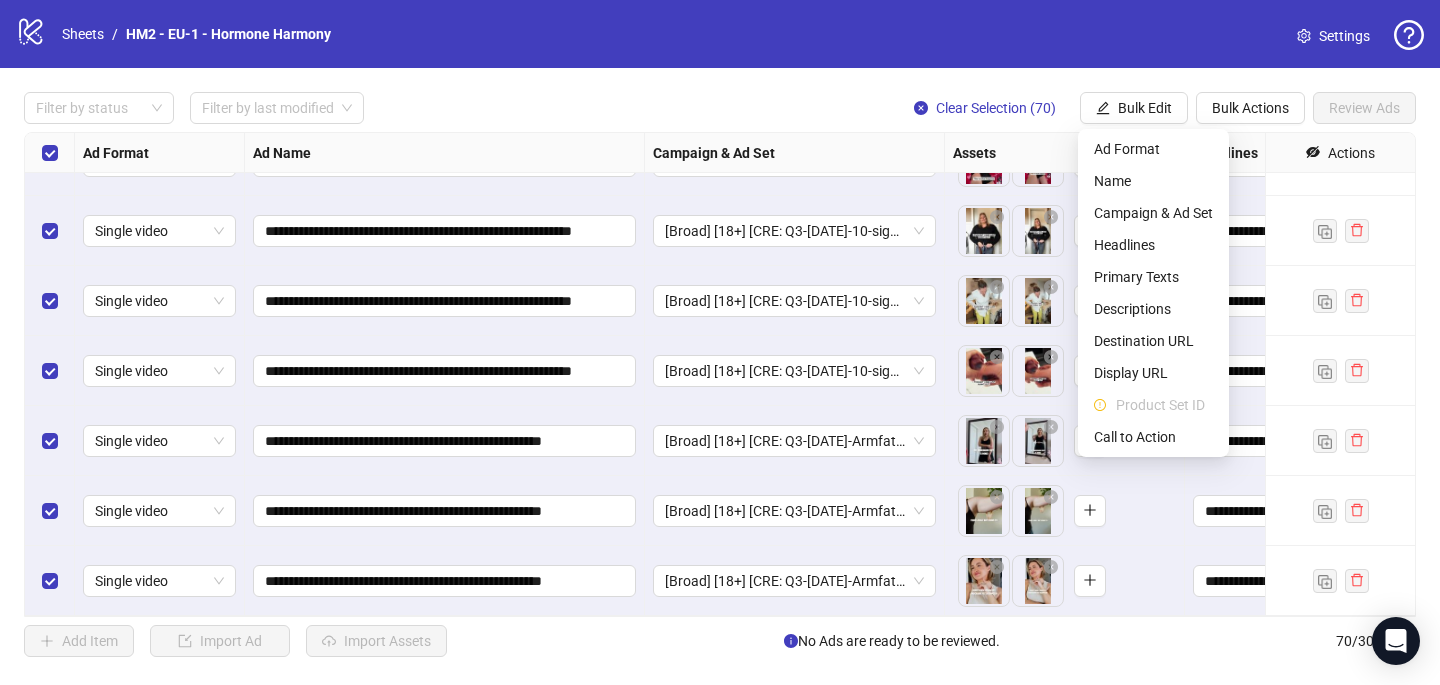 click on "Call to Action" at bounding box center (1153, 437) 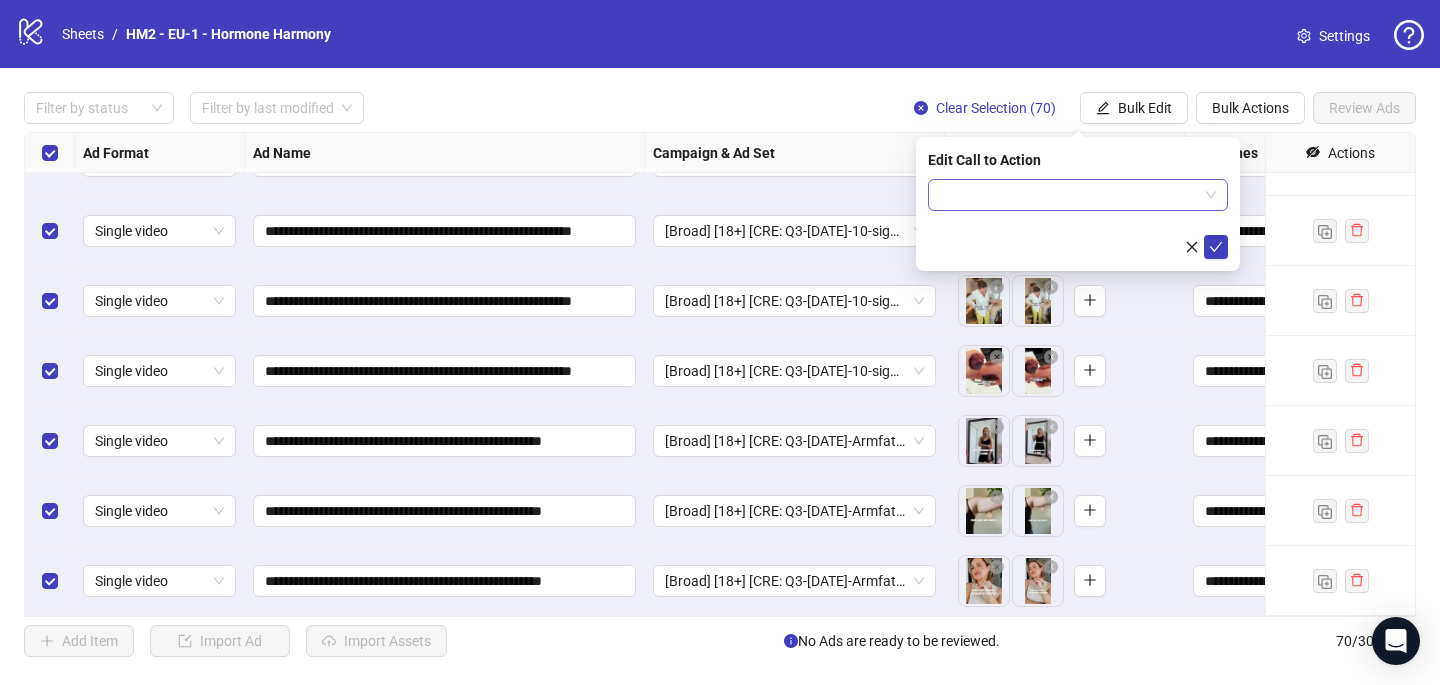 click at bounding box center (1069, 195) 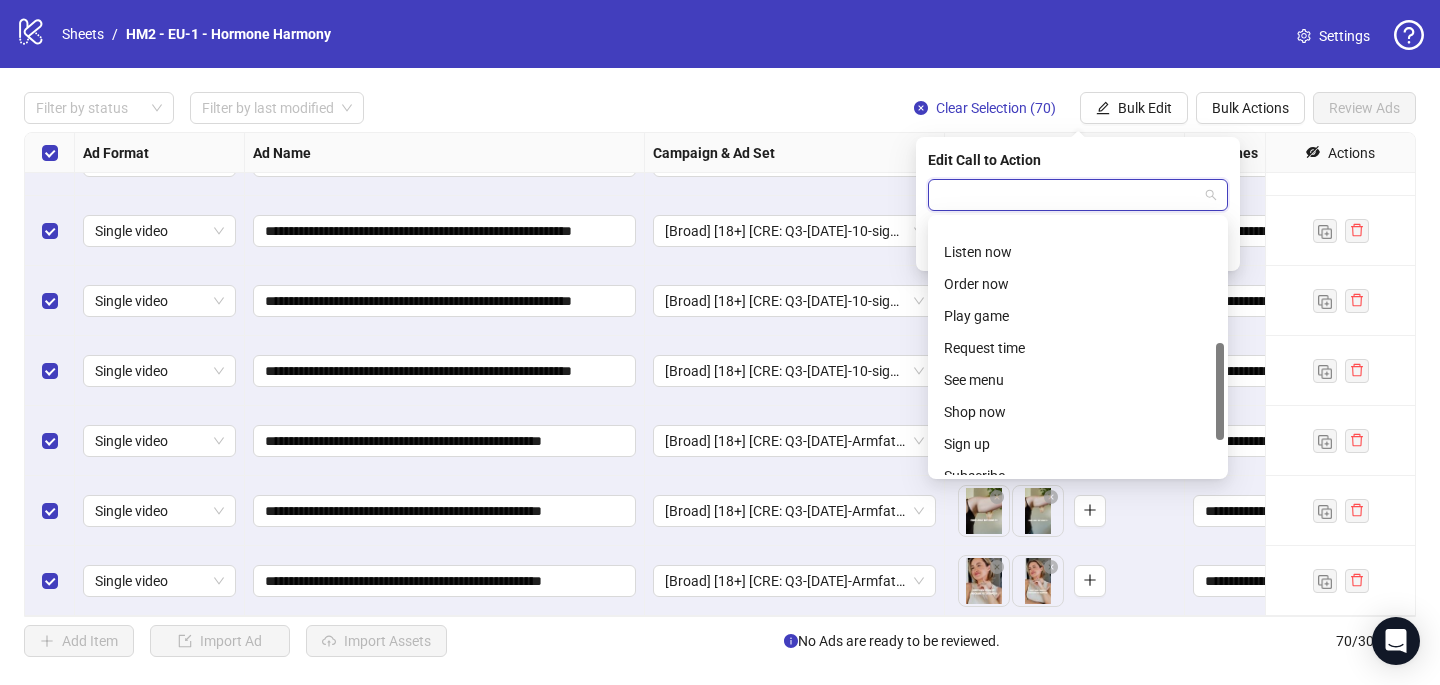 scroll, scrollTop: 327, scrollLeft: 0, axis: vertical 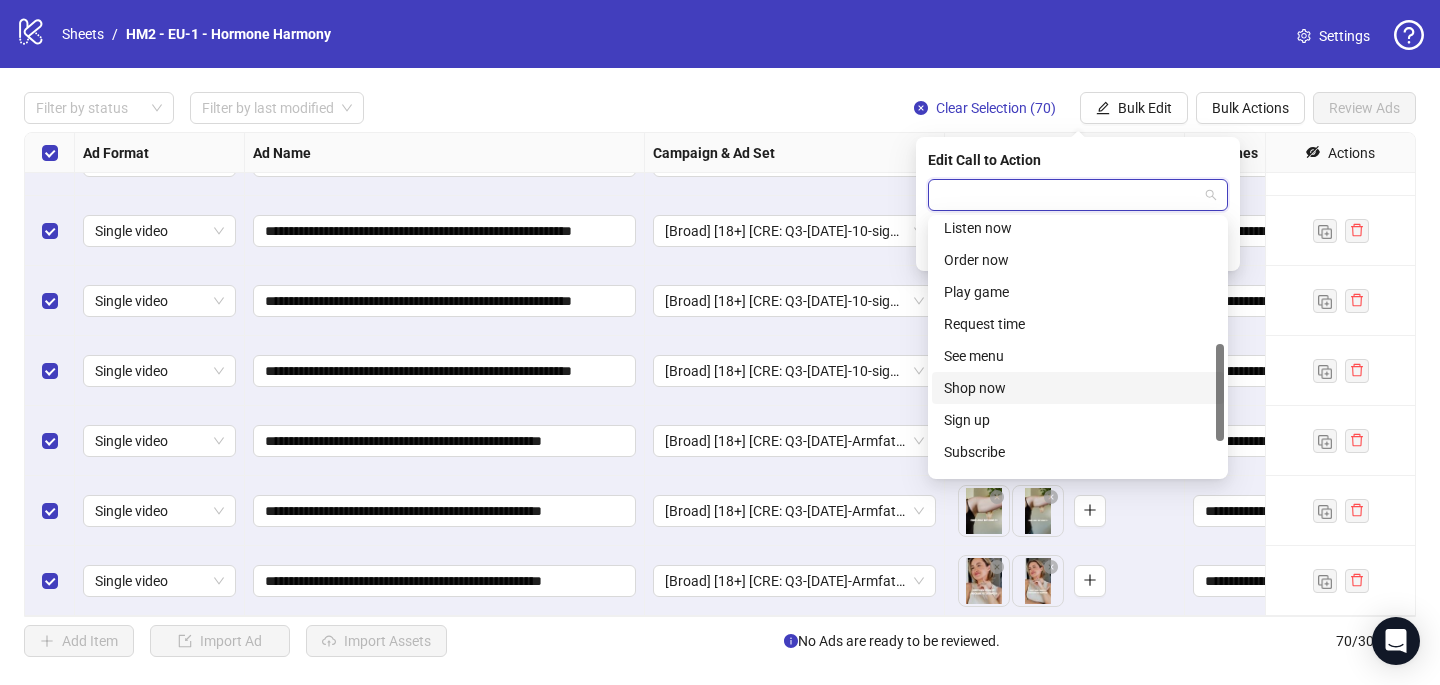 click on "Shop now" at bounding box center (1078, 388) 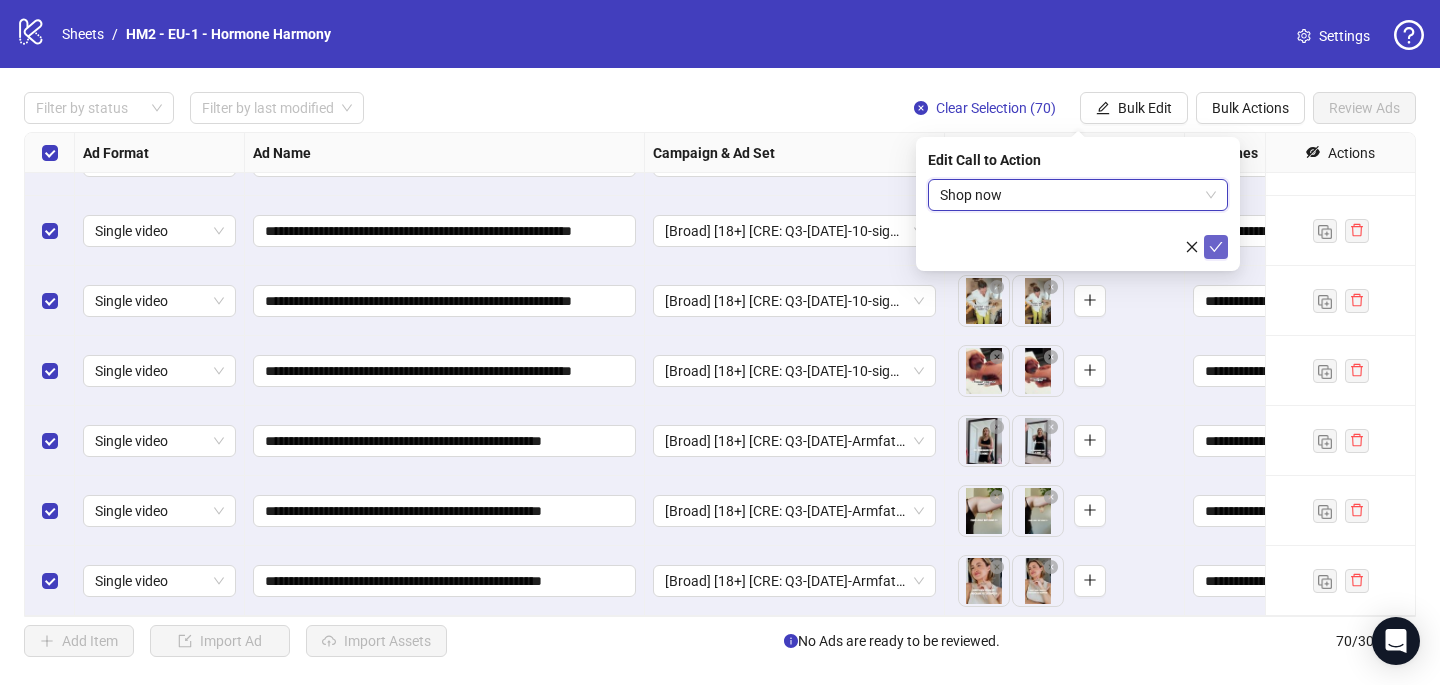 click 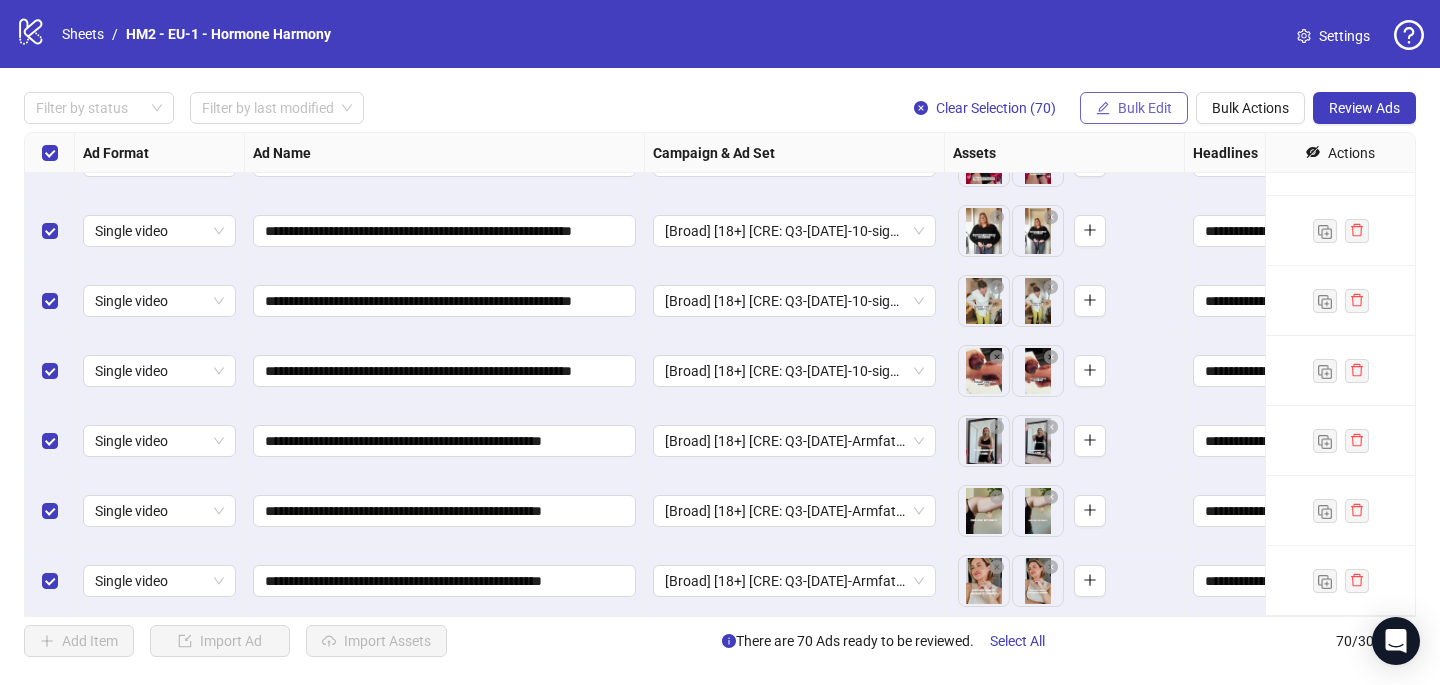 click on "Bulk Edit" at bounding box center [1145, 108] 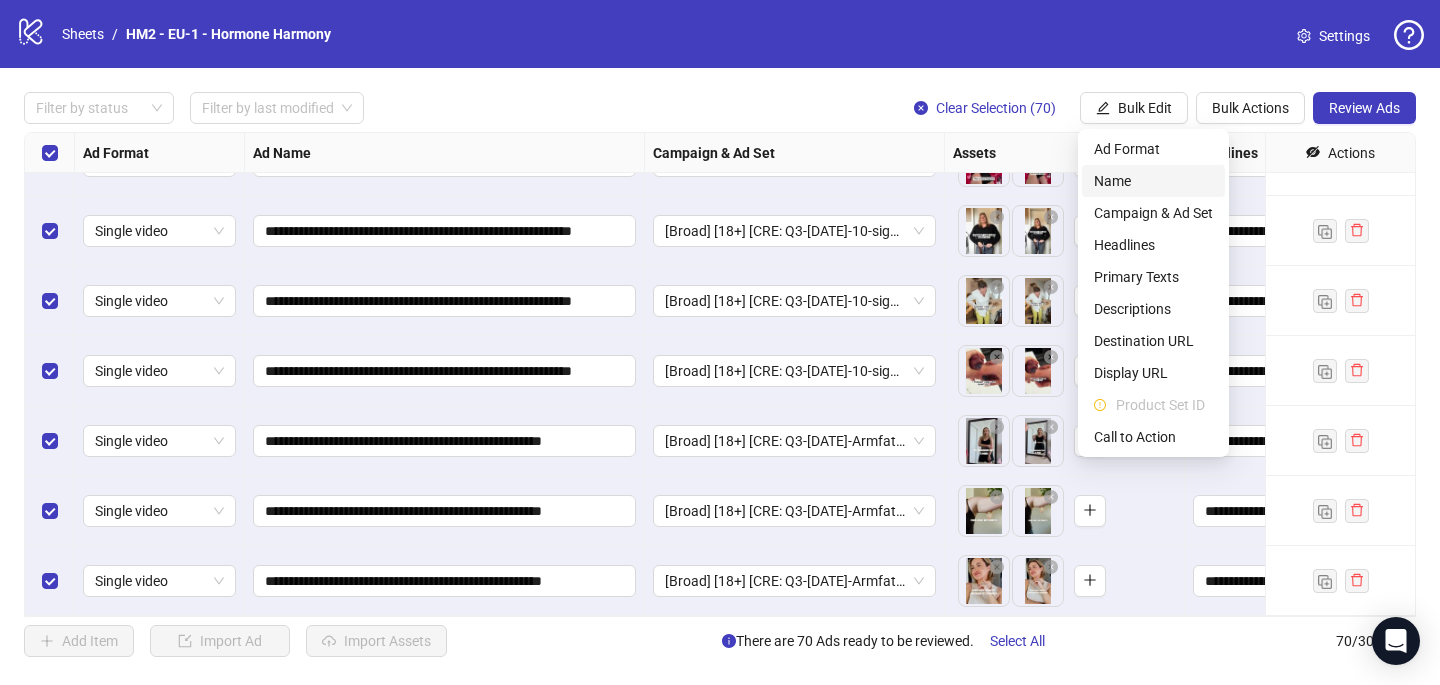 click on "Name" at bounding box center (1153, 181) 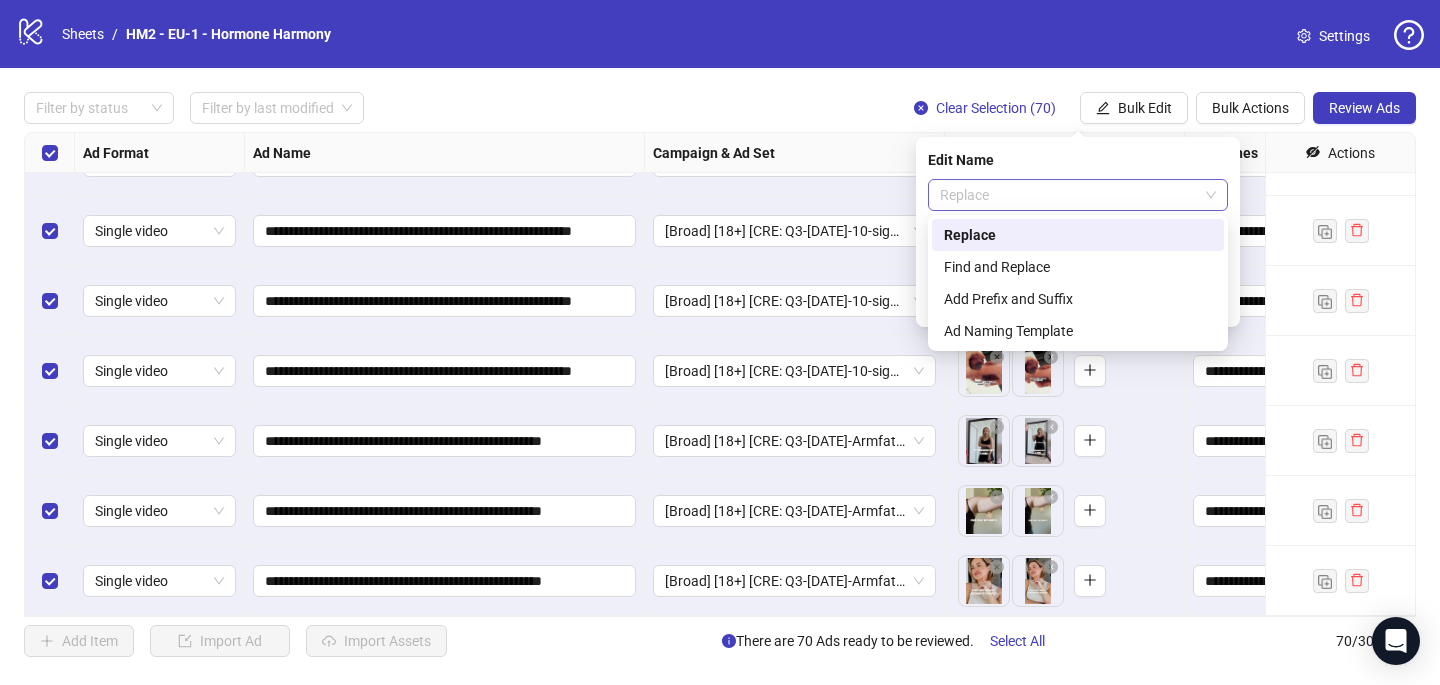 click on "Replace" at bounding box center [1078, 195] 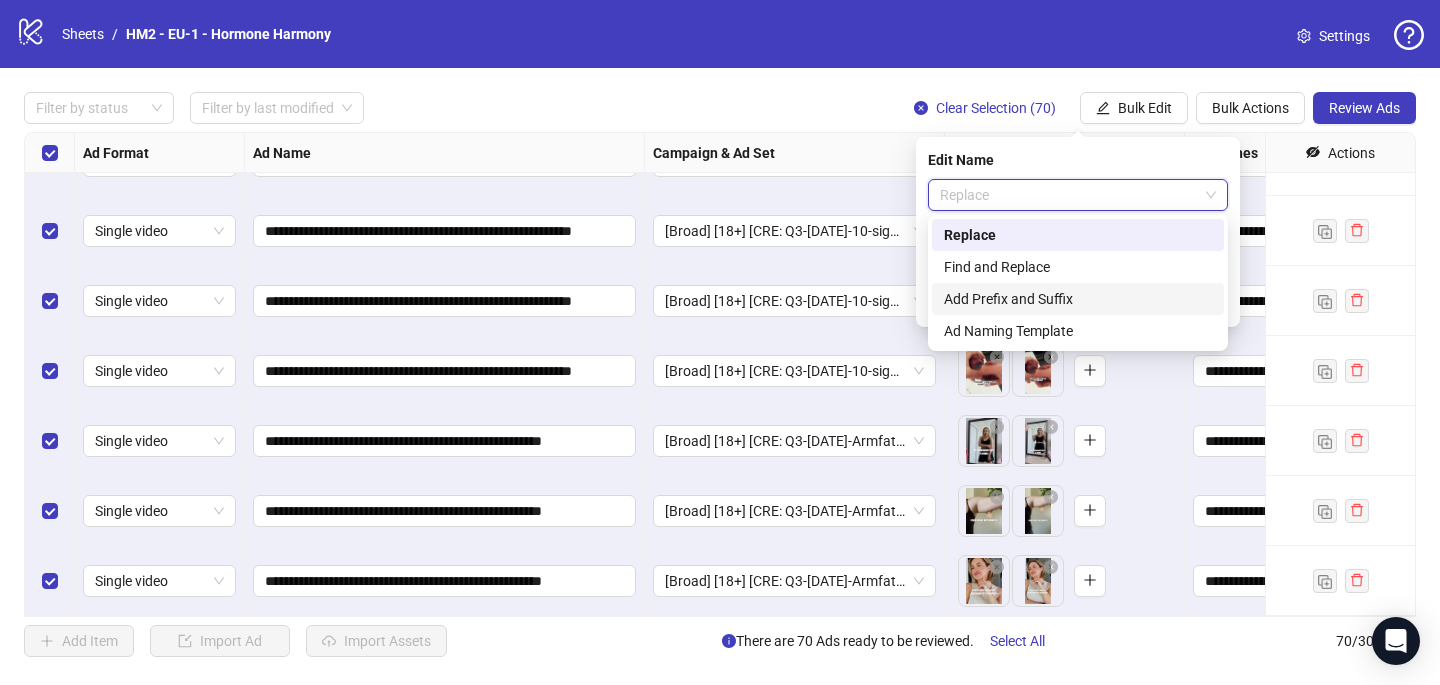 click on "Add Prefix and Suffix" at bounding box center [1078, 299] 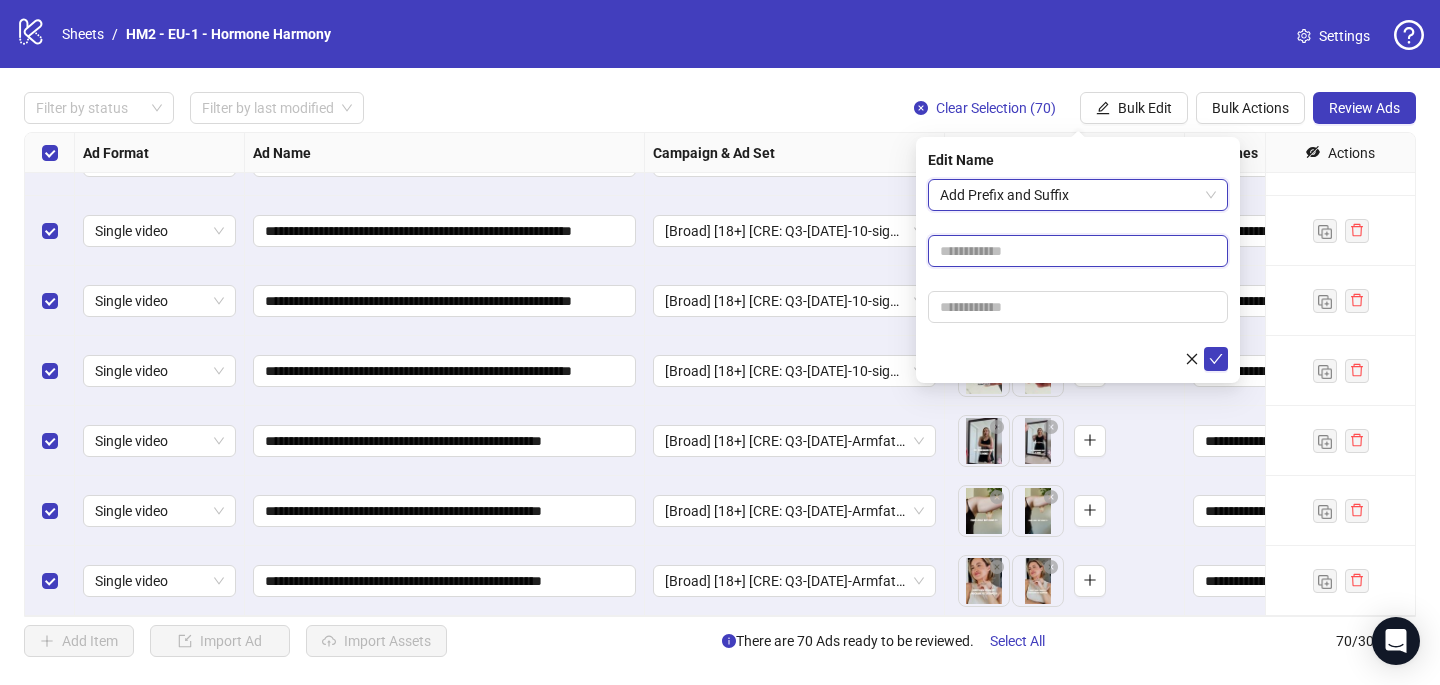 click at bounding box center [1078, 251] 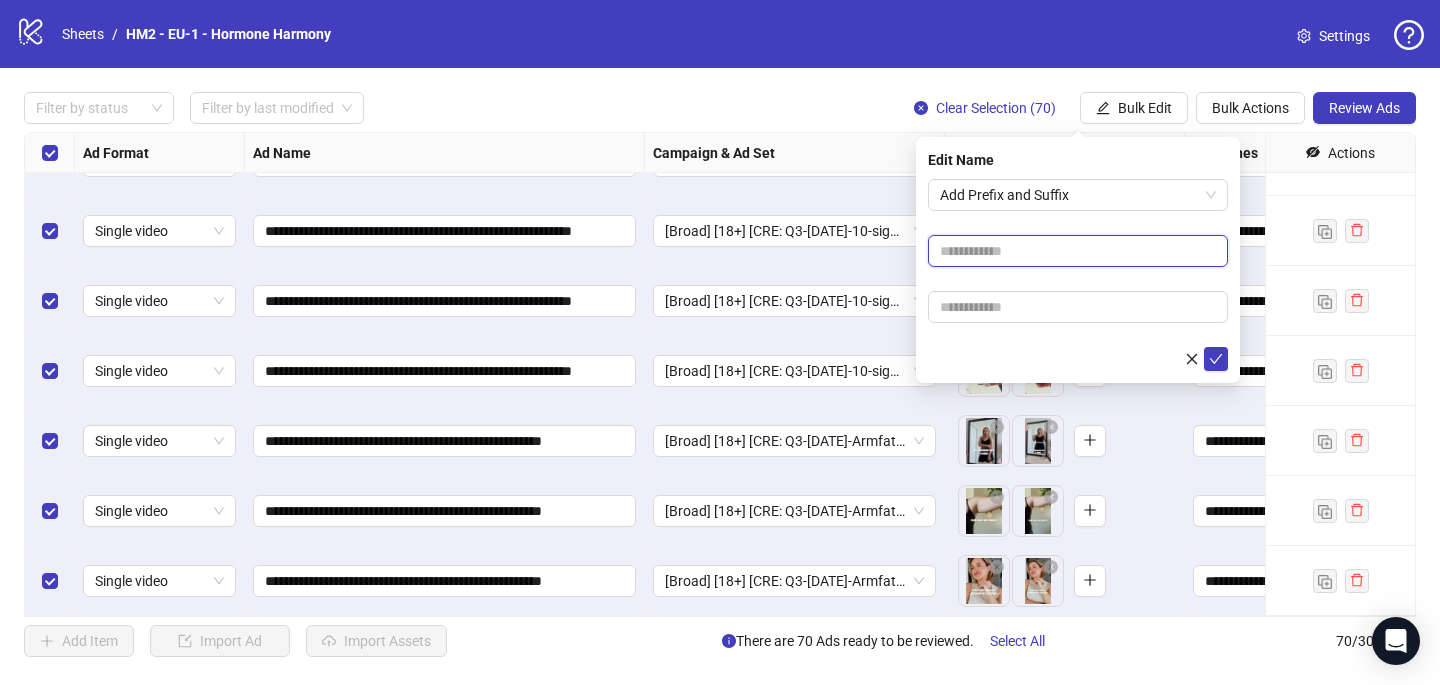 paste on "**********" 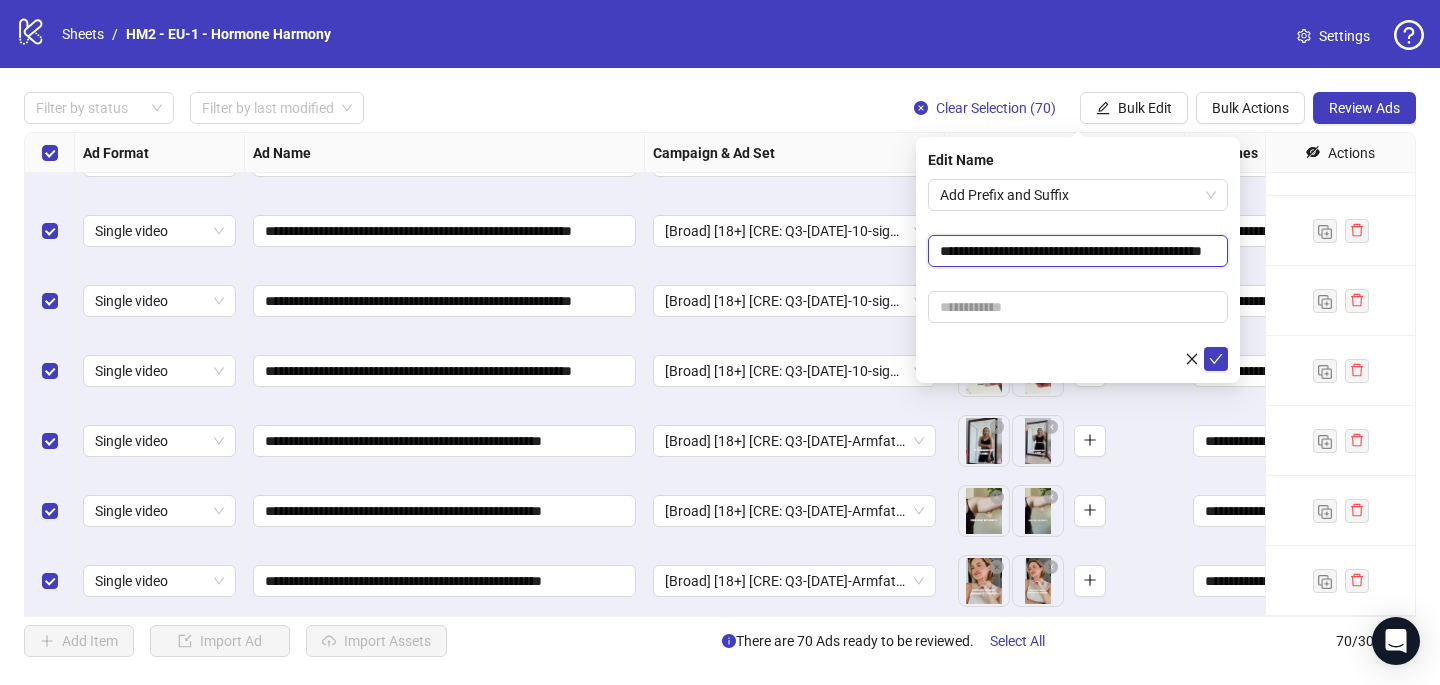 scroll, scrollTop: 0, scrollLeft: 76, axis: horizontal 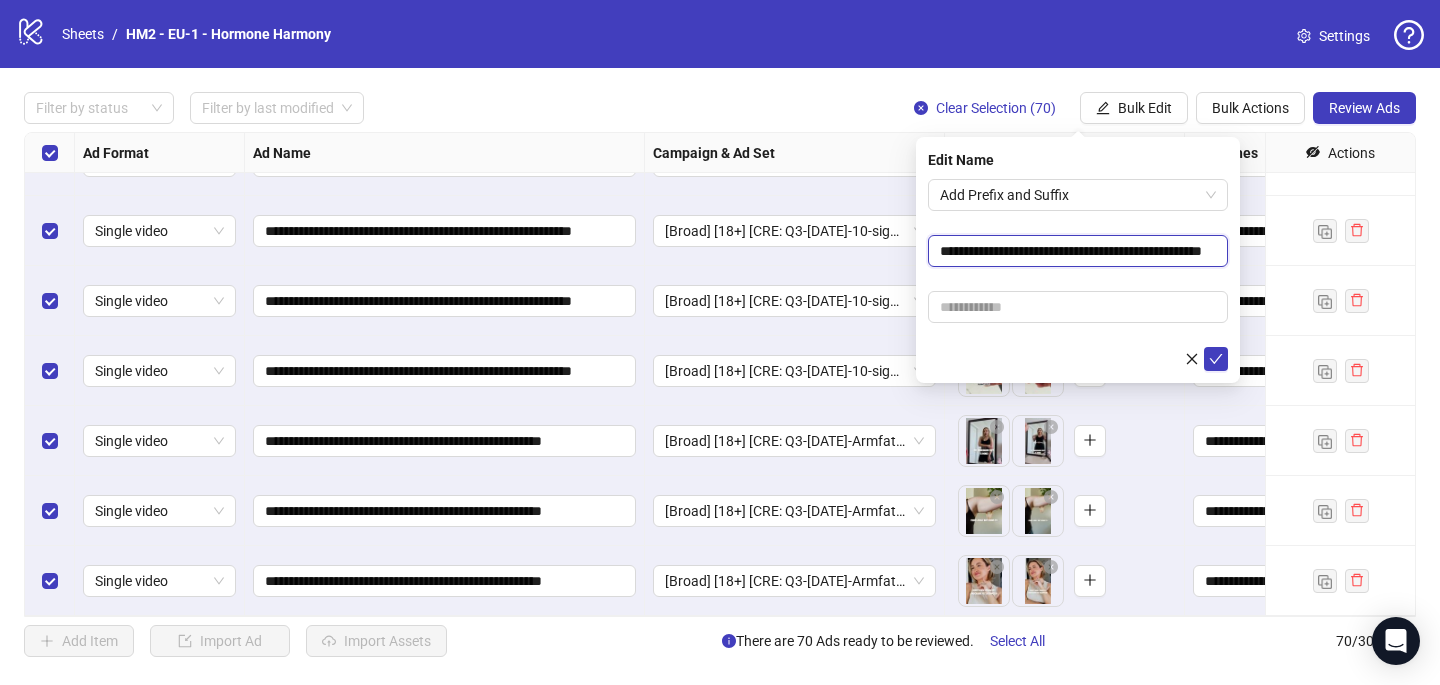 type on "**********" 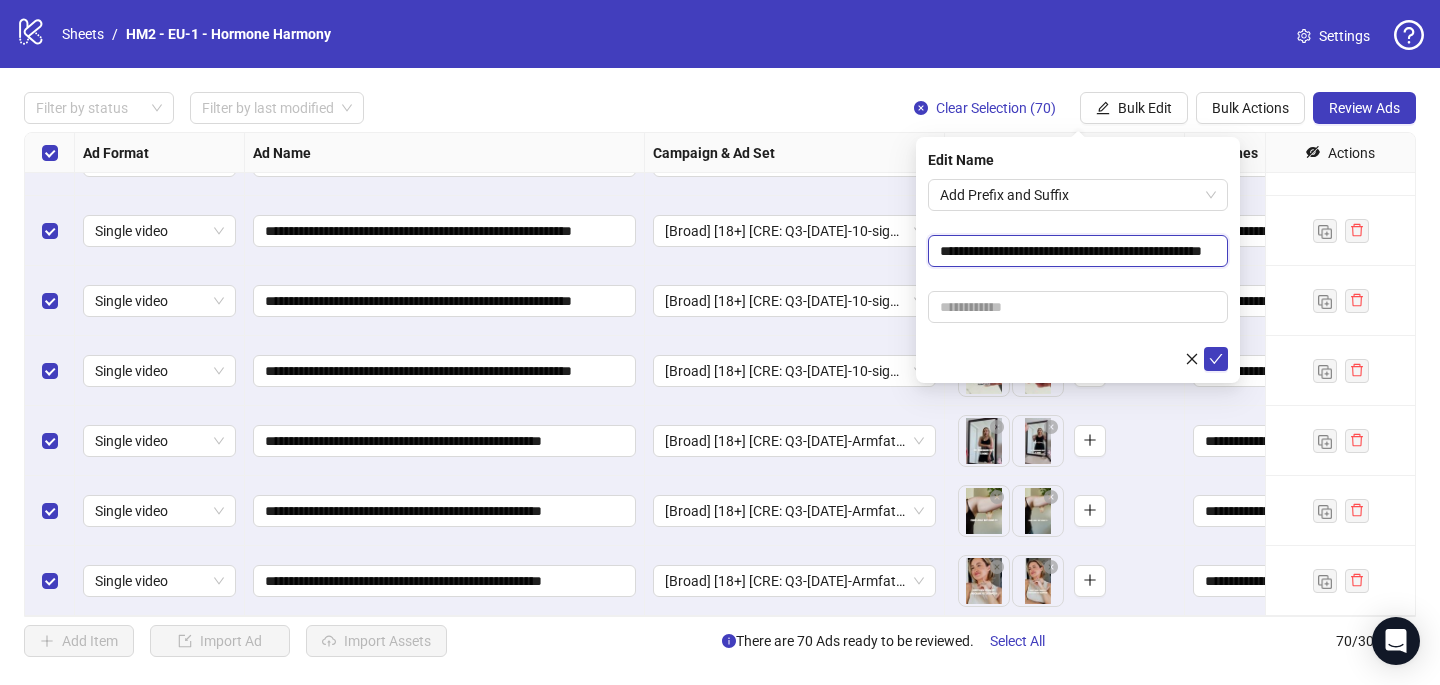 scroll, scrollTop: 0, scrollLeft: 0, axis: both 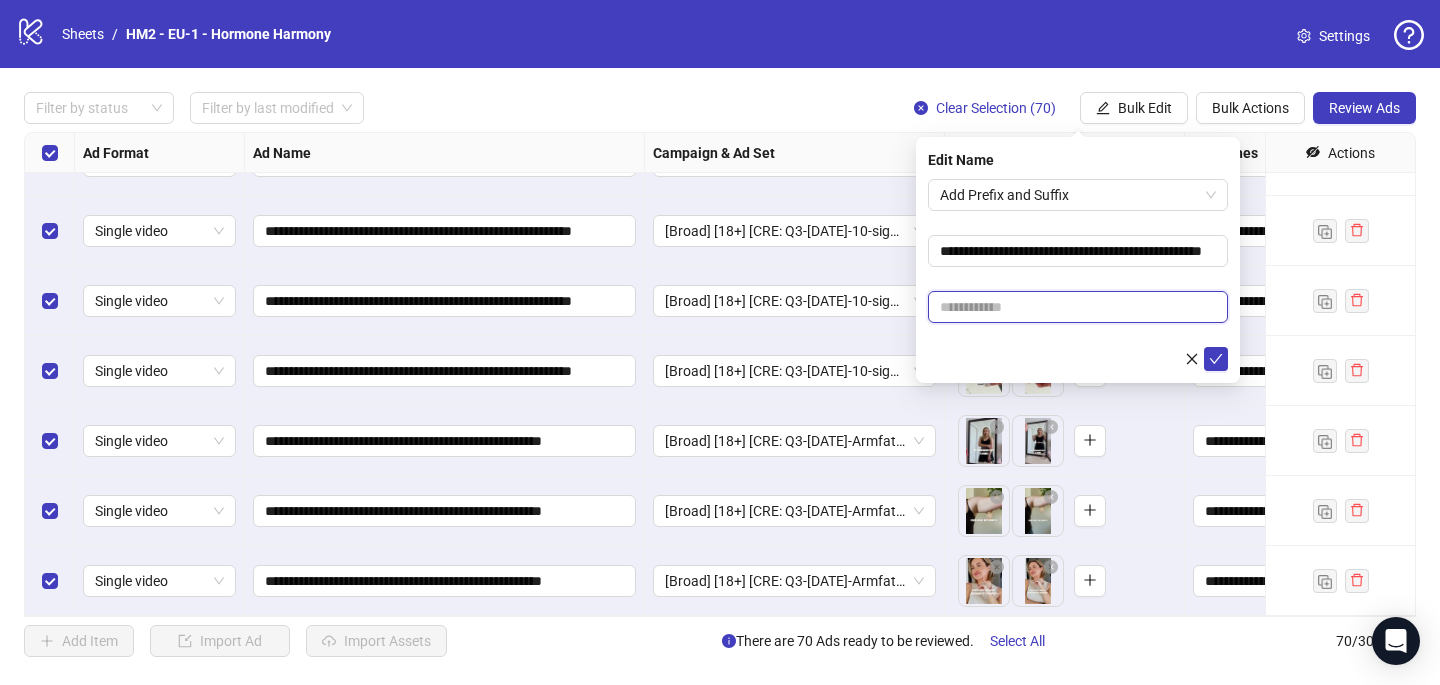 click at bounding box center (1078, 307) 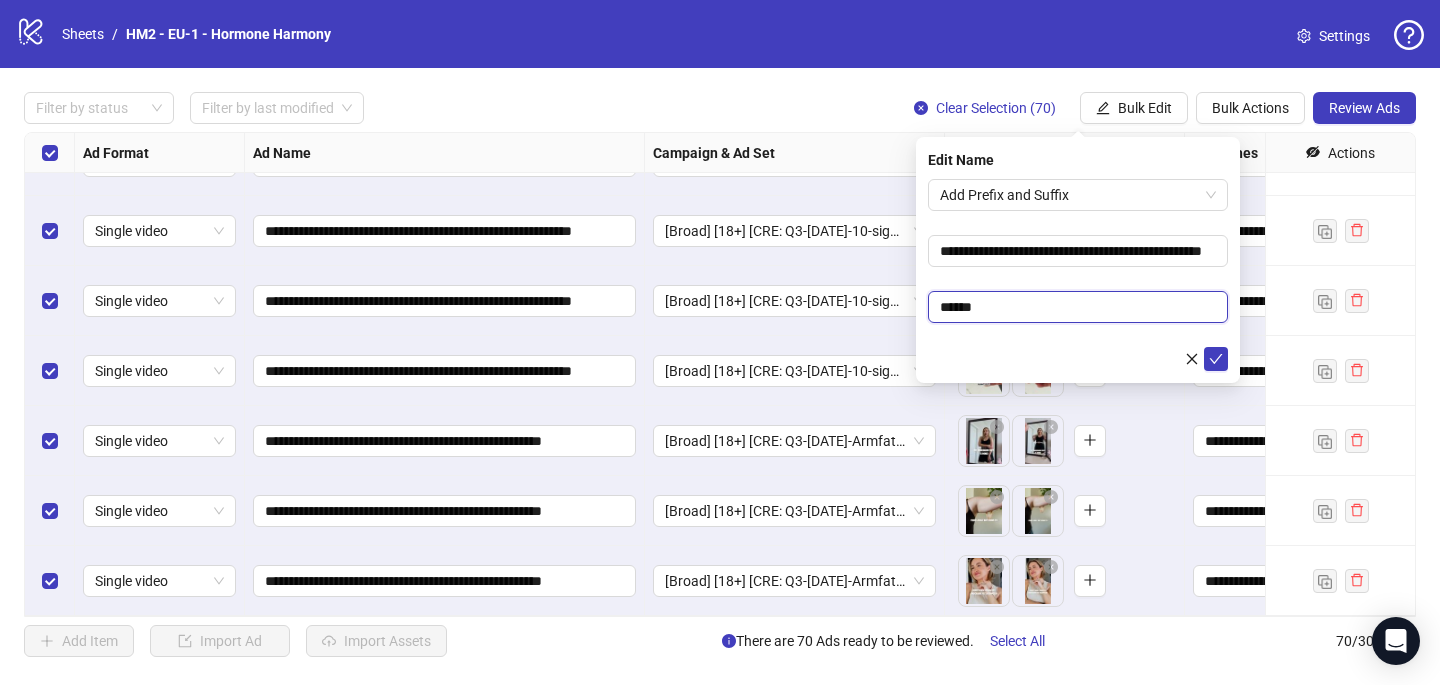 paste on "**********" 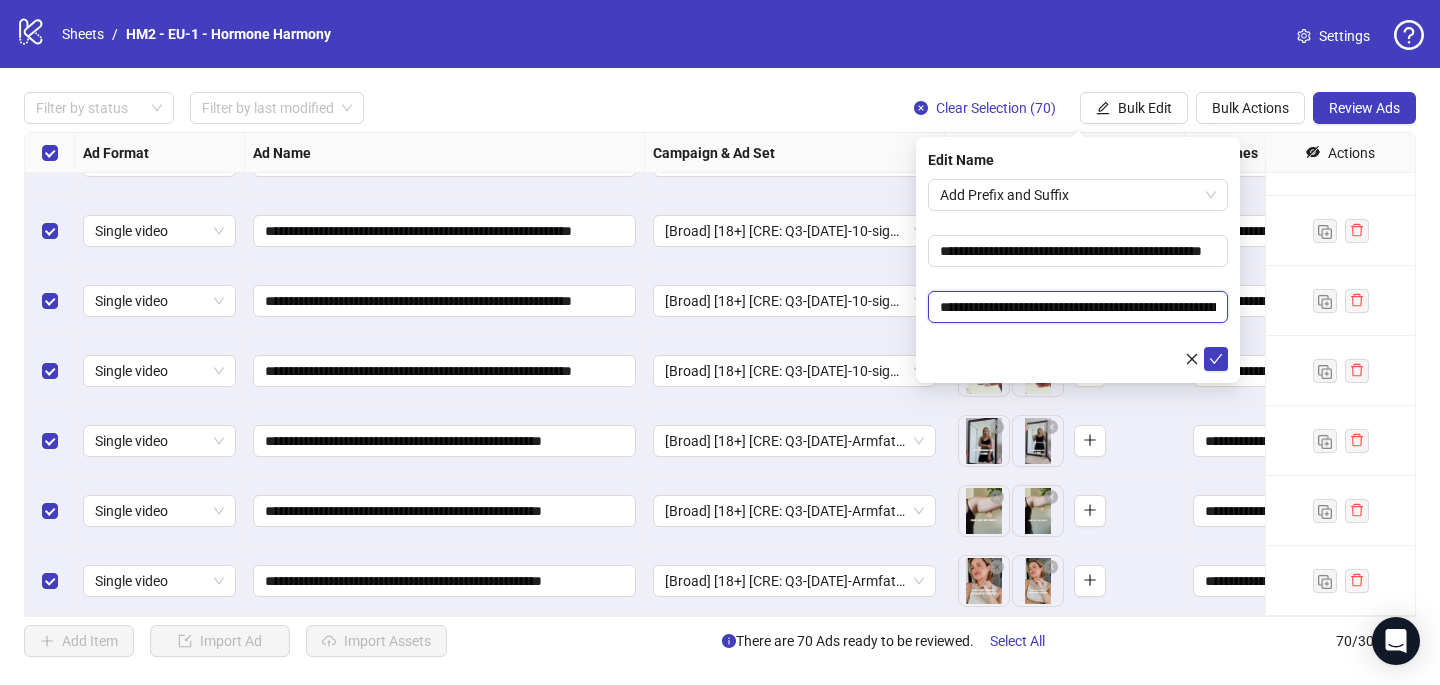 scroll, scrollTop: 0, scrollLeft: 287, axis: horizontal 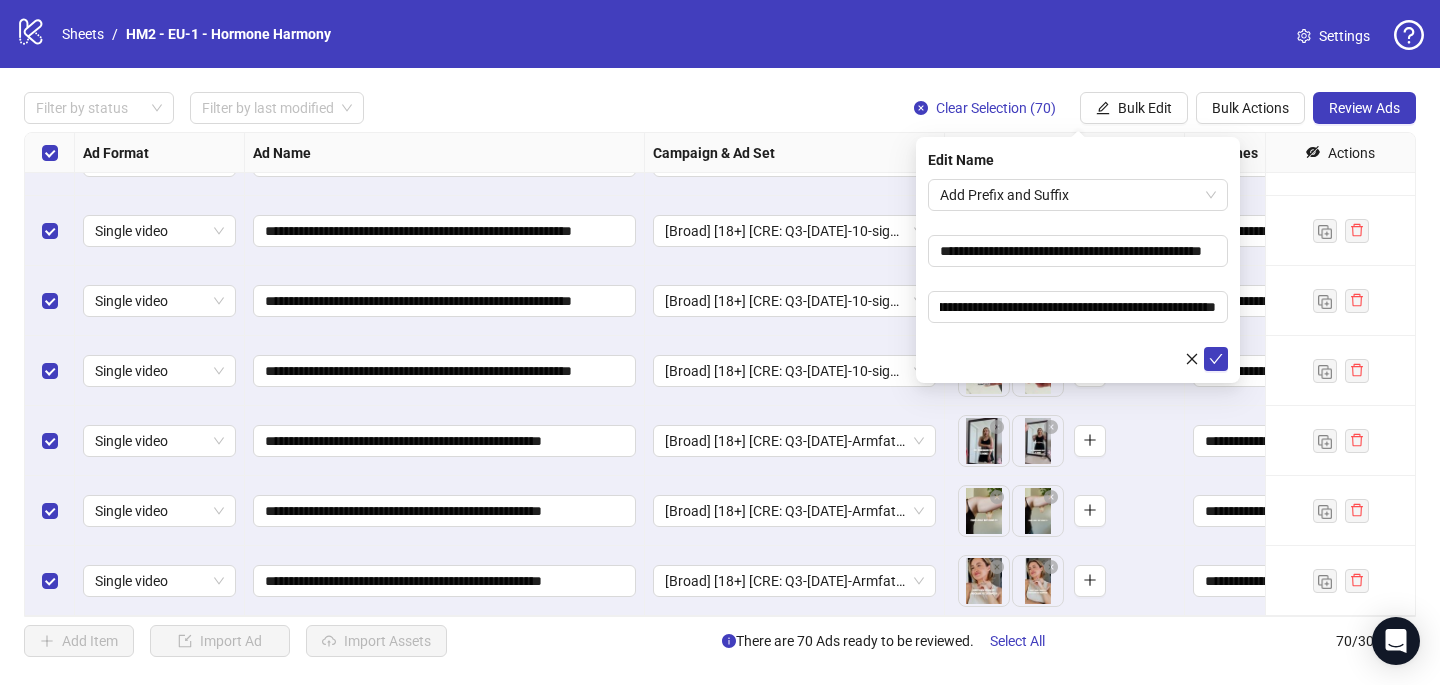 click on "**********" at bounding box center [1078, 275] 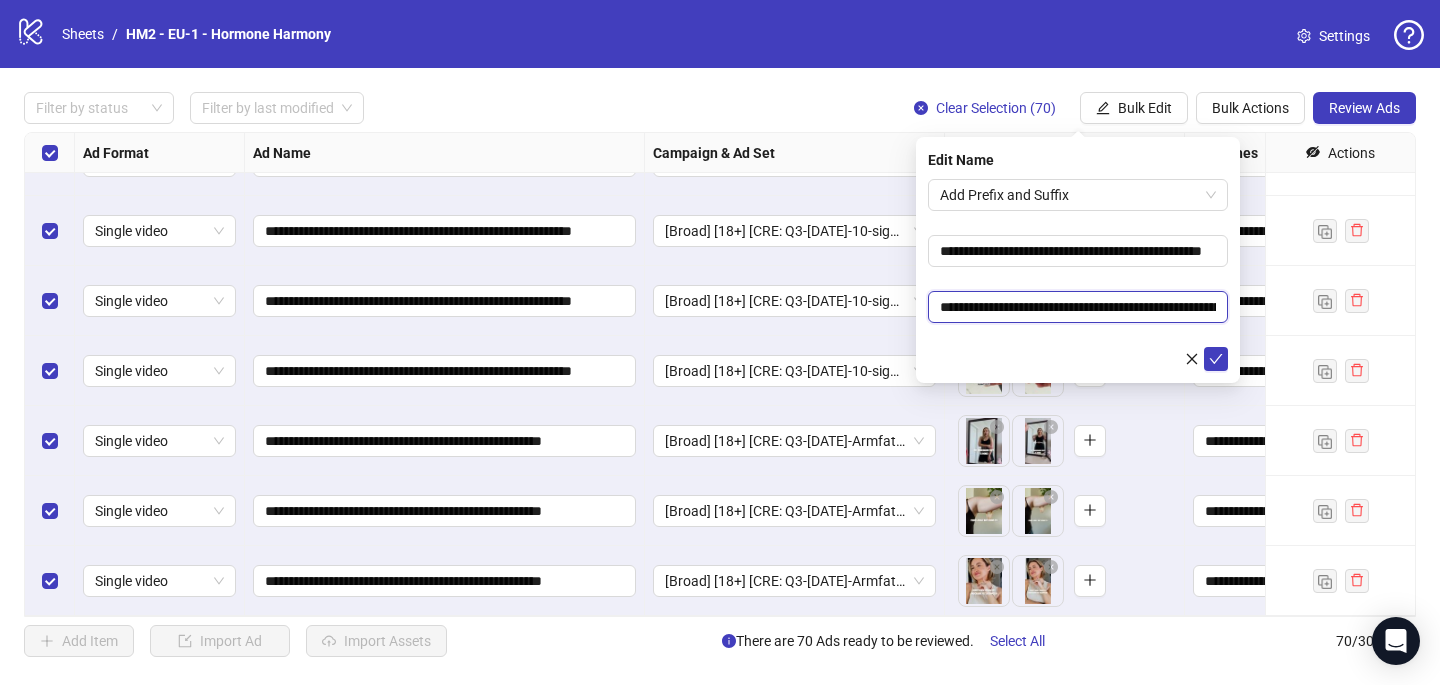 click on "**********" at bounding box center (1078, 307) 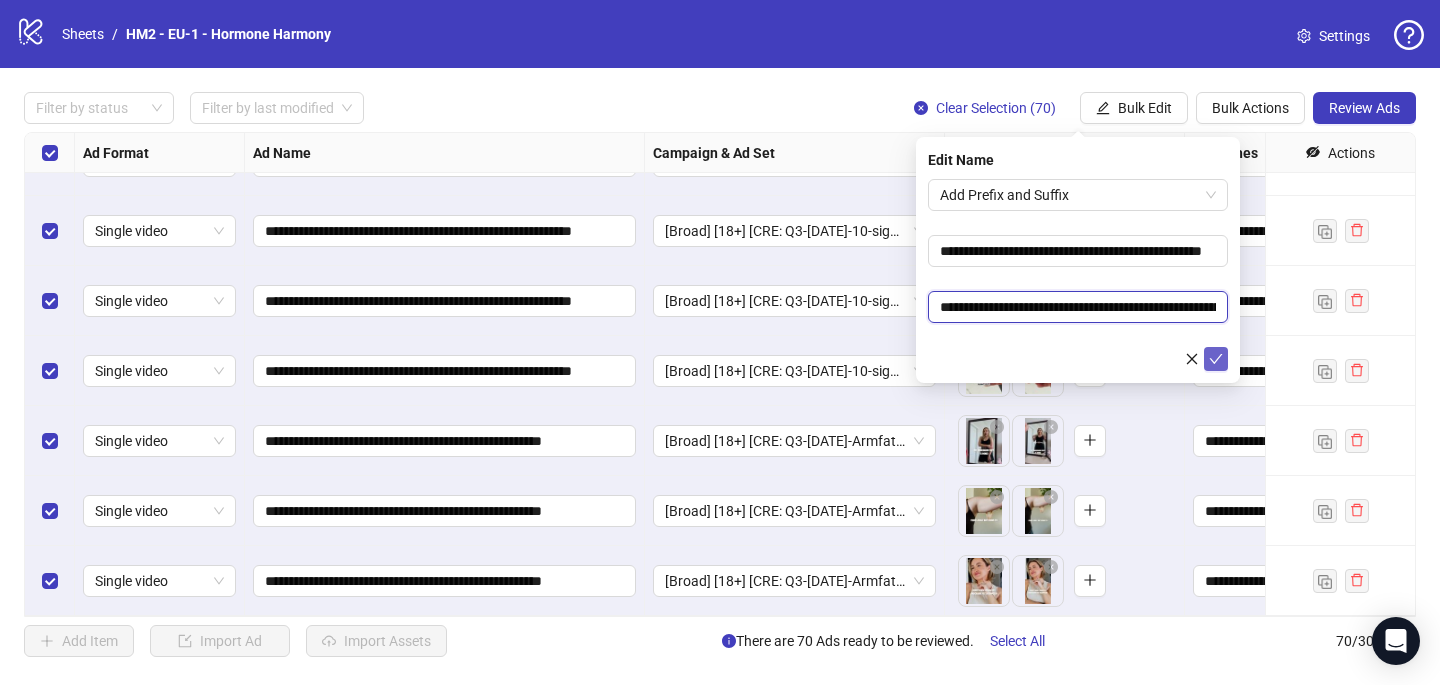 type on "**********" 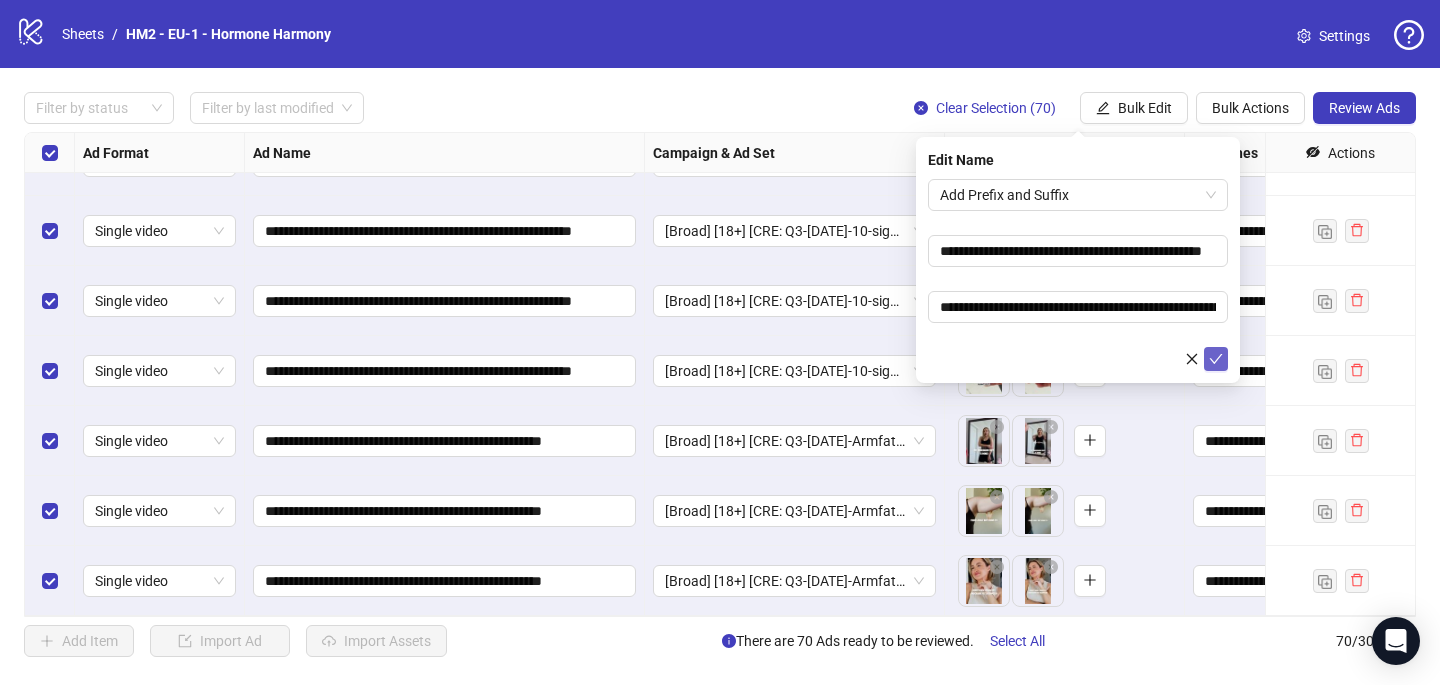 click 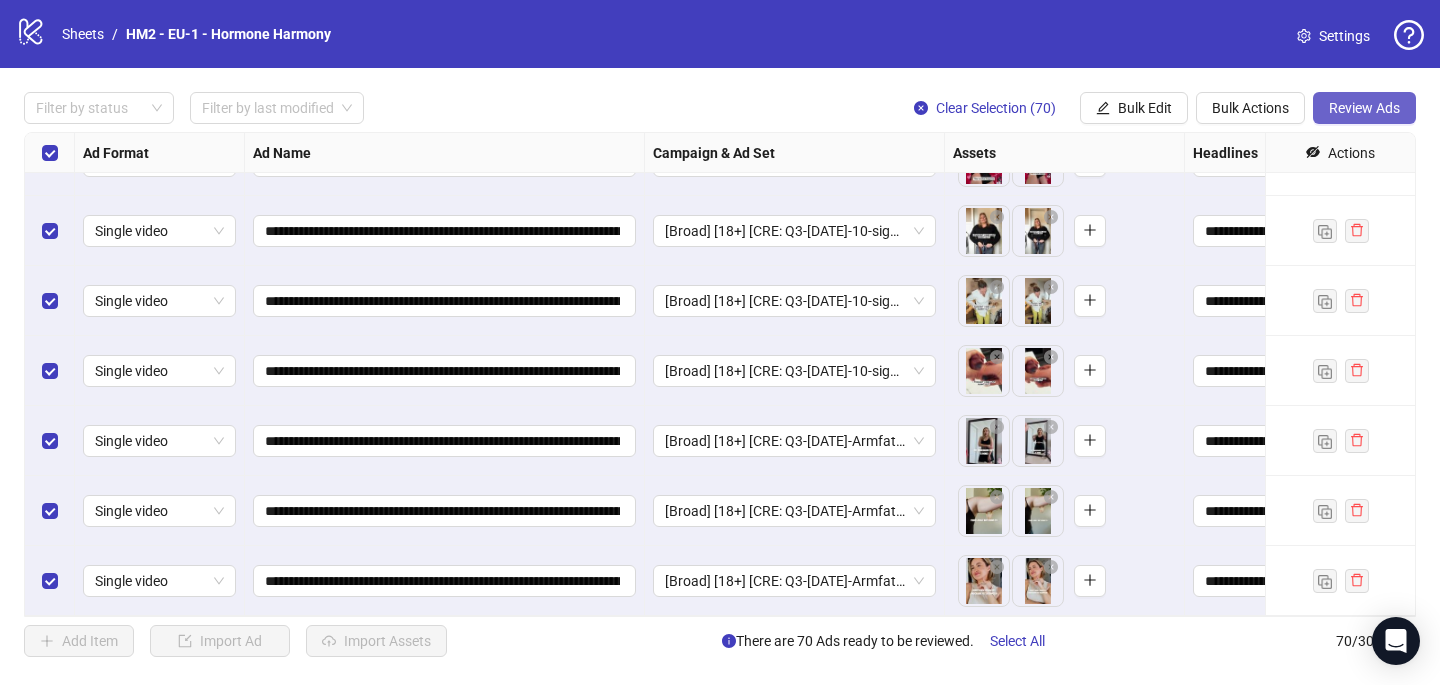 click on "Review Ads" at bounding box center (1364, 108) 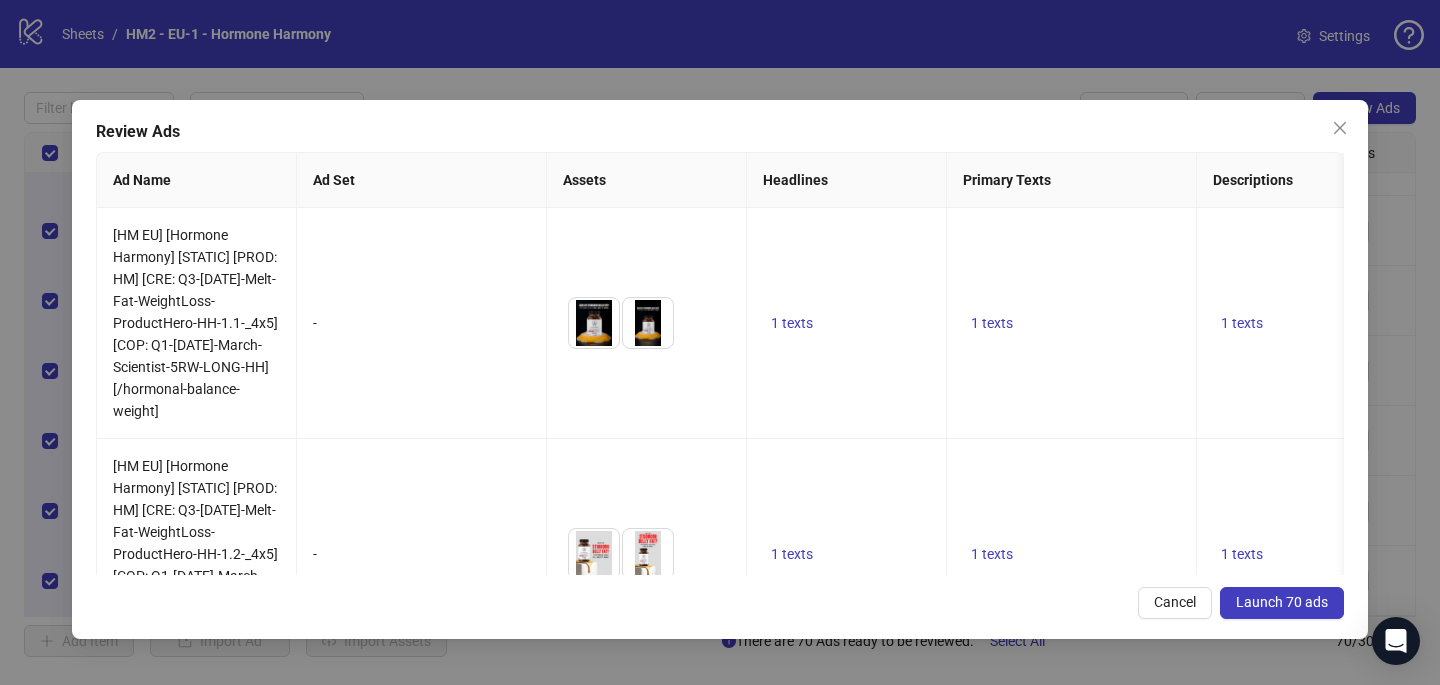 click on "Launch 70 ads" at bounding box center [1282, 602] 